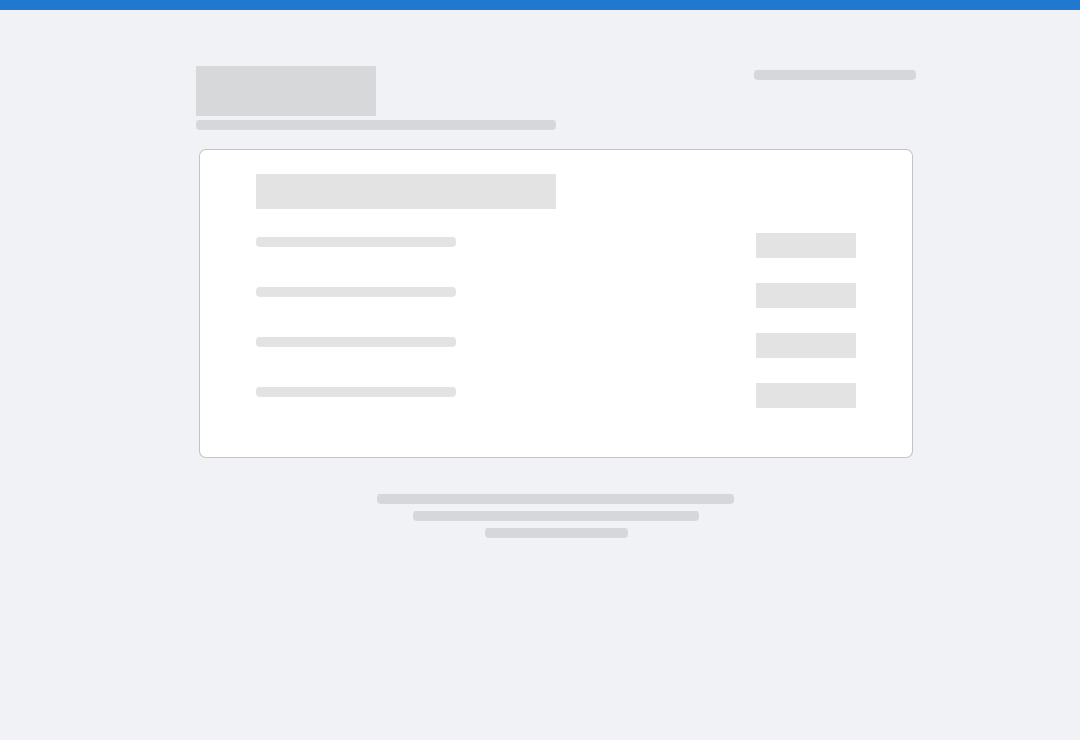 scroll, scrollTop: 0, scrollLeft: 0, axis: both 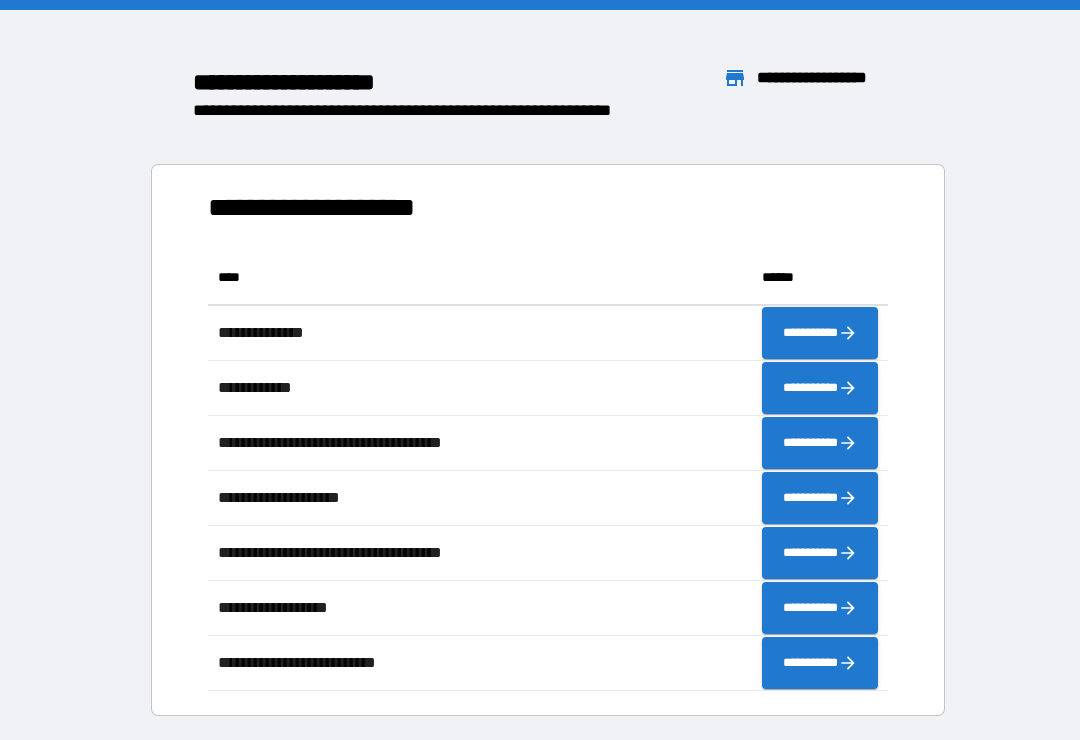 click on "[FIRST] [LAST] [CITY] [STATE] [POSTAL_CODE] [STREET_NAME] [STREET_TYPE] [APARTMENT_NUMBER] [COUNTRY] [PHONE] [EMAIL] [CREDIT_CARD] [SSN] [PASSPORT] [DRIVER_LICENSE] [DATE] [AGE] [TIME]" at bounding box center [548, 440] 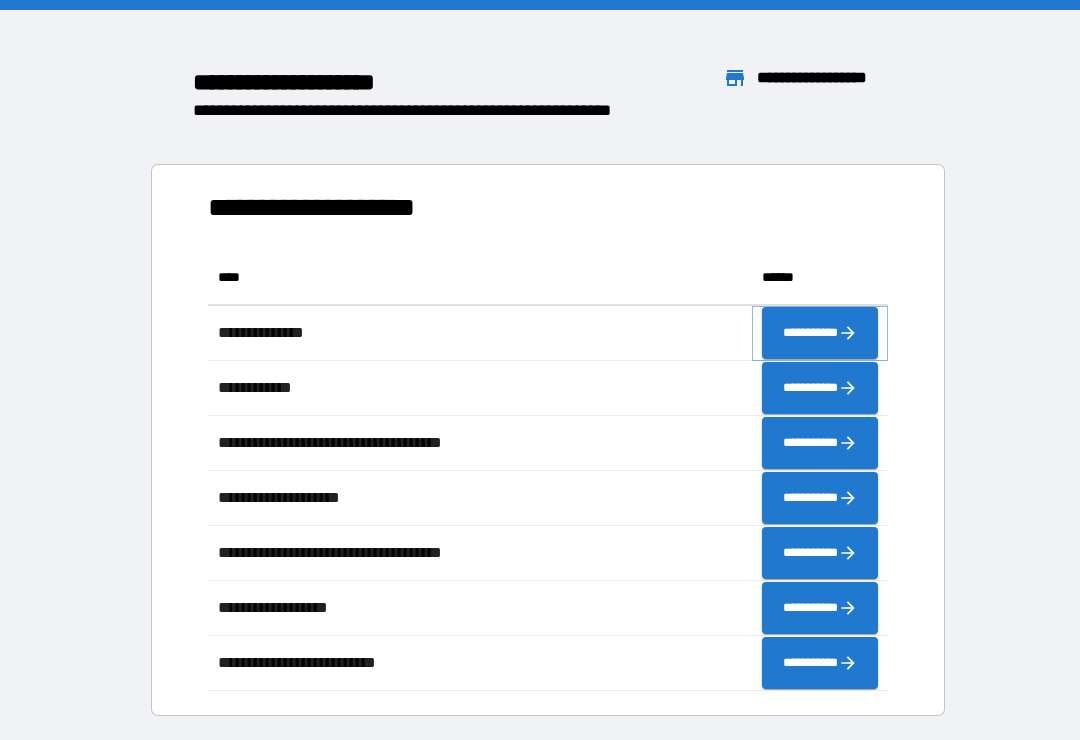click on "**********" at bounding box center [820, 333] 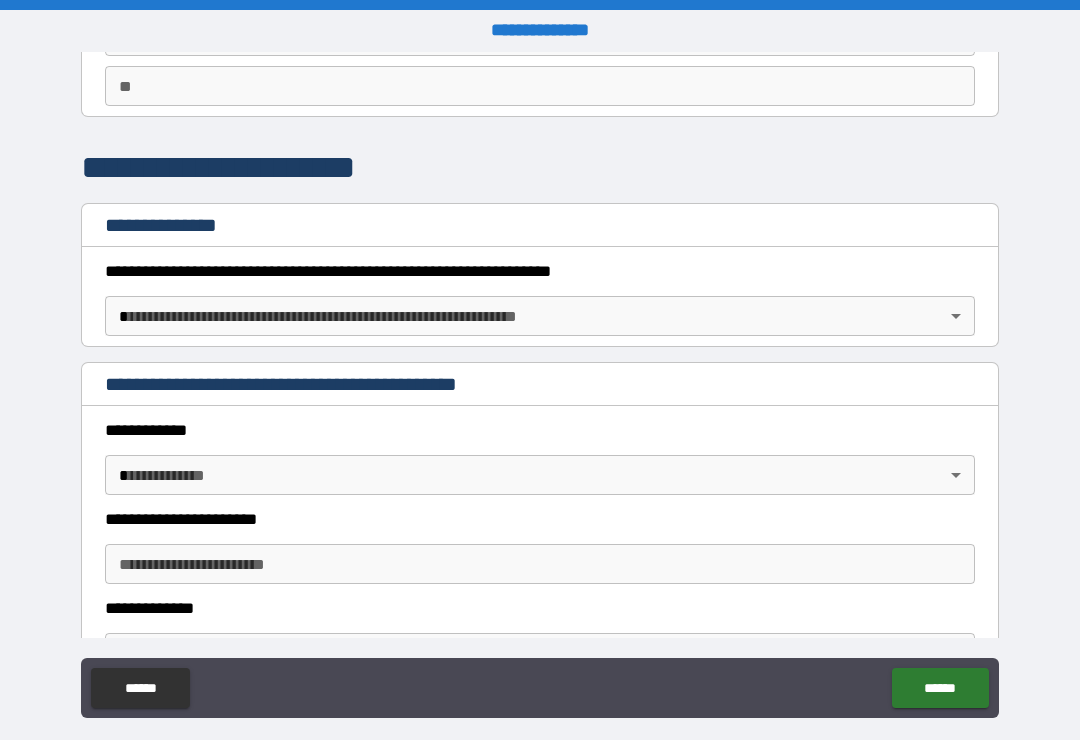 scroll, scrollTop: 183, scrollLeft: 0, axis: vertical 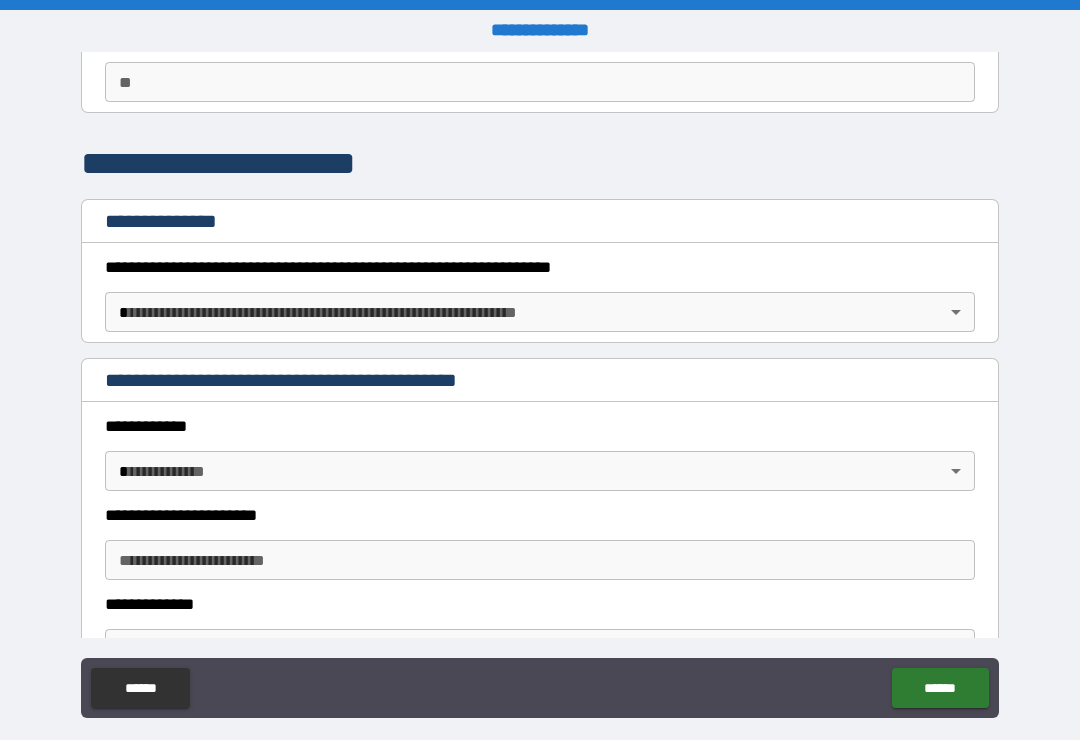 click on "**********" at bounding box center [540, 385] 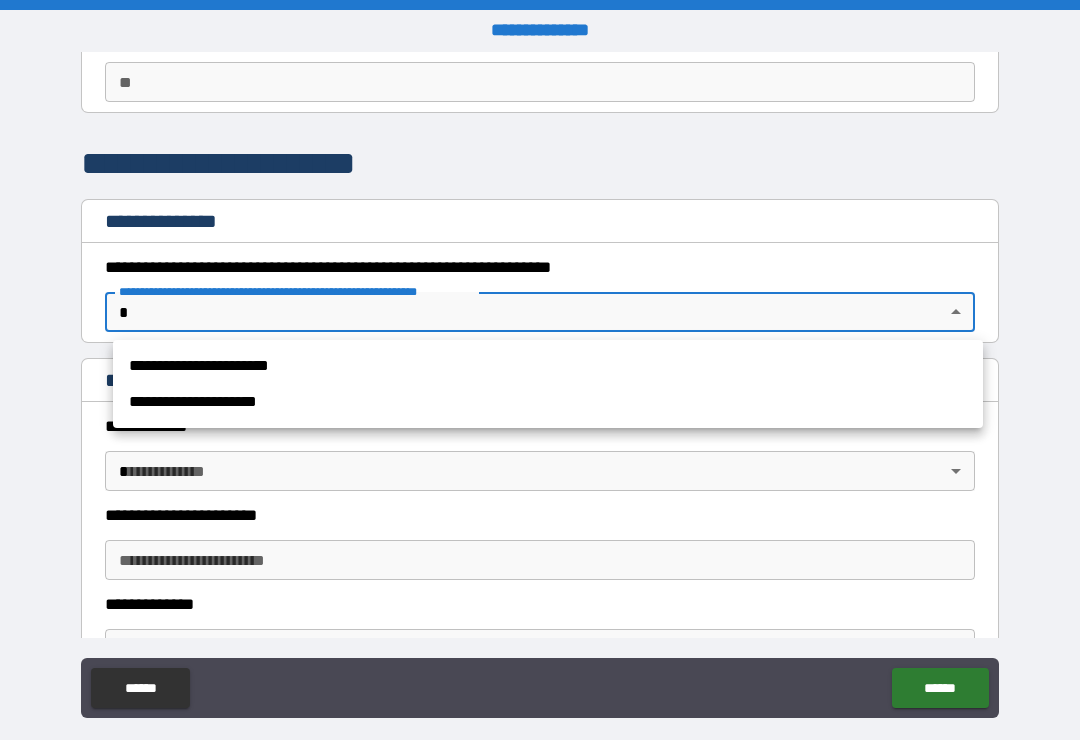 click at bounding box center [540, 370] 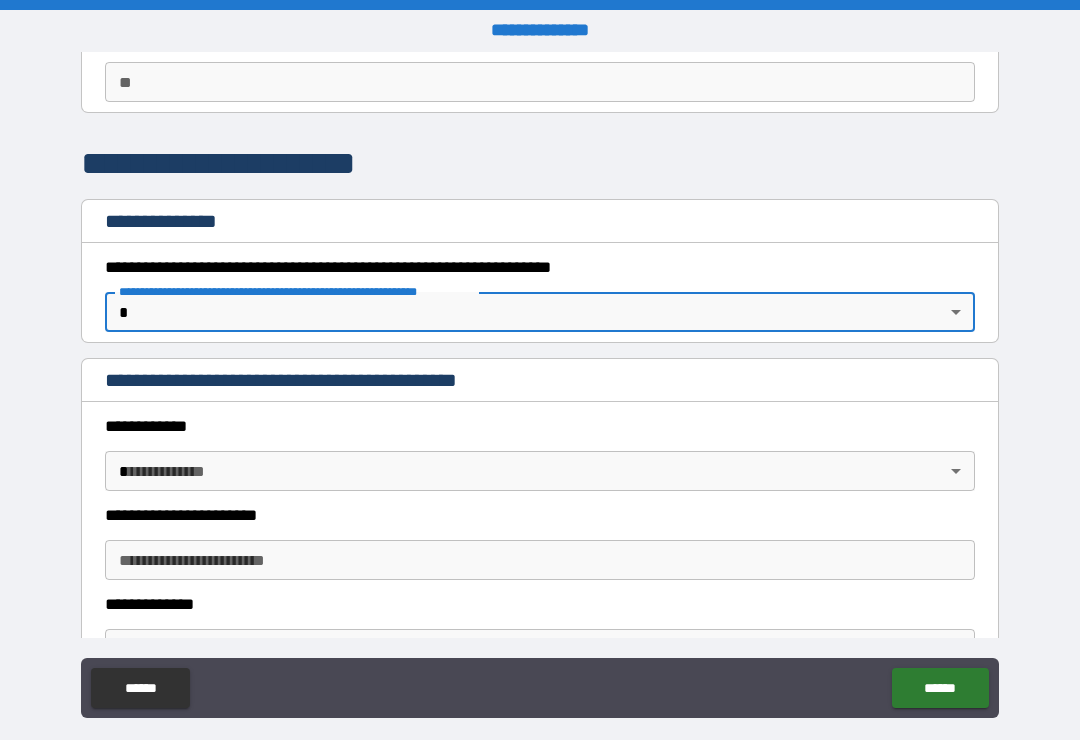 click on "**********" at bounding box center [540, 312] 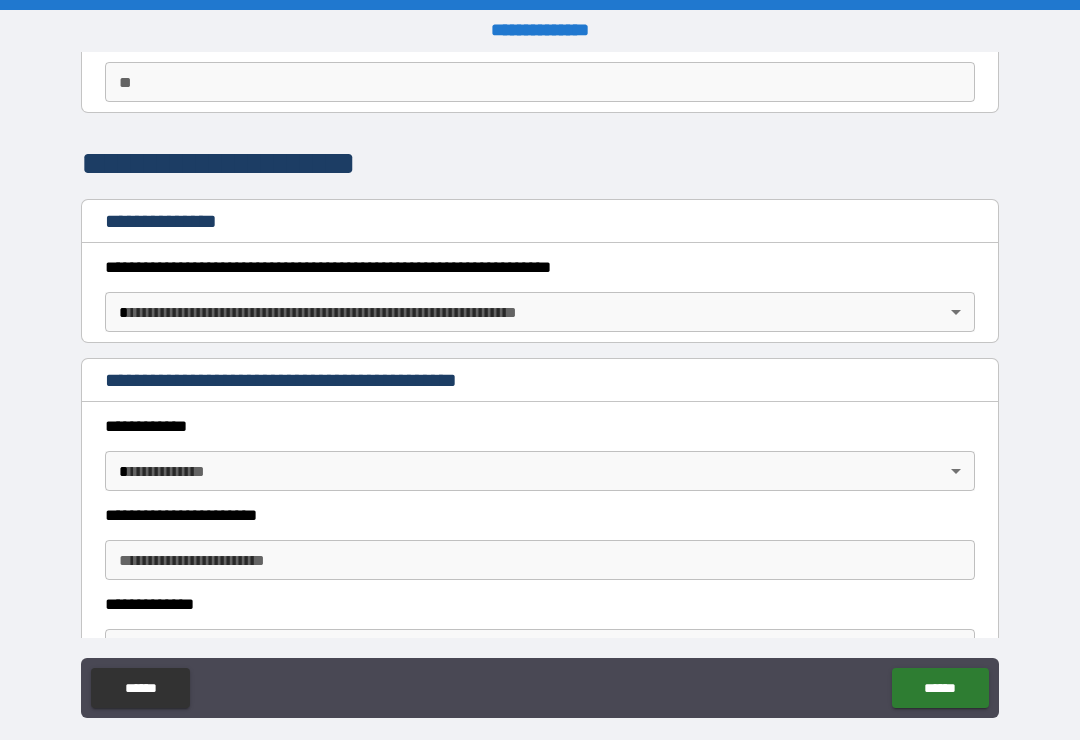 click on "**********" at bounding box center (540, 385) 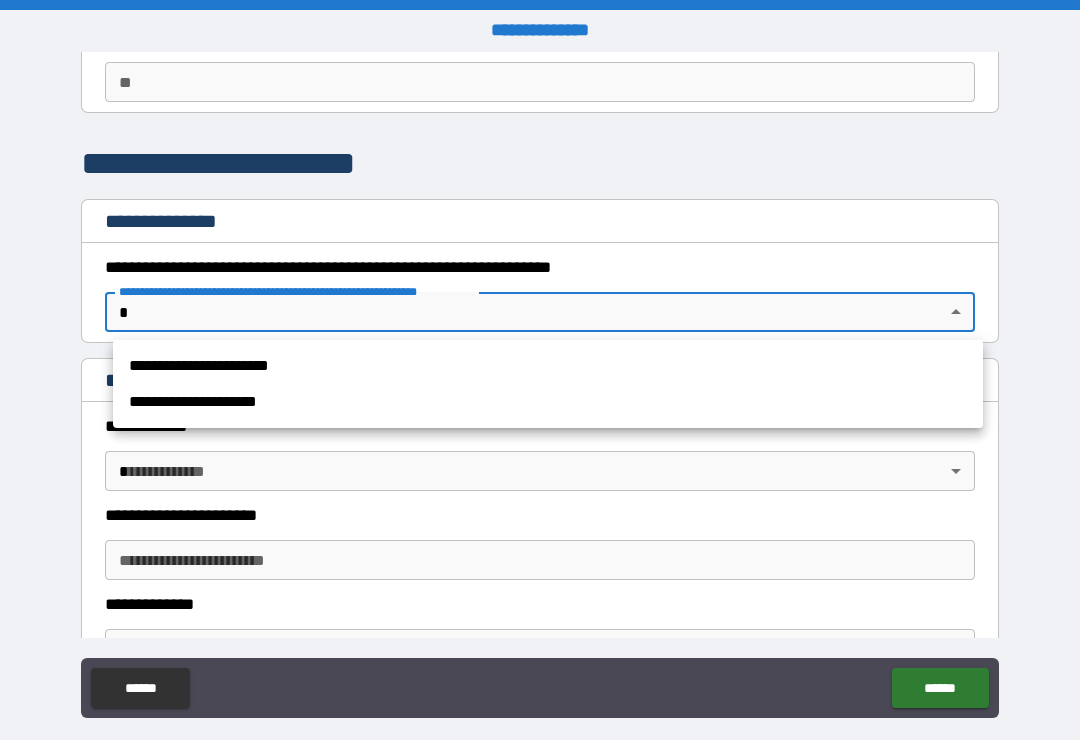 click on "**********" at bounding box center [548, 402] 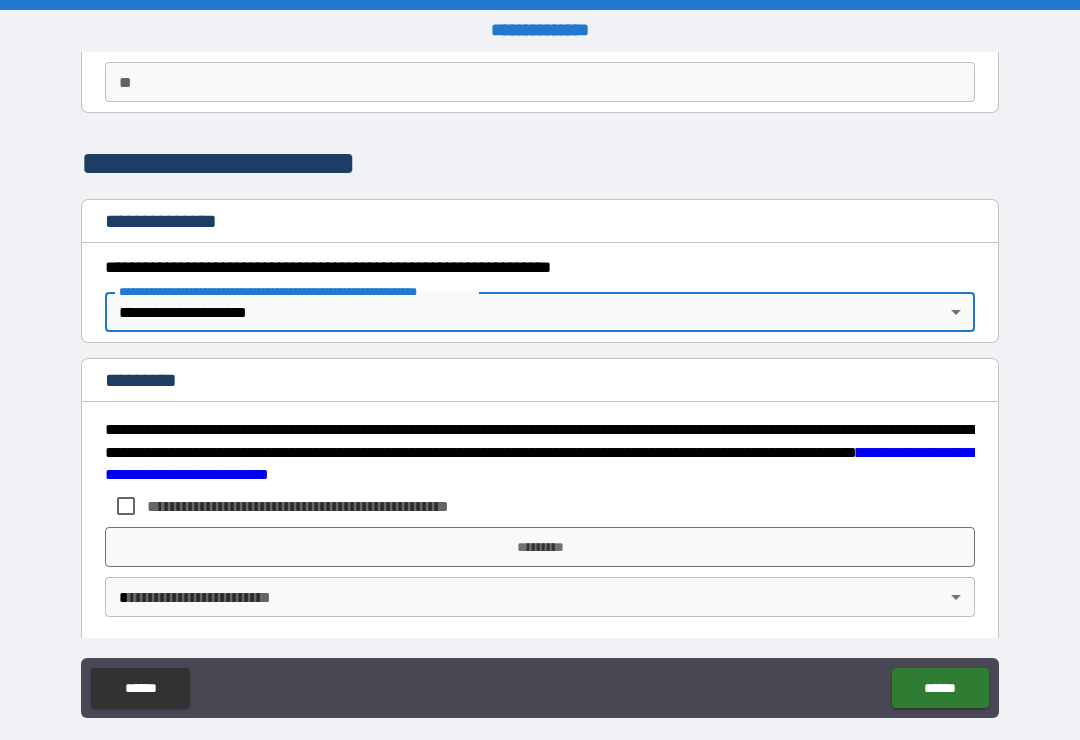 type on "*" 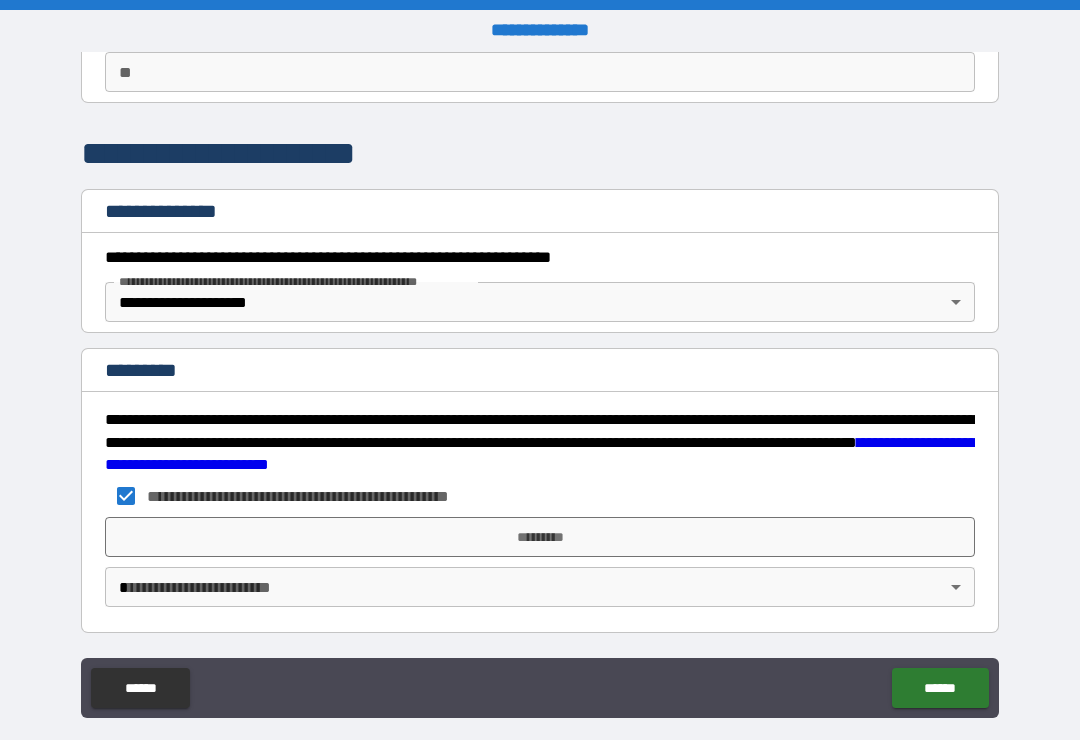 scroll, scrollTop: 193, scrollLeft: 0, axis: vertical 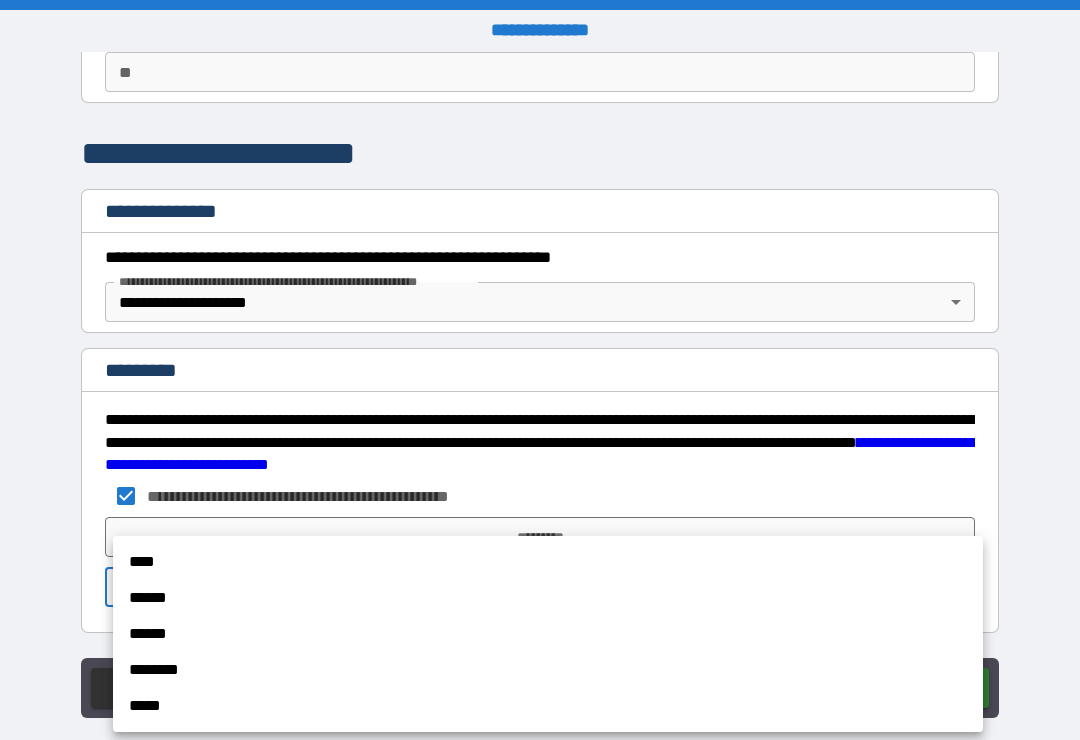 click on "****" at bounding box center [548, 562] 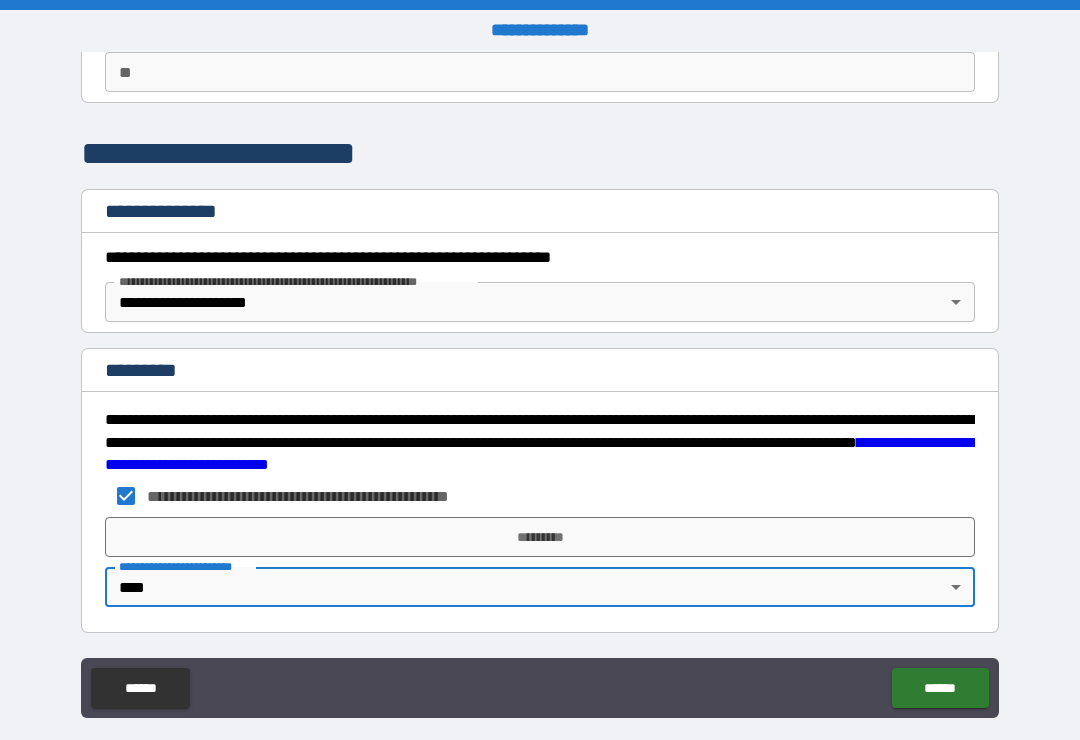 type on "*" 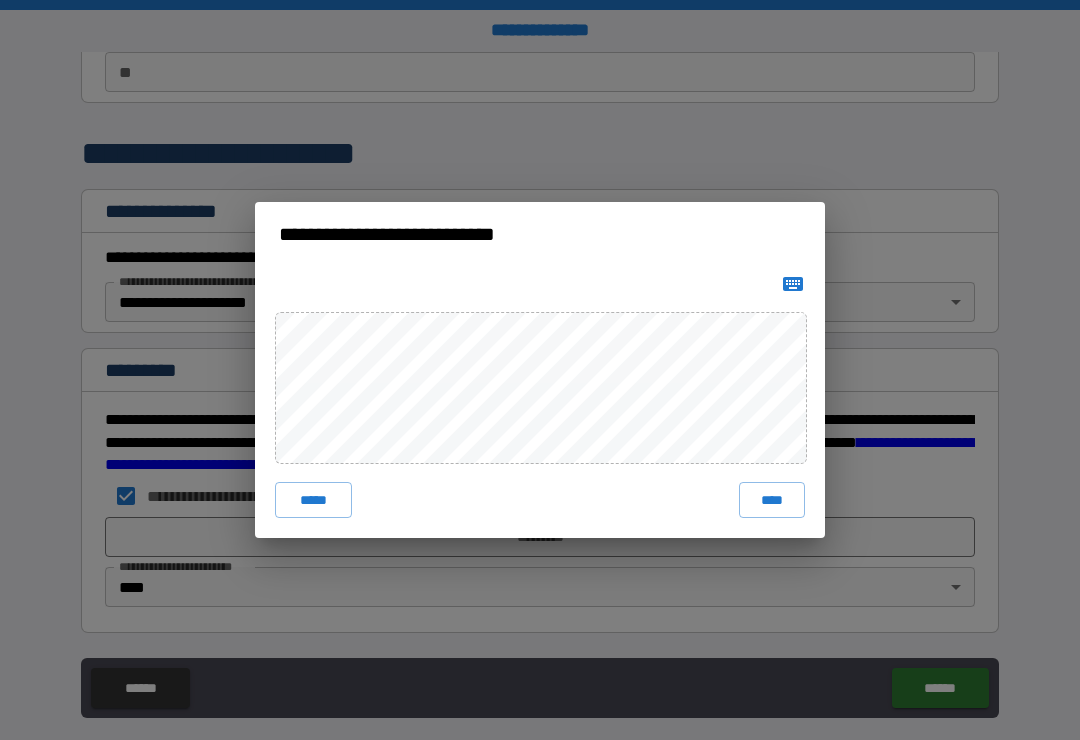click on "****" at bounding box center (772, 500) 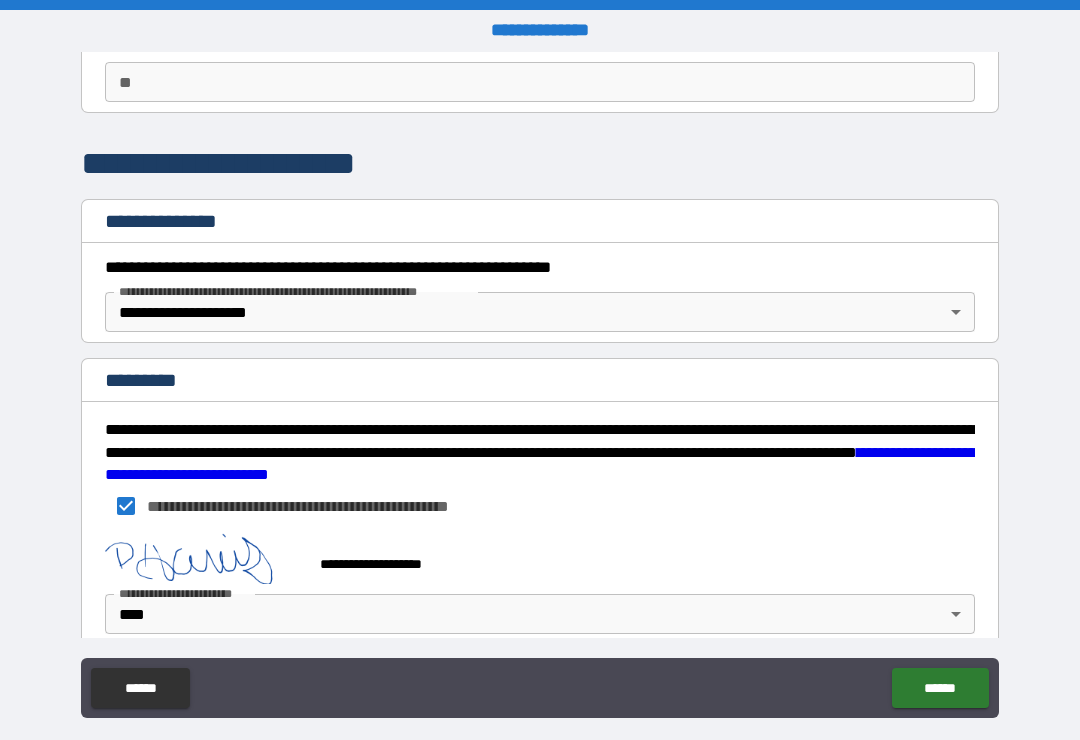 click on "******" at bounding box center [940, 688] 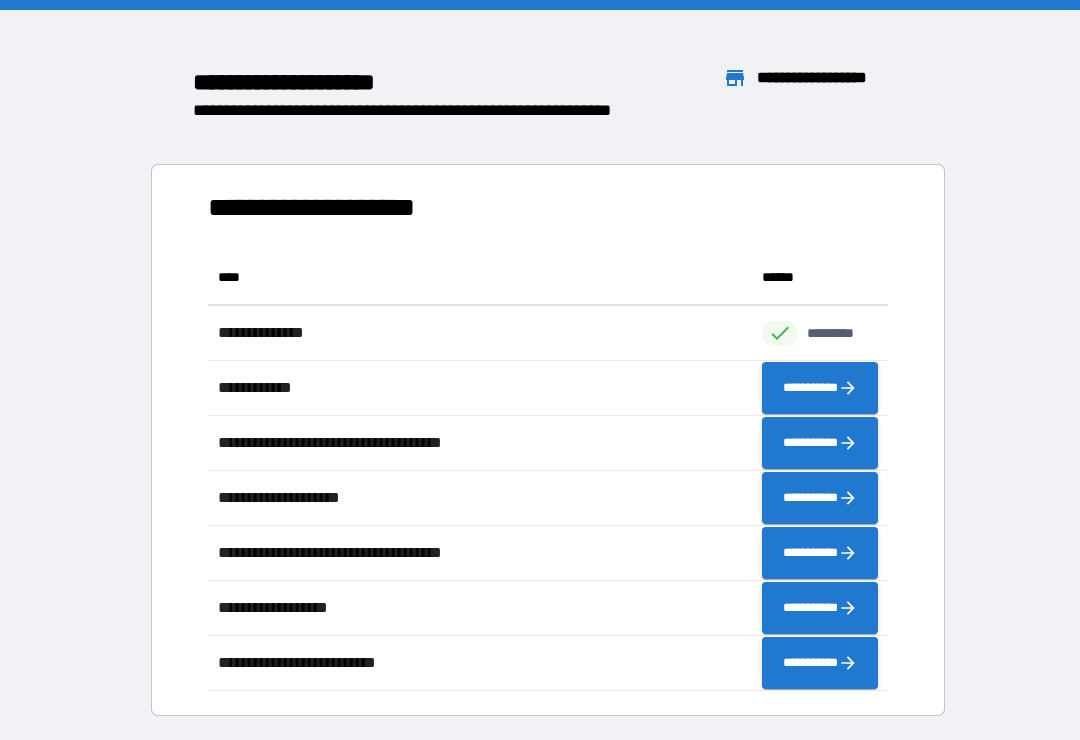 scroll, scrollTop: 1, scrollLeft: 1, axis: both 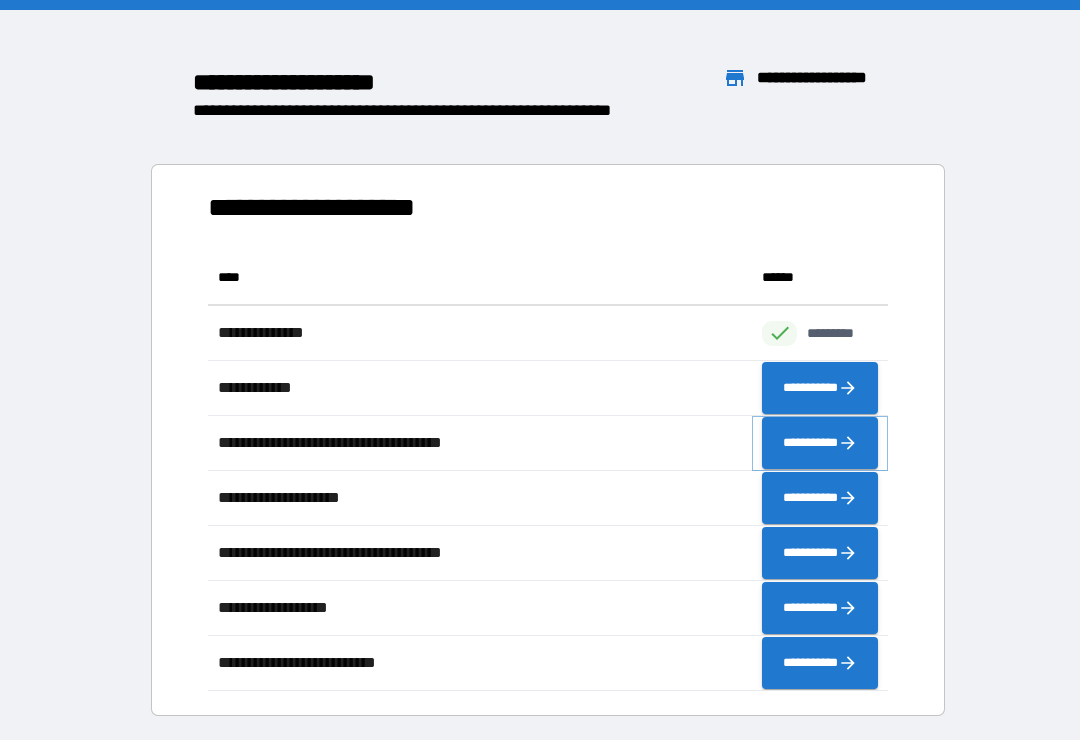 click on "**********" at bounding box center [820, 443] 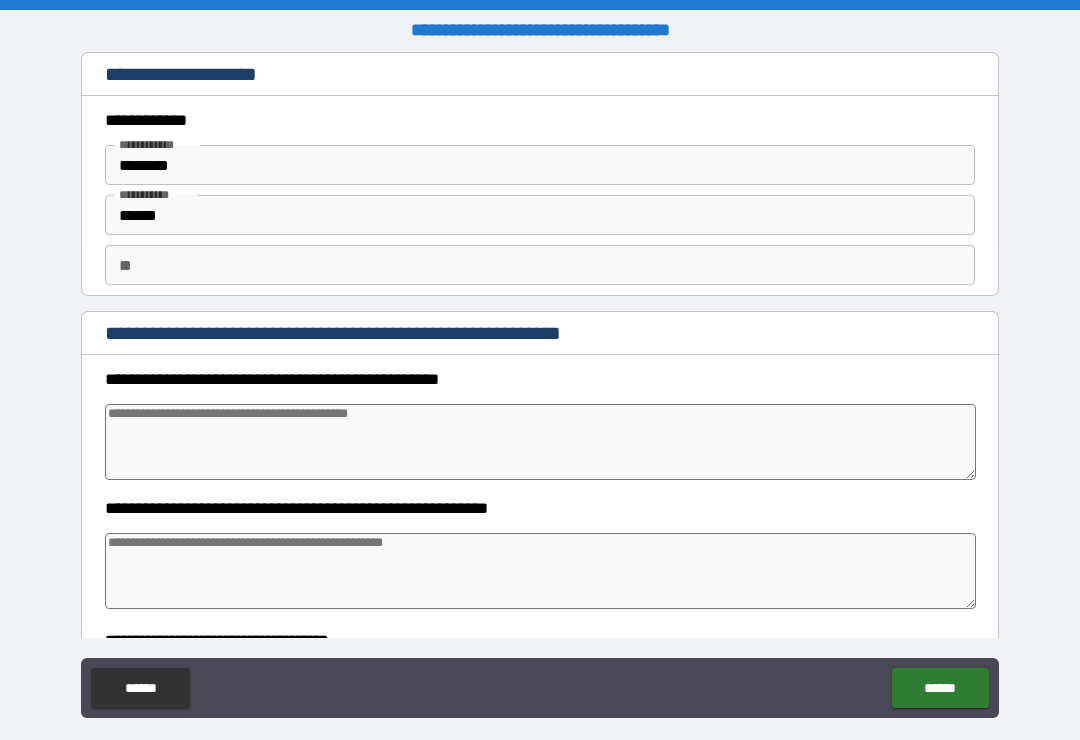 type on "*" 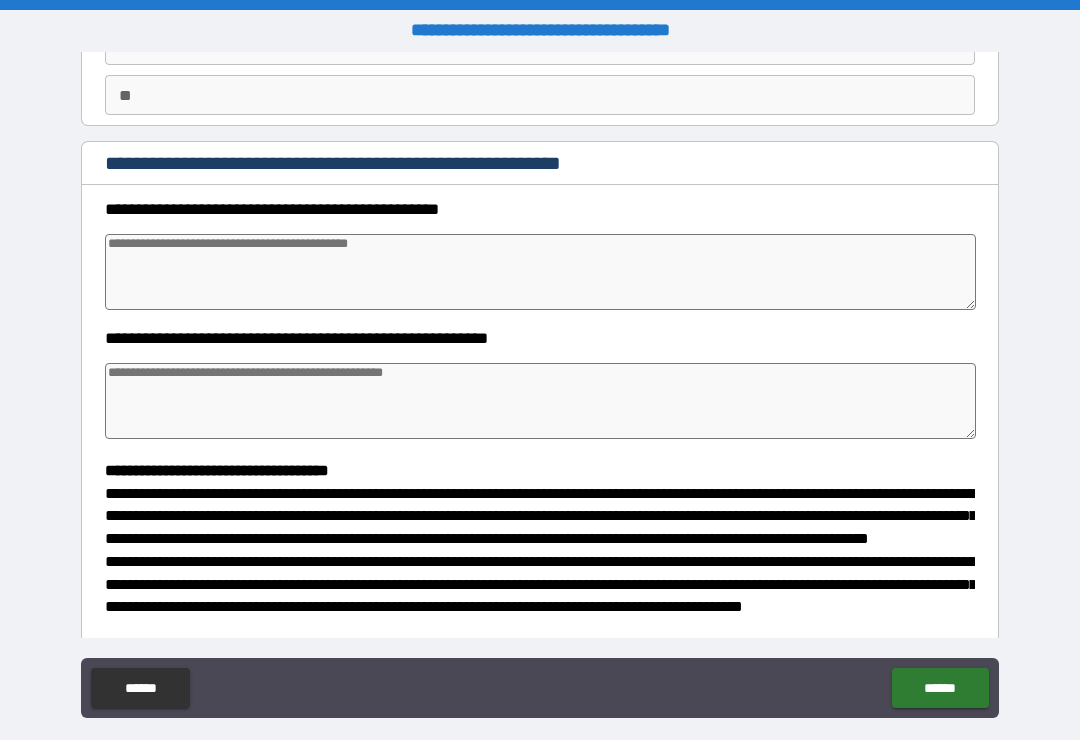 scroll, scrollTop: 176, scrollLeft: 0, axis: vertical 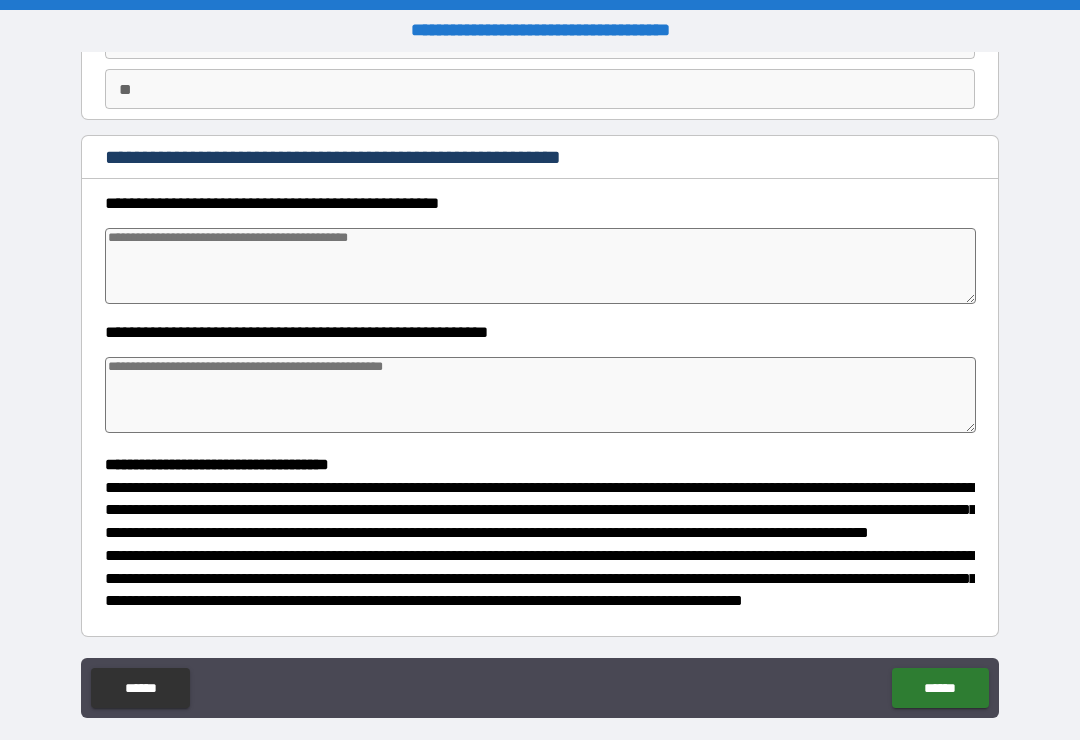 click at bounding box center (540, 266) 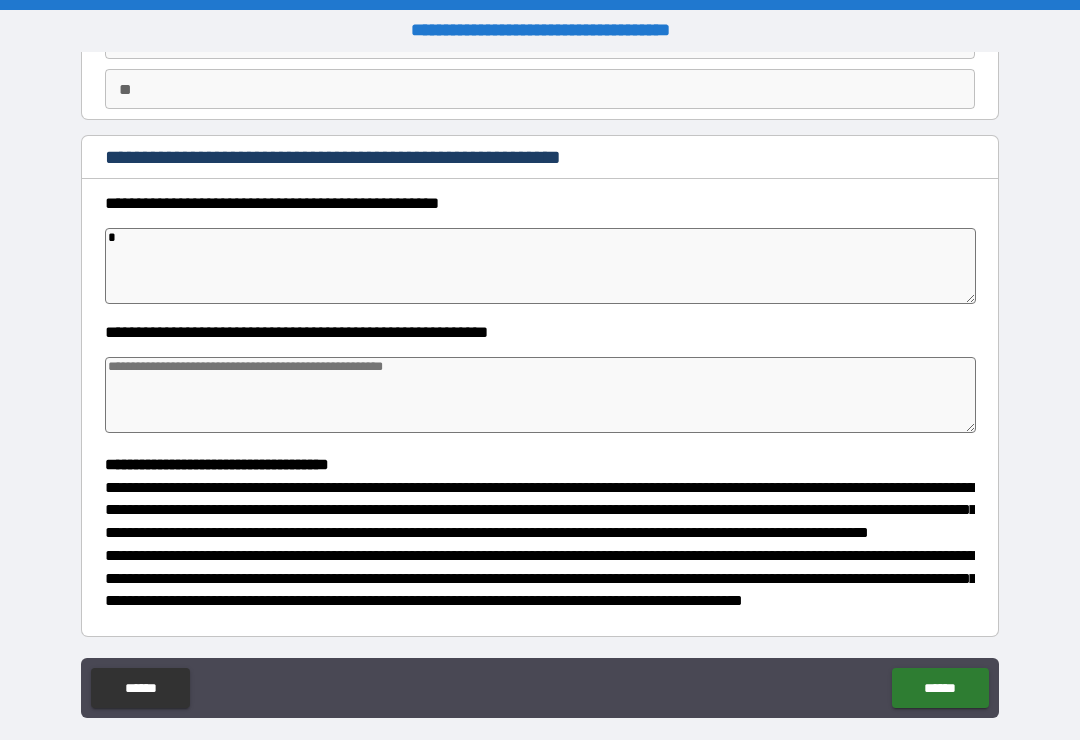 type on "*" 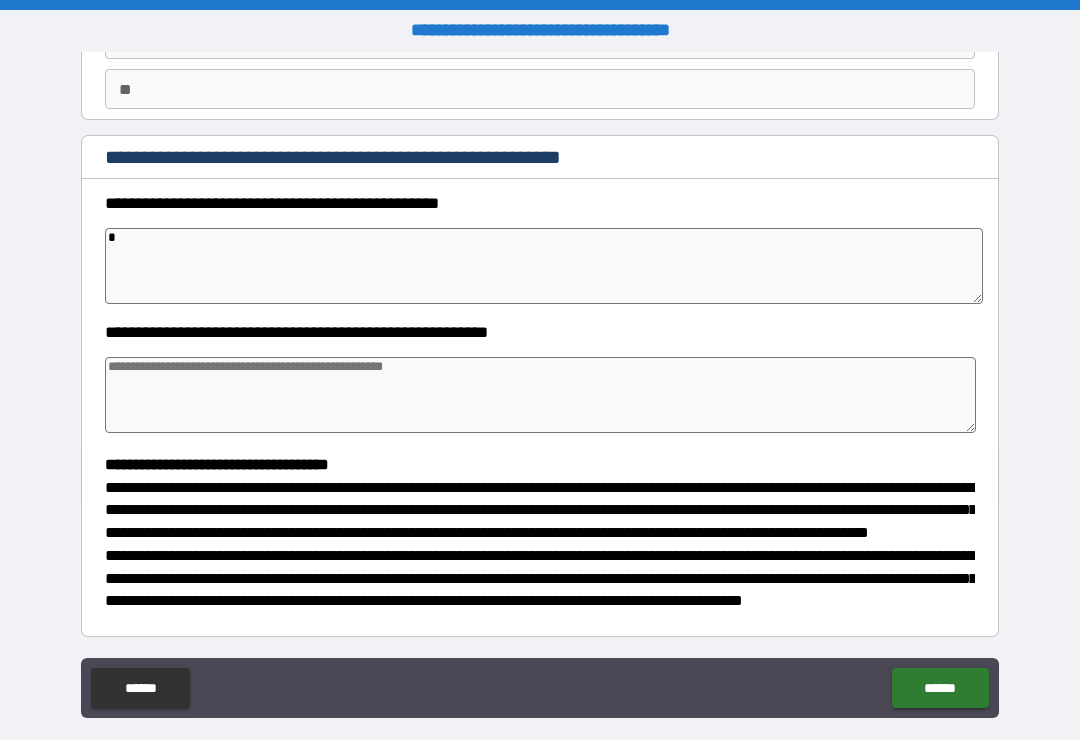 type on "**" 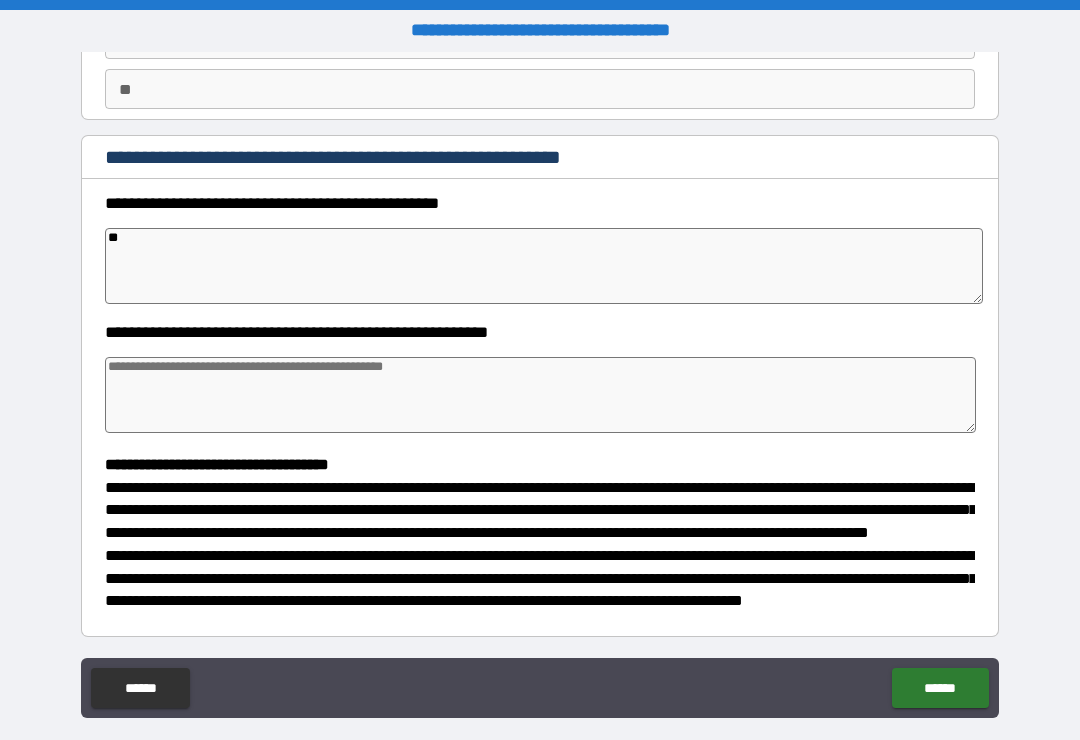 type on "*" 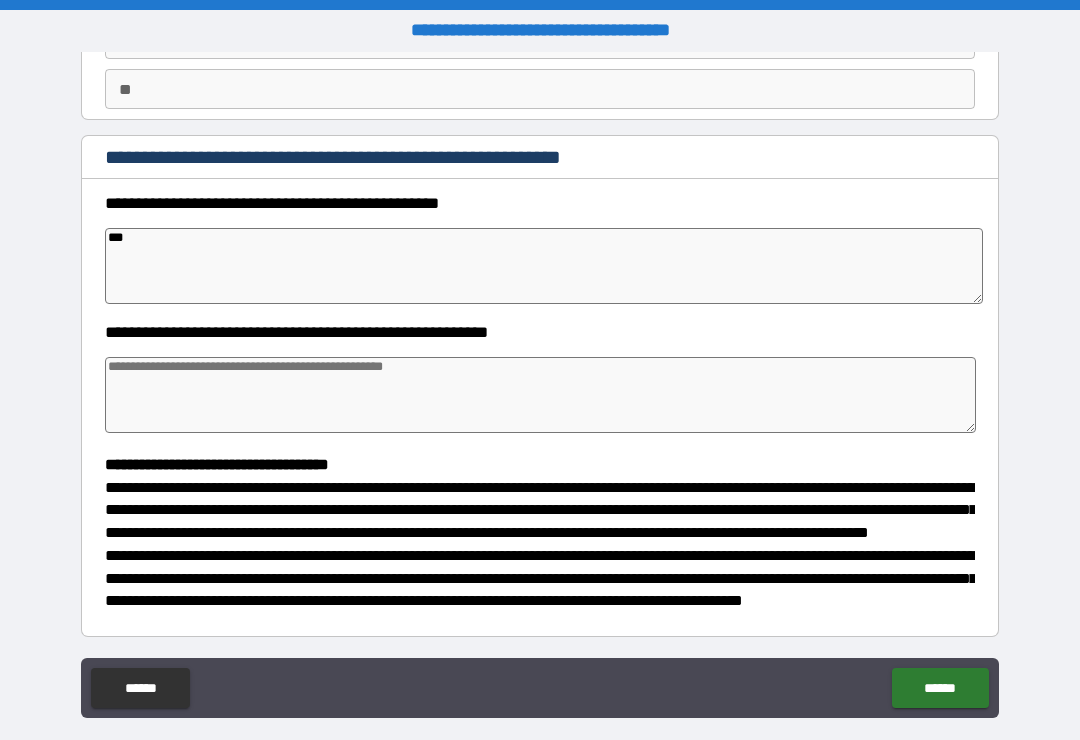 type on "*" 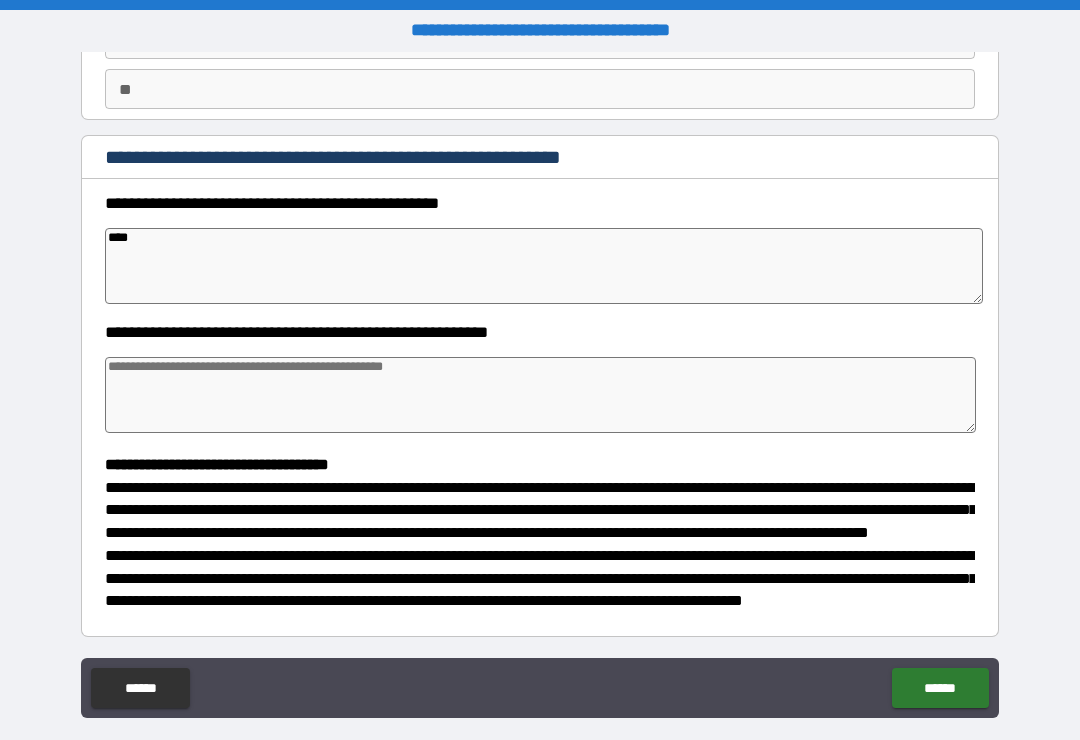 type on "*" 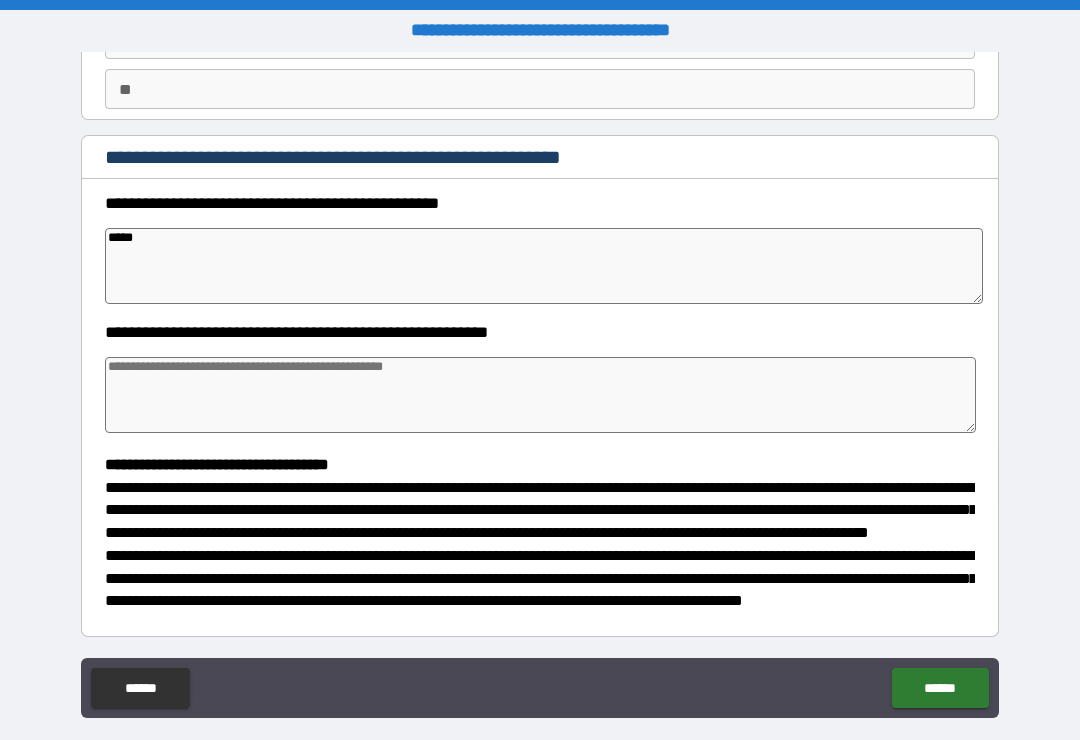 type on "*" 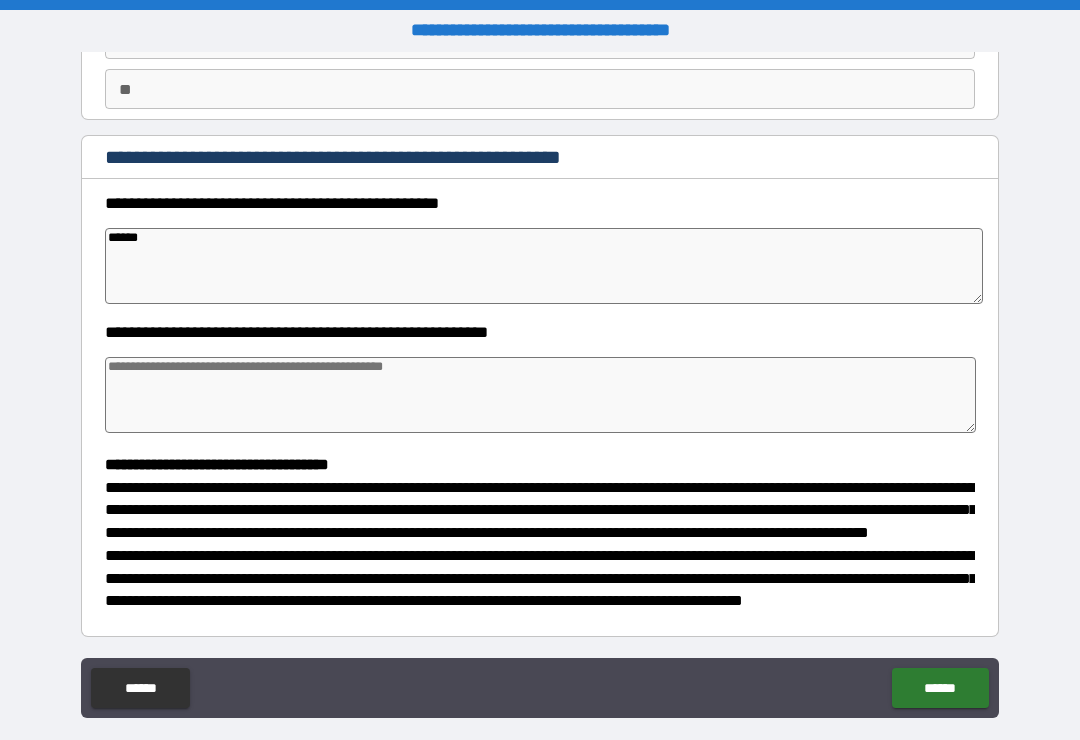 type on "*" 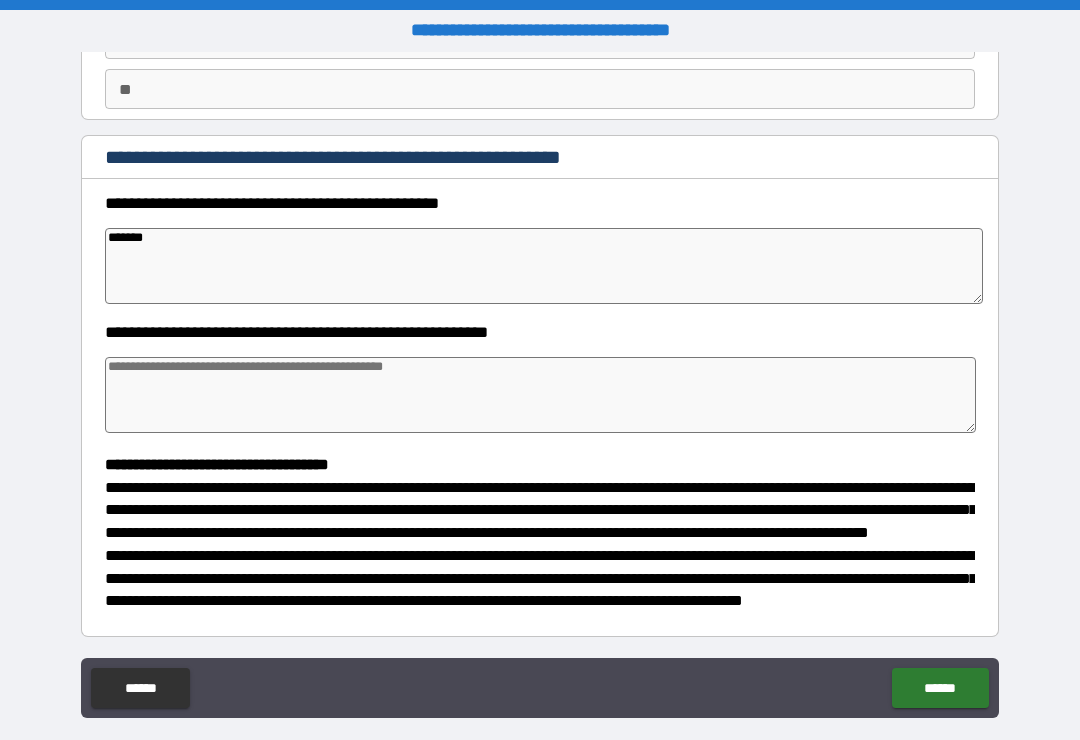 type on "*" 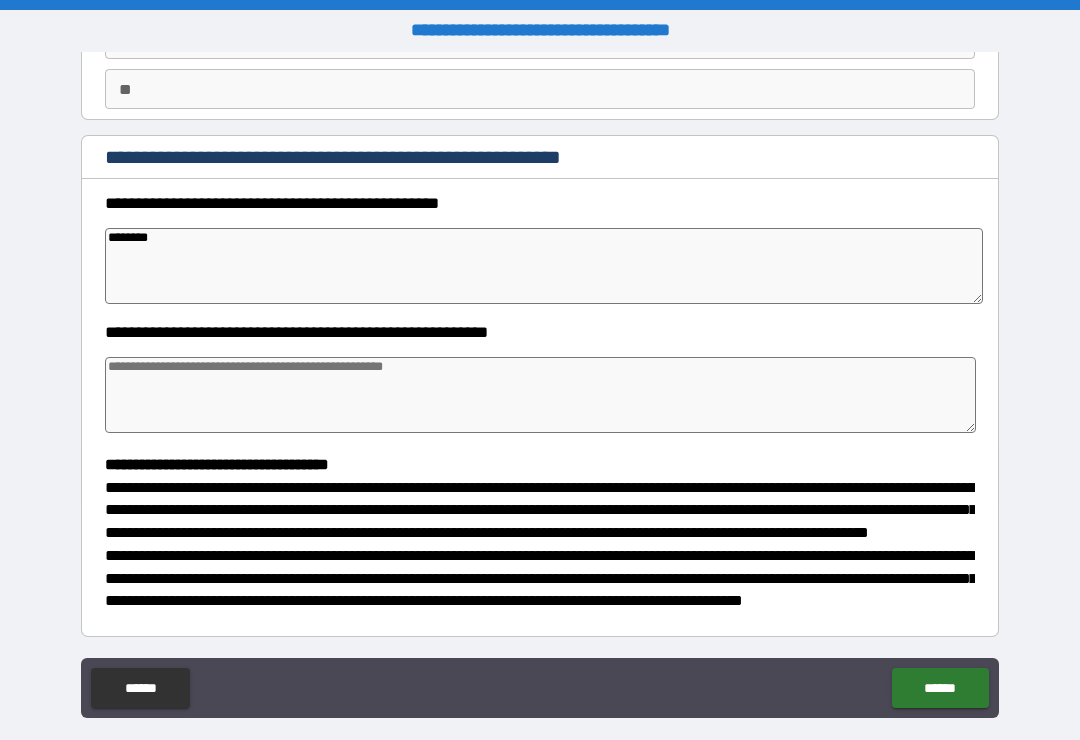 type on "*" 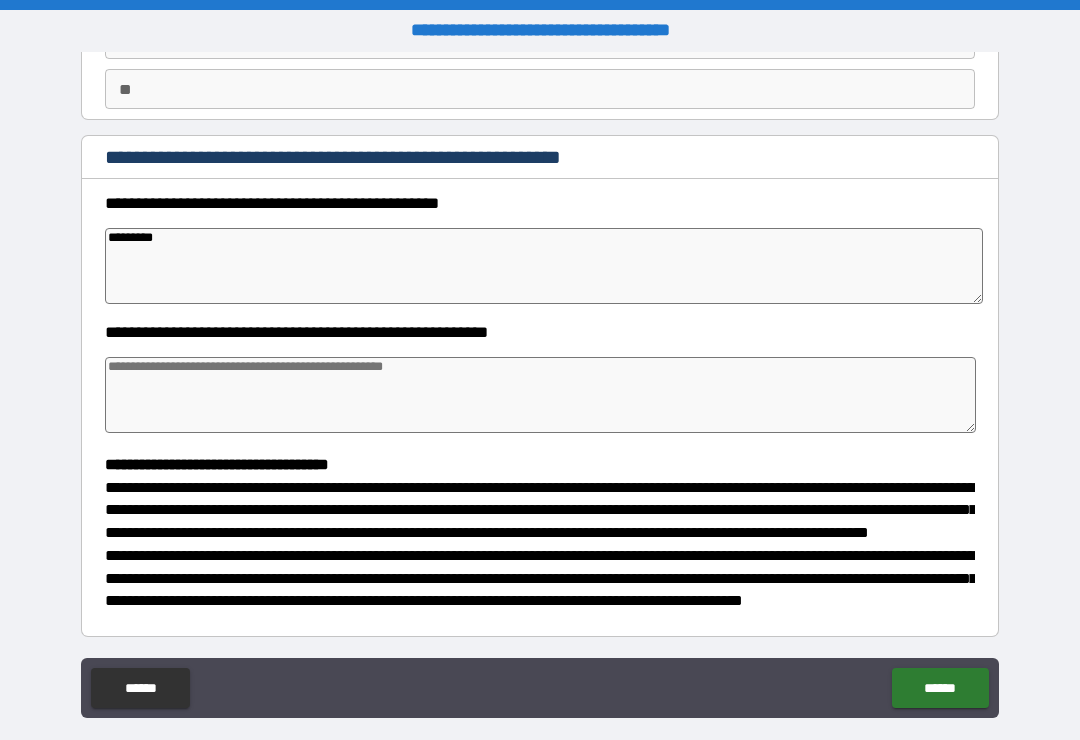 type on "*" 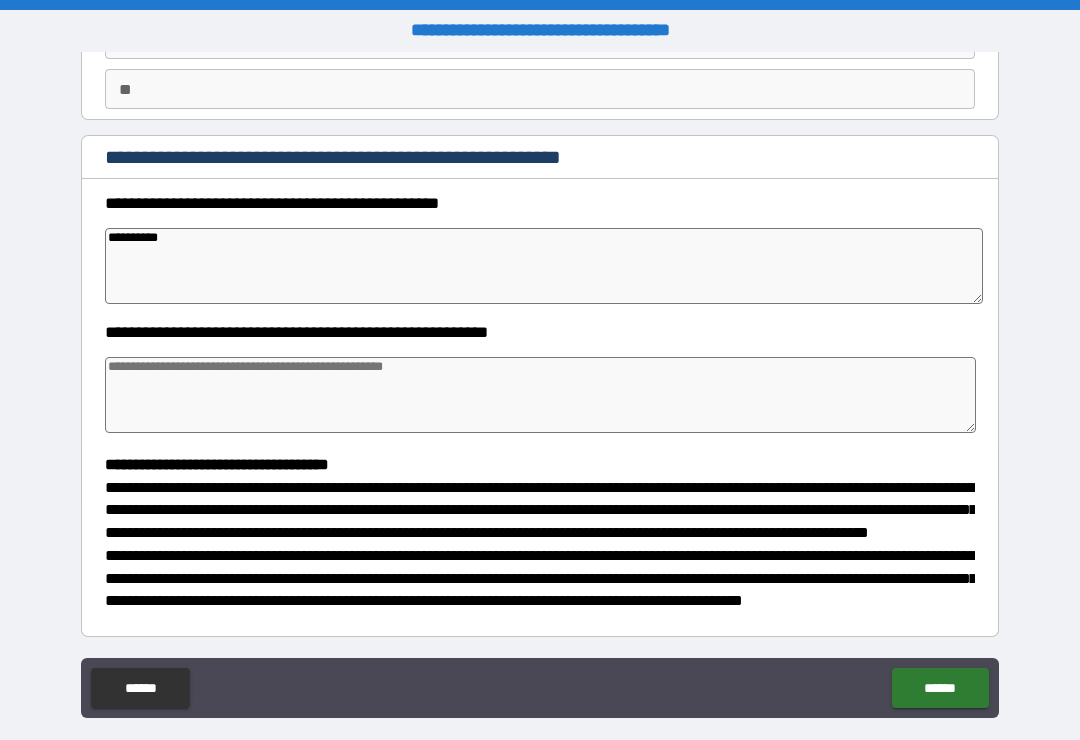 type on "*" 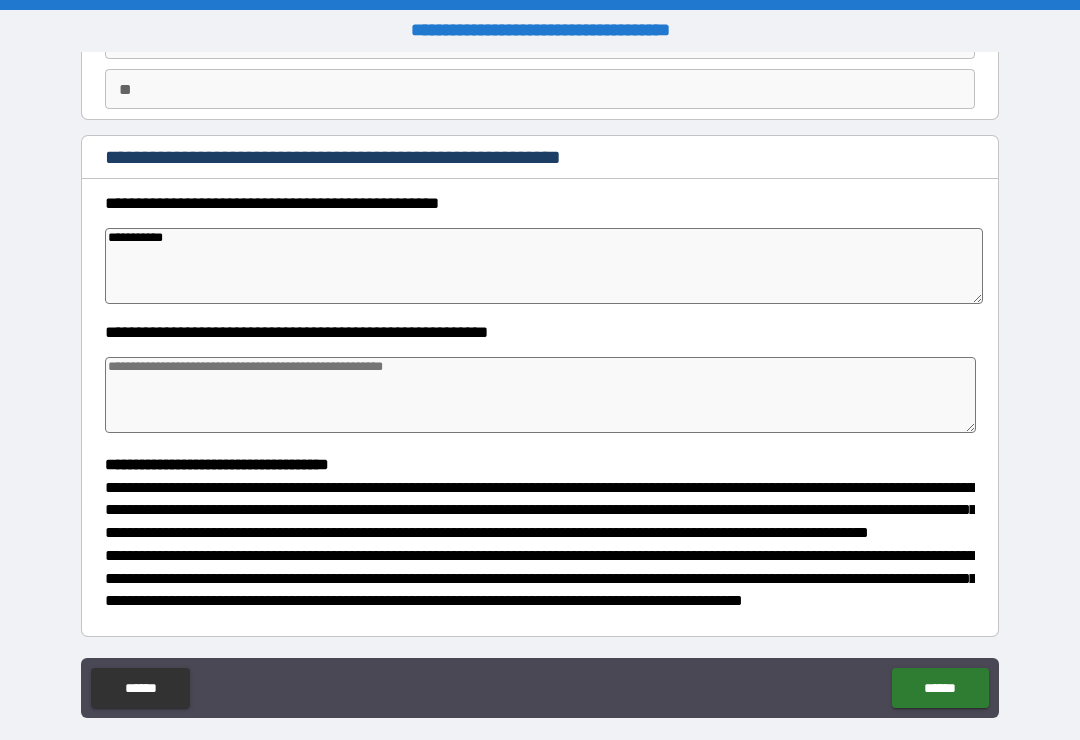 type on "*" 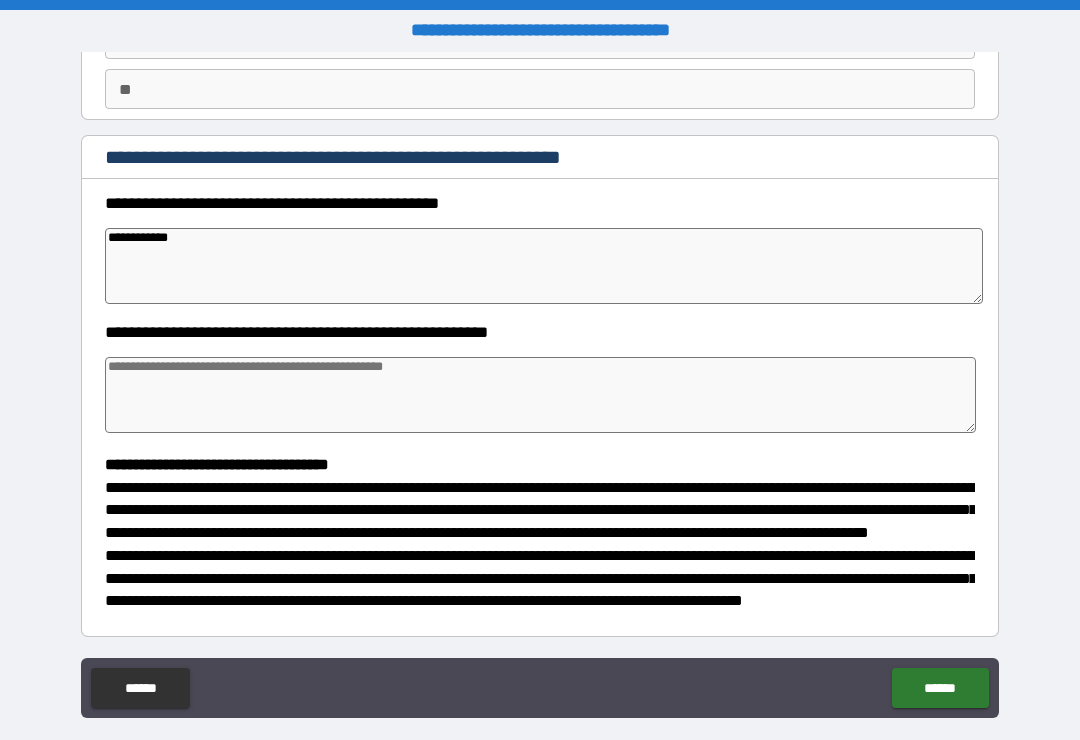 type on "*" 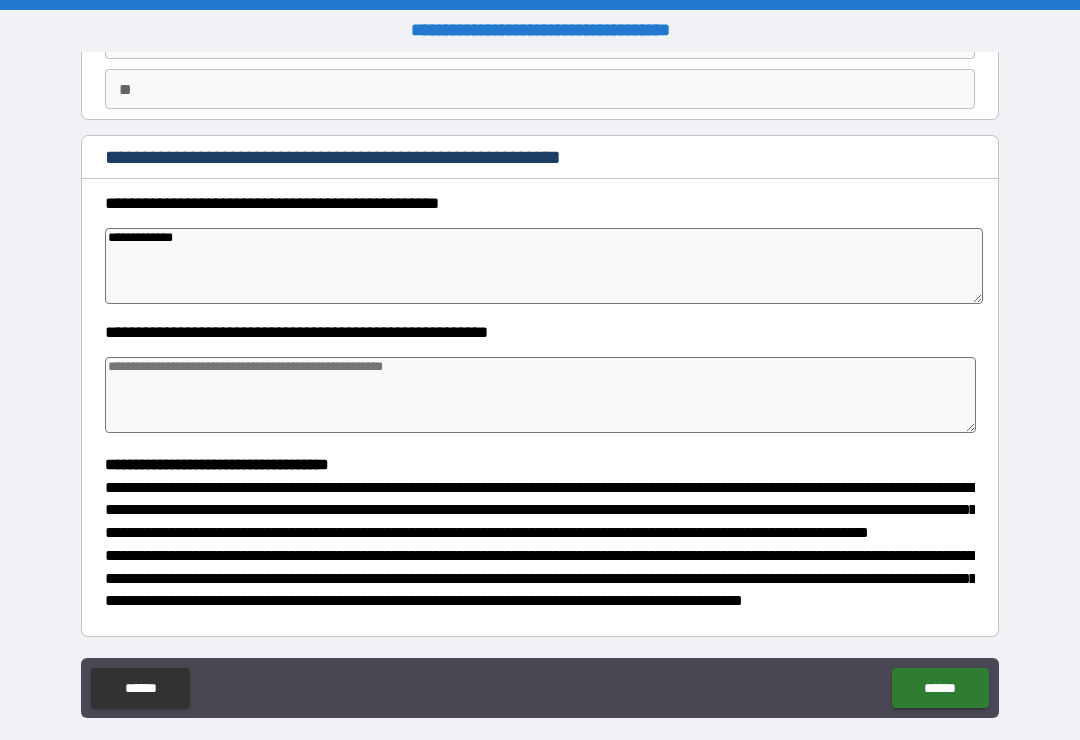 type on "*" 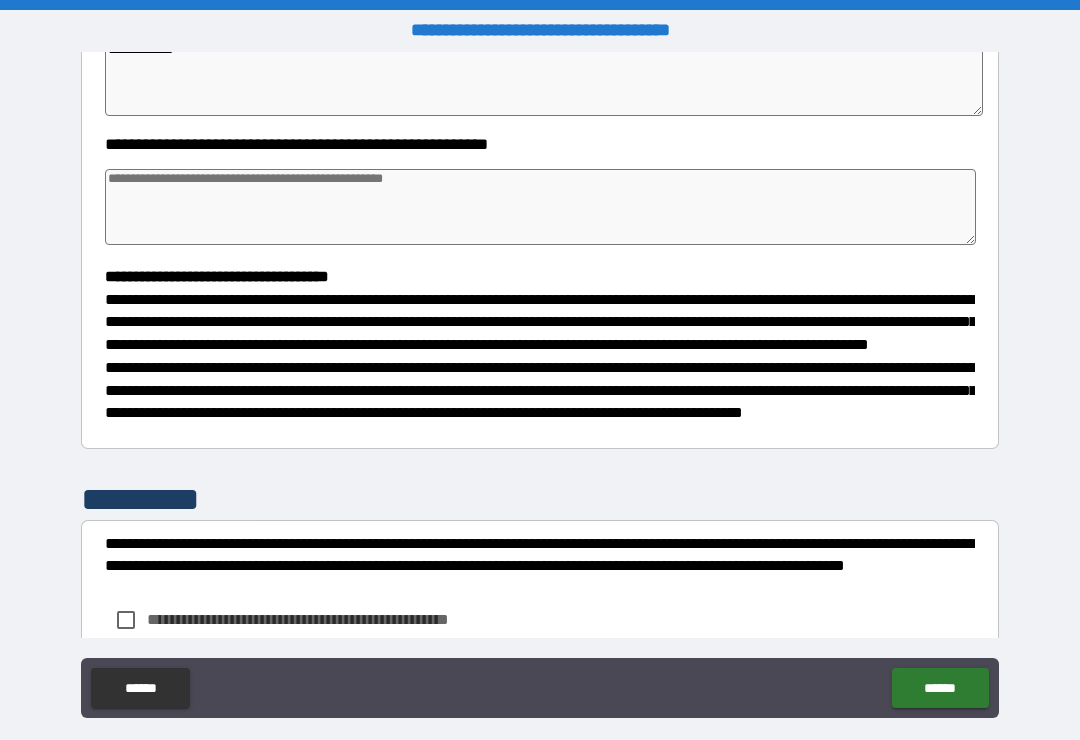 scroll, scrollTop: 369, scrollLeft: 0, axis: vertical 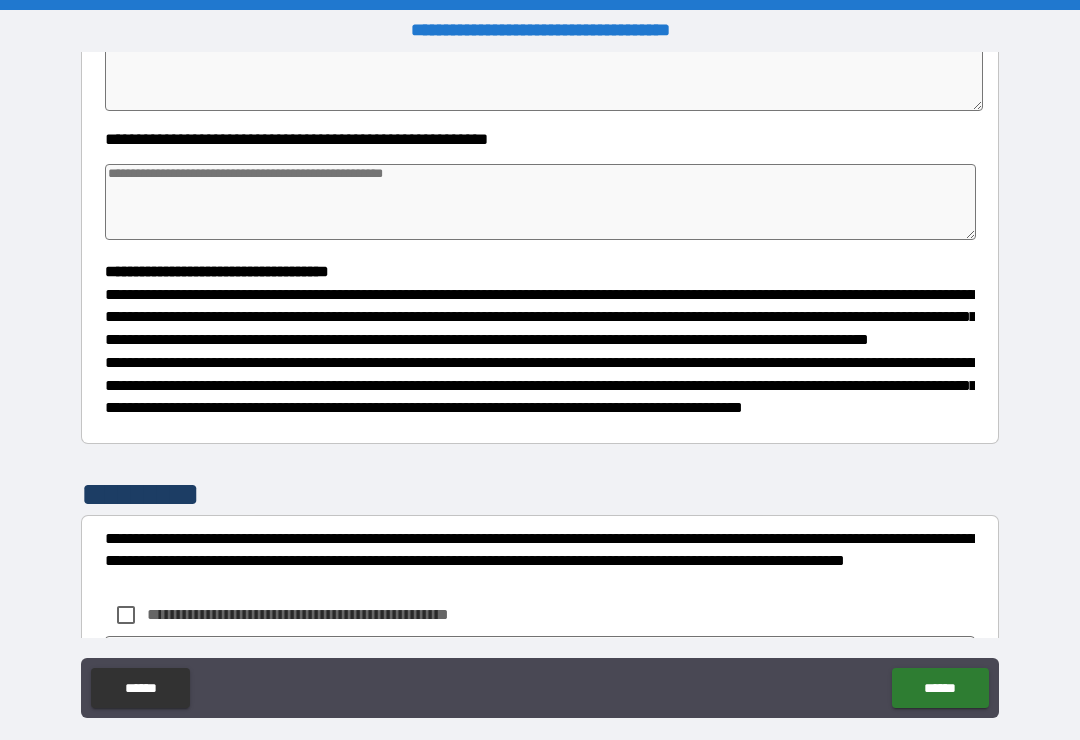 type on "**********" 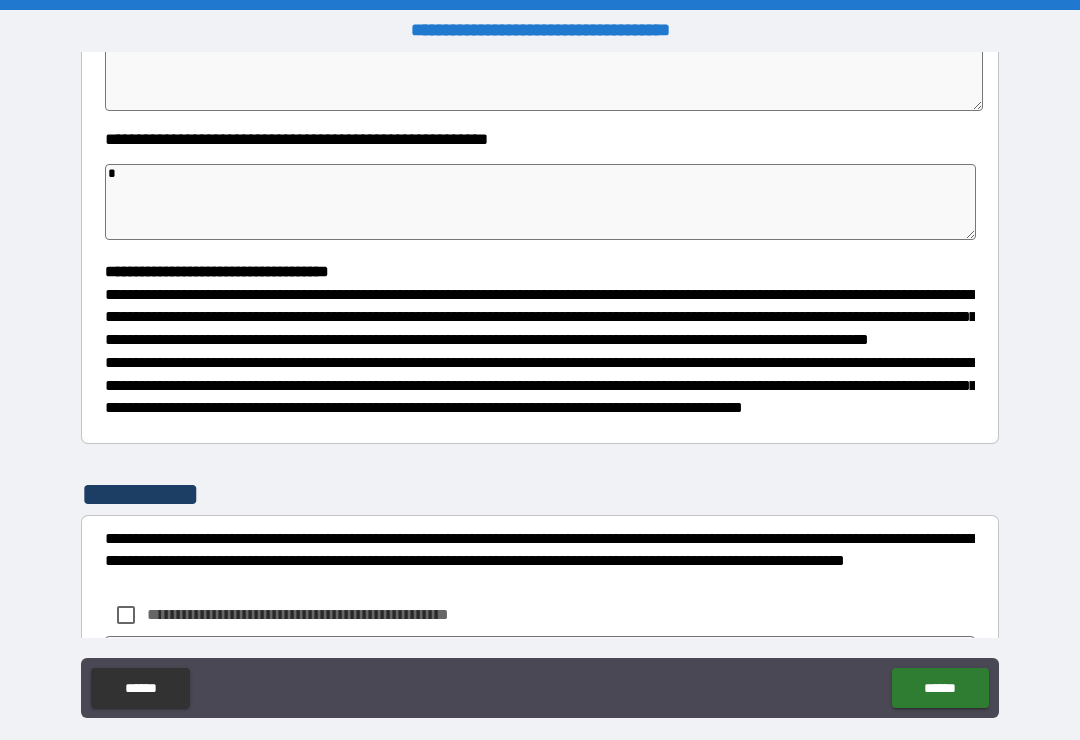 type on "*" 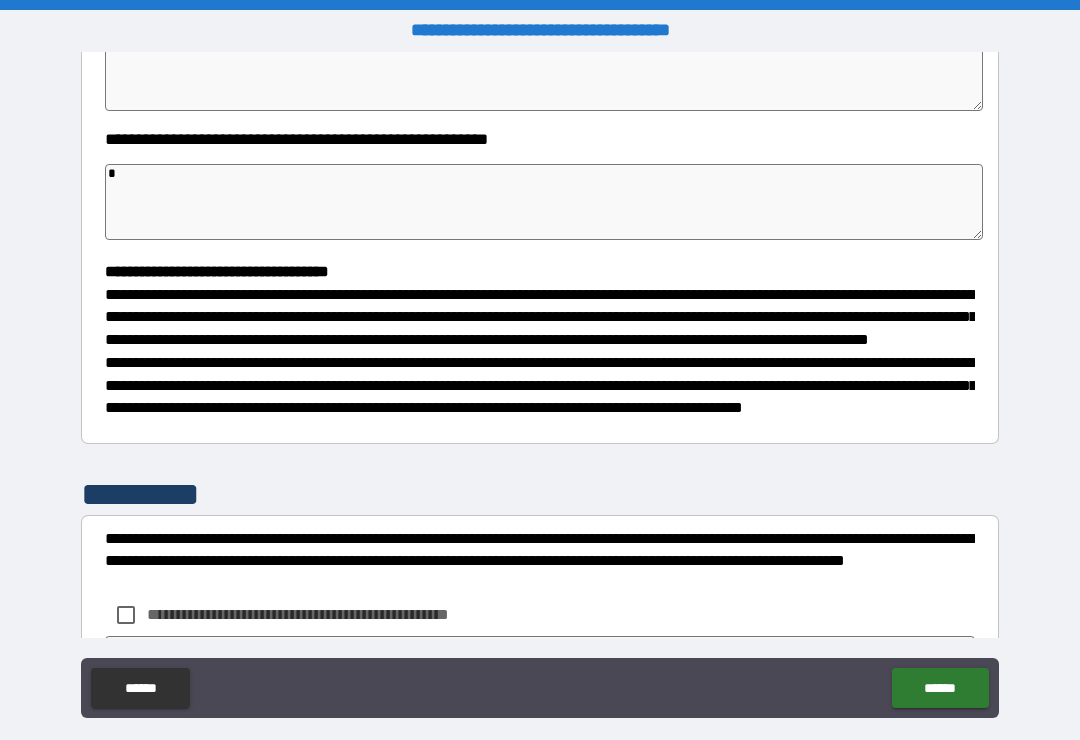 type on "*" 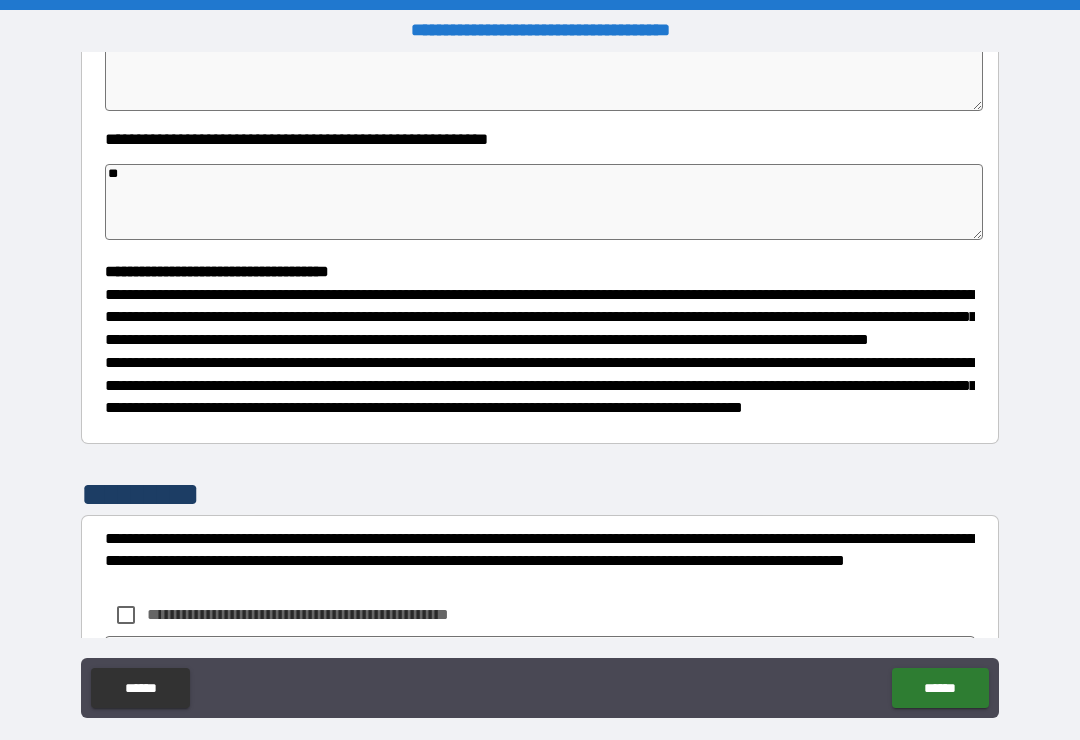 type on "*" 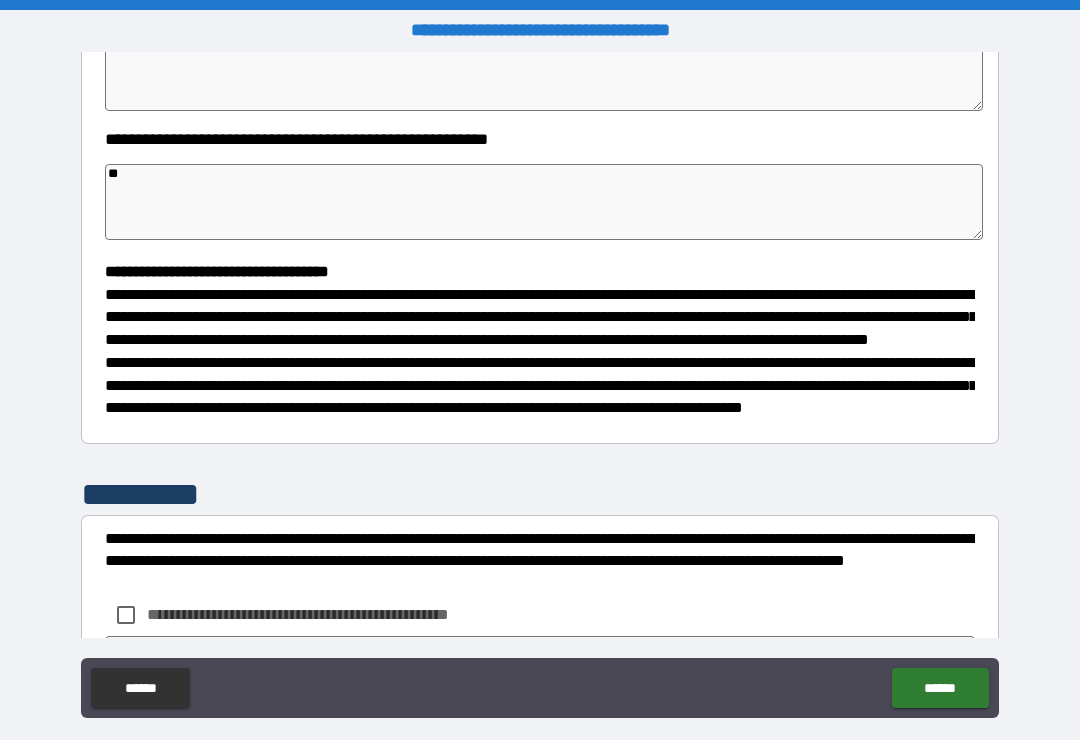 type on "***" 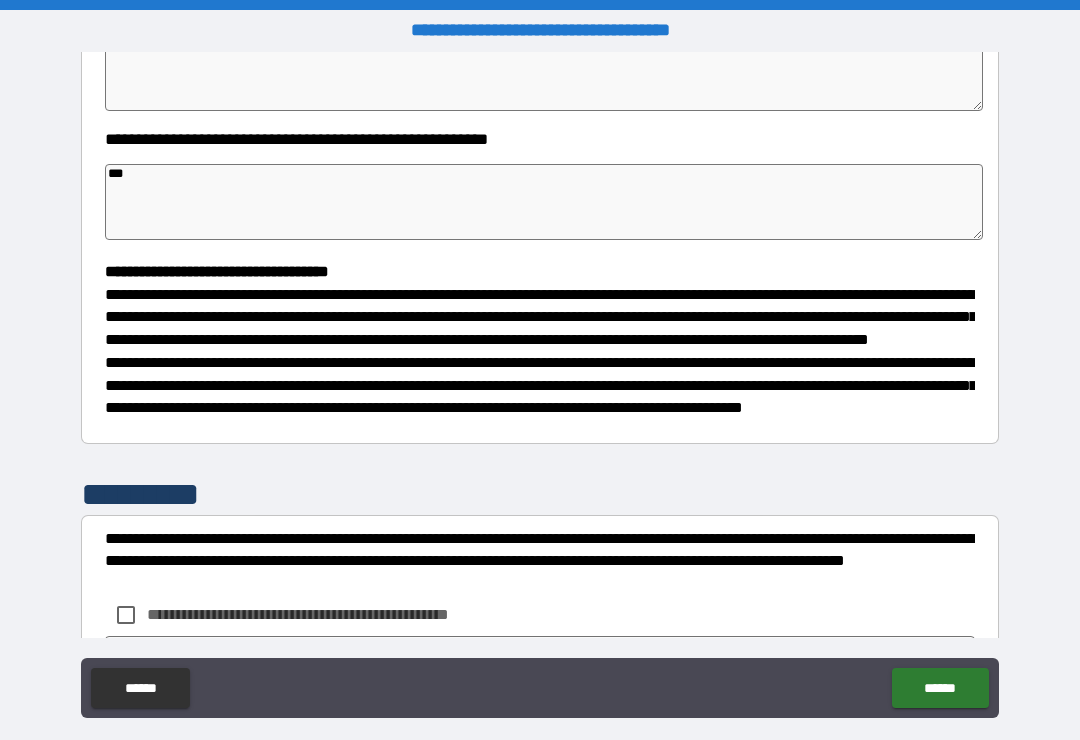 type on "*" 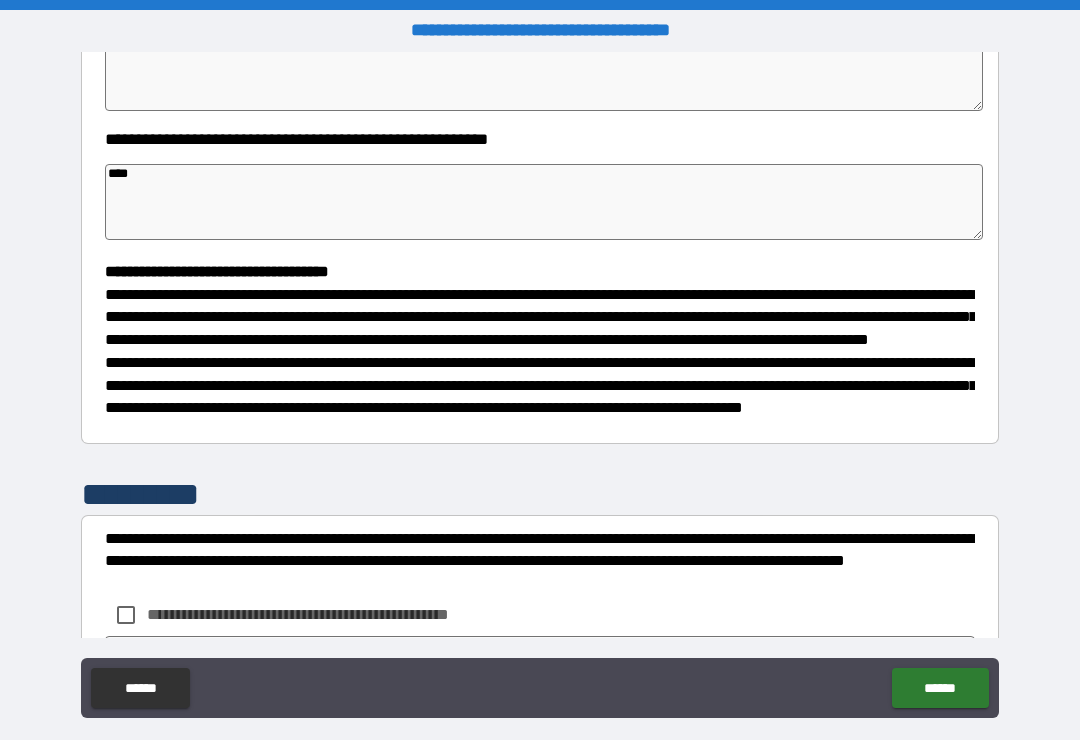 type on "*" 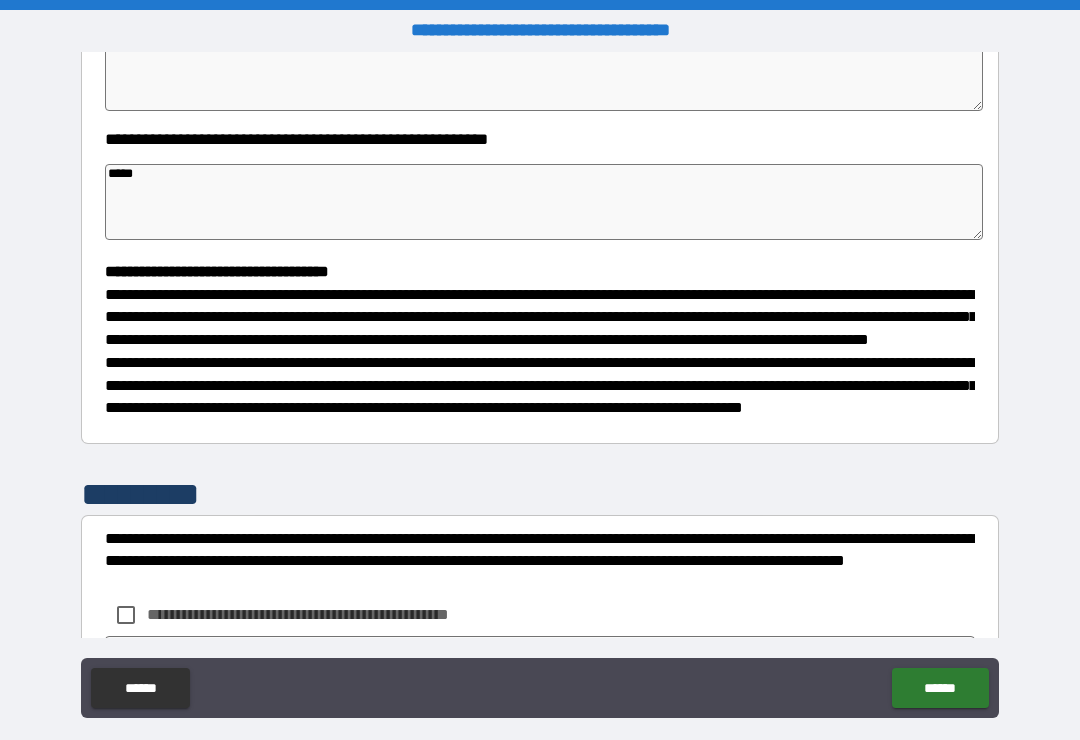 type on "*" 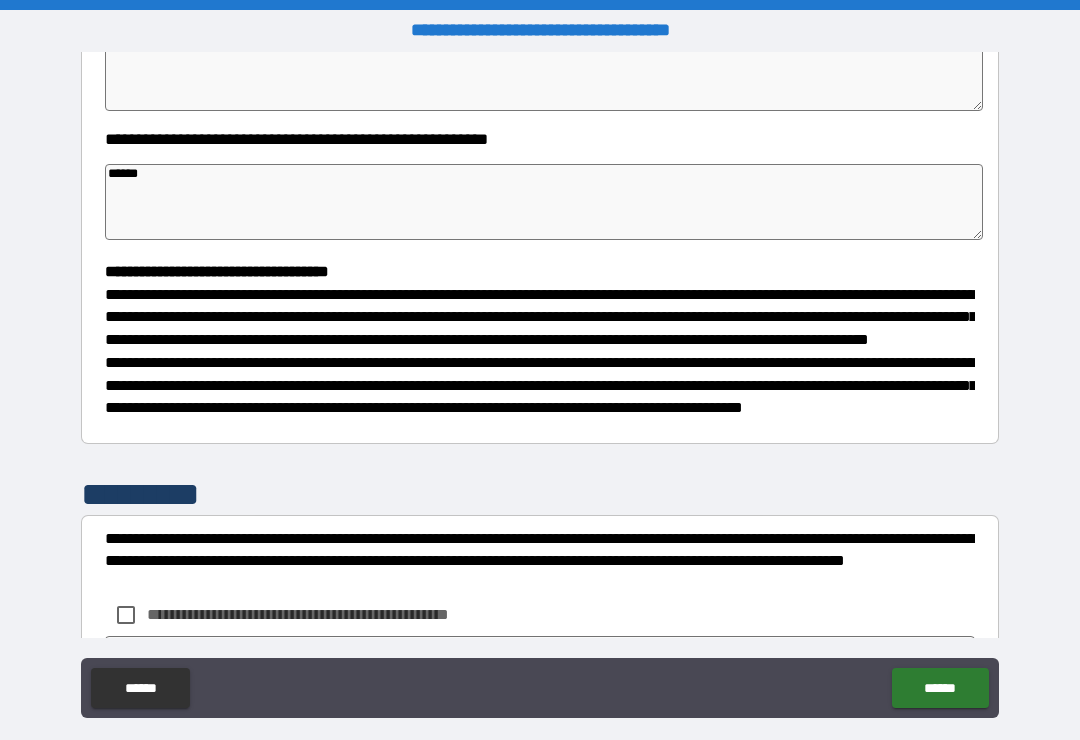 type on "*" 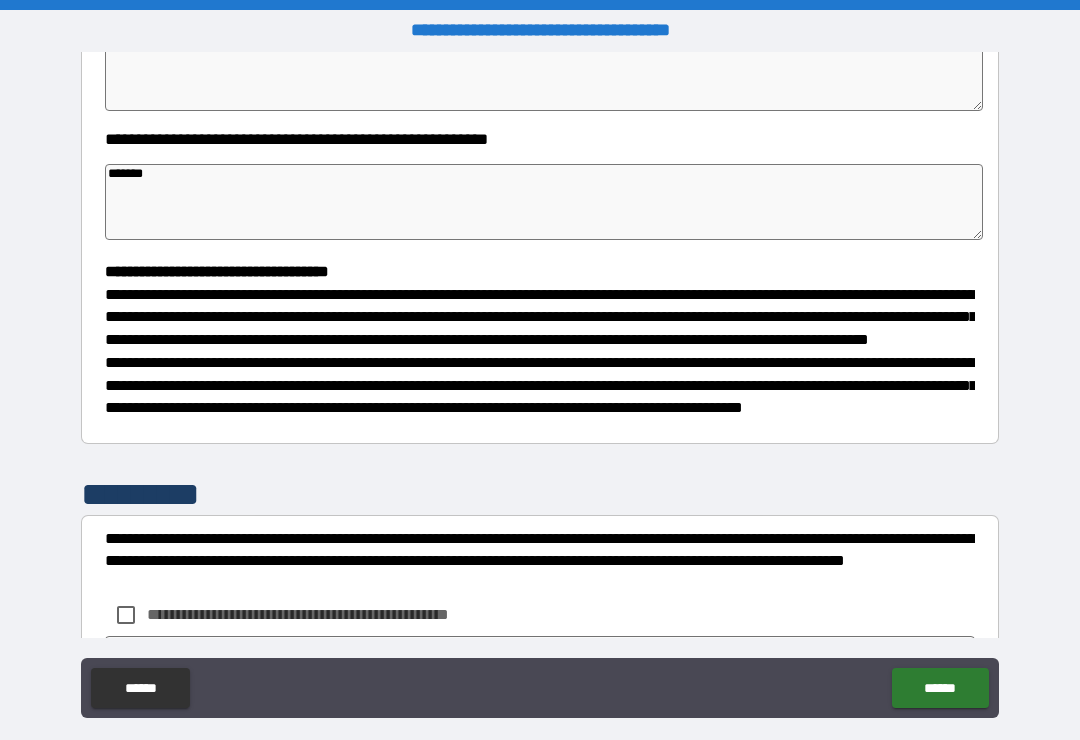 type on "*" 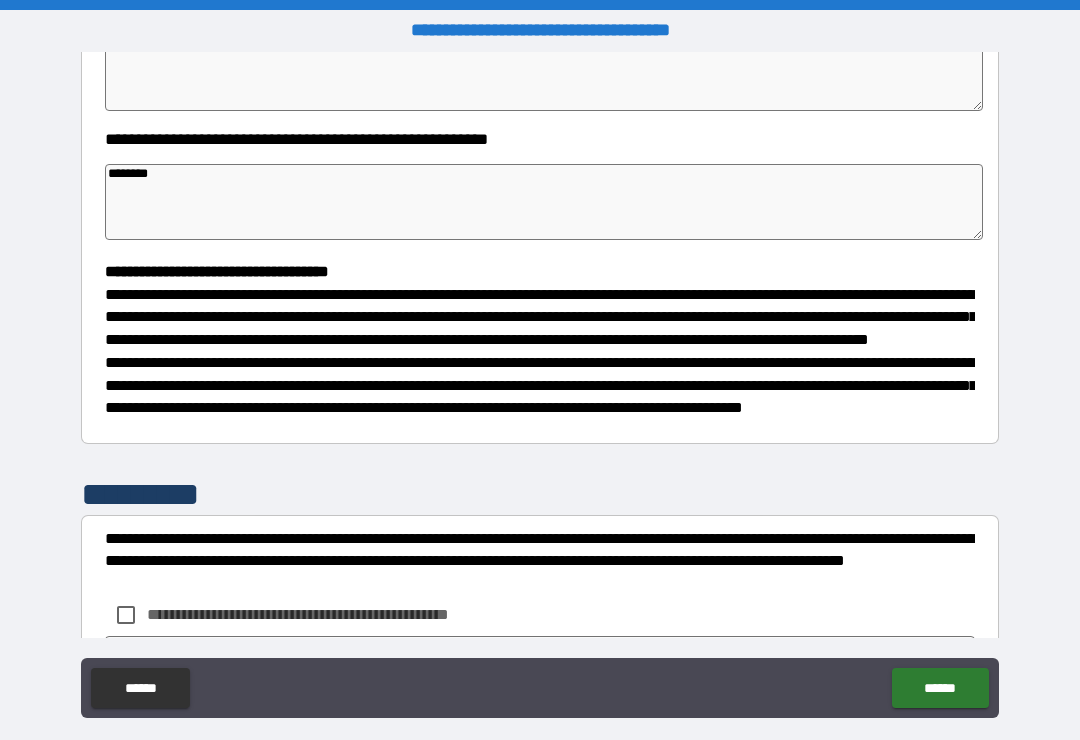 type on "*" 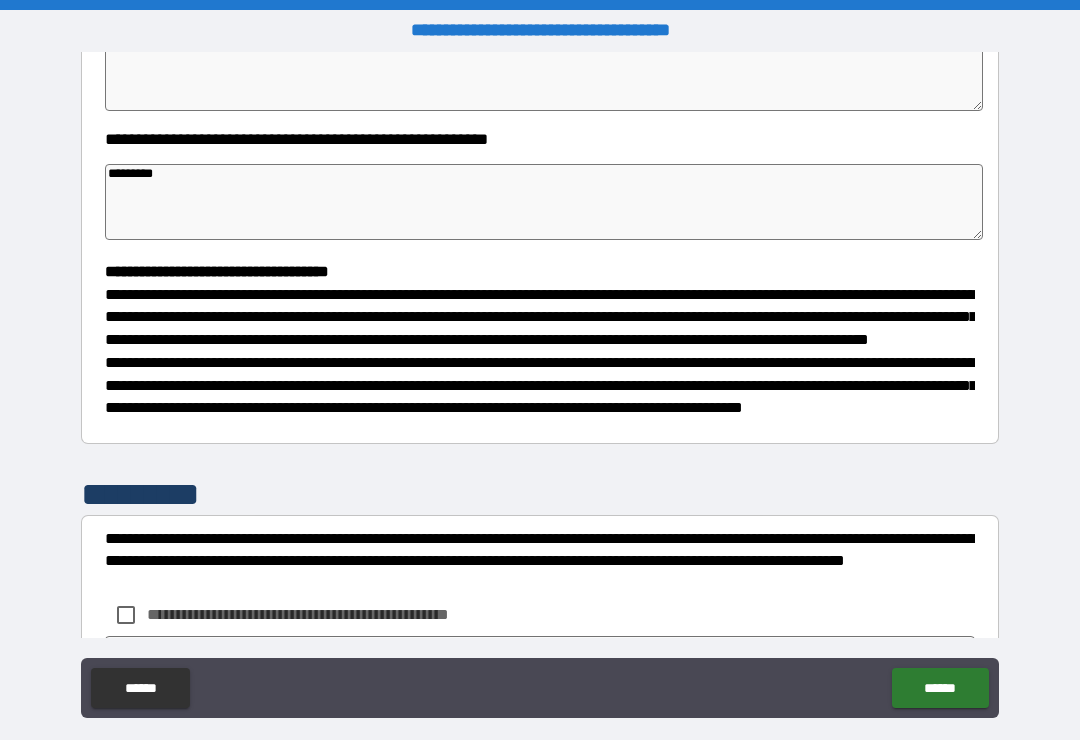 type on "*" 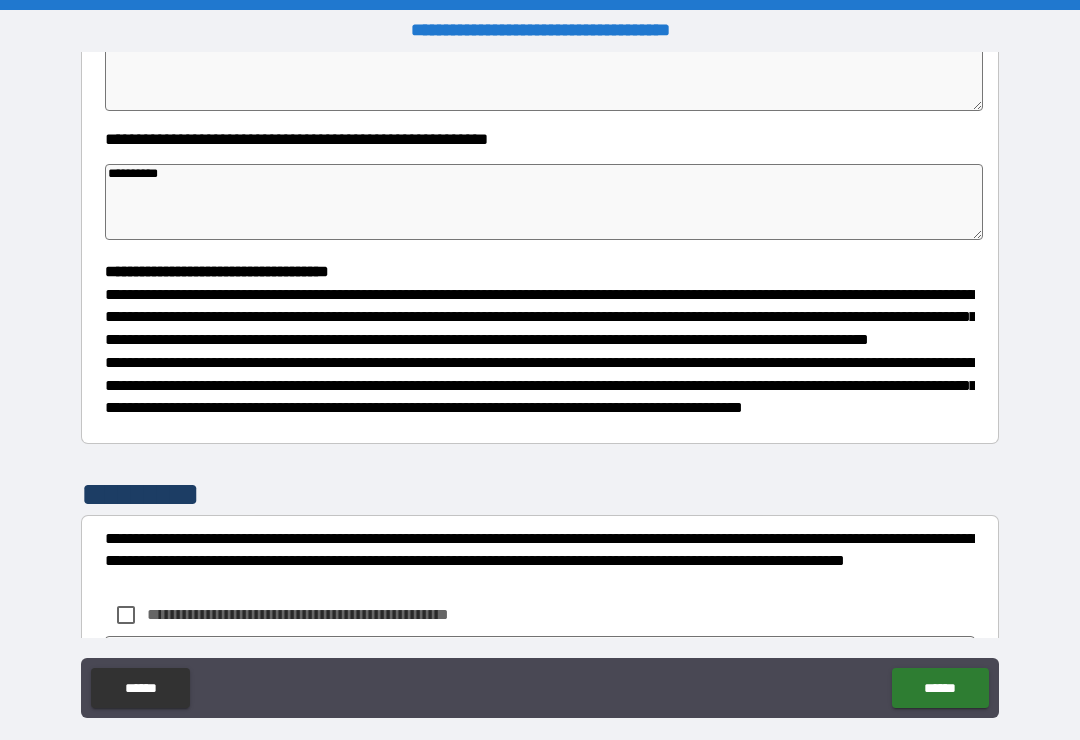 type on "*" 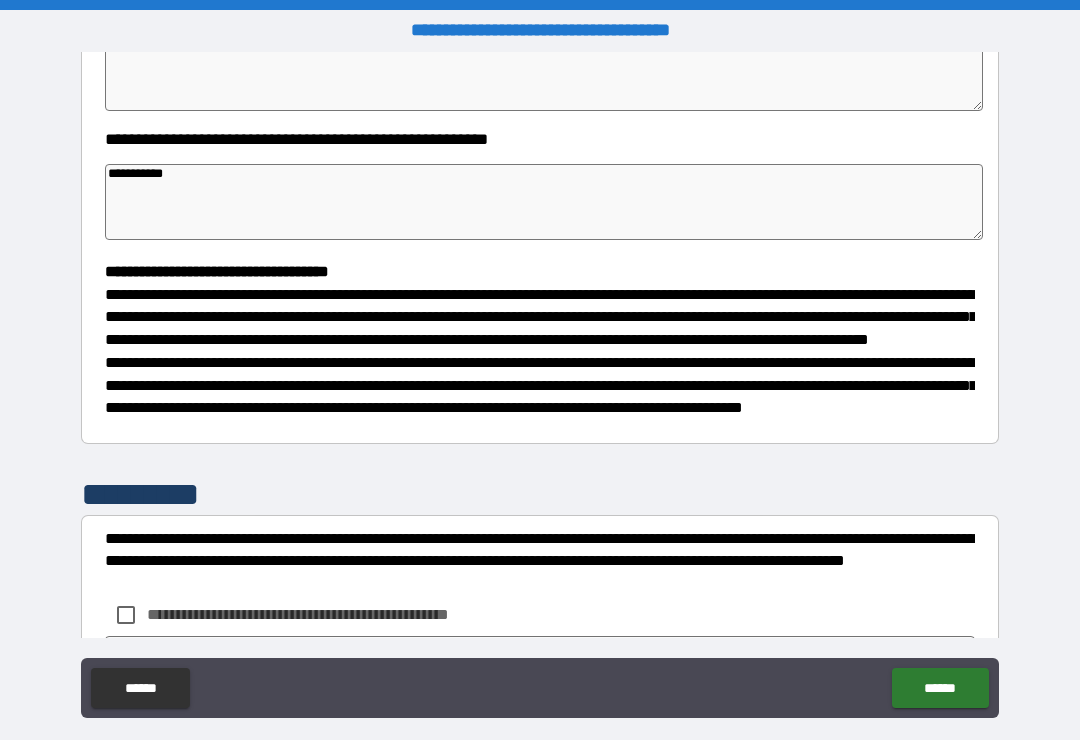 type on "*" 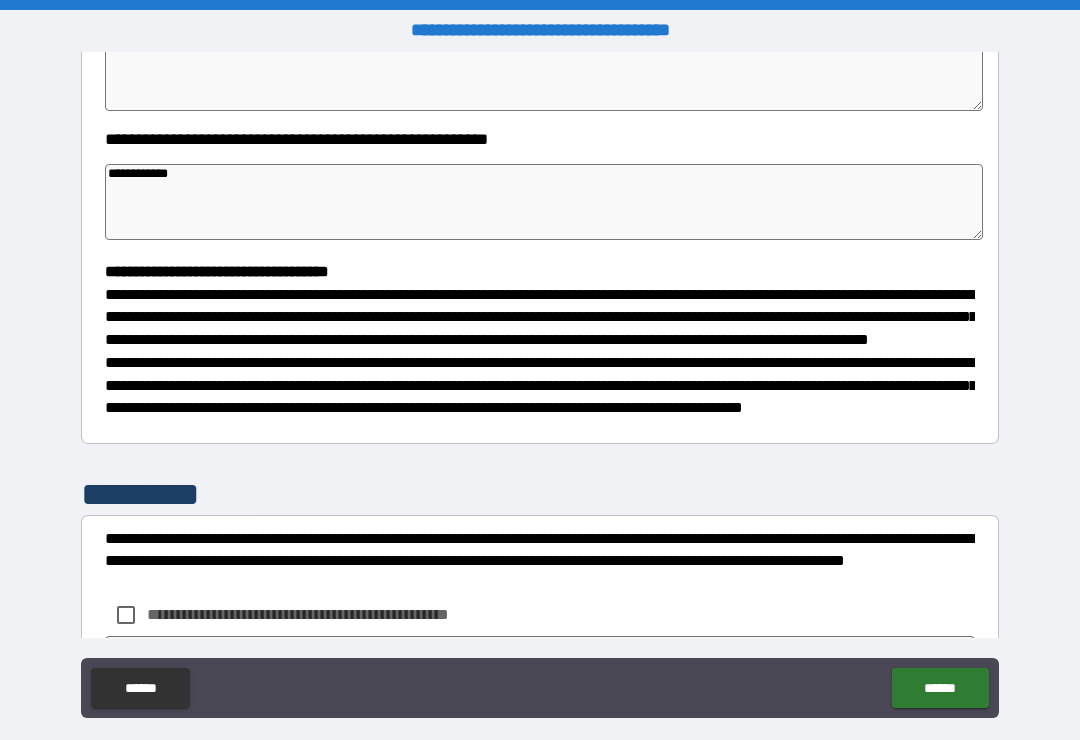 type on "*" 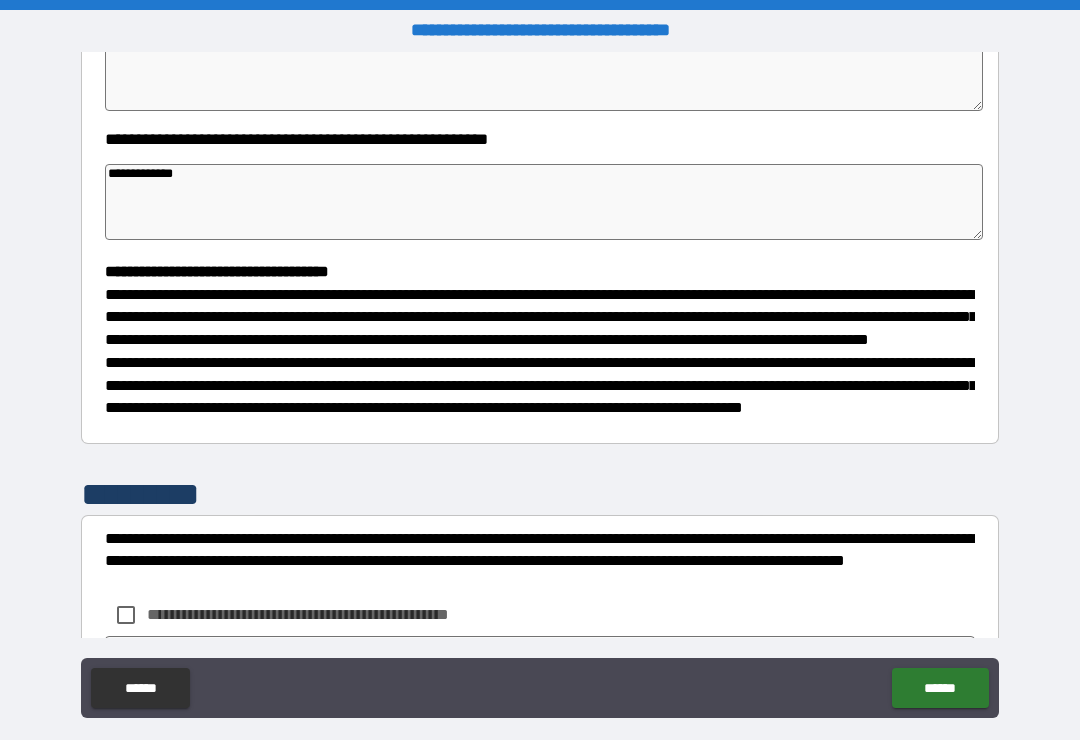 type on "*" 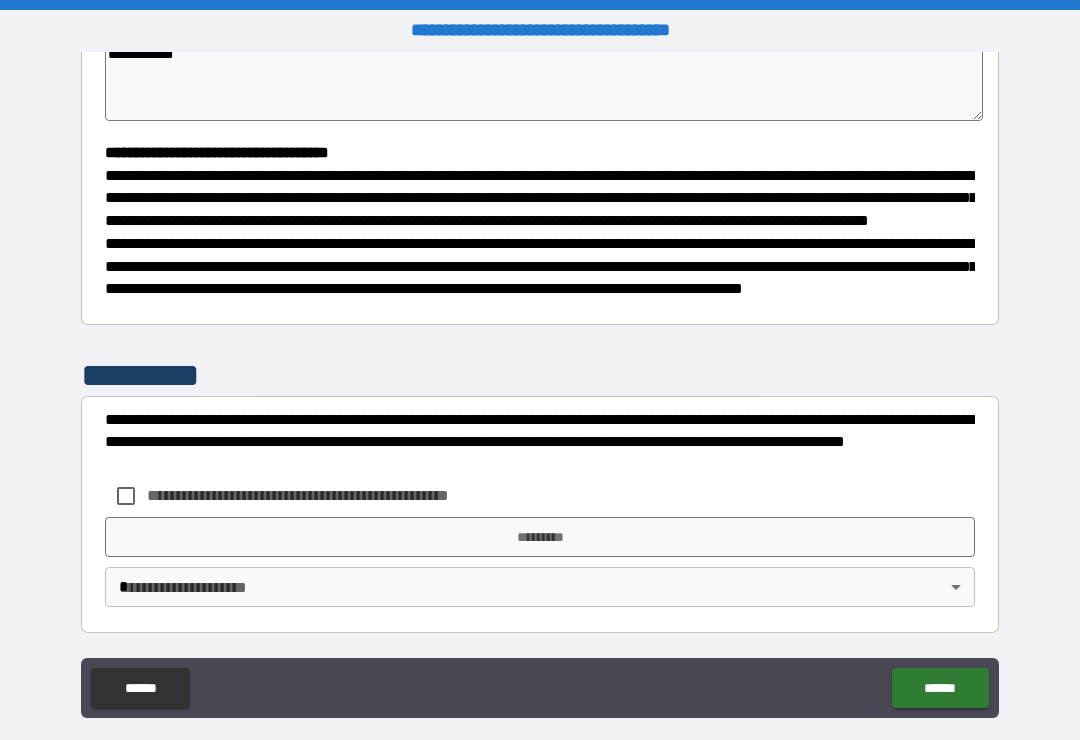 scroll, scrollTop: 526, scrollLeft: 0, axis: vertical 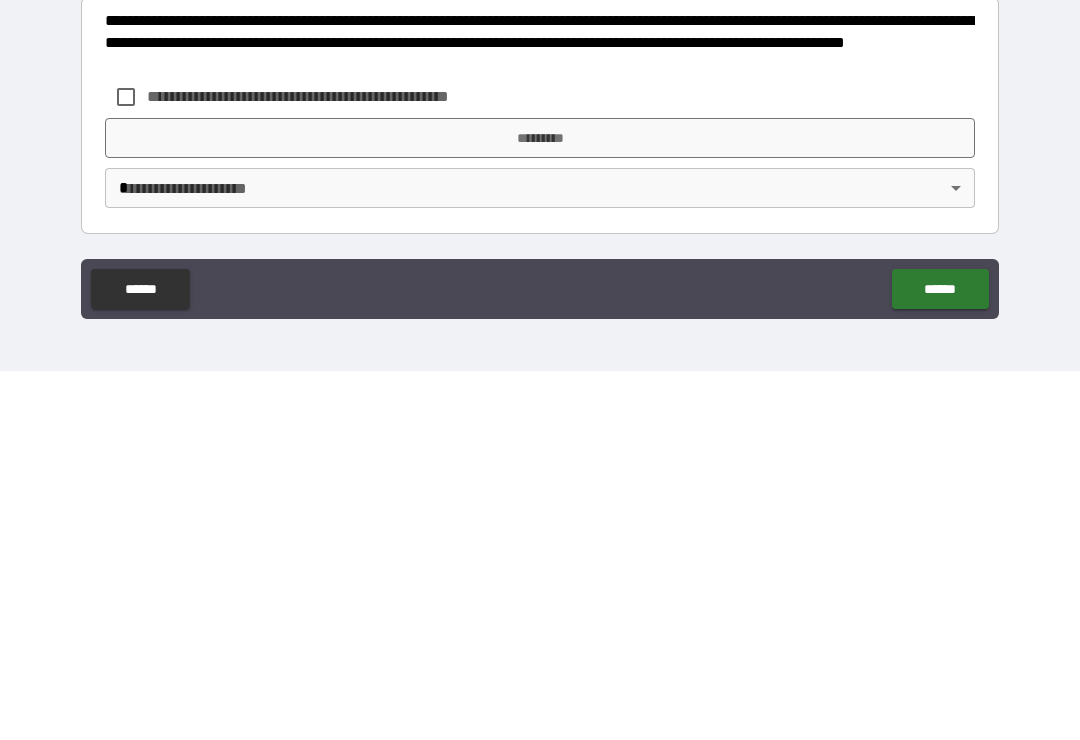 type on "**********" 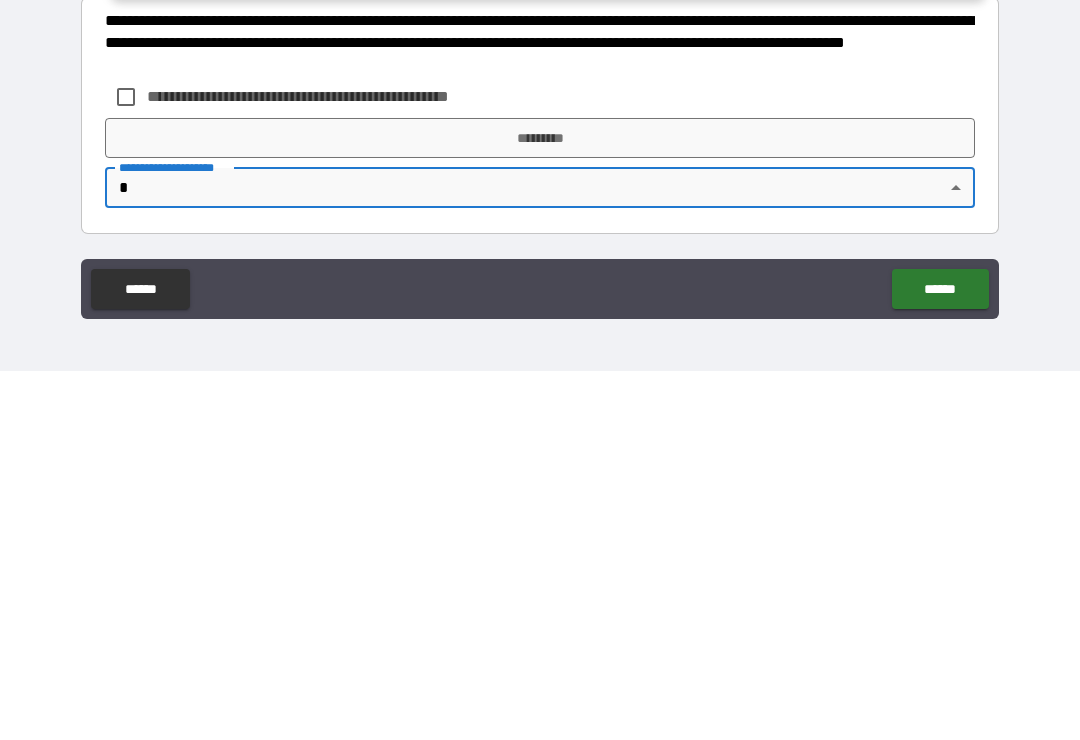 scroll, scrollTop: 31, scrollLeft: 0, axis: vertical 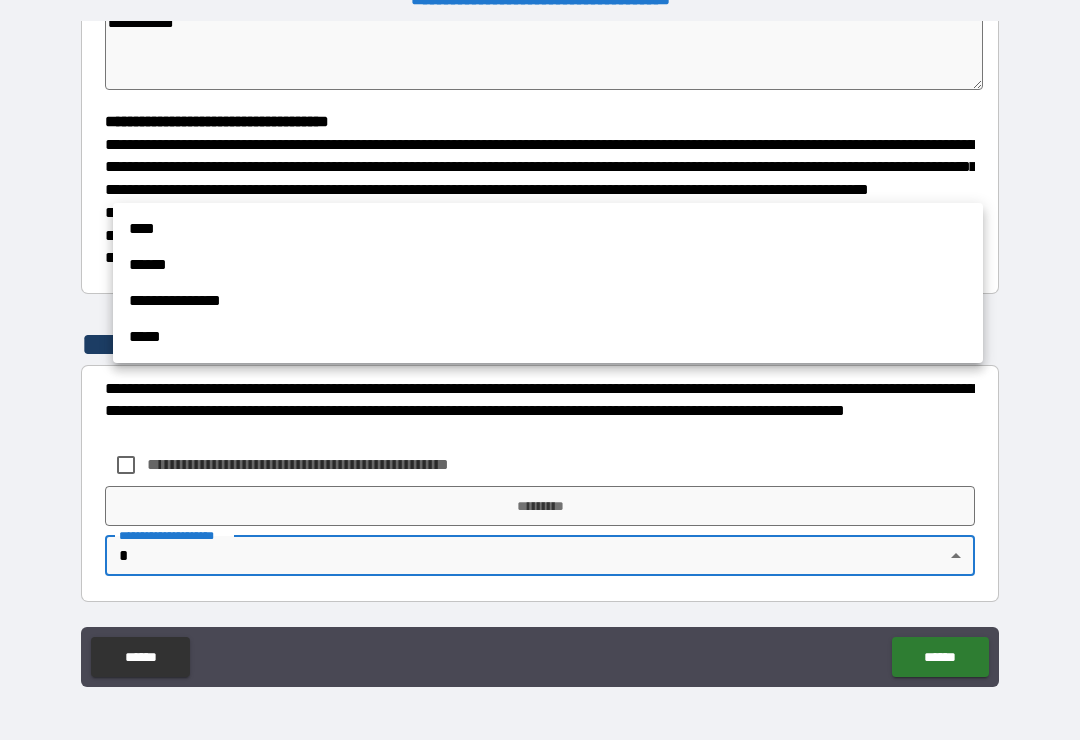 click on "****" at bounding box center [548, 229] 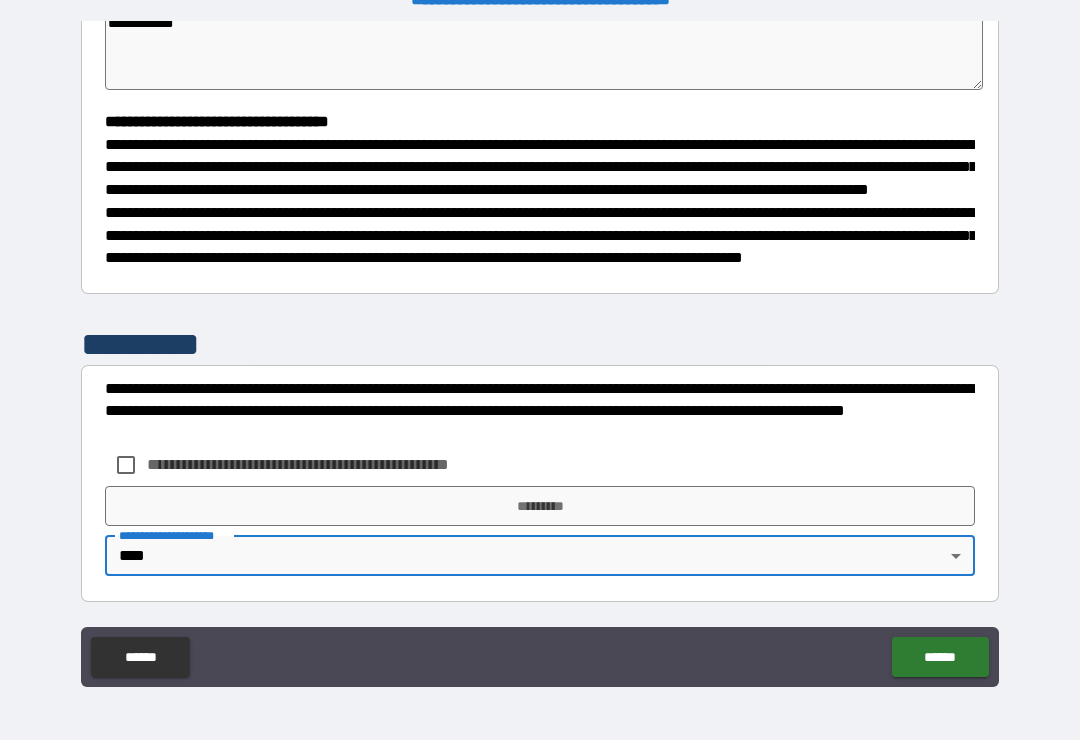 type on "*" 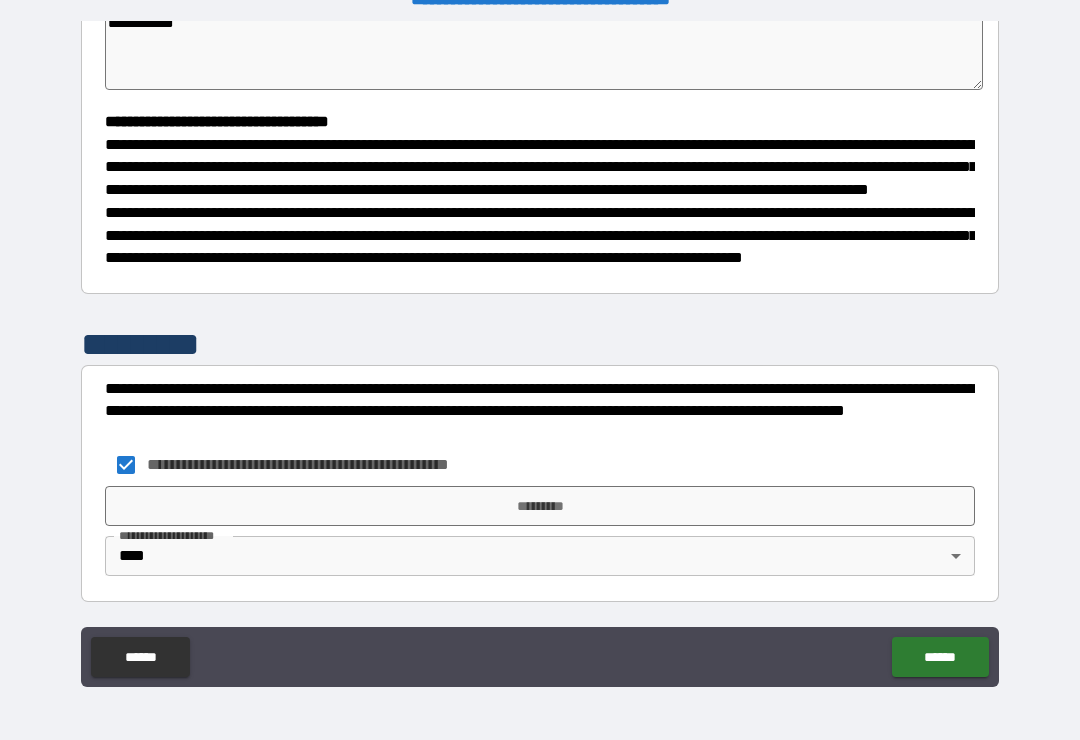 type on "*" 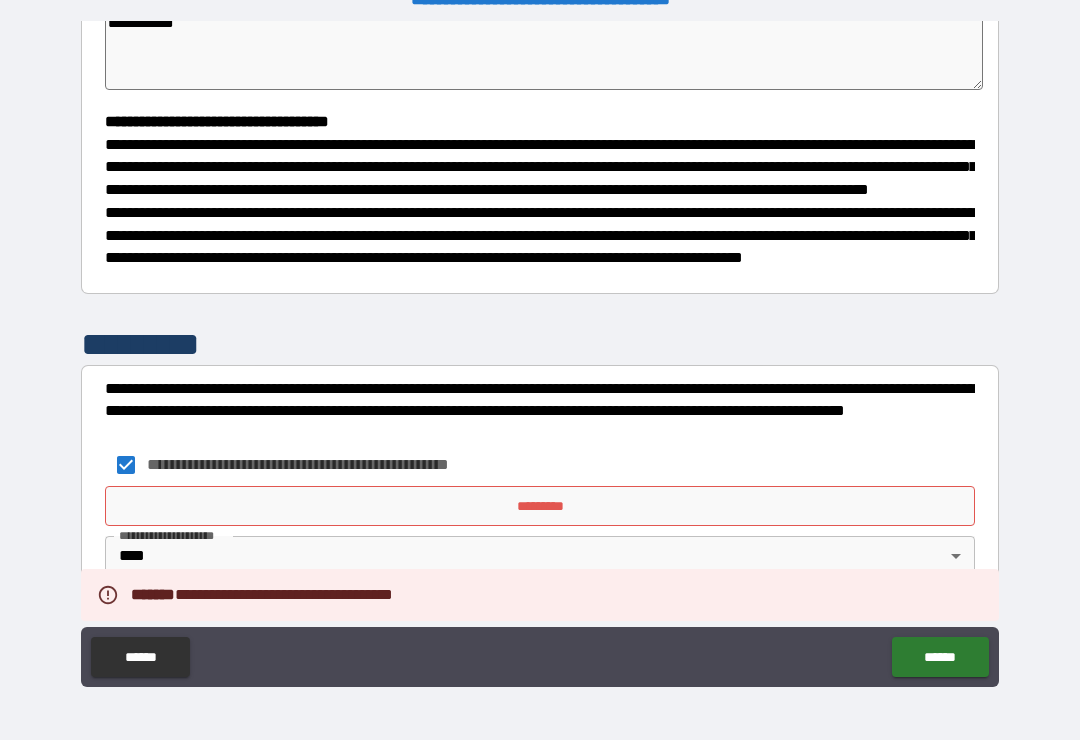 type on "*" 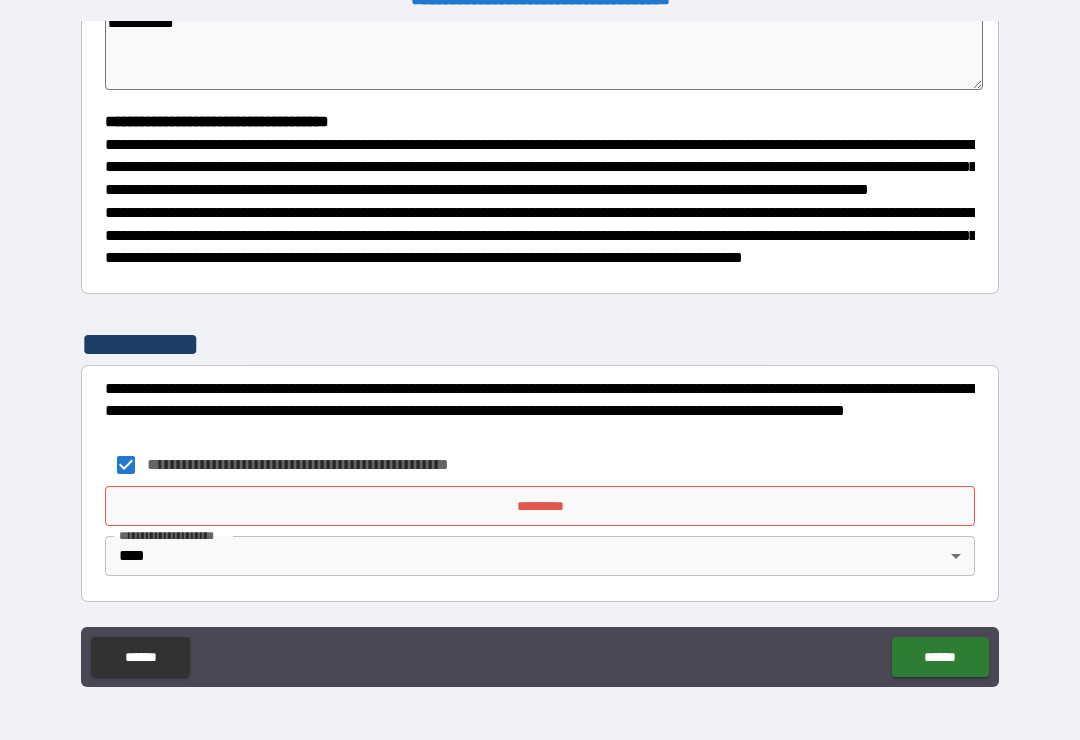 scroll, scrollTop: 526, scrollLeft: 0, axis: vertical 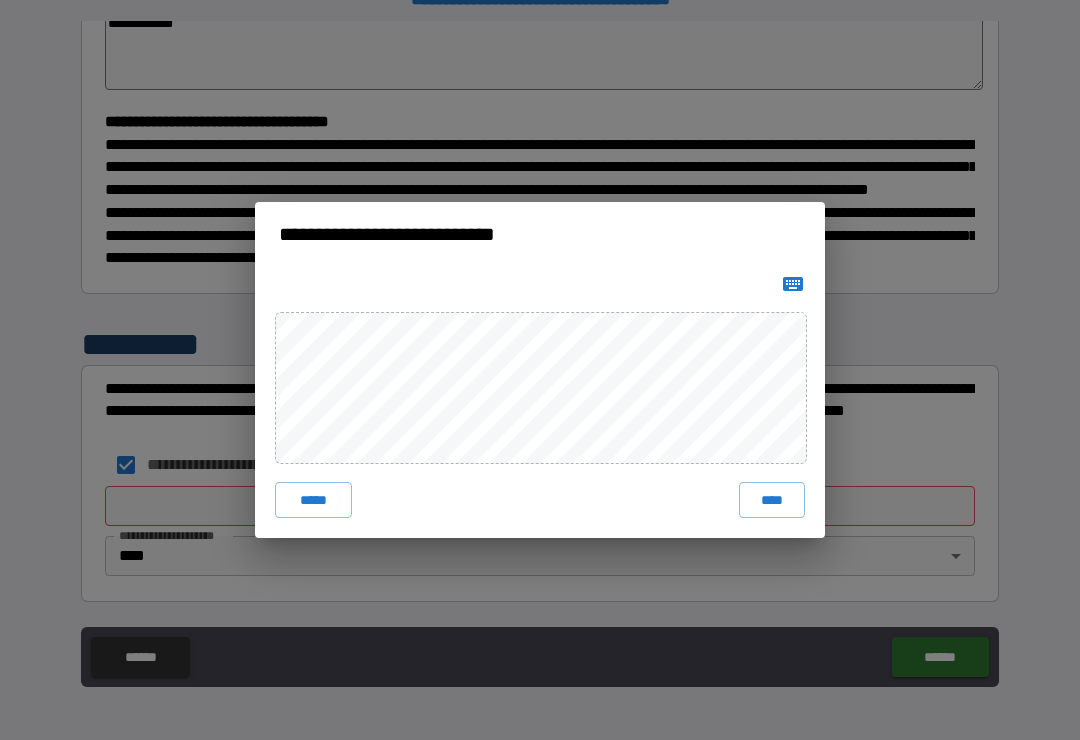 click on "****" at bounding box center (772, 500) 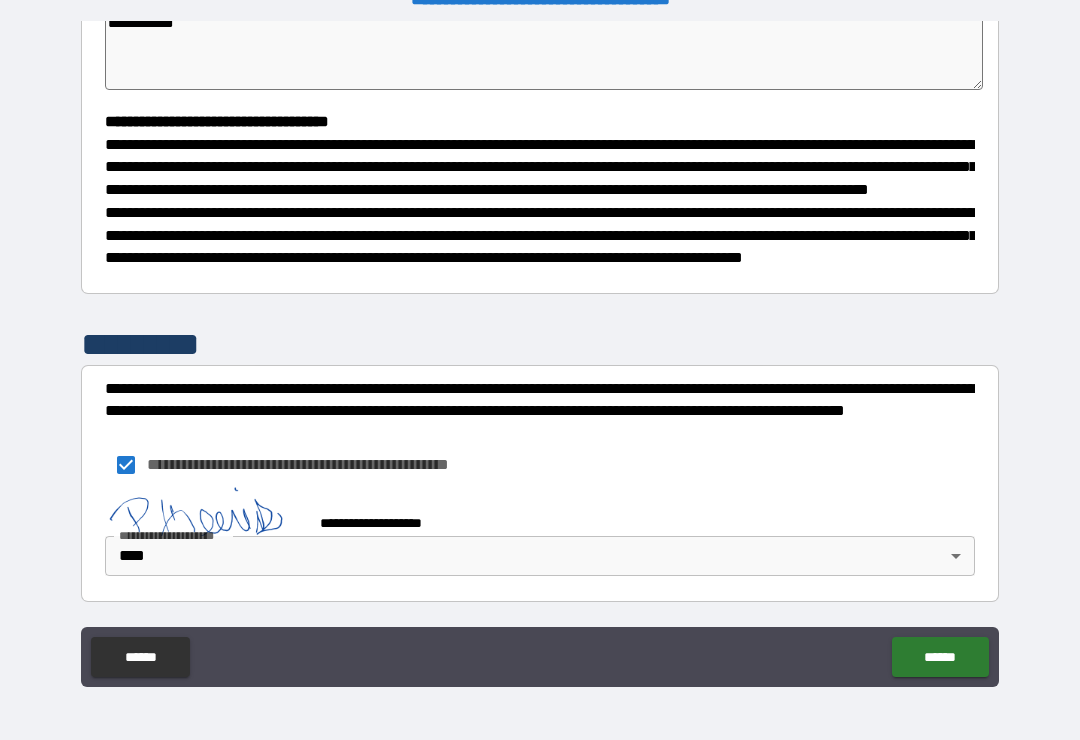 scroll, scrollTop: 516, scrollLeft: 0, axis: vertical 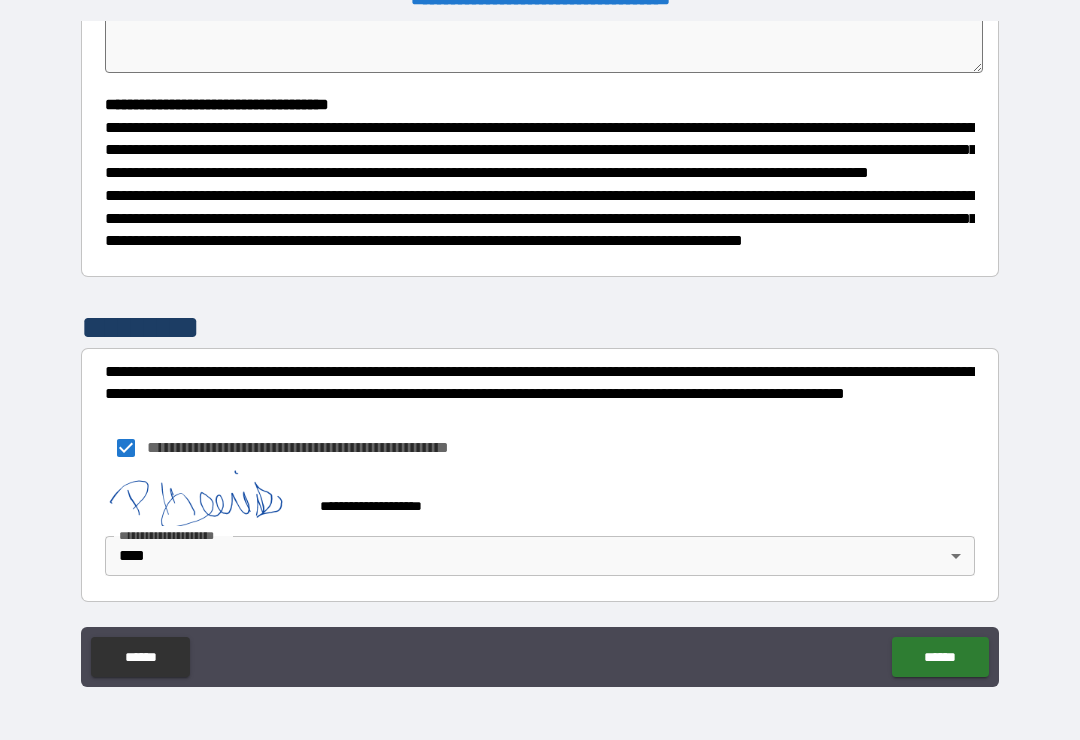 click on "******" at bounding box center [940, 657] 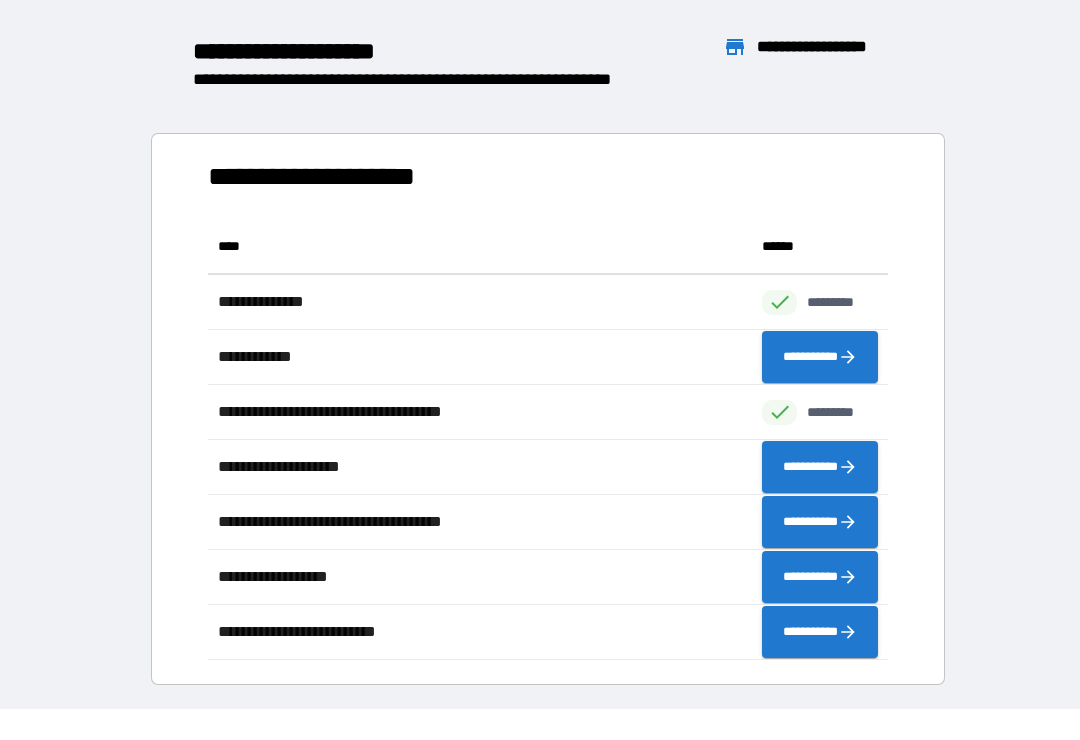 scroll, scrollTop: 441, scrollLeft: 680, axis: both 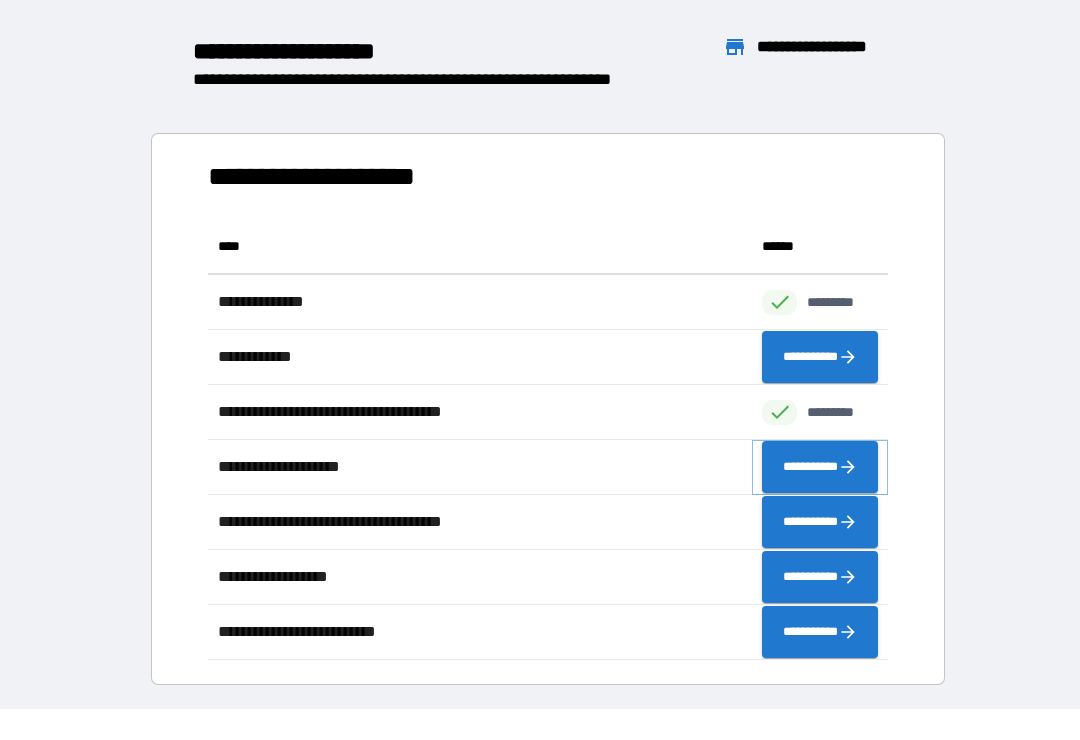 click on "**********" at bounding box center [820, 467] 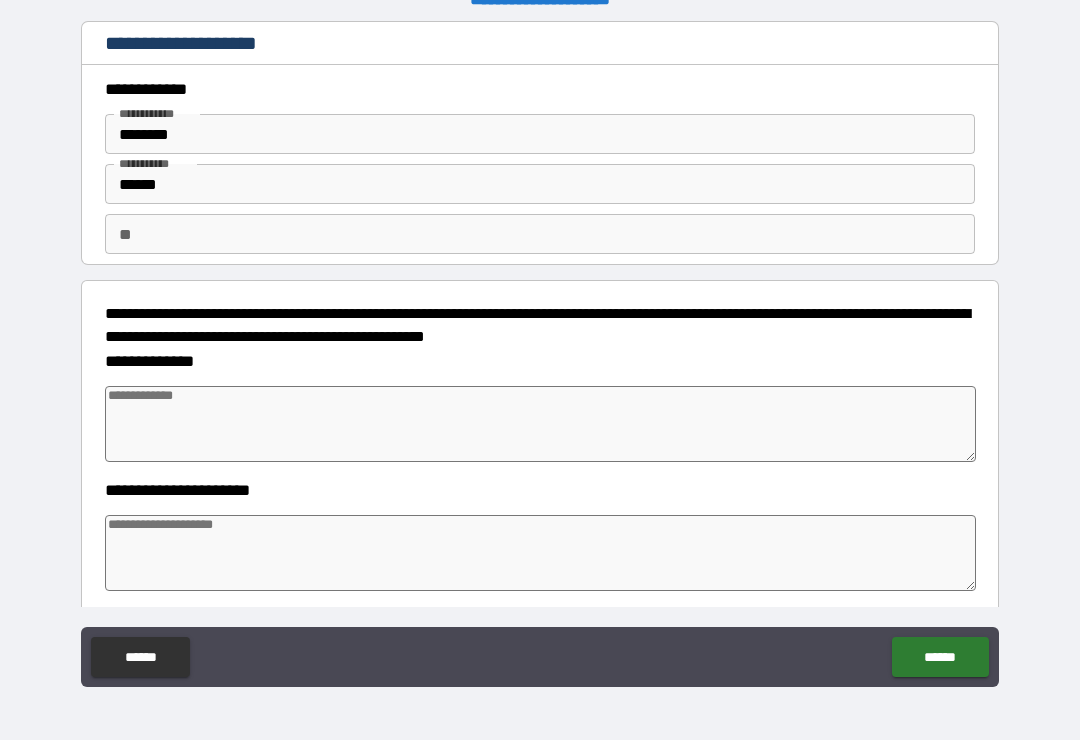 type on "*" 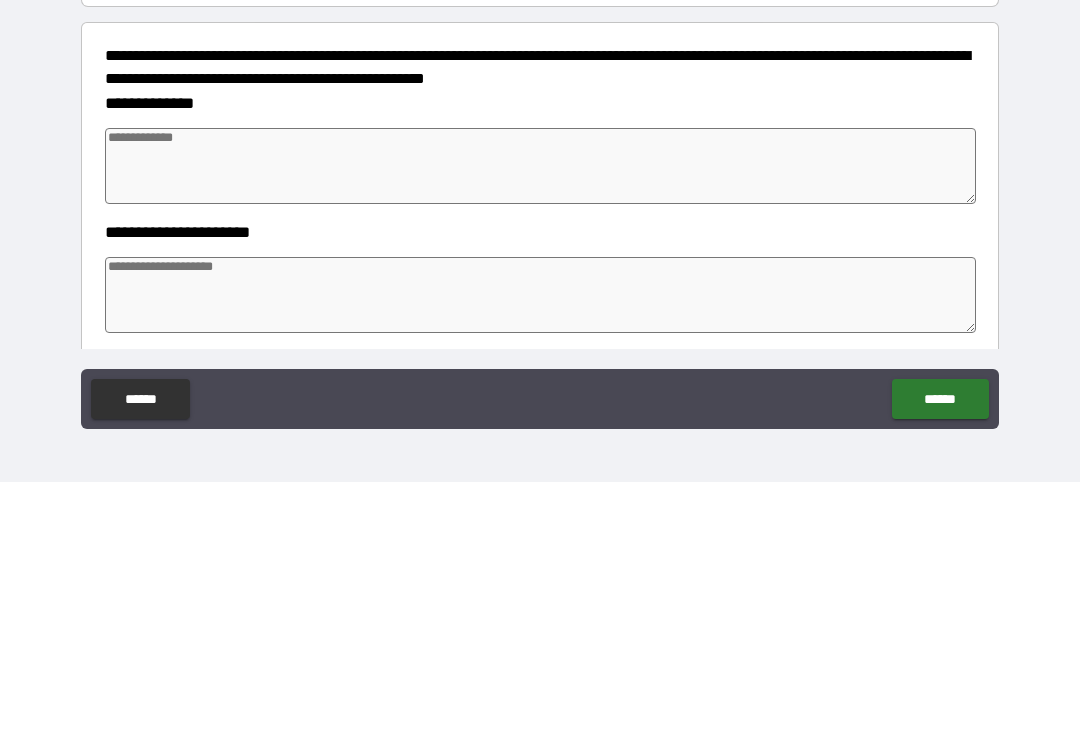 type on "*" 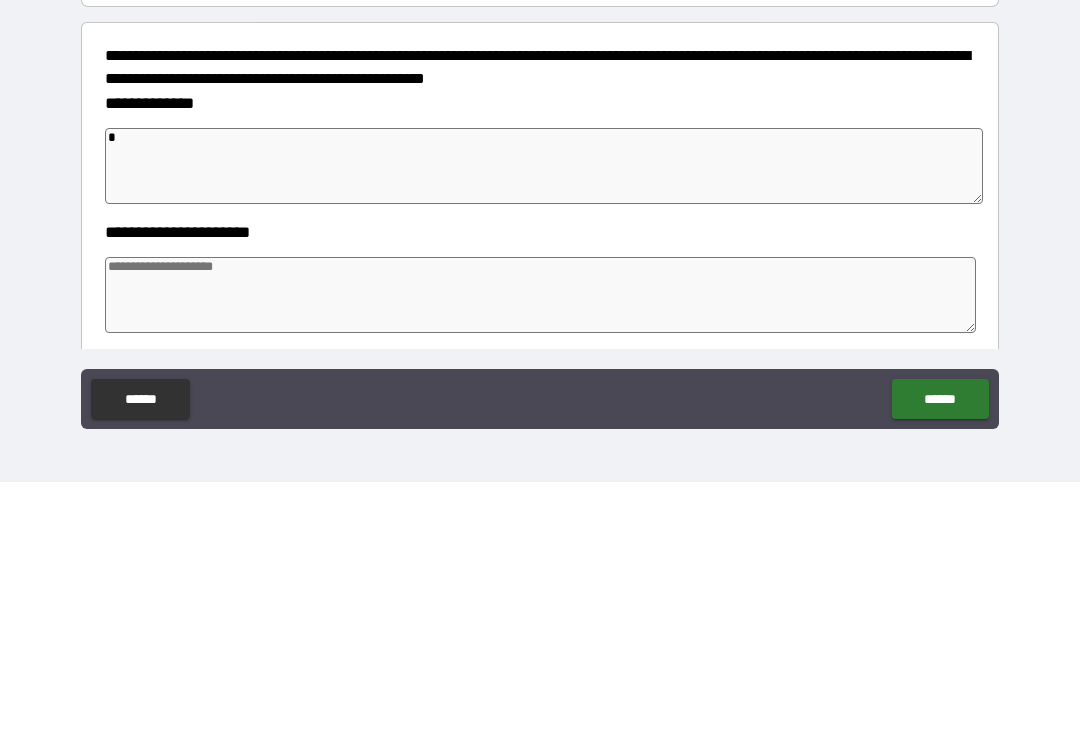 type on "**" 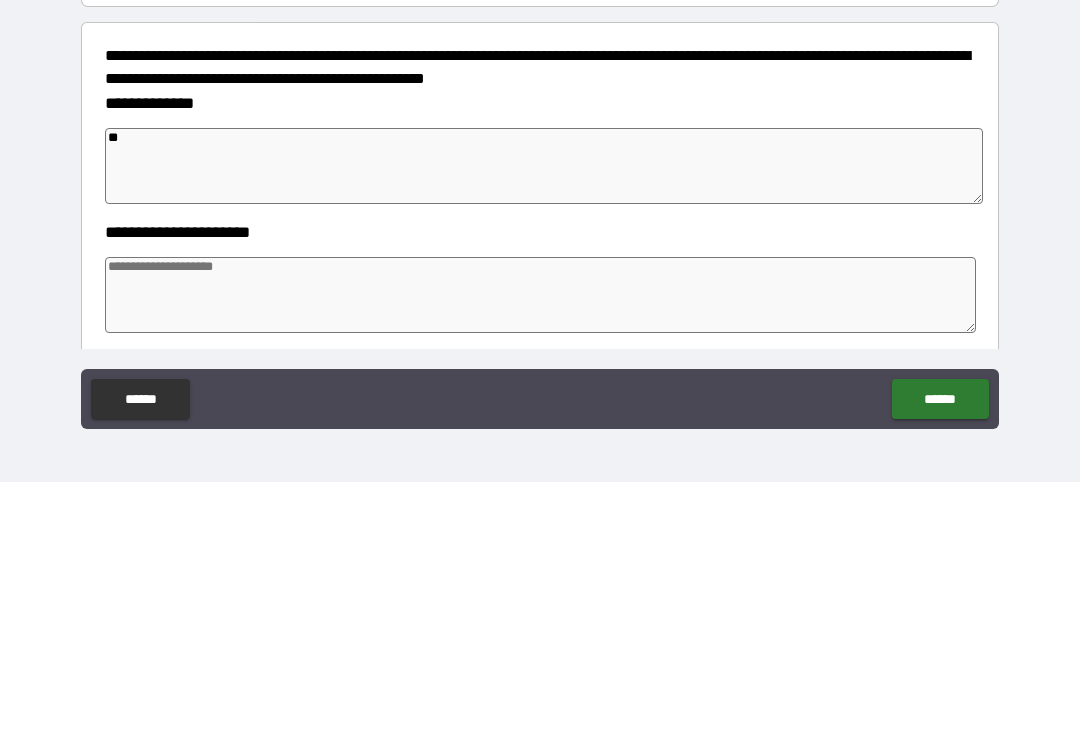 type on "*" 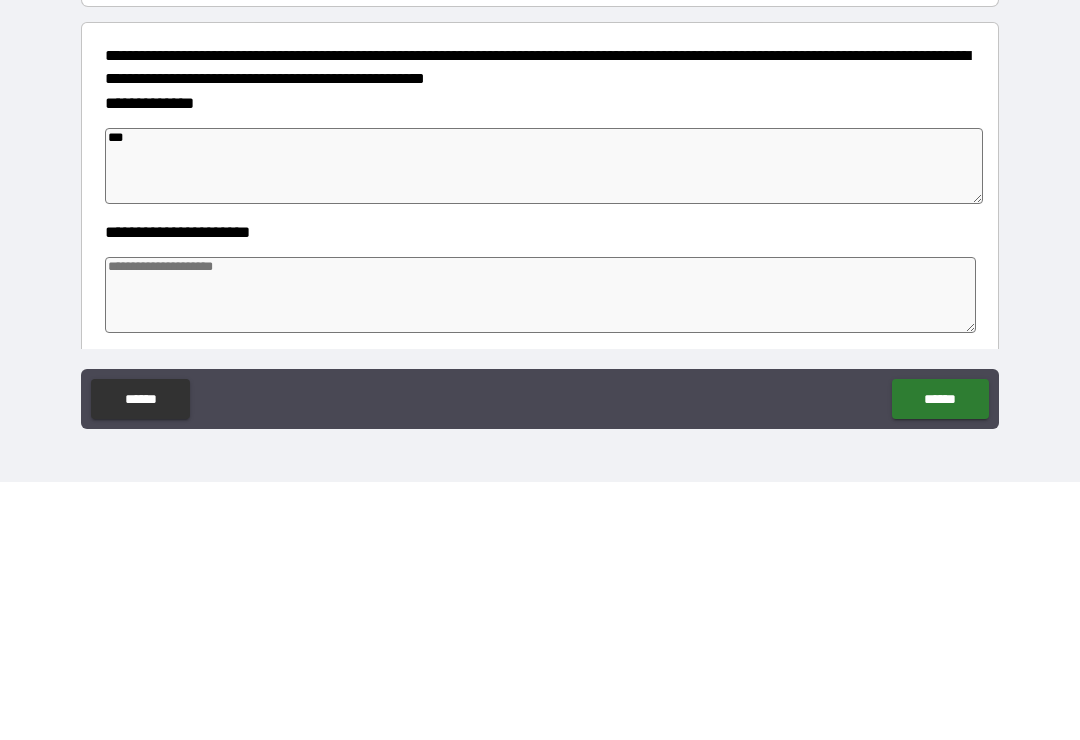 type on "*" 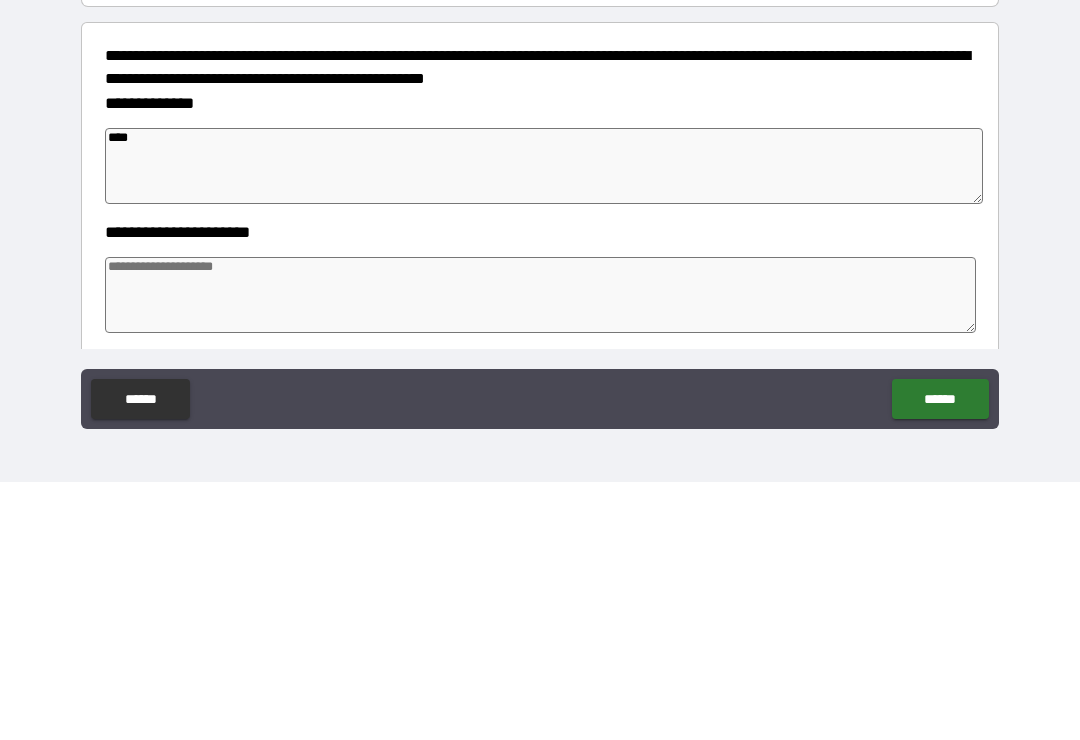 type on "*" 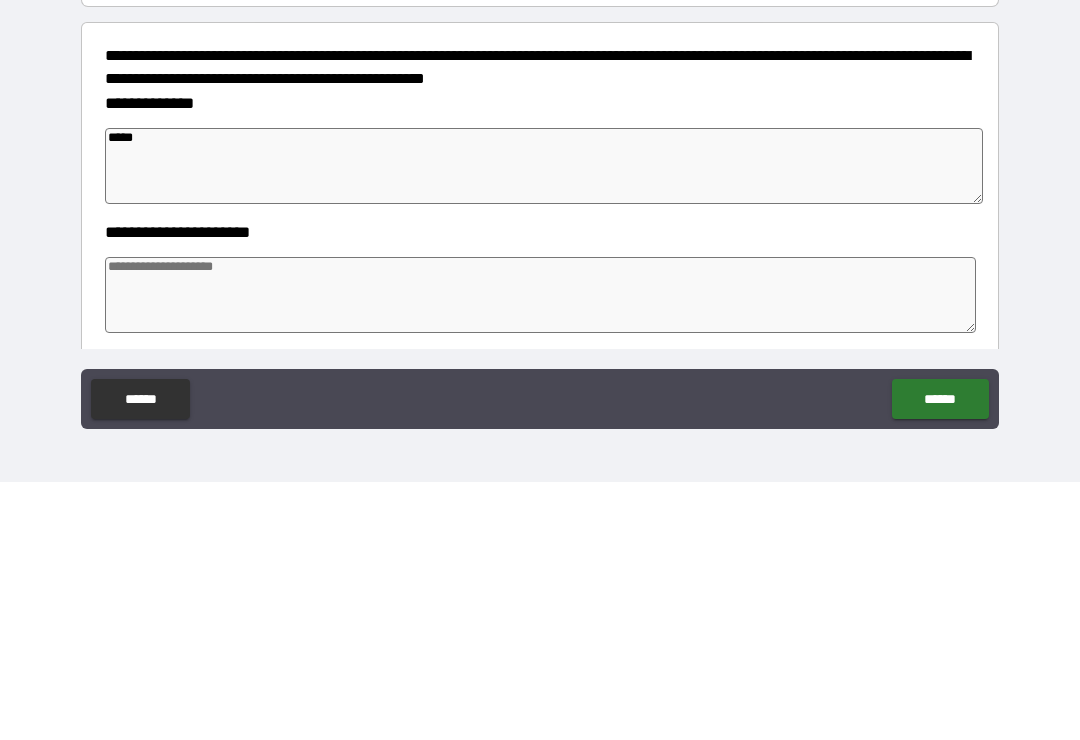 type on "*" 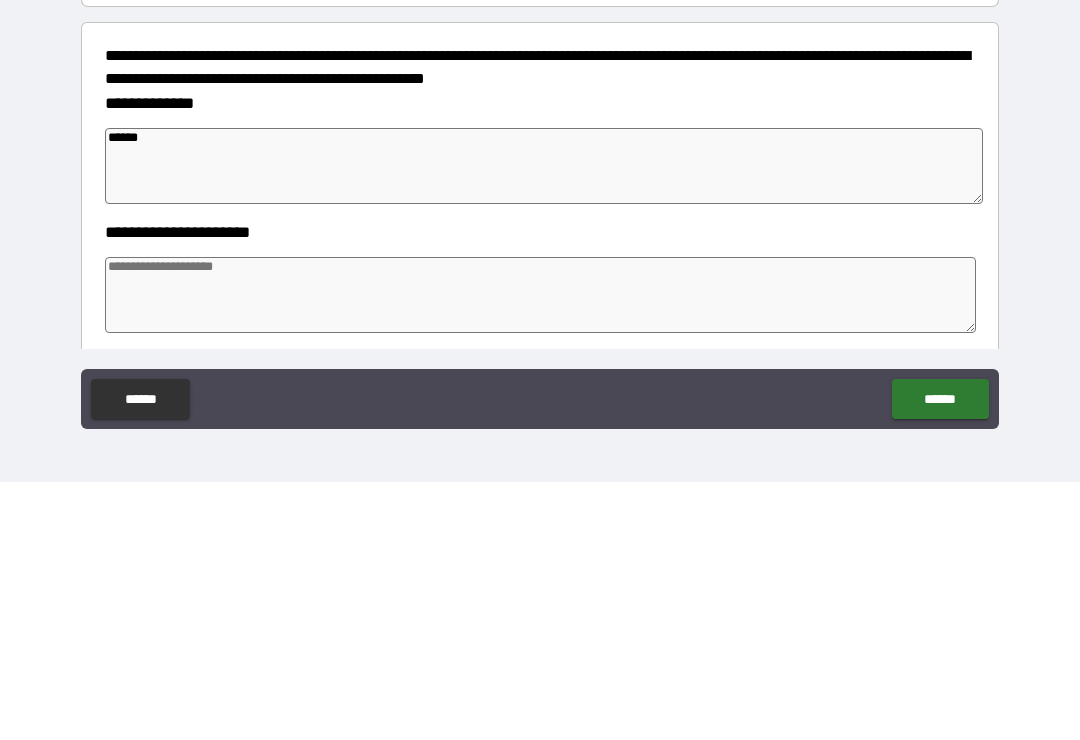 type on "*" 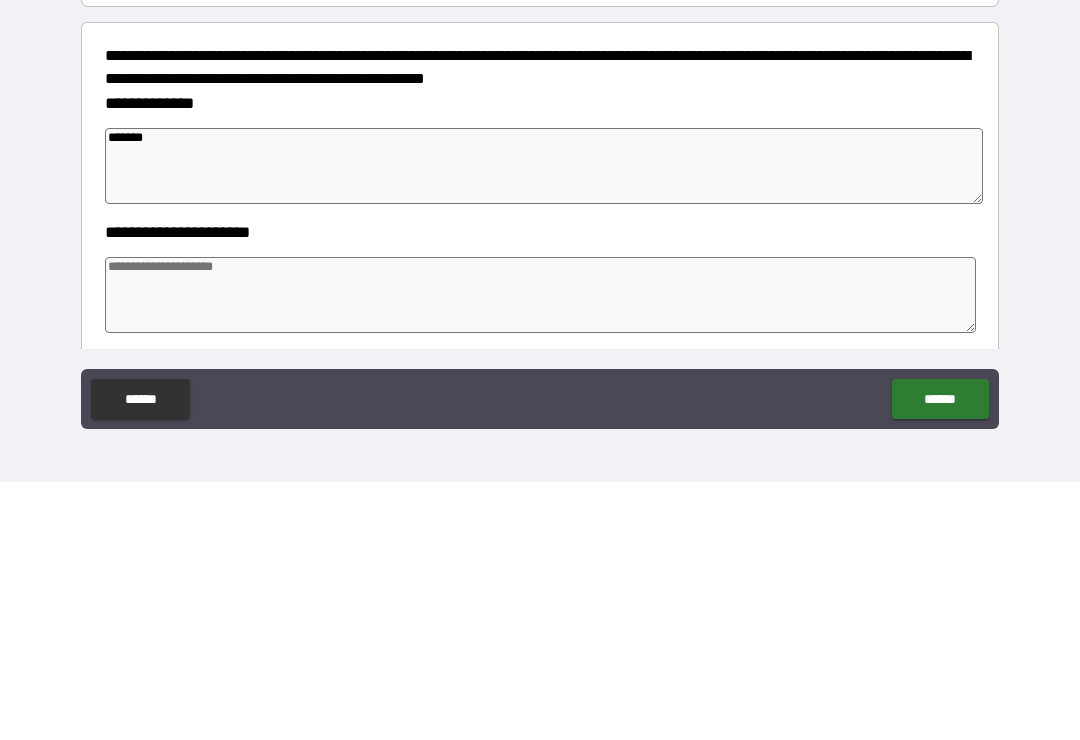 click at bounding box center (540, 553) 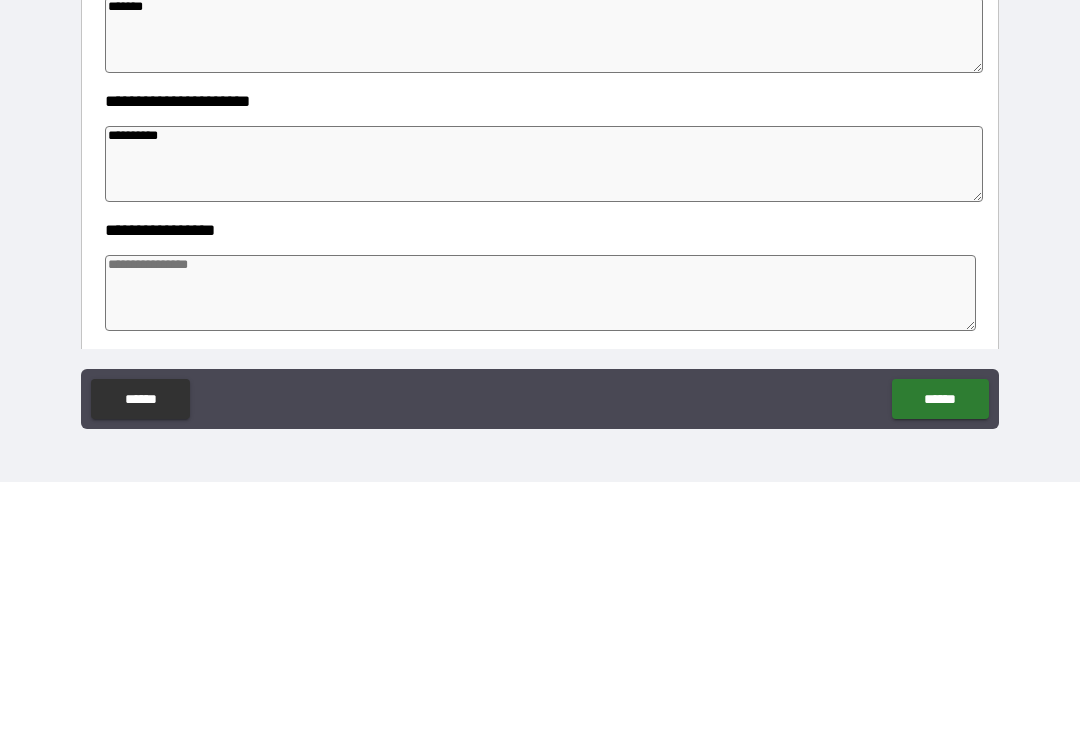scroll, scrollTop: 189, scrollLeft: 0, axis: vertical 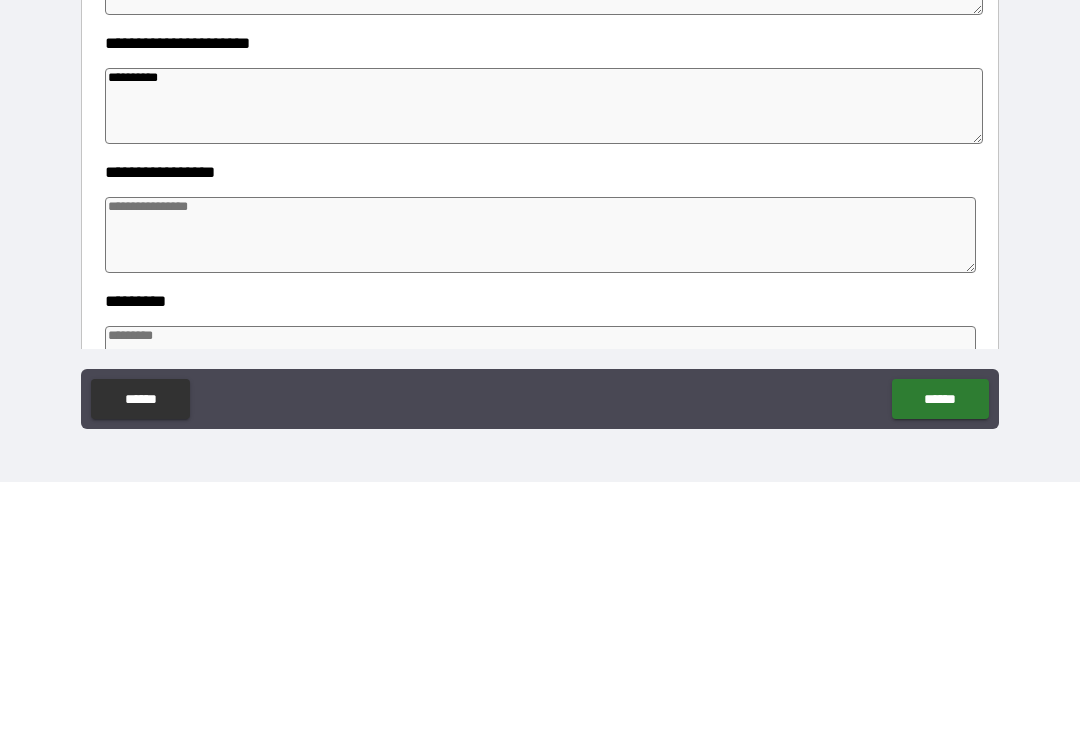 click at bounding box center (540, 493) 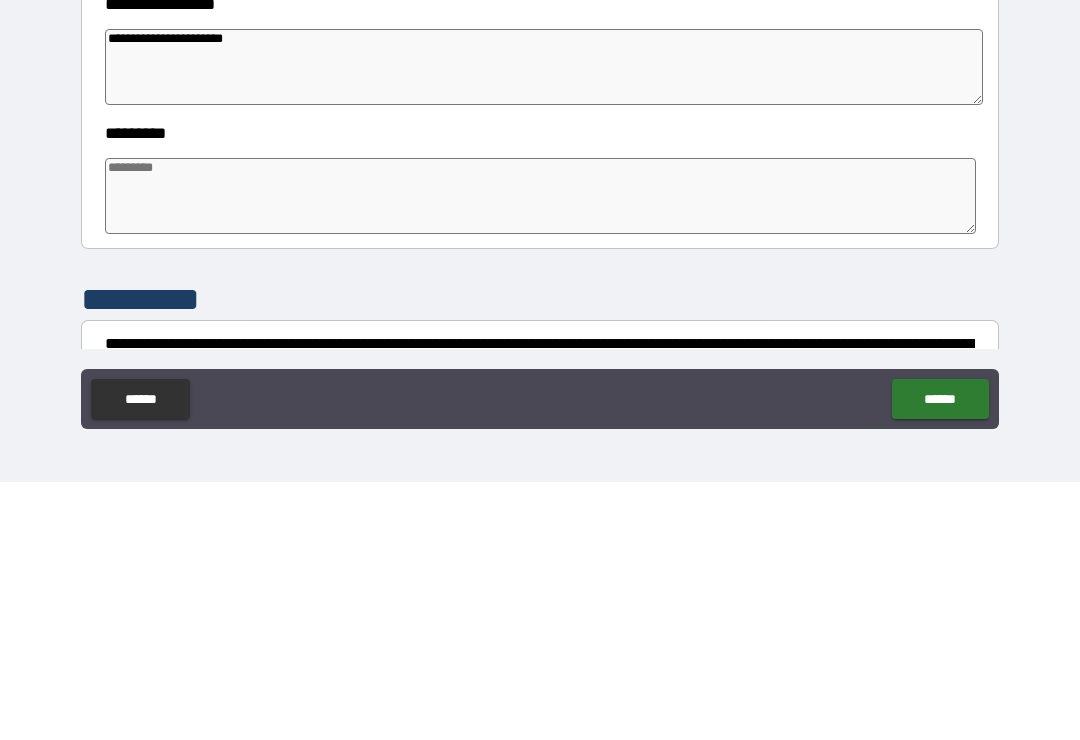 scroll, scrollTop: 373, scrollLeft: 0, axis: vertical 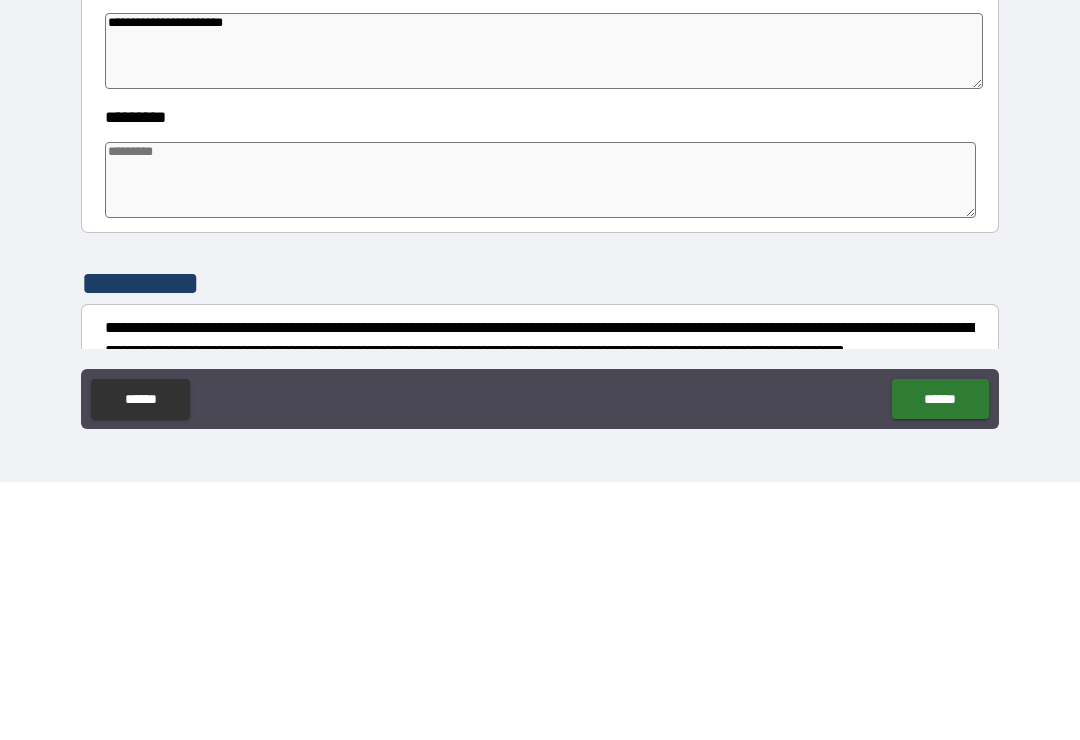 click at bounding box center (540, 438) 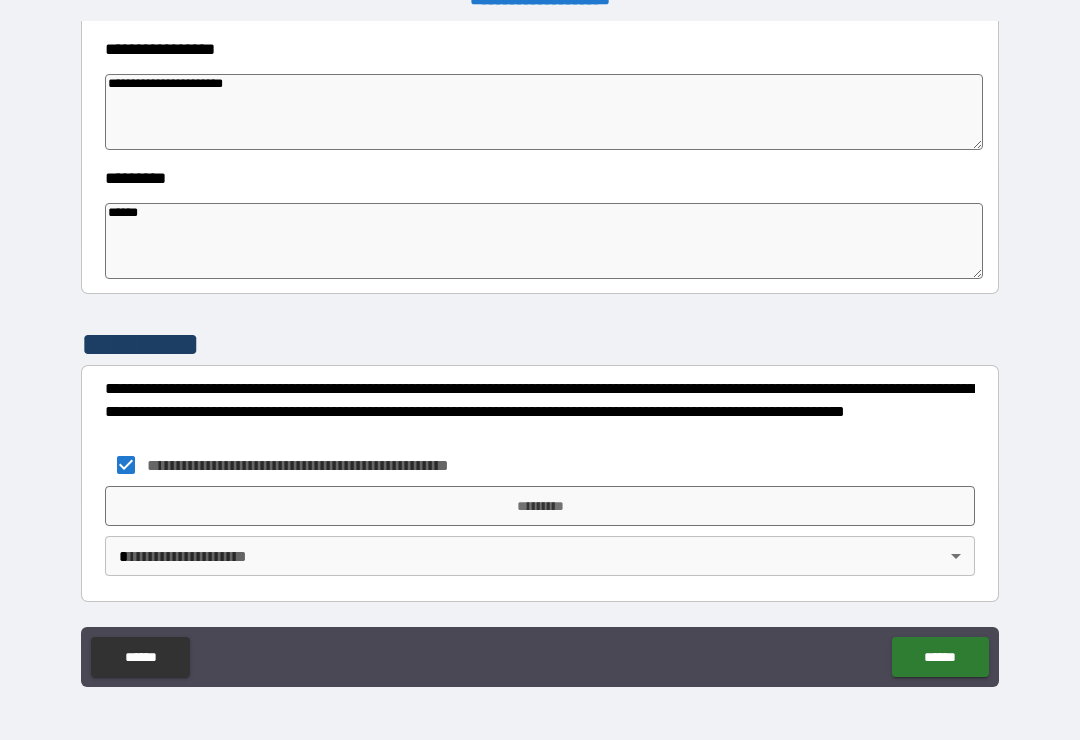 scroll, scrollTop: 570, scrollLeft: 0, axis: vertical 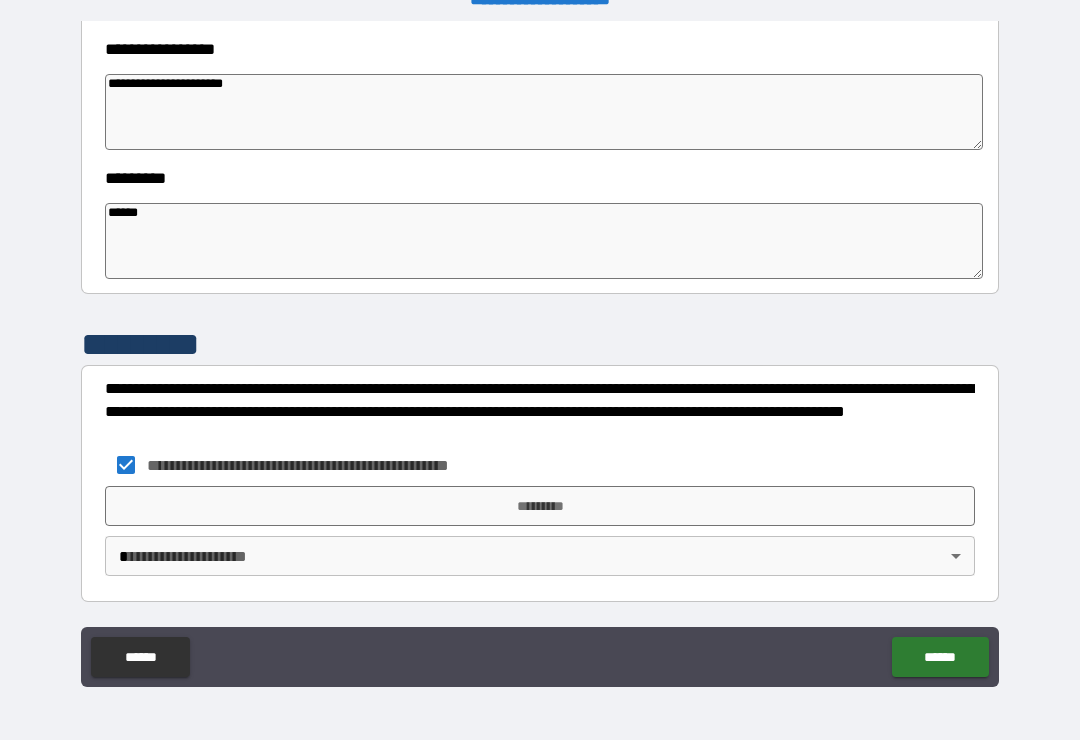 click on "[FIRST] [LAST] [CITY] [STATE] [POSTAL_CODE] [STREET_NAME] [STREET_TYPE] [APARTMENT_NUMBER] [COUNTRY] [PHONE] [EMAIL] [CREDIT_CARD] [SSN] [PASSPORT] [DRIVER_LICENSE] [DATE] [AGE] [TIME]" at bounding box center (540, 354) 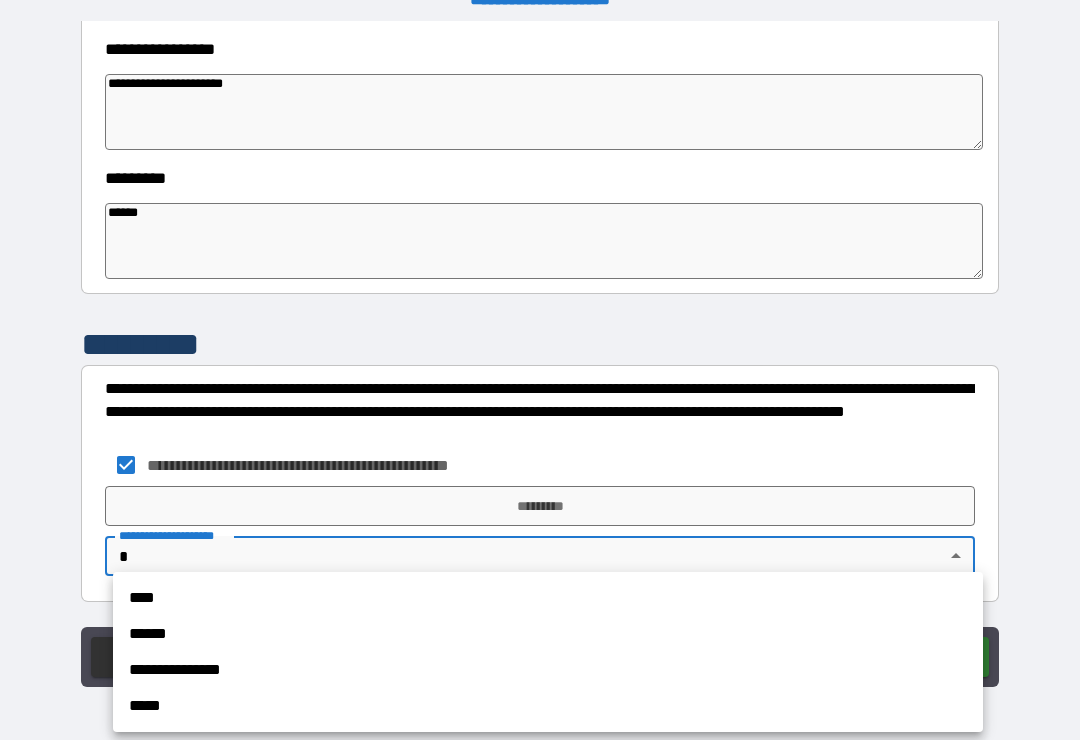 click on "****" at bounding box center [548, 598] 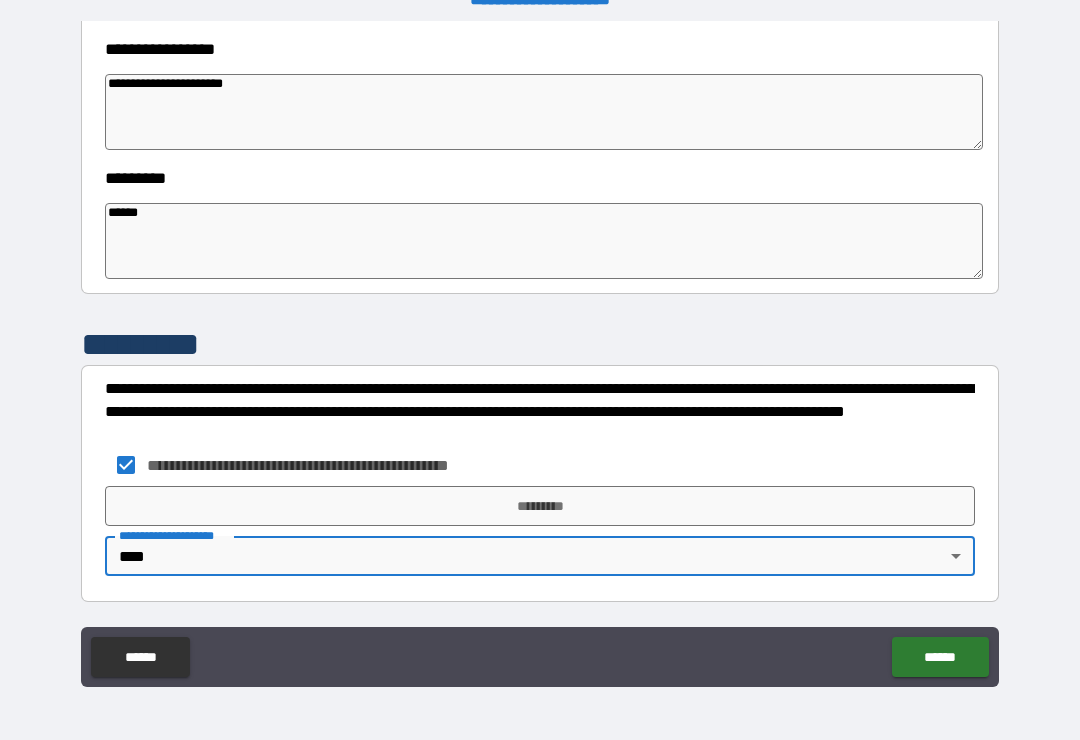 click on "*********" at bounding box center [540, 506] 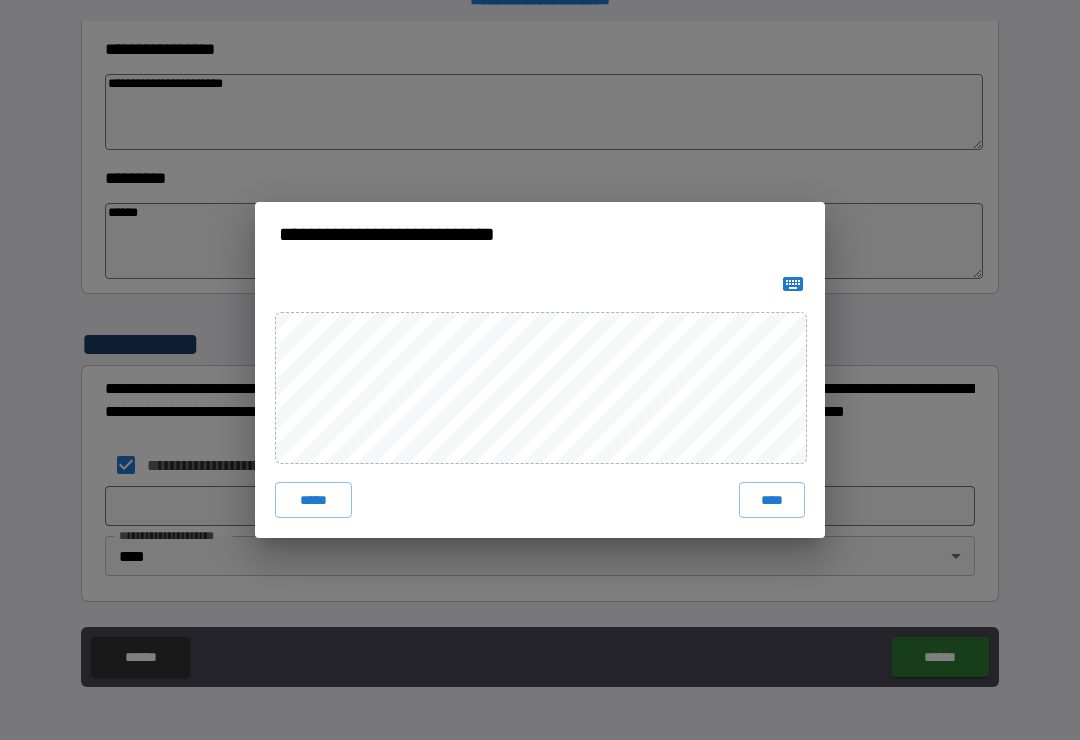 click on "****" at bounding box center (772, 500) 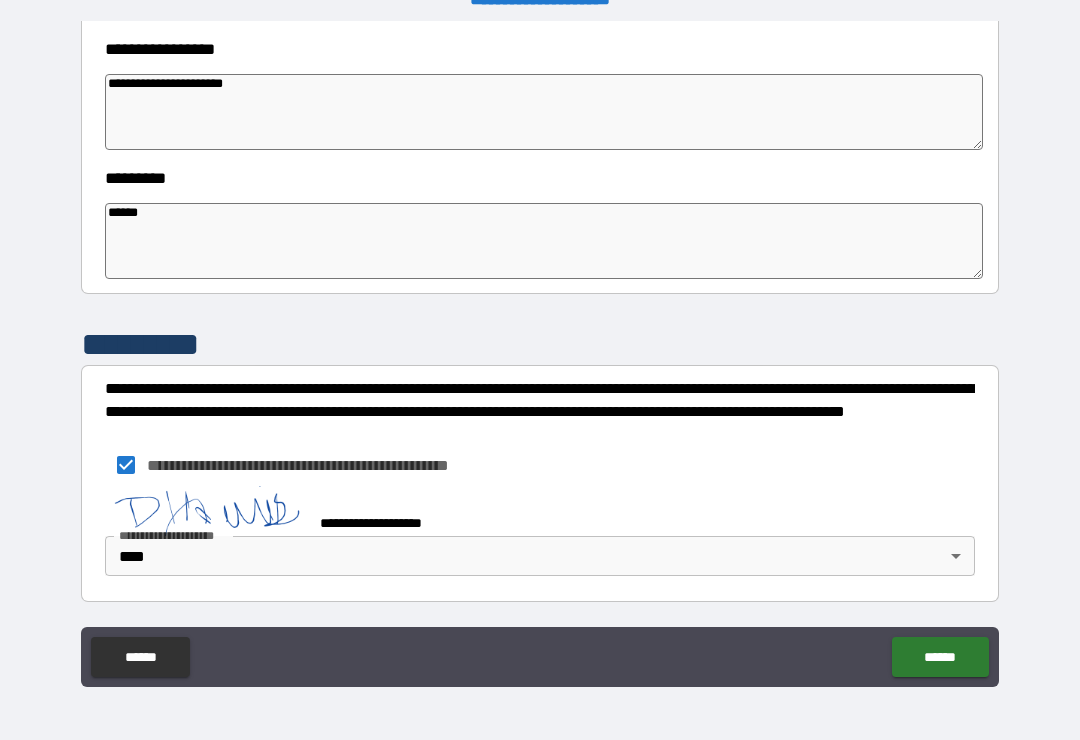 scroll, scrollTop: 560, scrollLeft: 0, axis: vertical 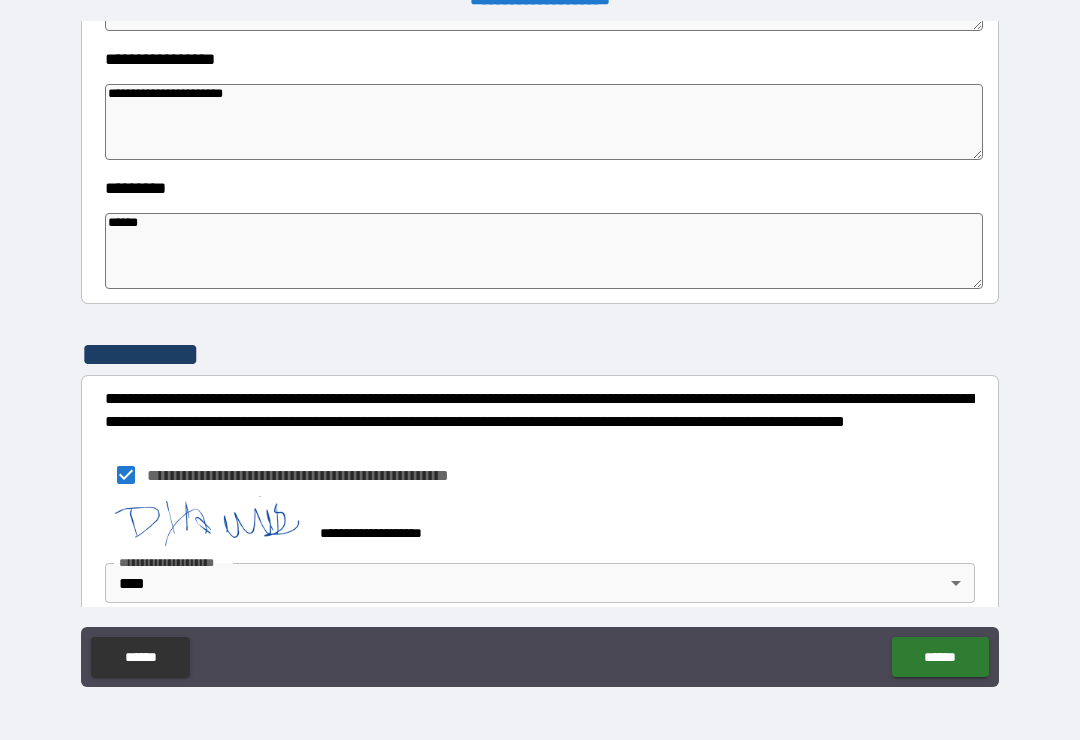 click on "******" at bounding box center [940, 657] 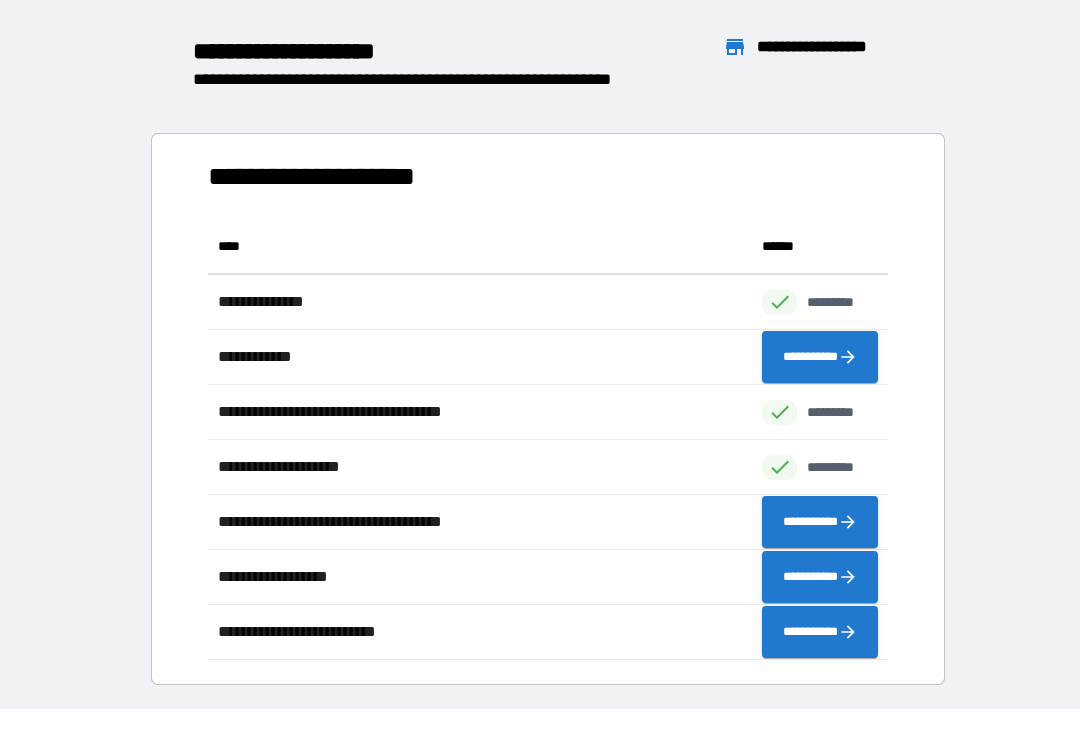 scroll, scrollTop: 1, scrollLeft: 1, axis: both 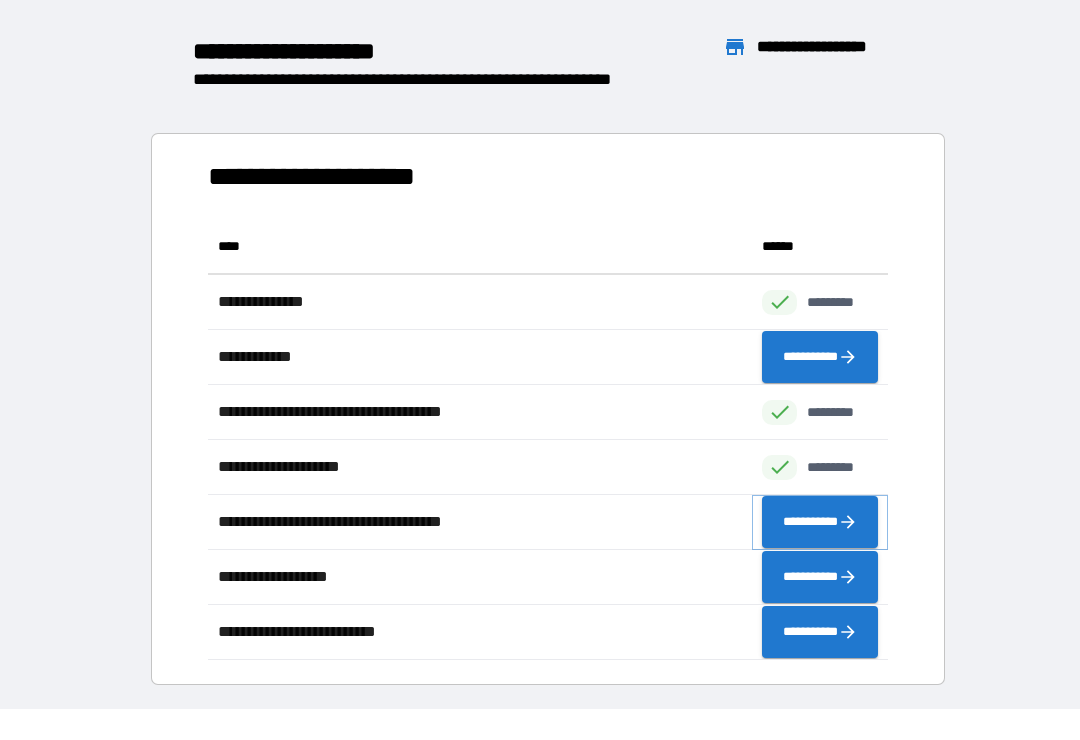 click on "**********" at bounding box center (820, 522) 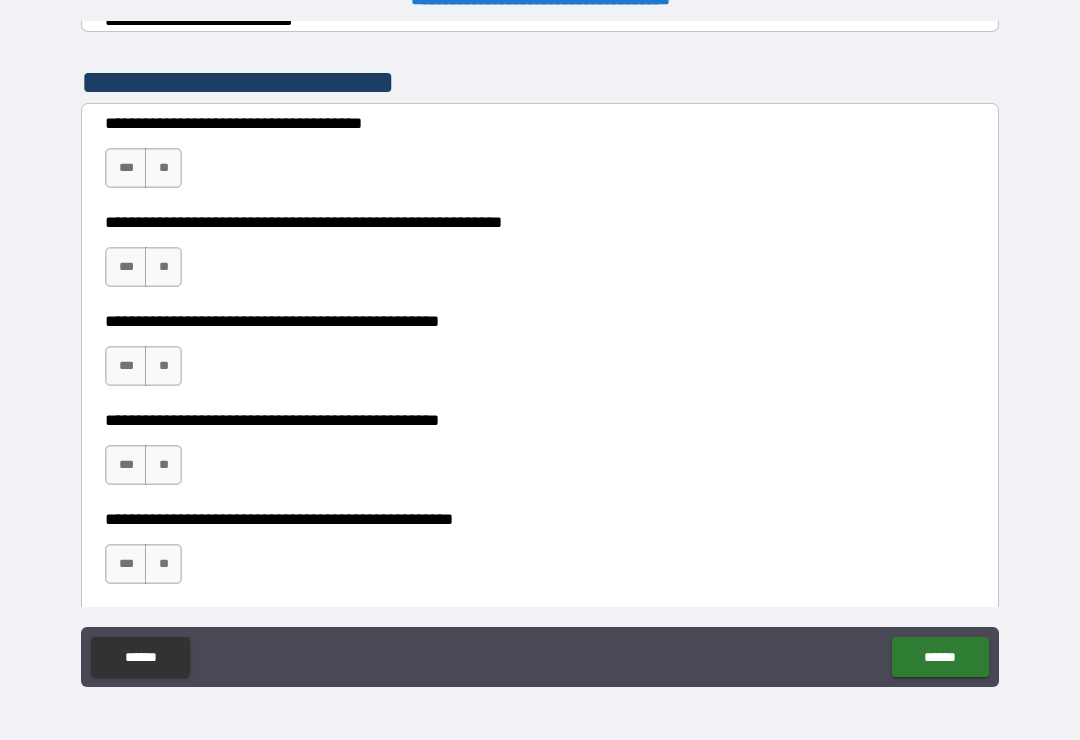 scroll, scrollTop: 386, scrollLeft: 0, axis: vertical 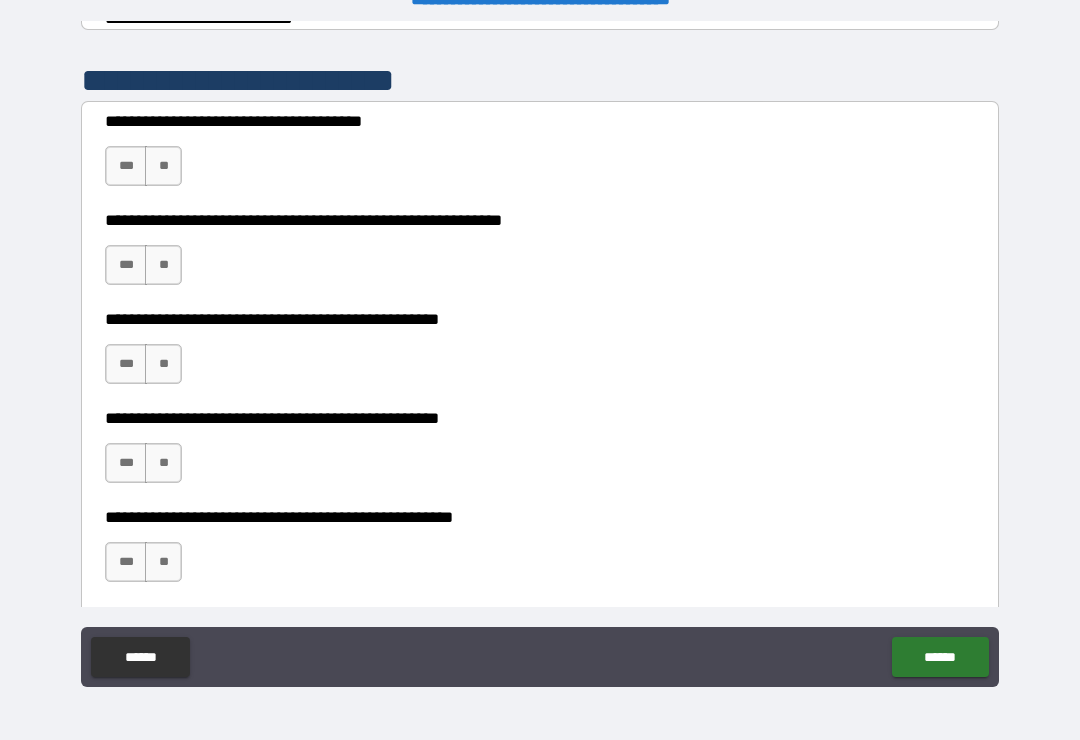 click on "**" at bounding box center [163, 166] 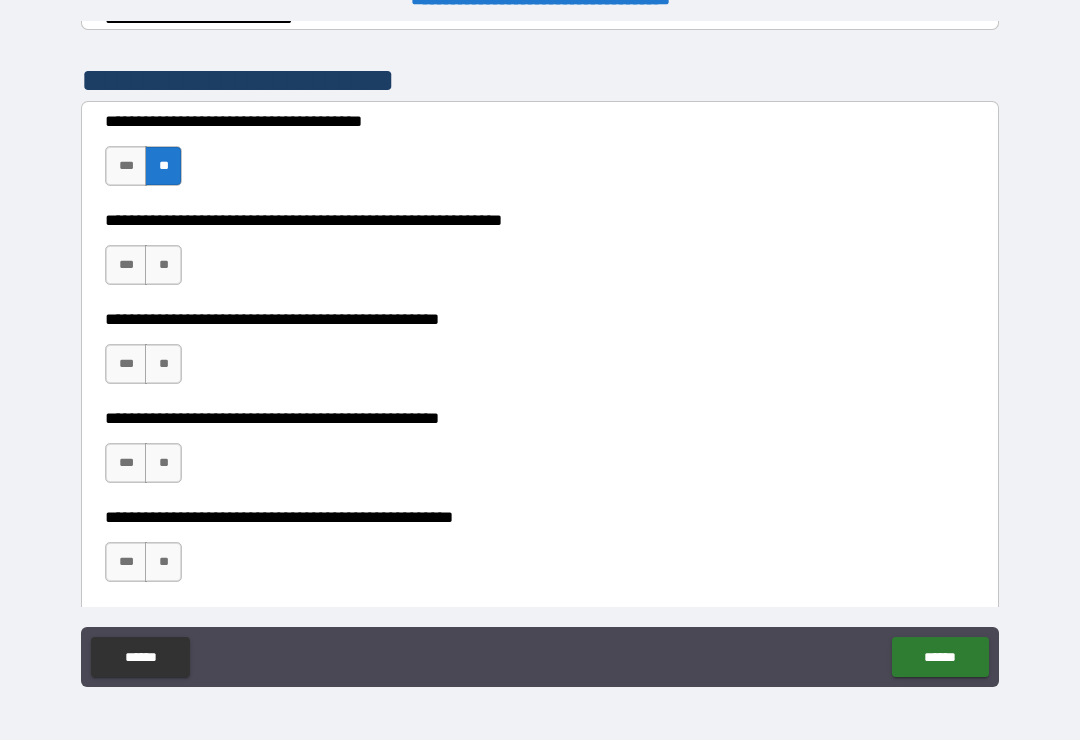 click on "**" at bounding box center [163, 265] 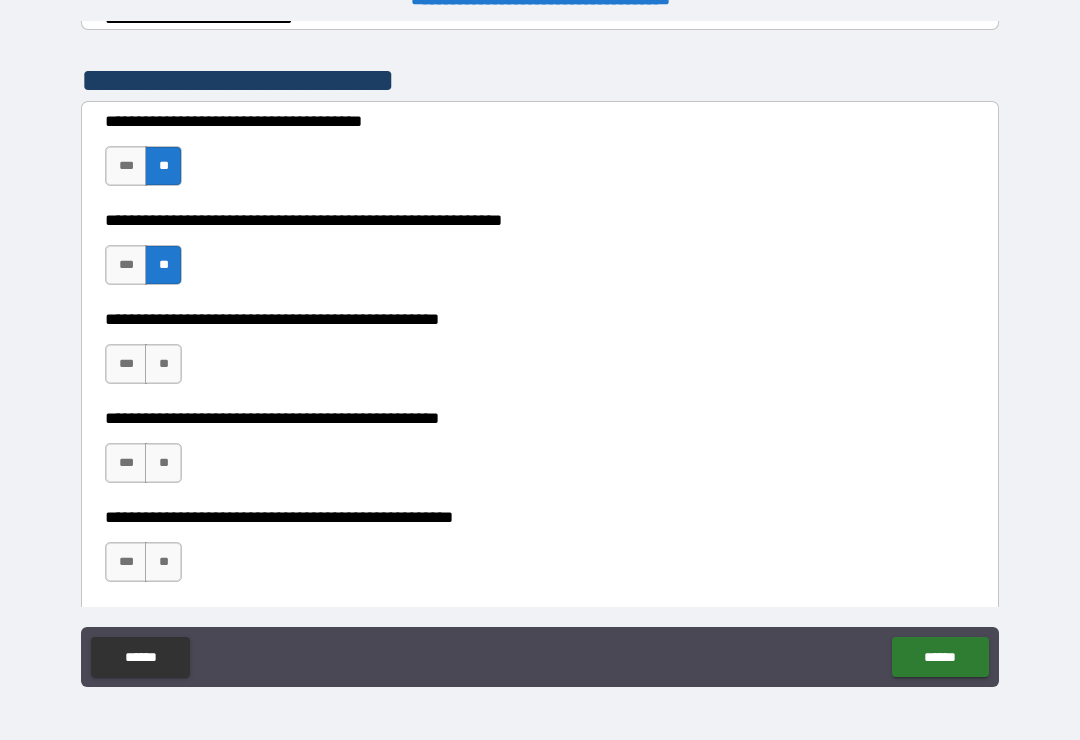 click on "**" at bounding box center (163, 364) 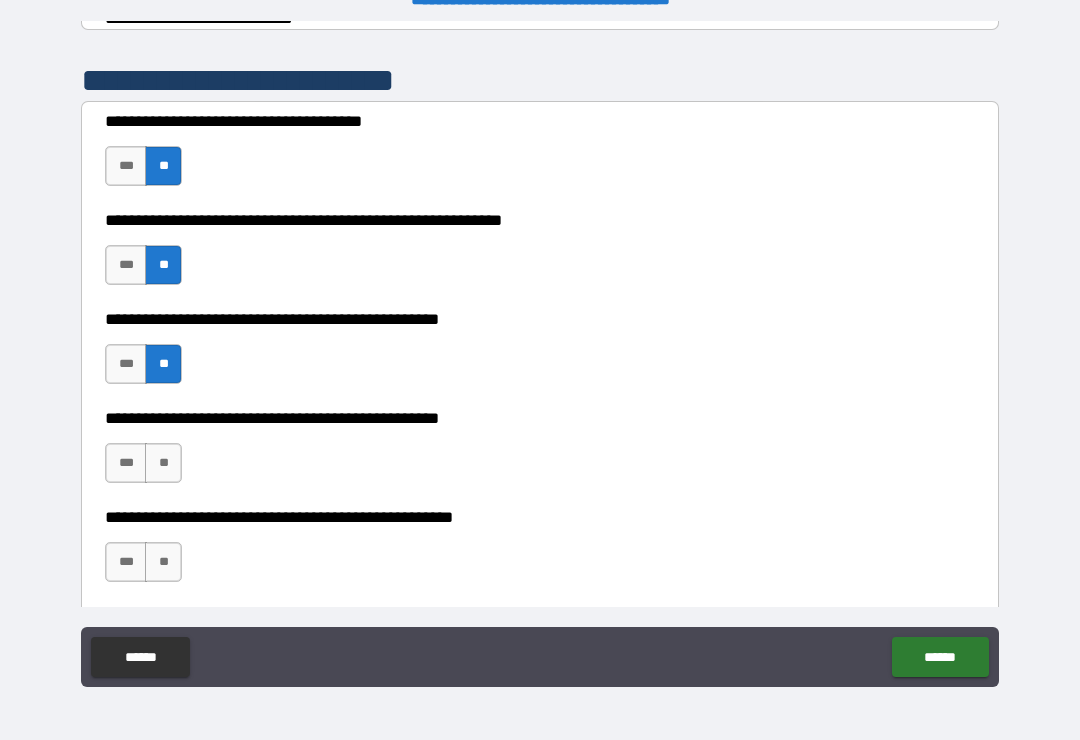 click on "***" at bounding box center [126, 463] 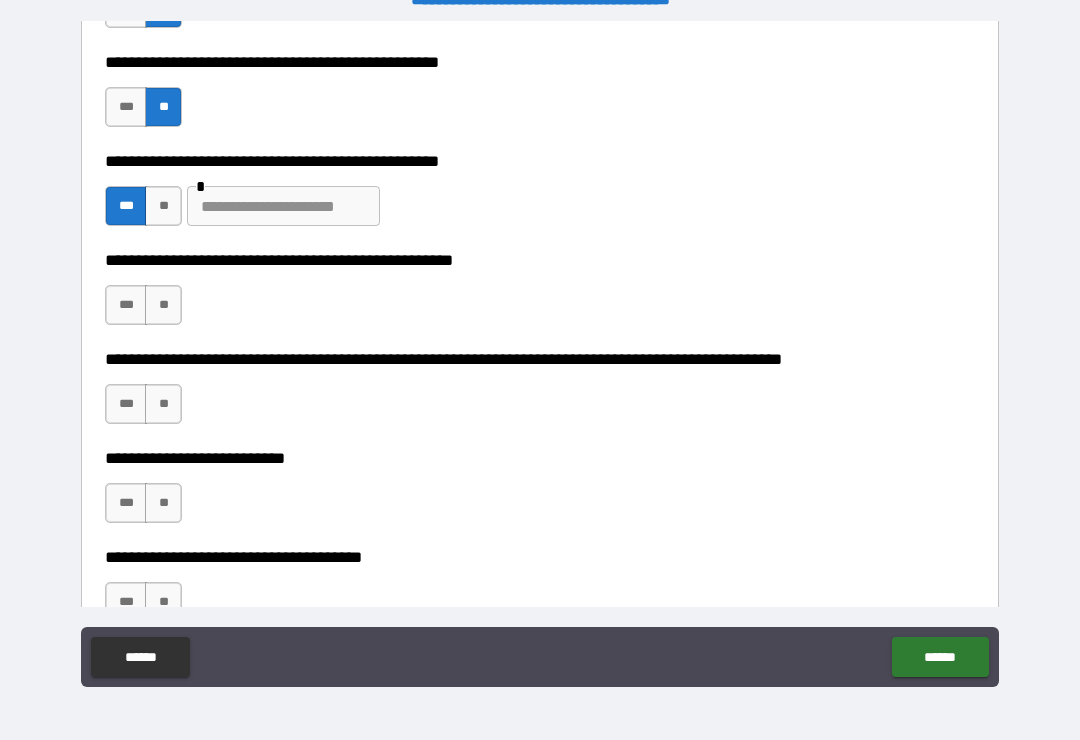 scroll, scrollTop: 645, scrollLeft: 0, axis: vertical 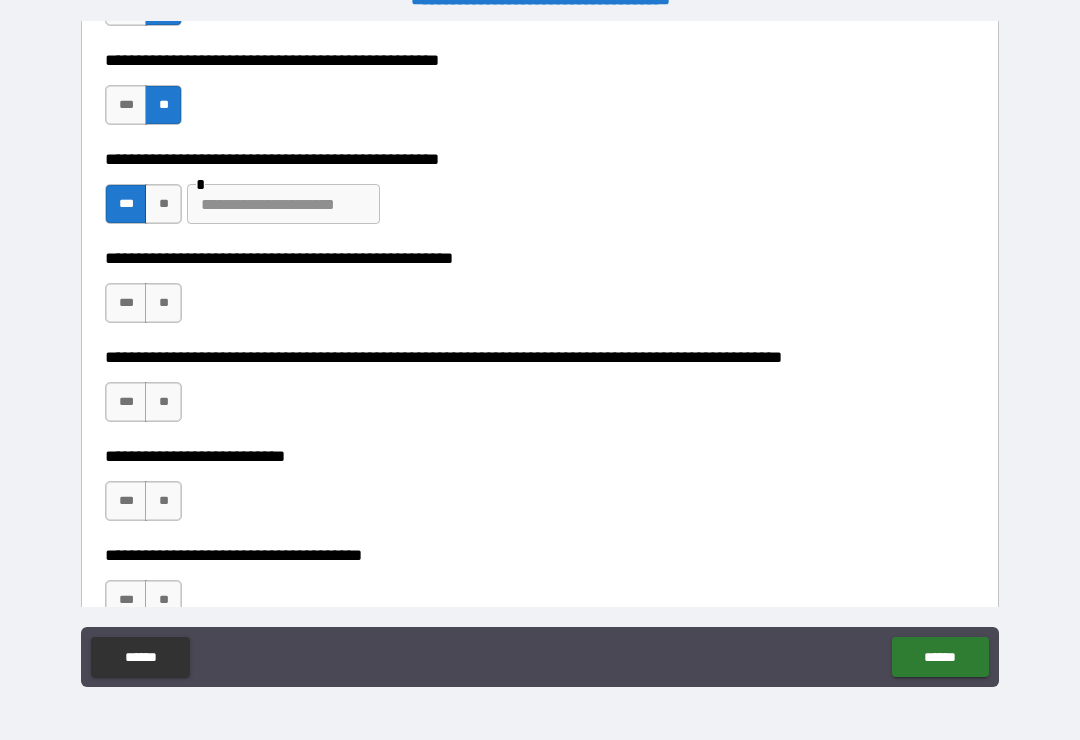 click on "***" at bounding box center [126, 303] 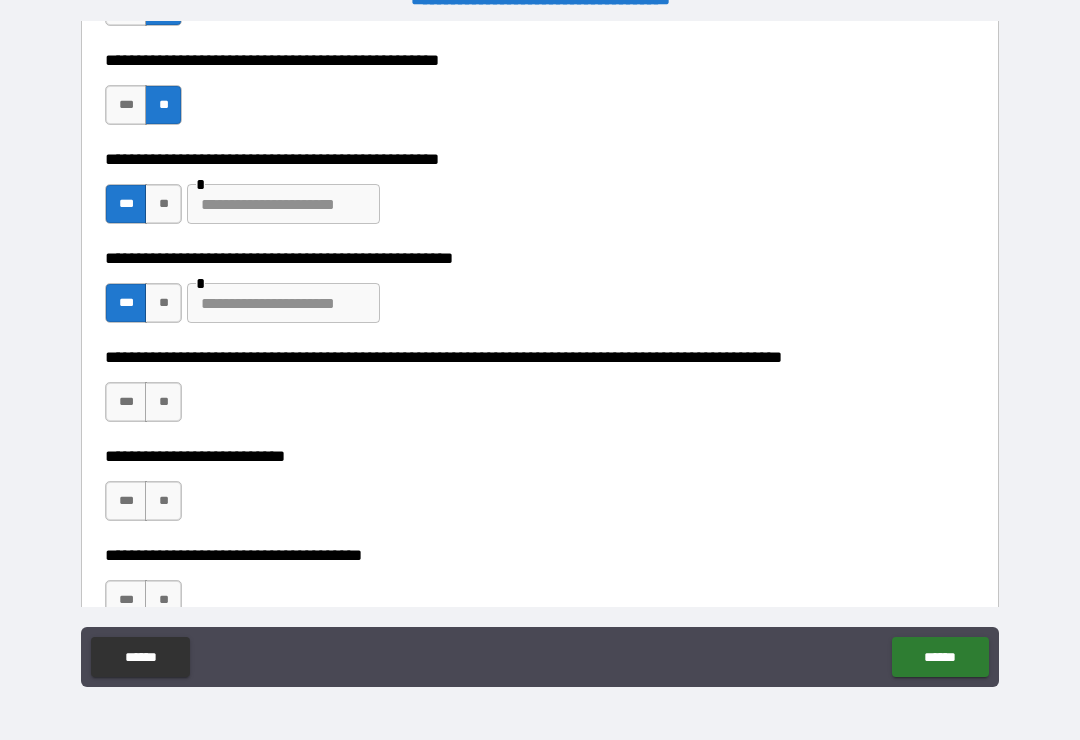 click on "**" at bounding box center [163, 402] 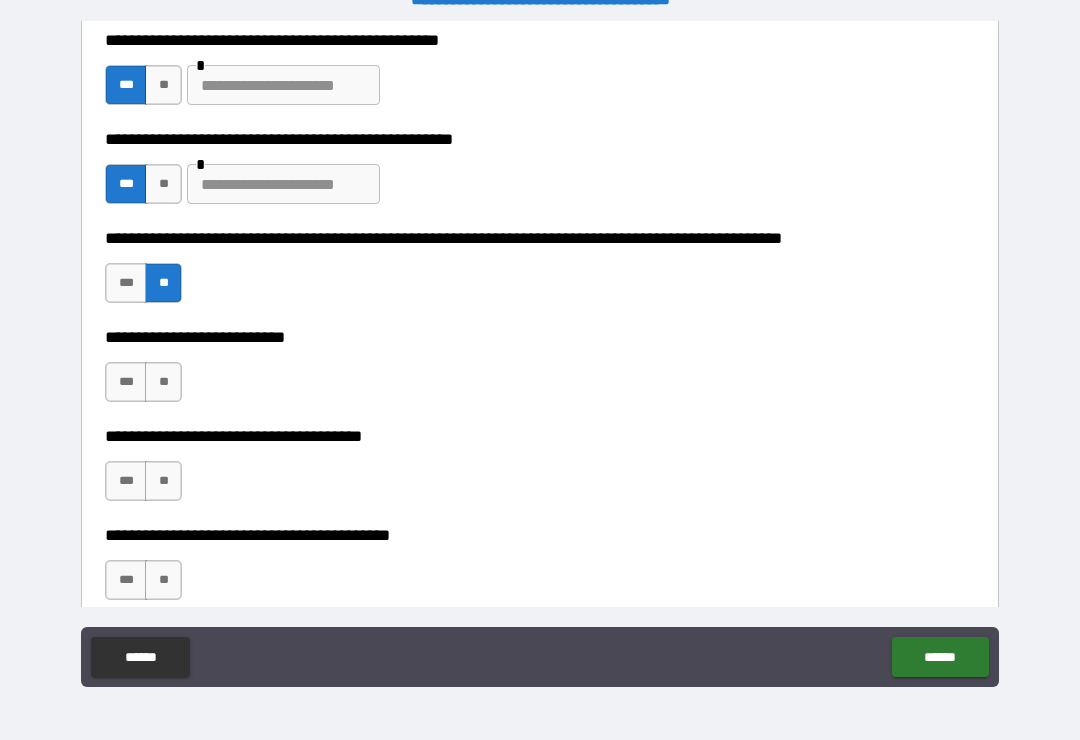 scroll, scrollTop: 766, scrollLeft: 0, axis: vertical 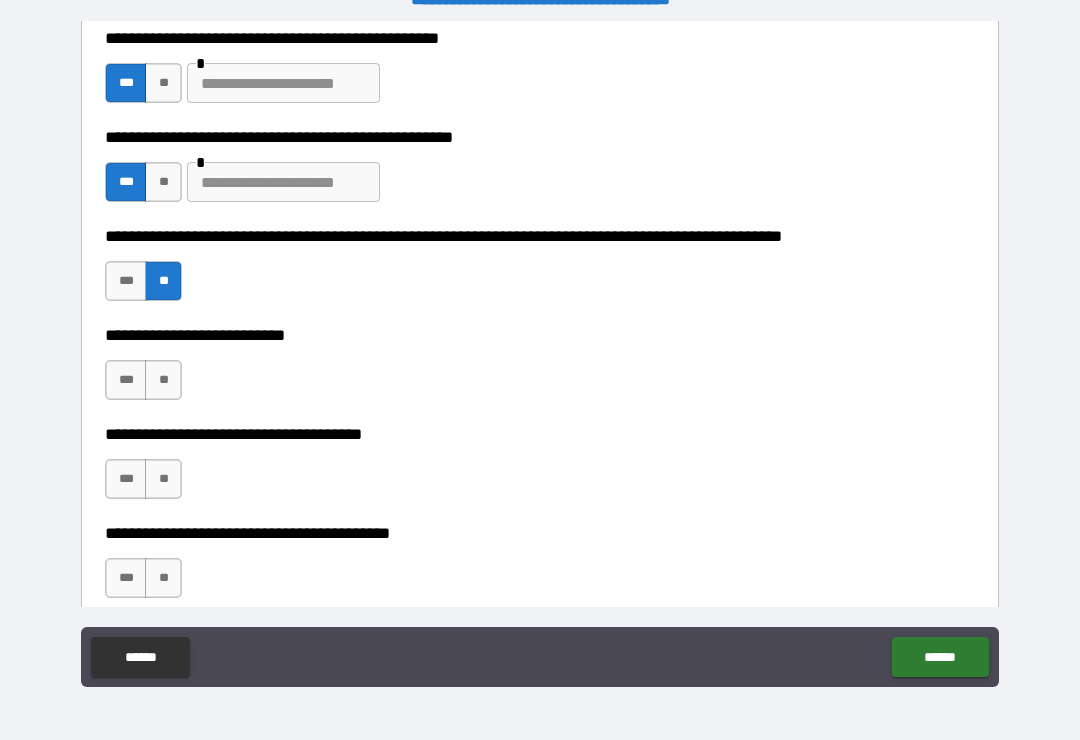 click on "**" at bounding box center (163, 380) 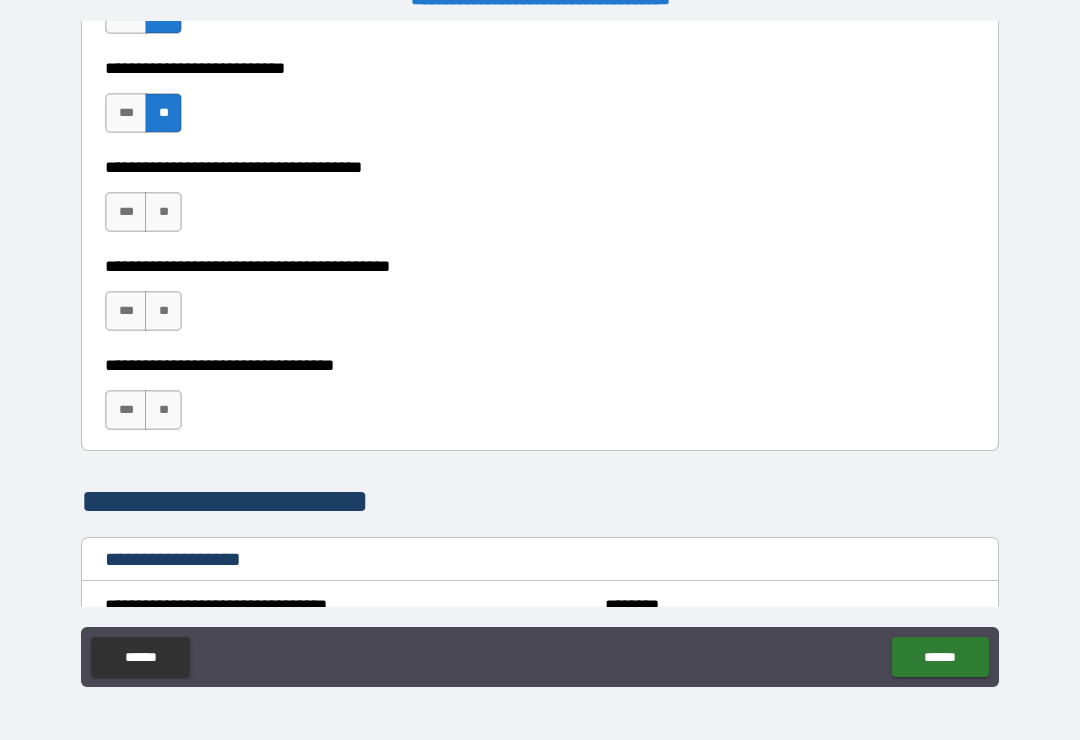 scroll, scrollTop: 1035, scrollLeft: 0, axis: vertical 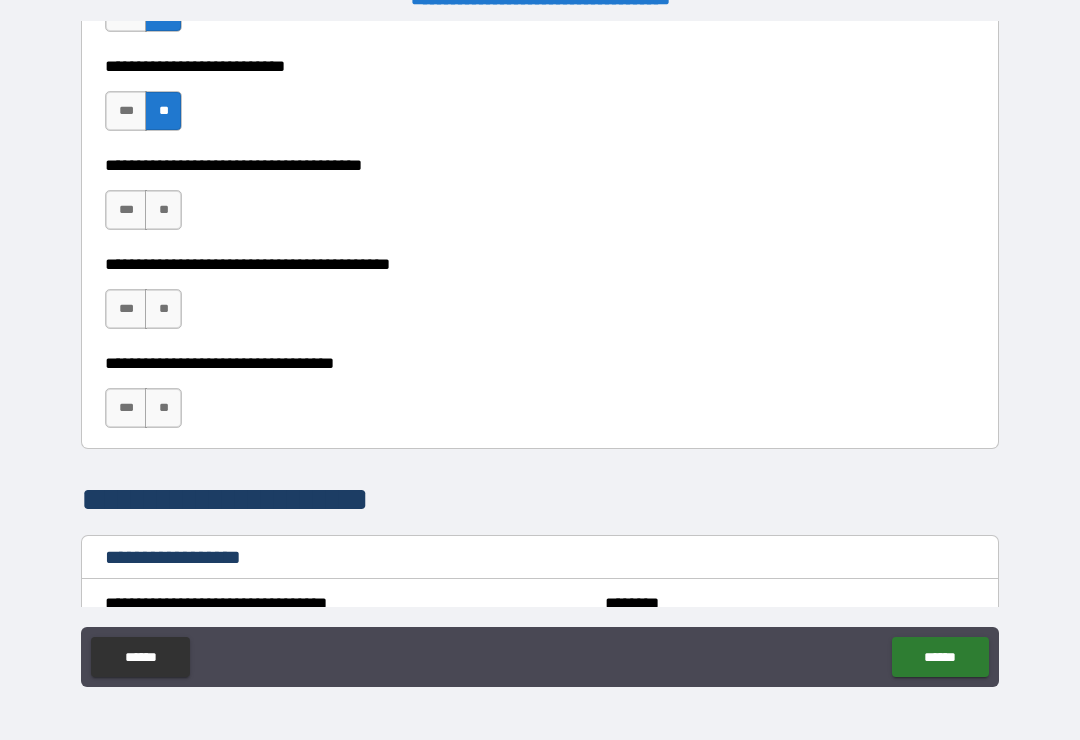click on "**" at bounding box center [163, 210] 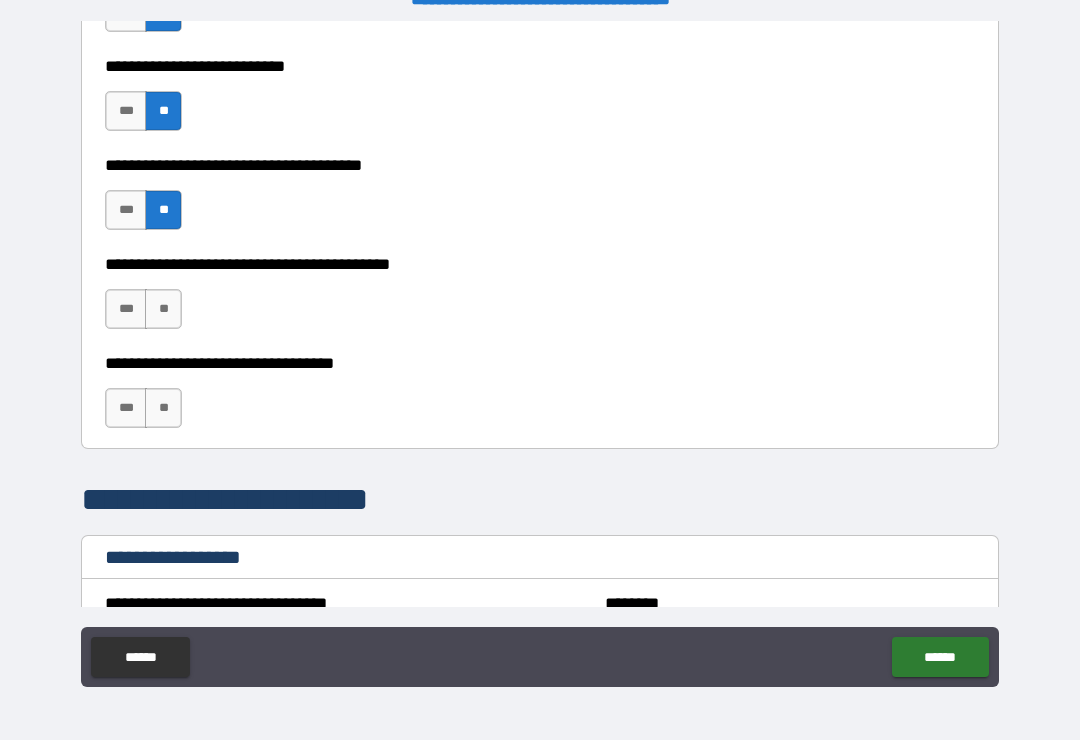 click on "***" at bounding box center [126, 309] 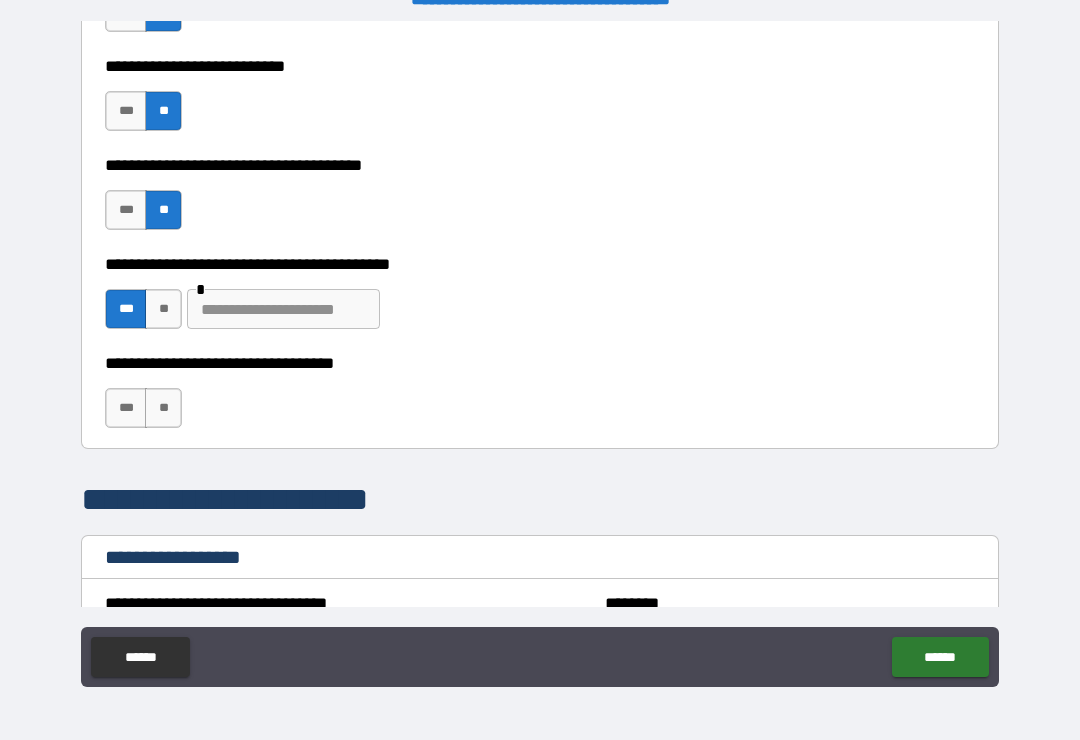 click at bounding box center (283, 309) 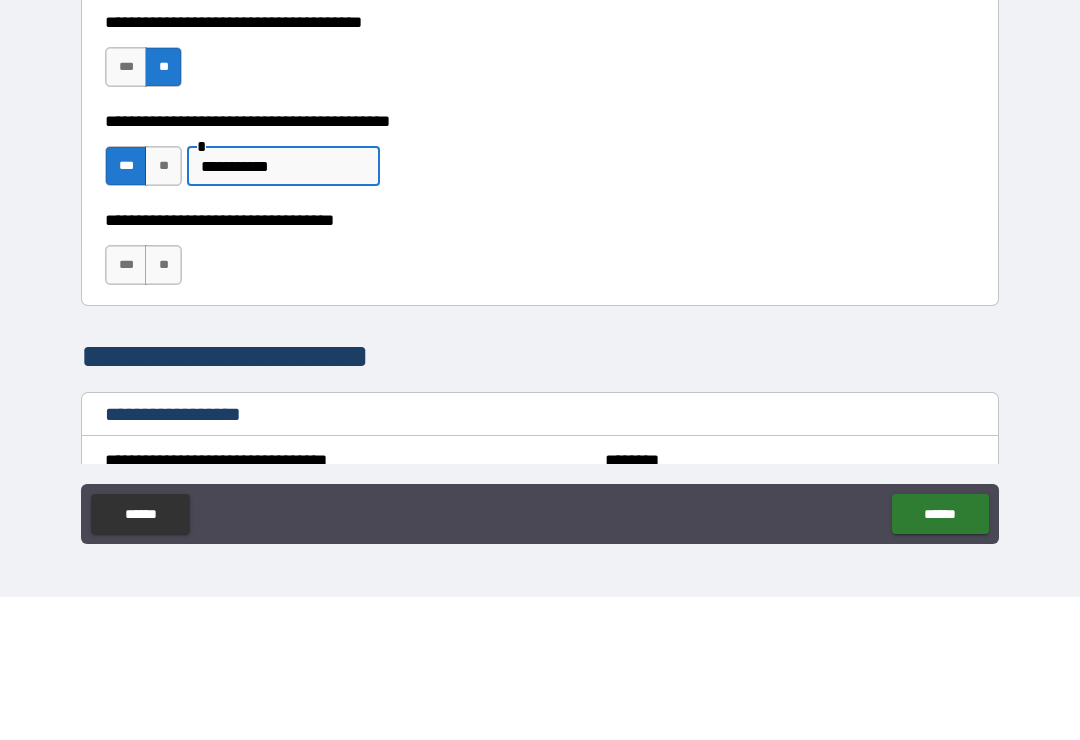 click on "**" at bounding box center [163, 408] 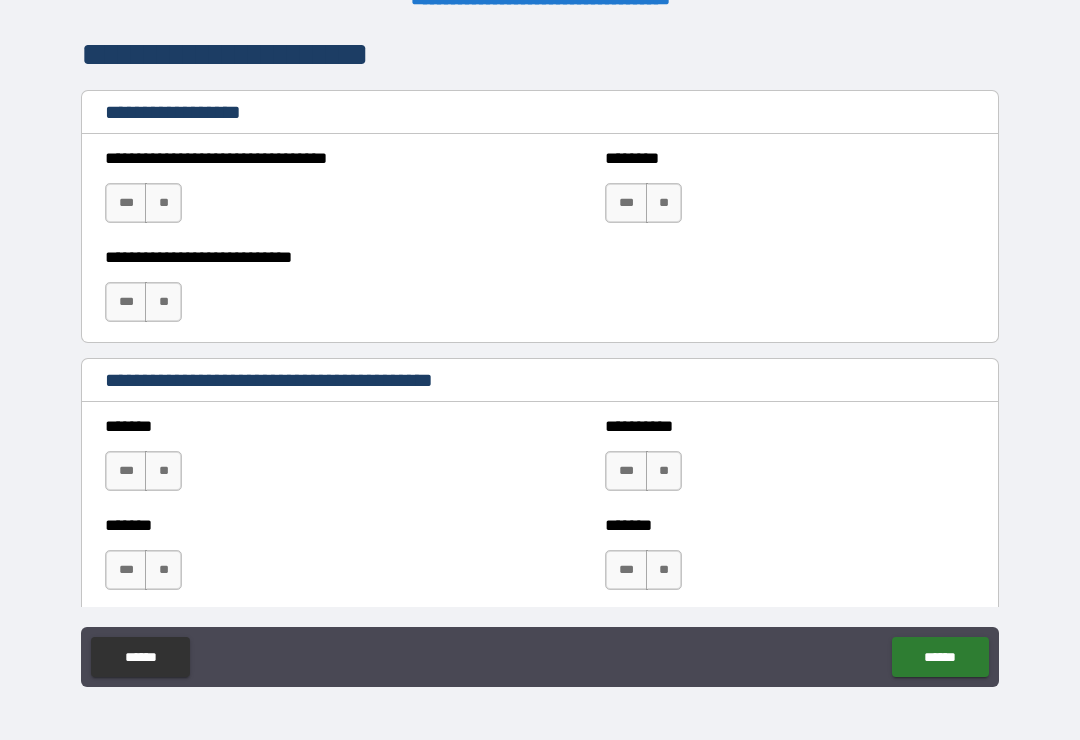 scroll, scrollTop: 1483, scrollLeft: 0, axis: vertical 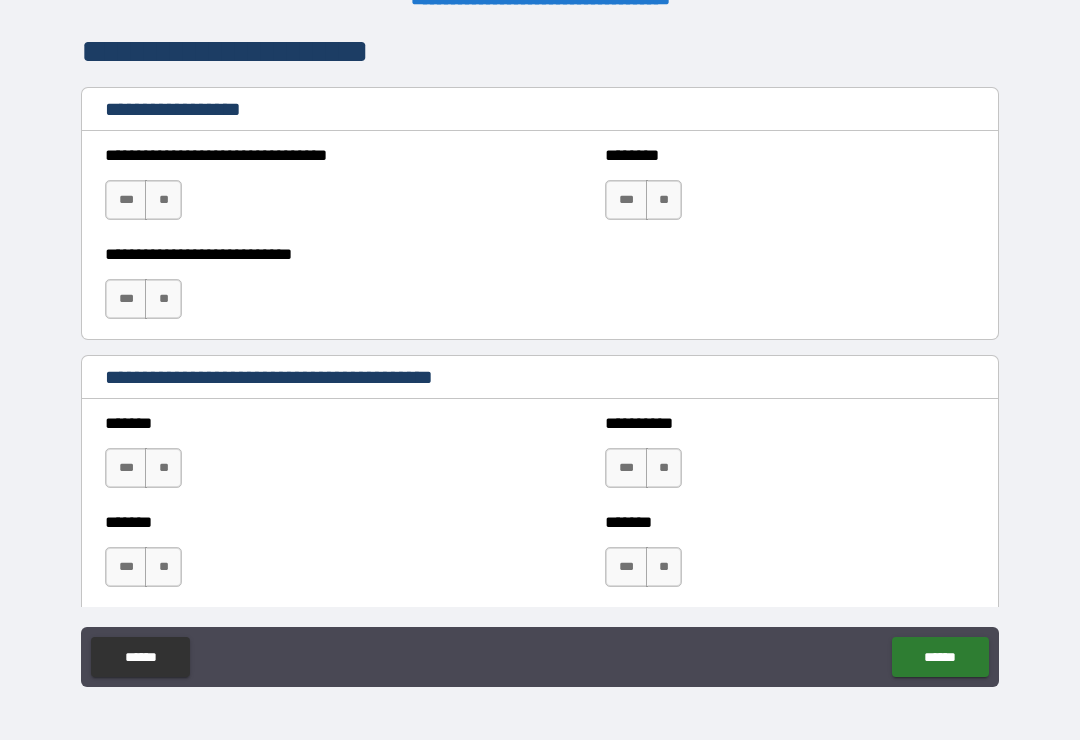 click on "**" at bounding box center (163, 200) 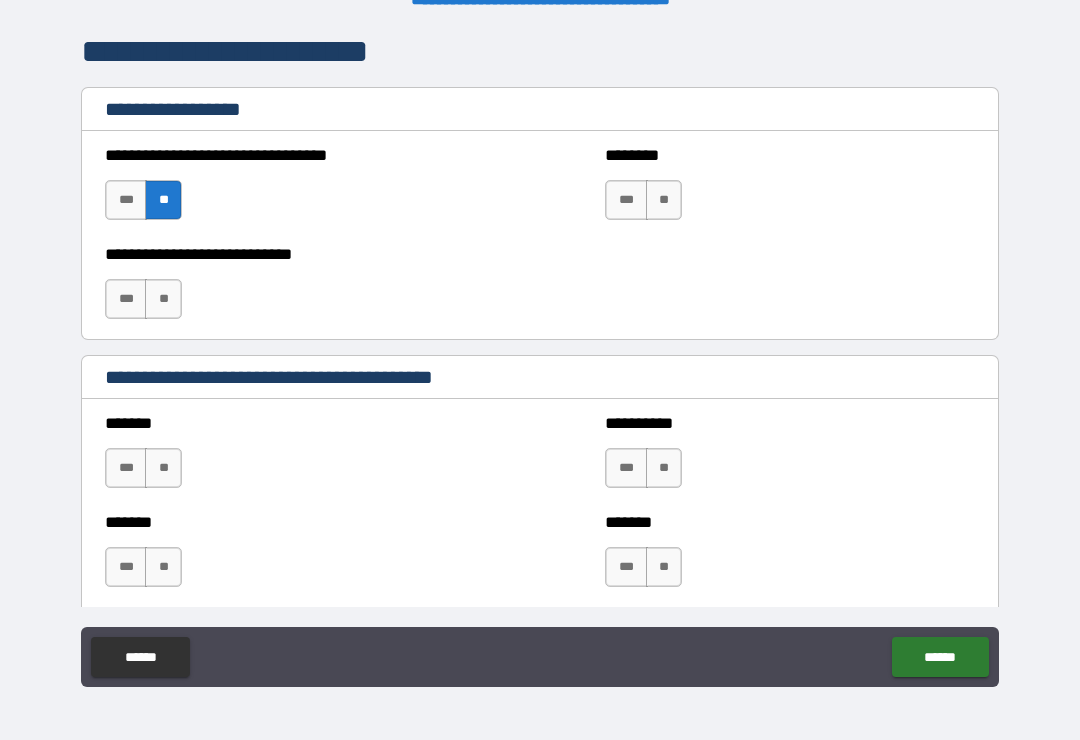 click on "**" at bounding box center (163, 299) 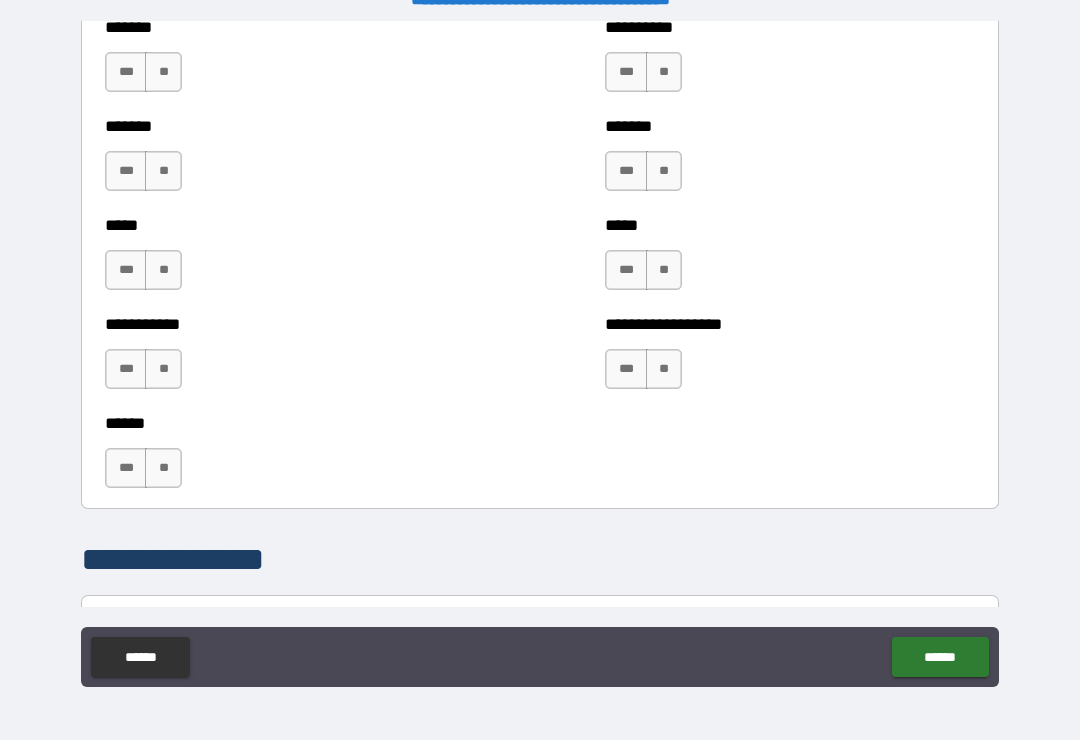 scroll, scrollTop: 1881, scrollLeft: 0, axis: vertical 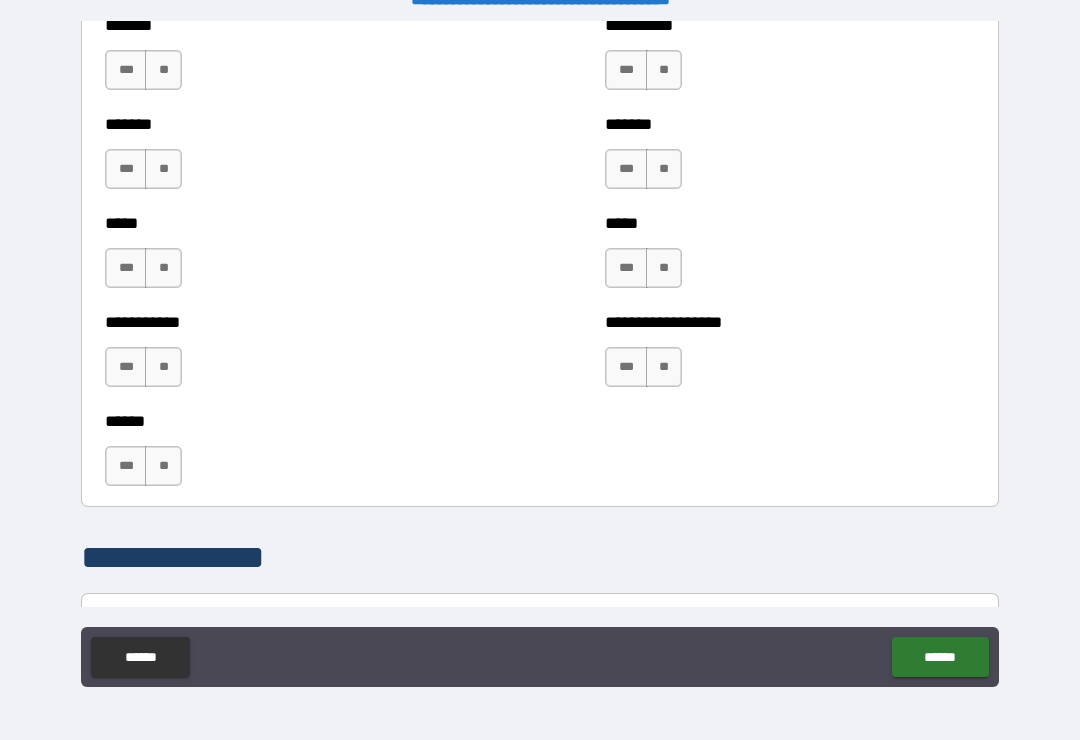 click on "***" at bounding box center [126, 367] 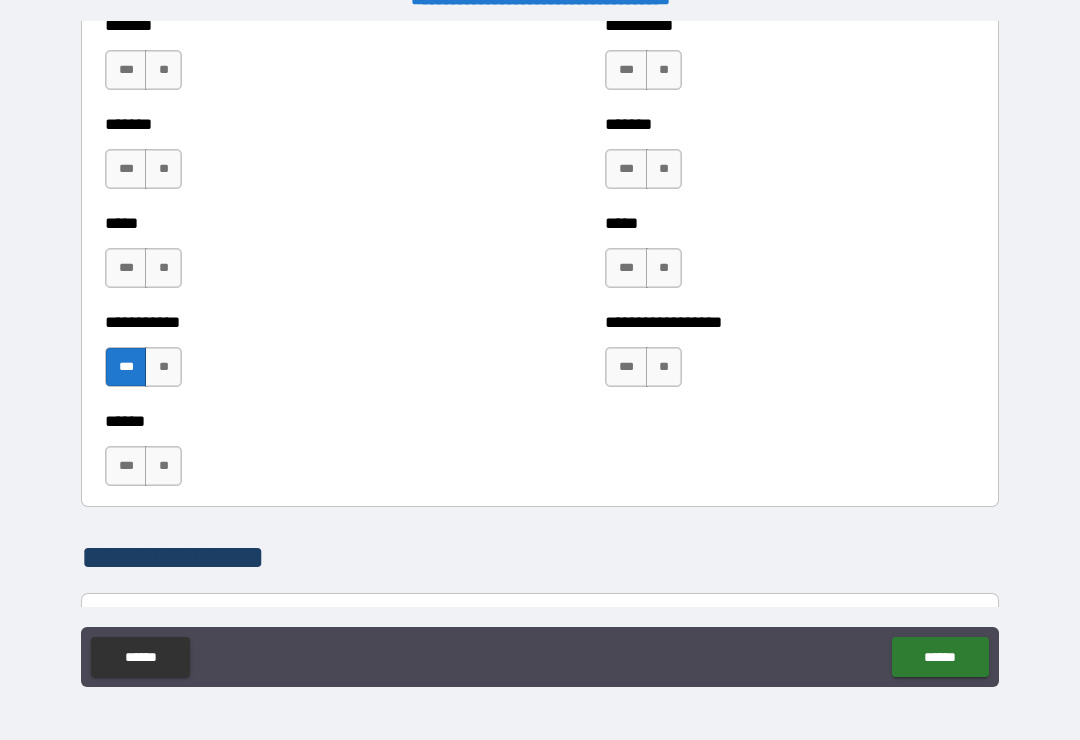 click on "**" at bounding box center [163, 70] 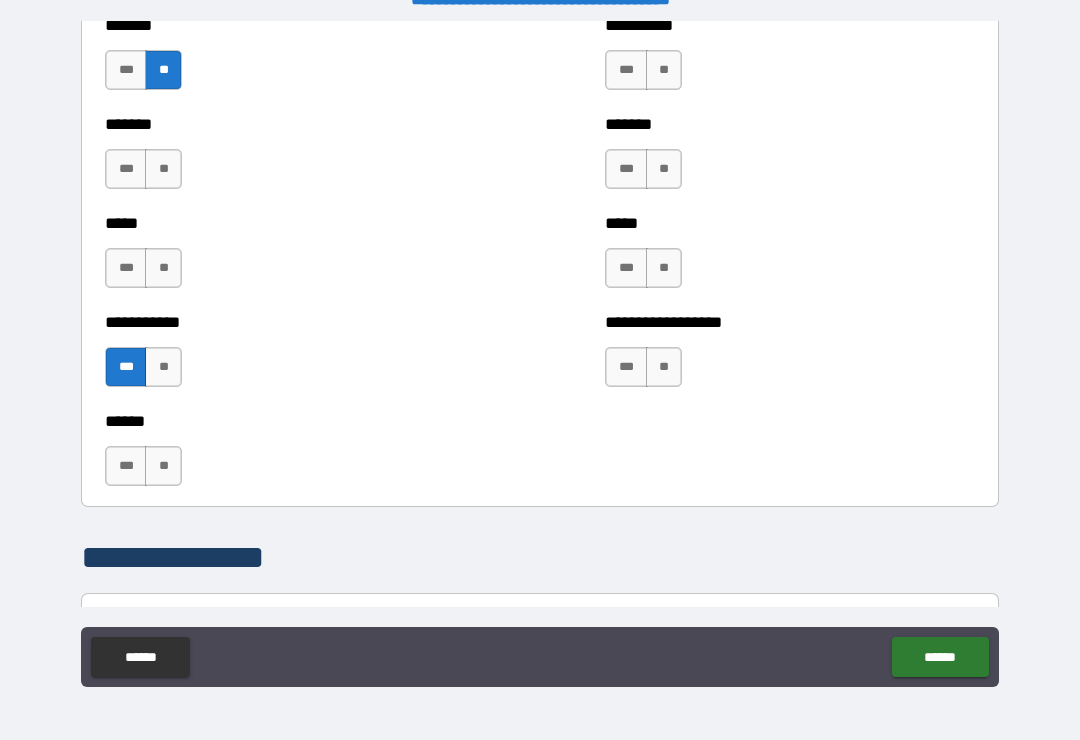click on "**" at bounding box center [163, 169] 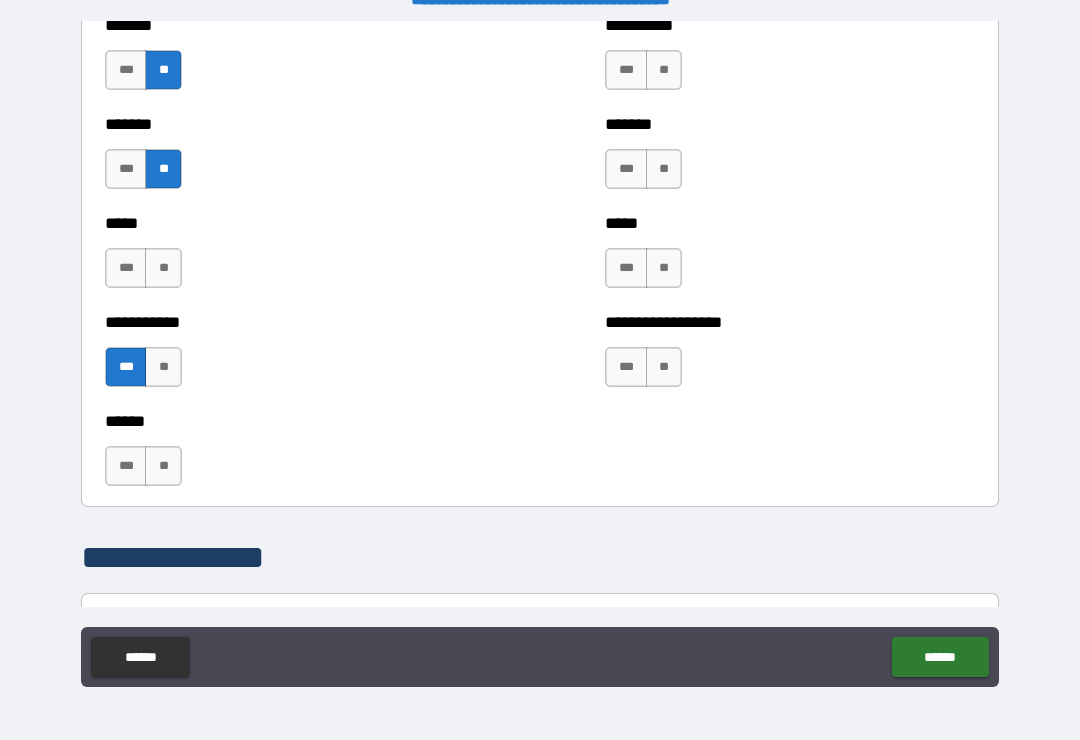 click on "**" at bounding box center (163, 268) 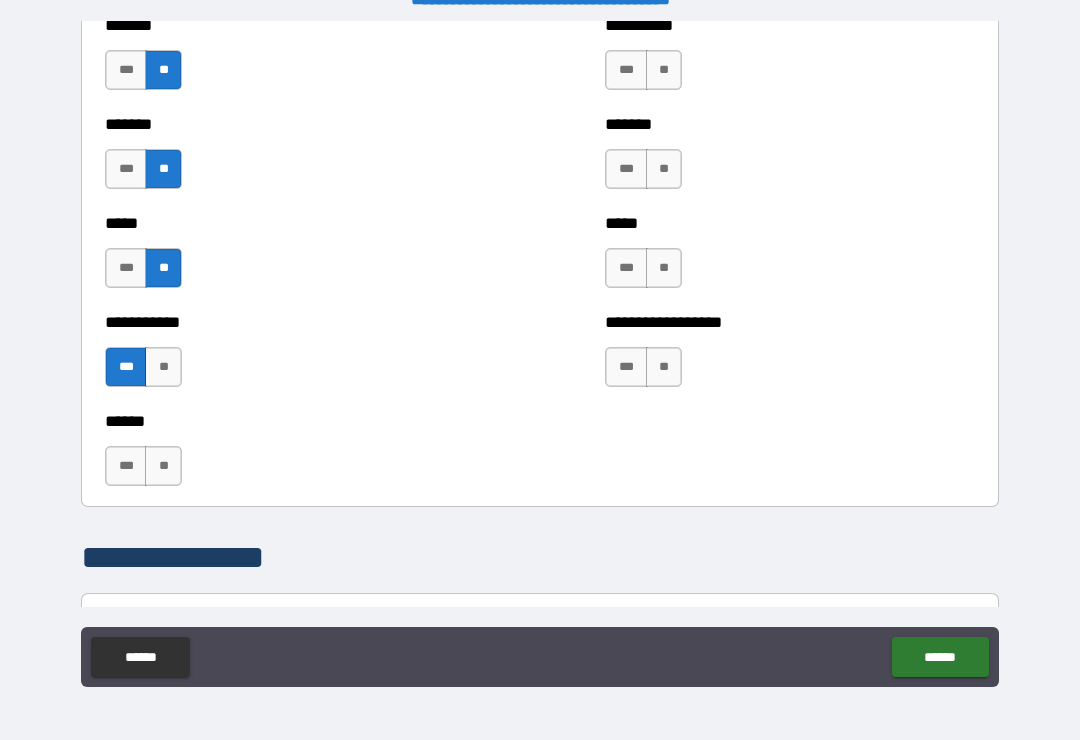 click on "**" at bounding box center (163, 466) 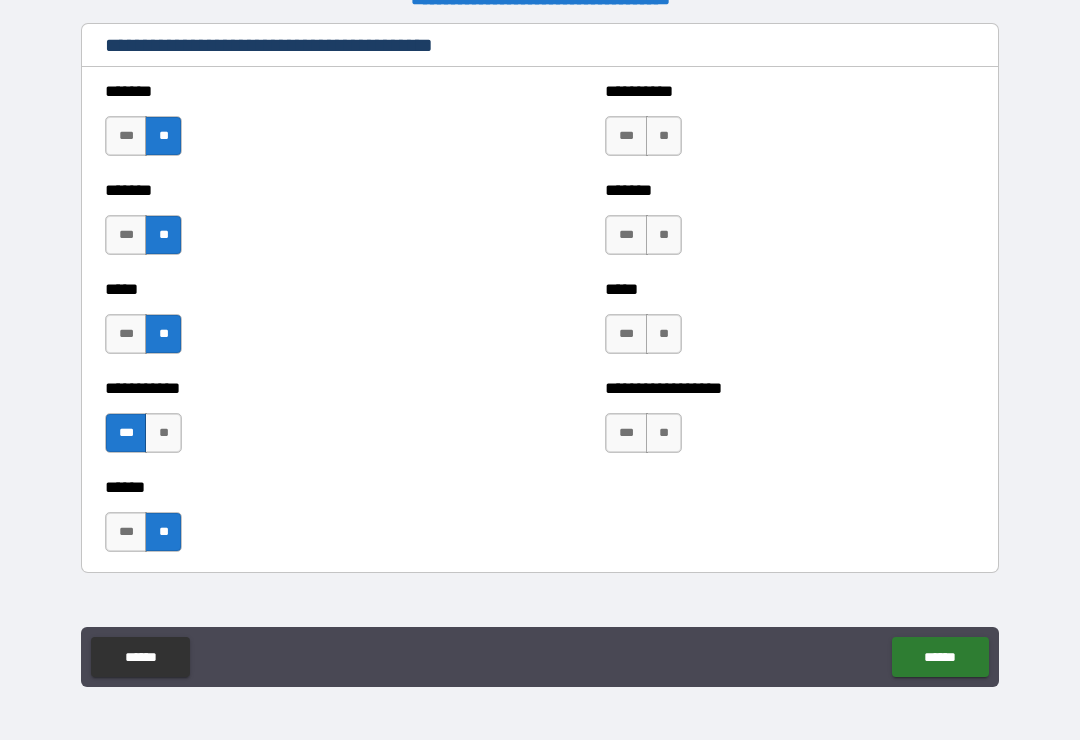 scroll, scrollTop: 1813, scrollLeft: 0, axis: vertical 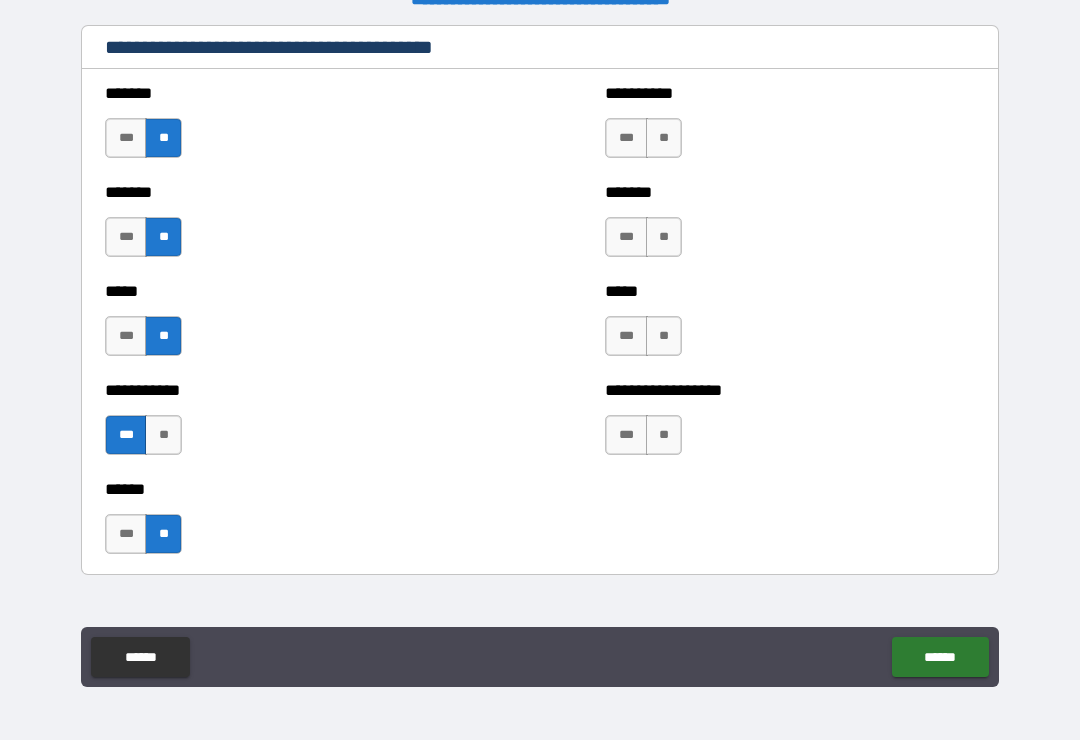 click on "**" at bounding box center (664, 138) 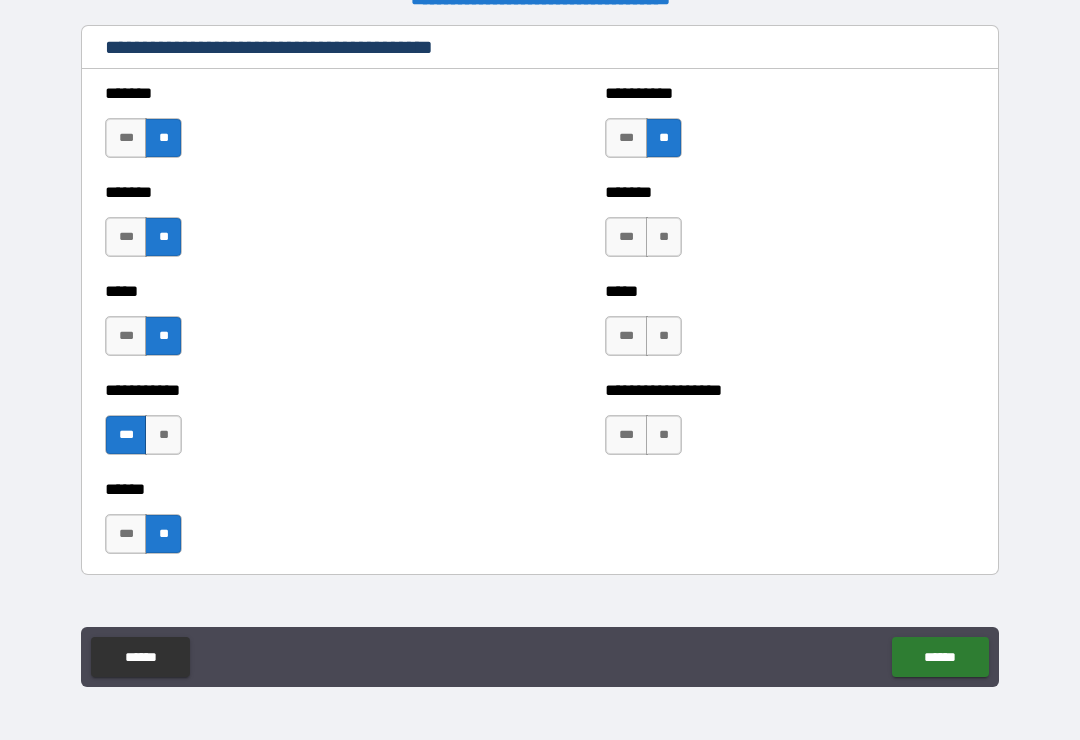 click on "**" at bounding box center [664, 237] 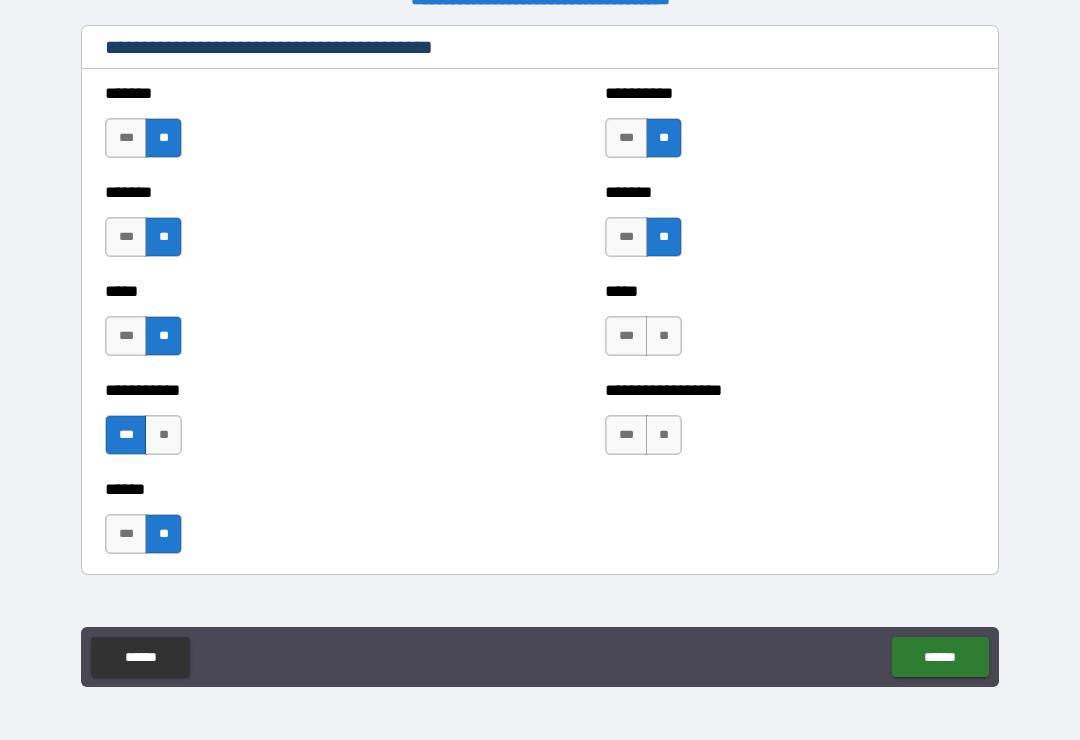 click on "**" at bounding box center [664, 336] 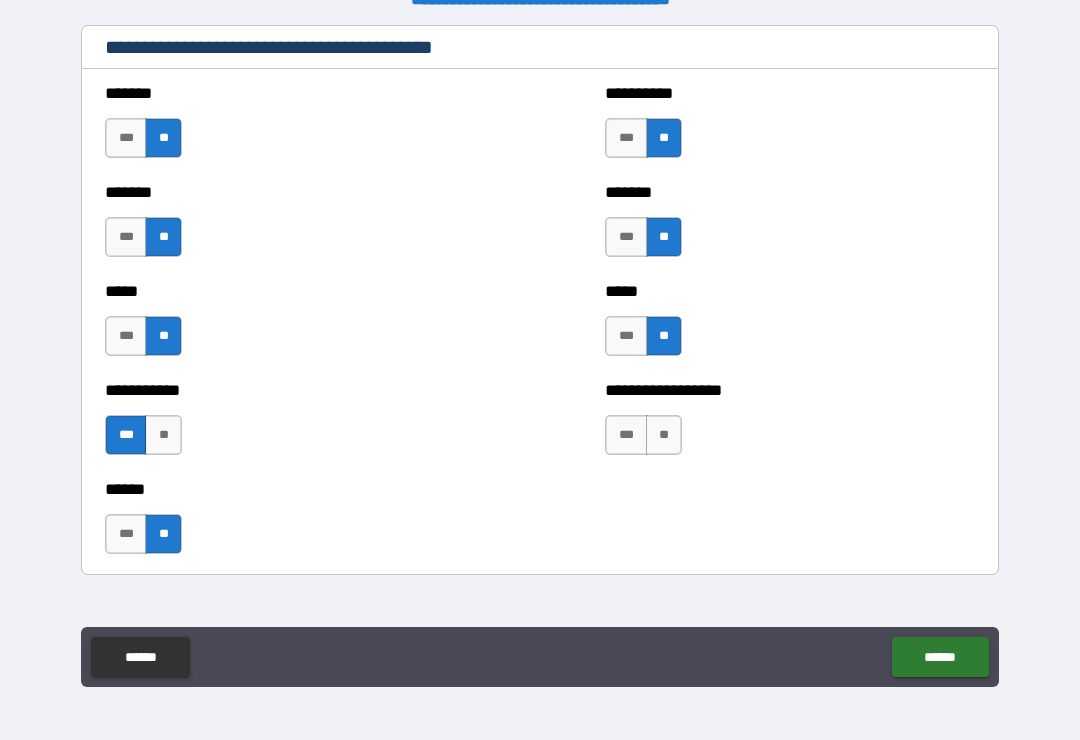 click on "**" at bounding box center [664, 435] 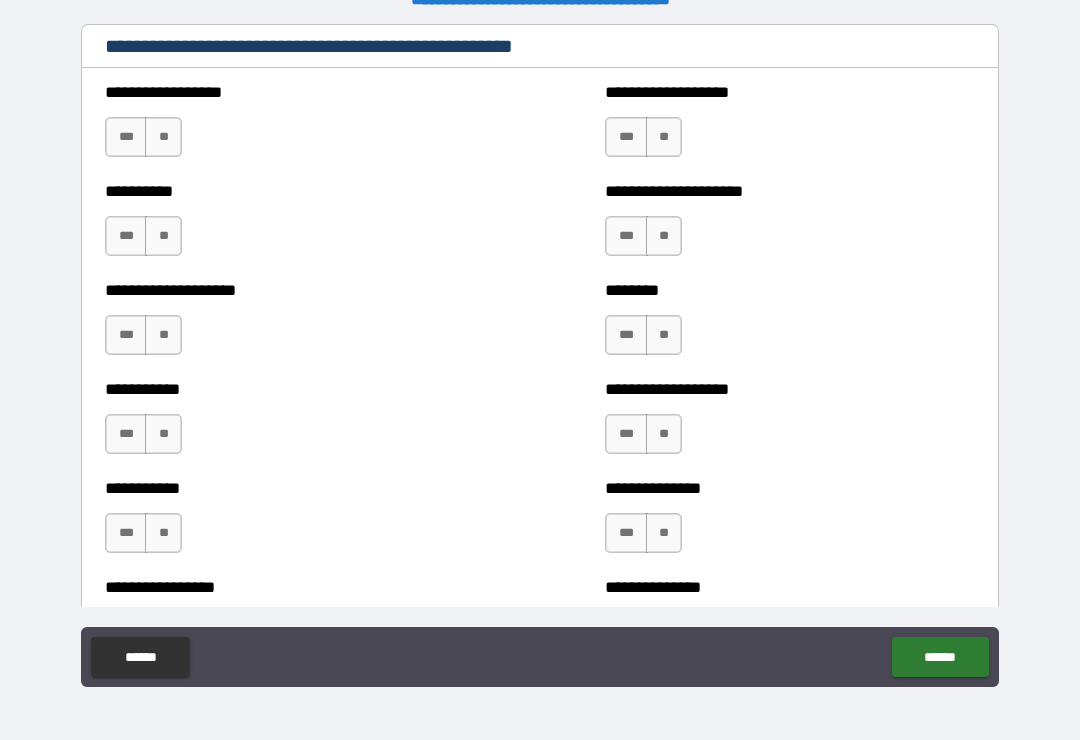scroll, scrollTop: 2451, scrollLeft: 0, axis: vertical 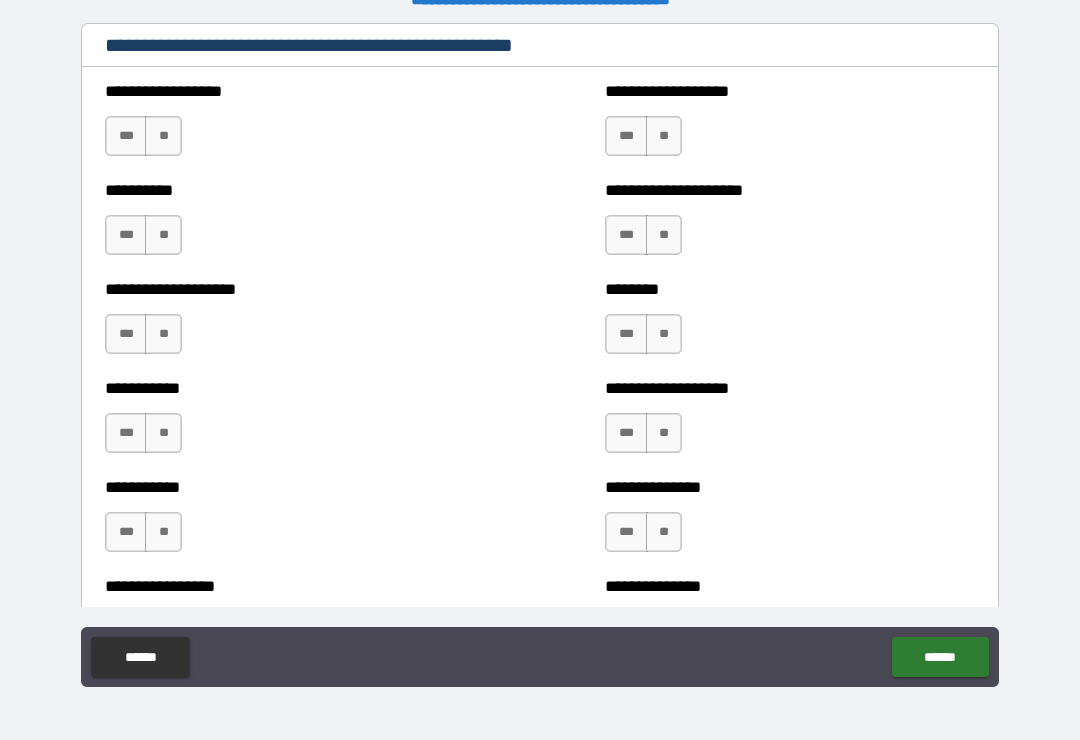 click on "**" at bounding box center [163, 235] 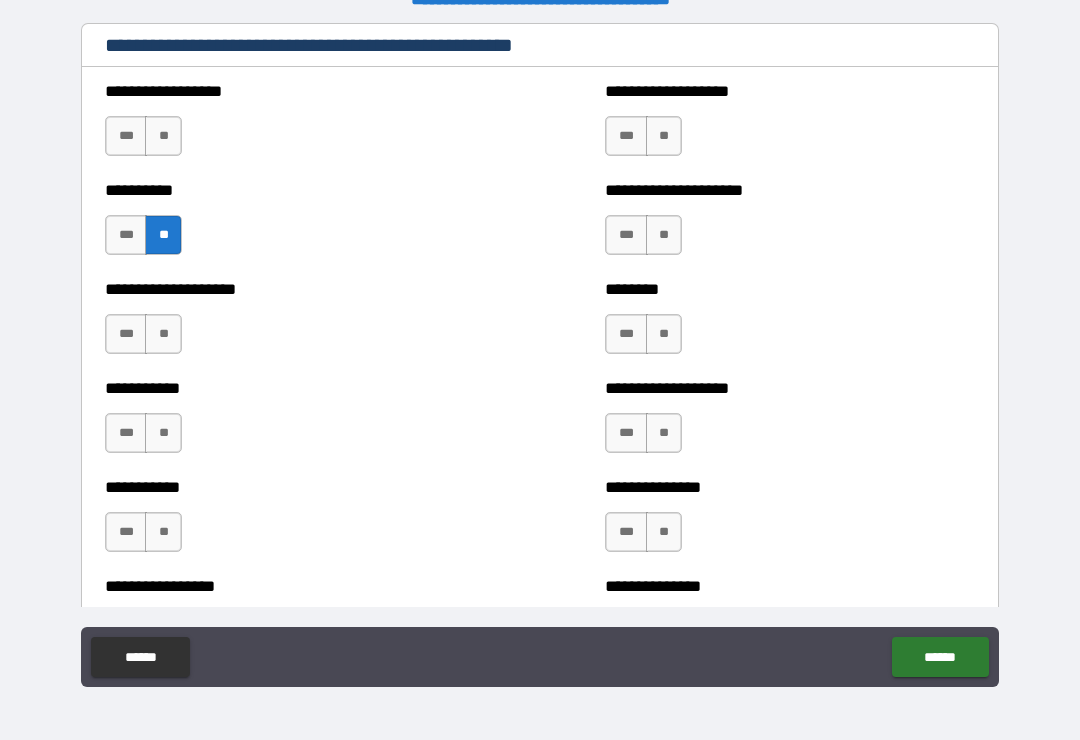 click on "**" at bounding box center (163, 334) 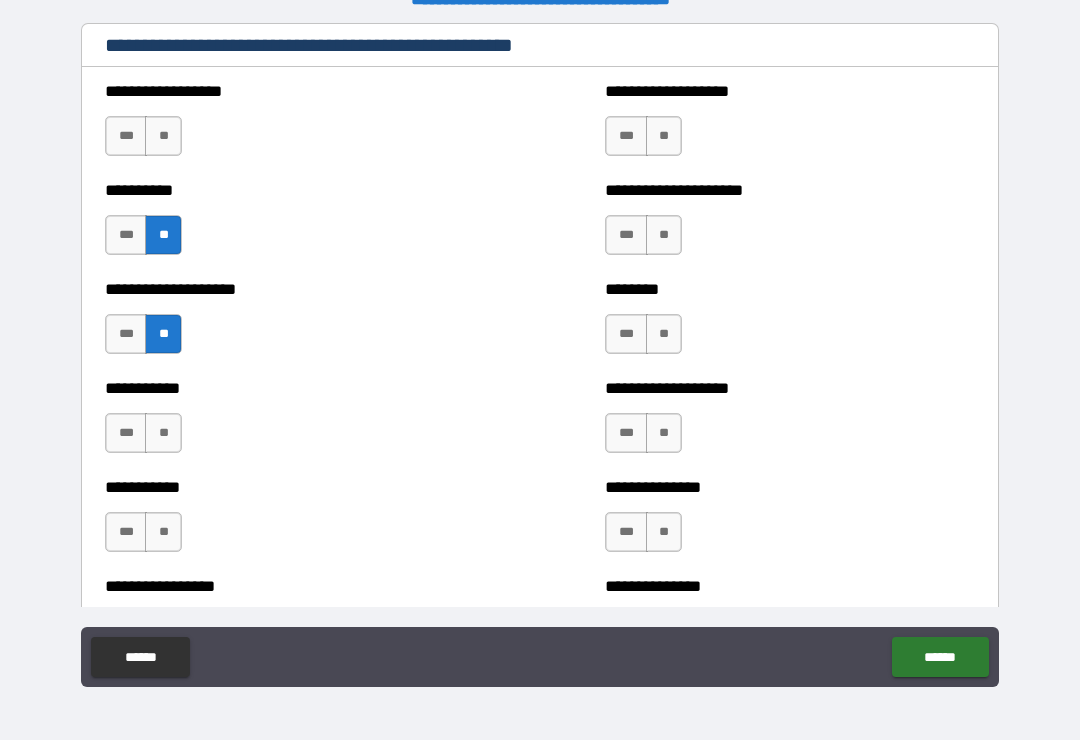 click on "**" at bounding box center (163, 136) 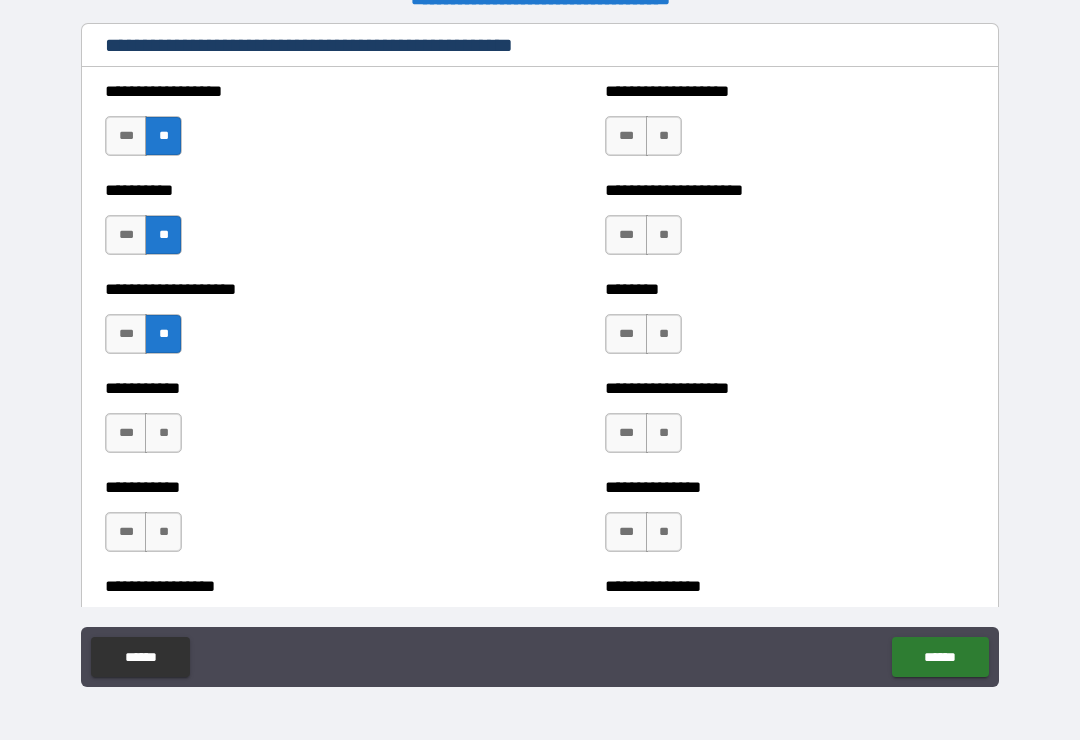 click on "**" at bounding box center [163, 433] 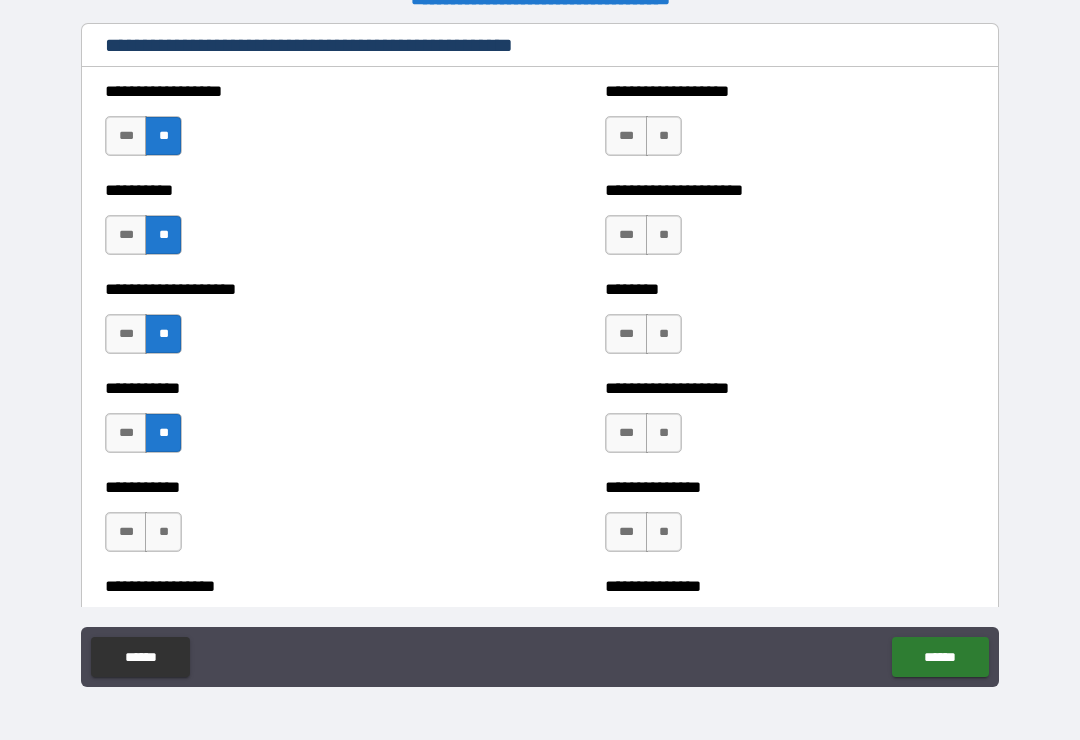 click on "**" at bounding box center (163, 532) 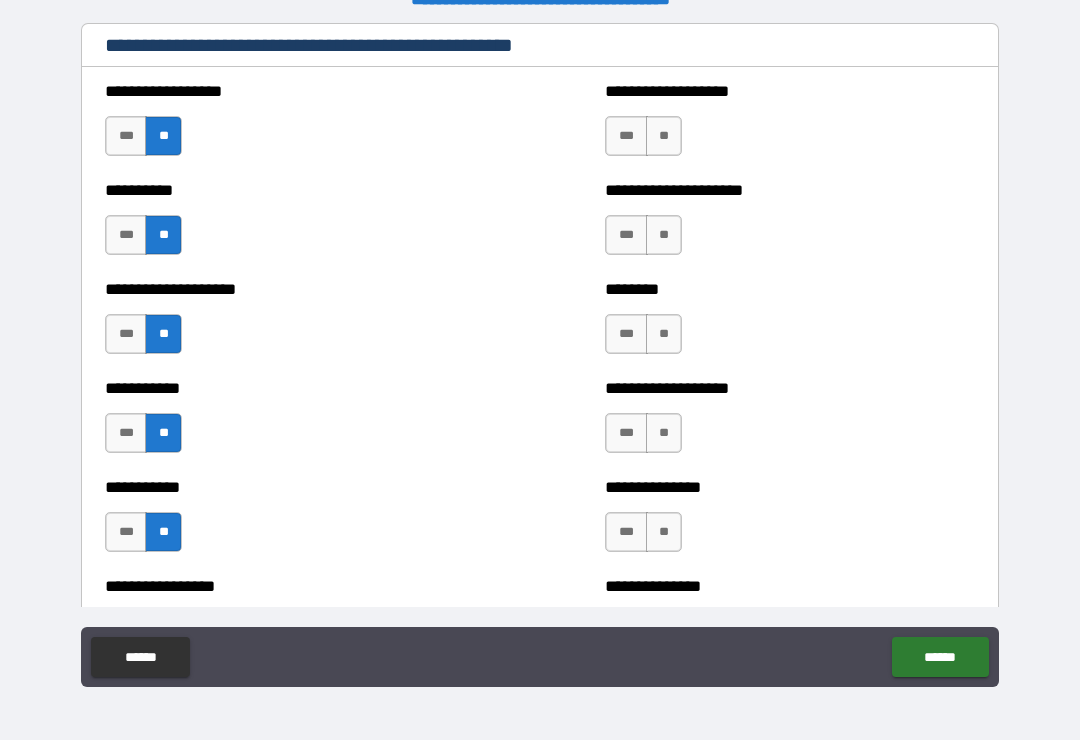 click on "**" at bounding box center [664, 136] 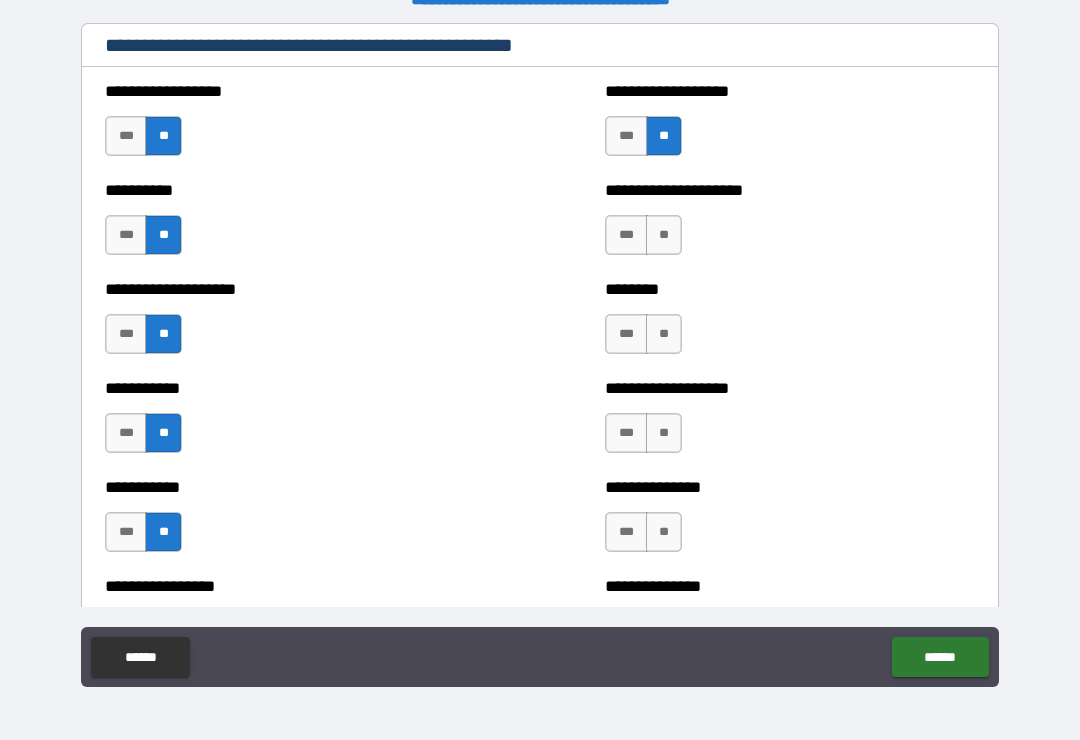 click on "***" at bounding box center (626, 235) 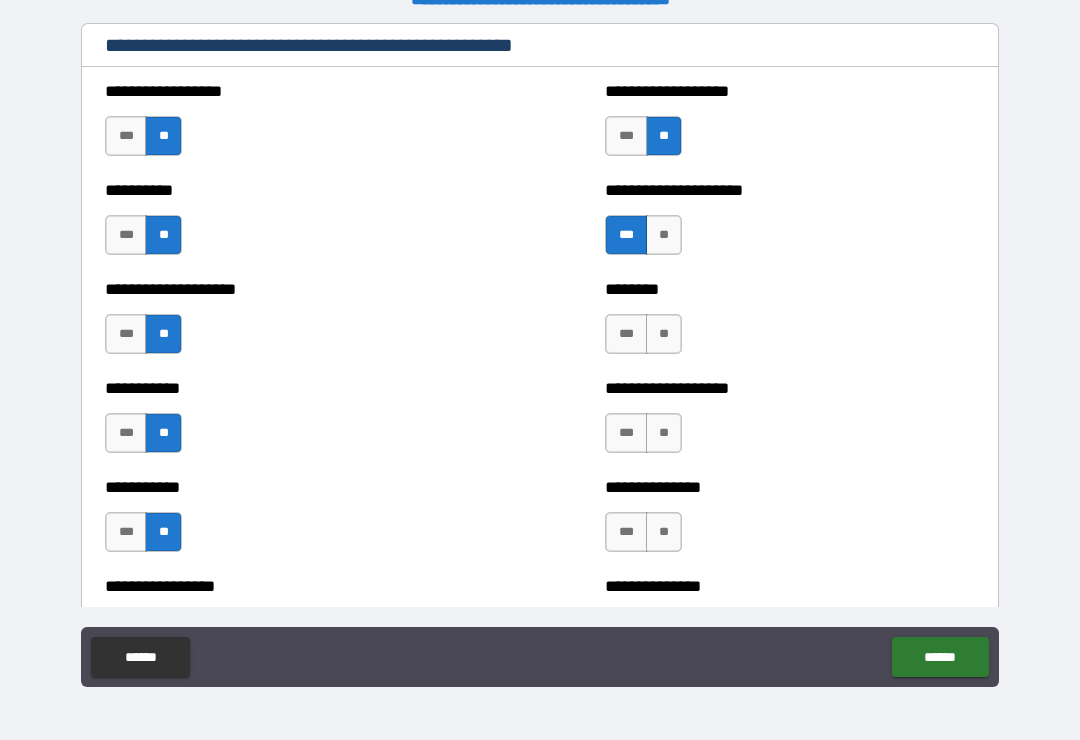 click on "**" at bounding box center [664, 334] 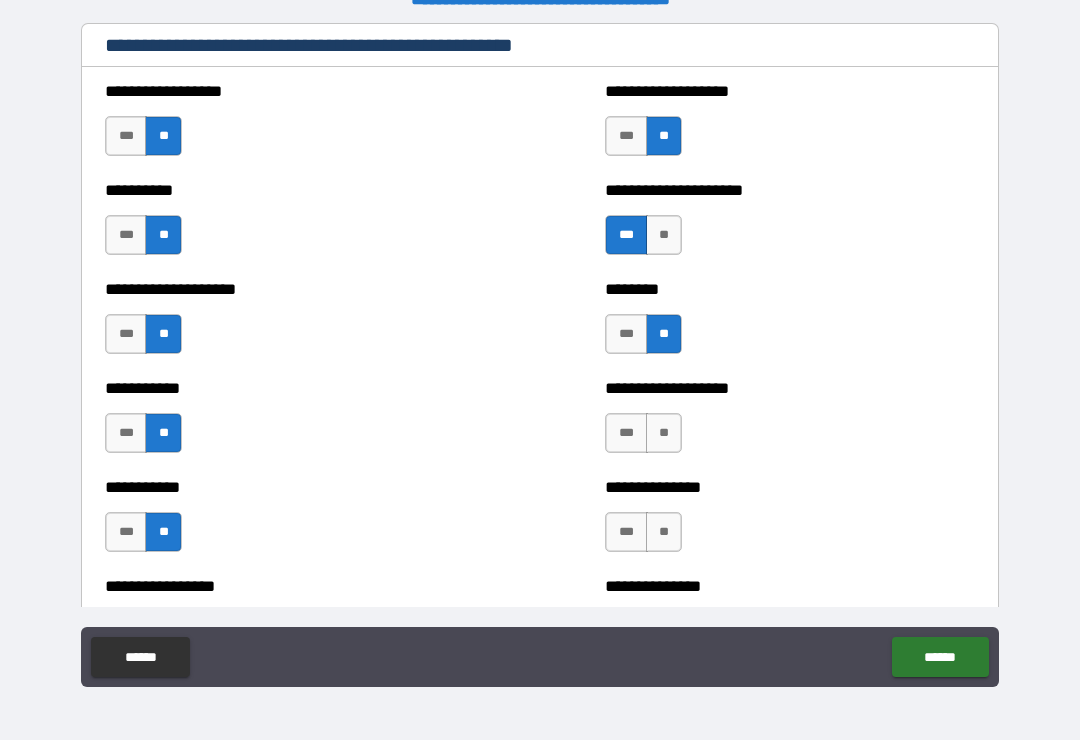 click on "**" at bounding box center (664, 433) 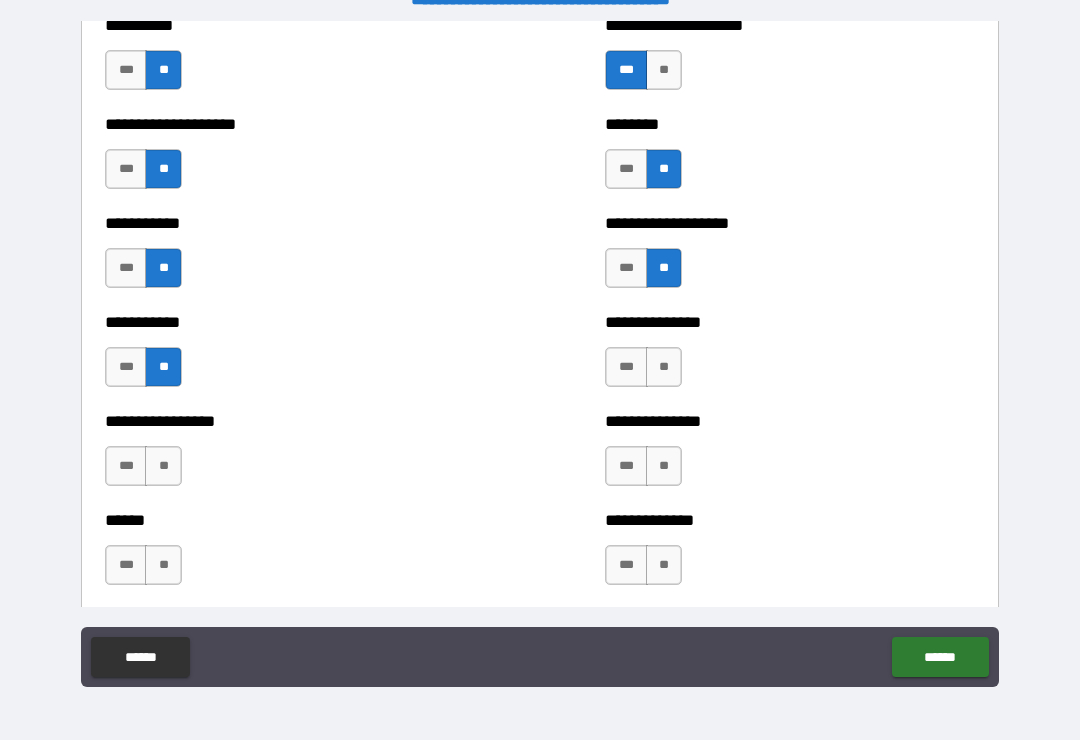 scroll, scrollTop: 2618, scrollLeft: 0, axis: vertical 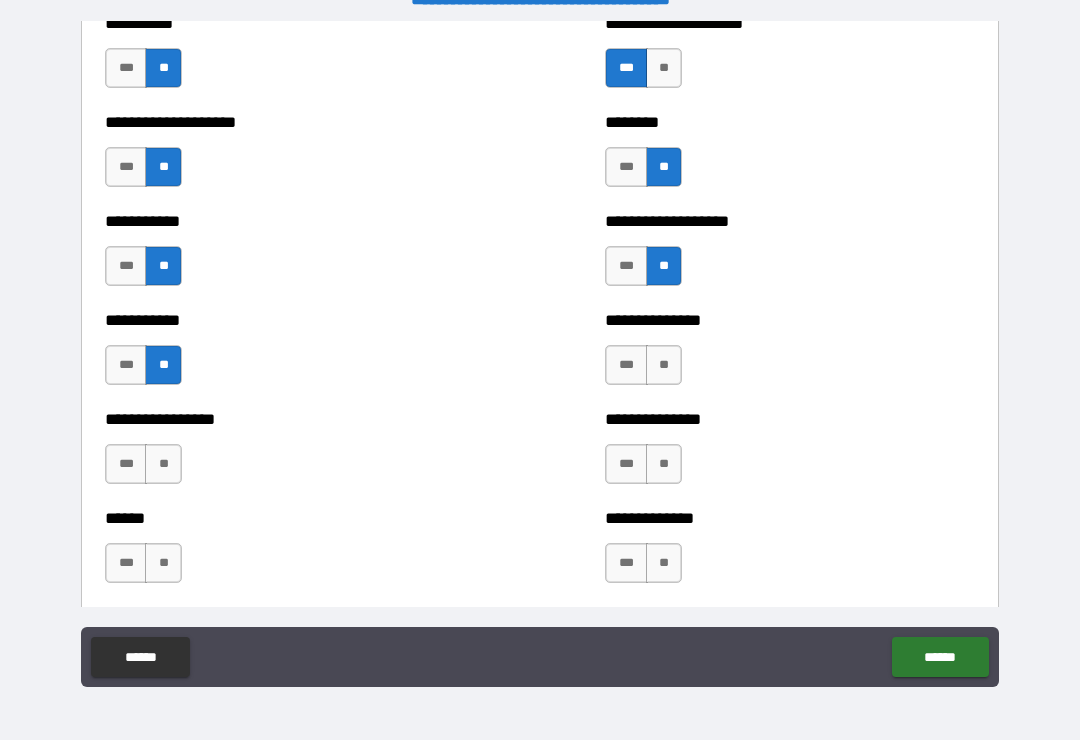 click on "**" at bounding box center (664, 365) 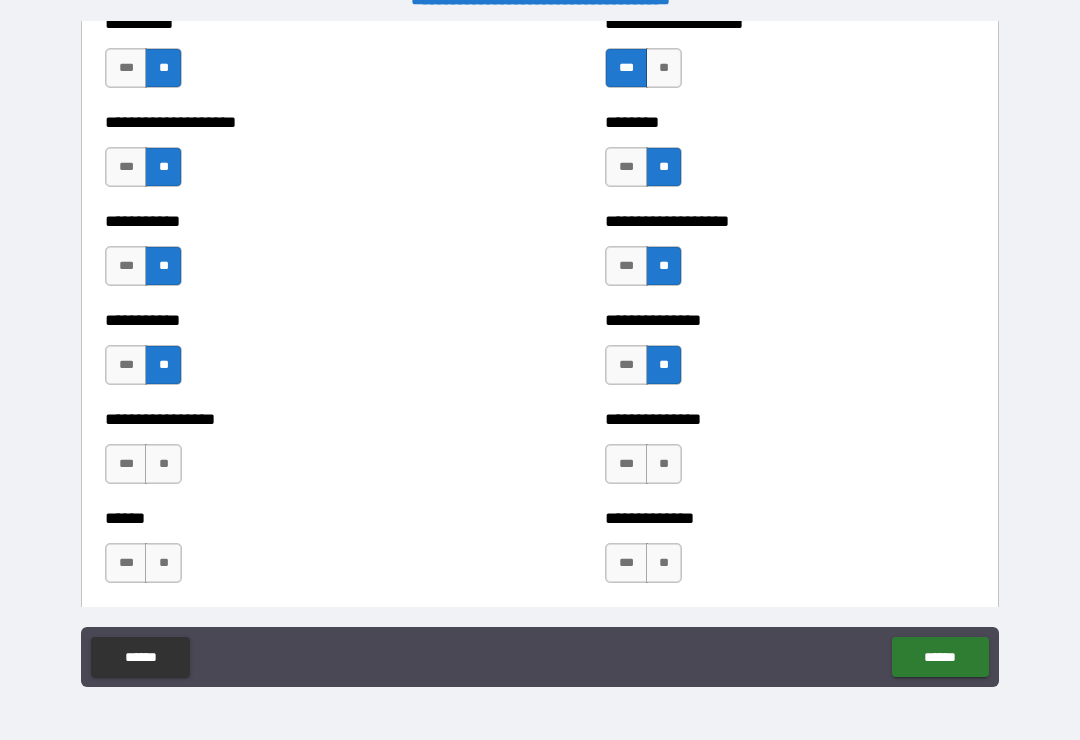 click on "**" at bounding box center [664, 464] 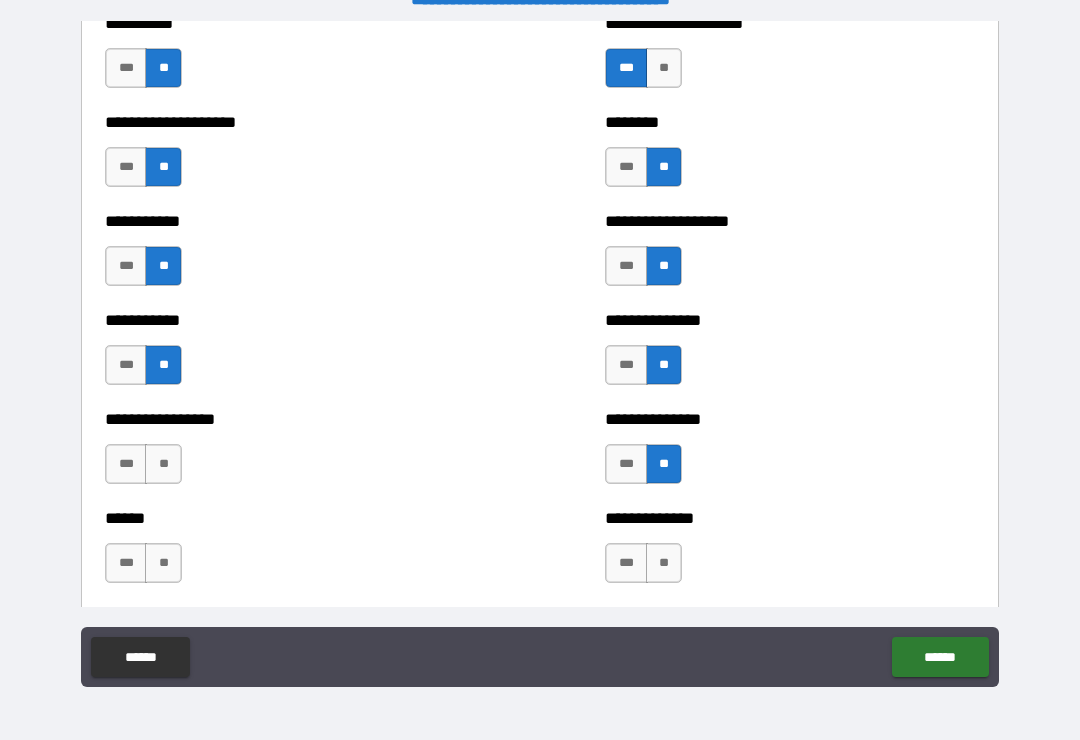click on "**" at bounding box center [664, 563] 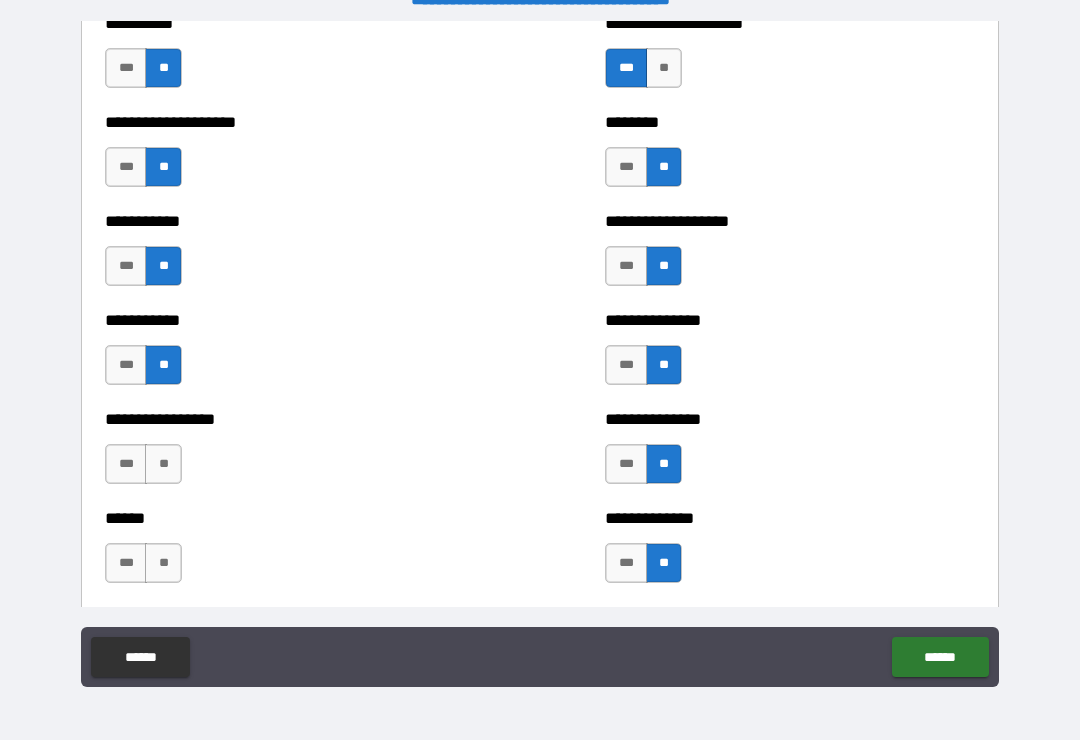 click on "**" at bounding box center (163, 464) 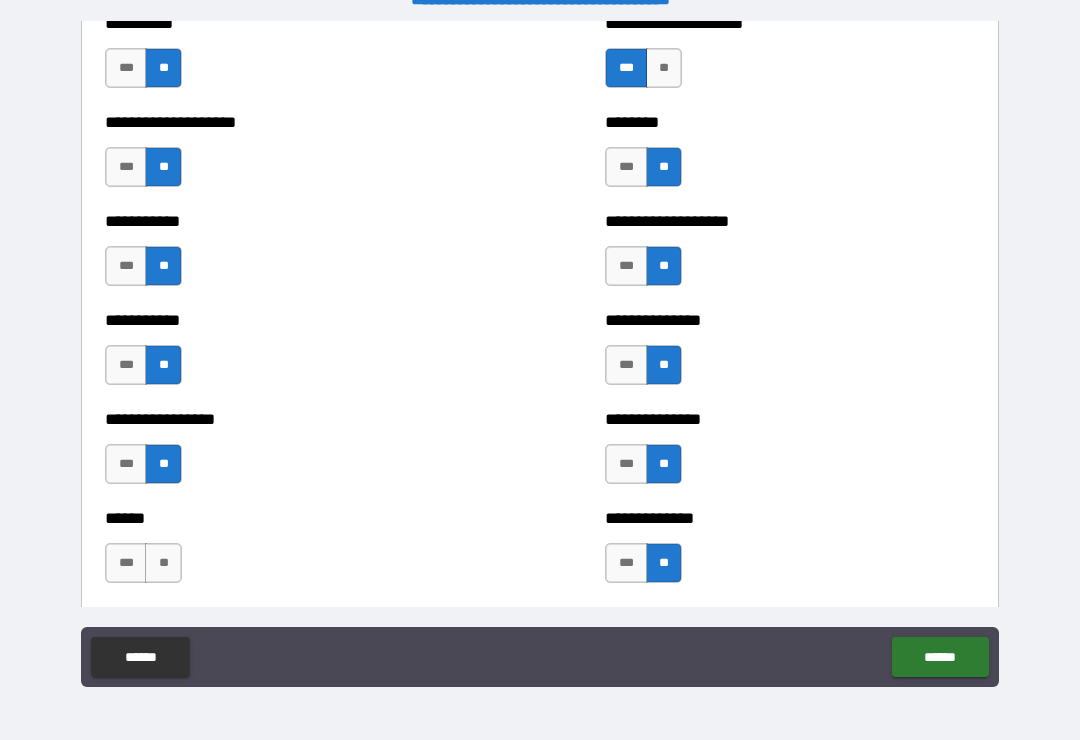 click on "**" at bounding box center [163, 563] 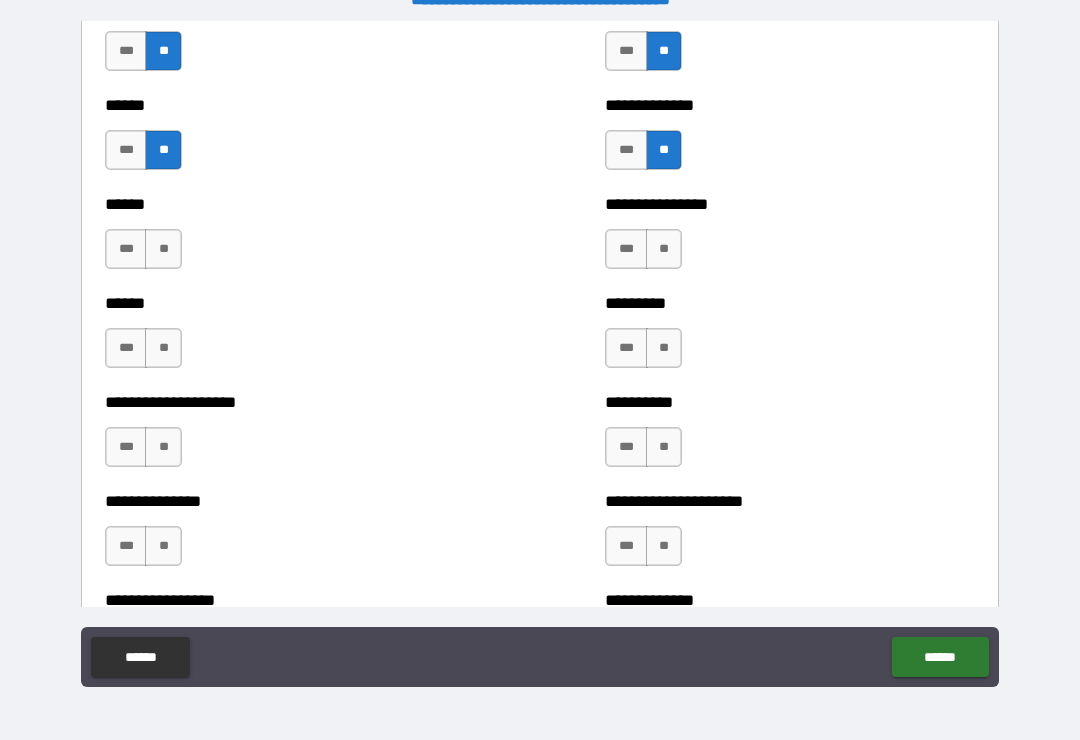scroll, scrollTop: 3032, scrollLeft: 0, axis: vertical 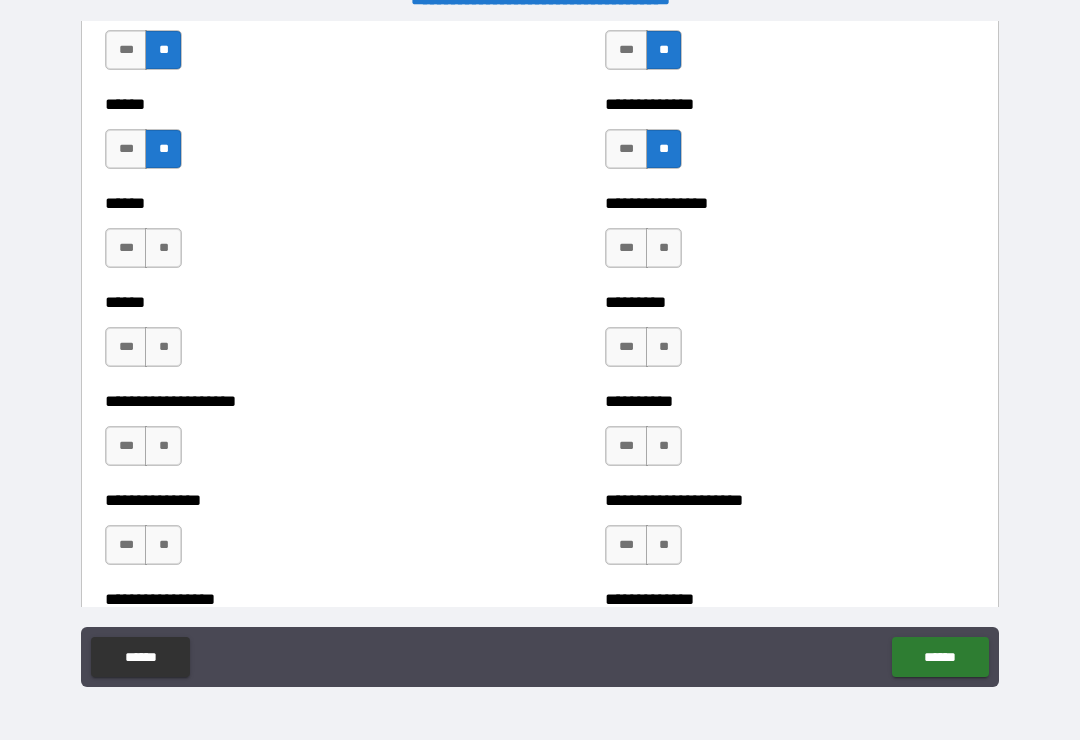 click on "**" at bounding box center (163, 248) 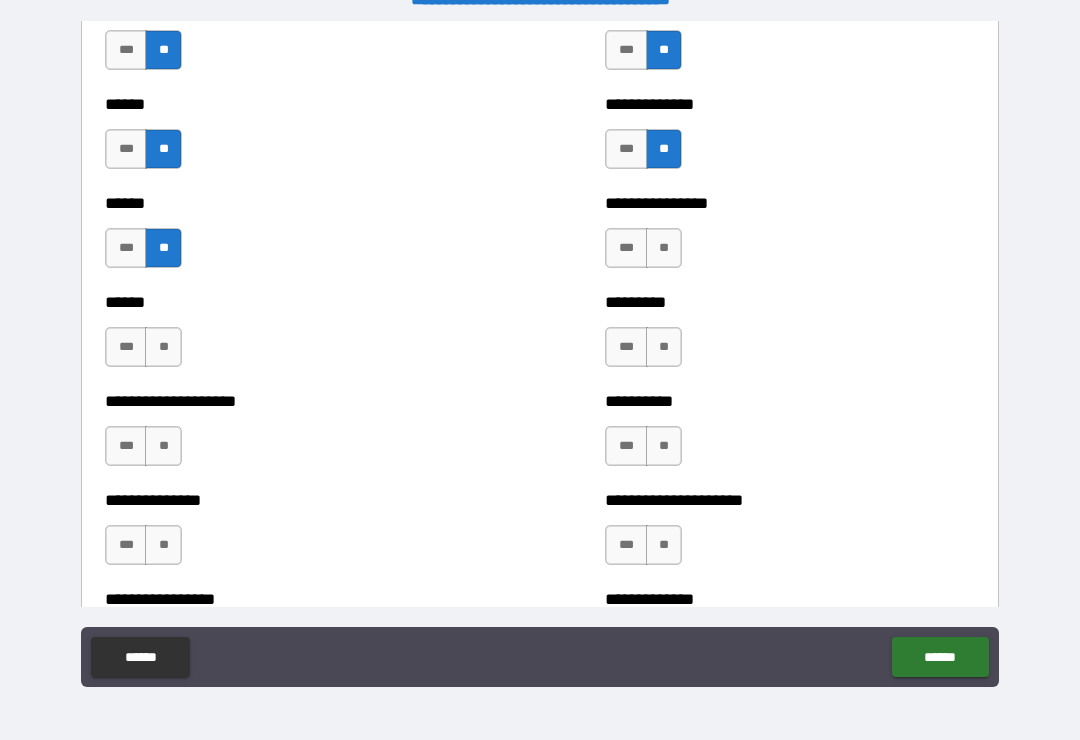 click on "**" at bounding box center (163, 347) 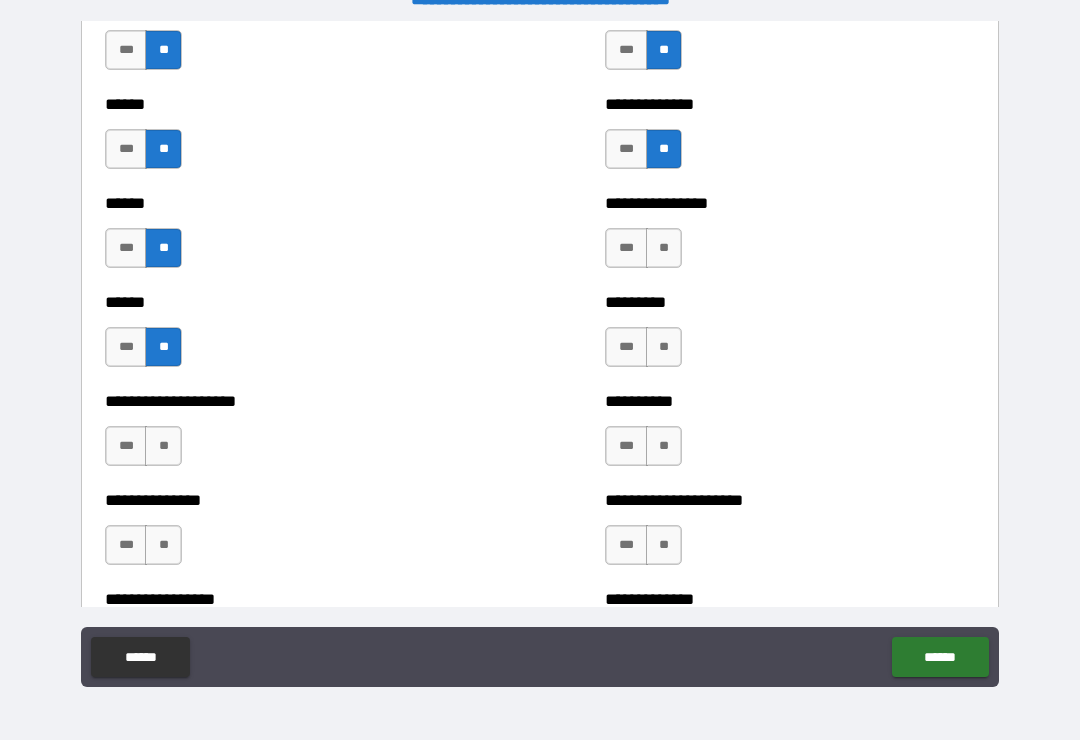click on "**" at bounding box center [163, 446] 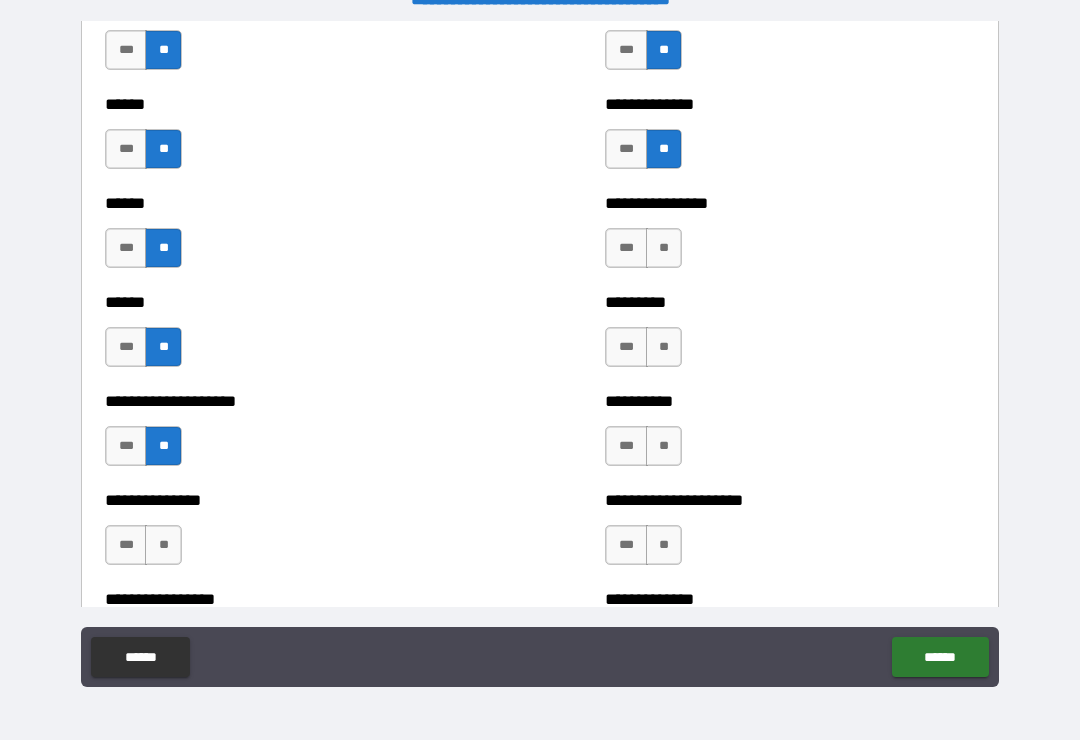 click on "***" at bounding box center [126, 545] 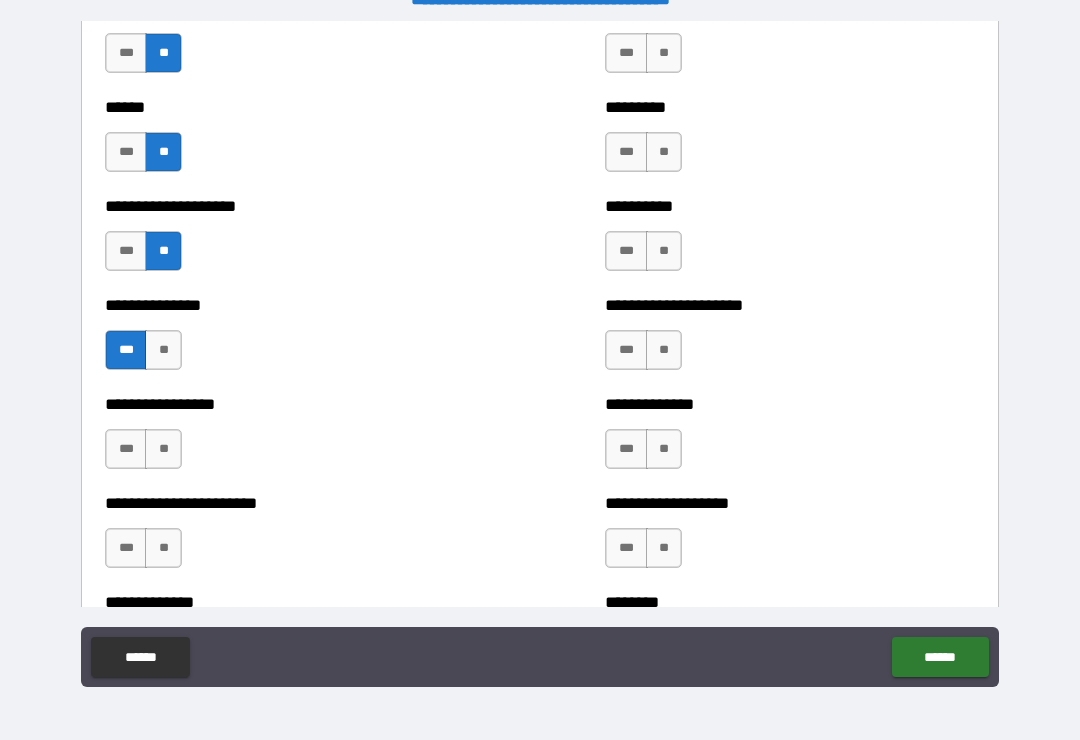 scroll, scrollTop: 3240, scrollLeft: 0, axis: vertical 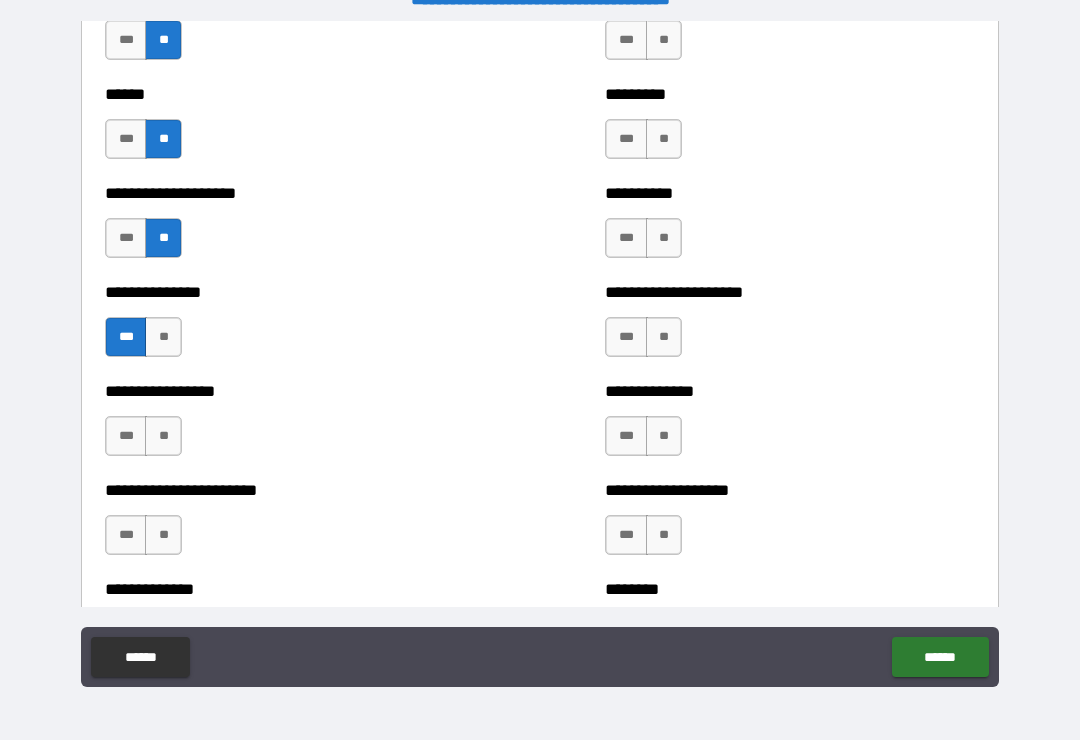 click on "**" at bounding box center (163, 436) 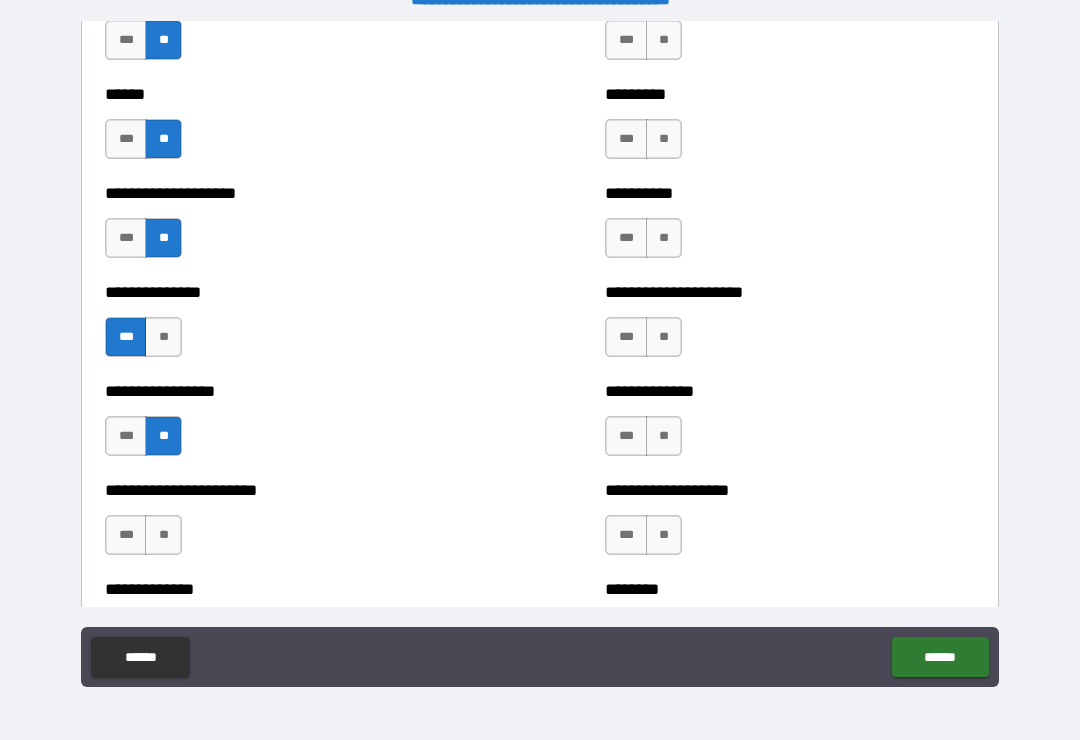 click on "**" at bounding box center [163, 535] 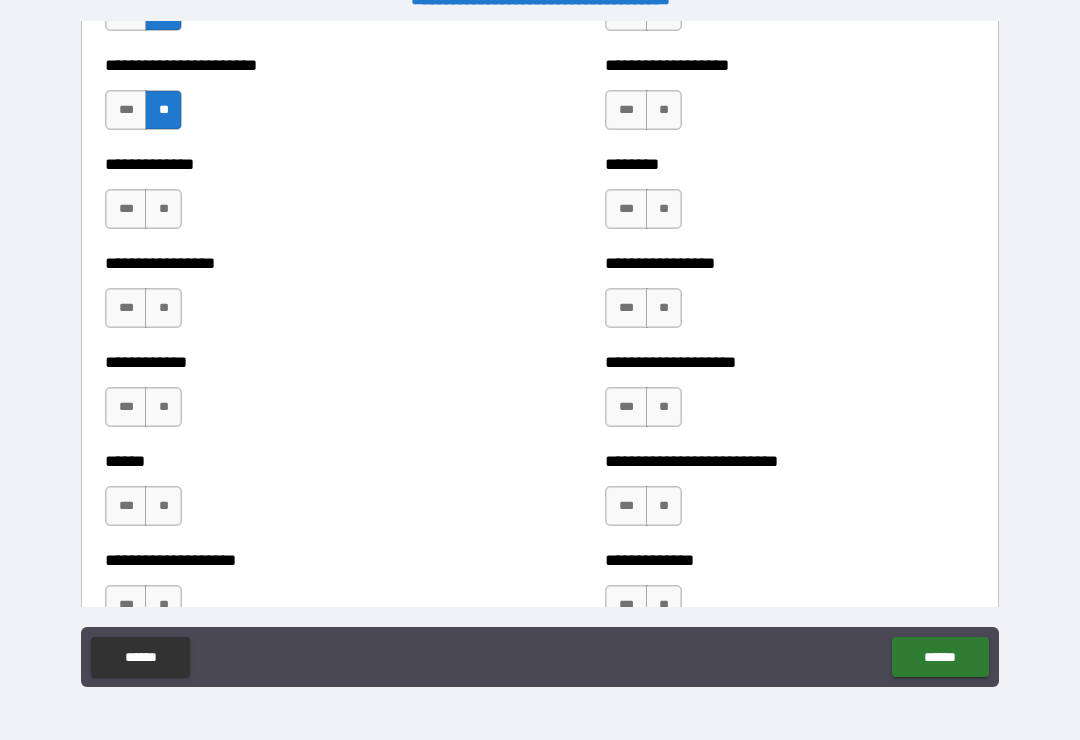 scroll, scrollTop: 3669, scrollLeft: 0, axis: vertical 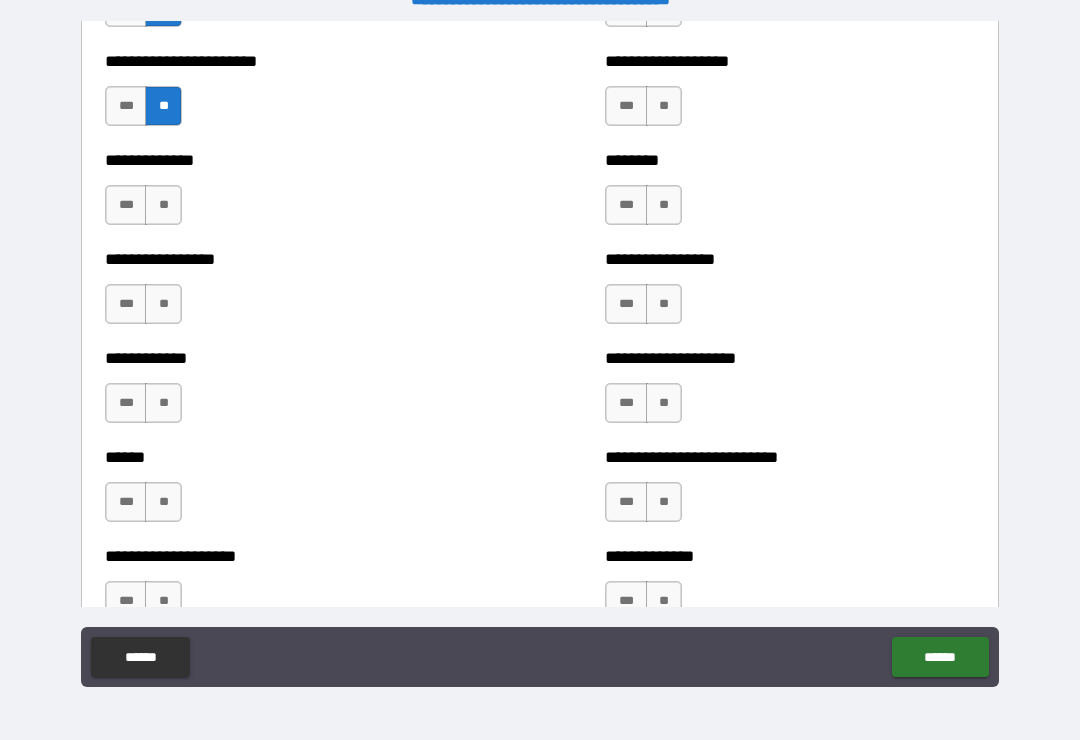 click on "**" at bounding box center [163, 205] 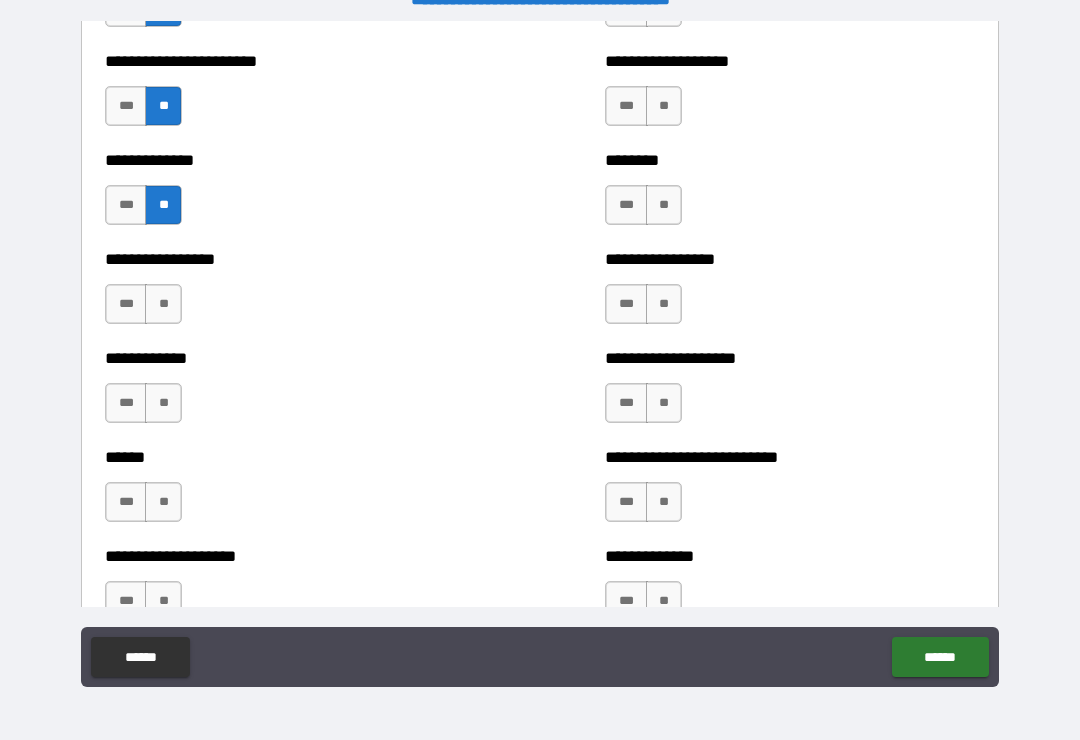 click on "**" at bounding box center (163, 304) 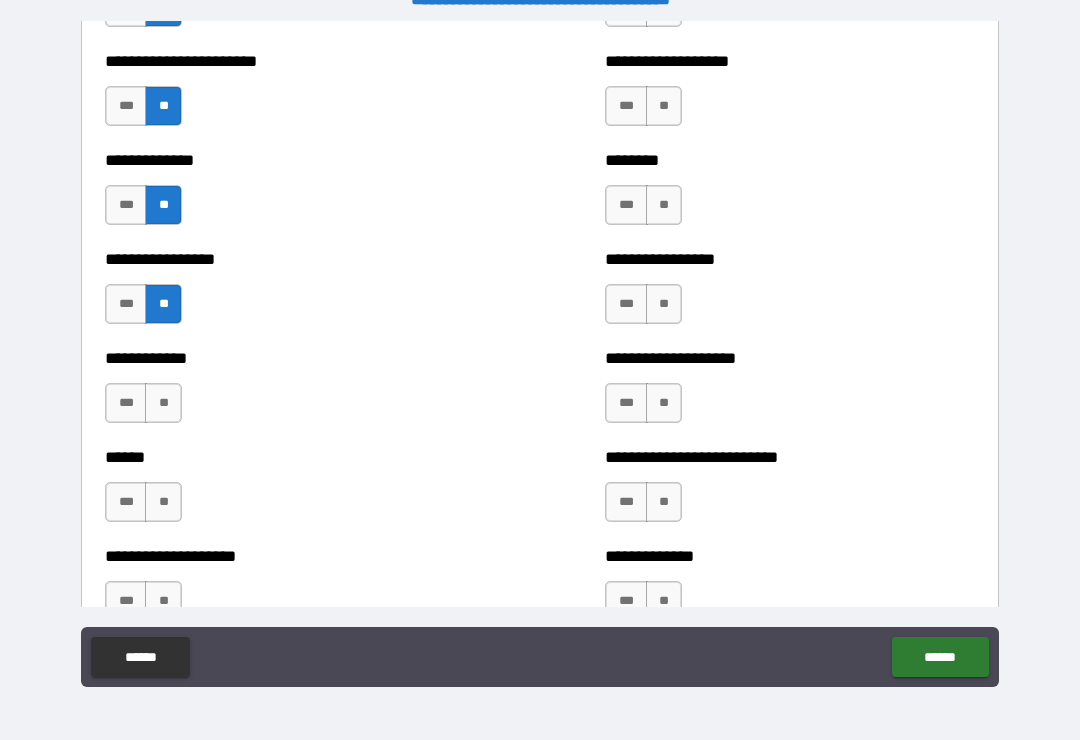 click on "***" at bounding box center [126, 403] 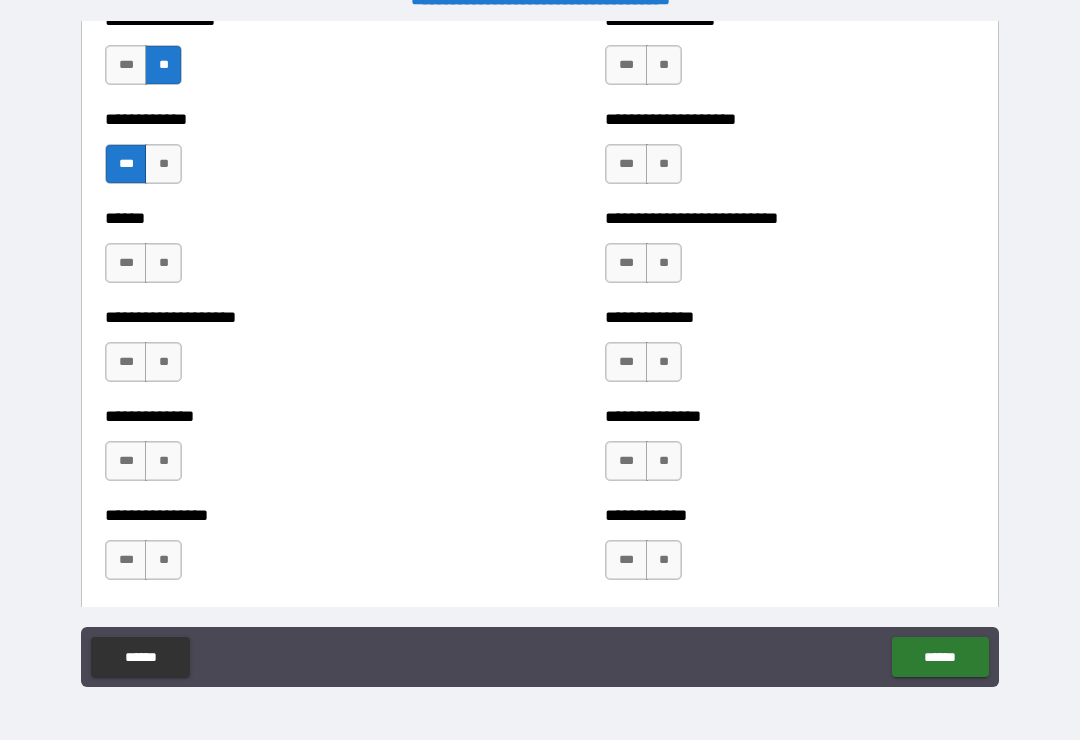 scroll, scrollTop: 3918, scrollLeft: 0, axis: vertical 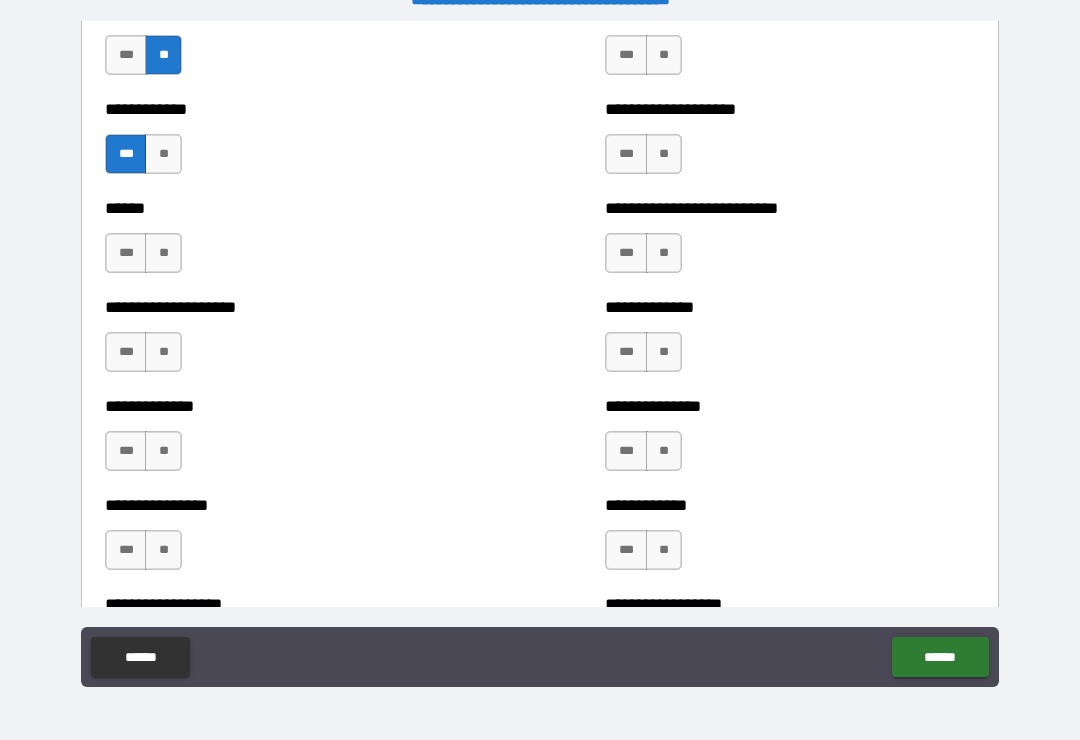 click on "**" at bounding box center (163, 253) 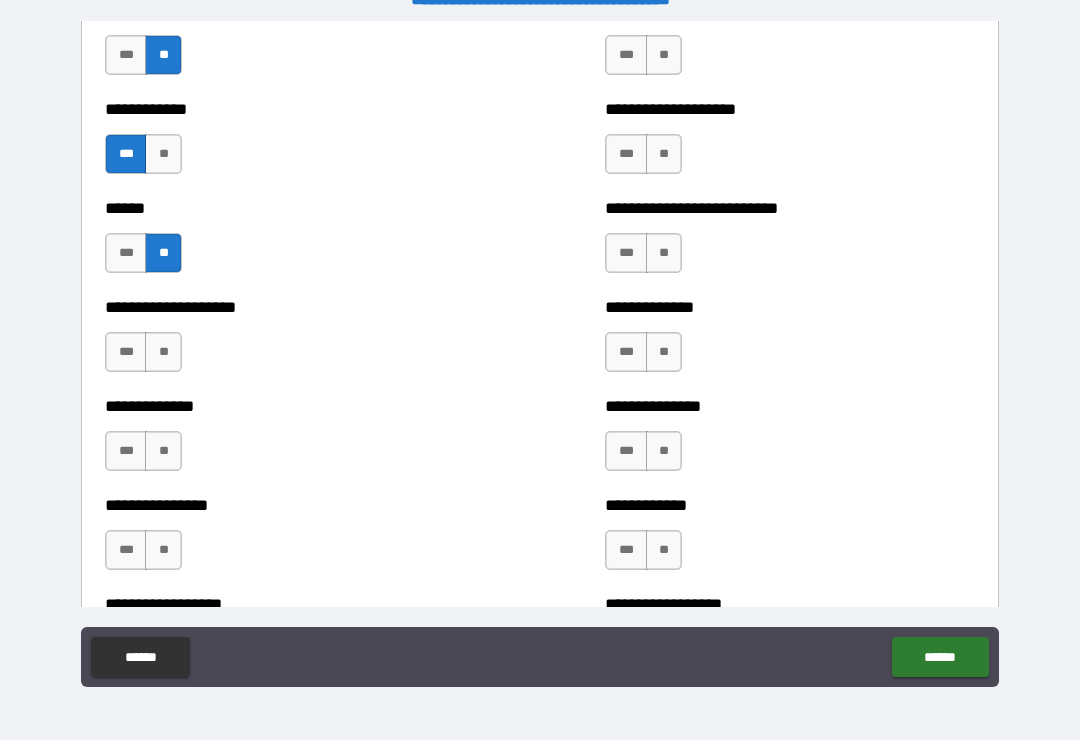click on "**" at bounding box center (163, 352) 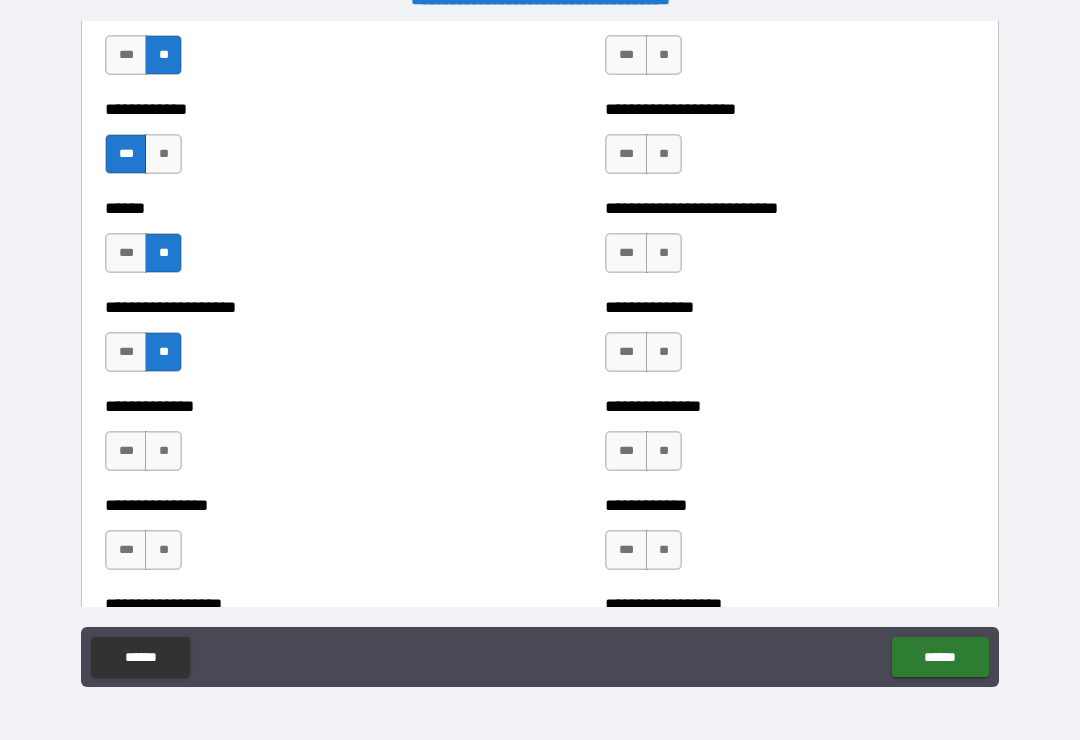 click on "**" at bounding box center [163, 451] 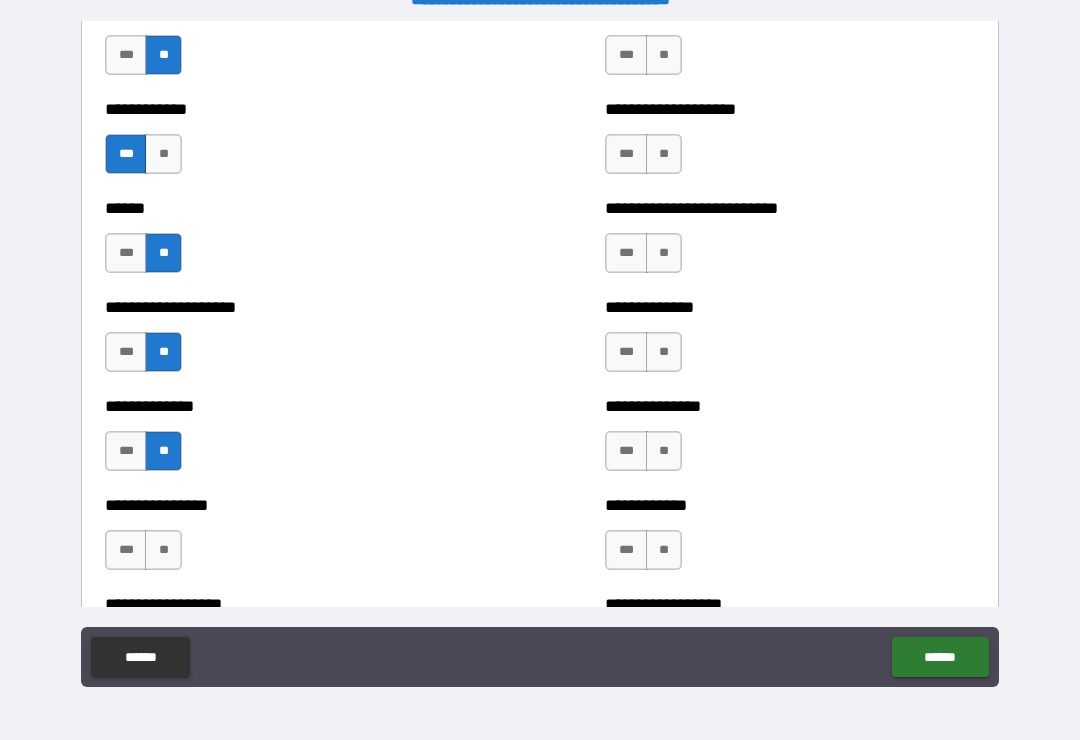 click on "**" at bounding box center [163, 550] 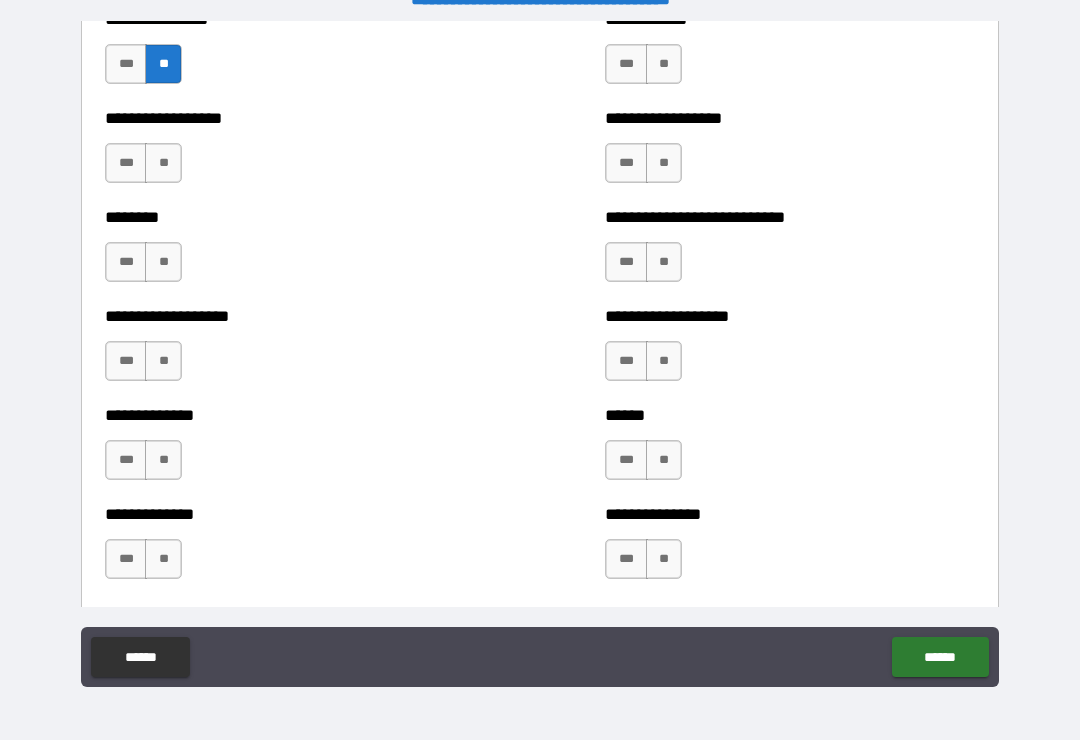 scroll, scrollTop: 4411, scrollLeft: 0, axis: vertical 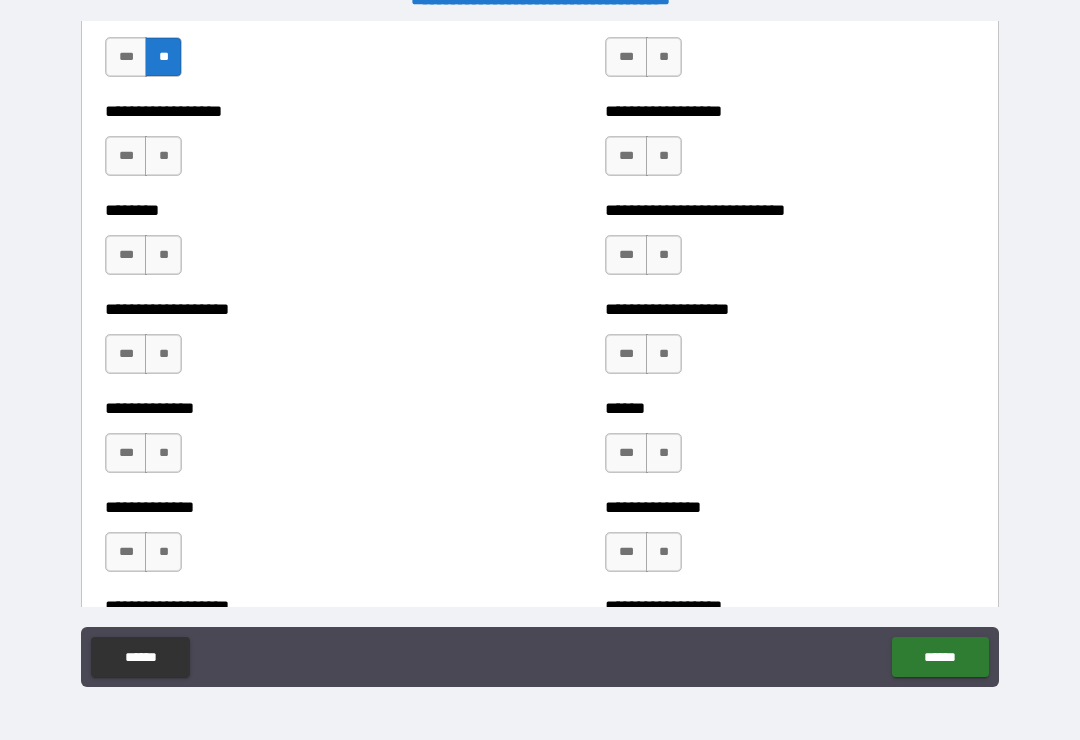 click on "**" at bounding box center [163, 156] 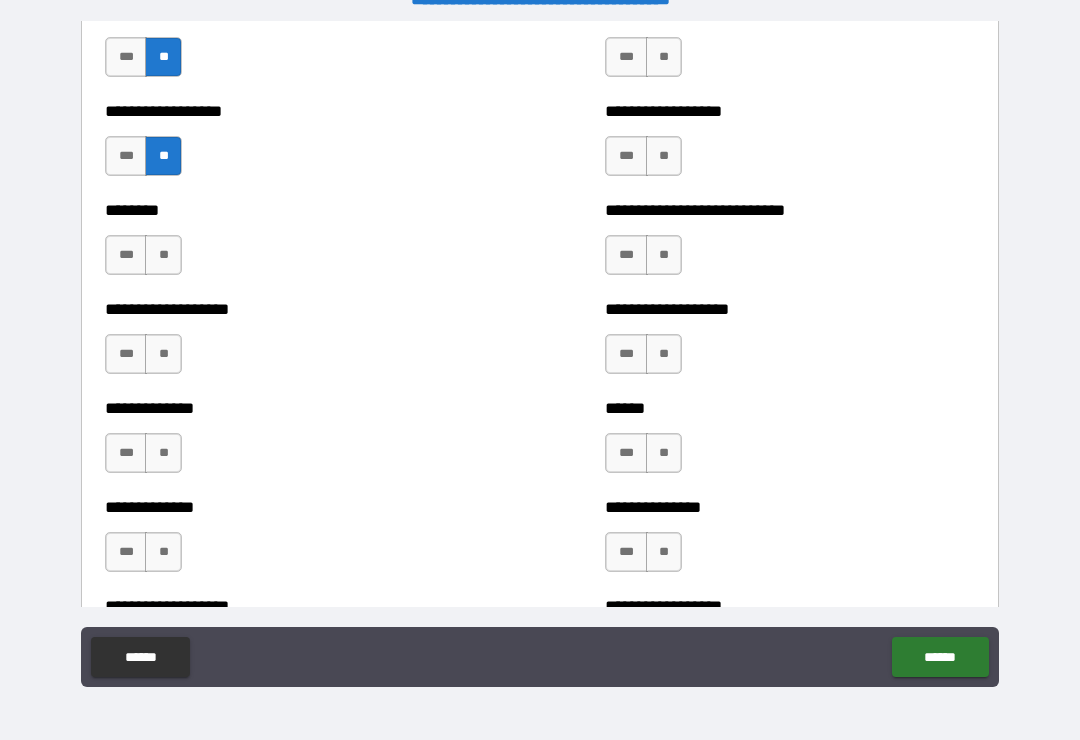 click on "**" at bounding box center (163, 255) 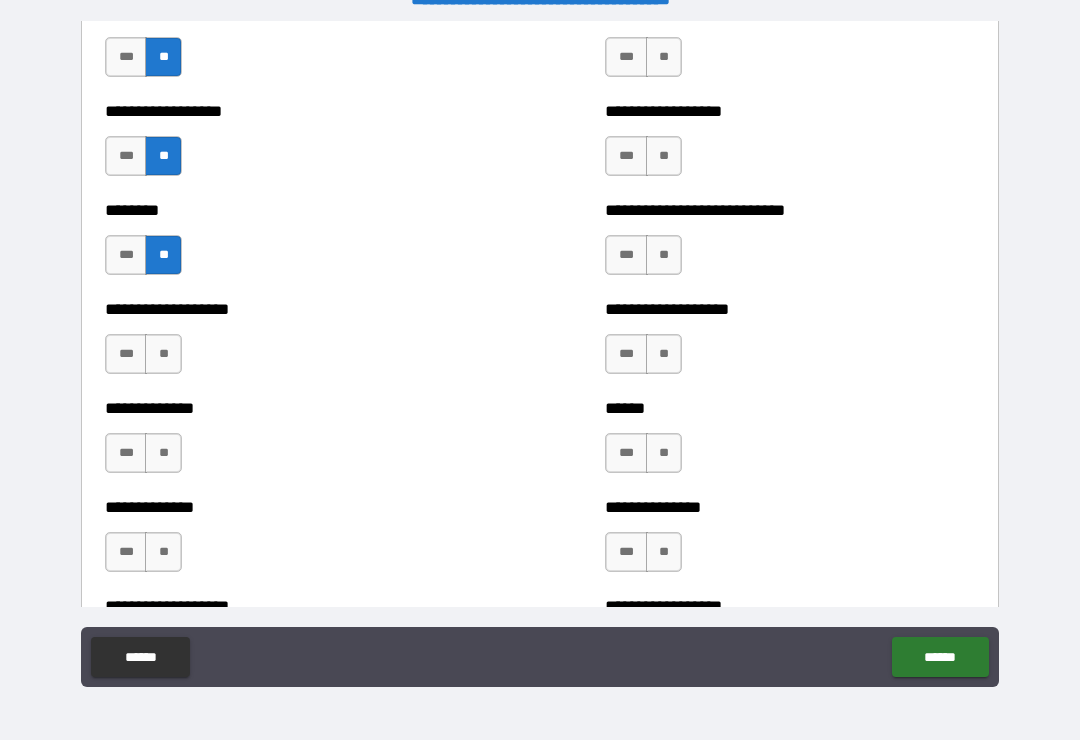 click on "**" at bounding box center (163, 354) 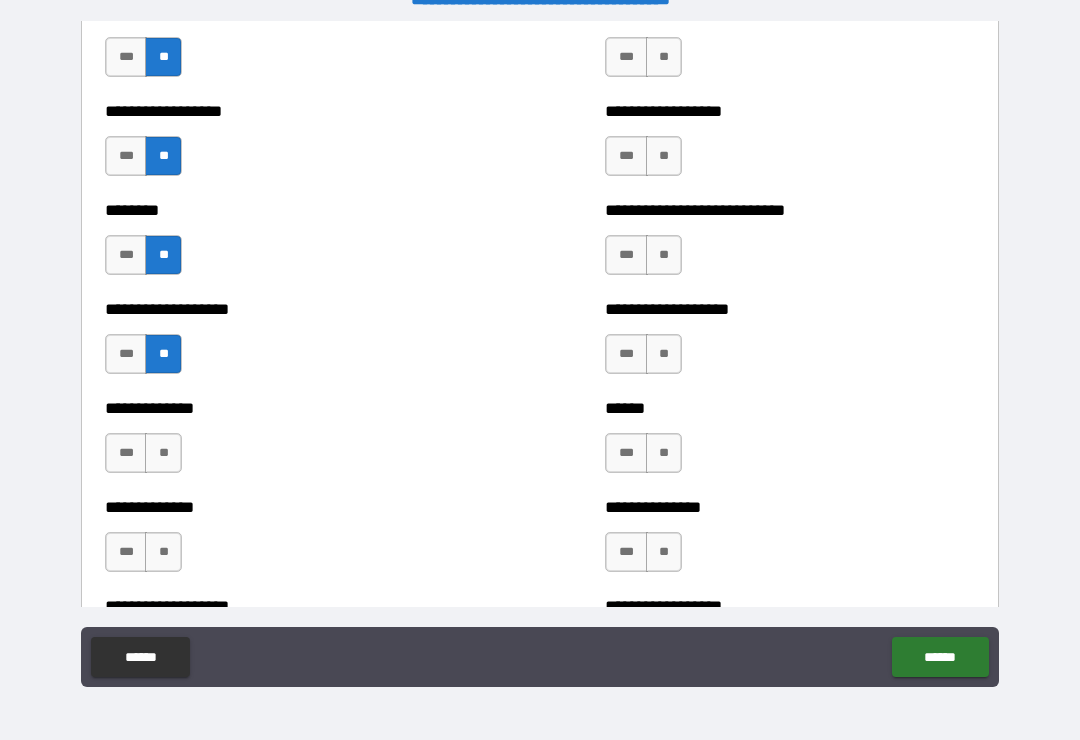 click on "**" at bounding box center (163, 453) 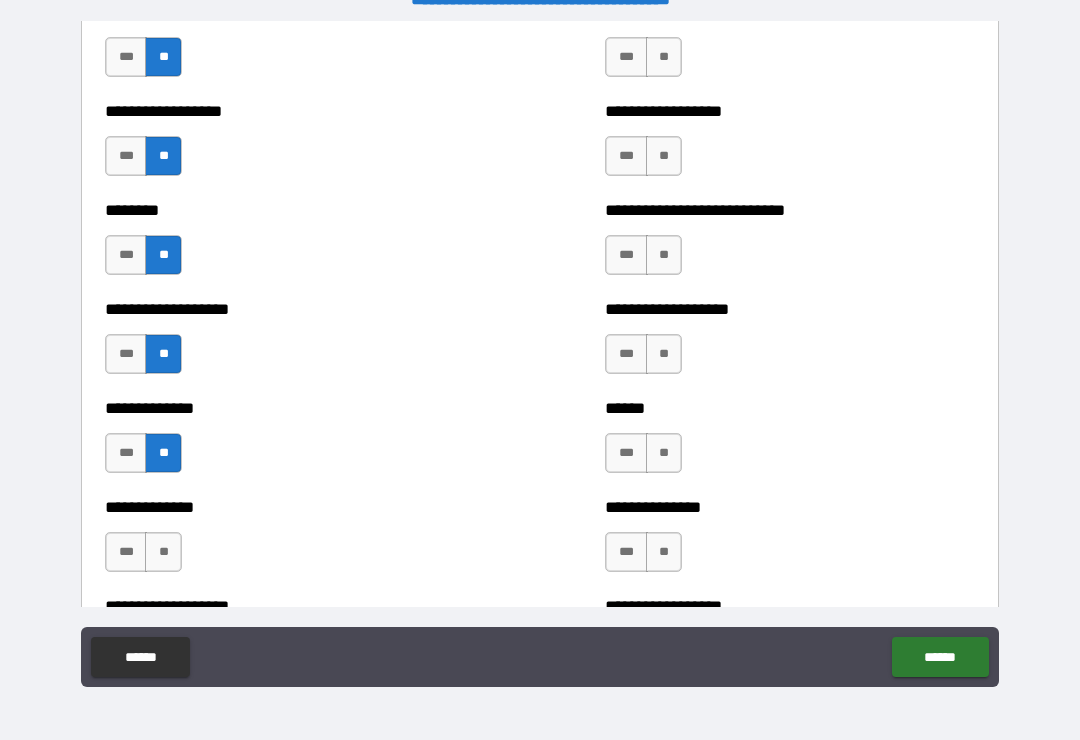 click on "**" at bounding box center [163, 552] 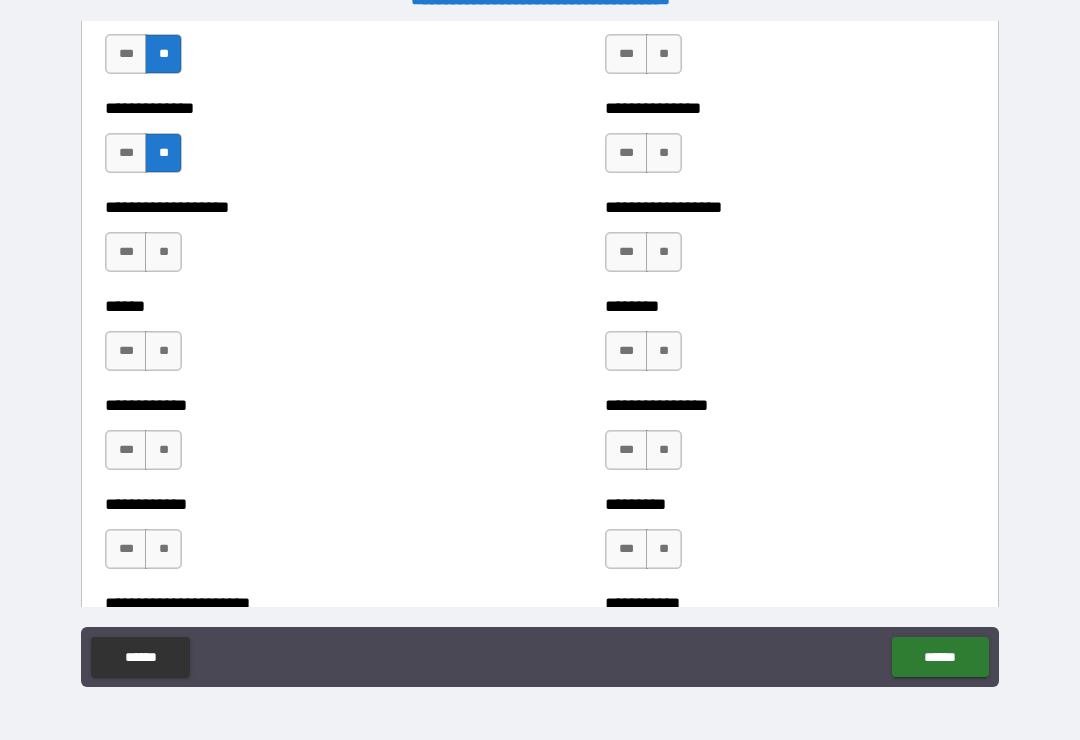 scroll, scrollTop: 4830, scrollLeft: 0, axis: vertical 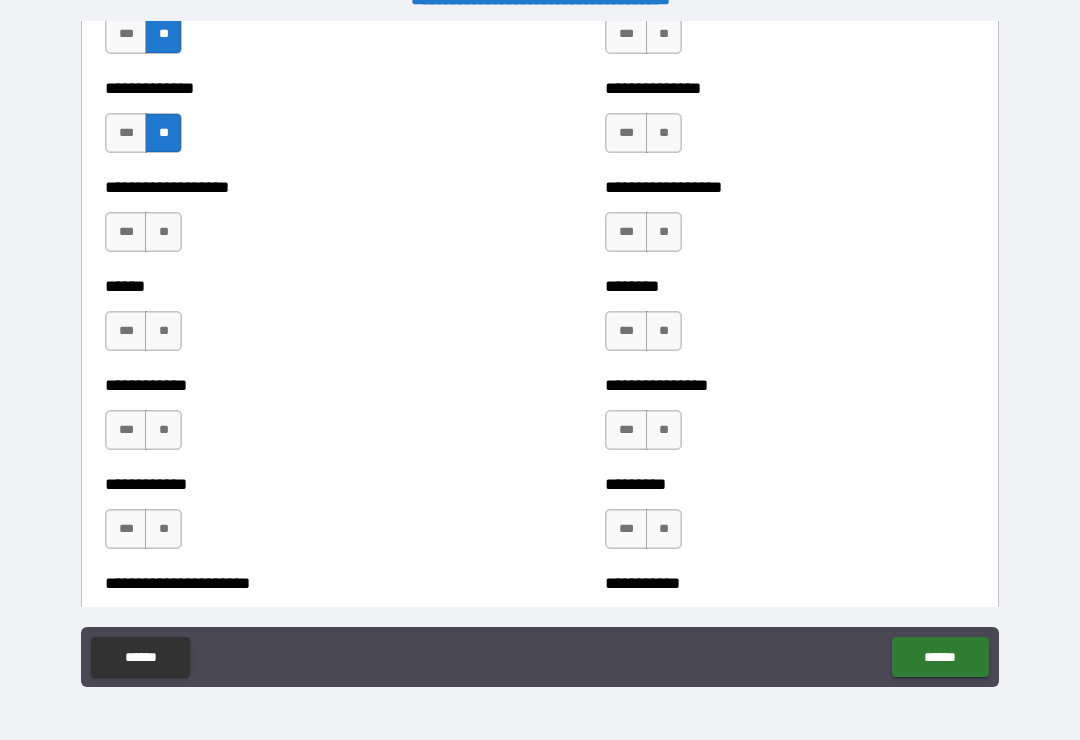 click on "**" at bounding box center [163, 232] 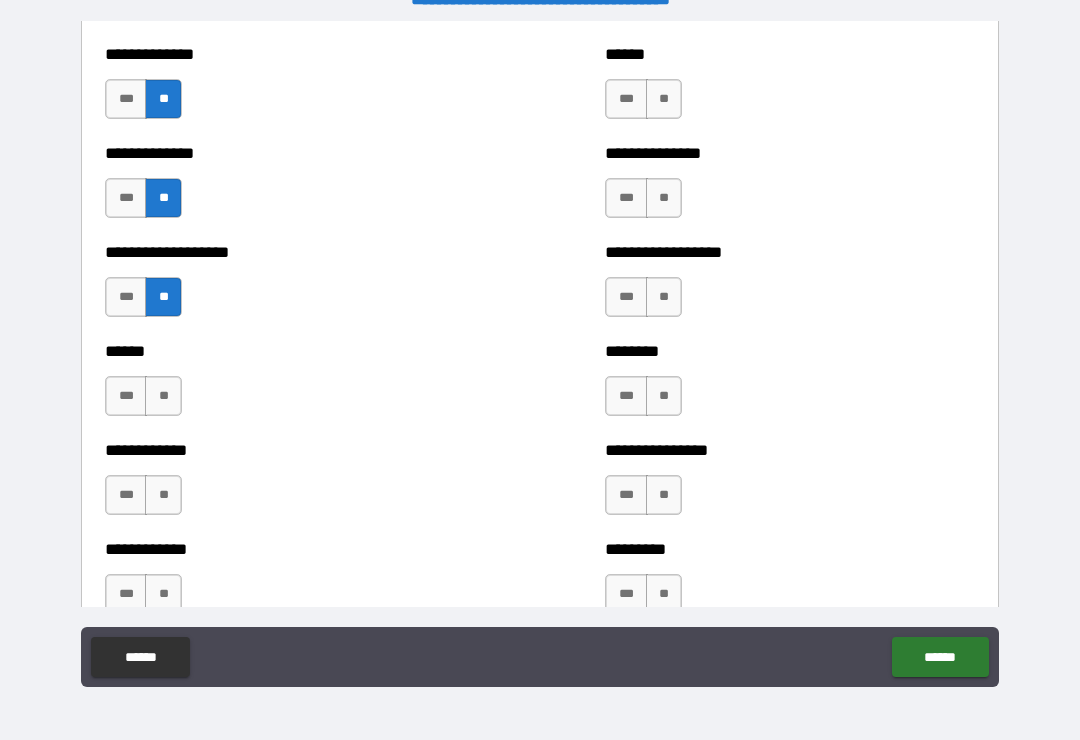 scroll, scrollTop: 4773, scrollLeft: 0, axis: vertical 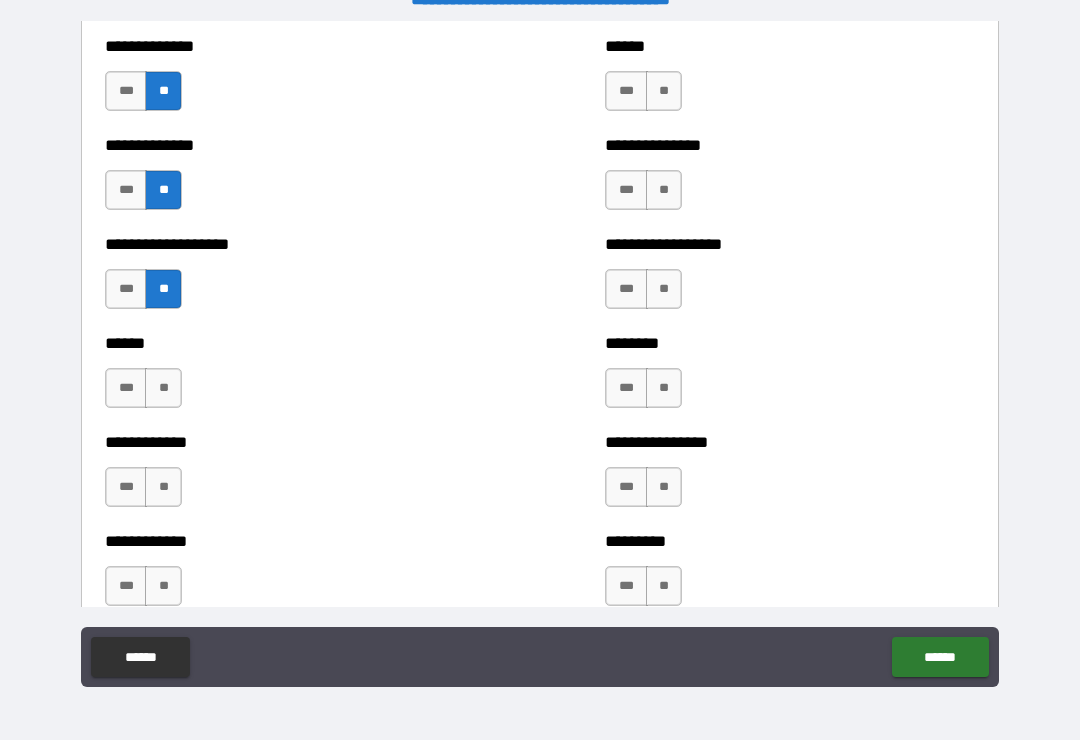 click on "***" at bounding box center [126, 388] 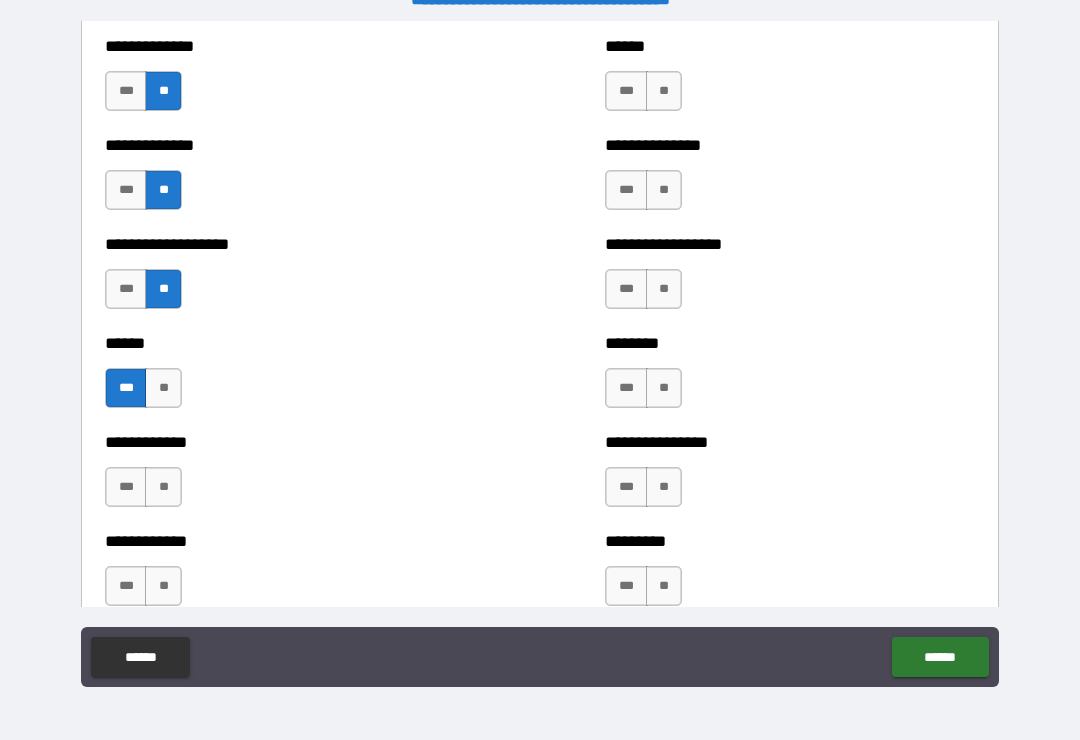 click on "**" at bounding box center [163, 487] 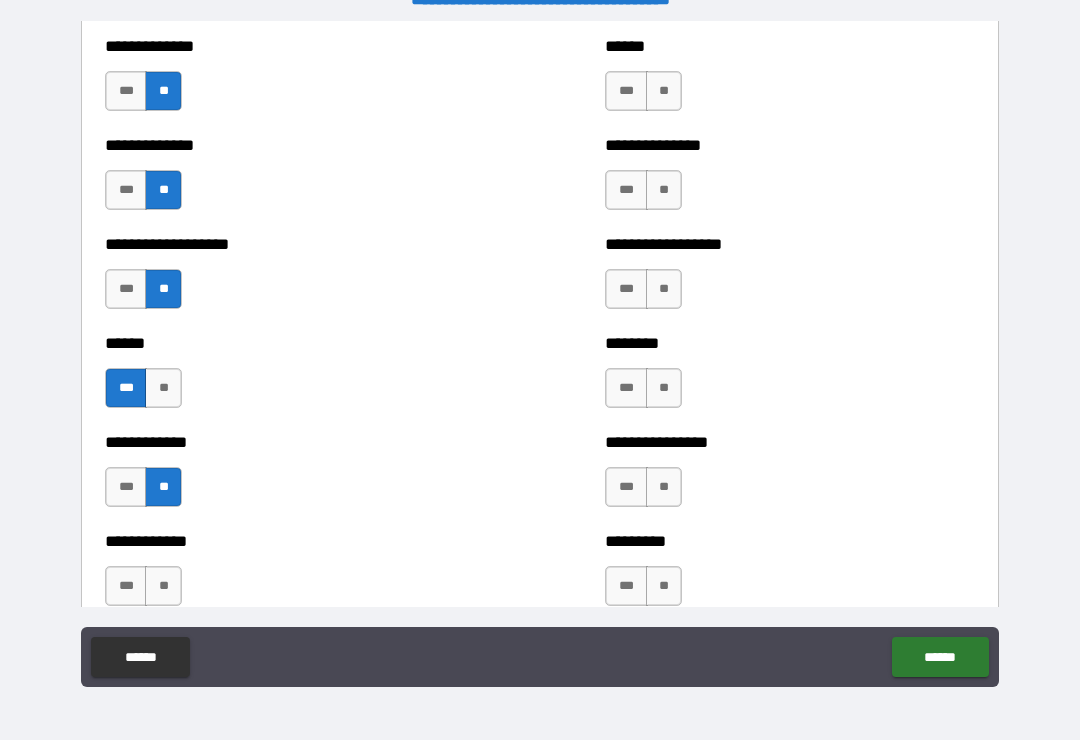 click on "**" at bounding box center [163, 586] 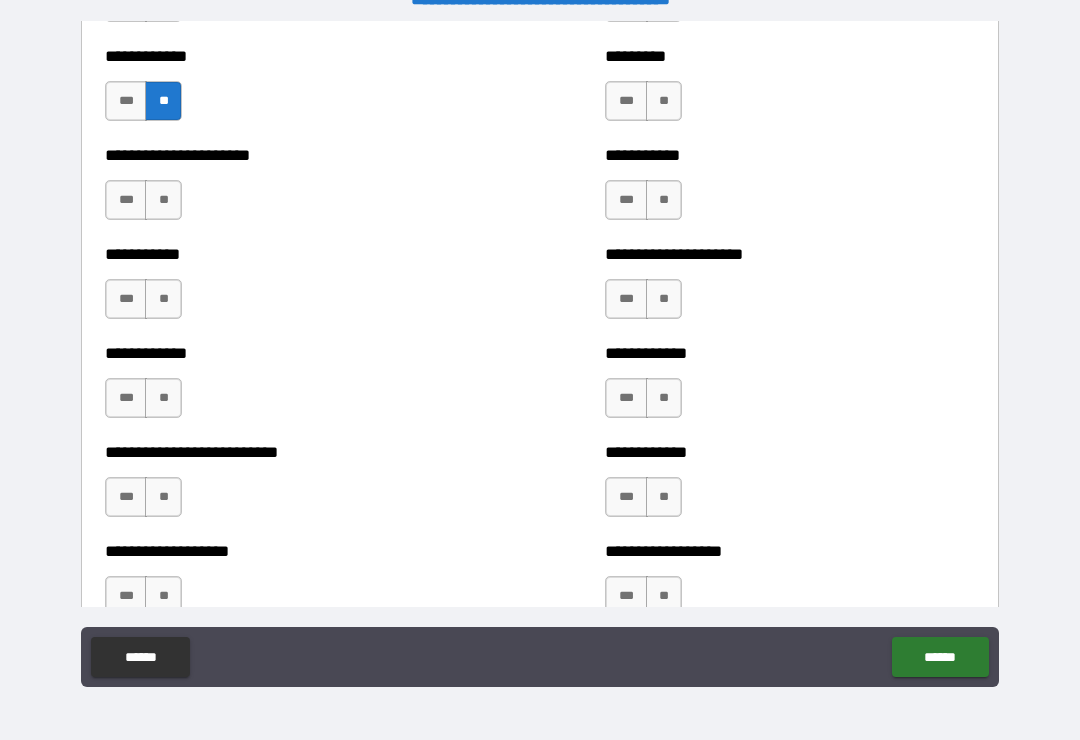 scroll, scrollTop: 5262, scrollLeft: 0, axis: vertical 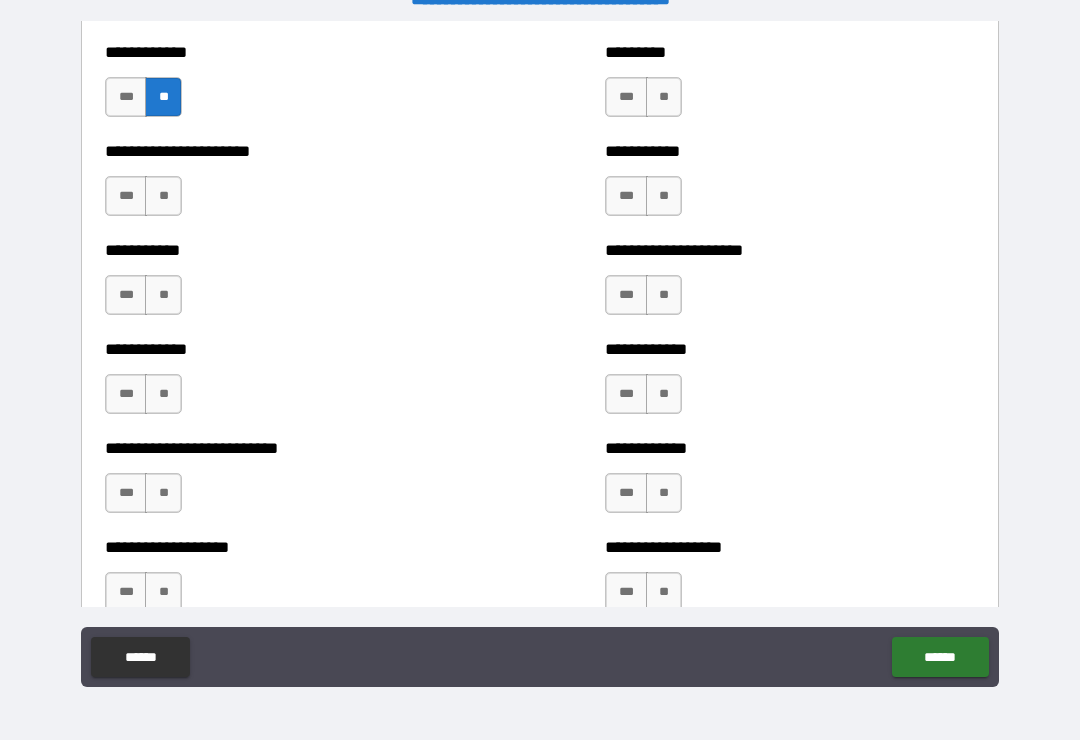 click on "**" at bounding box center (163, 196) 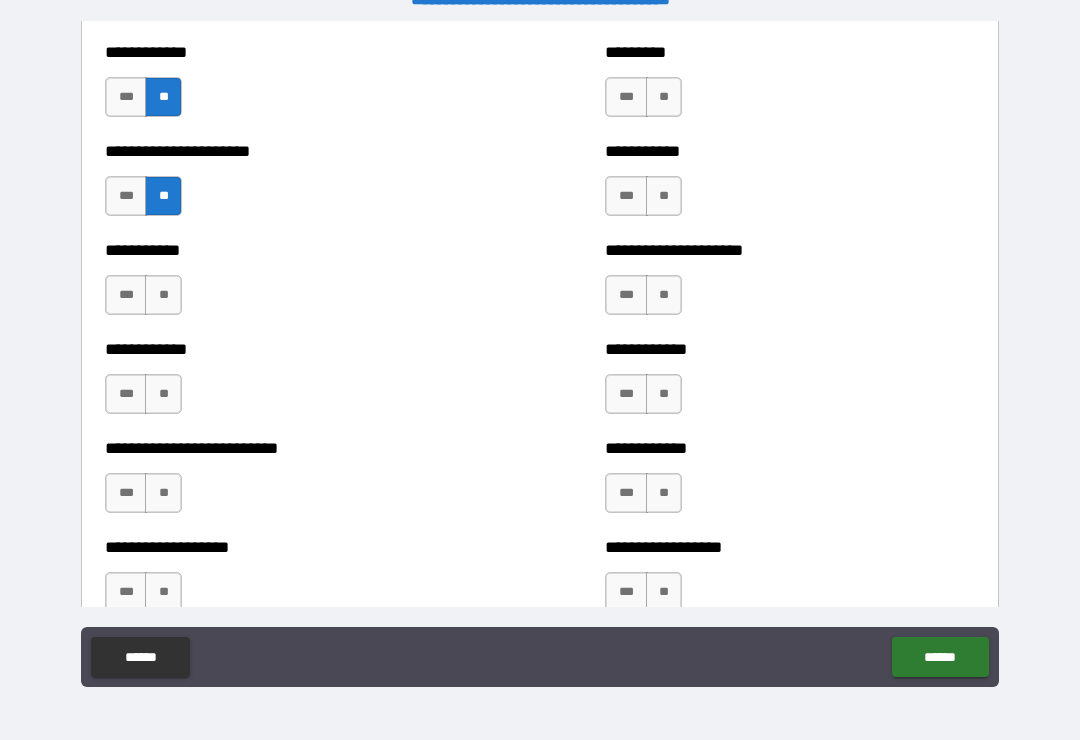 click on "**" at bounding box center (163, 295) 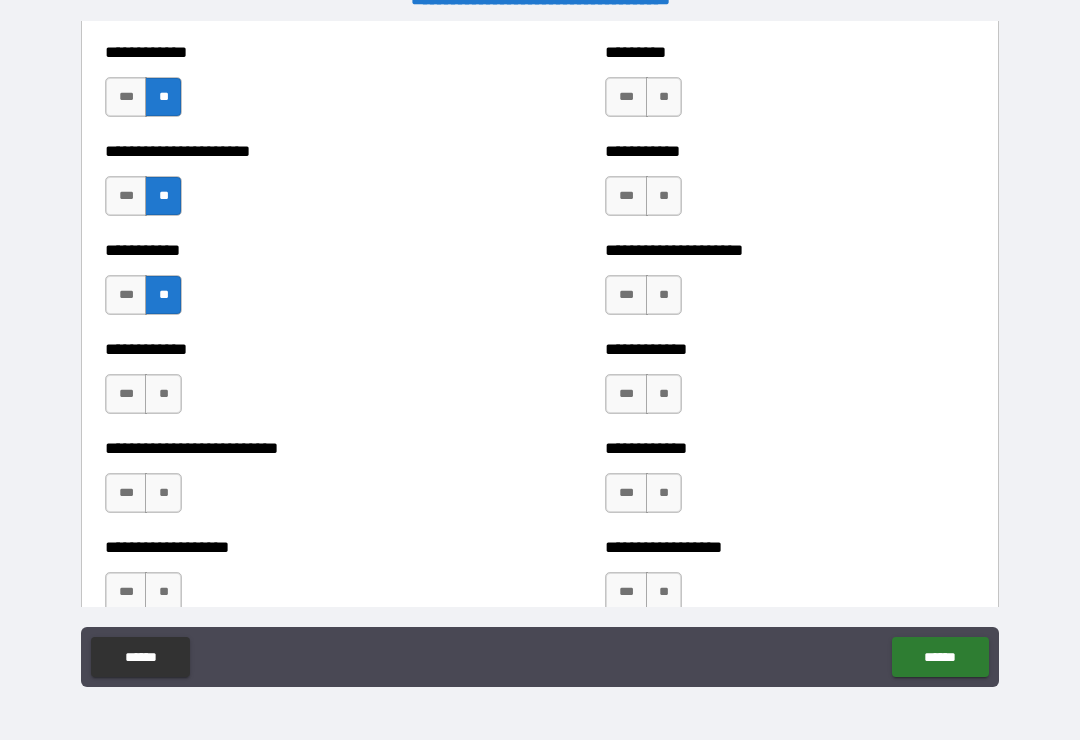 click on "**" at bounding box center (163, 394) 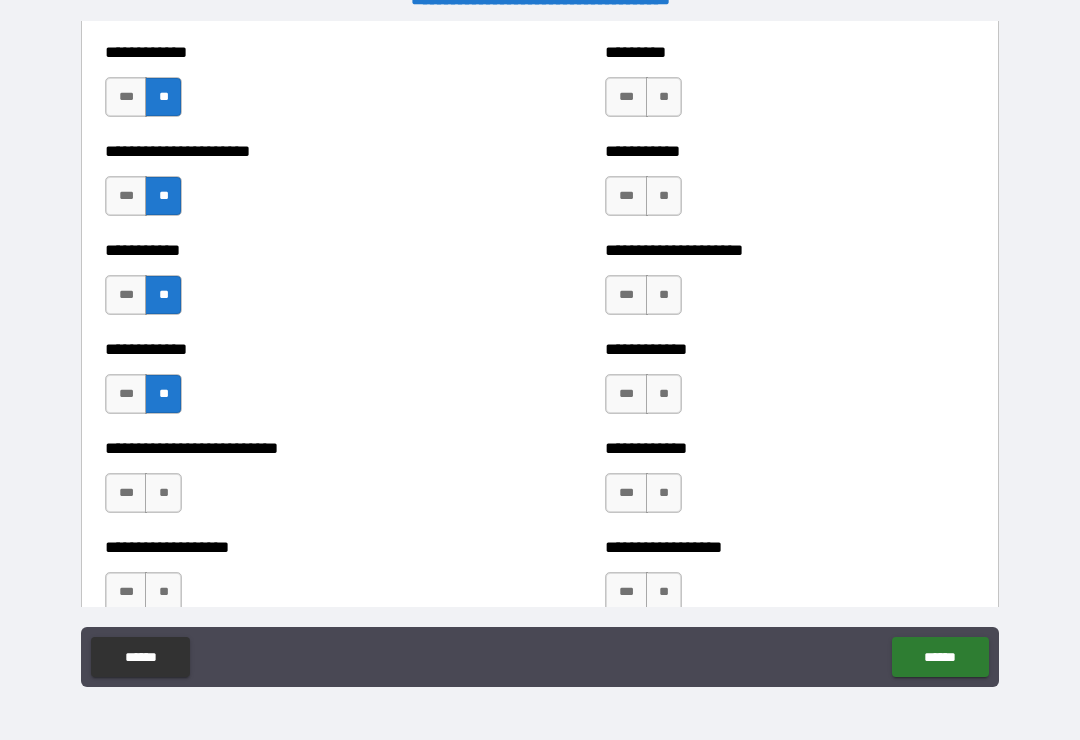 click on "**" at bounding box center [163, 493] 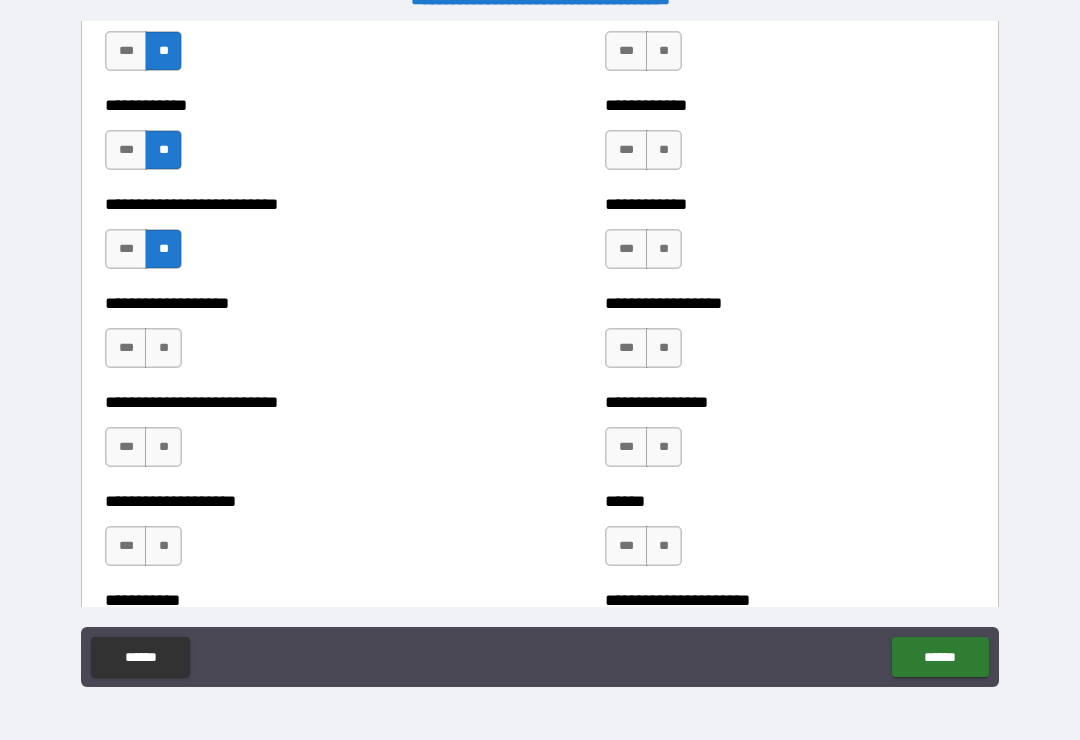 scroll, scrollTop: 5515, scrollLeft: 0, axis: vertical 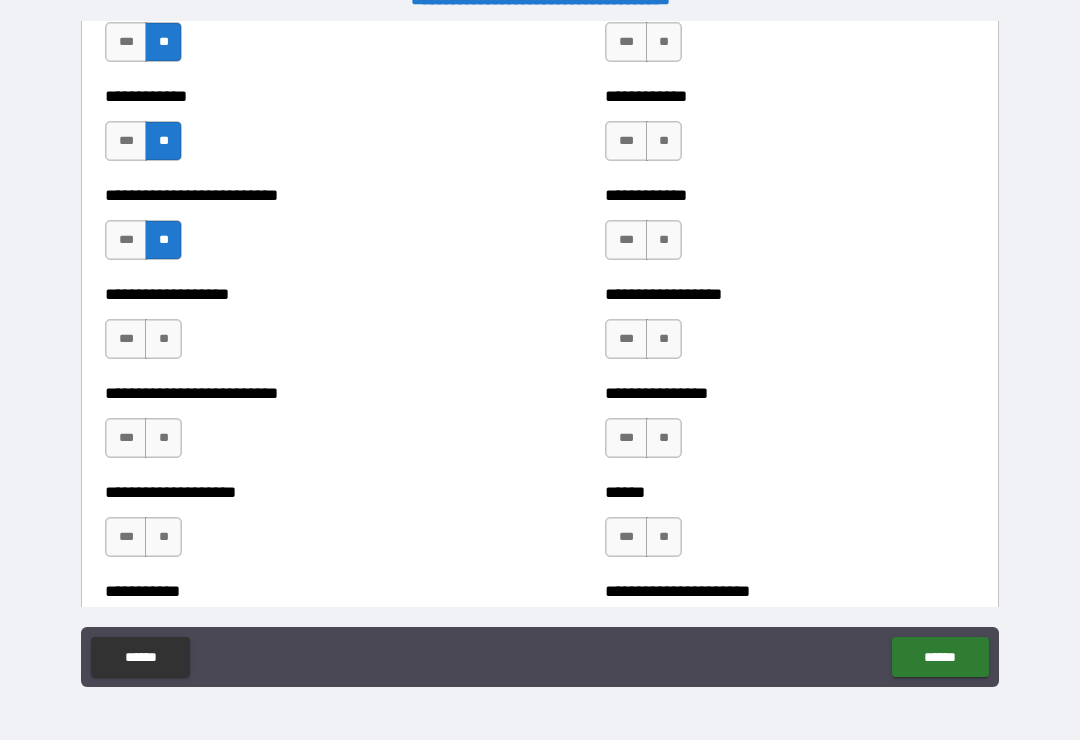 click on "**" at bounding box center [163, 339] 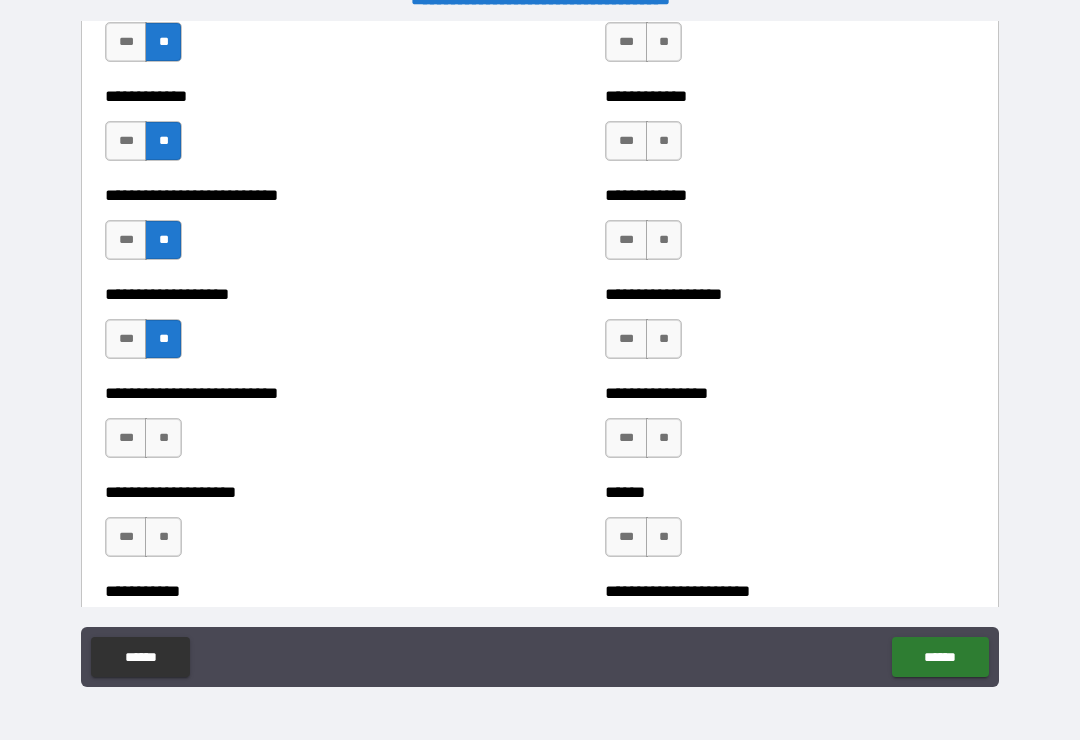 click on "**" at bounding box center [163, 438] 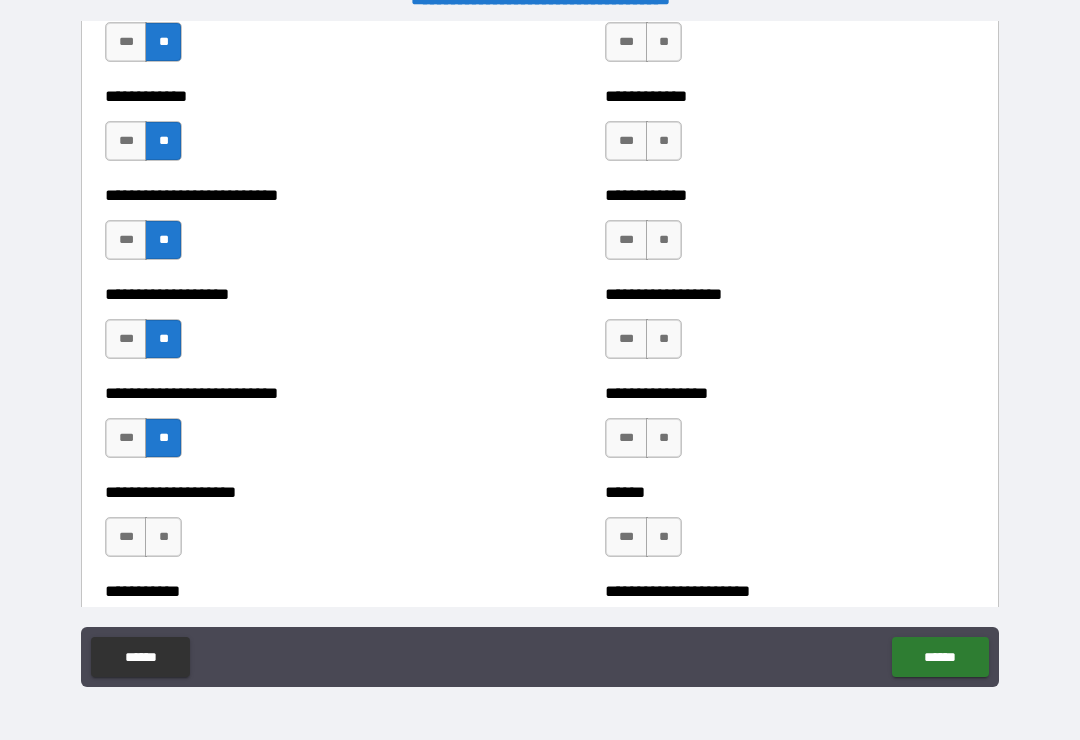 click on "**" at bounding box center (163, 537) 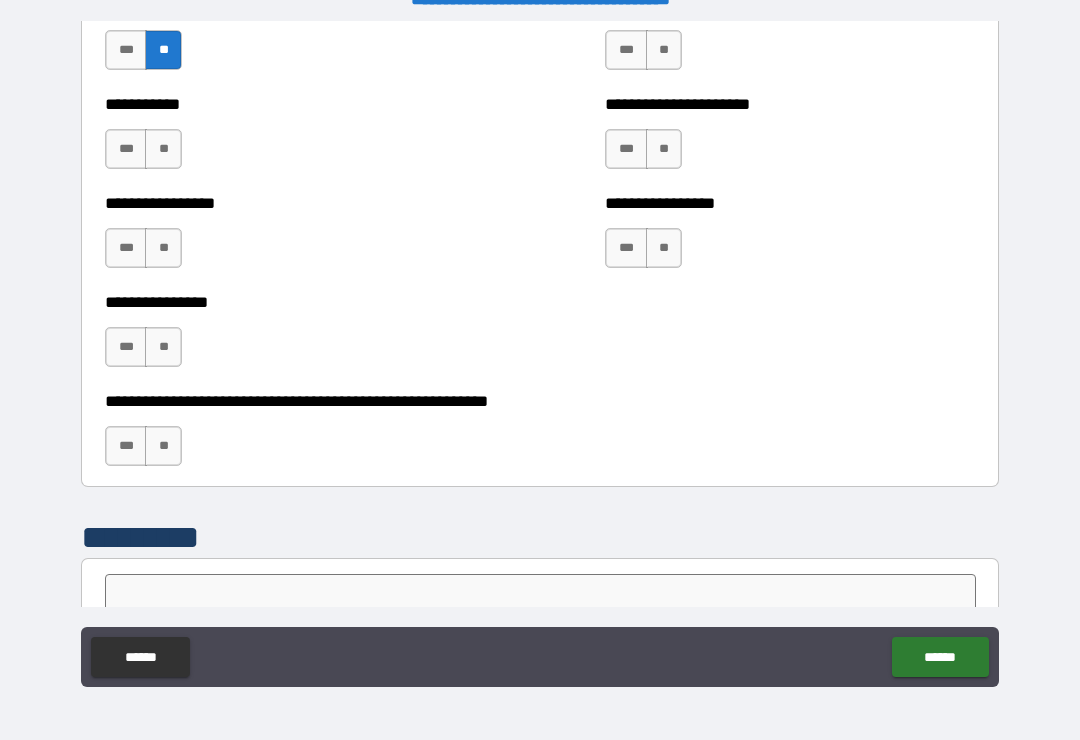scroll, scrollTop: 6002, scrollLeft: 0, axis: vertical 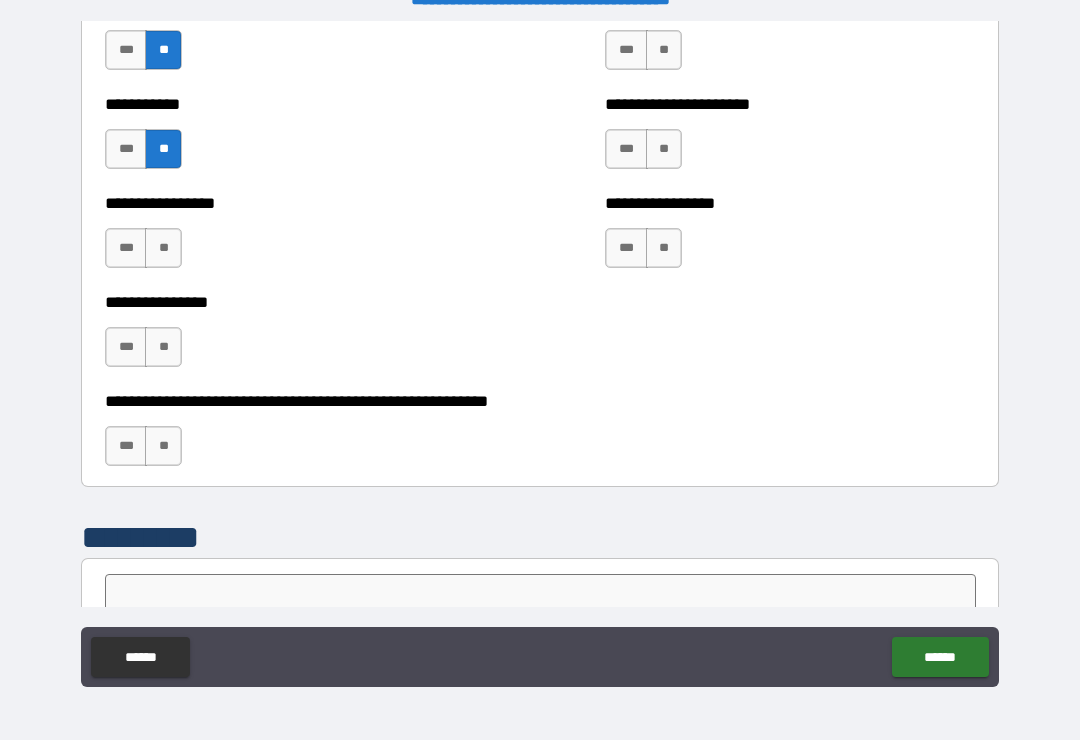 click on "**" at bounding box center (163, 248) 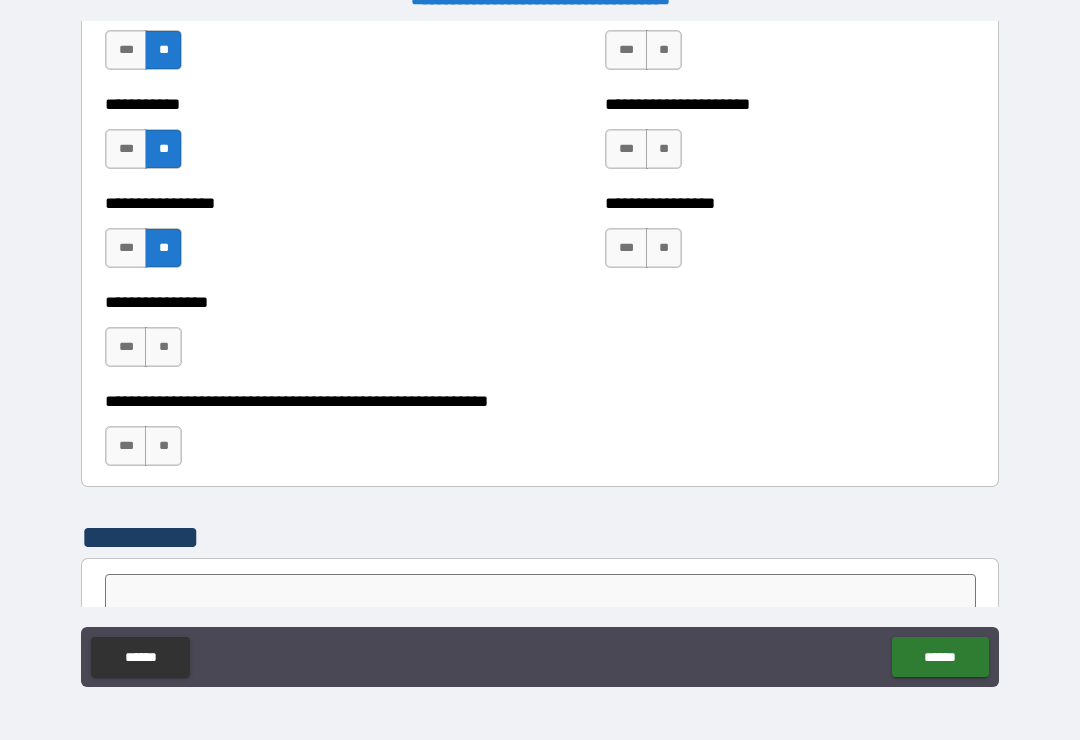 click on "**" at bounding box center [163, 347] 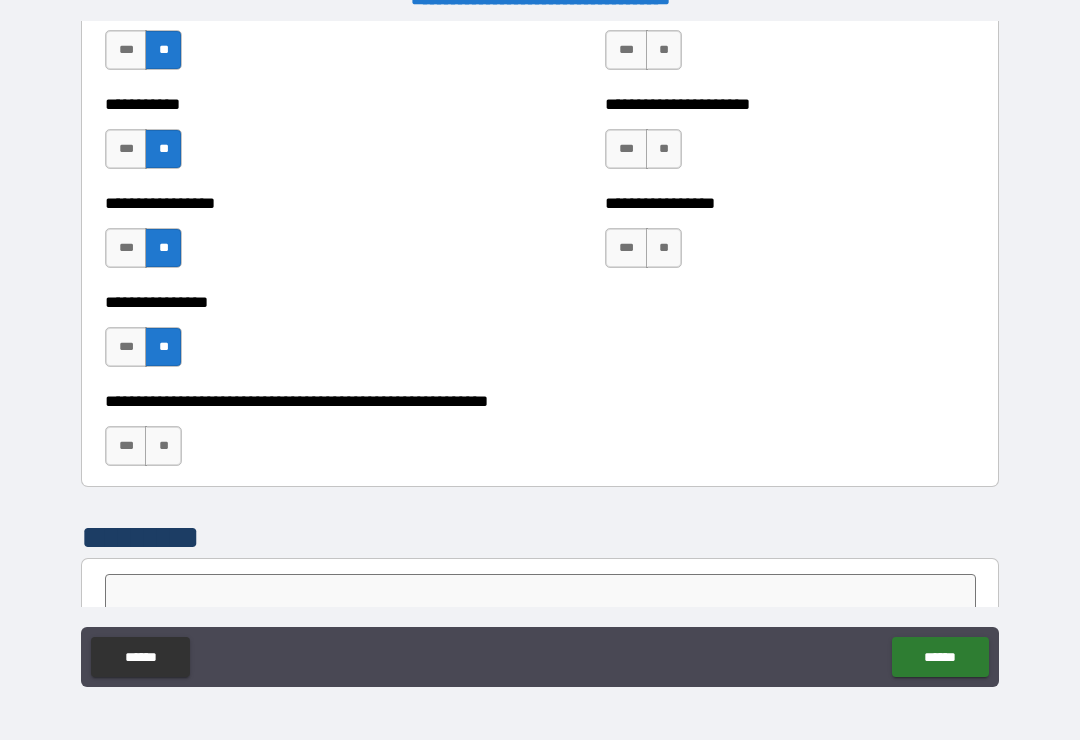 click on "**" at bounding box center [163, 446] 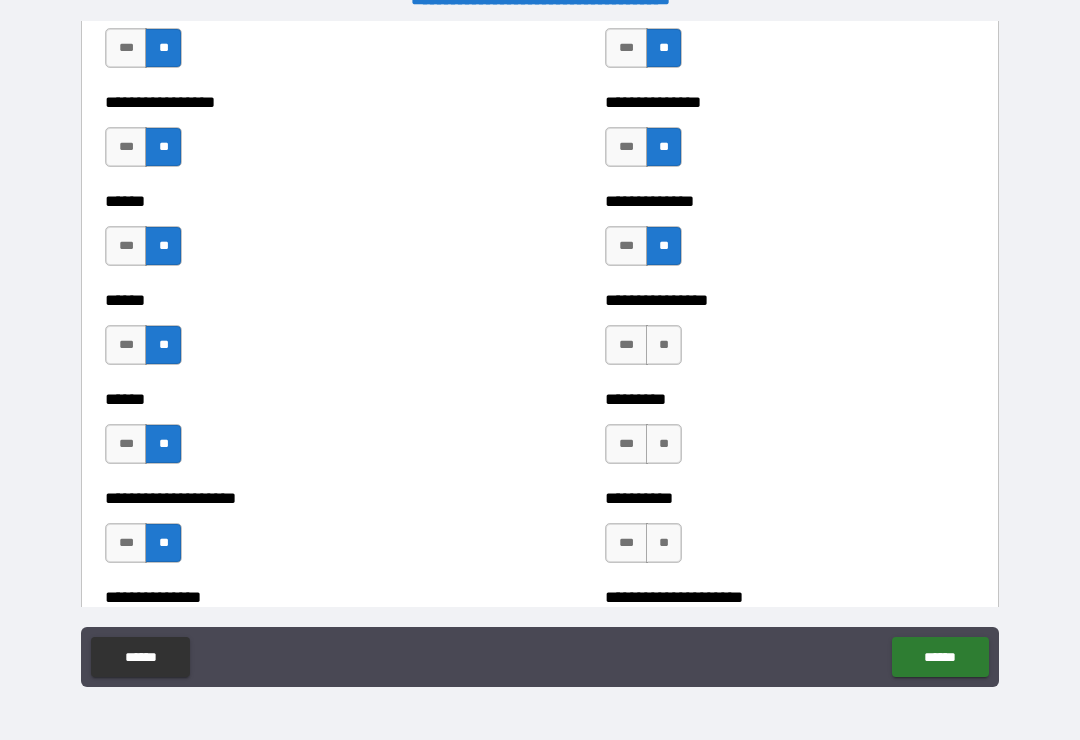 scroll, scrollTop: 2938, scrollLeft: 0, axis: vertical 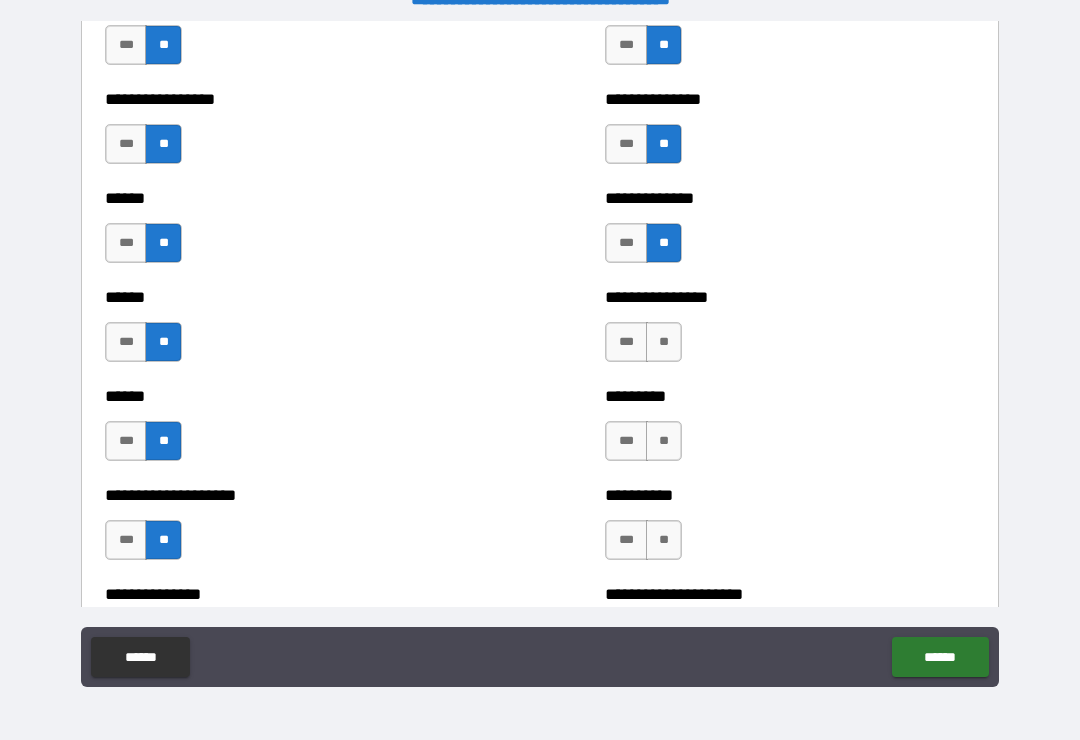 click on "**" at bounding box center (664, 342) 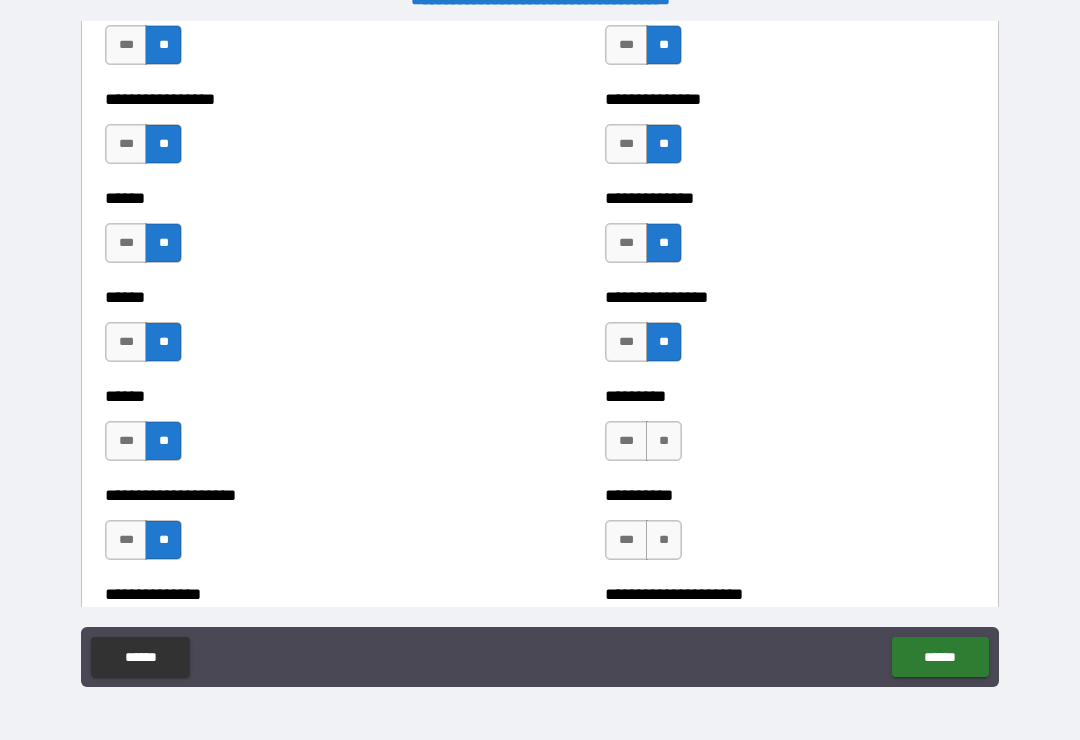 click on "**" at bounding box center [664, 441] 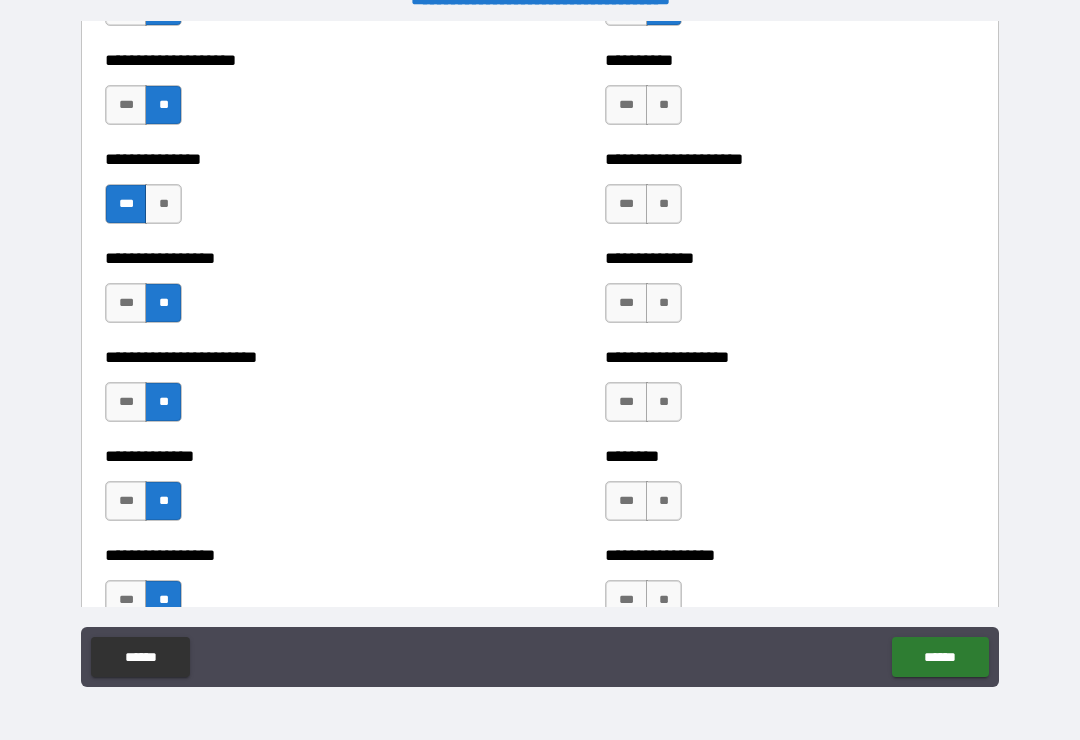 scroll, scrollTop: 3376, scrollLeft: 0, axis: vertical 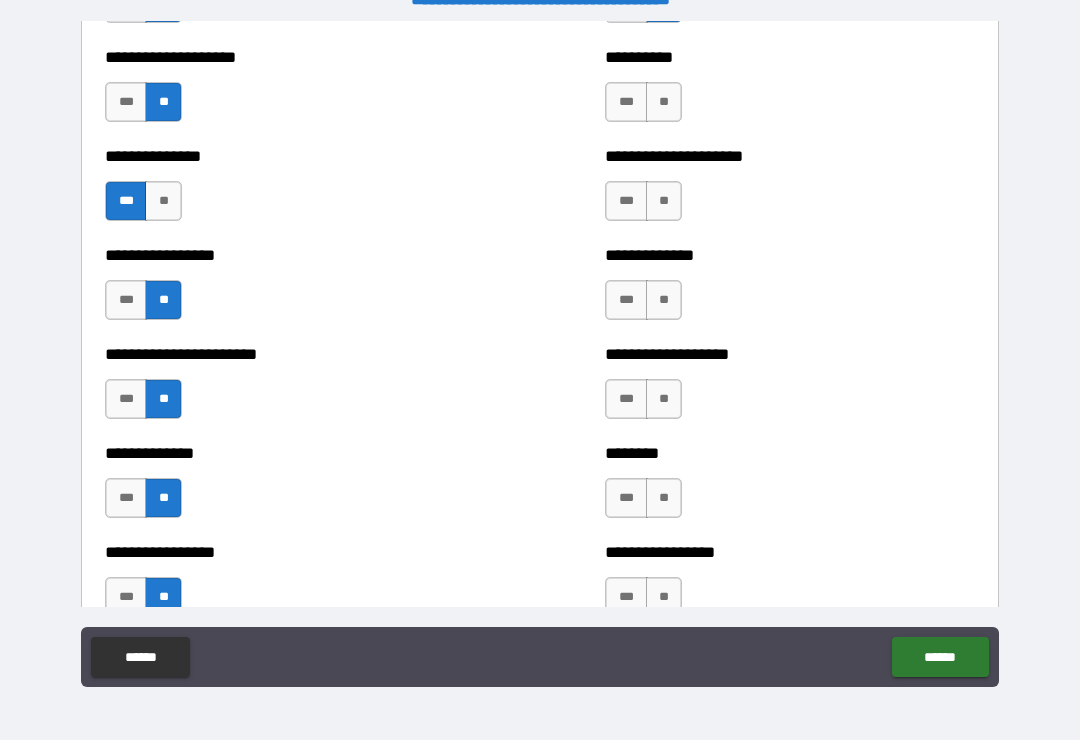 click on "**" at bounding box center (664, 102) 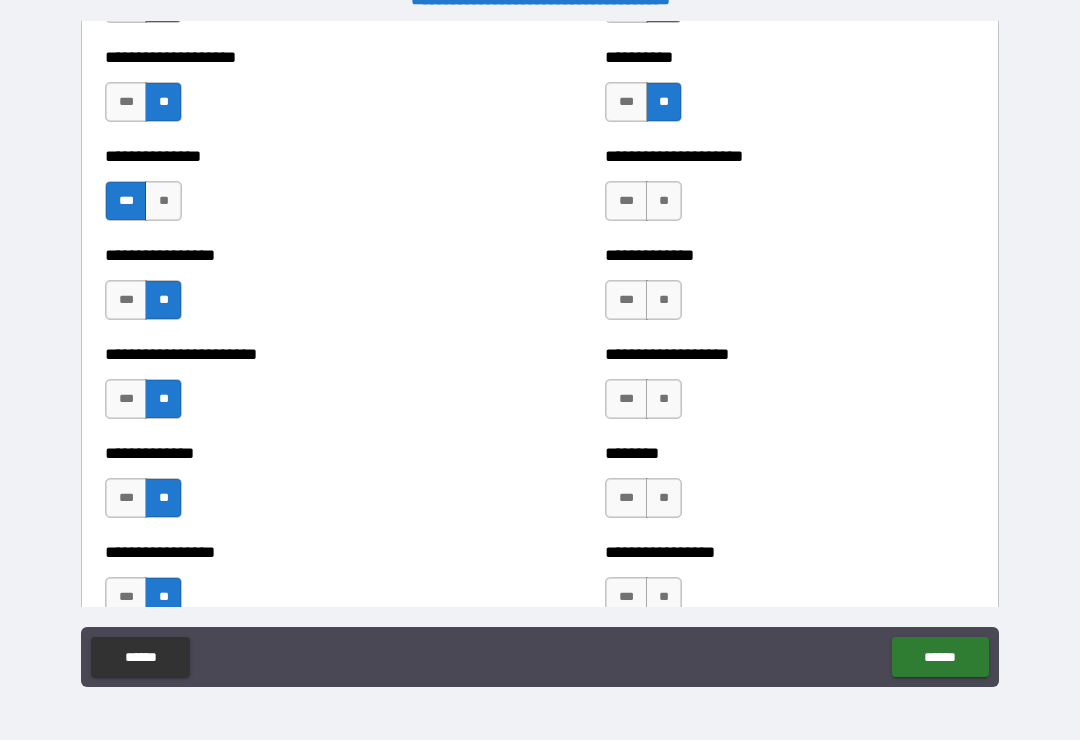 click on "**" at bounding box center [664, 201] 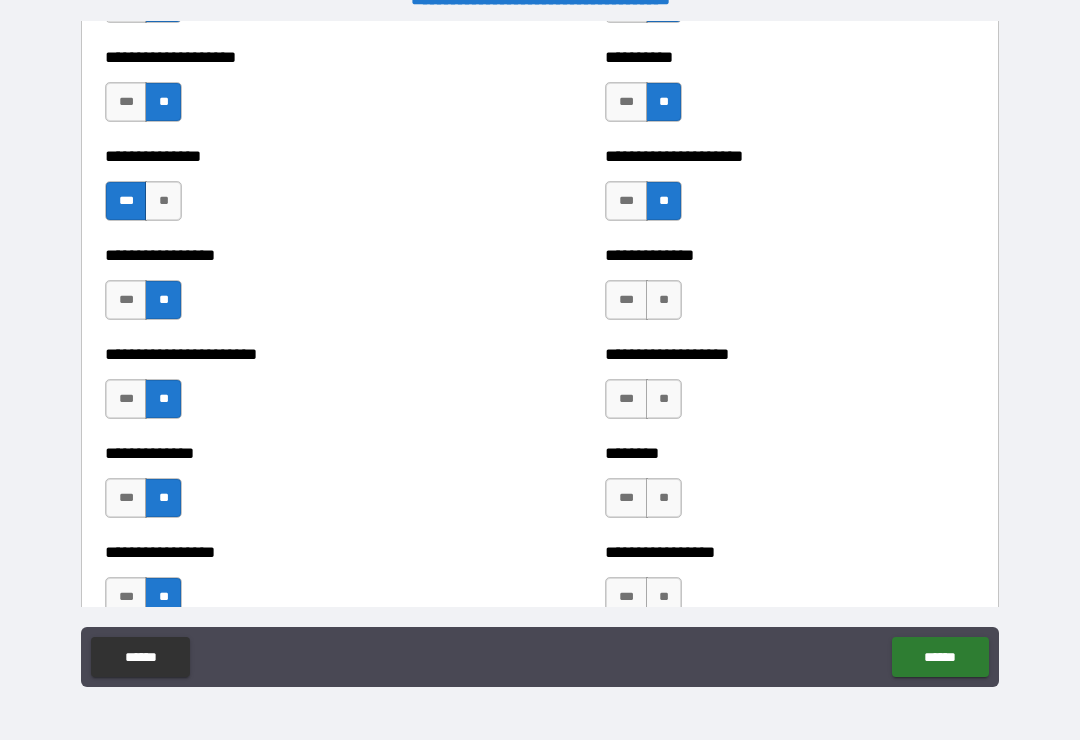 click on "**" at bounding box center [664, 300] 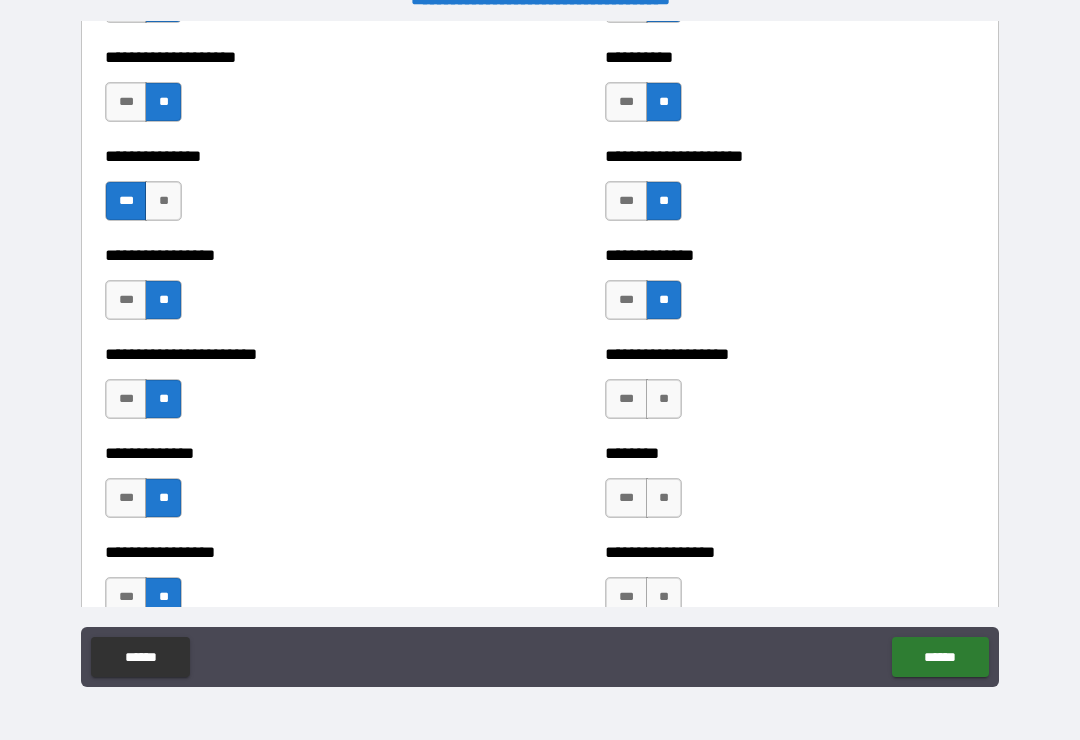 click on "**" at bounding box center (664, 399) 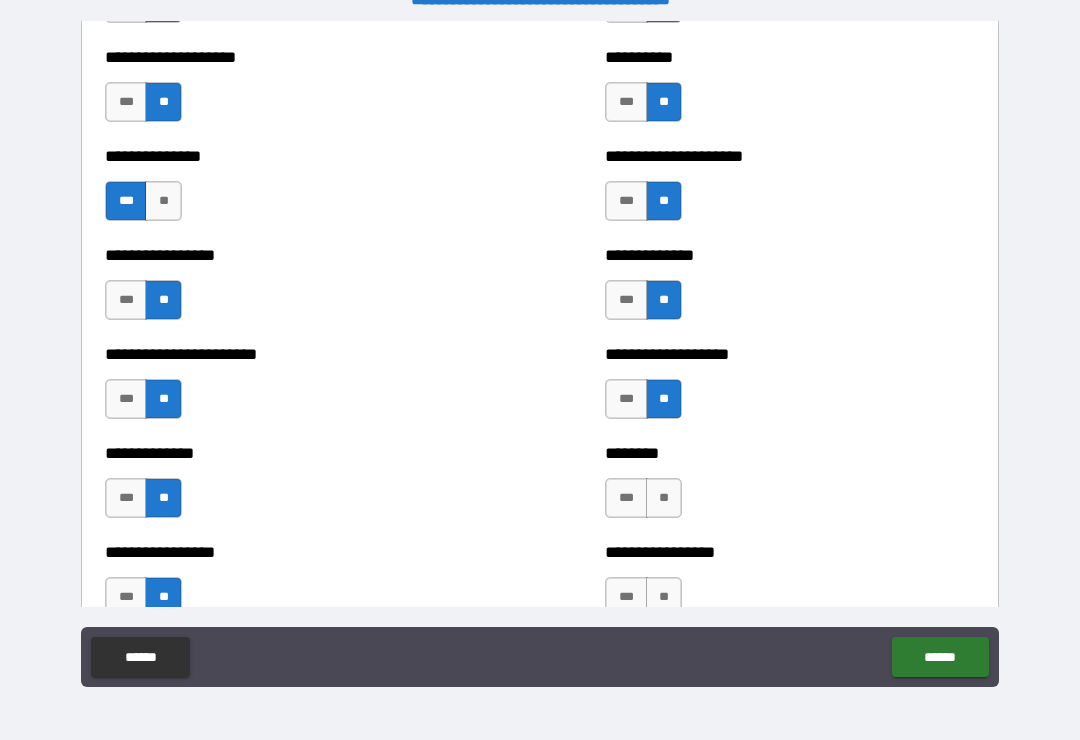 click on "**" at bounding box center (664, 498) 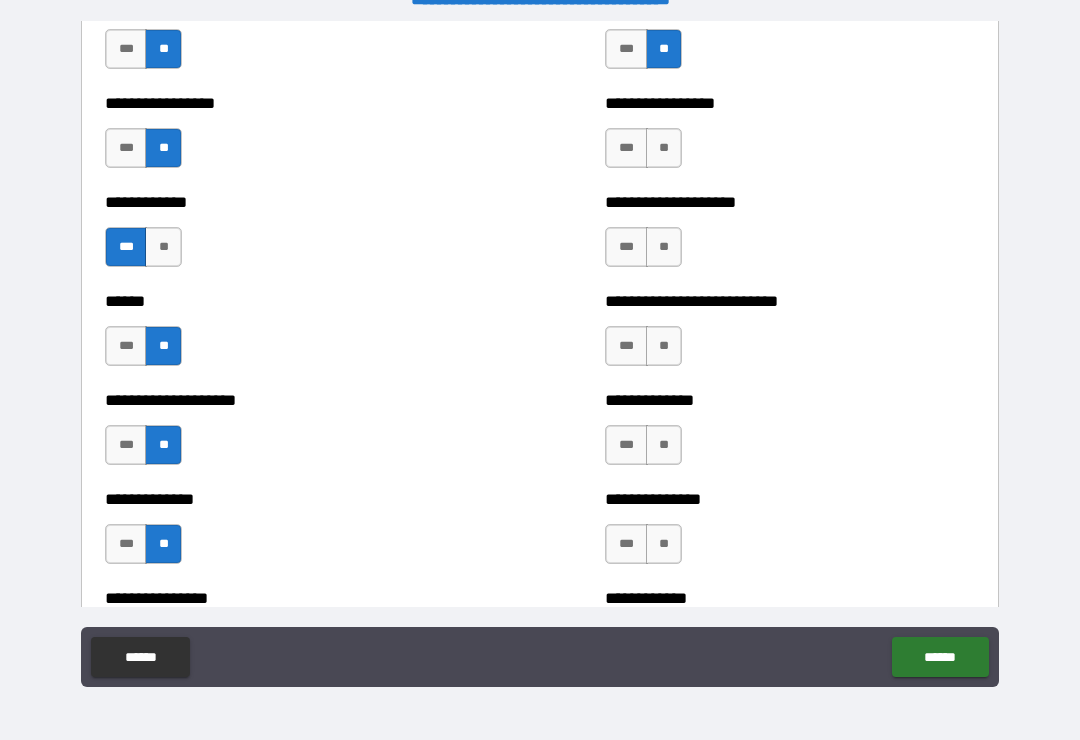 scroll, scrollTop: 3836, scrollLeft: 0, axis: vertical 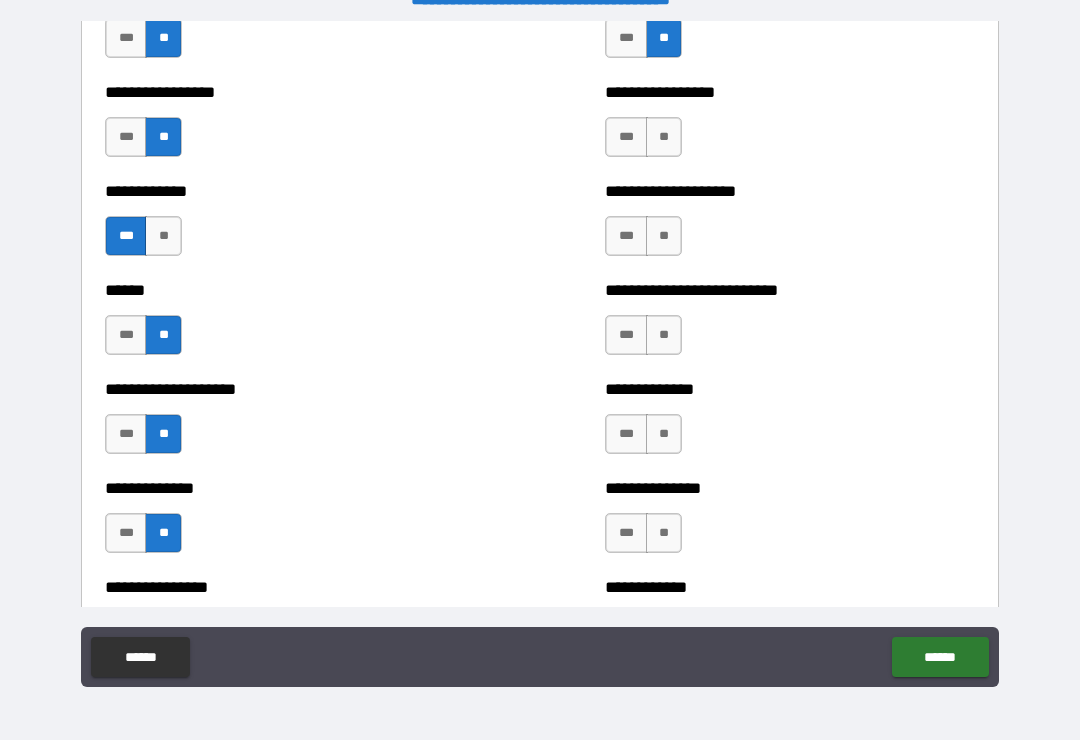 click on "**" at bounding box center [664, 137] 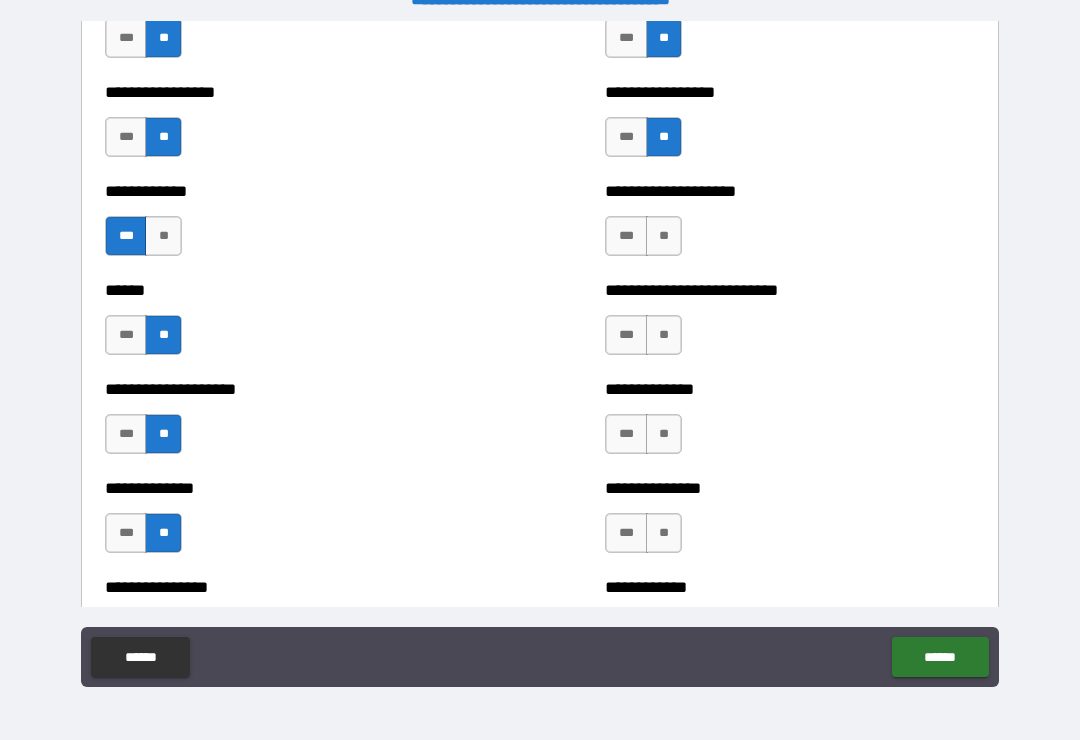 click on "**" at bounding box center [664, 236] 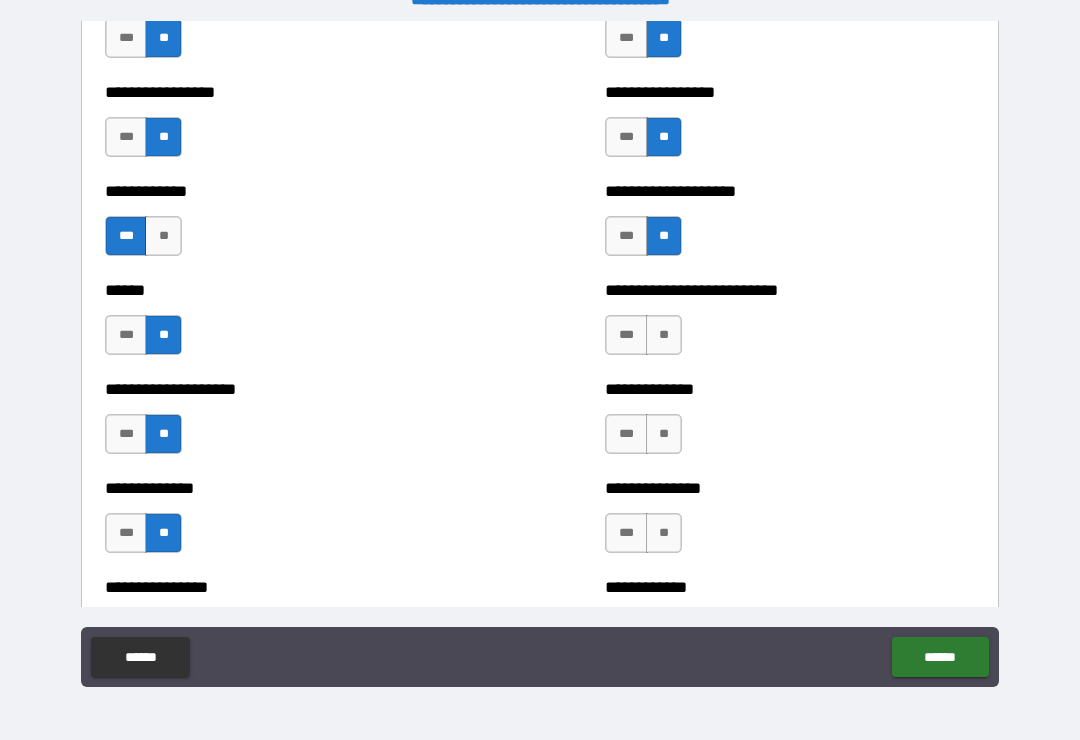click on "**" at bounding box center [664, 335] 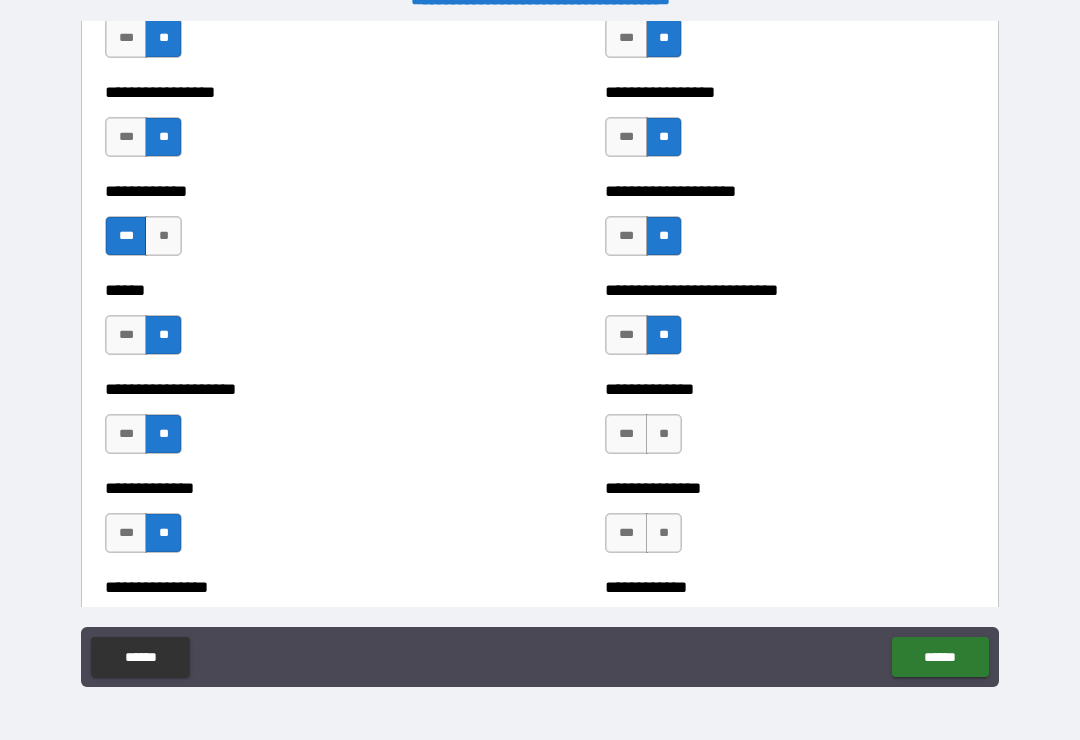 click on "**" at bounding box center [664, 434] 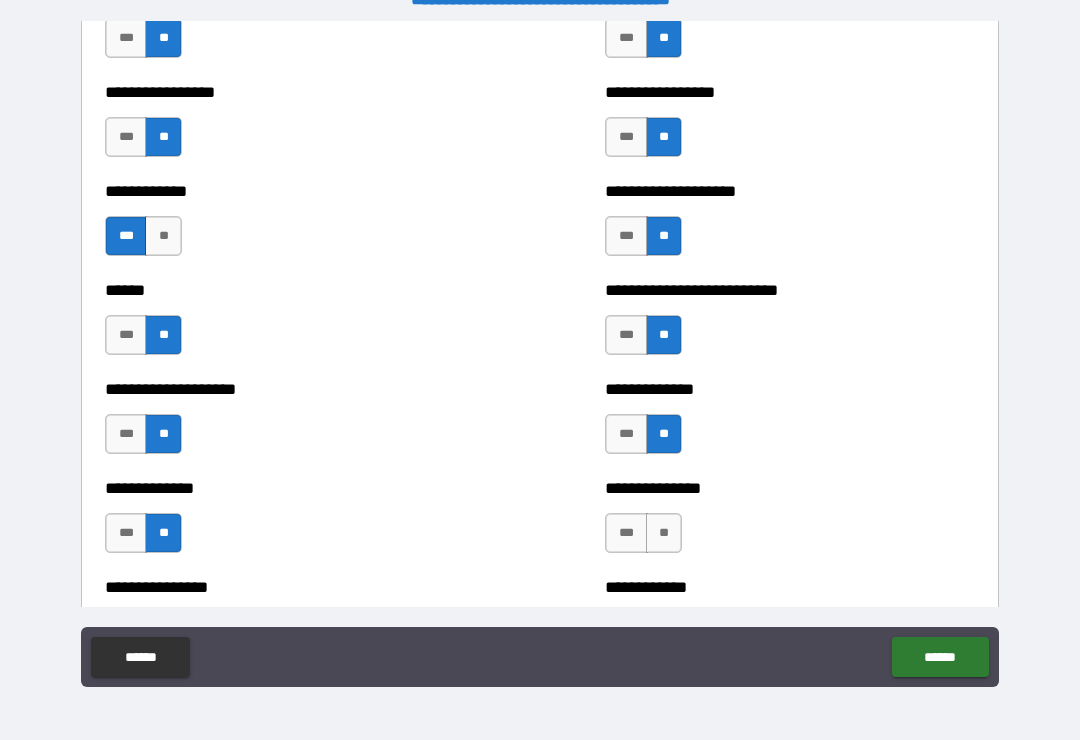 click on "**" at bounding box center [664, 533] 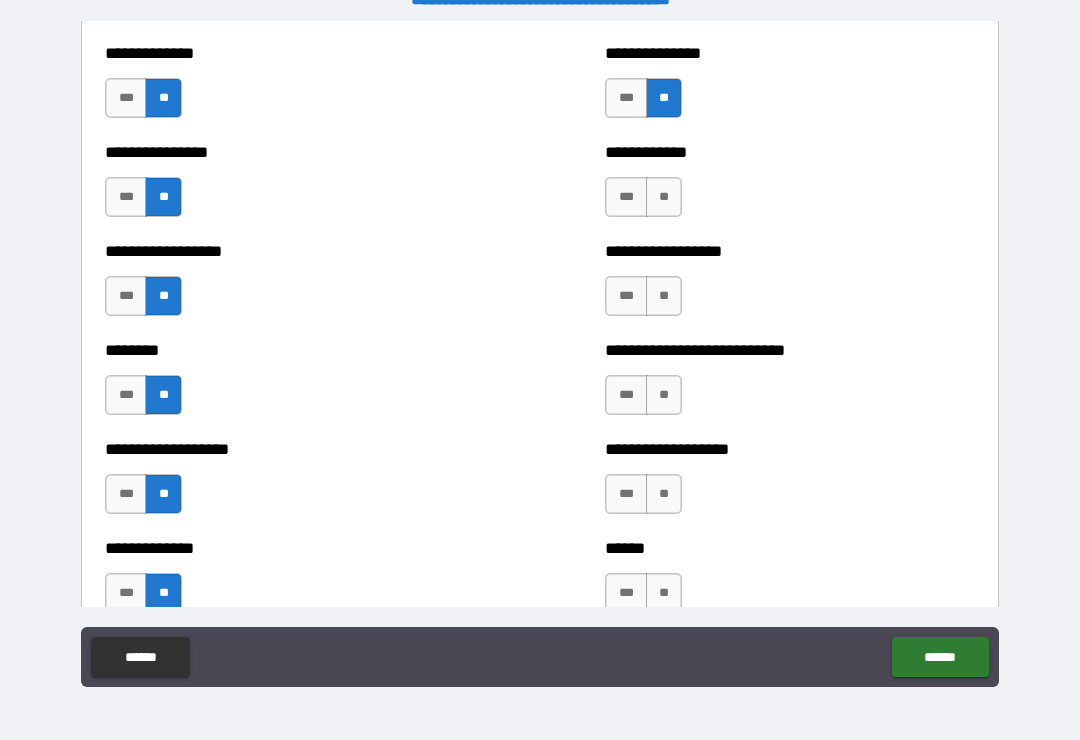 scroll, scrollTop: 4284, scrollLeft: 0, axis: vertical 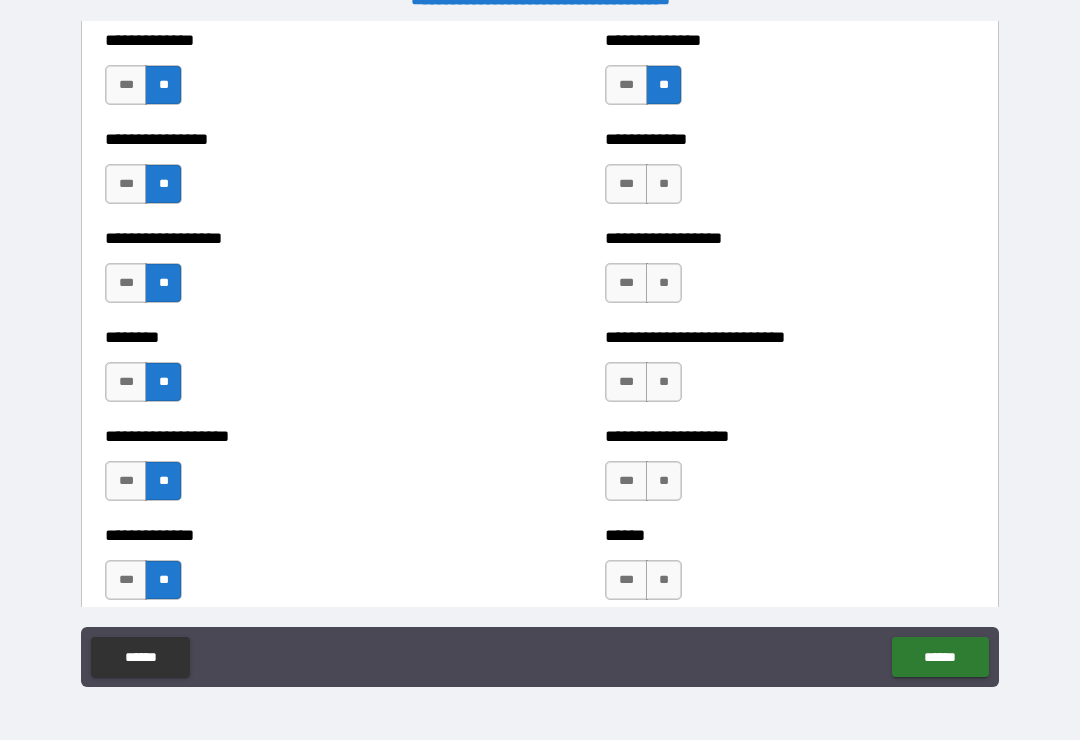 click on "**" at bounding box center [664, 184] 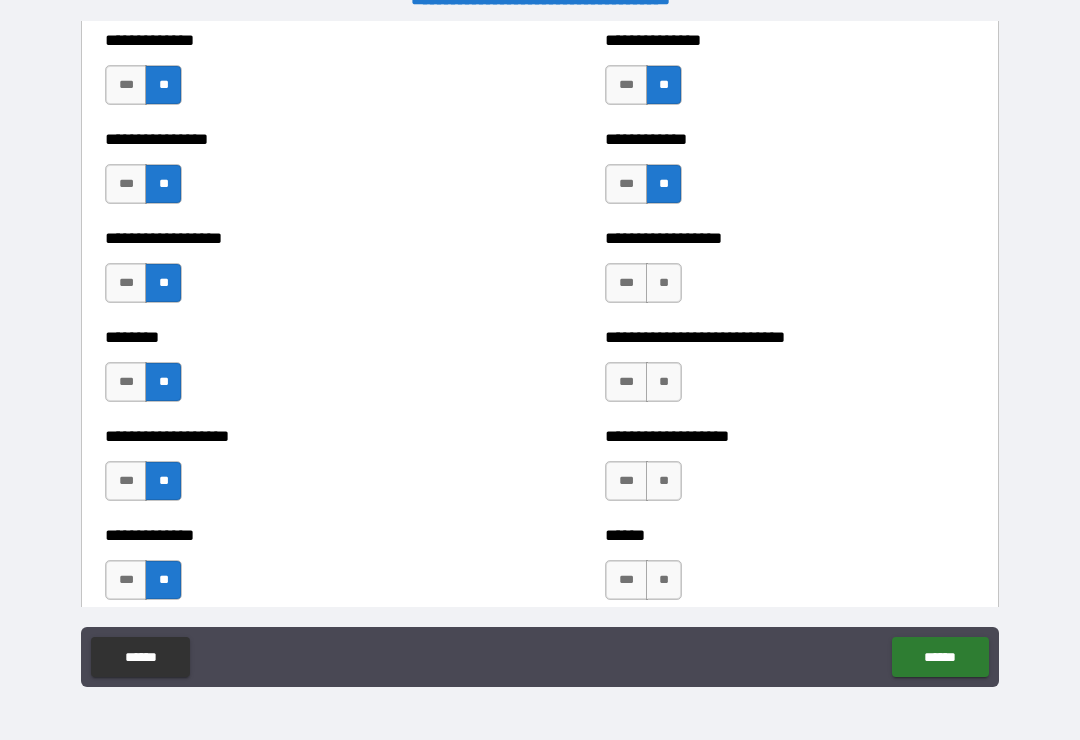 click on "**" at bounding box center (664, 283) 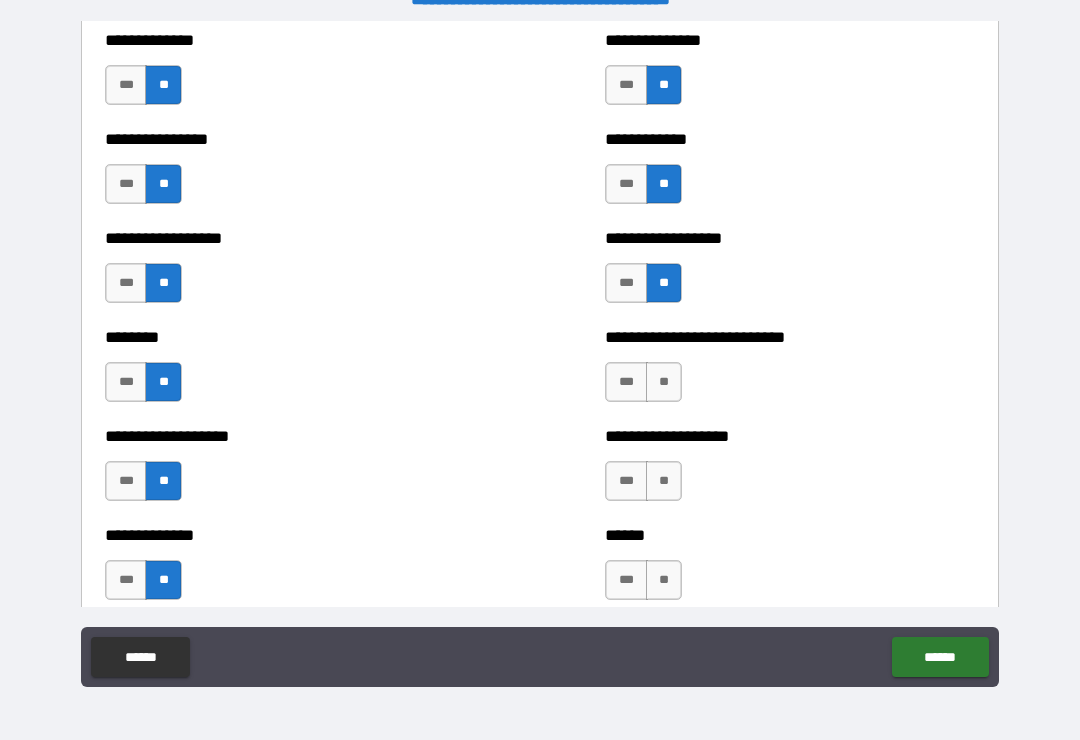 click on "**" at bounding box center [664, 382] 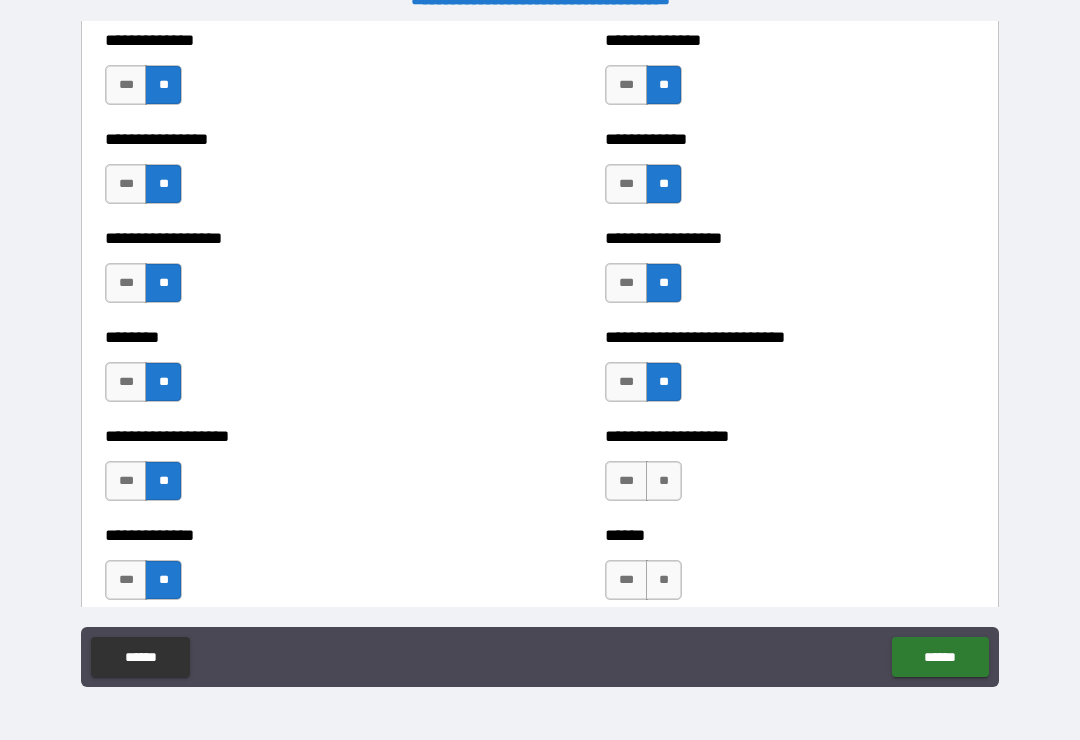 click on "**" at bounding box center [664, 481] 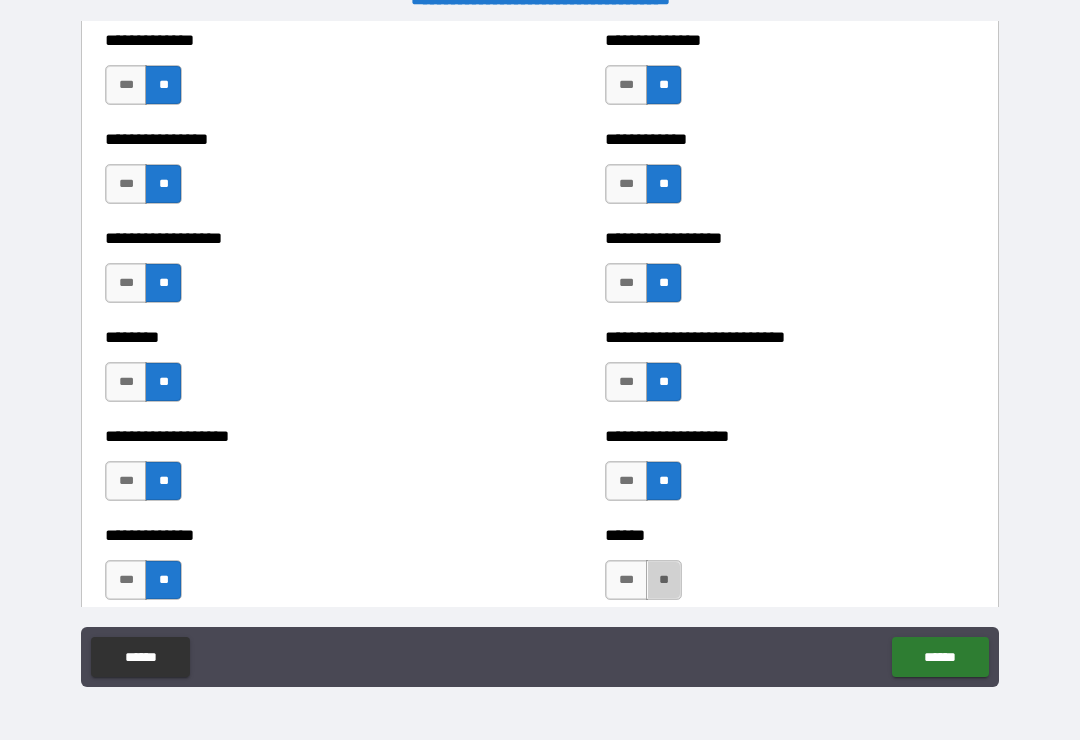 click on "**" at bounding box center (664, 580) 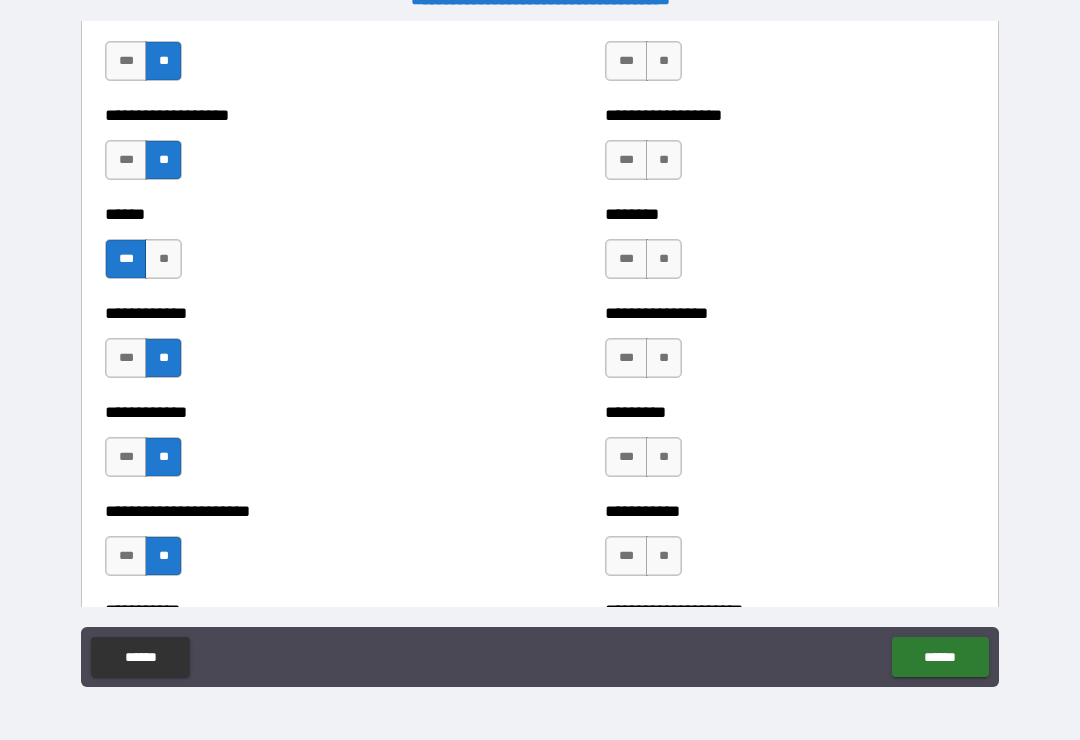 scroll, scrollTop: 4911, scrollLeft: 0, axis: vertical 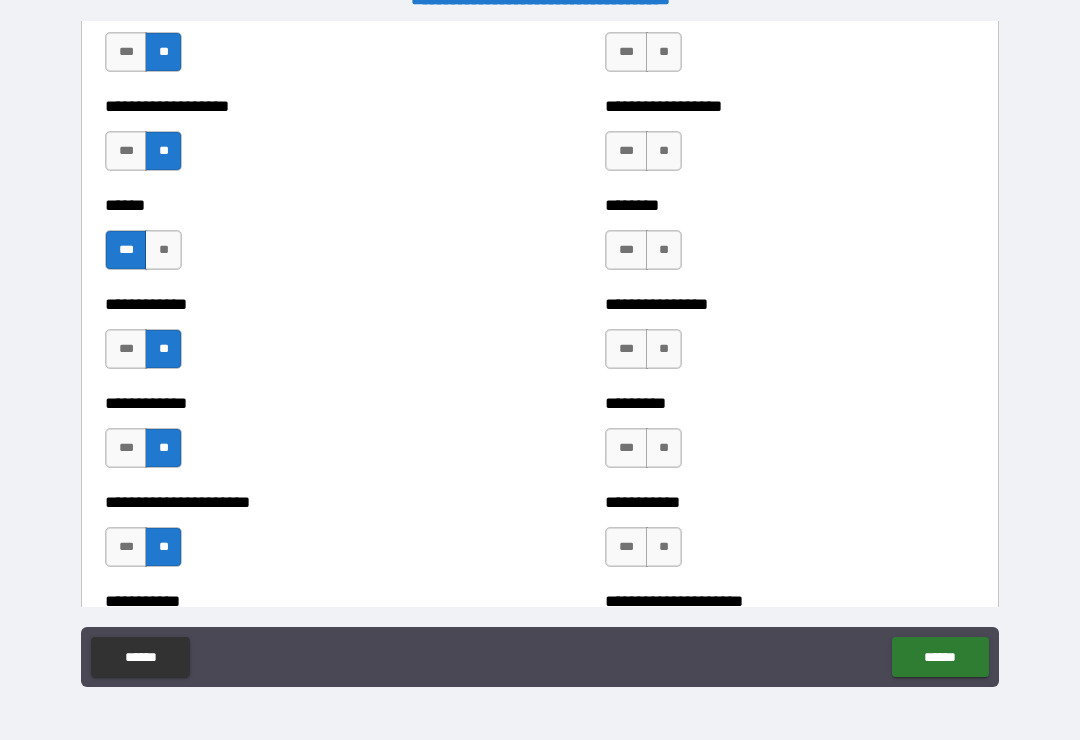 click on "**" at bounding box center [664, 52] 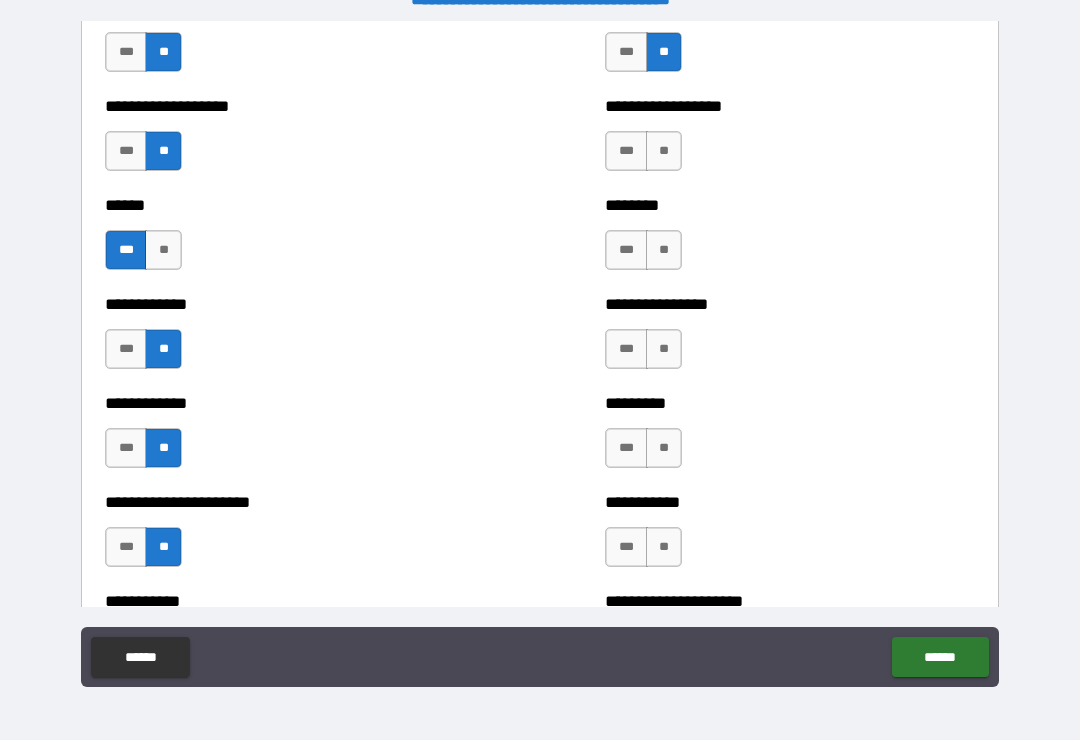click on "**" at bounding box center [664, 151] 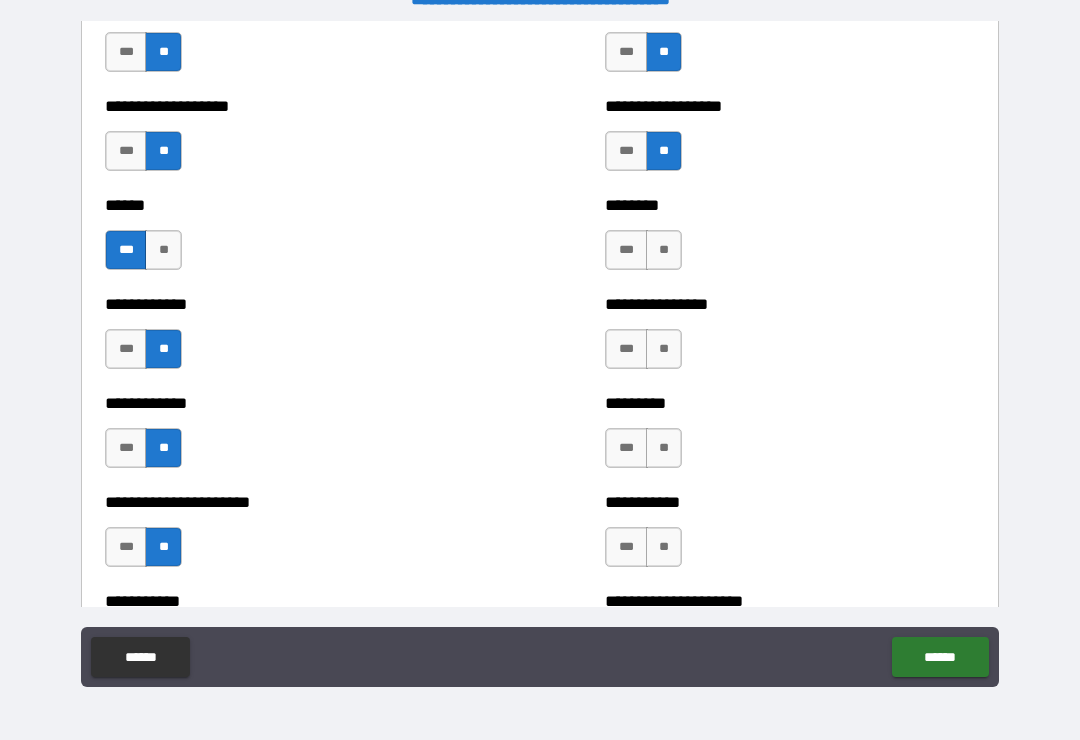 click on "**" at bounding box center (664, 250) 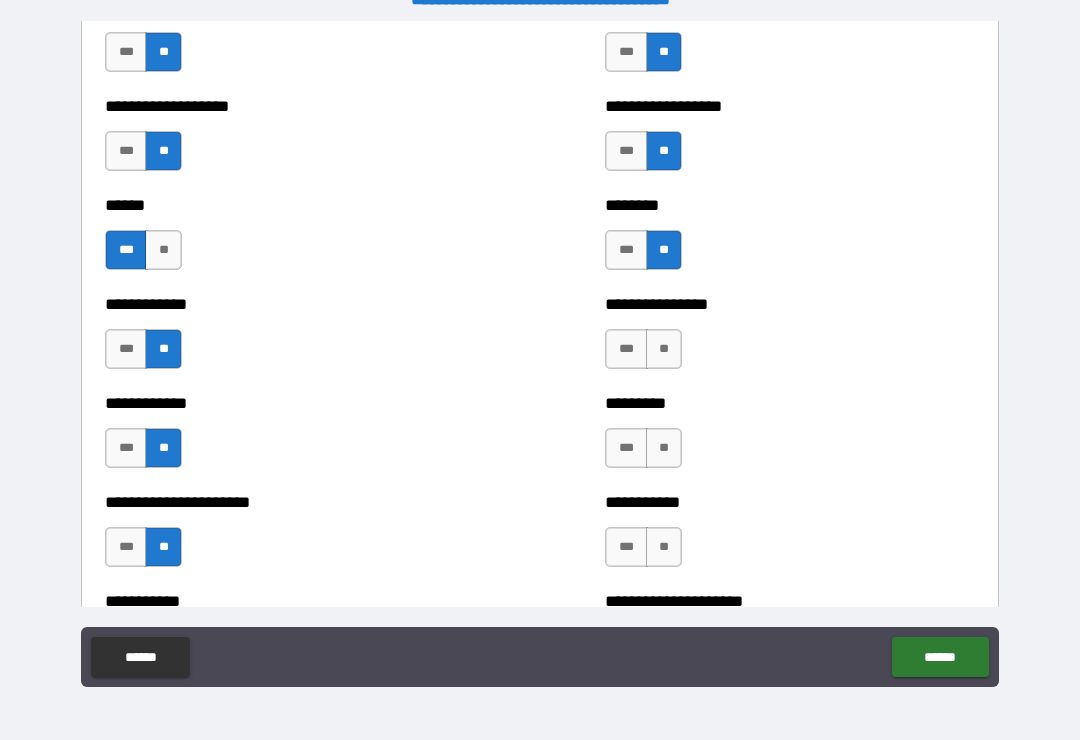 click on "**" at bounding box center [664, 349] 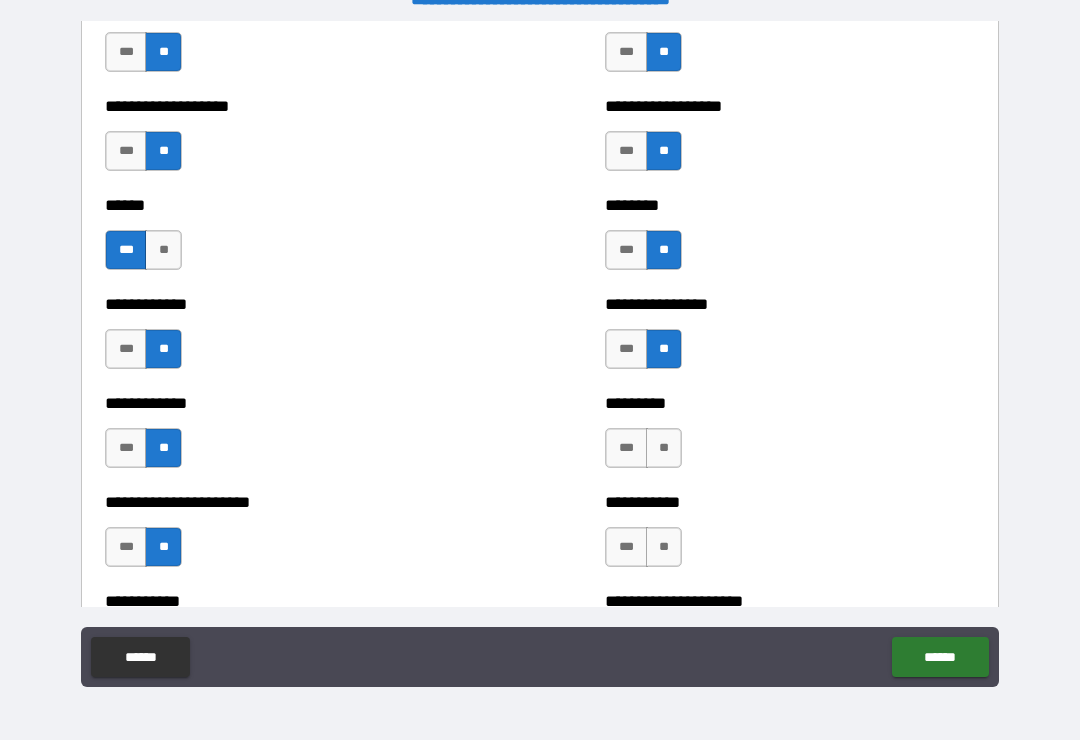 click on "**" at bounding box center [664, 448] 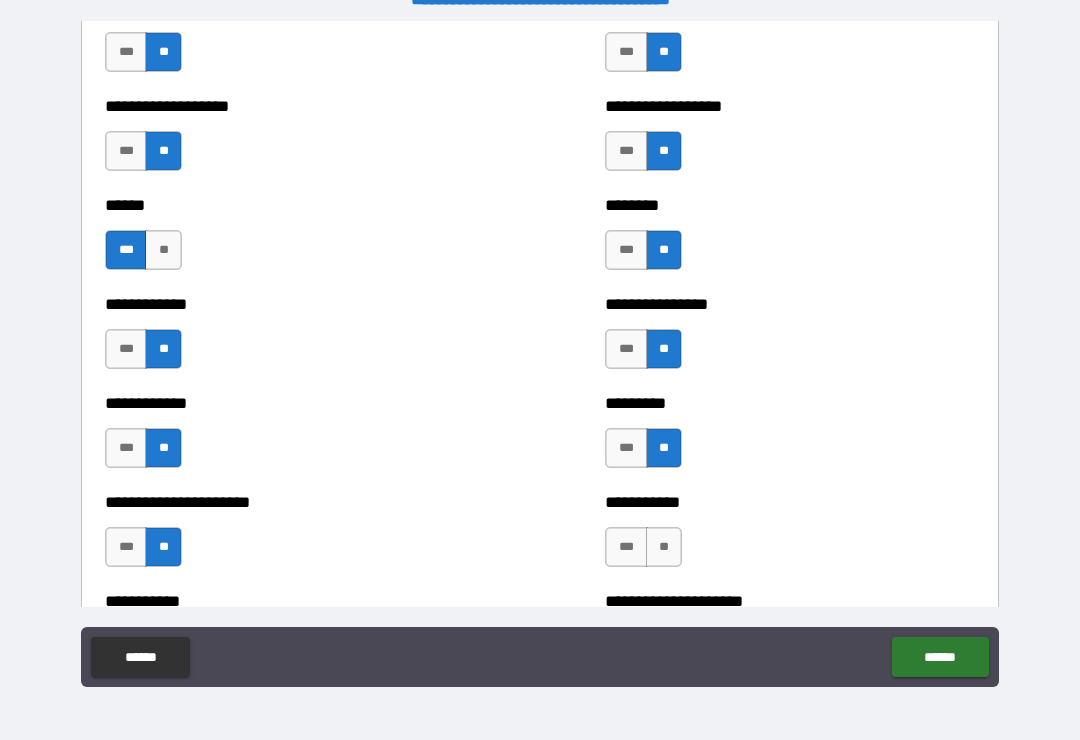 click on "**" at bounding box center [664, 547] 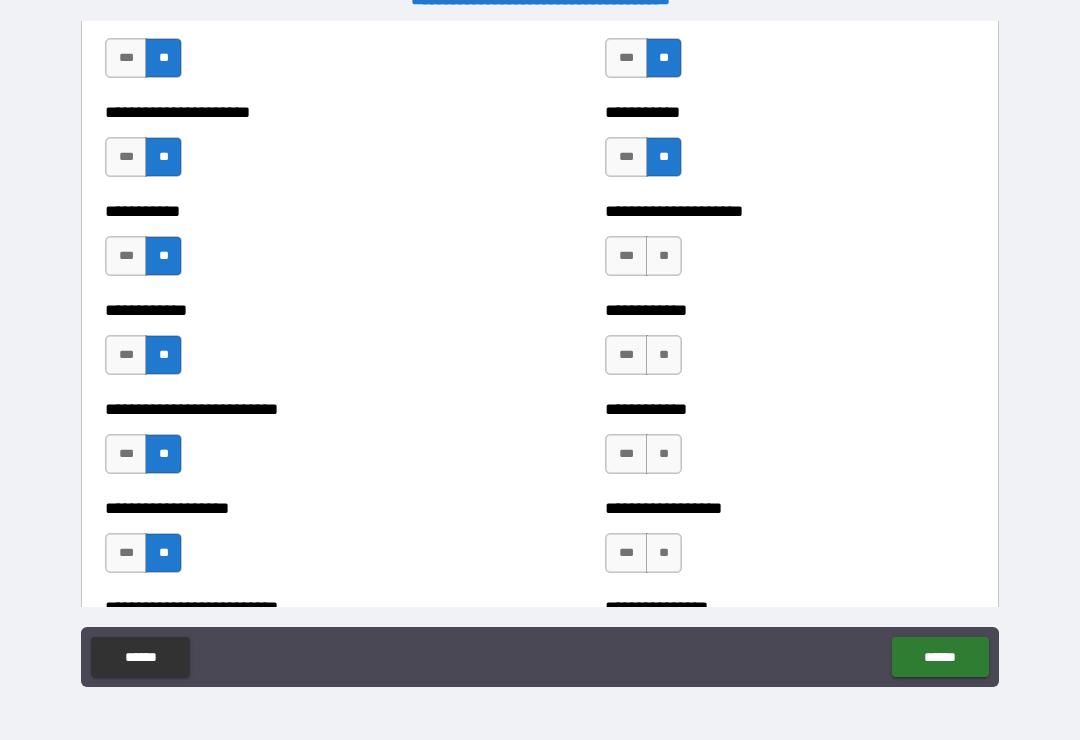 scroll, scrollTop: 5317, scrollLeft: 0, axis: vertical 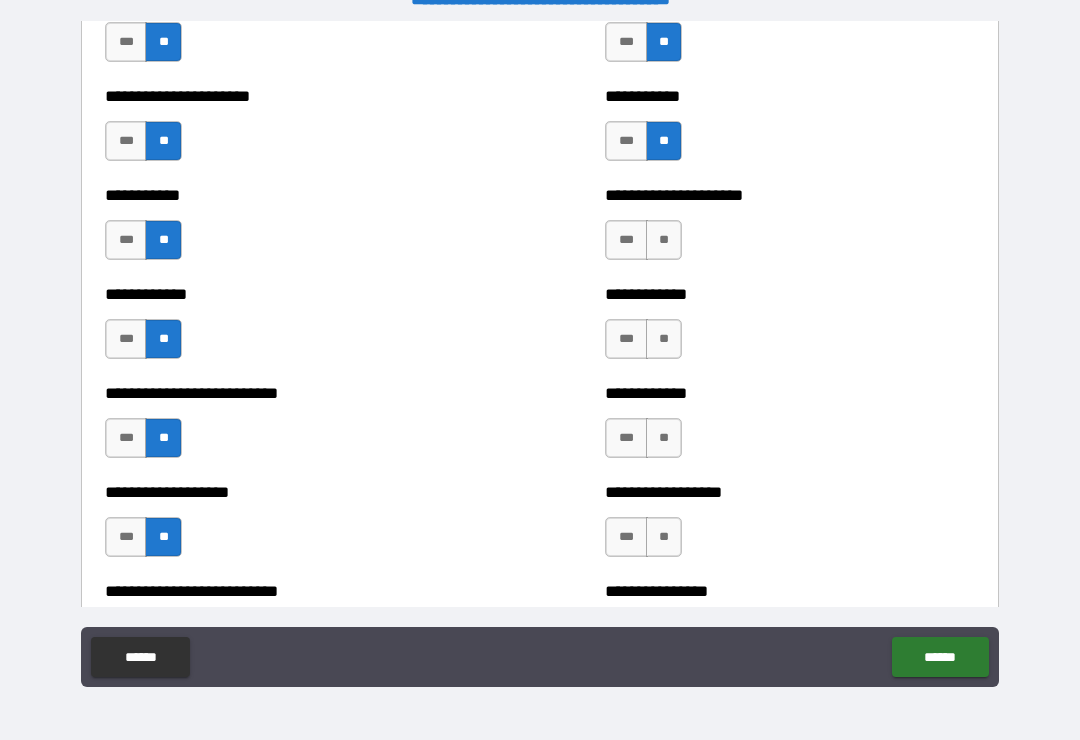 click on "**" at bounding box center [664, 240] 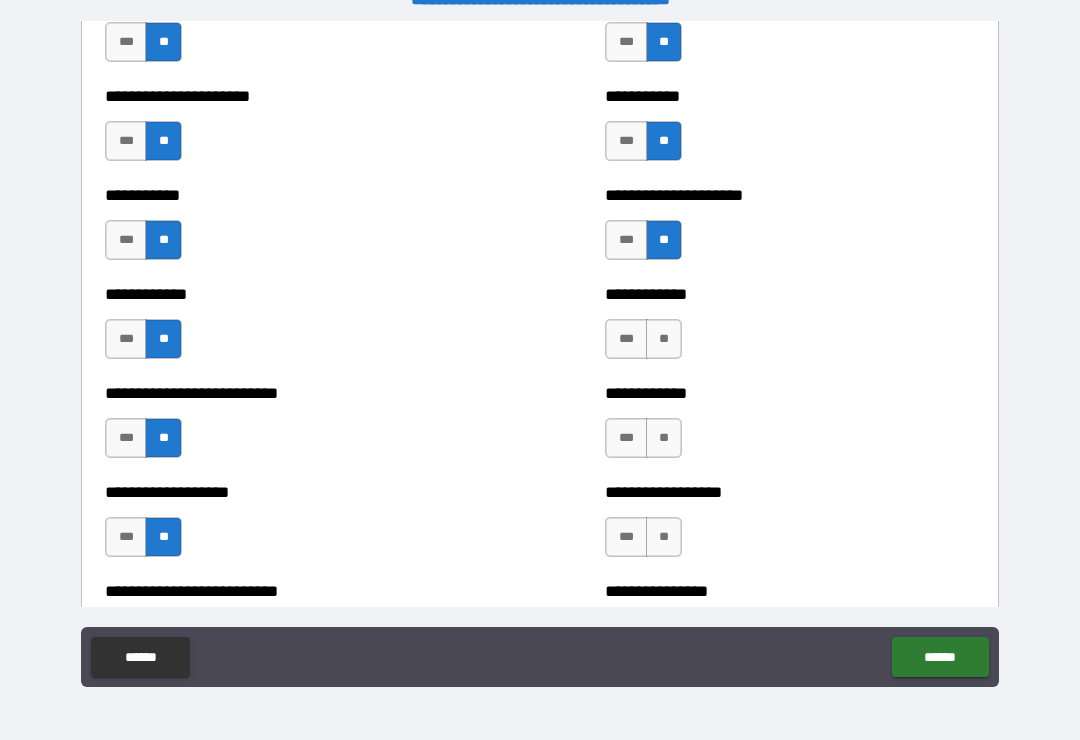 click on "**" at bounding box center (664, 339) 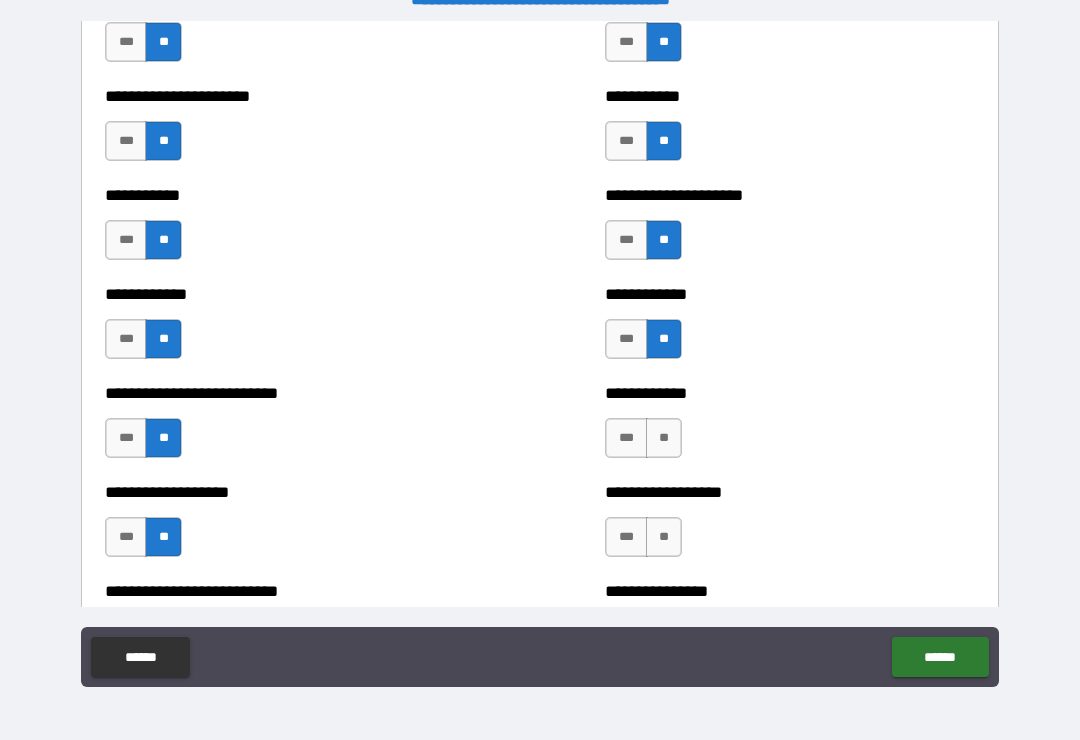click on "**" at bounding box center (664, 438) 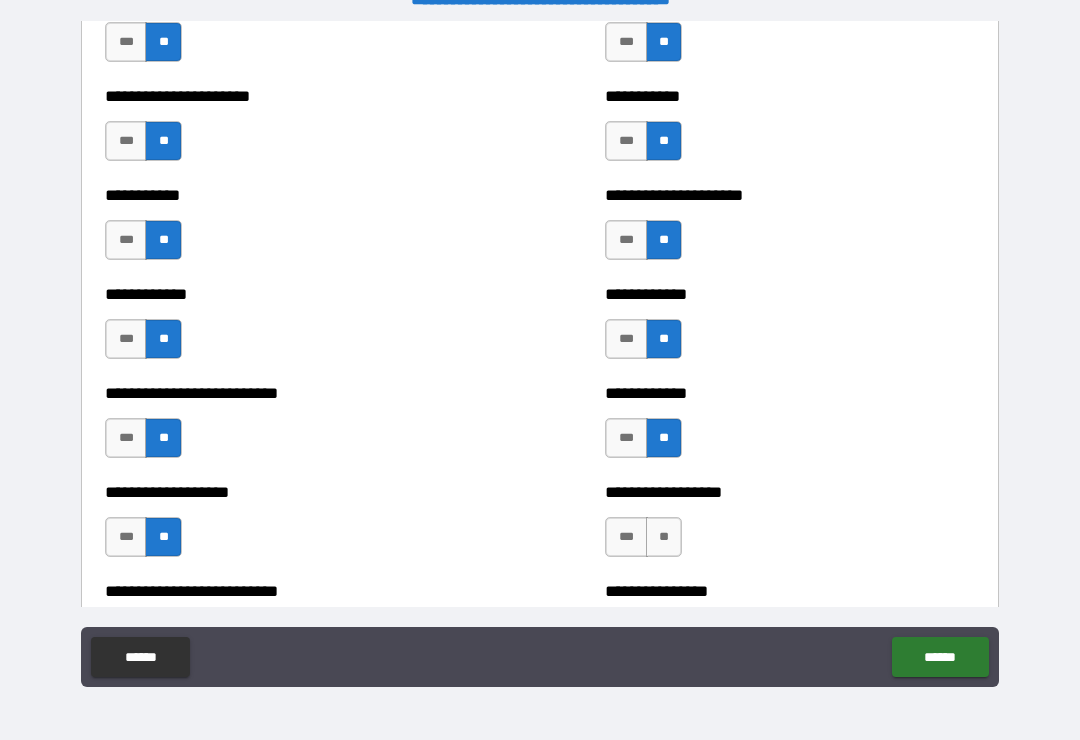 click on "**" at bounding box center [664, 537] 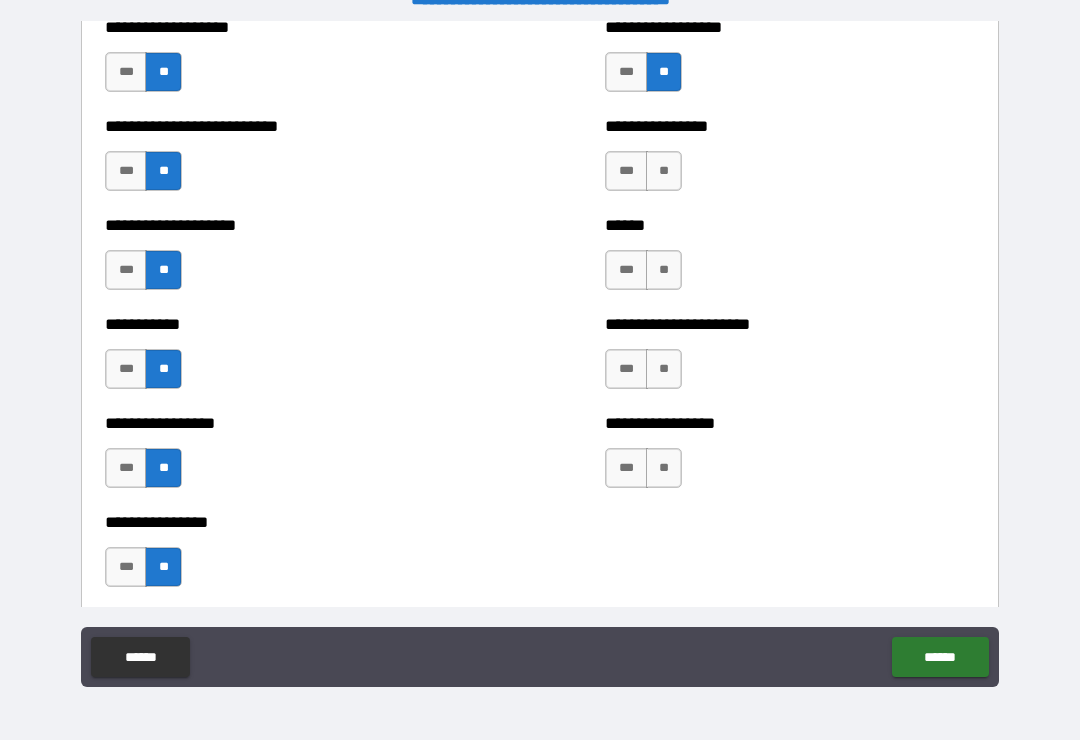 scroll, scrollTop: 5786, scrollLeft: 0, axis: vertical 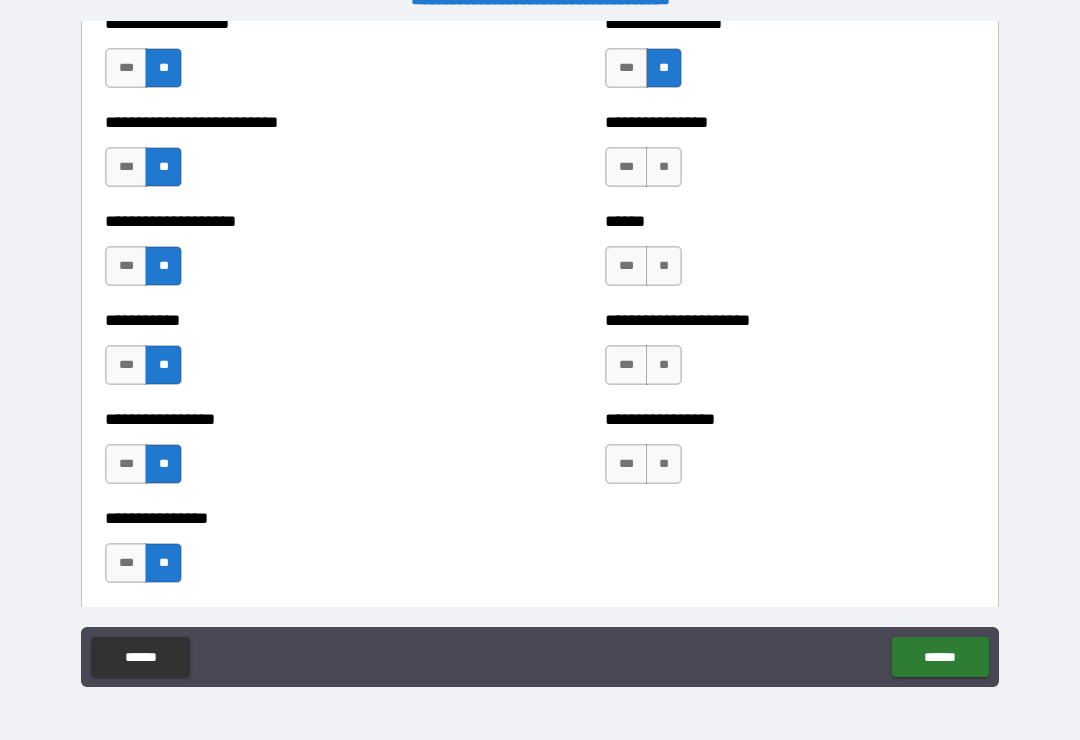 click on "**" at bounding box center (664, 167) 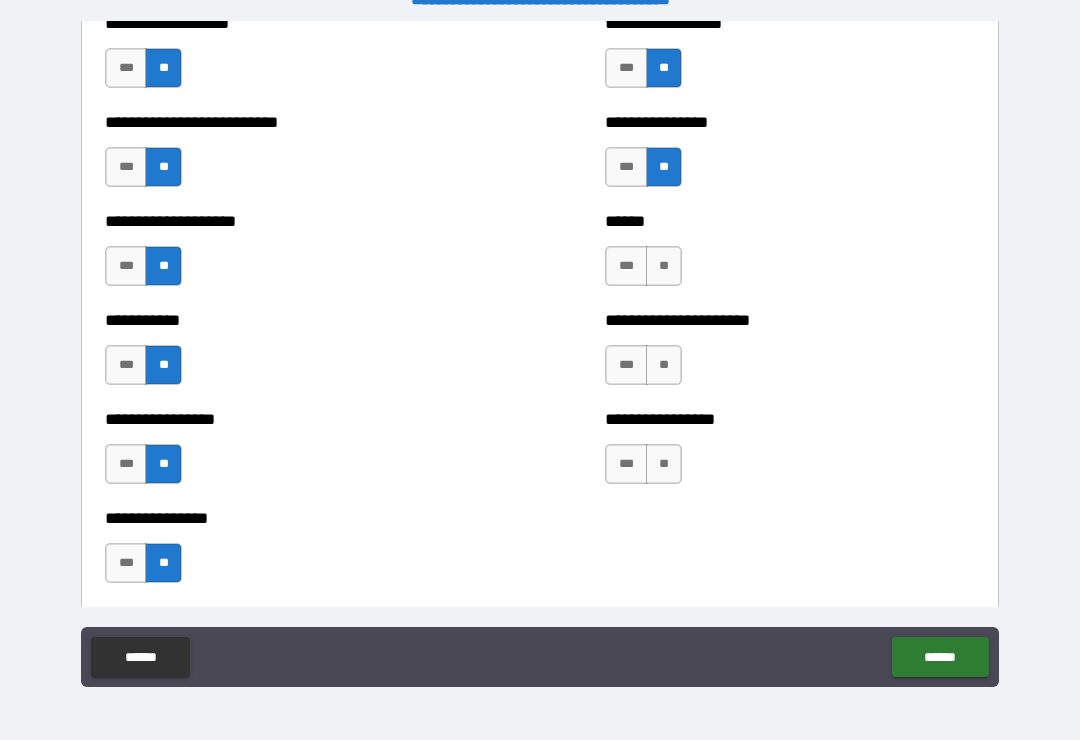 click on "**" at bounding box center [664, 266] 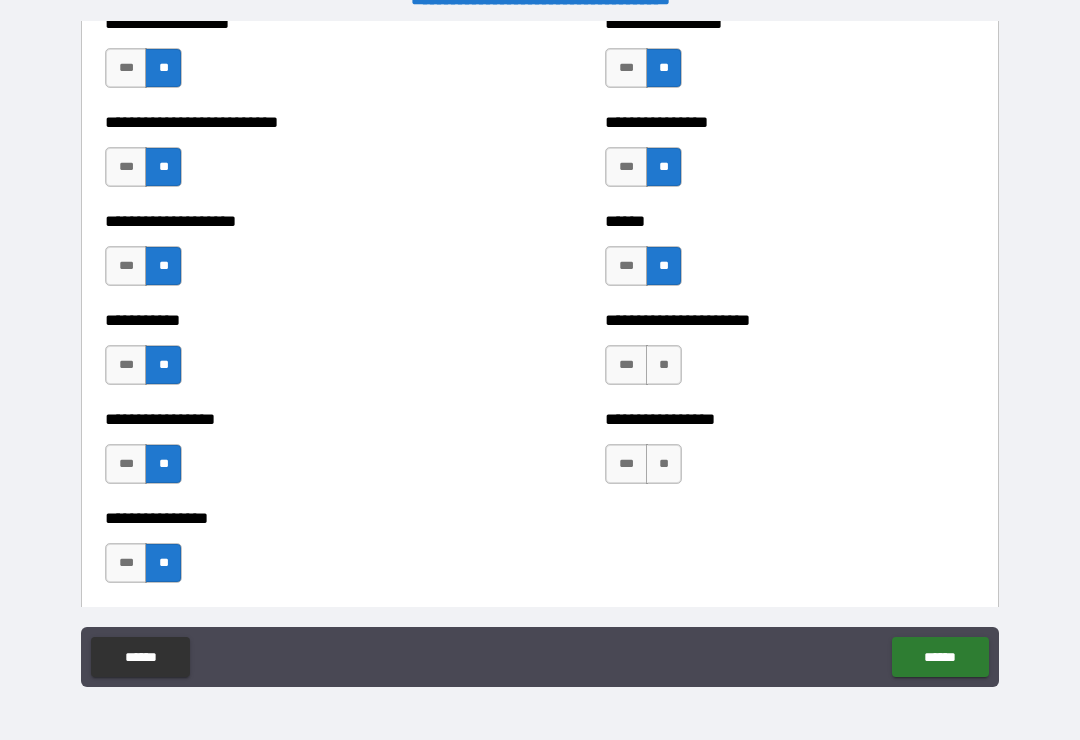 click on "**" at bounding box center (664, 365) 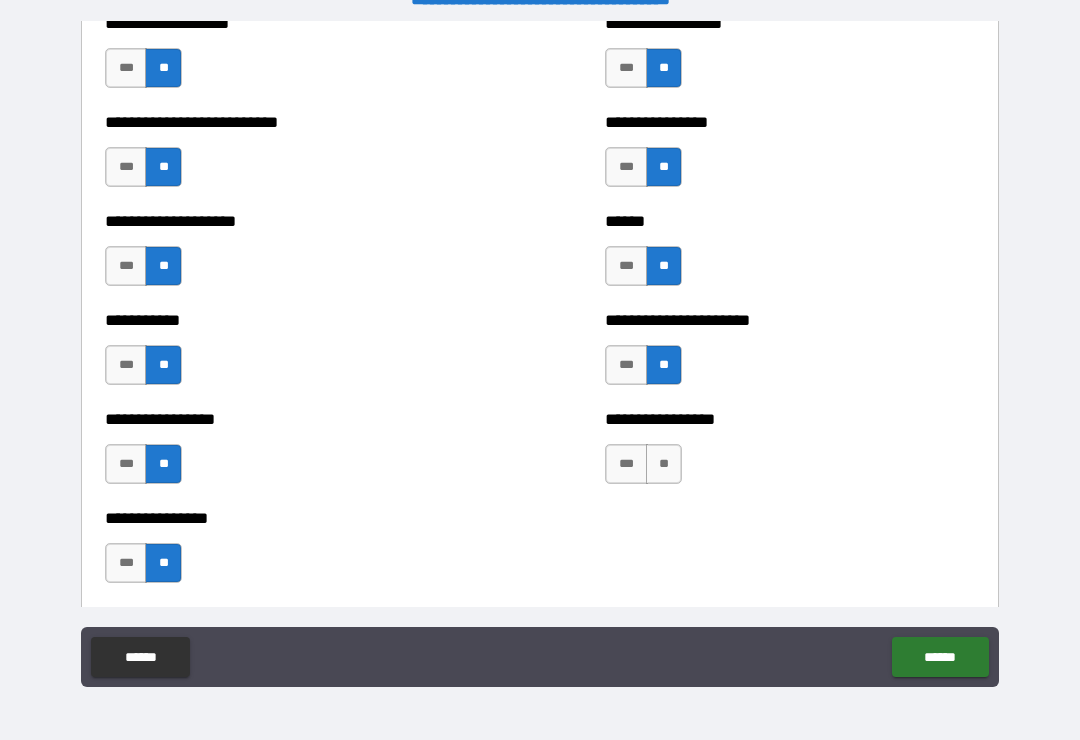 click on "**" at bounding box center (664, 464) 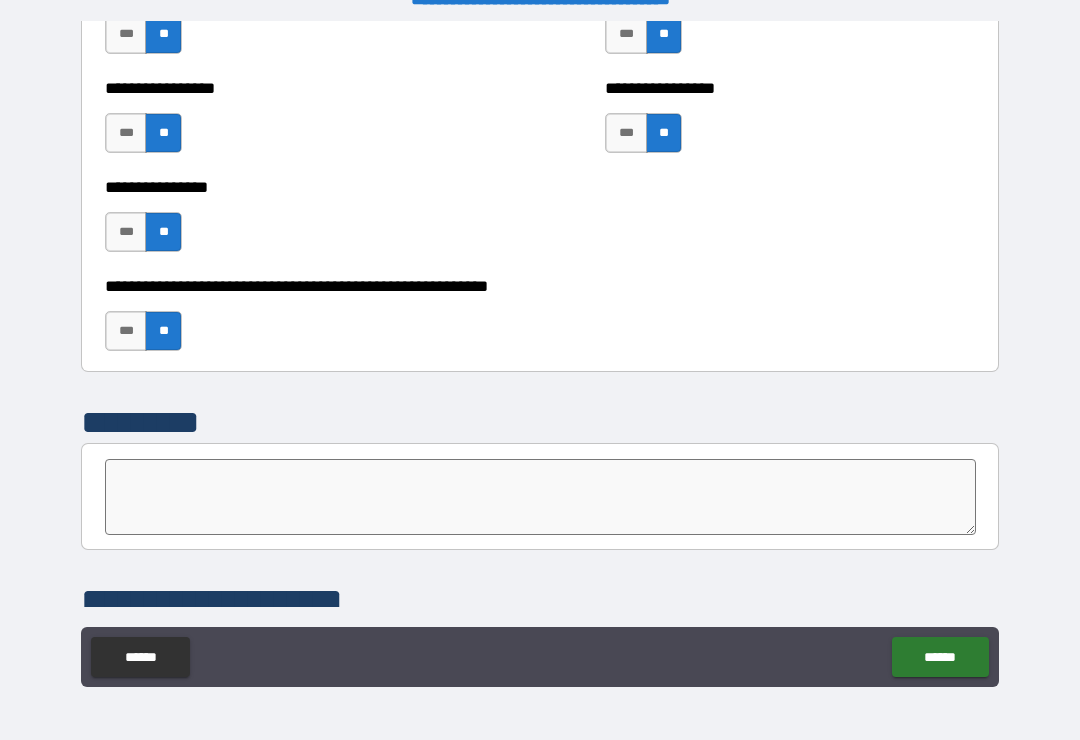scroll, scrollTop: 6132, scrollLeft: 0, axis: vertical 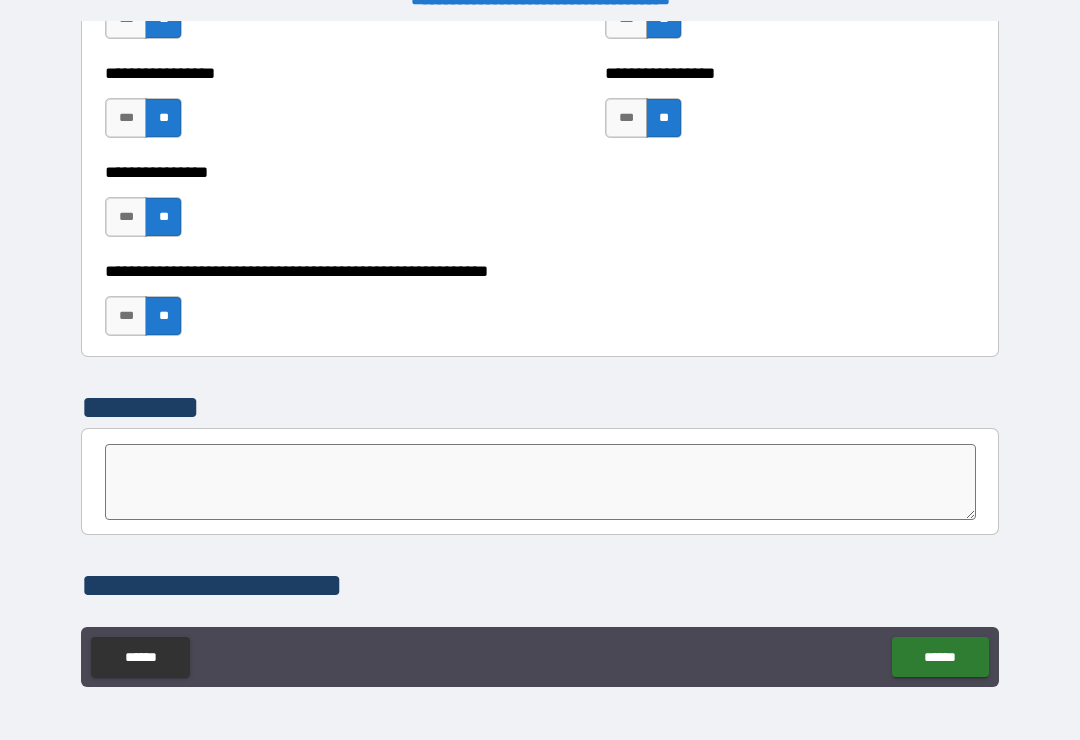 click on "******" at bounding box center [940, 657] 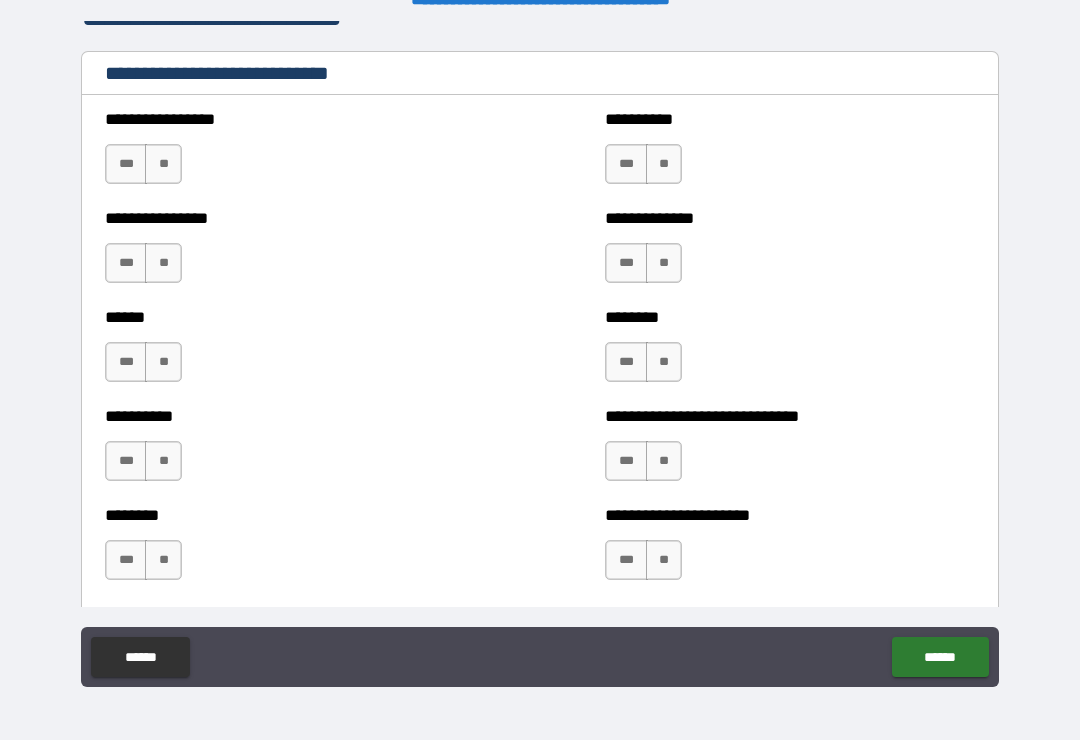 scroll, scrollTop: 6701, scrollLeft: 0, axis: vertical 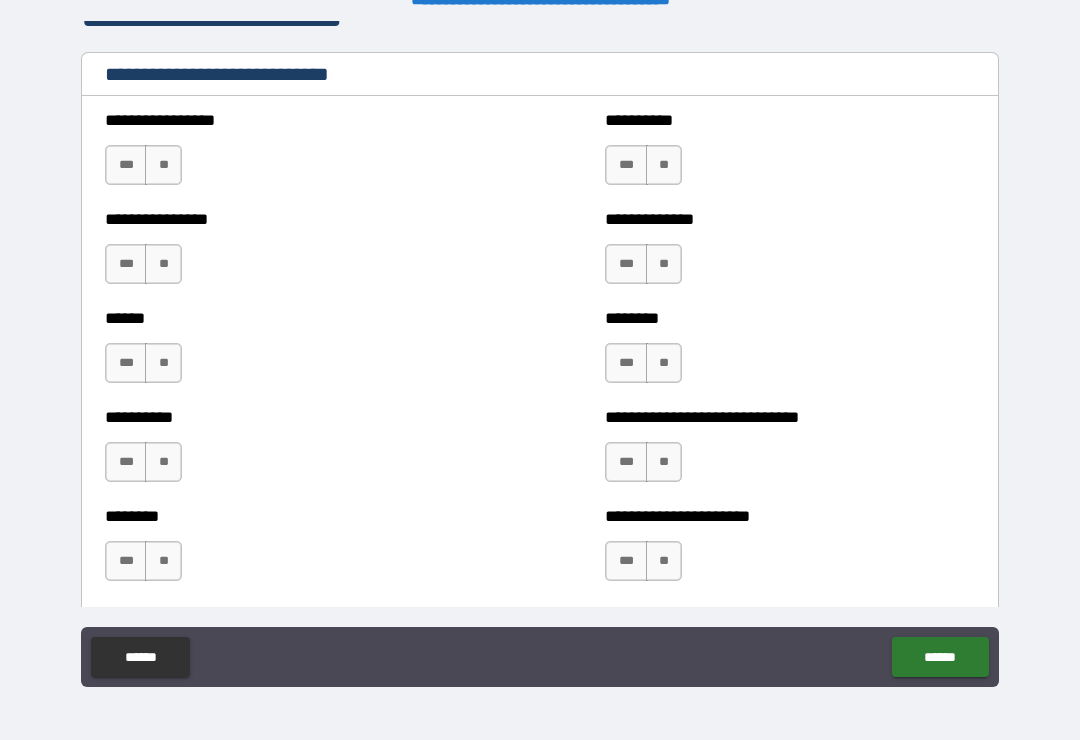 click on "**" at bounding box center [163, 165] 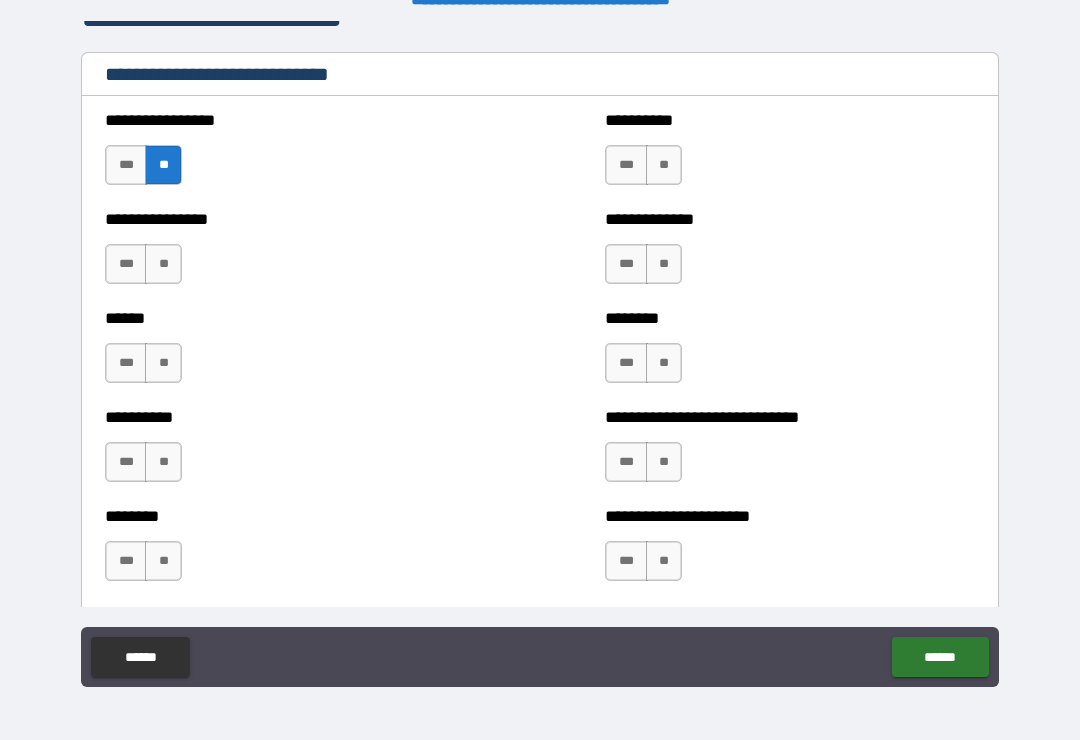 click on "**" at bounding box center [163, 264] 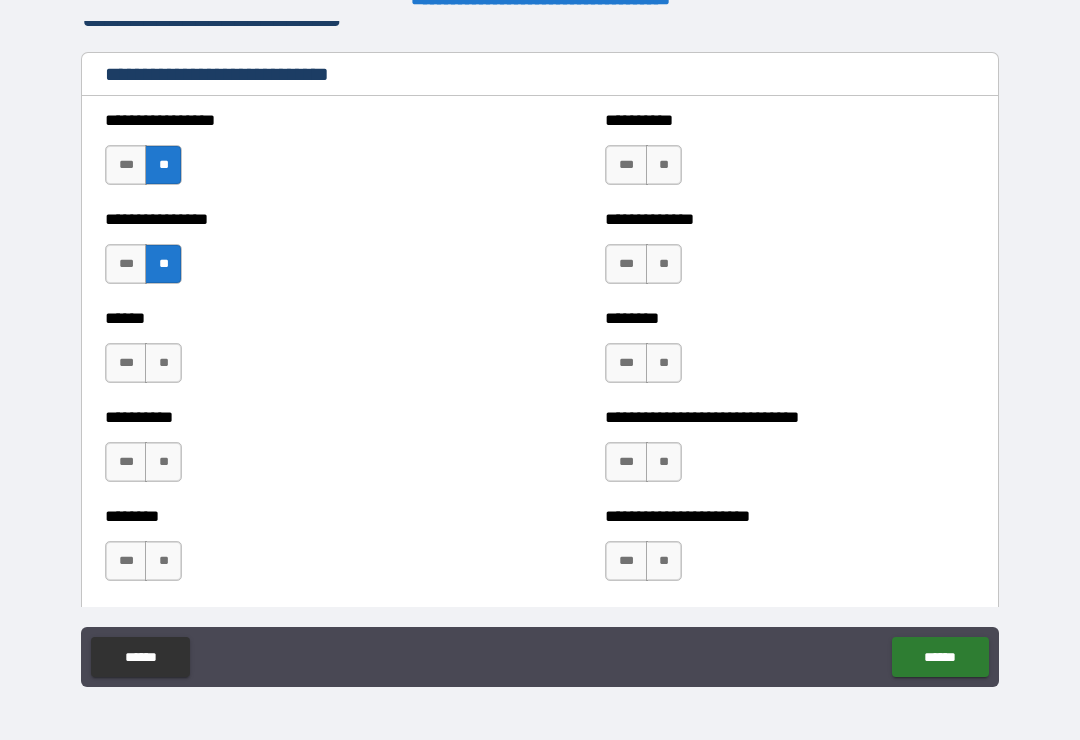 click on "**" at bounding box center [163, 363] 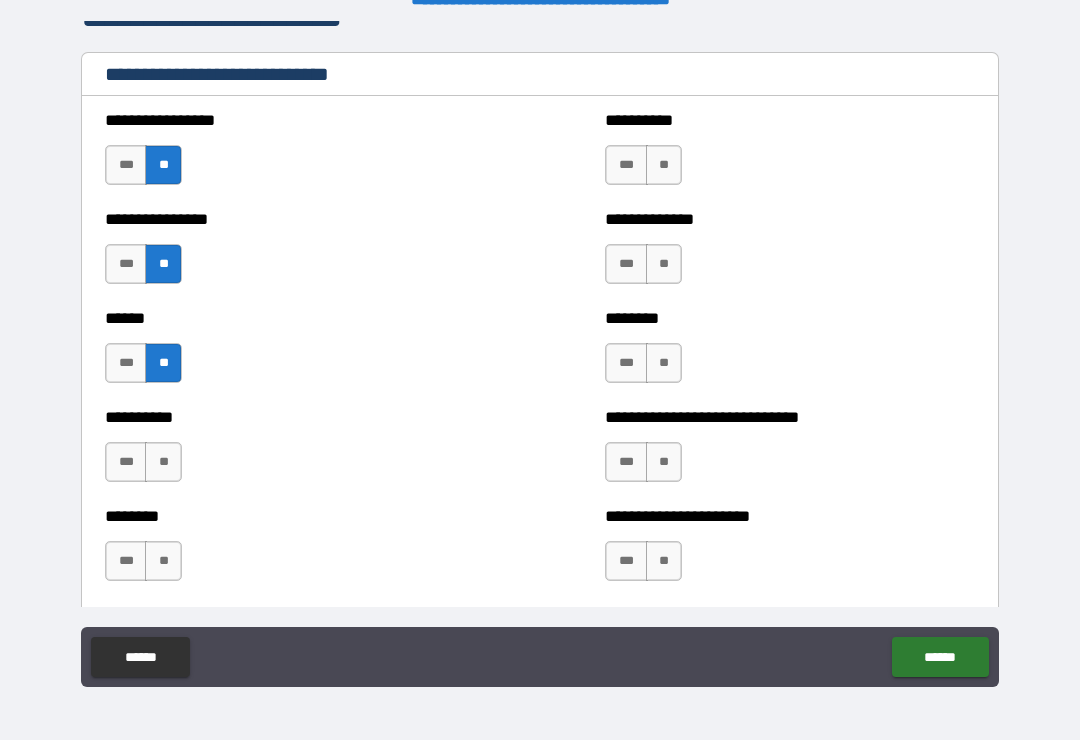click on "**" at bounding box center [163, 462] 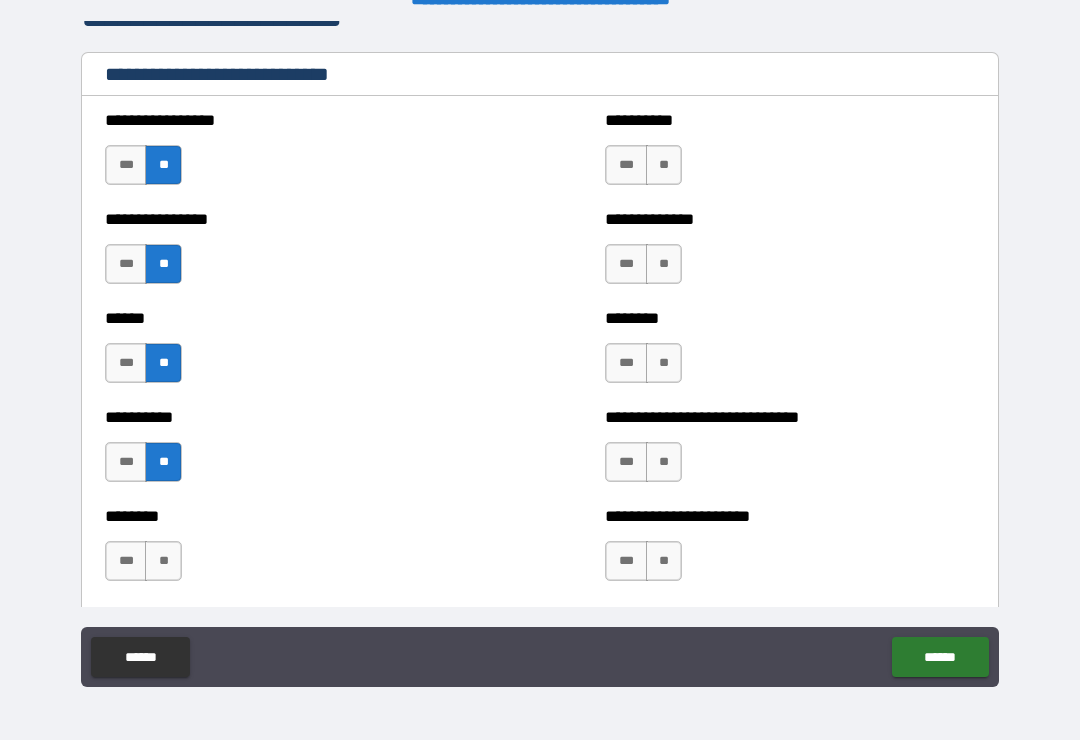 click on "**" at bounding box center [163, 561] 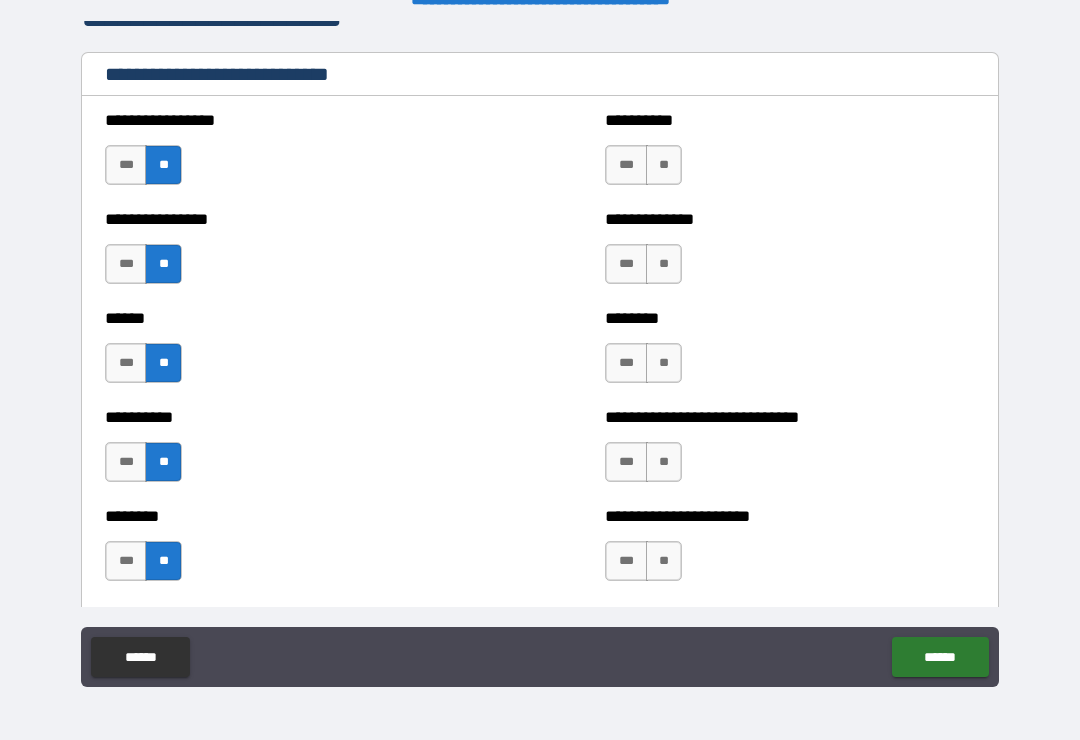 click on "***" at bounding box center (626, 165) 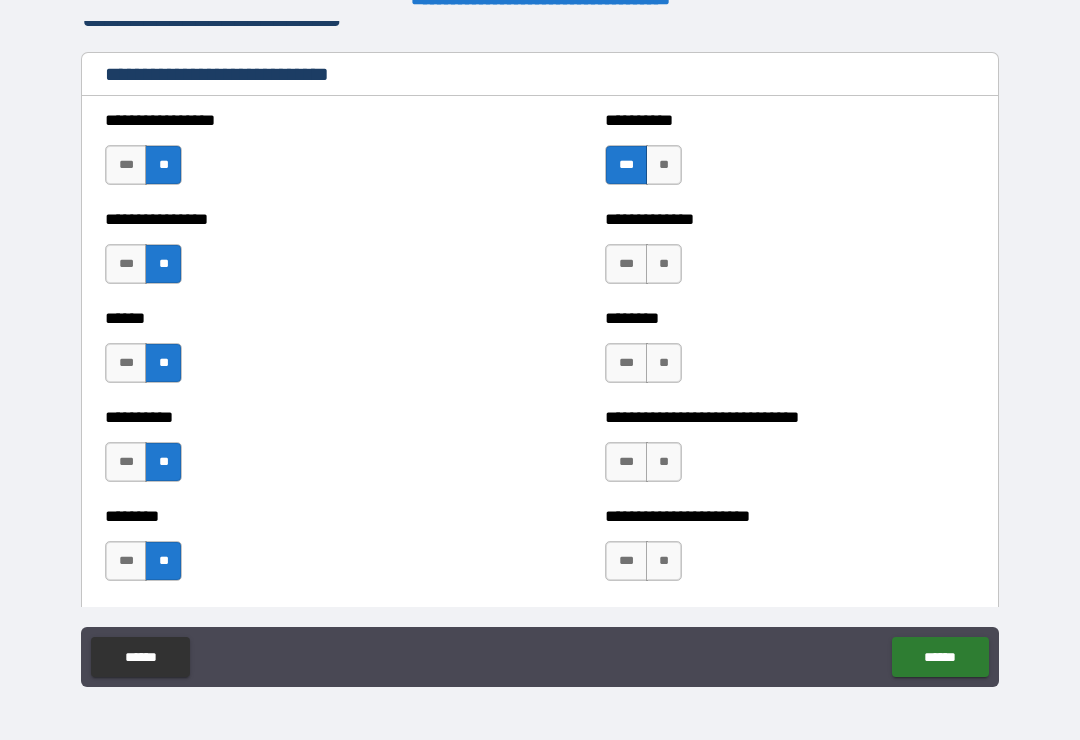 click on "**" at bounding box center [664, 264] 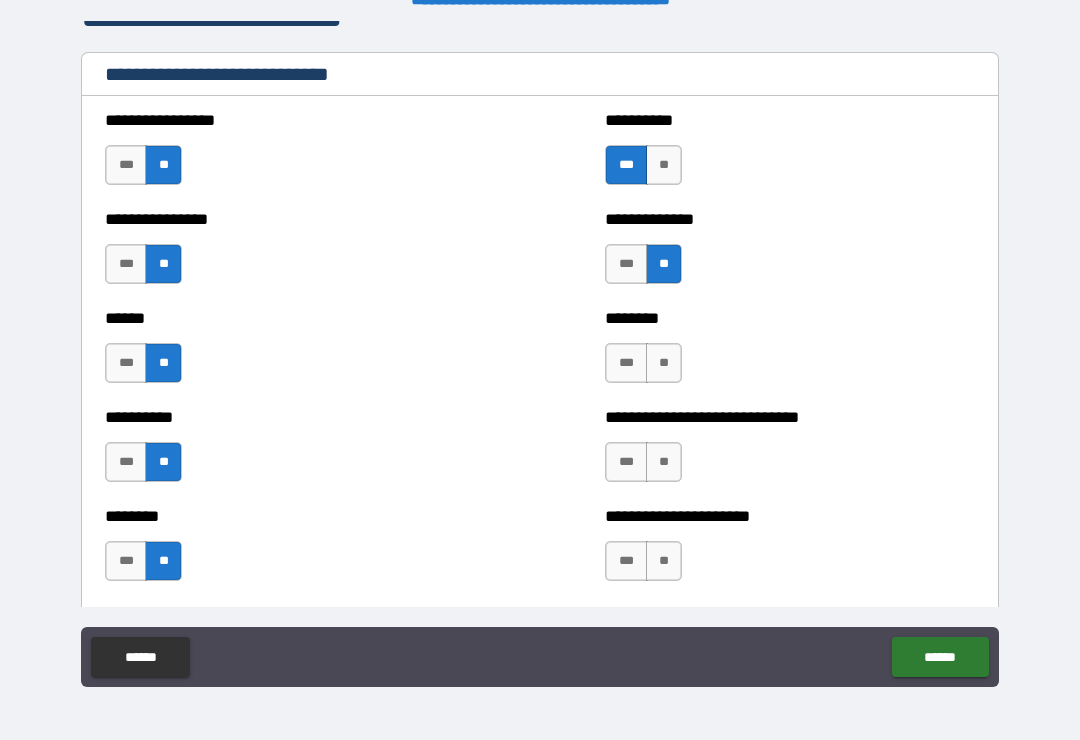 click on "**" at bounding box center (664, 363) 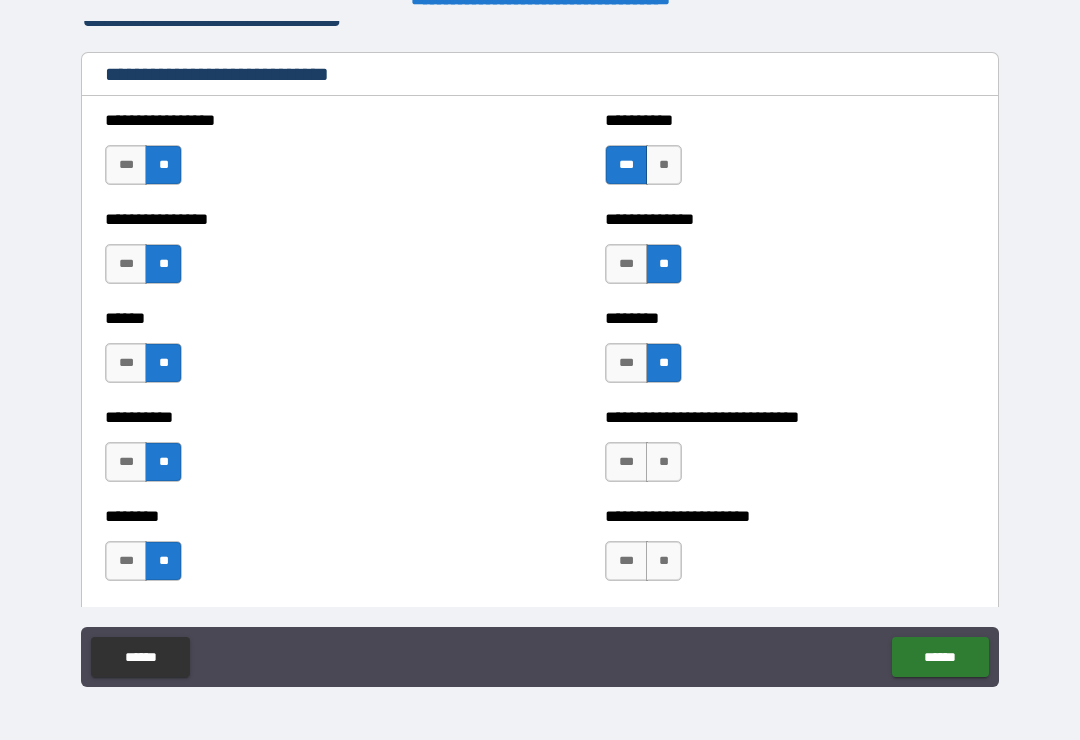 click on "**" at bounding box center (664, 462) 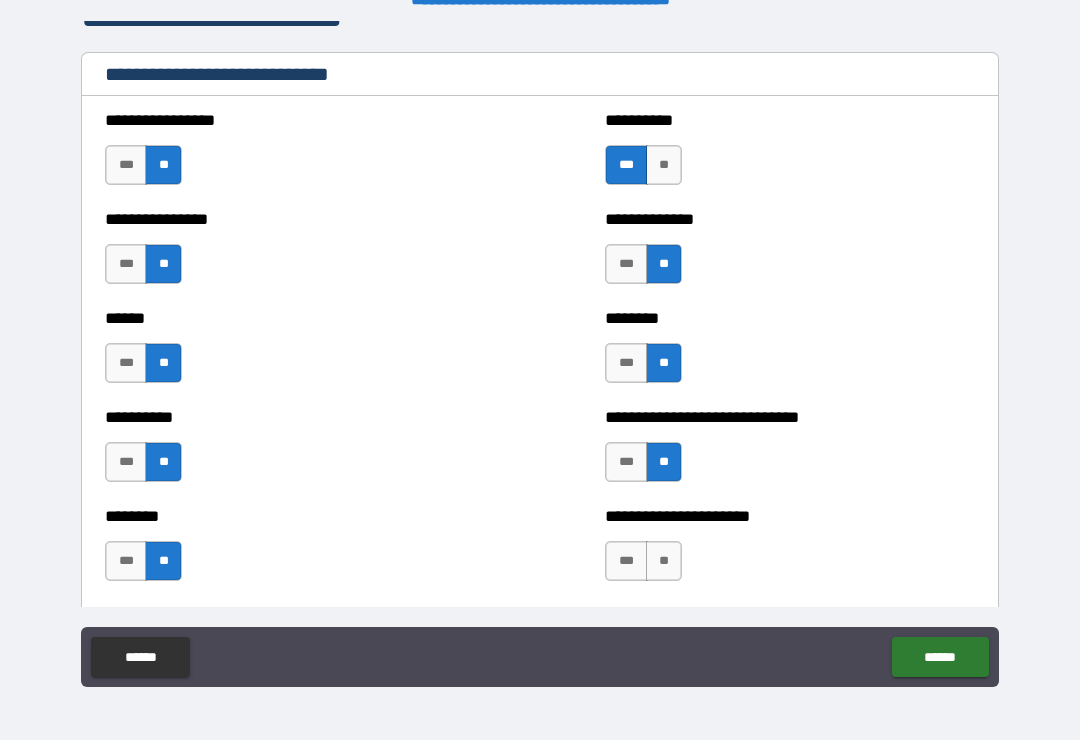 click on "***" at bounding box center (626, 462) 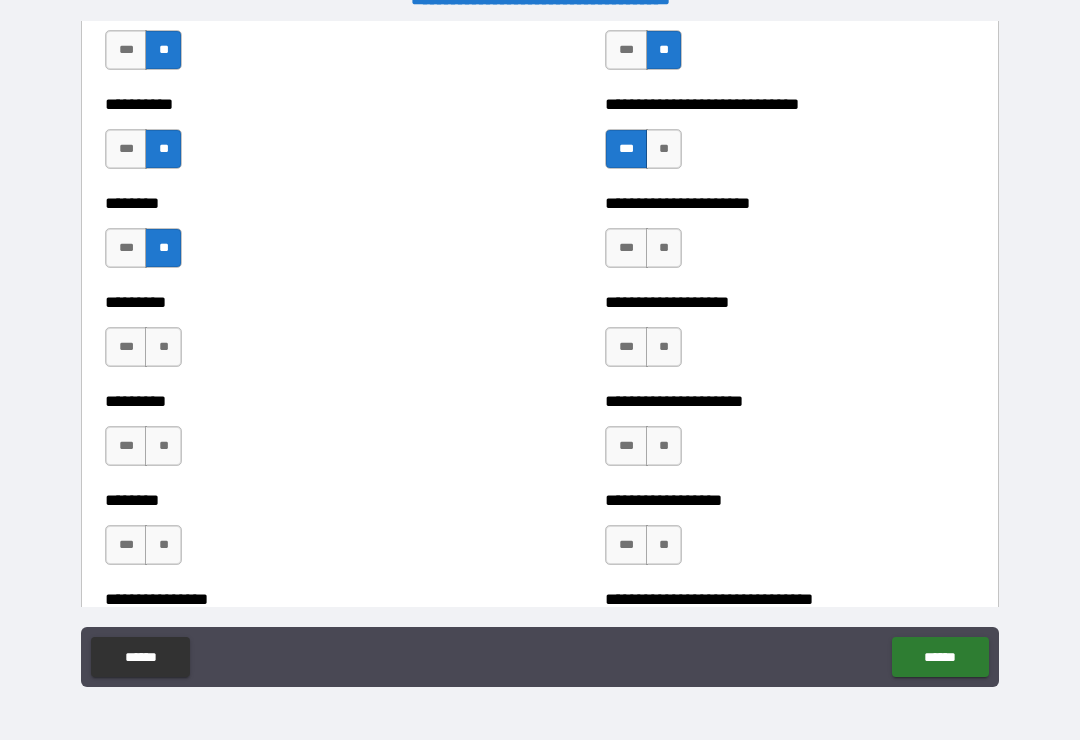 scroll, scrollTop: 7030, scrollLeft: 0, axis: vertical 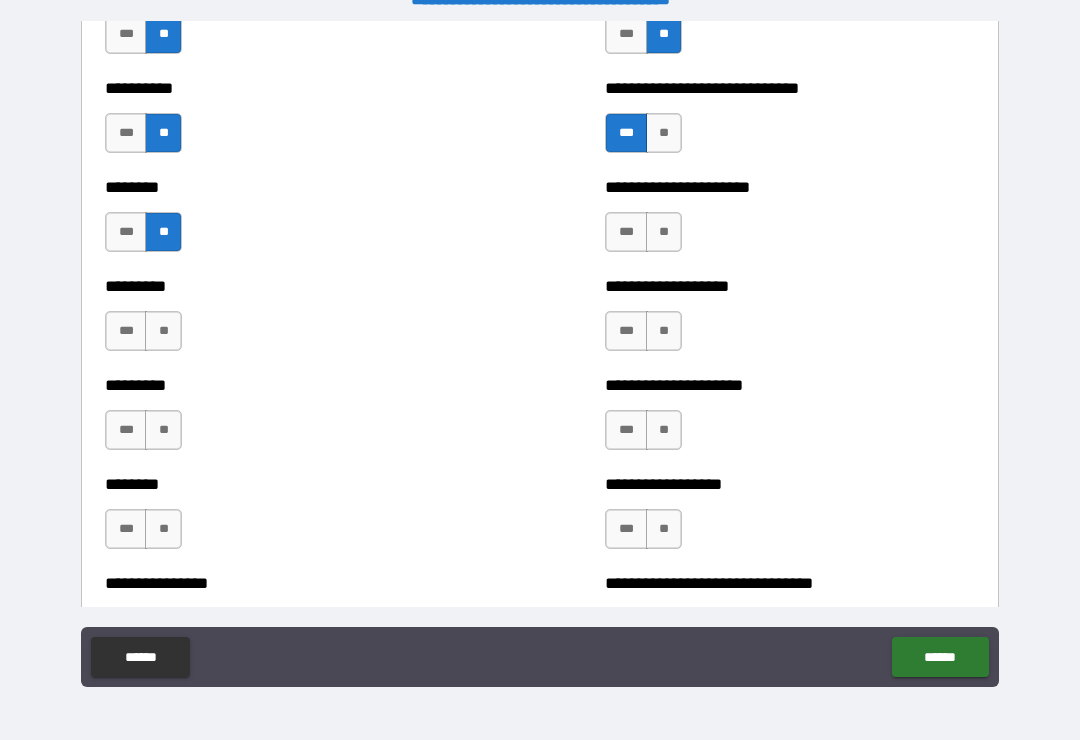 click on "***" at bounding box center [626, 232] 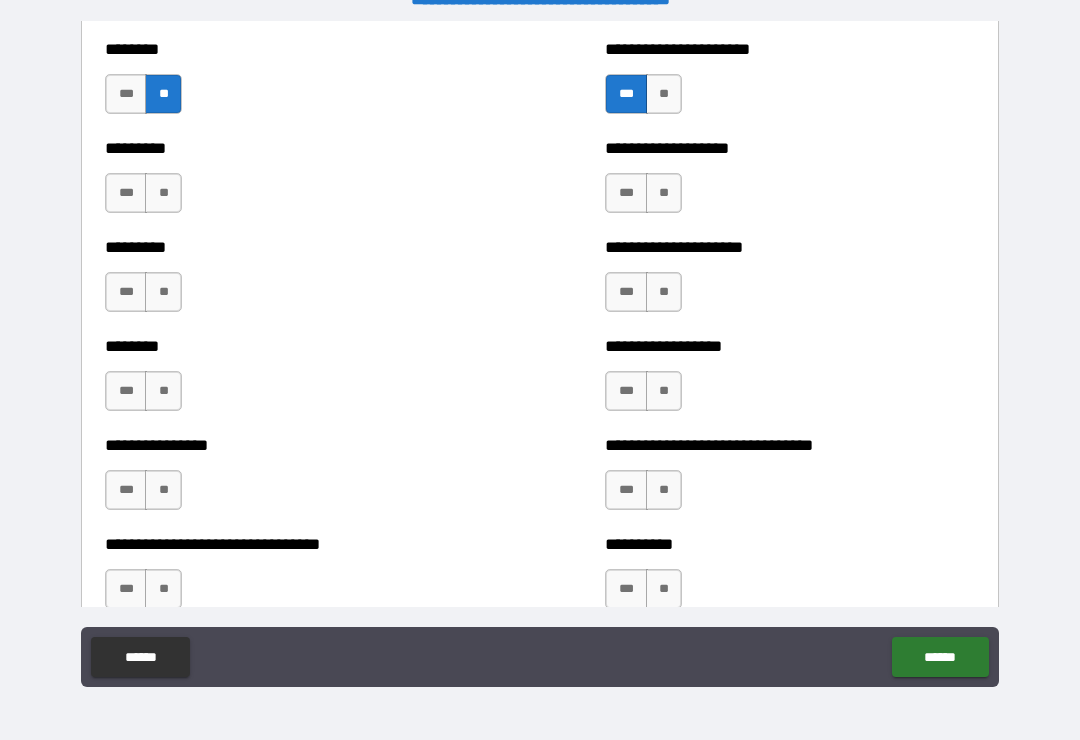 scroll, scrollTop: 7170, scrollLeft: 0, axis: vertical 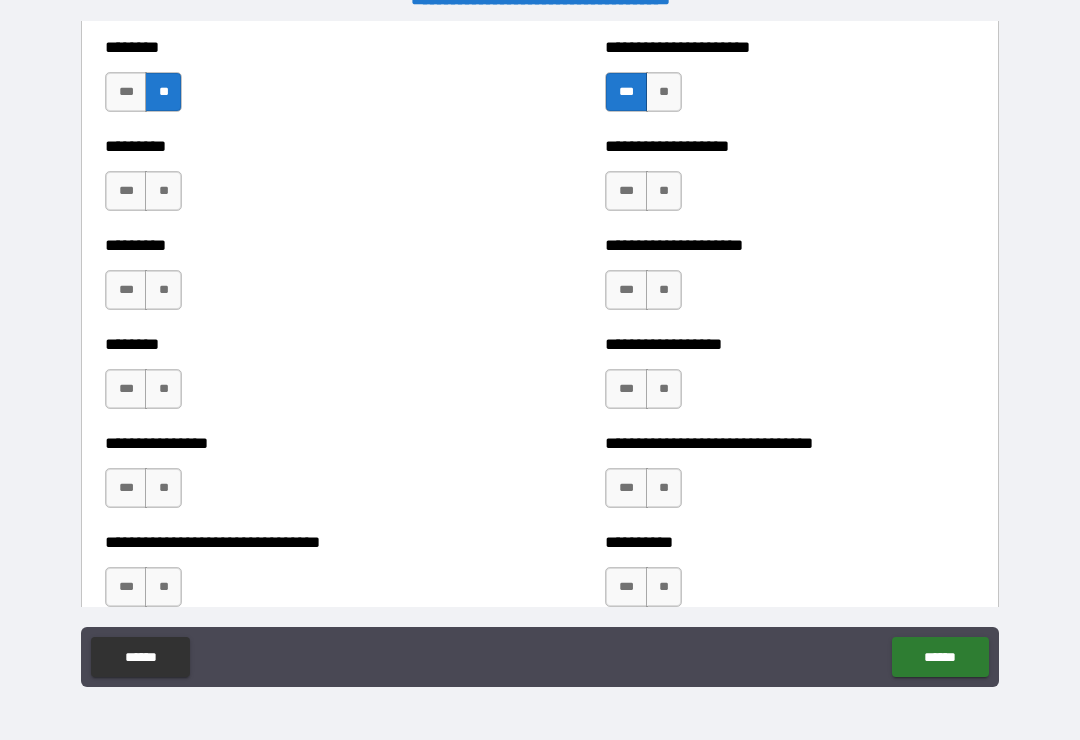 click on "***" at bounding box center (626, 191) 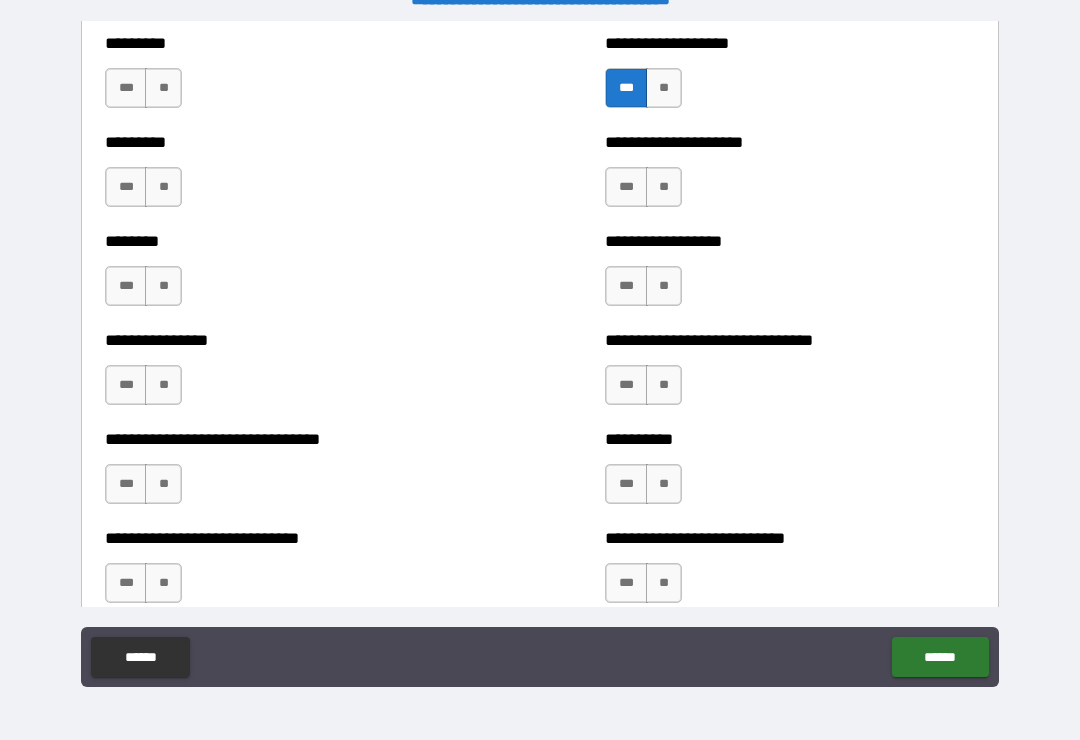 scroll, scrollTop: 7275, scrollLeft: 0, axis: vertical 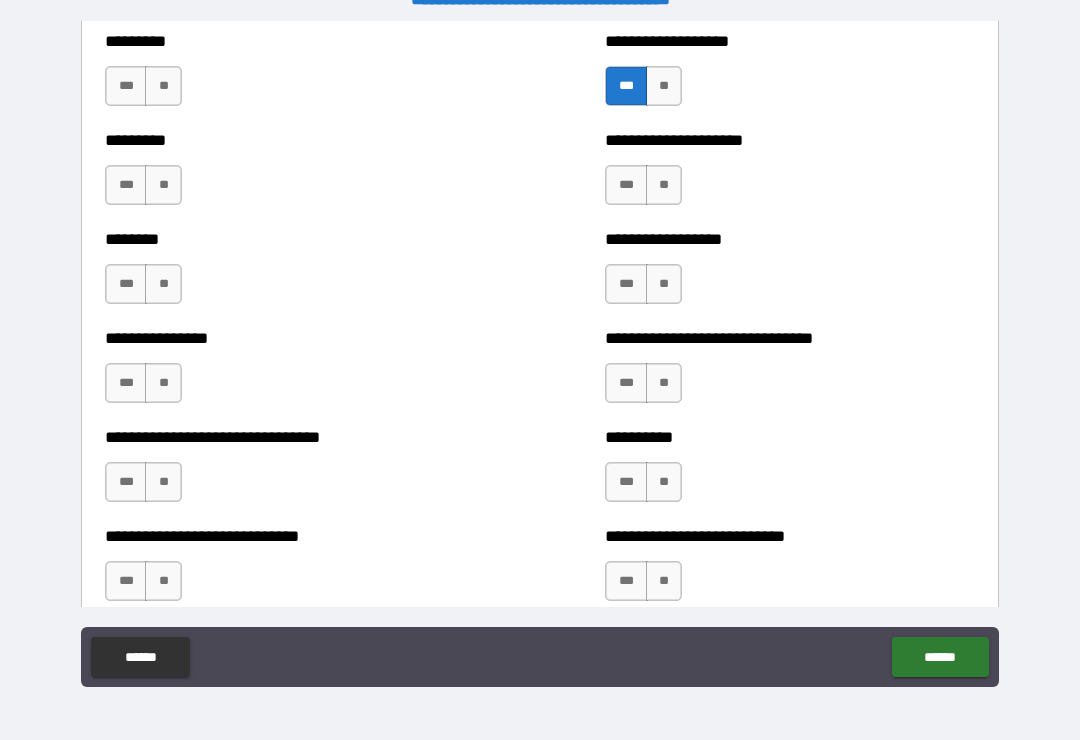 click on "**" at bounding box center (664, 185) 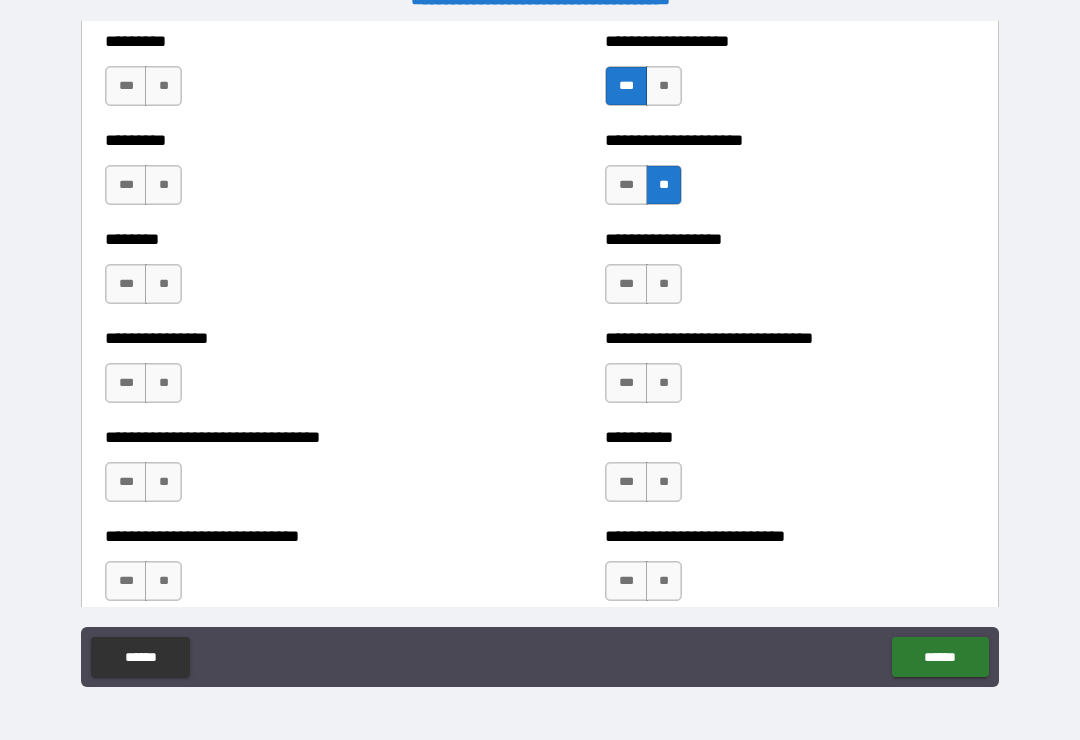 click on "**" at bounding box center [664, 284] 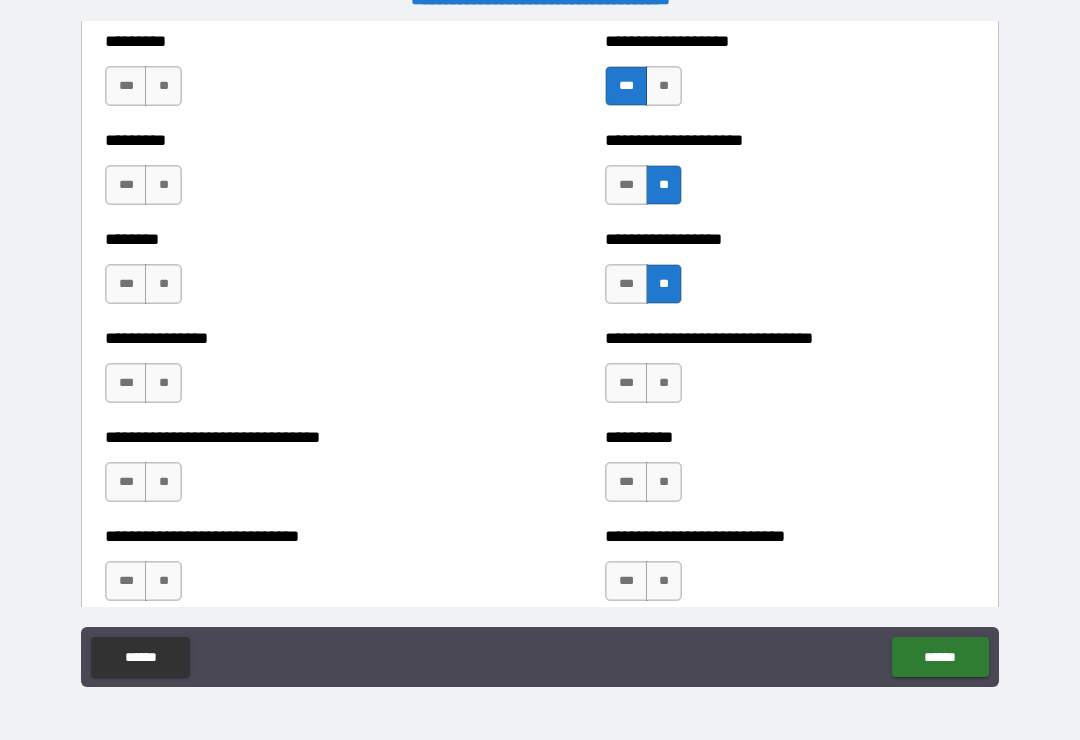 click on "**" at bounding box center (664, 383) 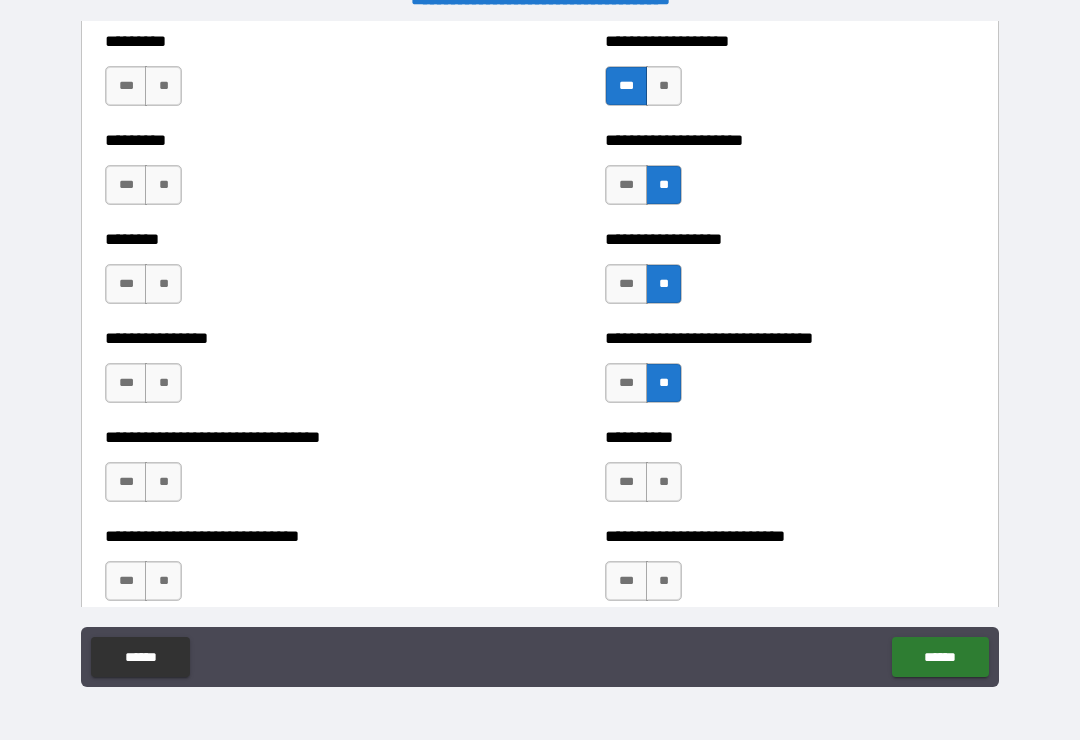 click on "**" at bounding box center [664, 482] 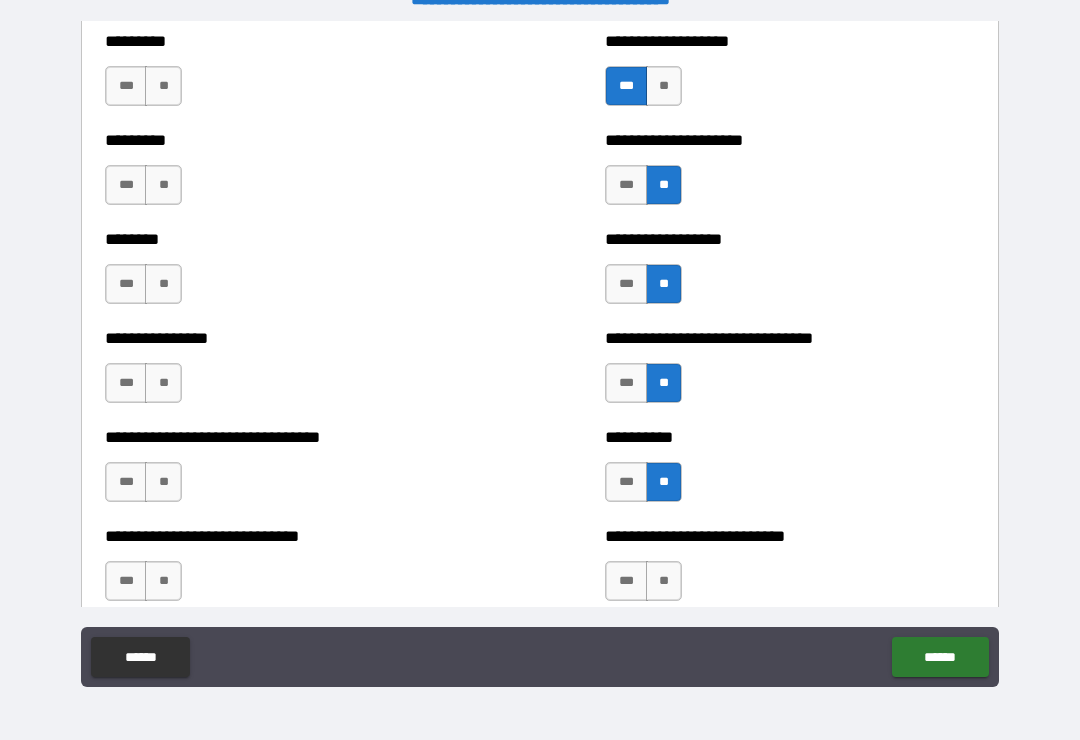 click on "**" at bounding box center (664, 581) 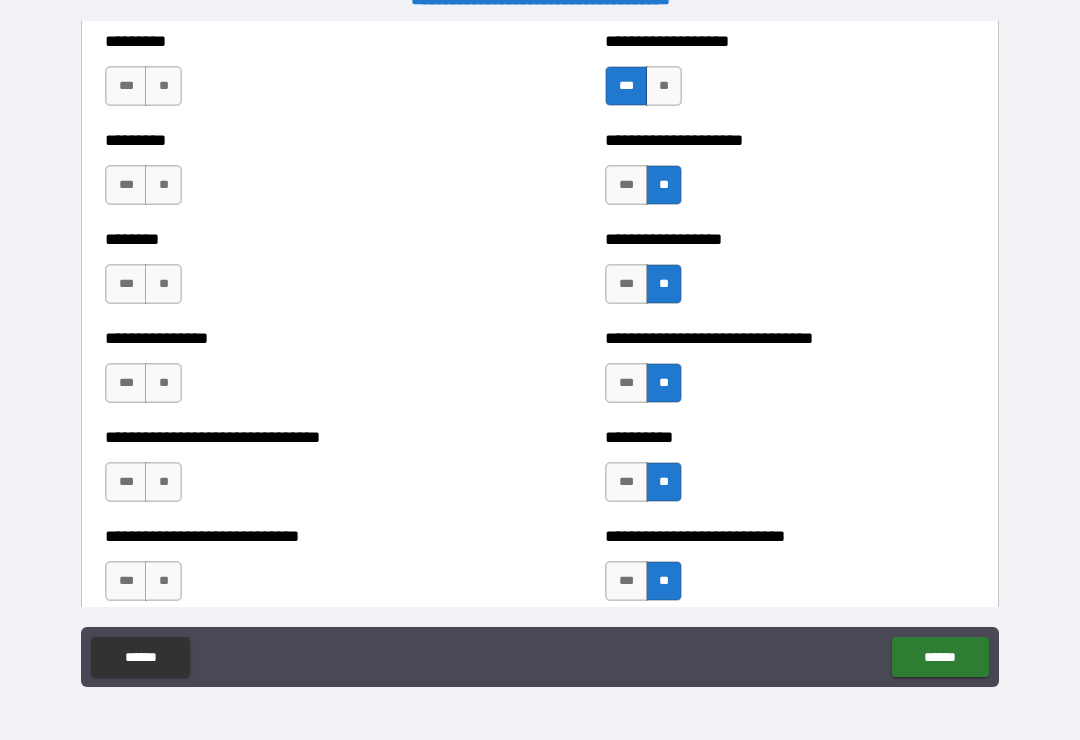 click on "**" at bounding box center [163, 581] 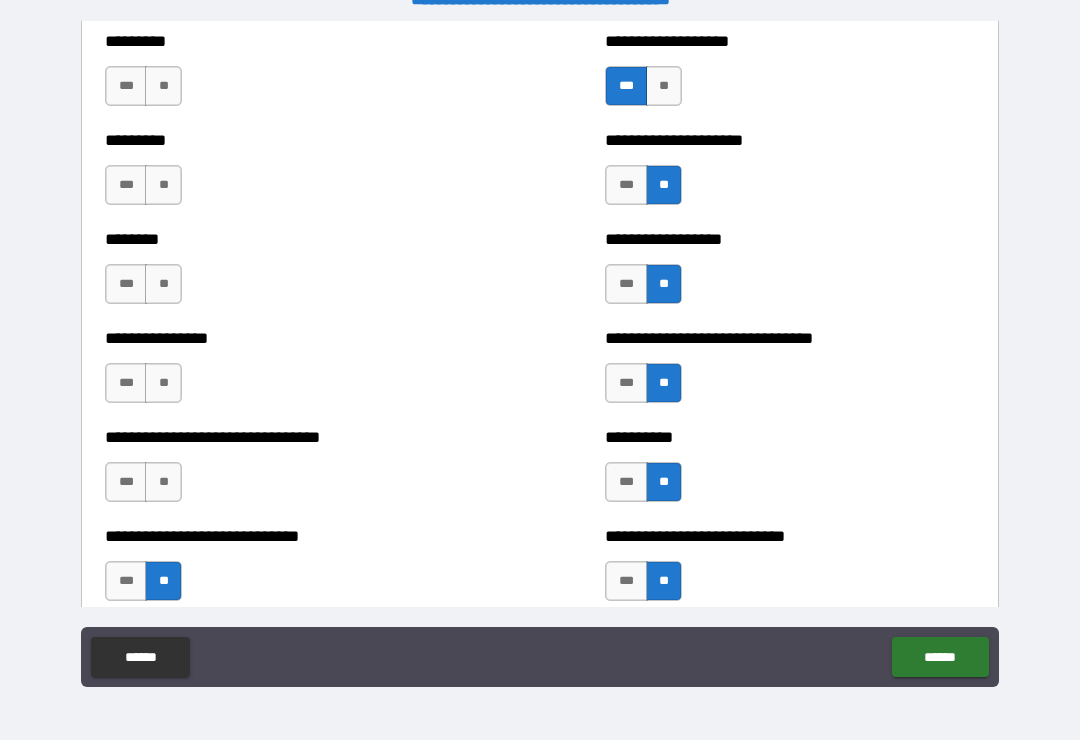 click on "**" at bounding box center (163, 482) 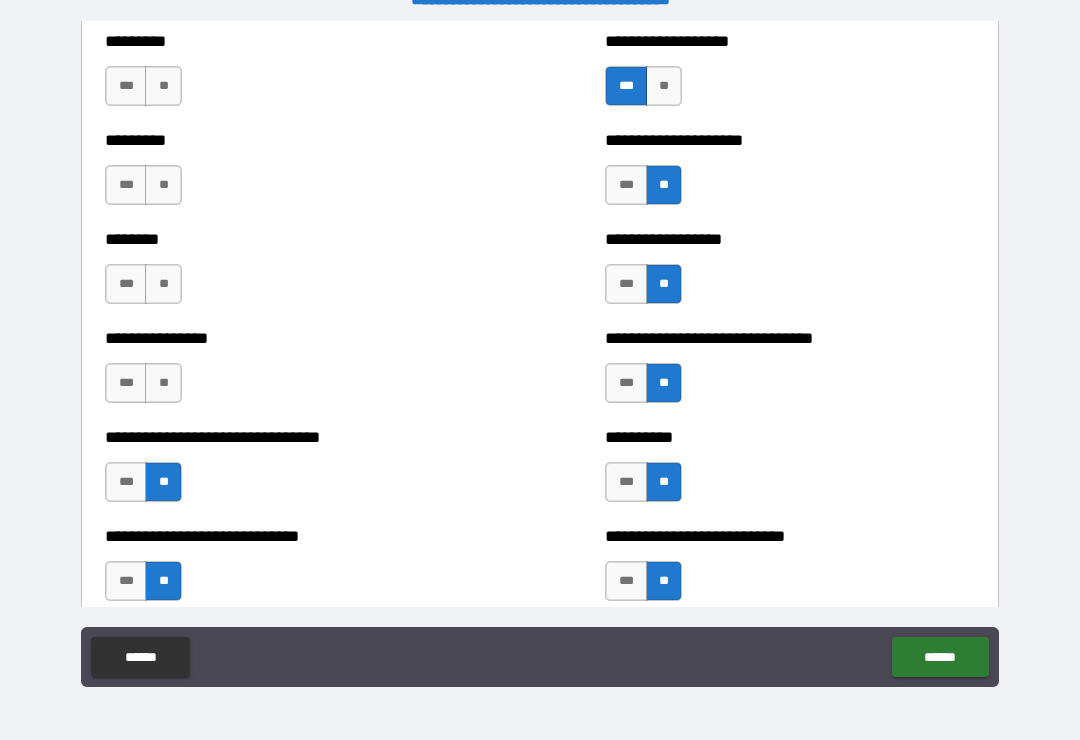 click on "**" at bounding box center (163, 383) 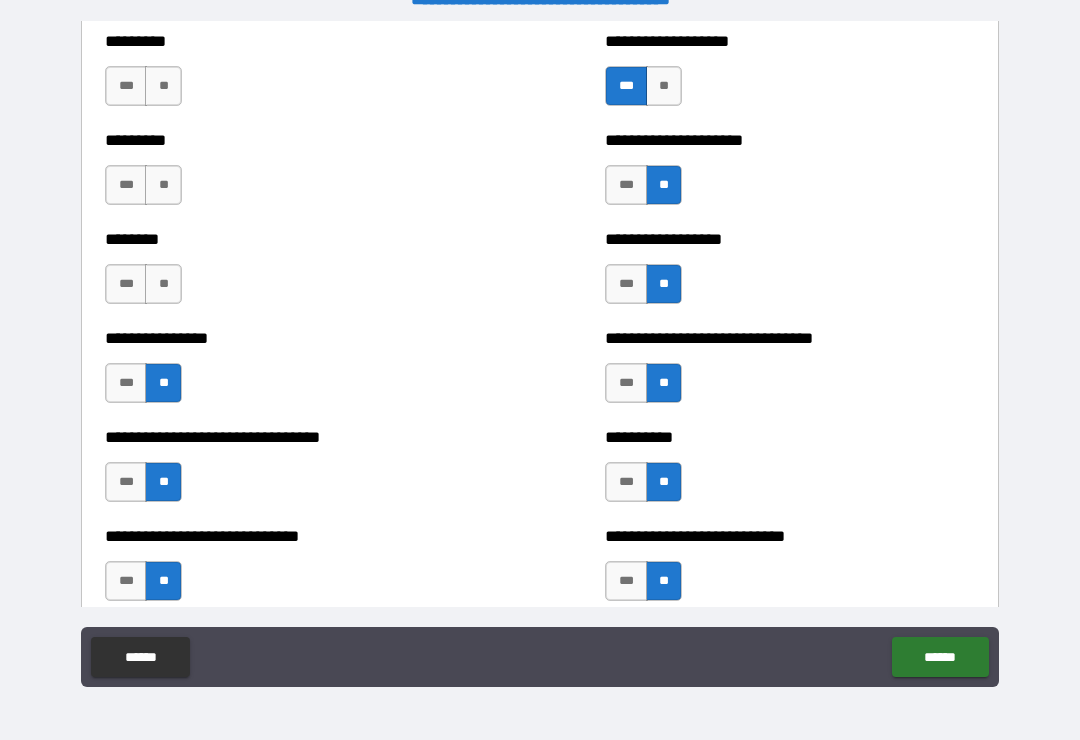 click on "**" at bounding box center [163, 284] 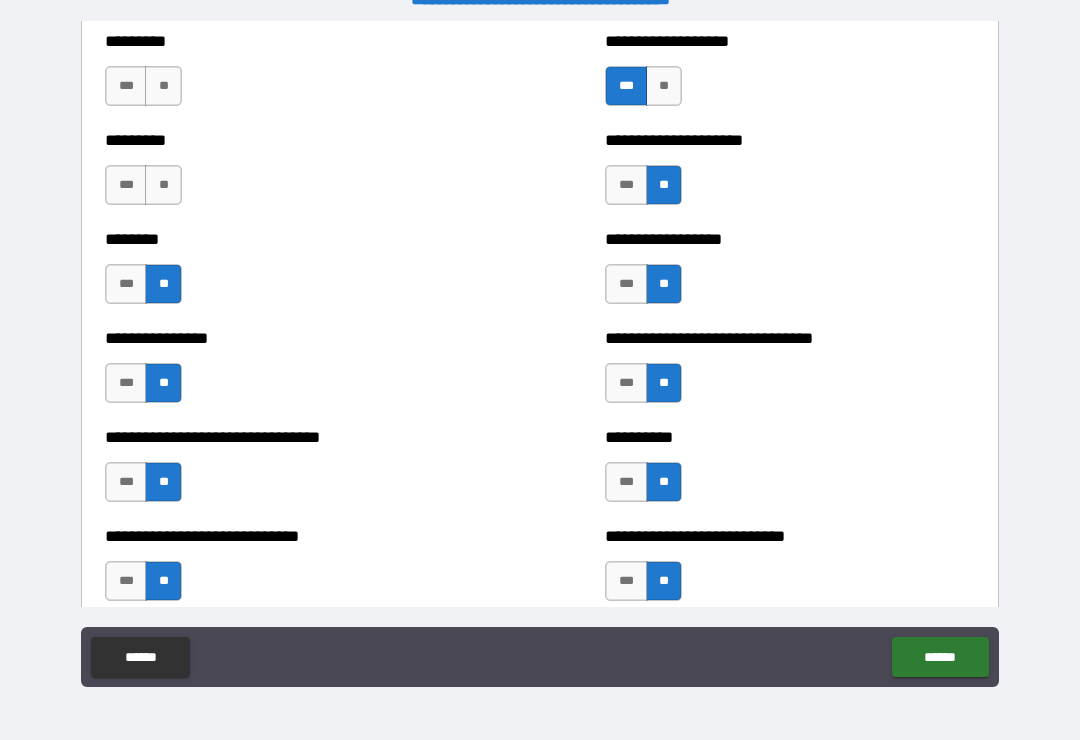 click on "**" at bounding box center (163, 185) 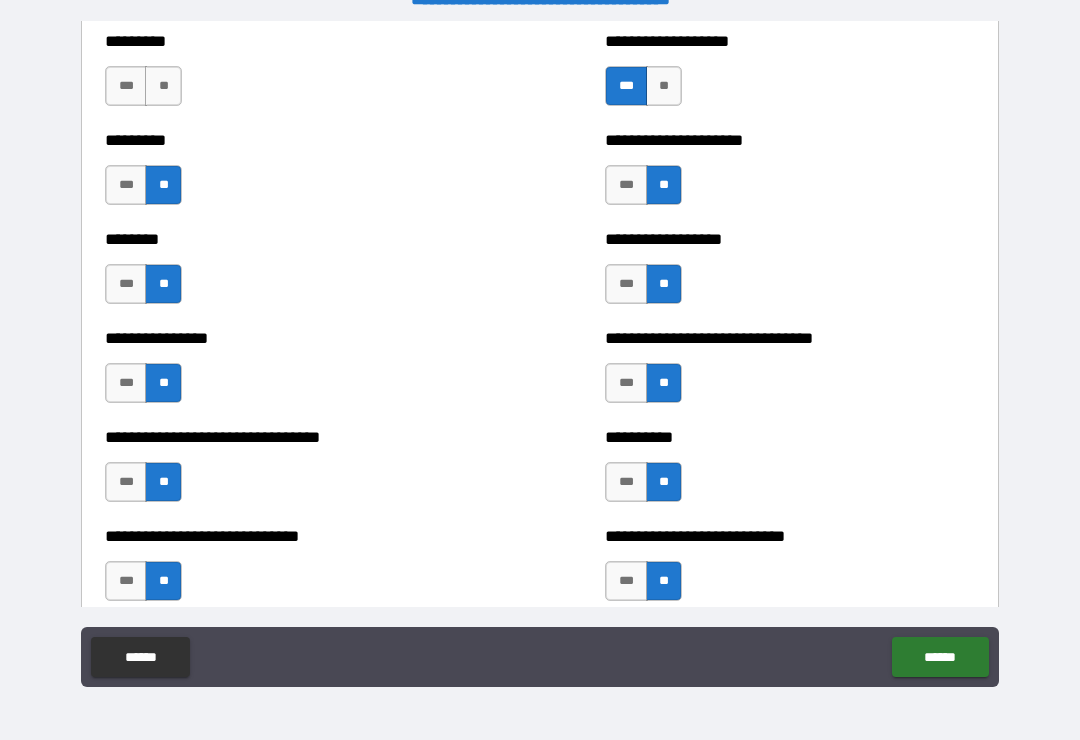 click on "**" at bounding box center [163, 86] 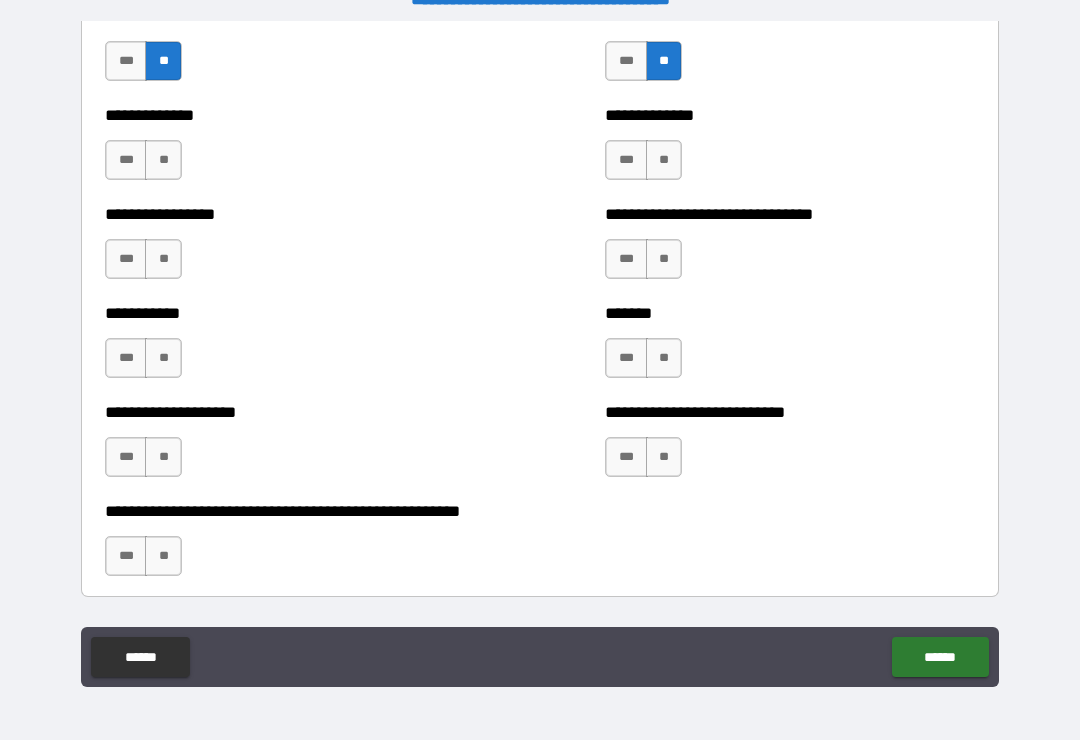 scroll, scrollTop: 7797, scrollLeft: 0, axis: vertical 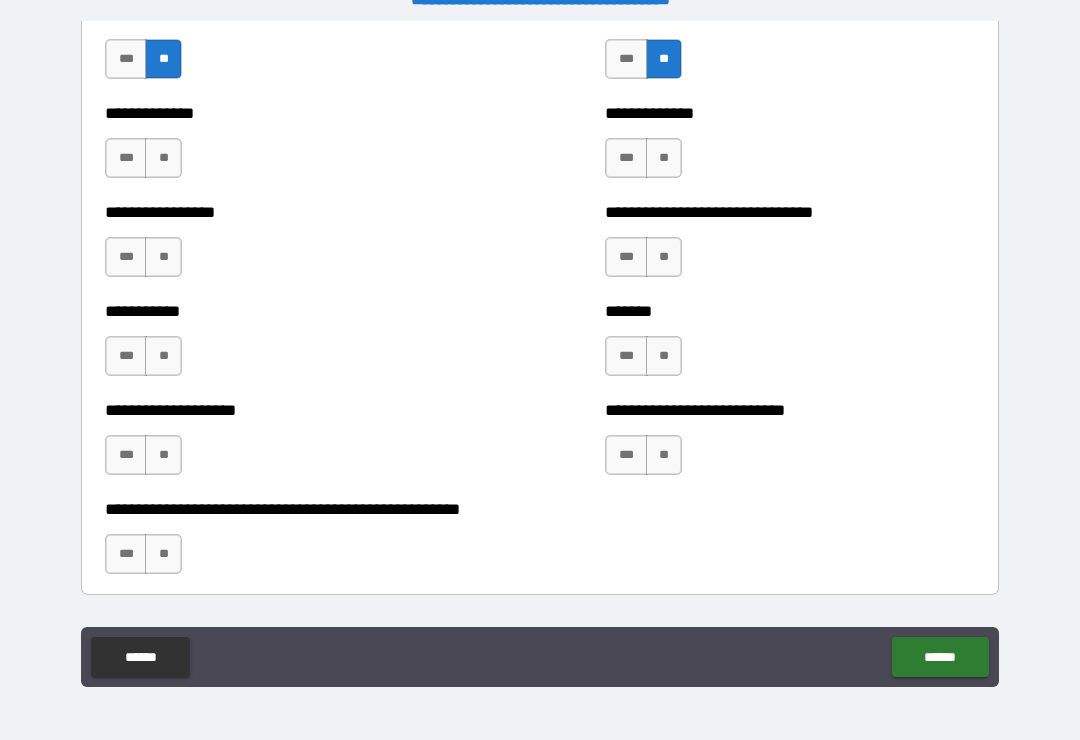 click on "**" at bounding box center [163, 158] 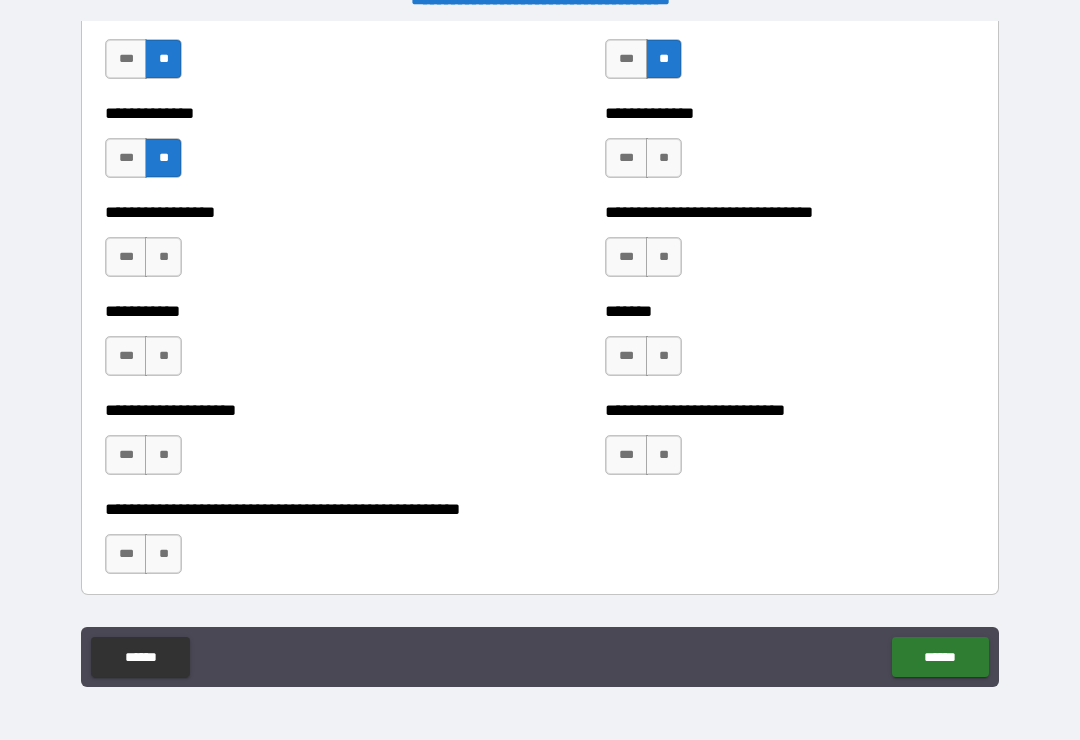 click on "**" at bounding box center [163, 257] 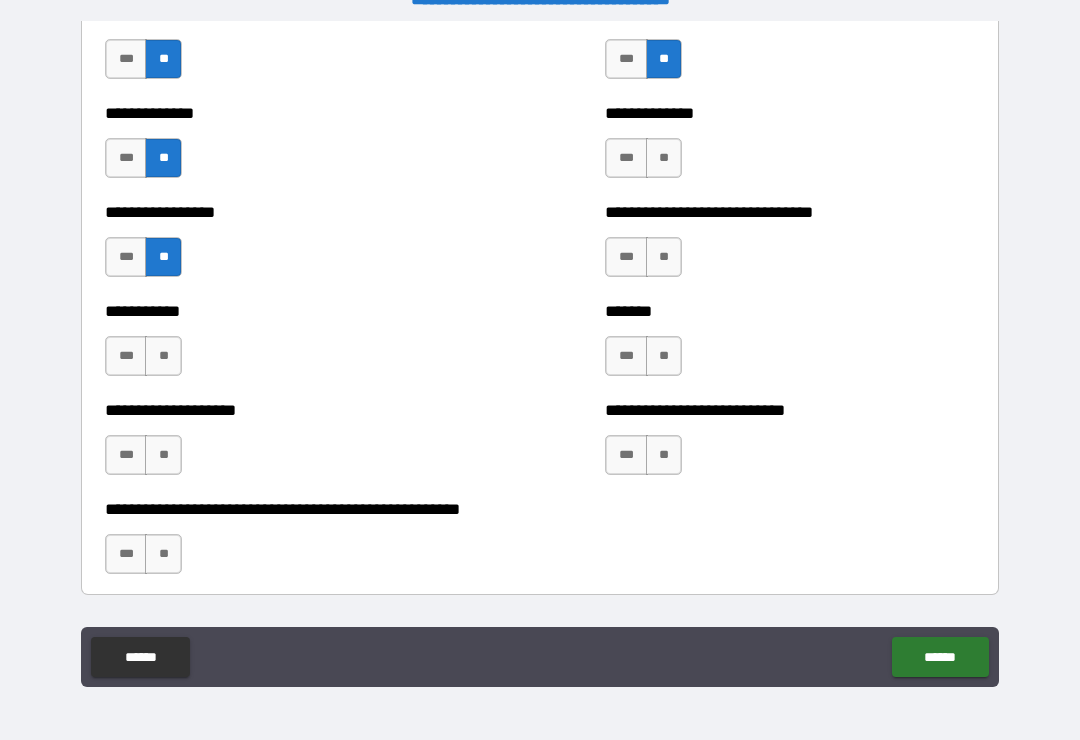 click on "**" at bounding box center [163, 356] 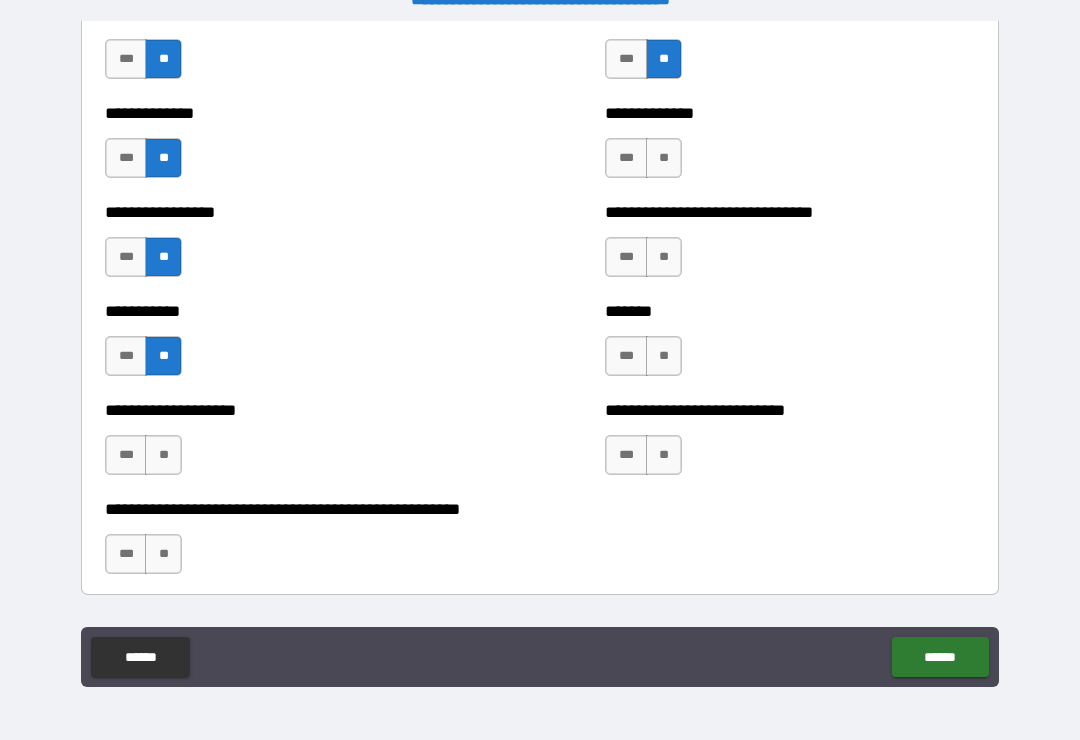 click on "**" at bounding box center (163, 455) 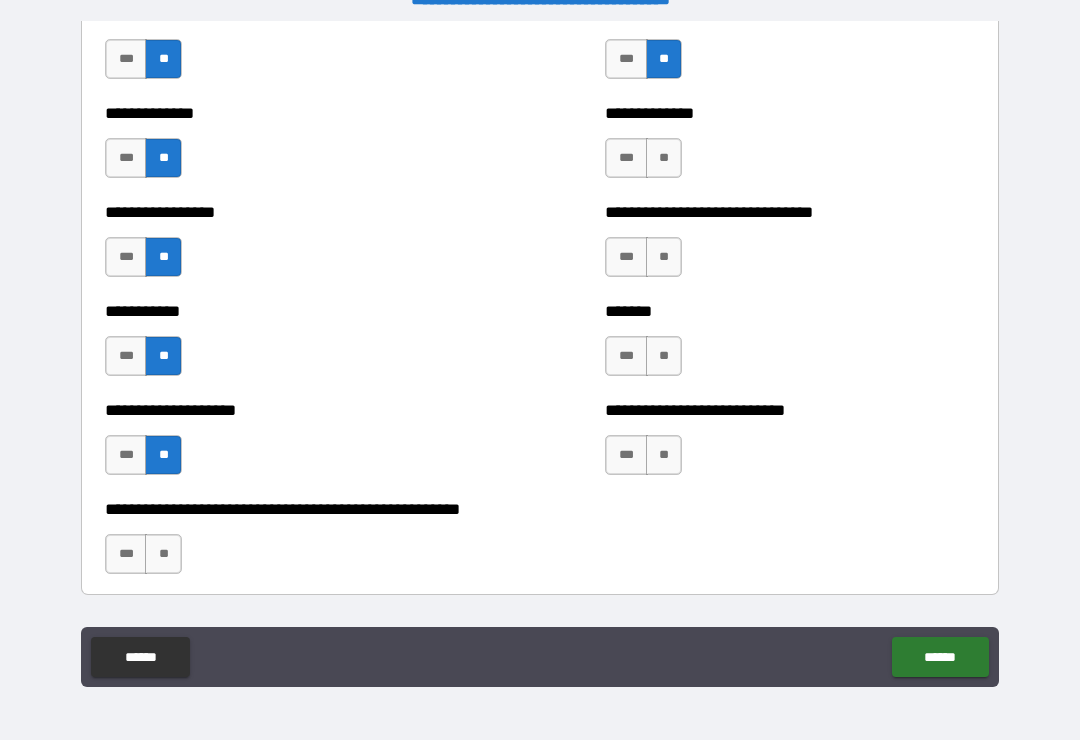 click on "**" at bounding box center [163, 554] 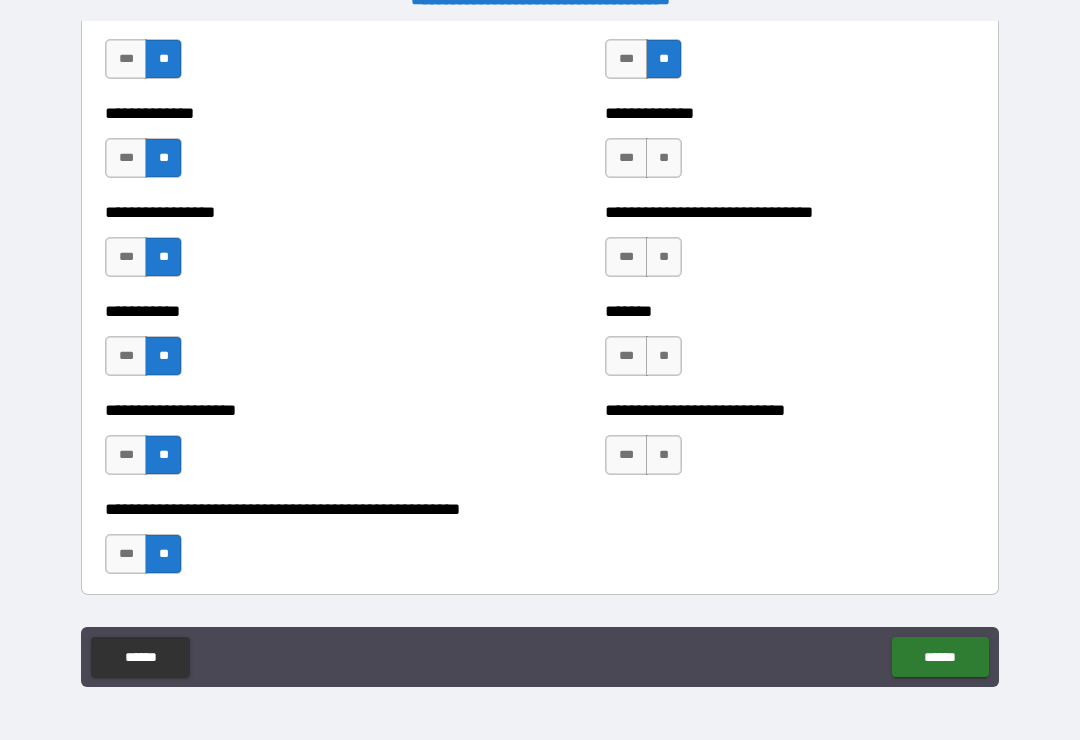 click on "**" at bounding box center [664, 455] 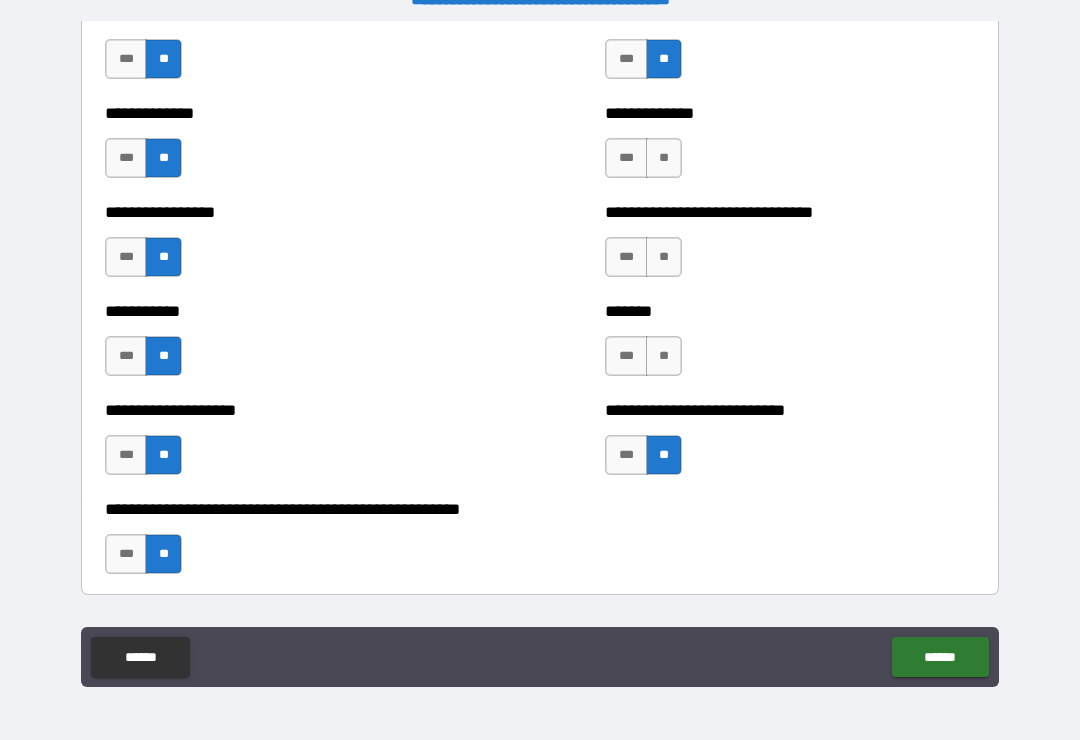 click on "**" at bounding box center (664, 356) 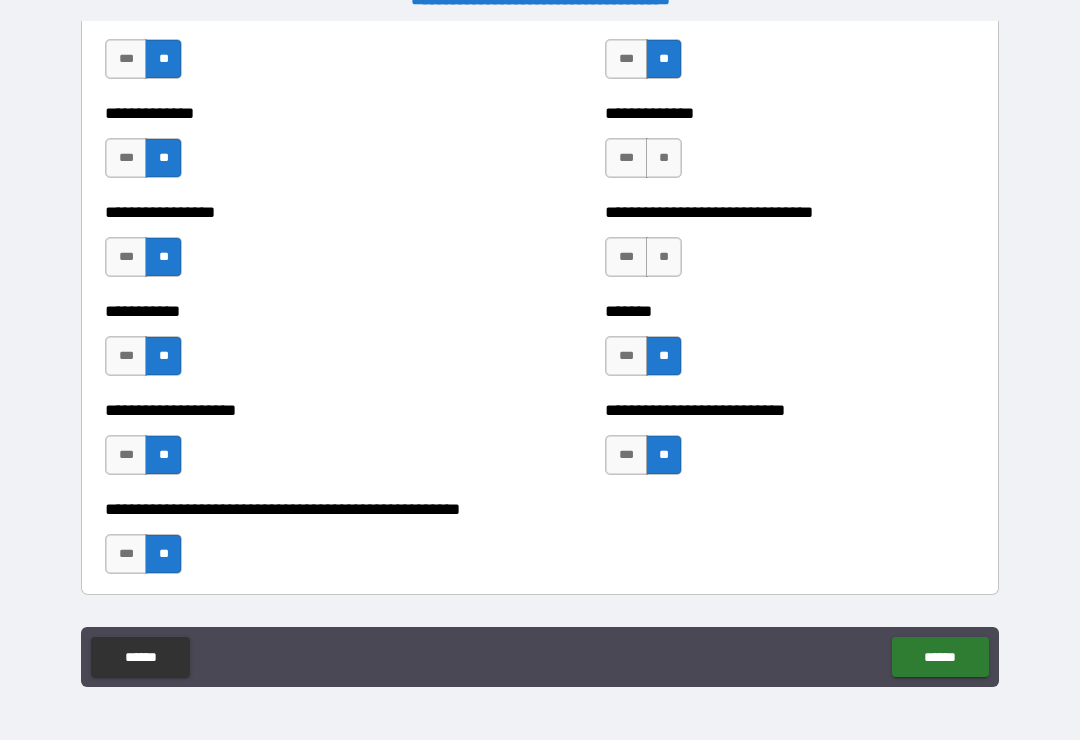 click on "**" at bounding box center (664, 257) 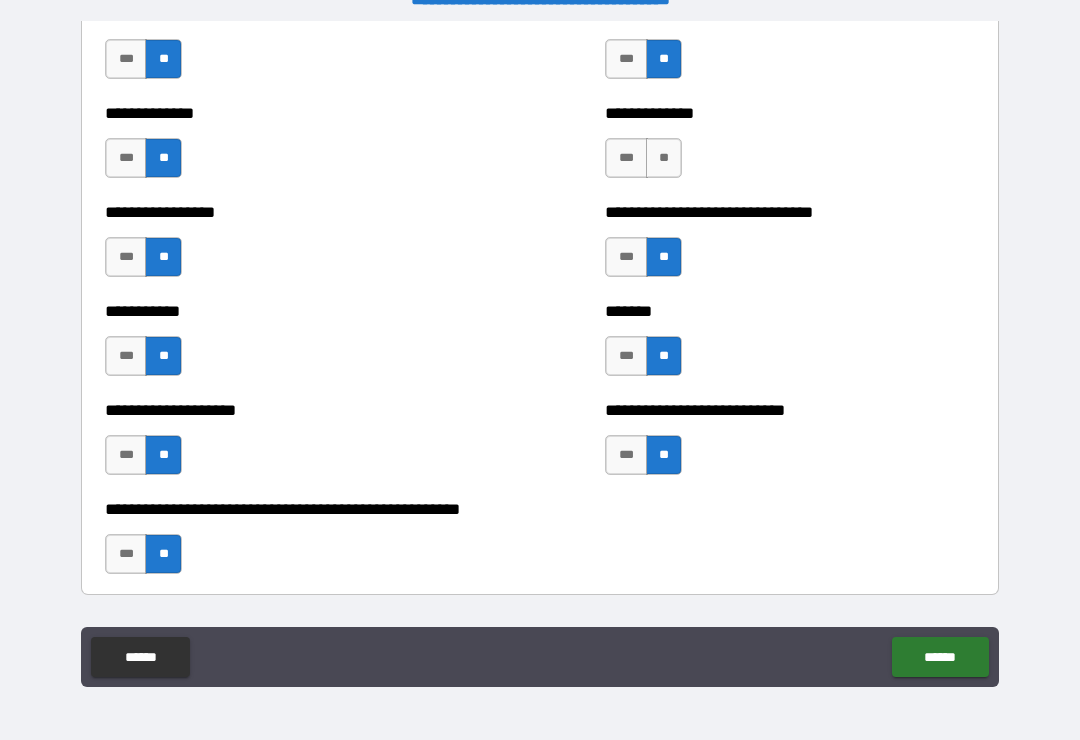 click on "**" at bounding box center [664, 158] 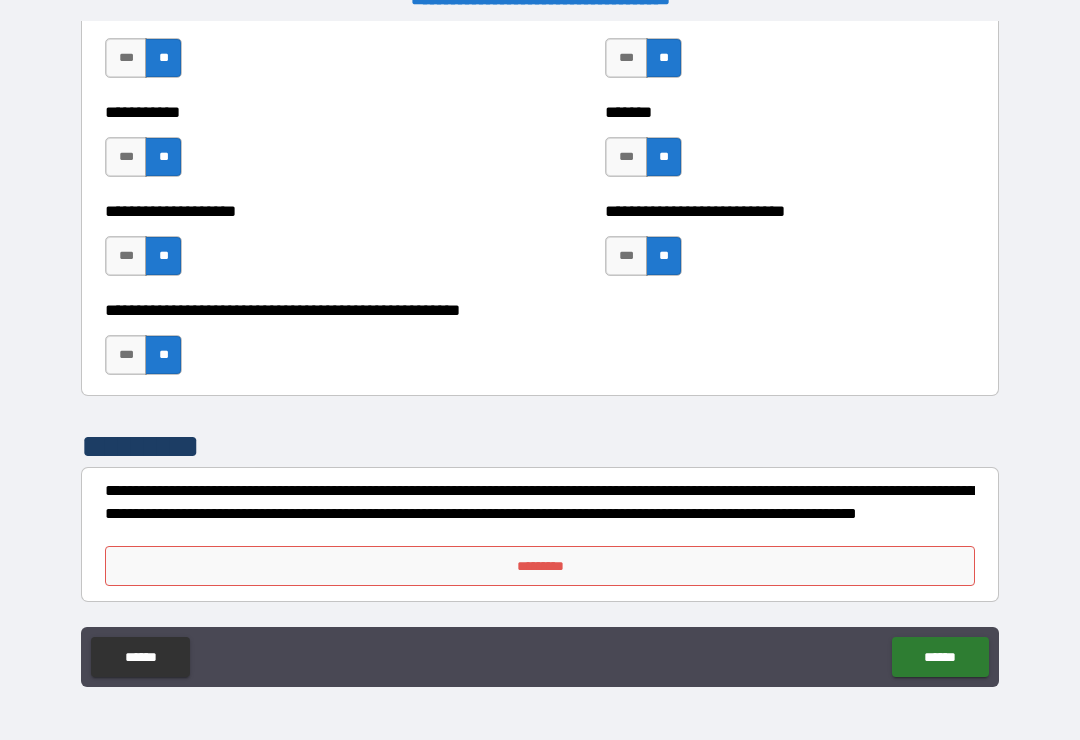 scroll, scrollTop: 7996, scrollLeft: 0, axis: vertical 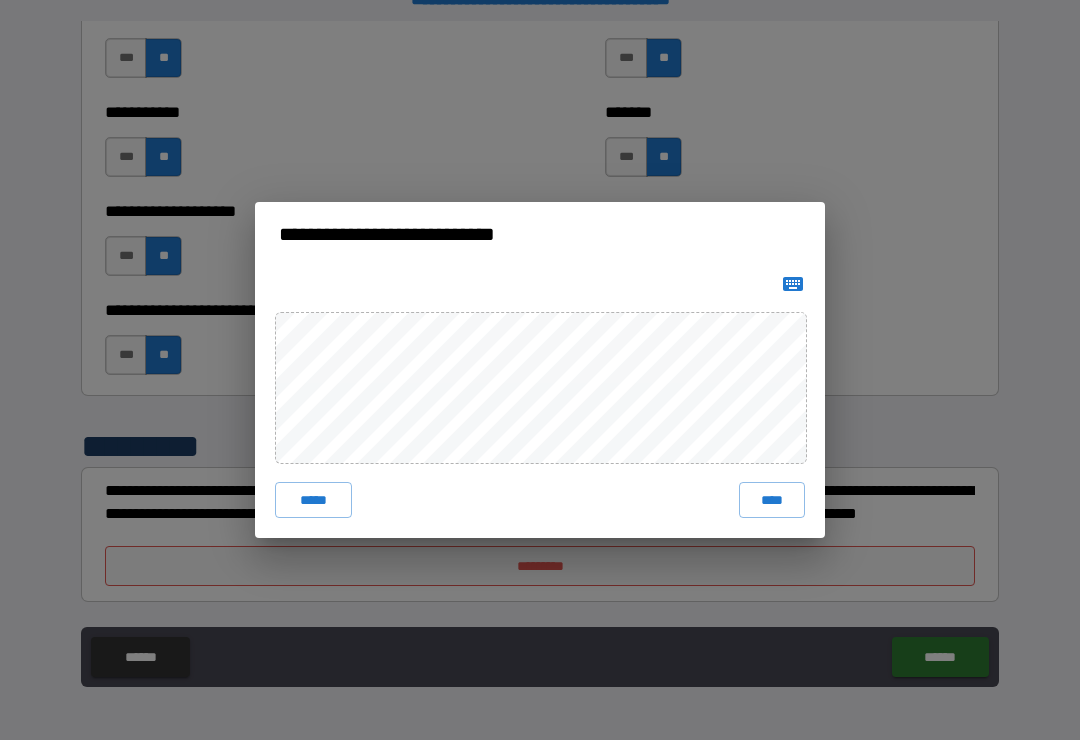 click at bounding box center (540, 284) 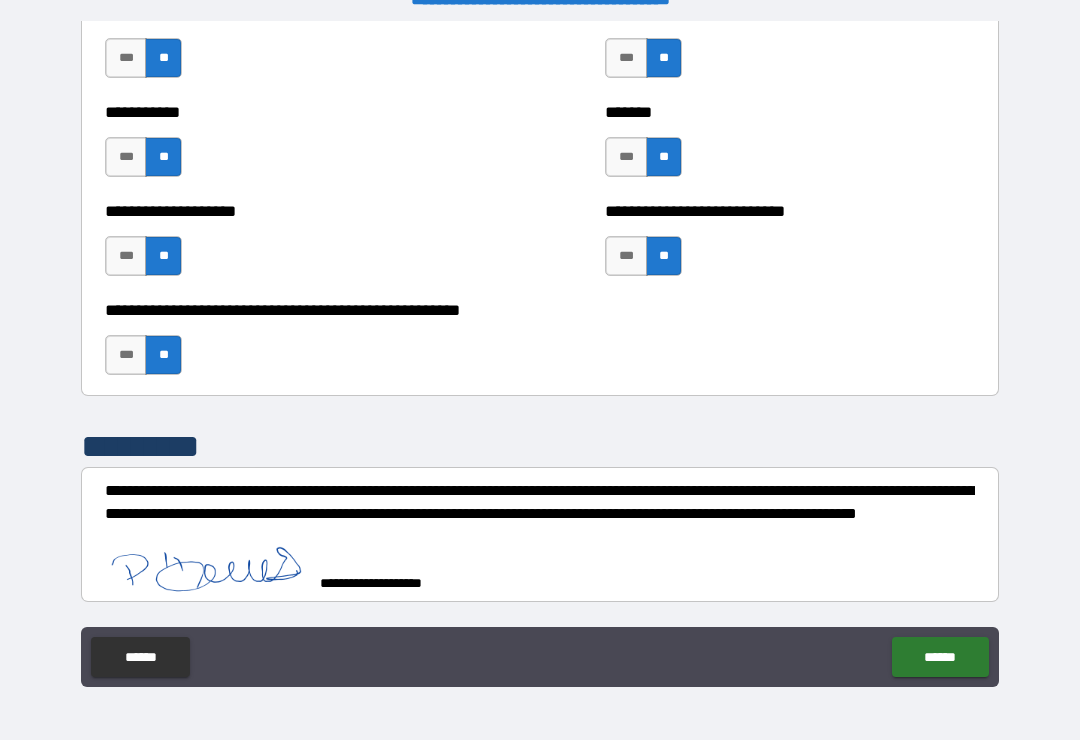 scroll, scrollTop: 7986, scrollLeft: 0, axis: vertical 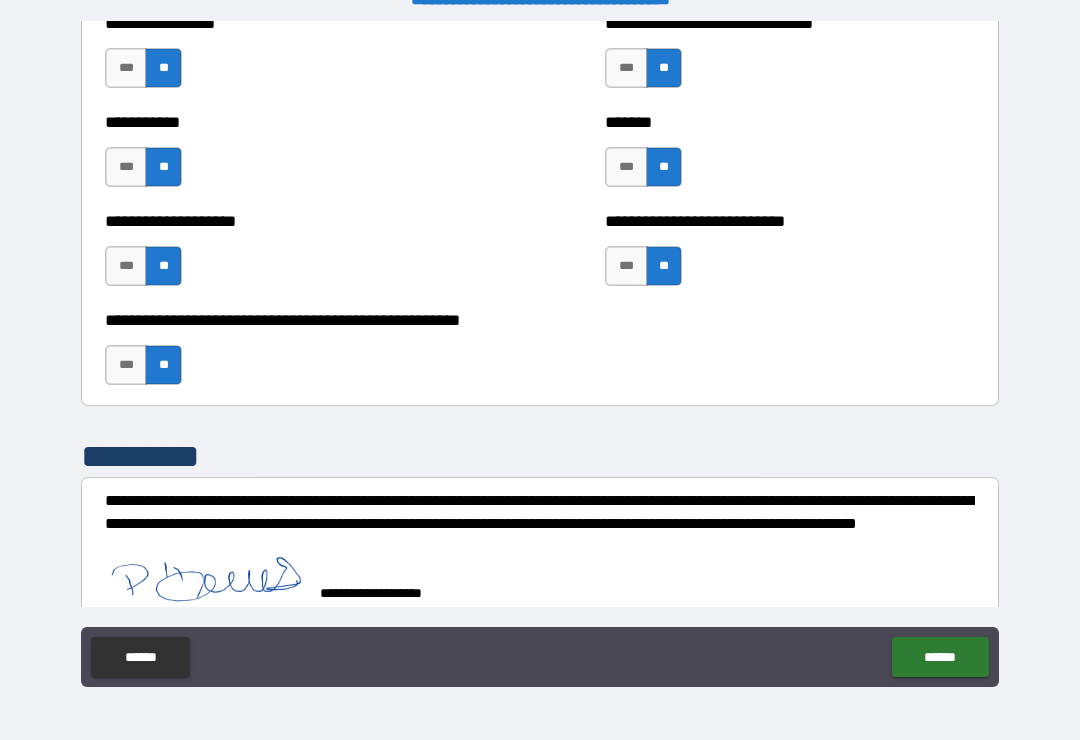 click on "******" at bounding box center [940, 657] 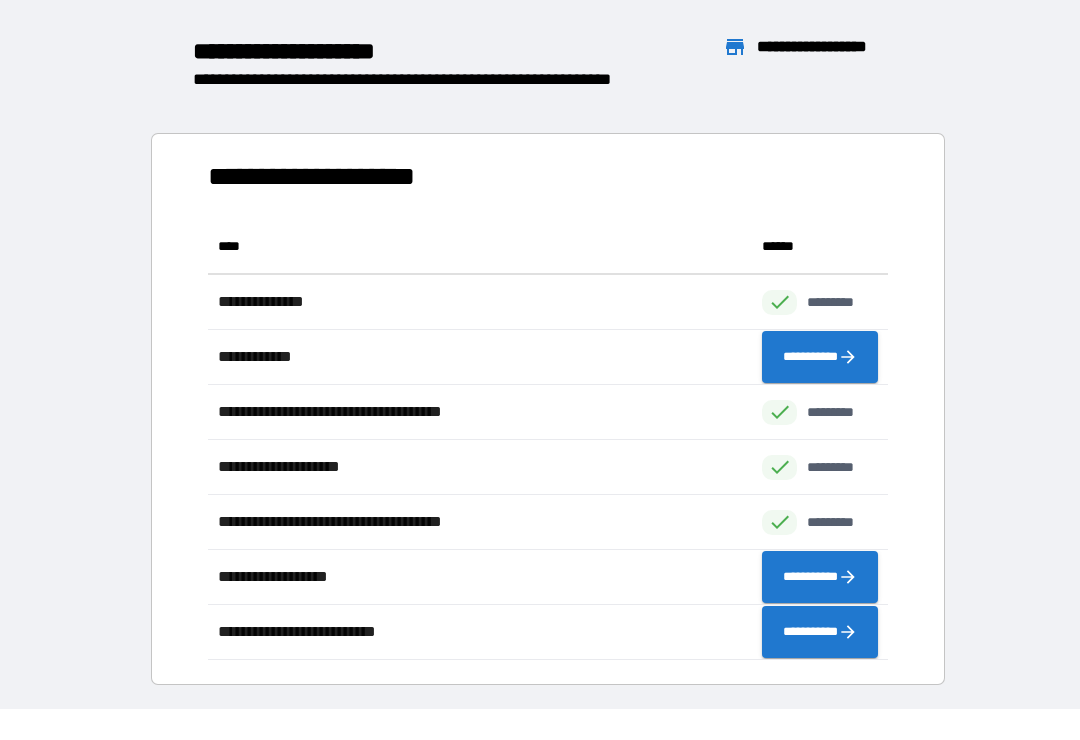 scroll, scrollTop: 441, scrollLeft: 680, axis: both 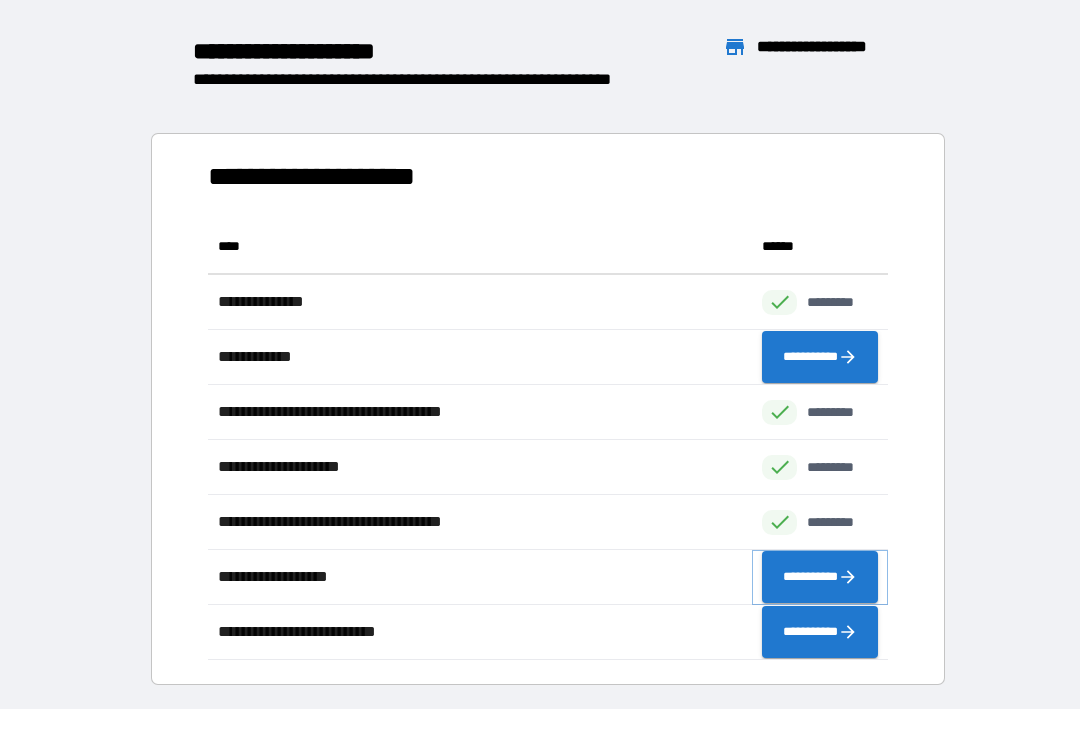 click on "**********" at bounding box center (820, 577) 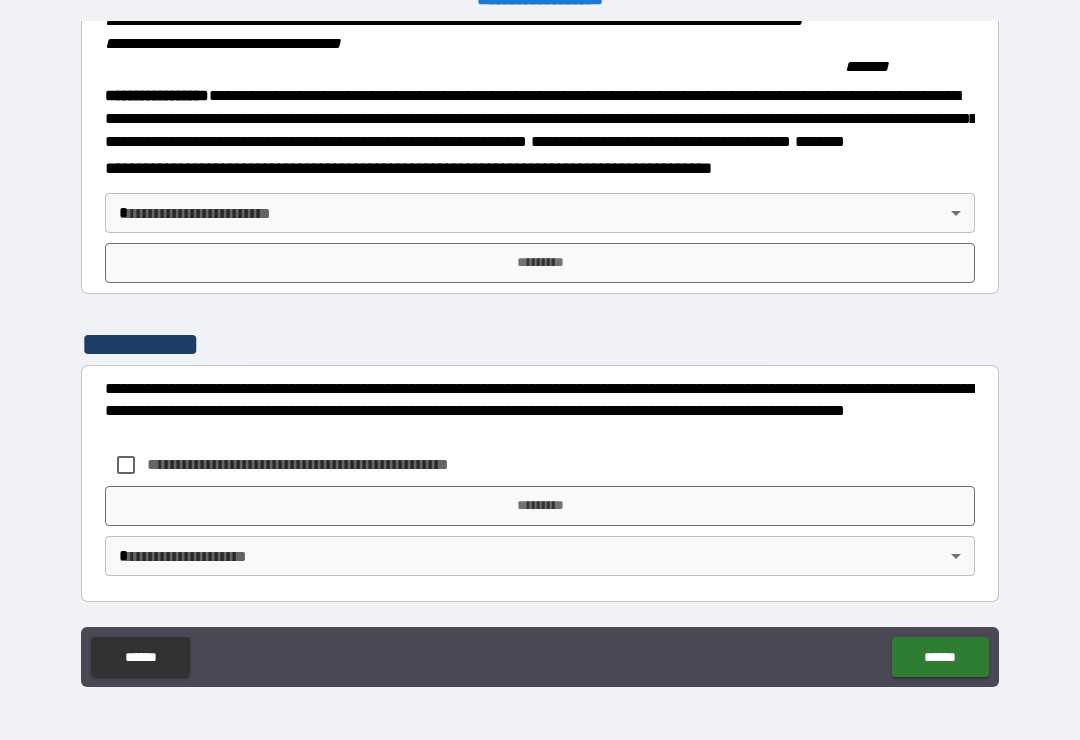 scroll, scrollTop: 2215, scrollLeft: 0, axis: vertical 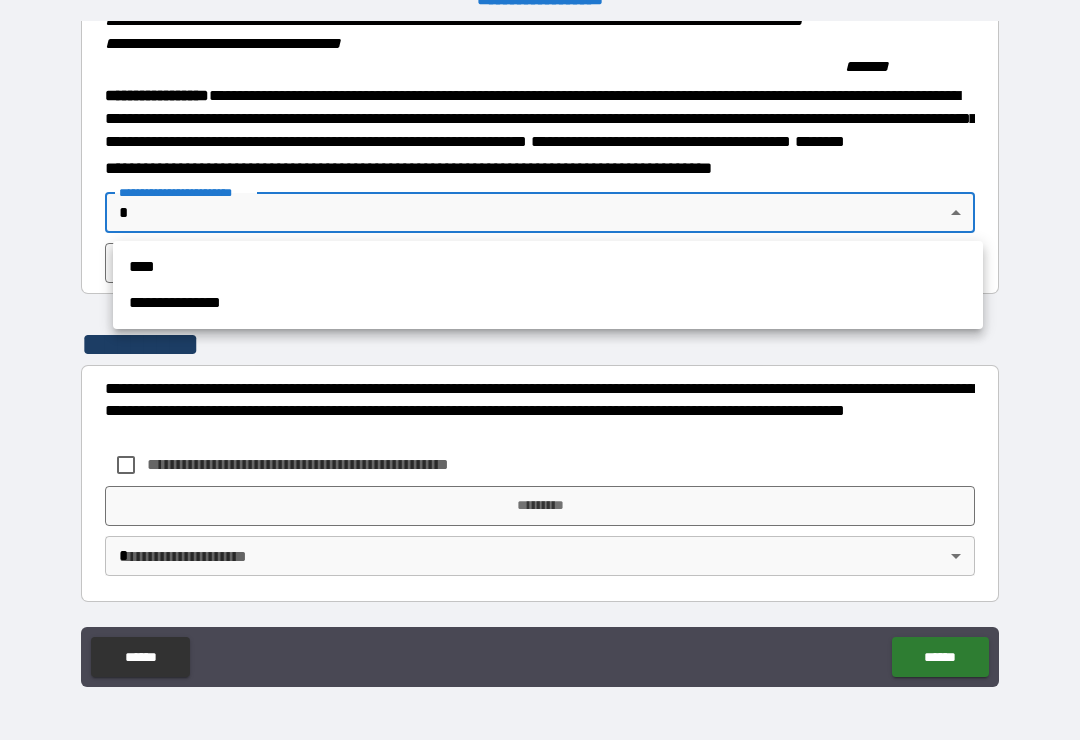 click on "****" at bounding box center [548, 267] 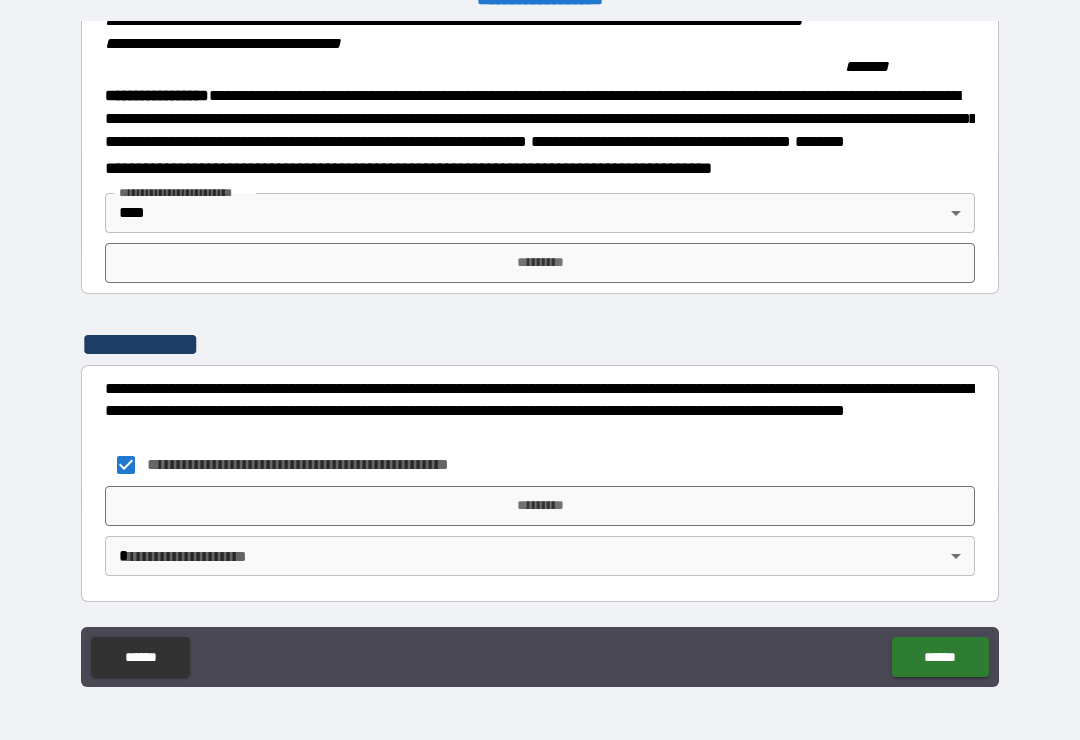 click on "**********" at bounding box center [540, 354] 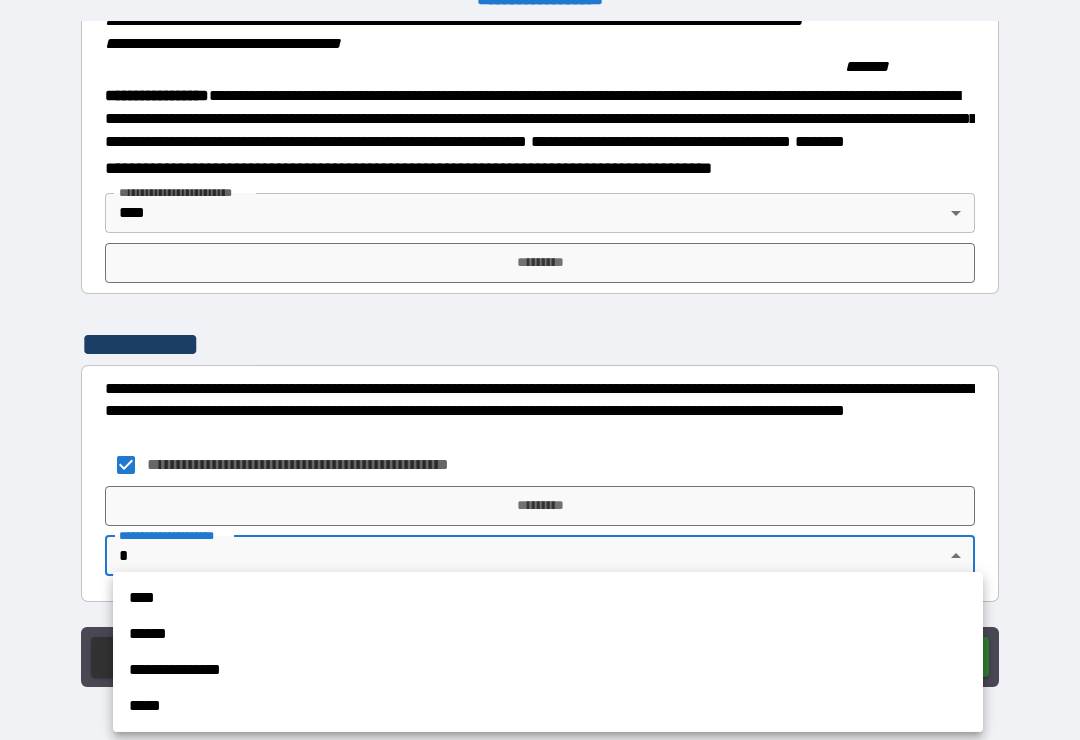 click on "****" at bounding box center (548, 598) 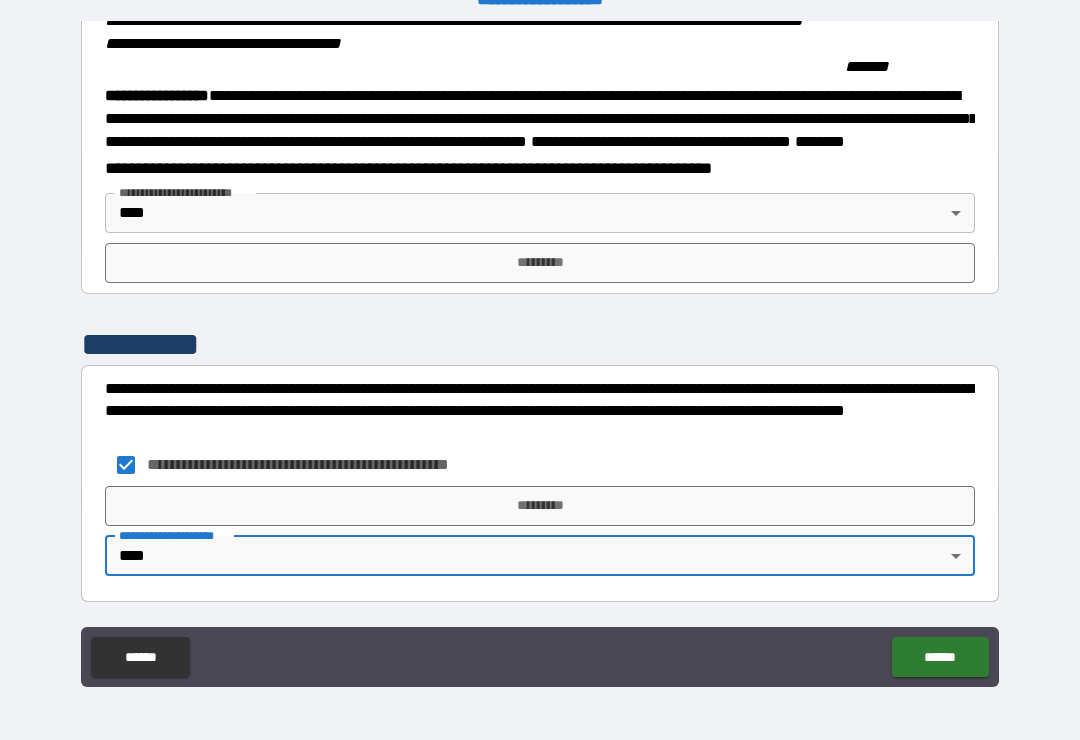 click on "*********" at bounding box center [540, 263] 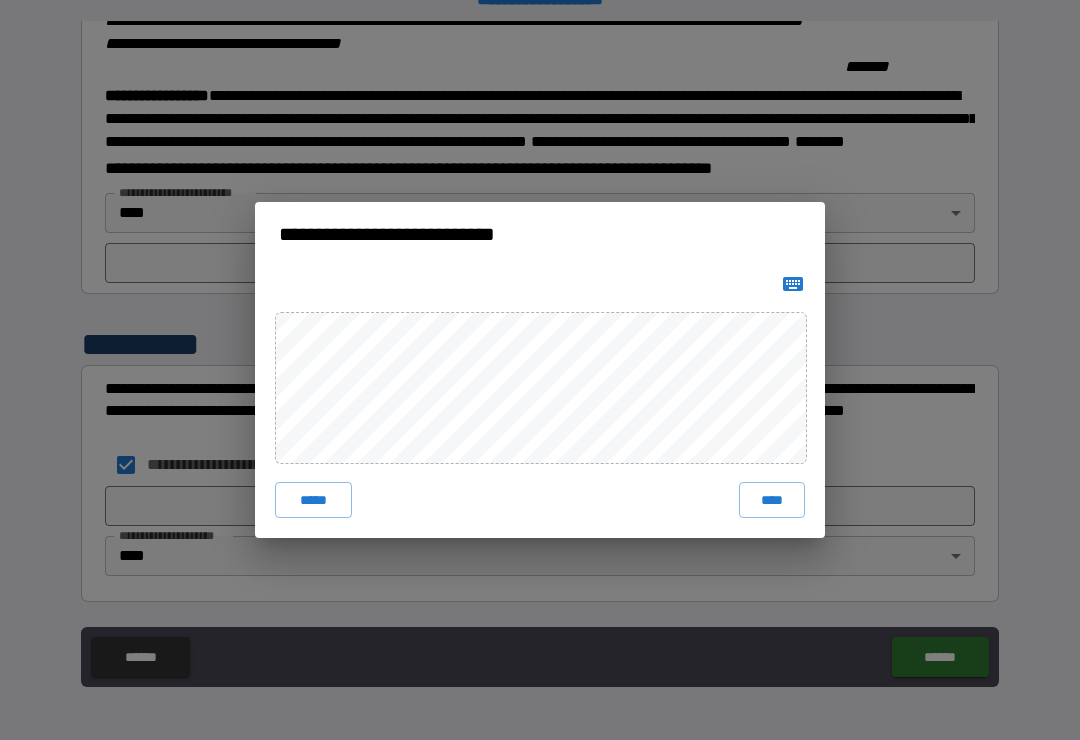 click on "***** ****" at bounding box center (540, 402) 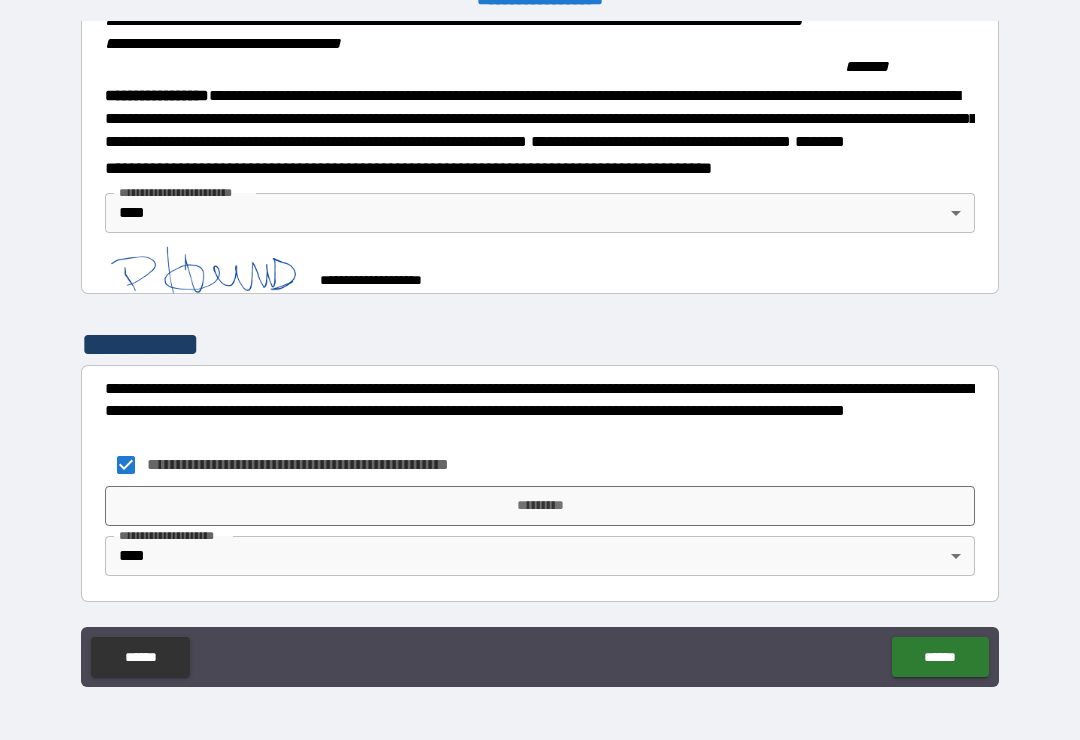 scroll, scrollTop: 2205, scrollLeft: 0, axis: vertical 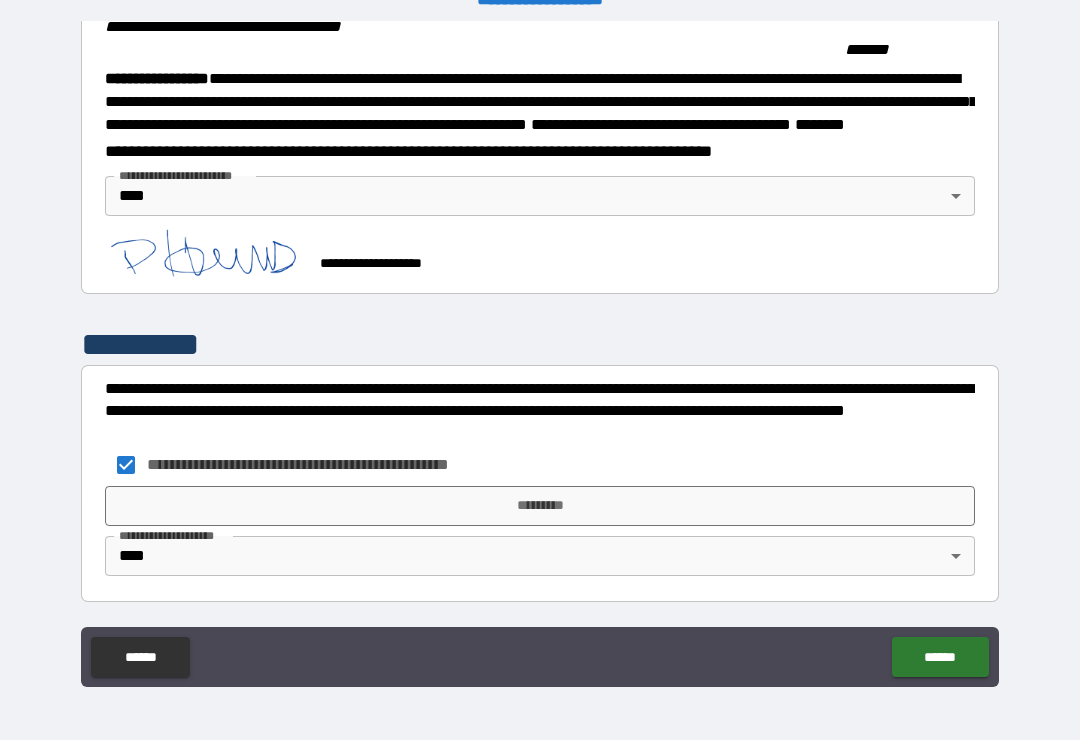 click on "*********" at bounding box center [540, 506] 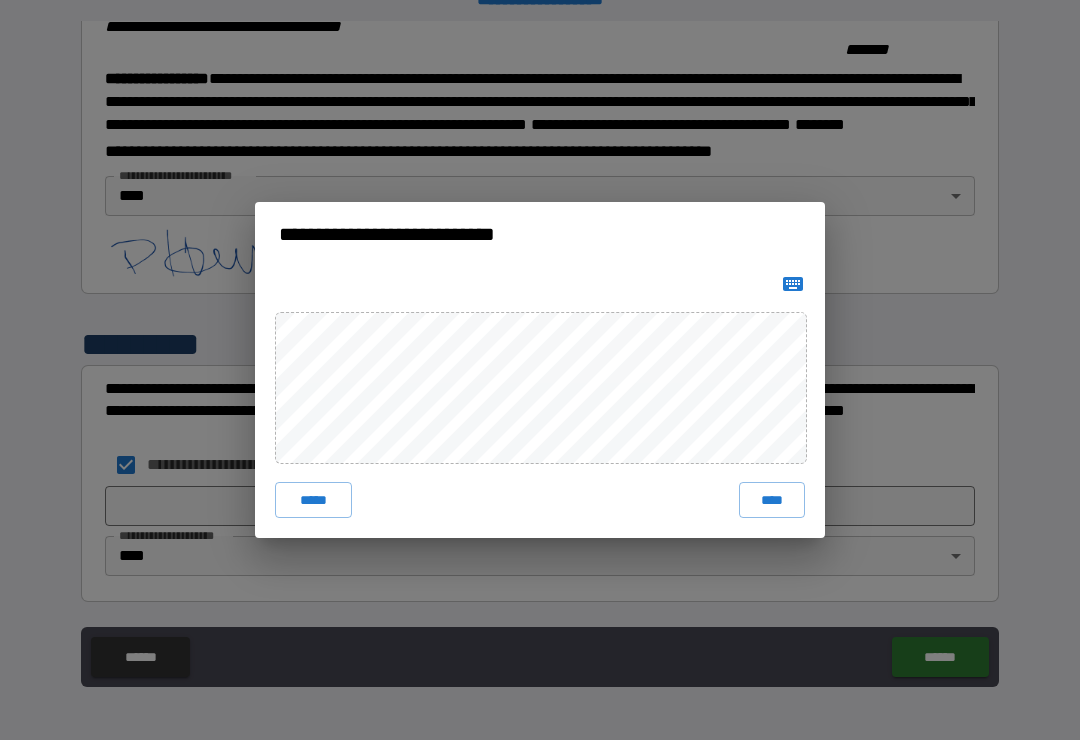 click on "***** ****" at bounding box center [540, 402] 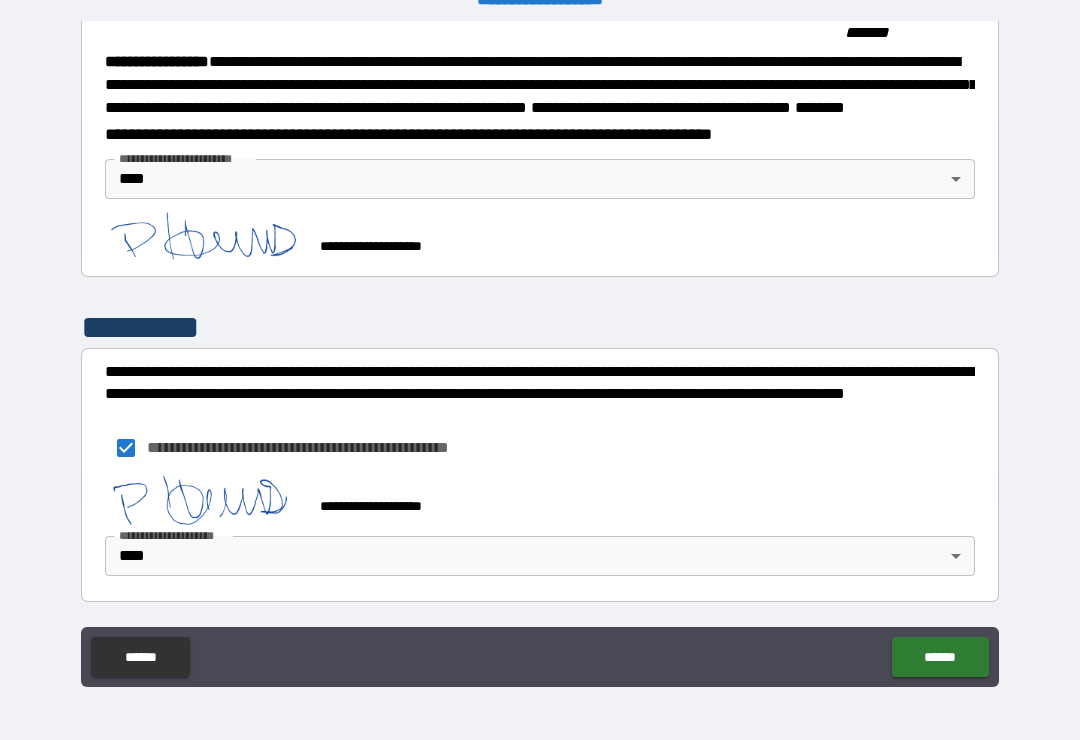 click on "******" at bounding box center [940, 657] 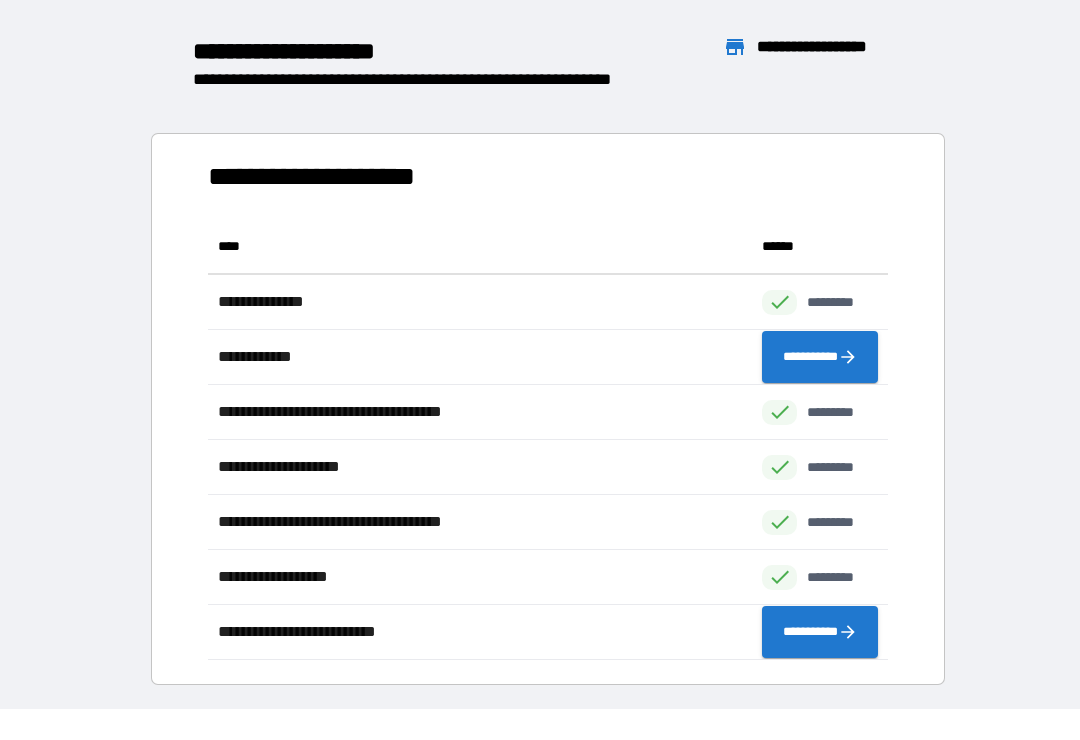 scroll, scrollTop: 1, scrollLeft: 1, axis: both 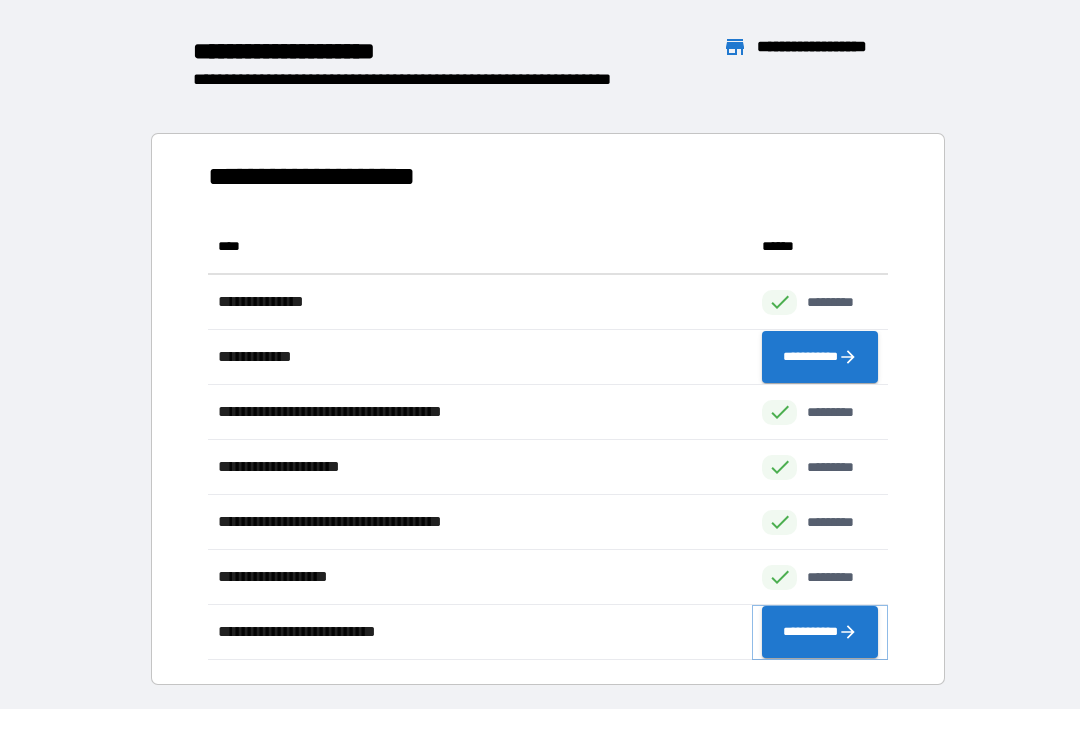 click on "**********" at bounding box center (820, 632) 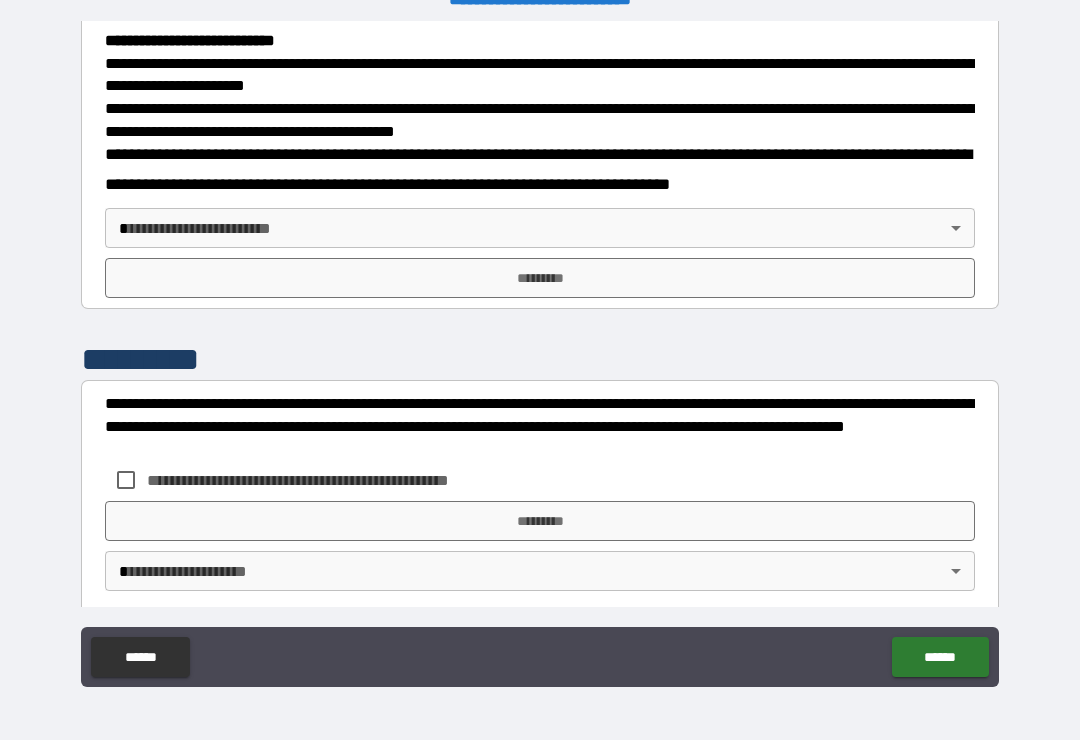 scroll, scrollTop: 712, scrollLeft: 0, axis: vertical 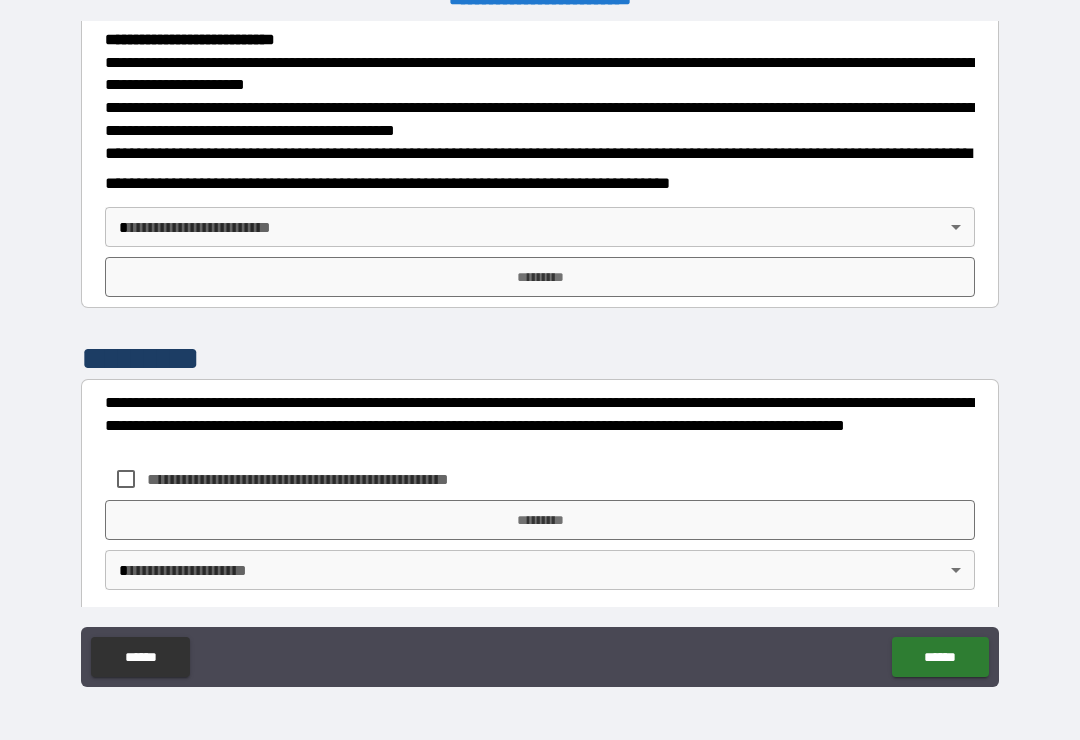 click on "[FIRST] [LAST] [CITY] [STATE] [POSTAL_CODE] [STREET_NAME] [STREET_TYPE] [APARTMENT_NUMBER] [COUNTRY] [PHONE] [EMAIL] [CREDIT_CARD] [SSN] [PASSPORT] [DRIVER_LICENSE] [DATE] [AGE] [TIME]" at bounding box center [540, 354] 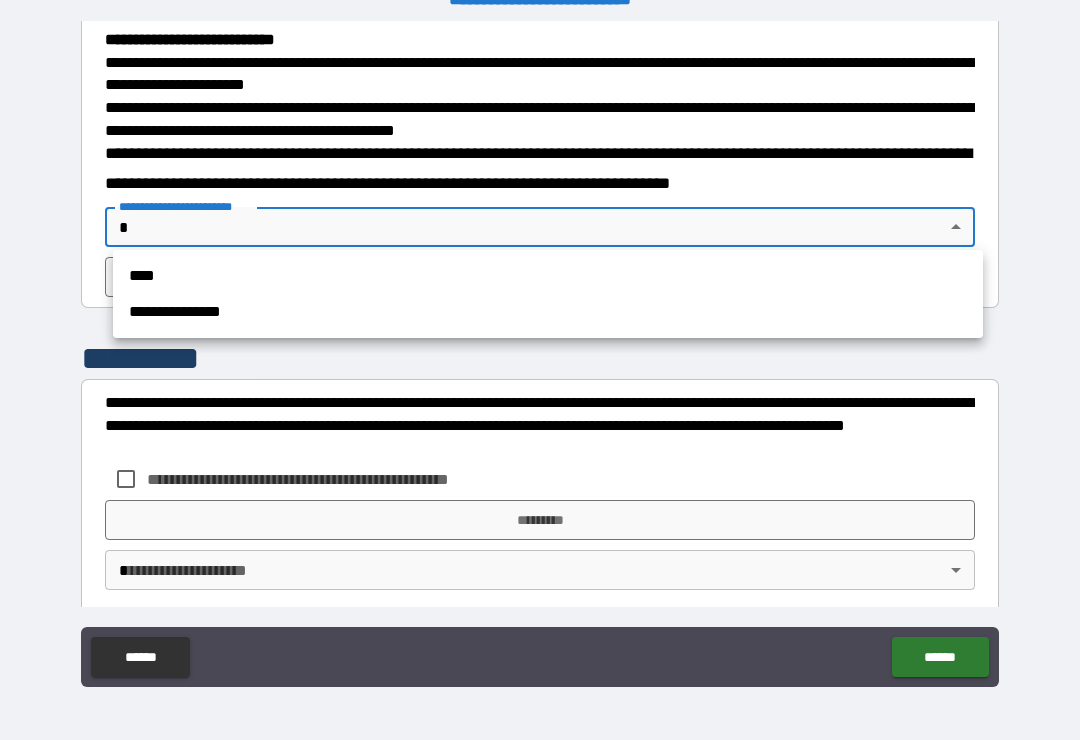 click on "****" at bounding box center (548, 276) 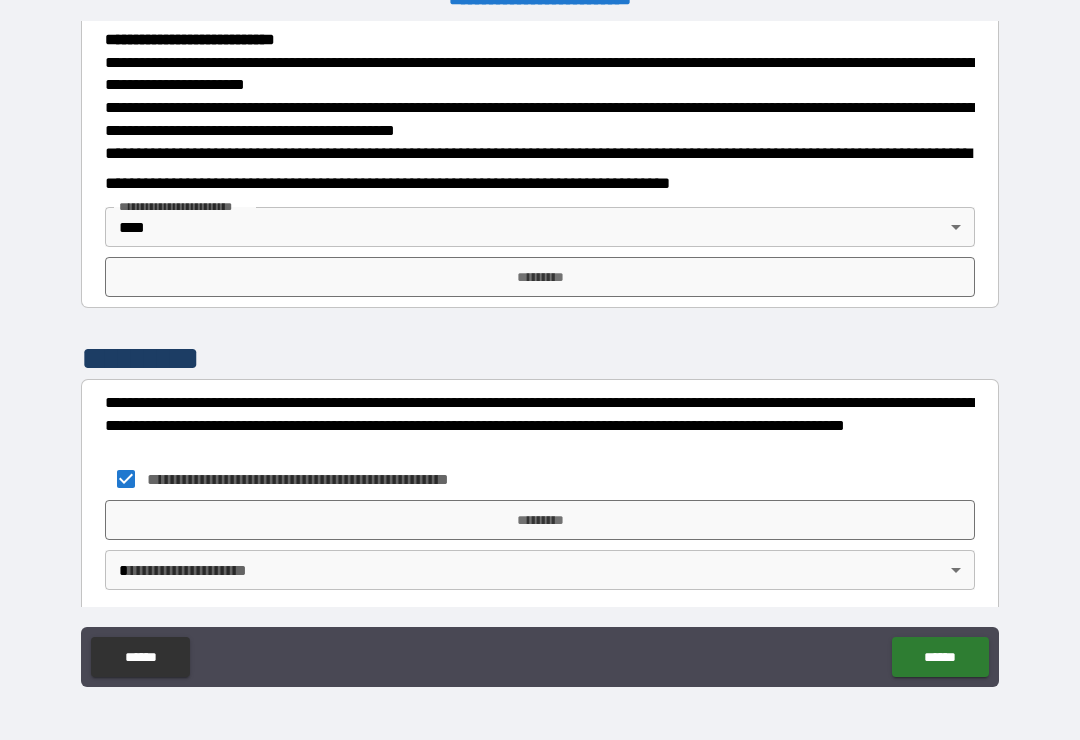 click on "[FIRST] [LAST] [CITY] [STATE] [POSTAL_CODE] [STREET_NAME] [STREET_TYPE] [APARTMENT_NUMBER] [COUNTRY] [PHONE] [EMAIL] [CREDIT_CARD] [SSN] [PASSPORT] [DRIVER_LICENSE] [DATE] [AGE] [TIME]" at bounding box center (540, 354) 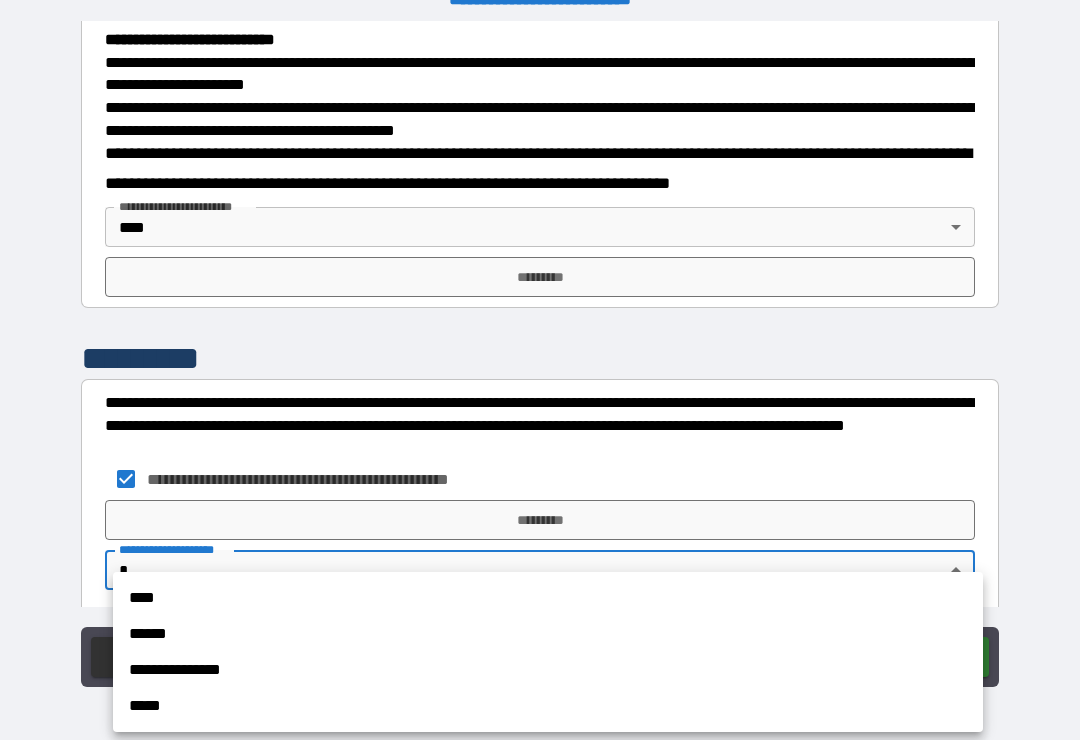 click on "****" at bounding box center [548, 598] 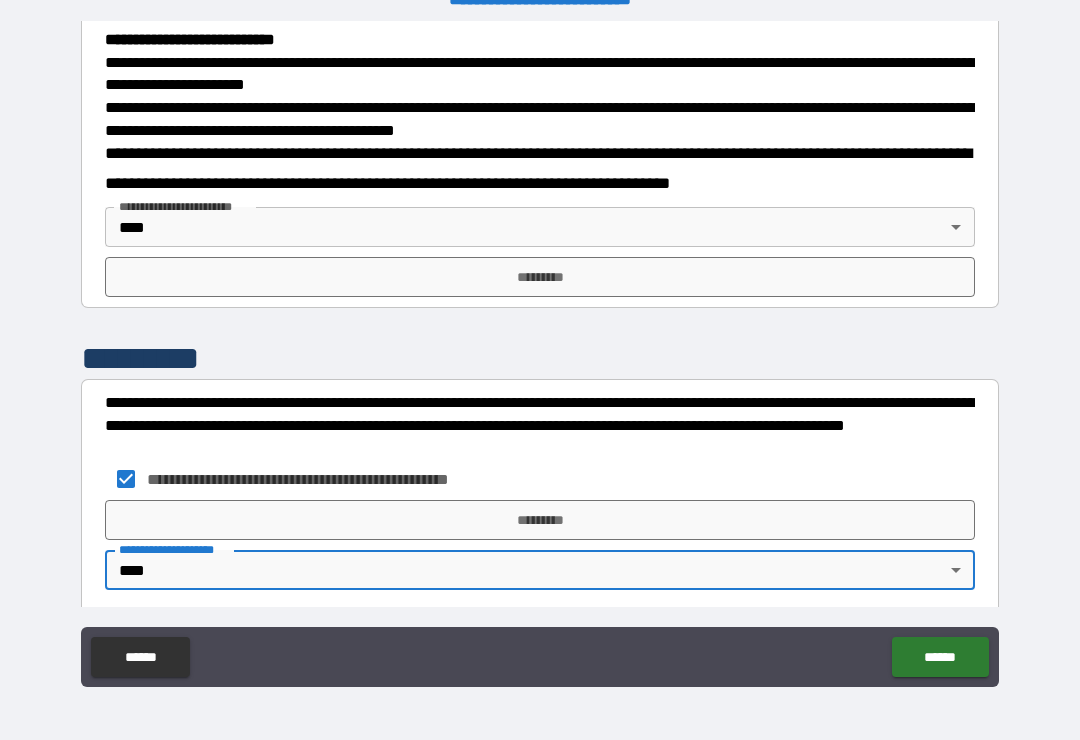 click on "*********" at bounding box center (540, 277) 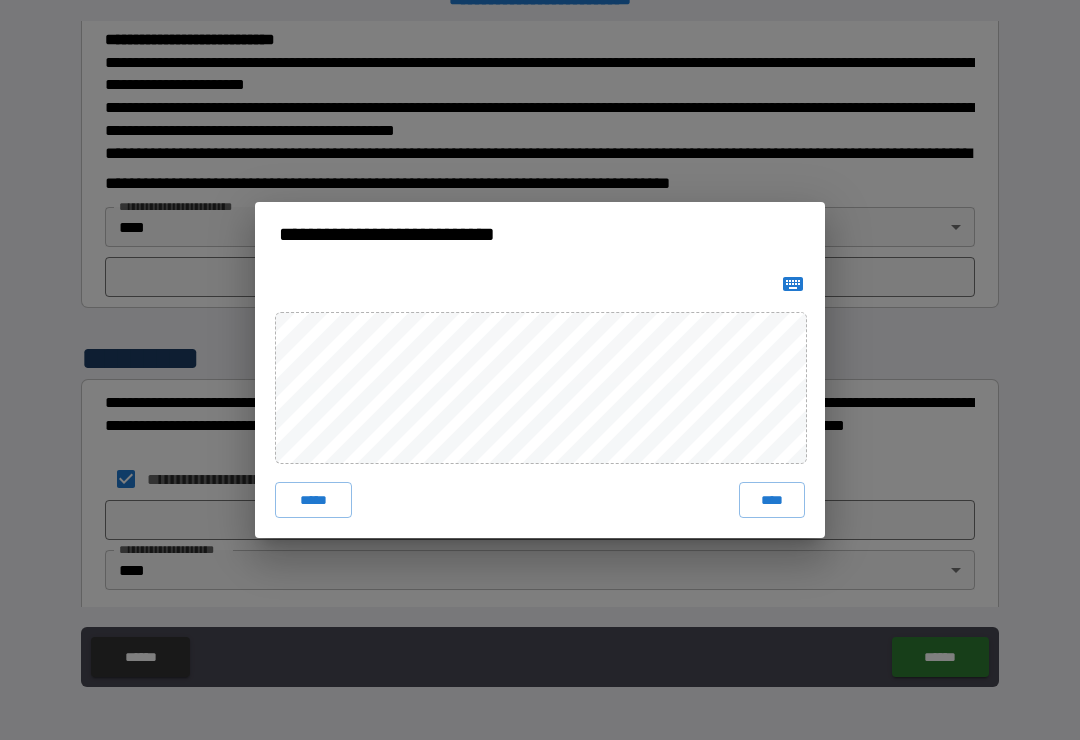 click on "****" at bounding box center (772, 500) 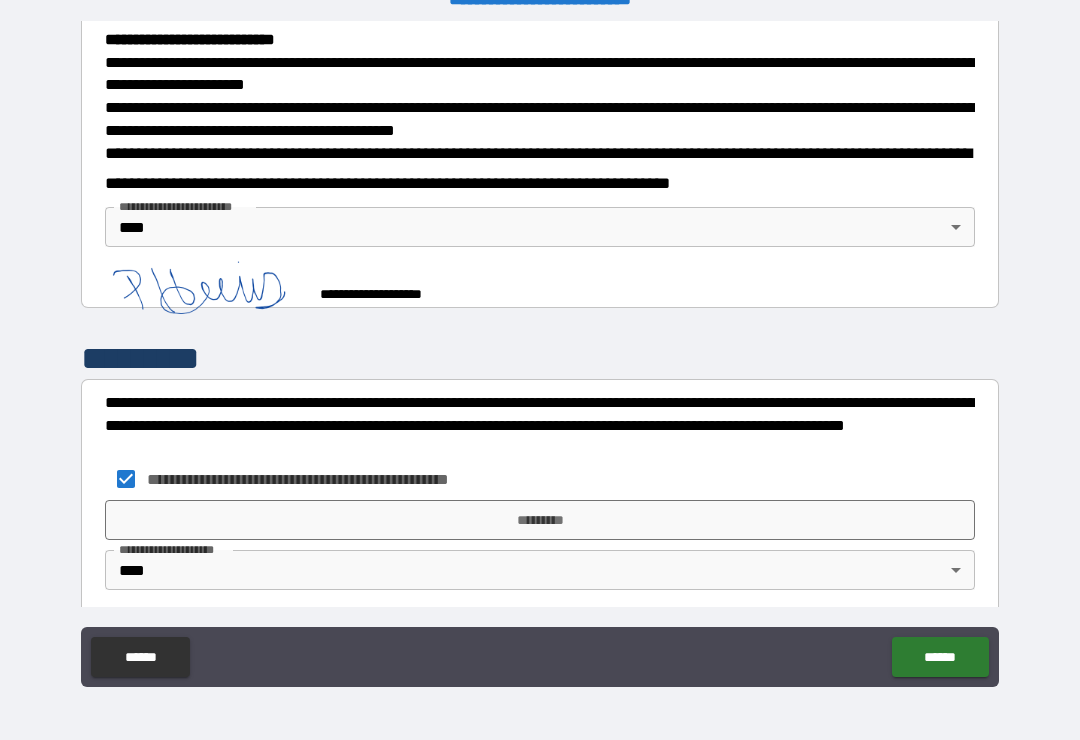 scroll, scrollTop: 711, scrollLeft: 0, axis: vertical 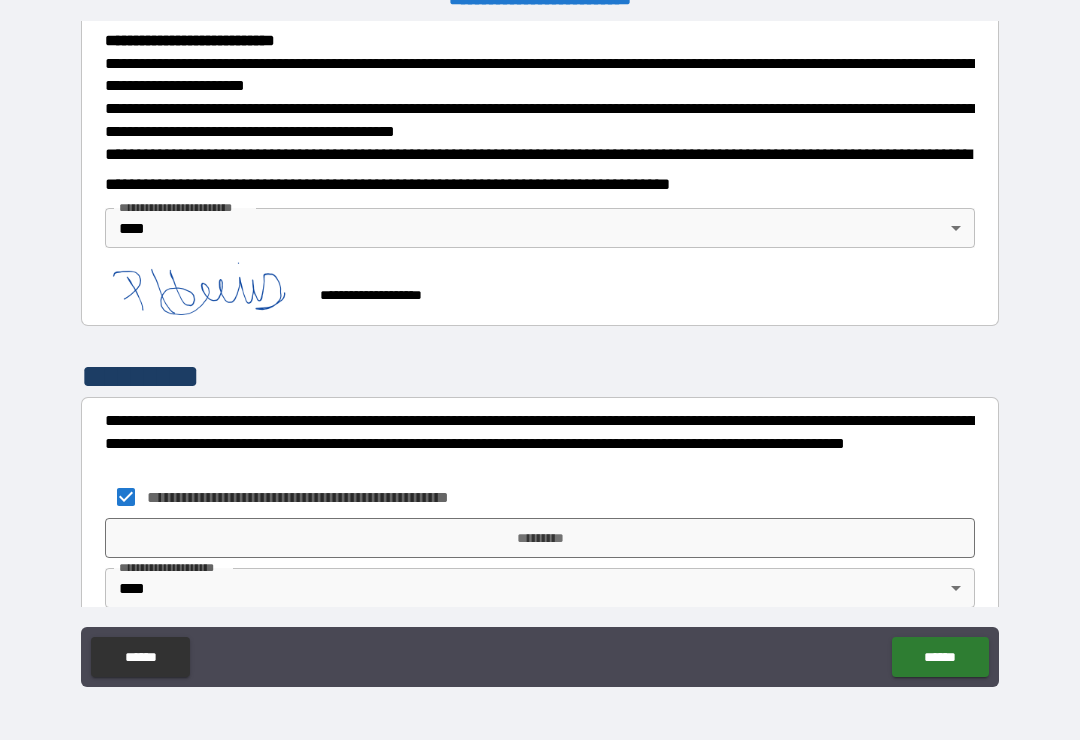 click on "*********" at bounding box center [540, 538] 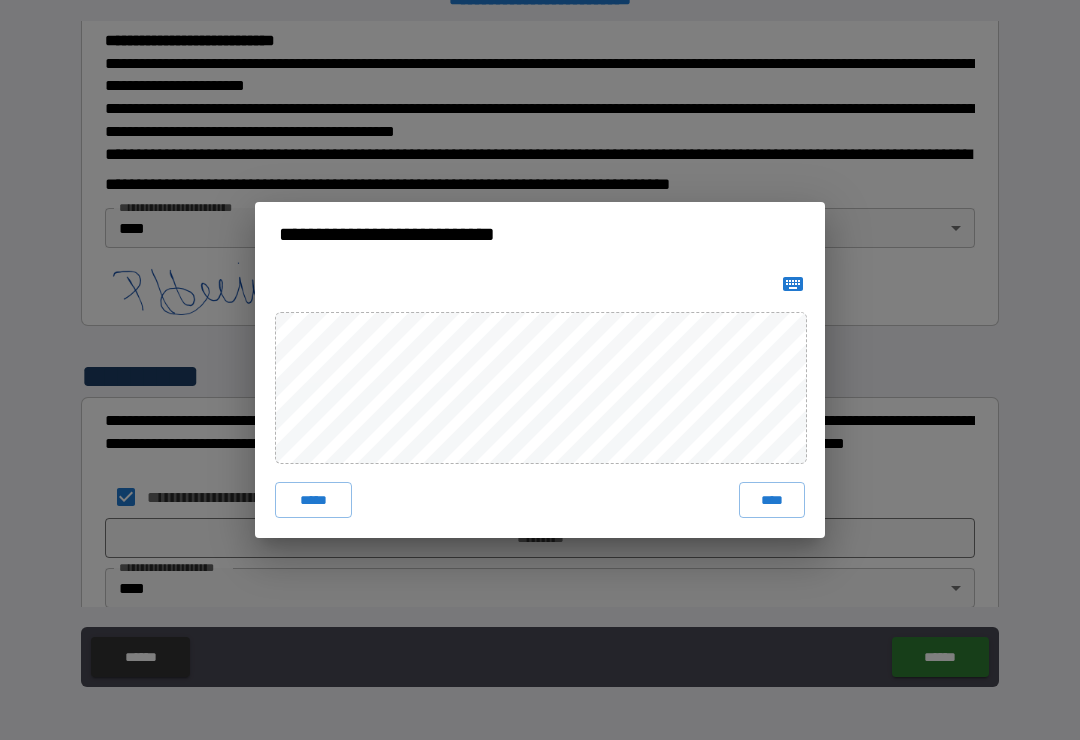 click on "****" at bounding box center (772, 500) 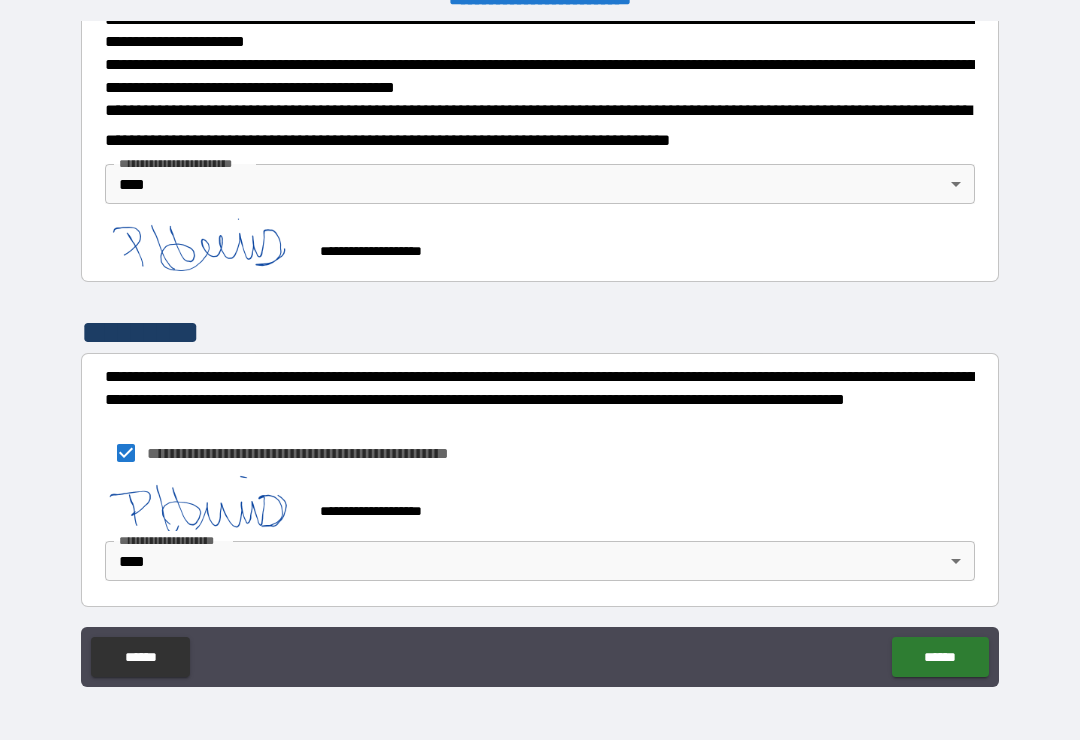 scroll, scrollTop: 755, scrollLeft: 0, axis: vertical 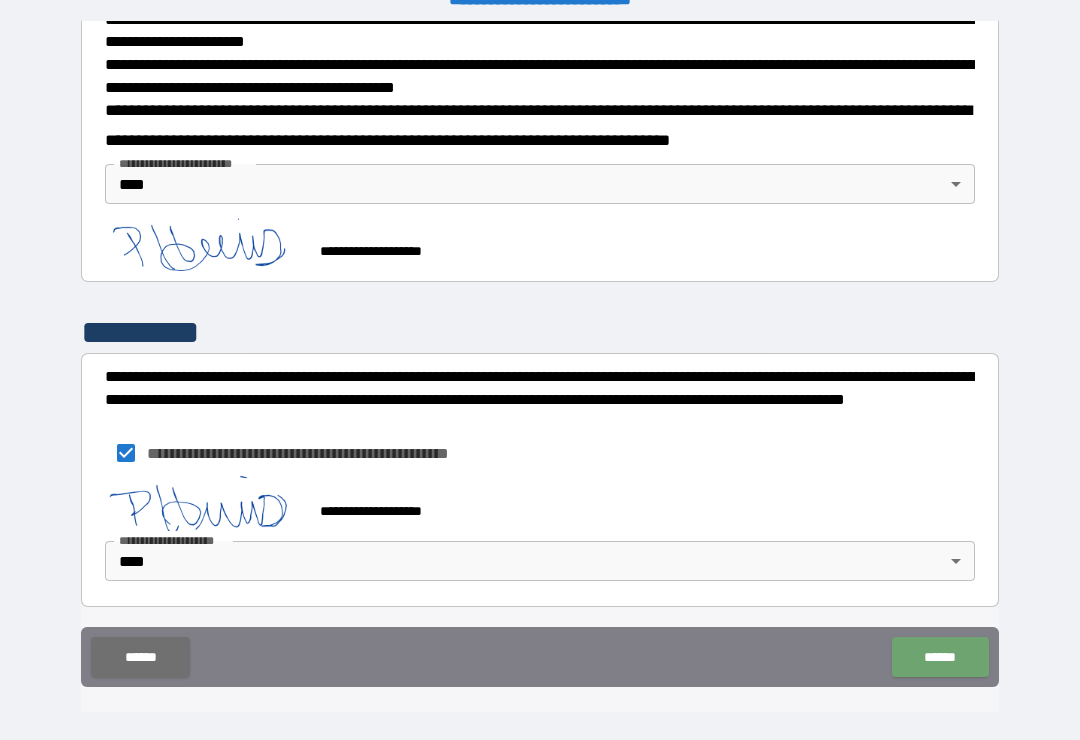 click on "******" at bounding box center [940, 657] 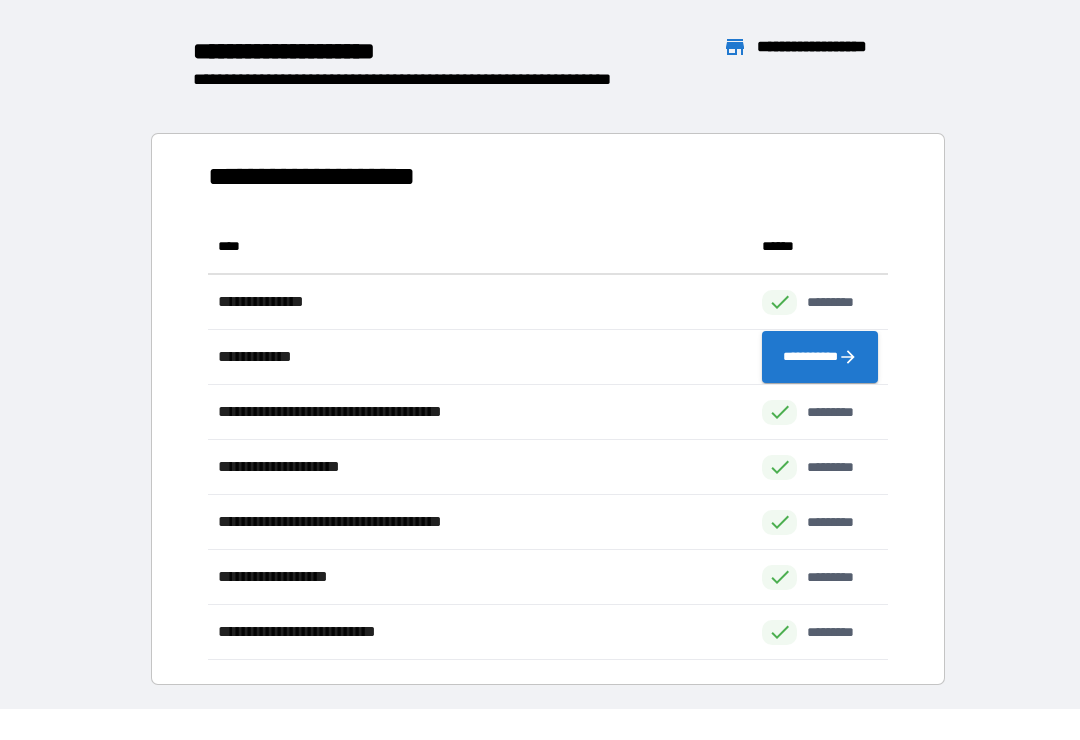 scroll, scrollTop: 1, scrollLeft: 1, axis: both 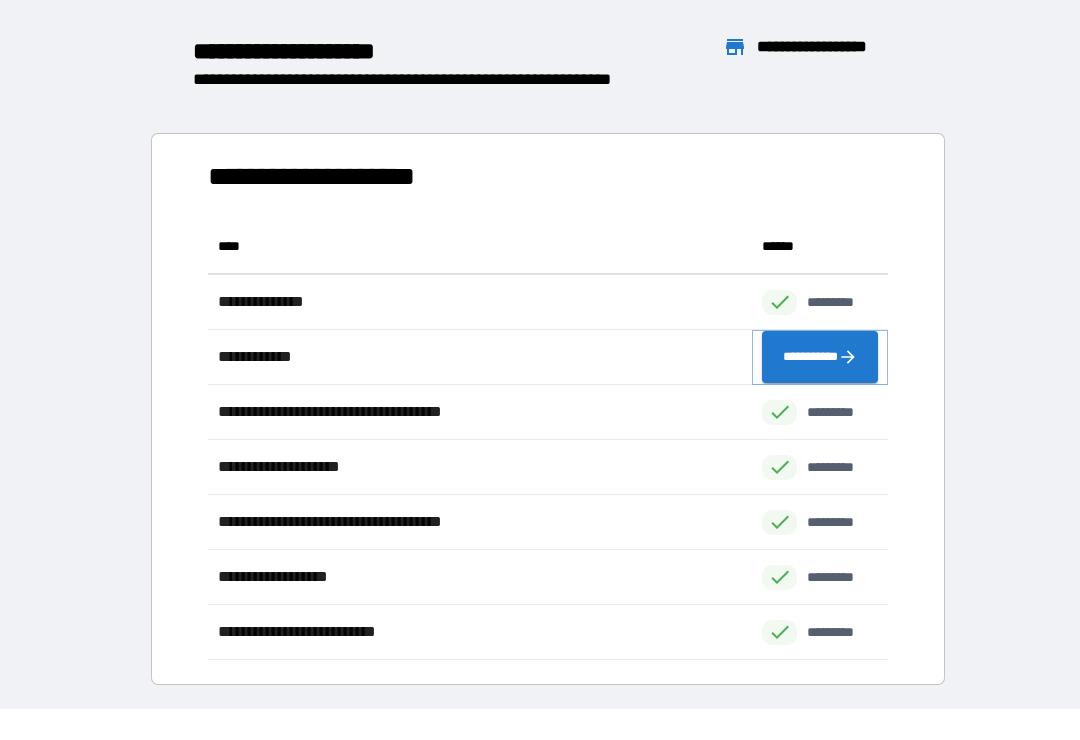 click on "**********" at bounding box center [820, 357] 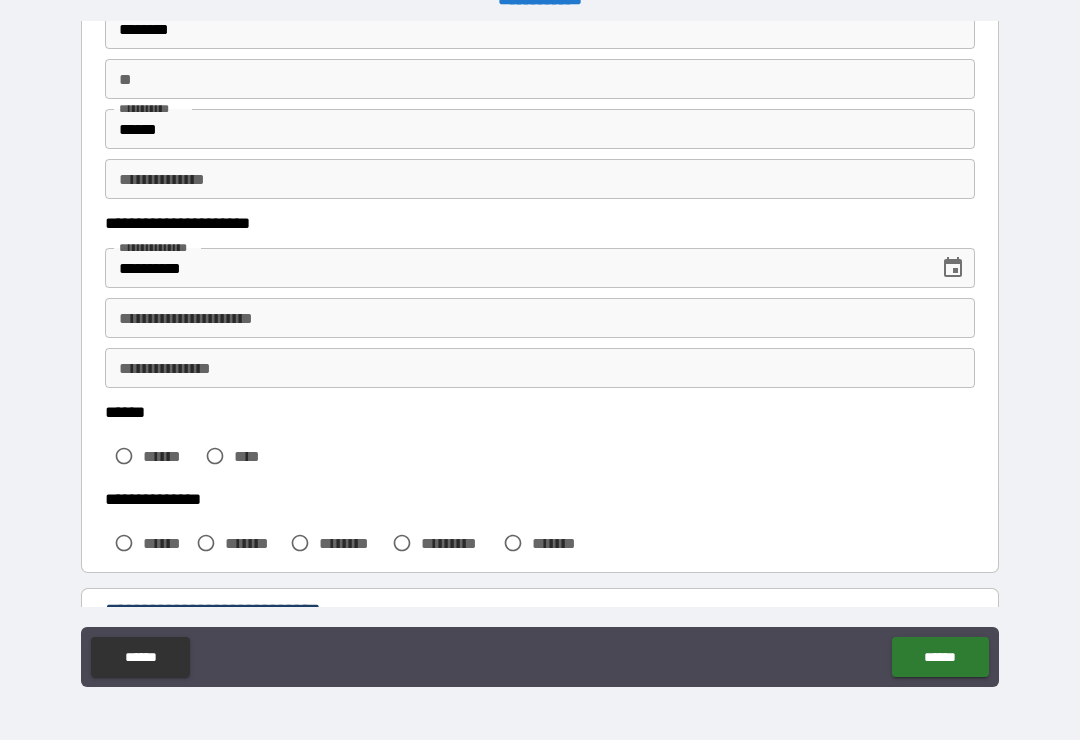 scroll, scrollTop: 162, scrollLeft: 0, axis: vertical 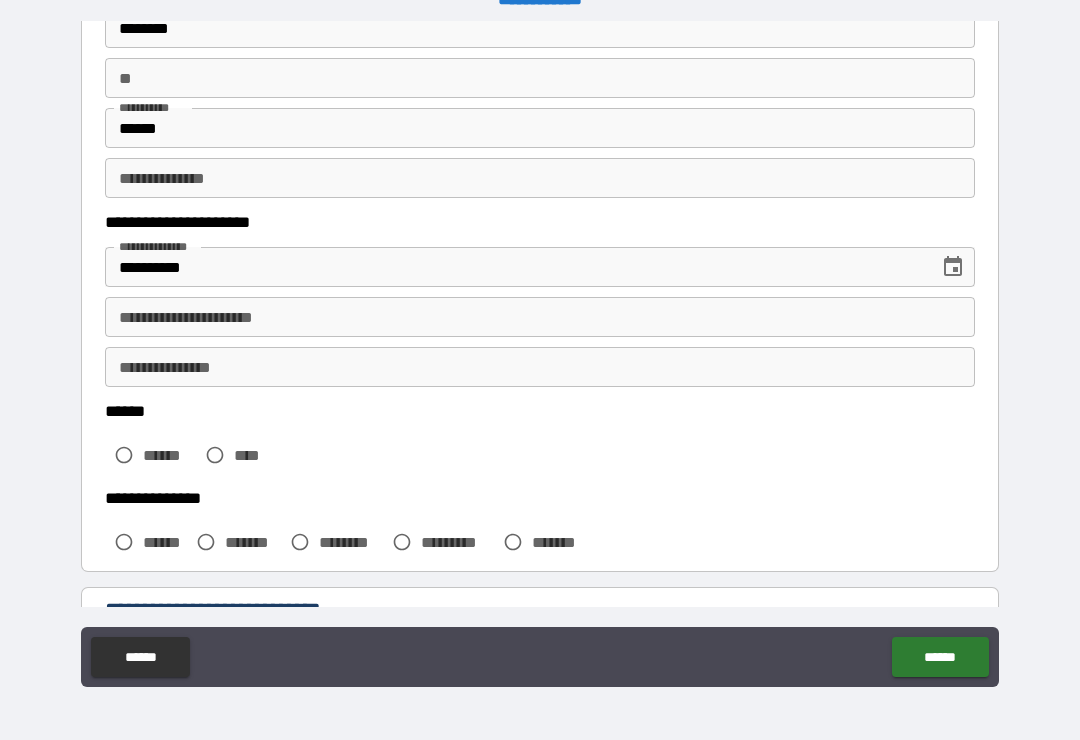 click on "**********" at bounding box center [540, 317] 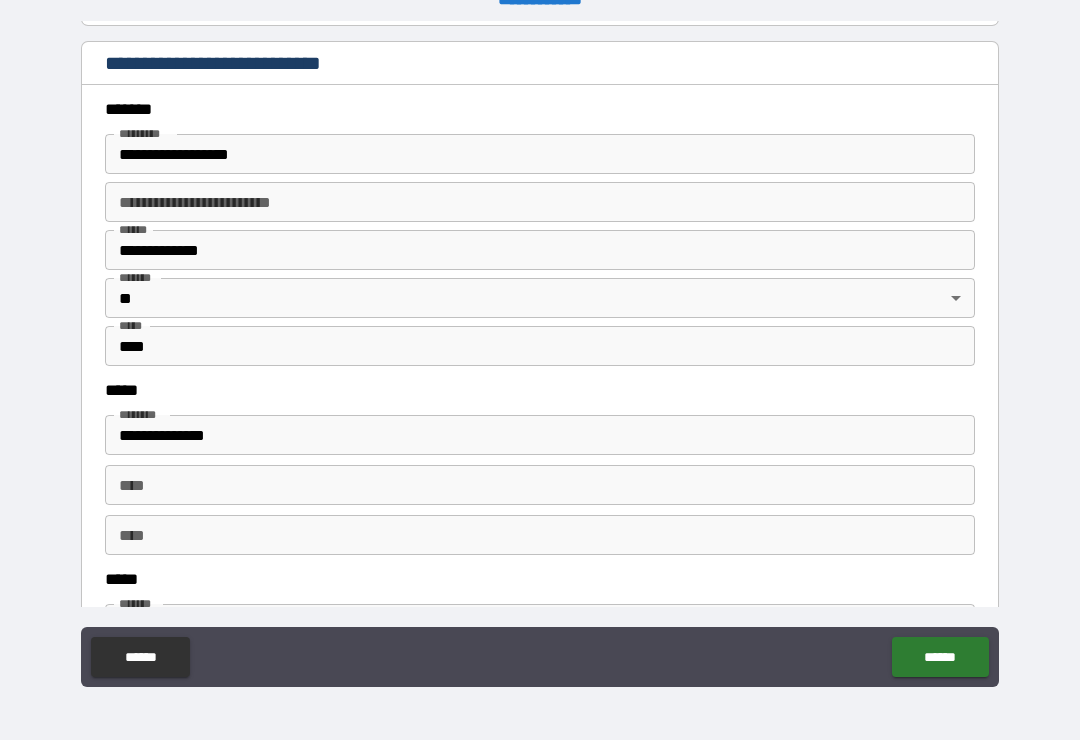 scroll, scrollTop: 713, scrollLeft: 0, axis: vertical 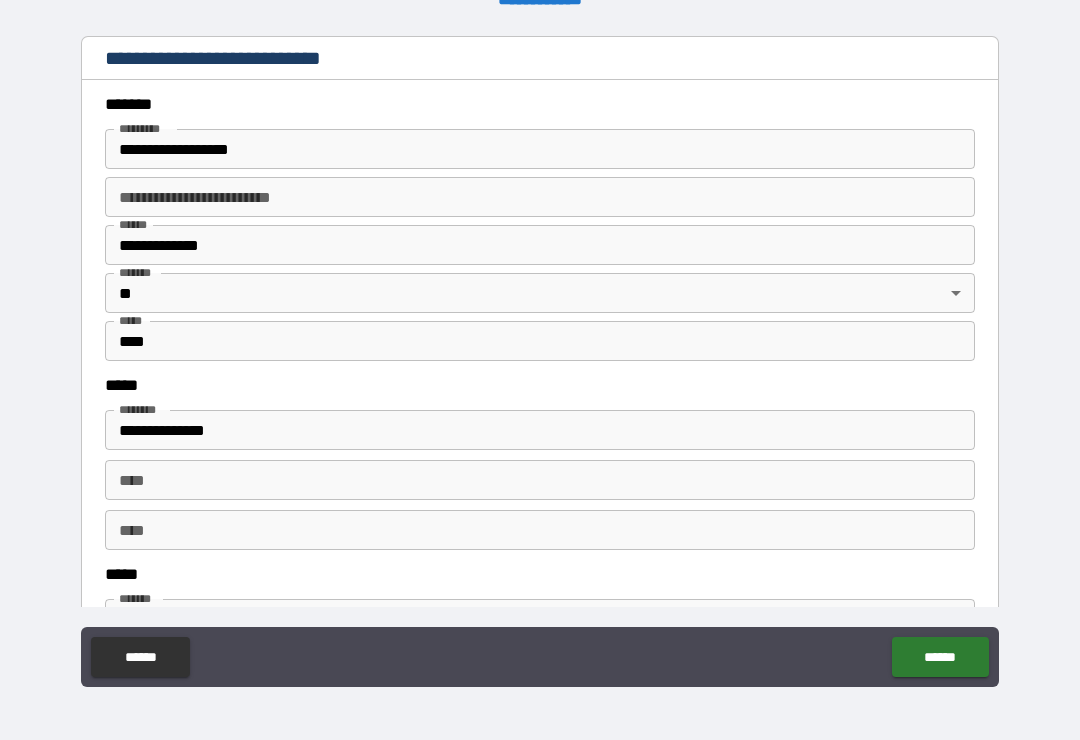 click on "****" at bounding box center (540, 341) 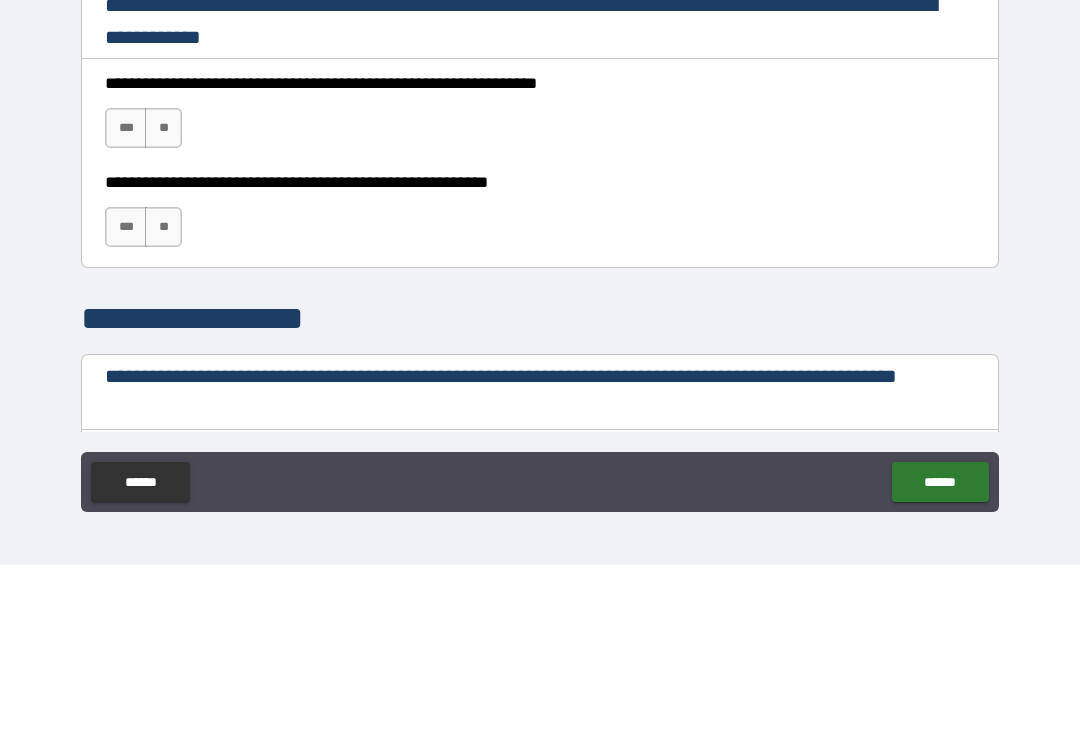 scroll, scrollTop: 1224, scrollLeft: 0, axis: vertical 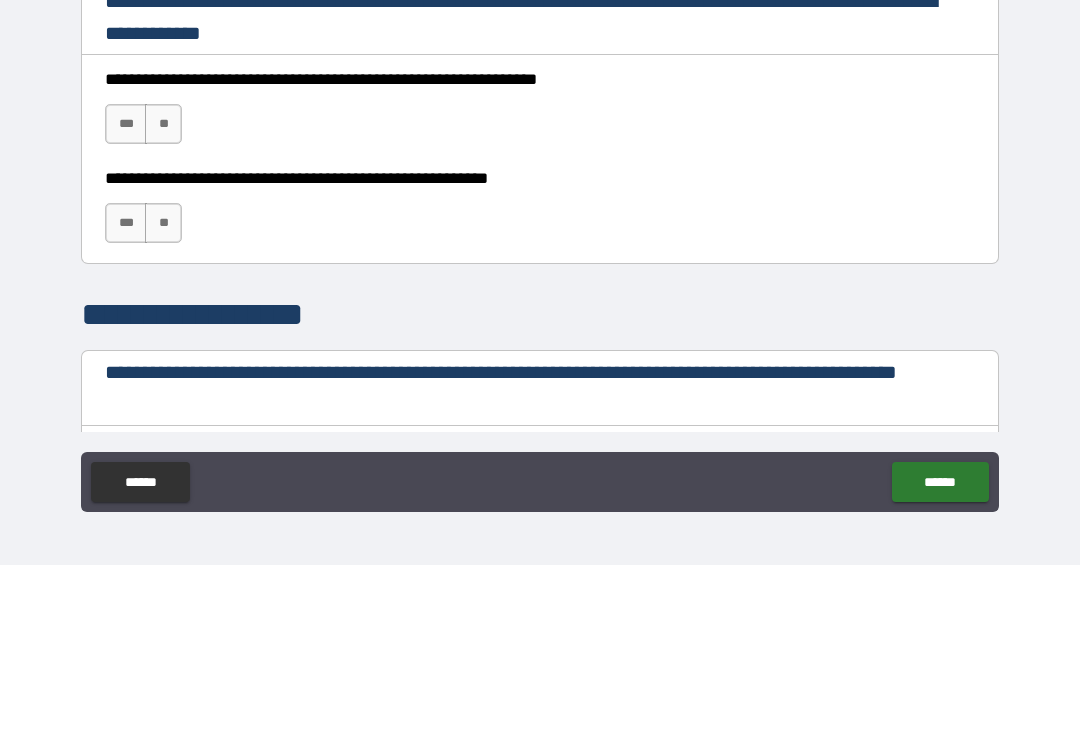 click on "***" at bounding box center [126, 299] 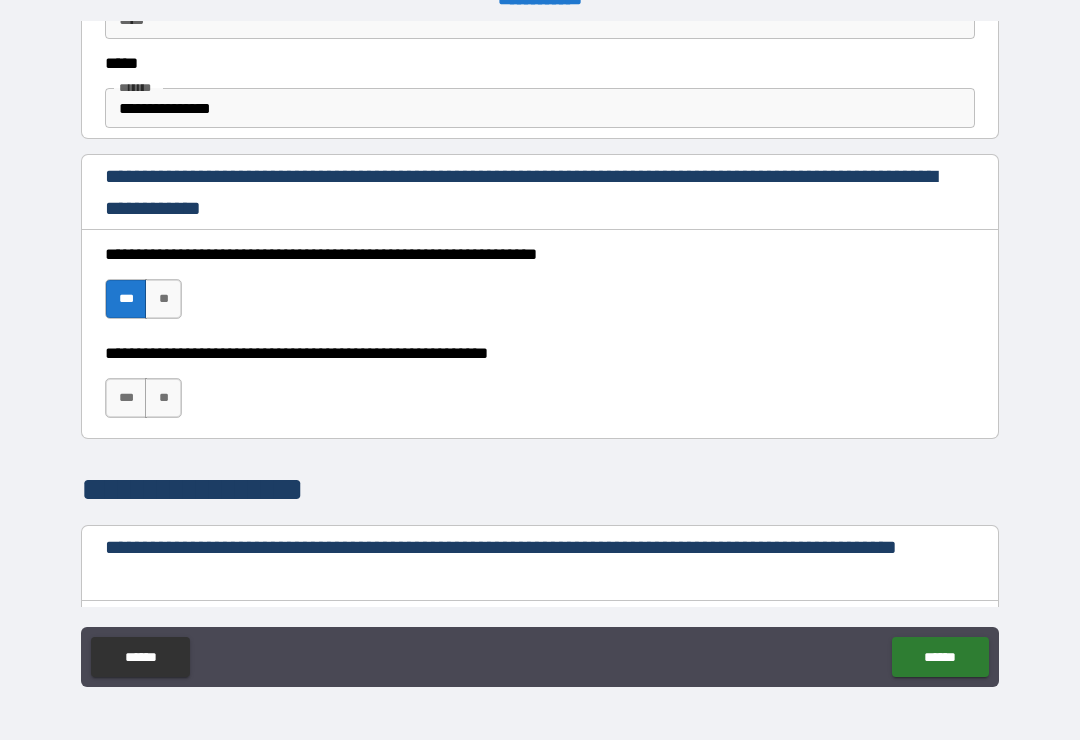 click on "***" at bounding box center [126, 398] 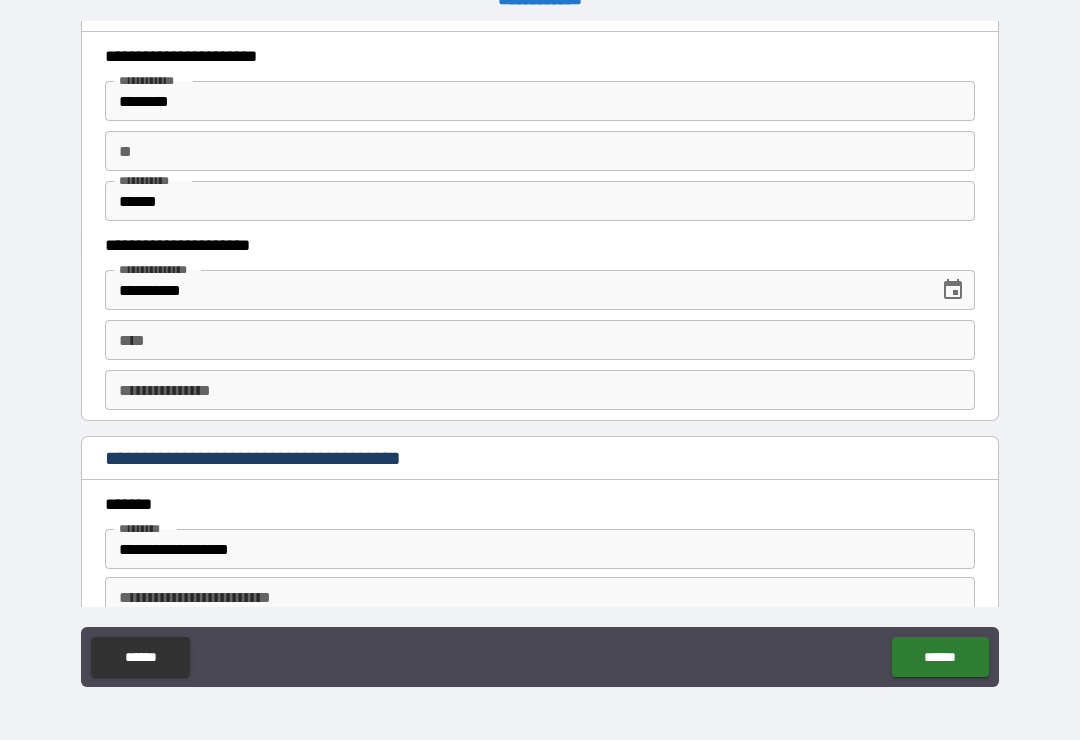scroll, scrollTop: 1981, scrollLeft: 0, axis: vertical 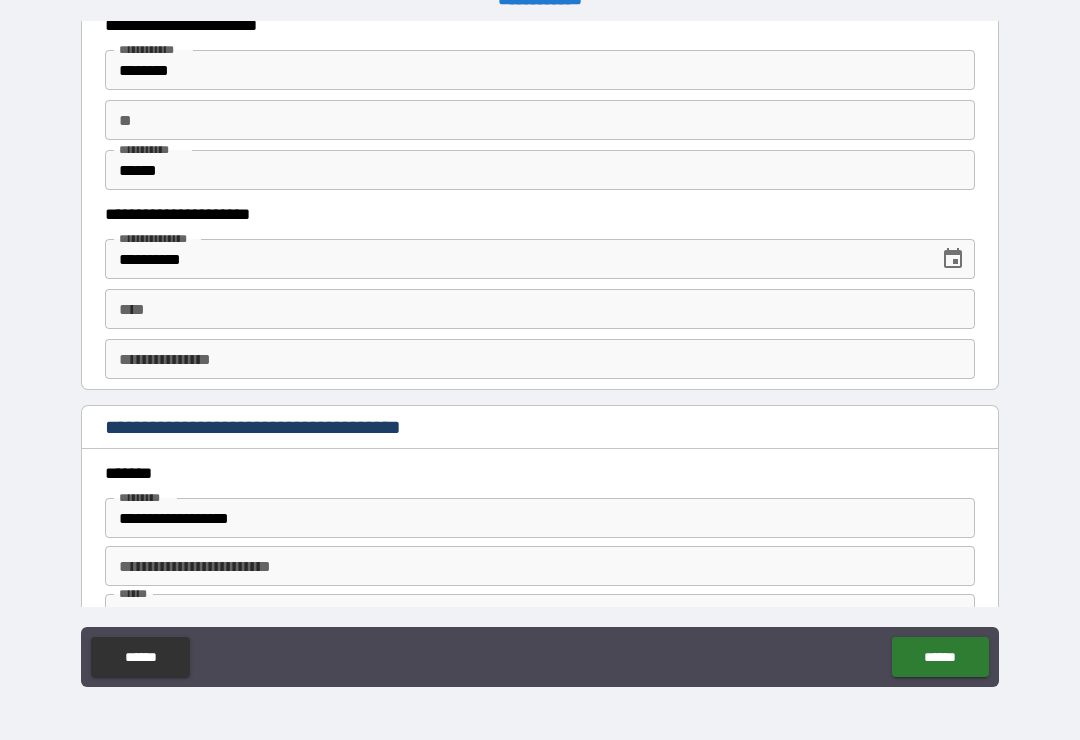 click on "****" at bounding box center [540, 309] 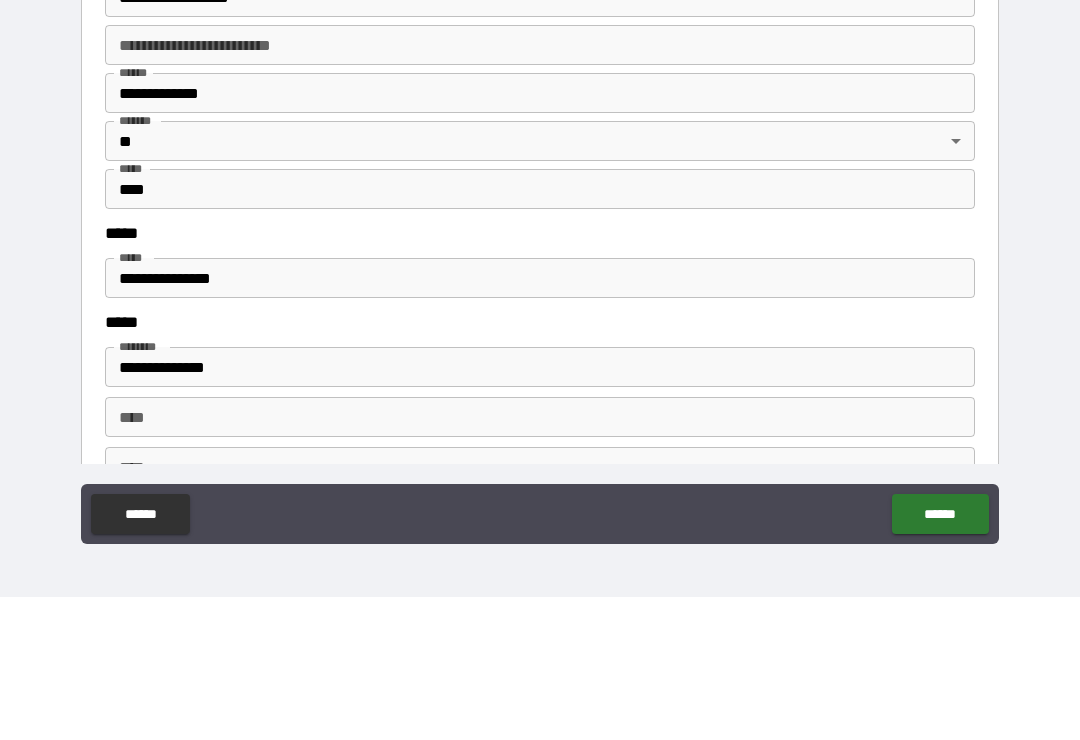 scroll, scrollTop: 2373, scrollLeft: 0, axis: vertical 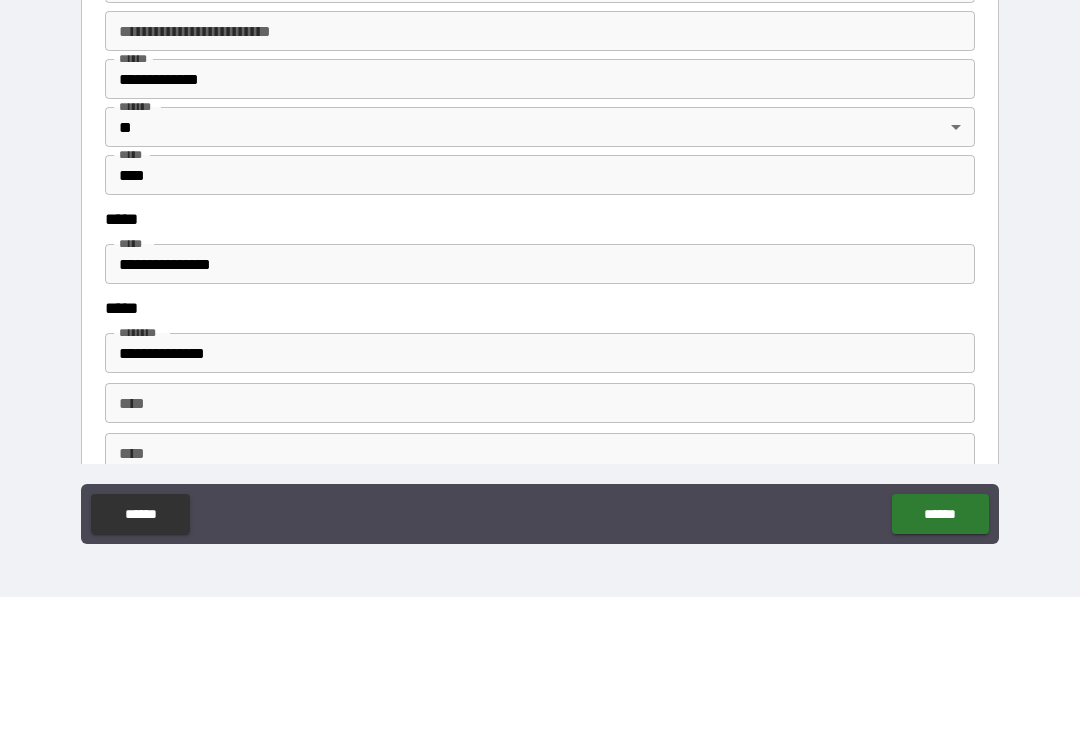 click on "****" at bounding box center (540, 318) 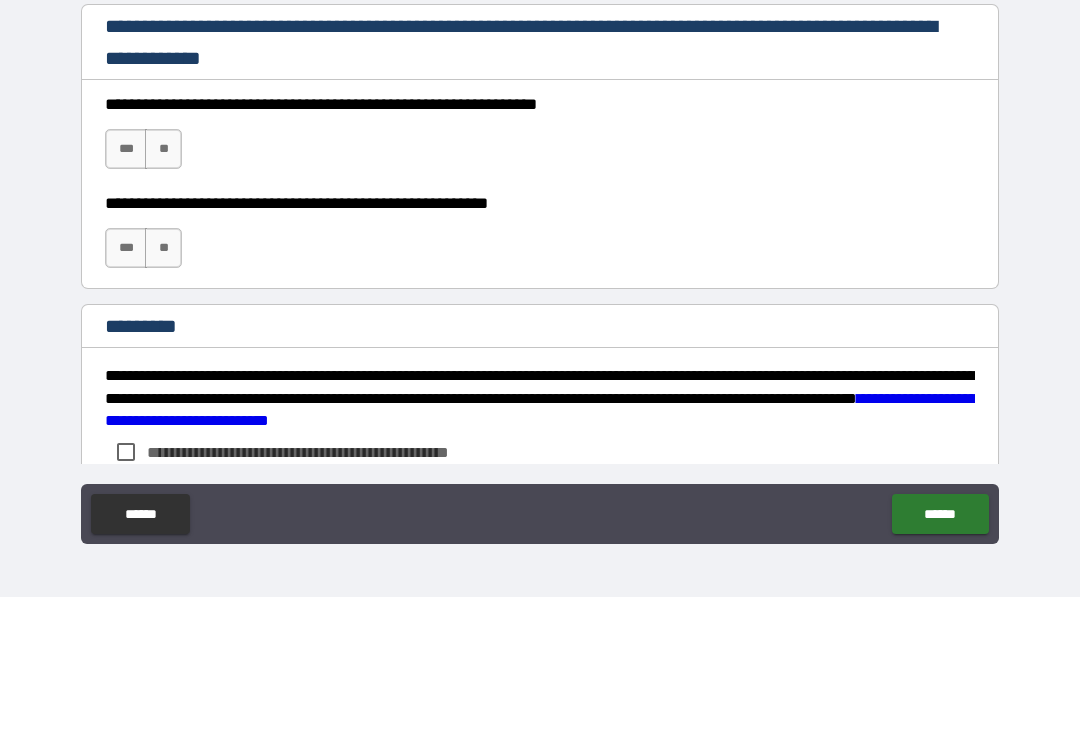 scroll, scrollTop: 2878, scrollLeft: 0, axis: vertical 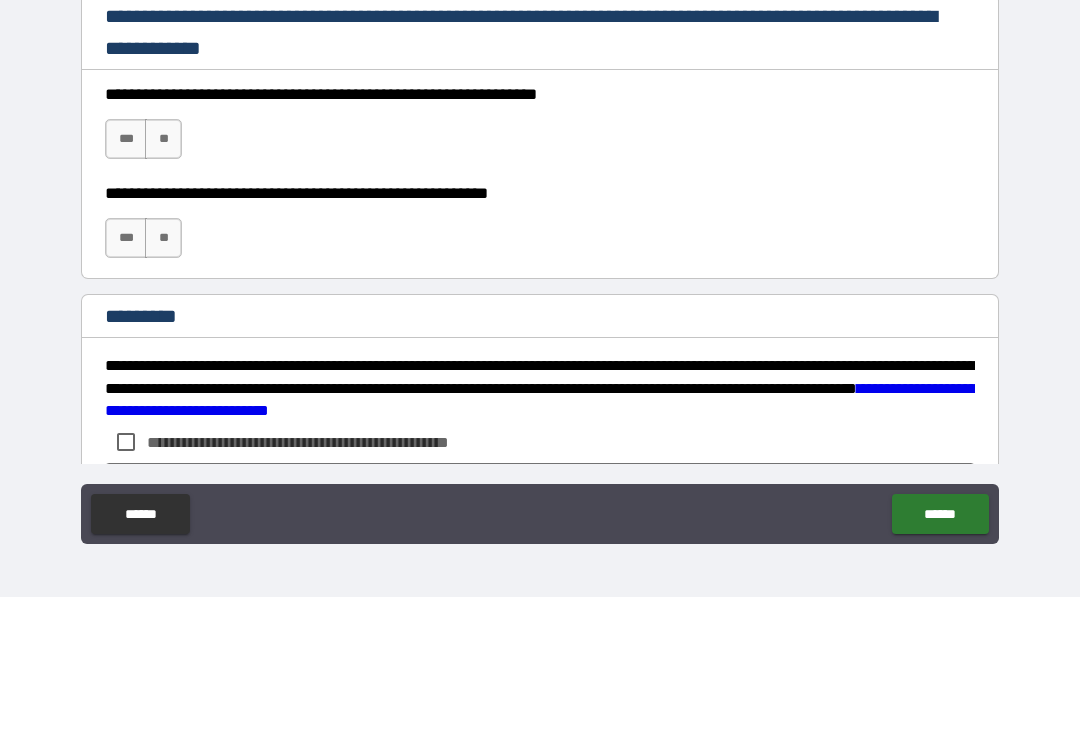 click on "***" at bounding box center (126, 282) 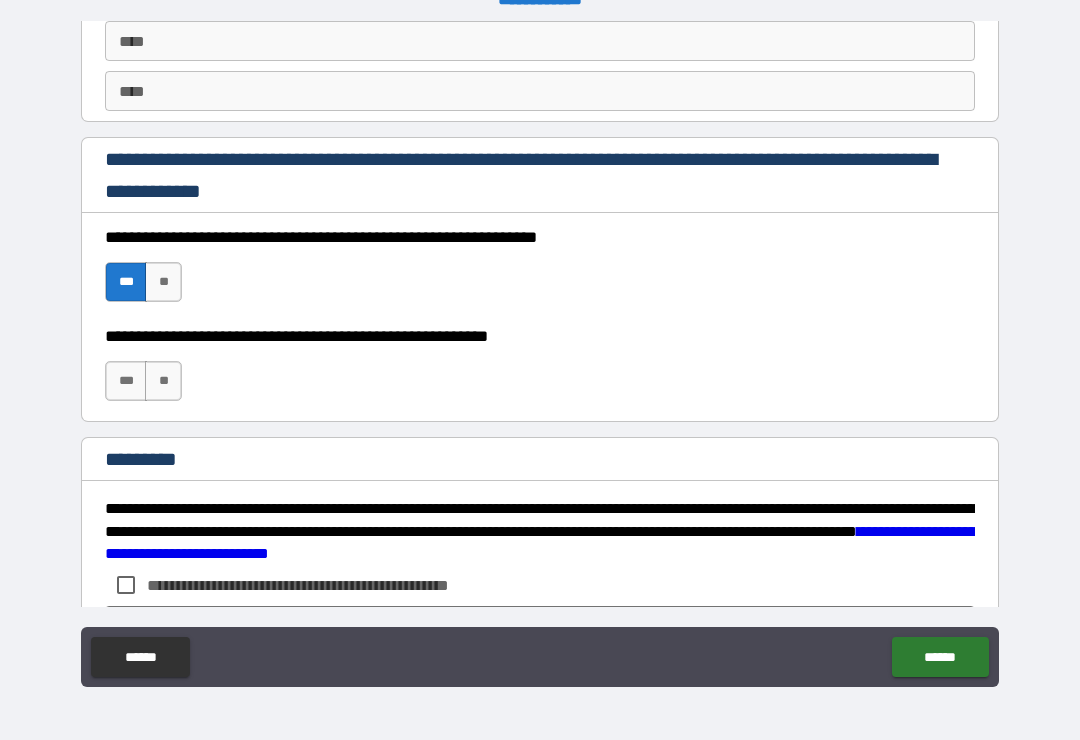 click on "***" at bounding box center (126, 381) 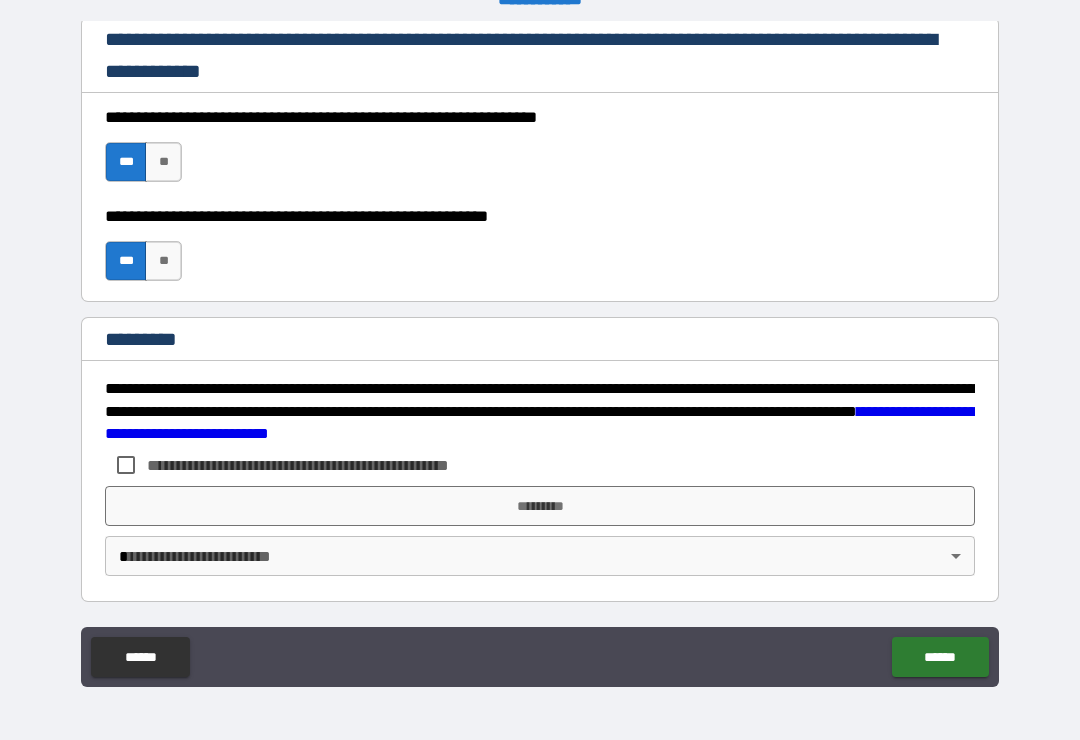 scroll, scrollTop: 2998, scrollLeft: 0, axis: vertical 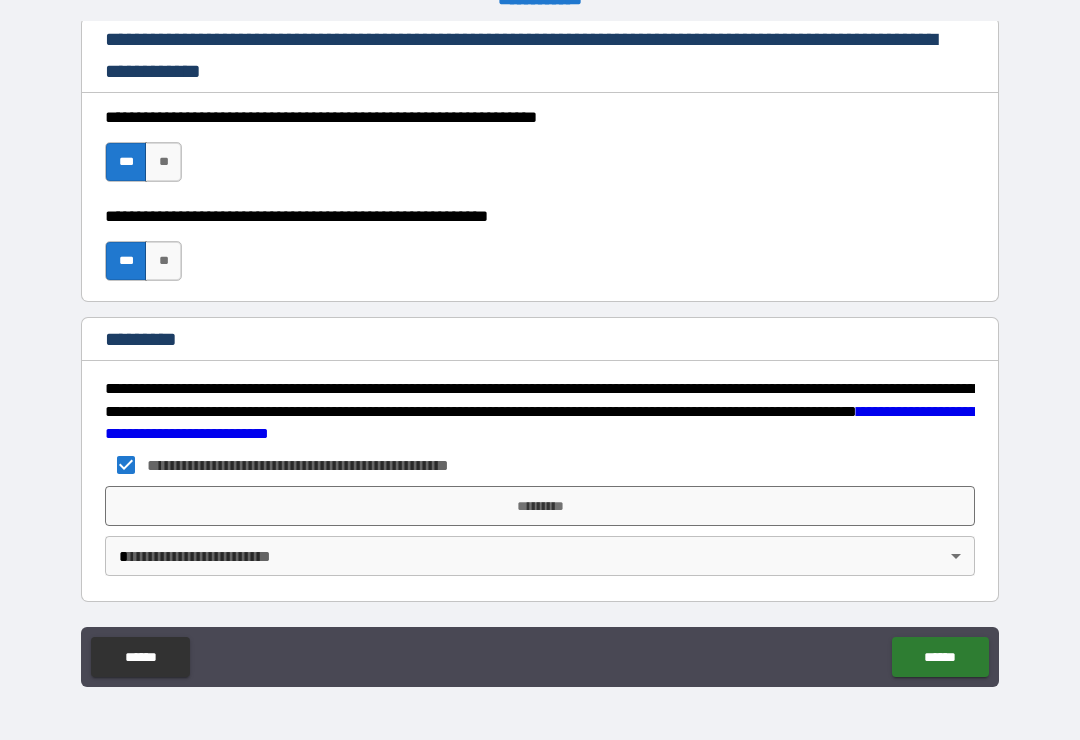 click on "[FIRST] [LAST] [CITY] [STATE] [POSTAL_CODE] [STREET_NAME] [STREET_TYPE] [APARTMENT_NUMBER] [COUNTRY] [PHONE] [EMAIL] [CREDIT_CARD] [SSN] [PASSPORT] [DRIVER_LICENSE] [DATE] [AGE] [TIME]" at bounding box center [540, 354] 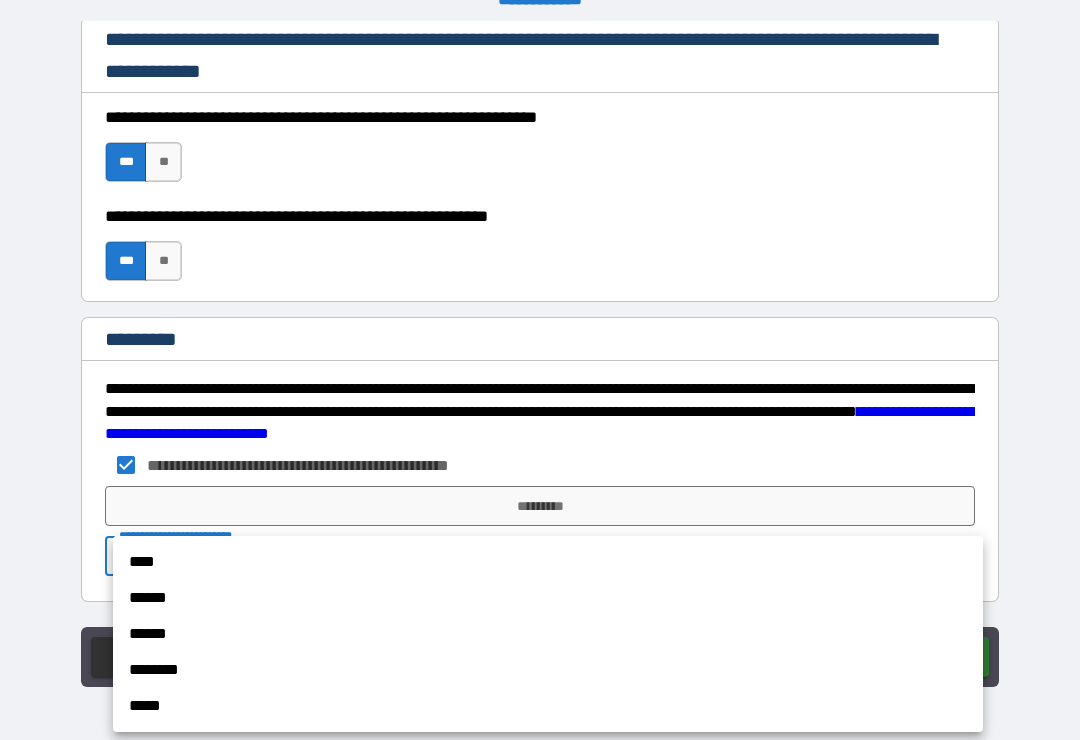 click on "****" at bounding box center (548, 562) 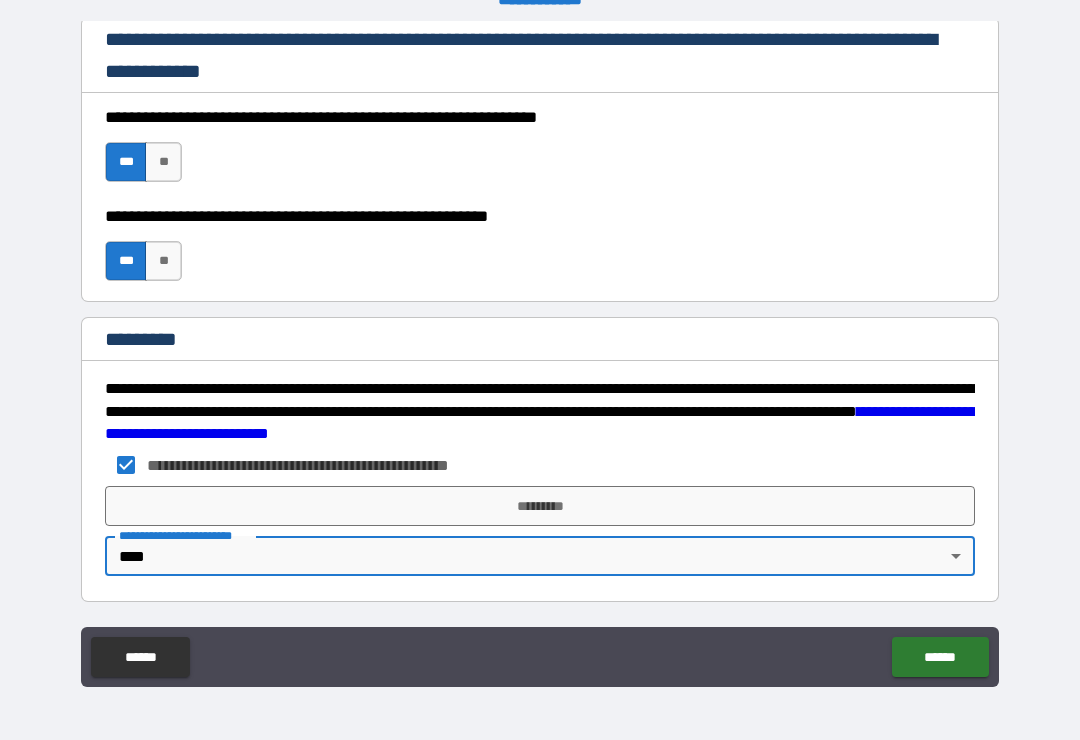 click on "*********" at bounding box center [540, 506] 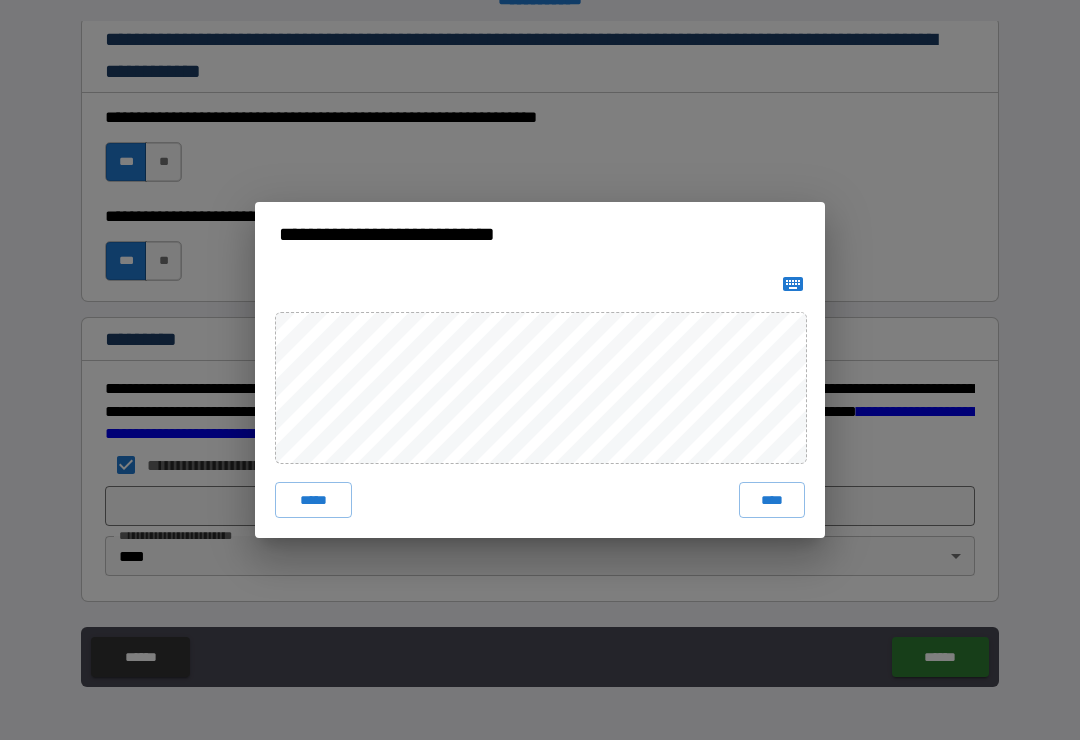 click on "***** ****" at bounding box center (540, 402) 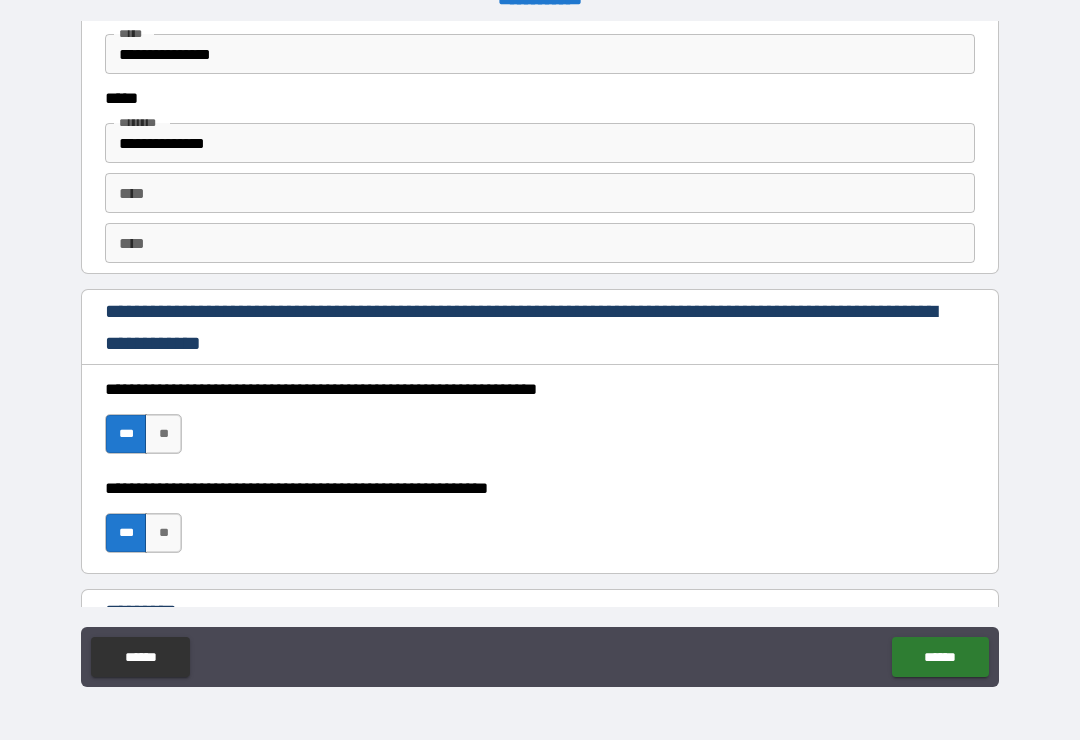 scroll, scrollTop: 2771, scrollLeft: 0, axis: vertical 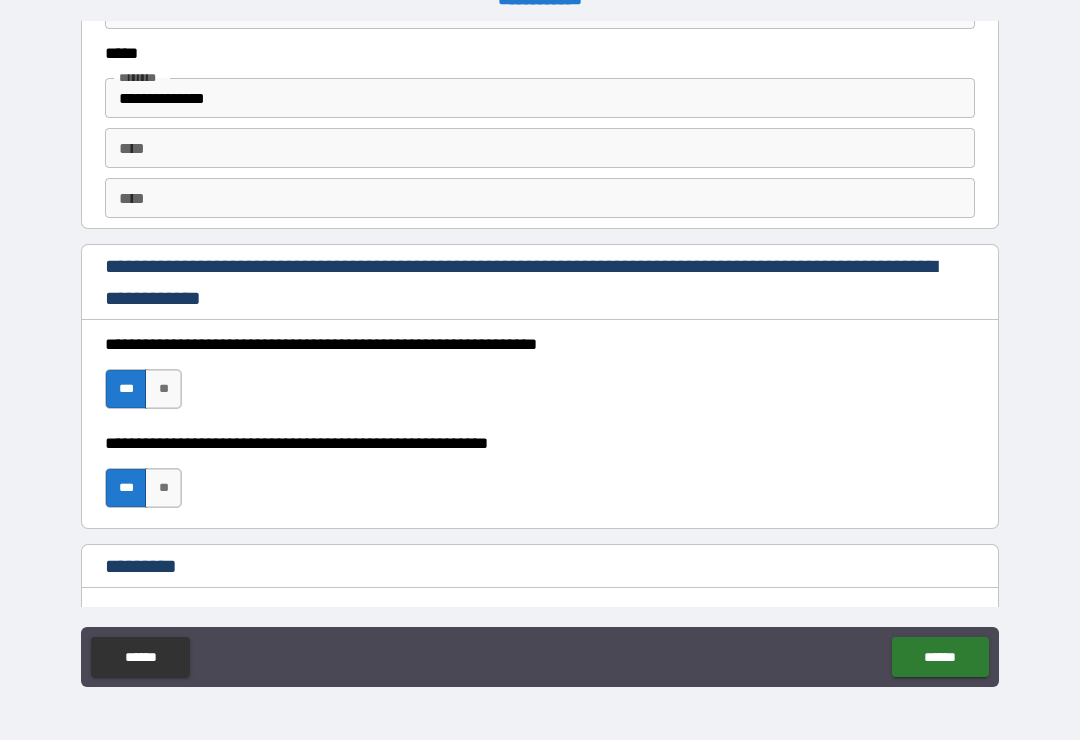 click on "******" at bounding box center (940, 657) 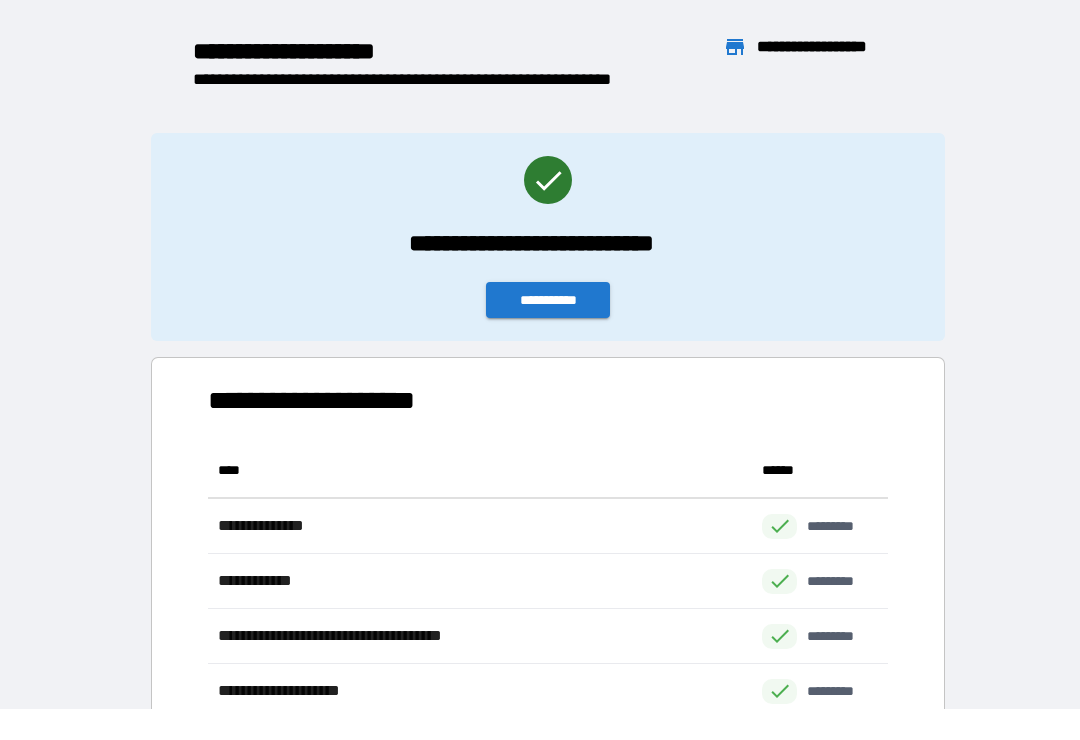 scroll, scrollTop: 441, scrollLeft: 680, axis: both 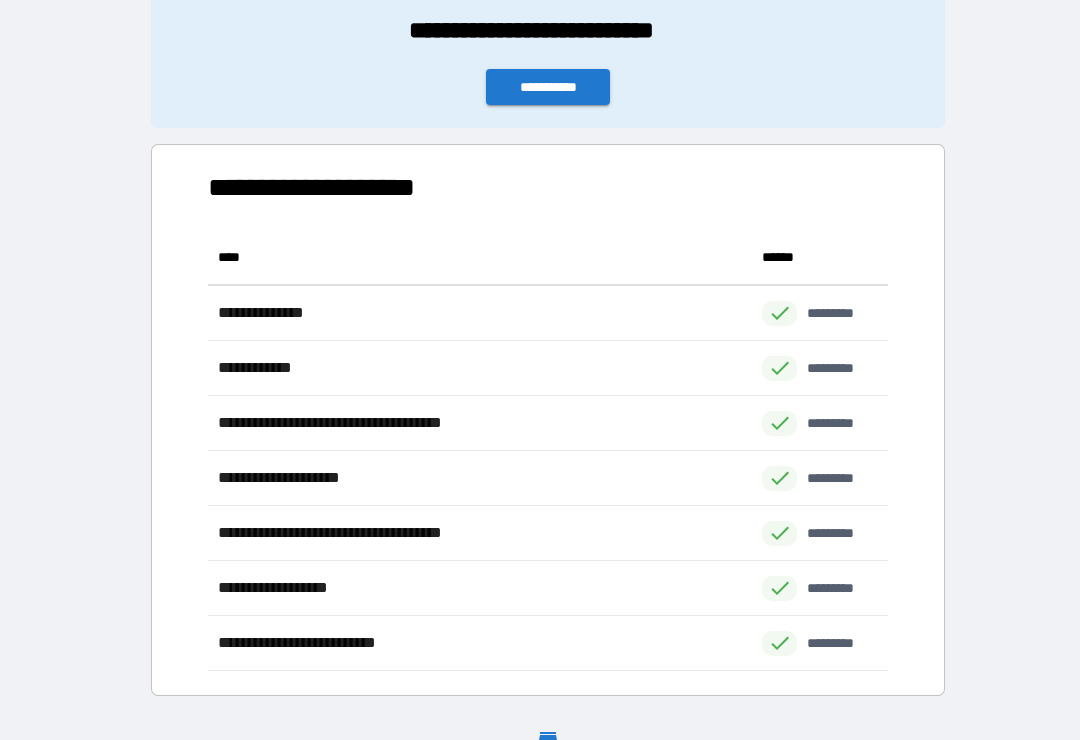 click on "**********" at bounding box center (548, 87) 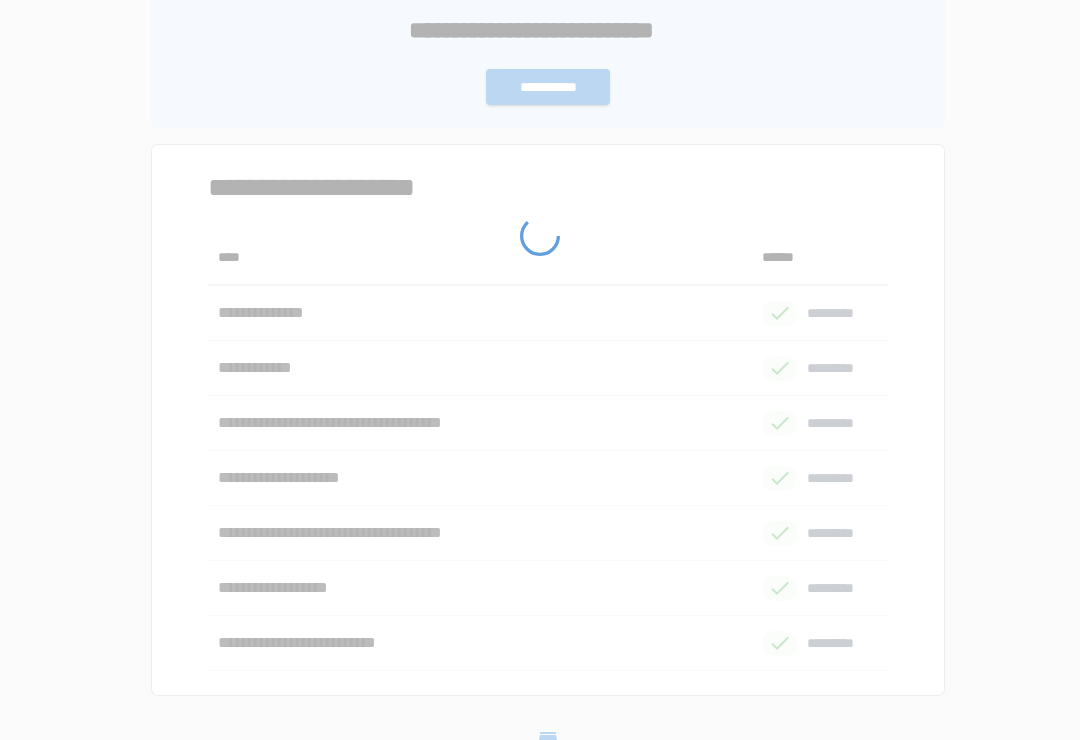 scroll, scrollTop: 0, scrollLeft: 0, axis: both 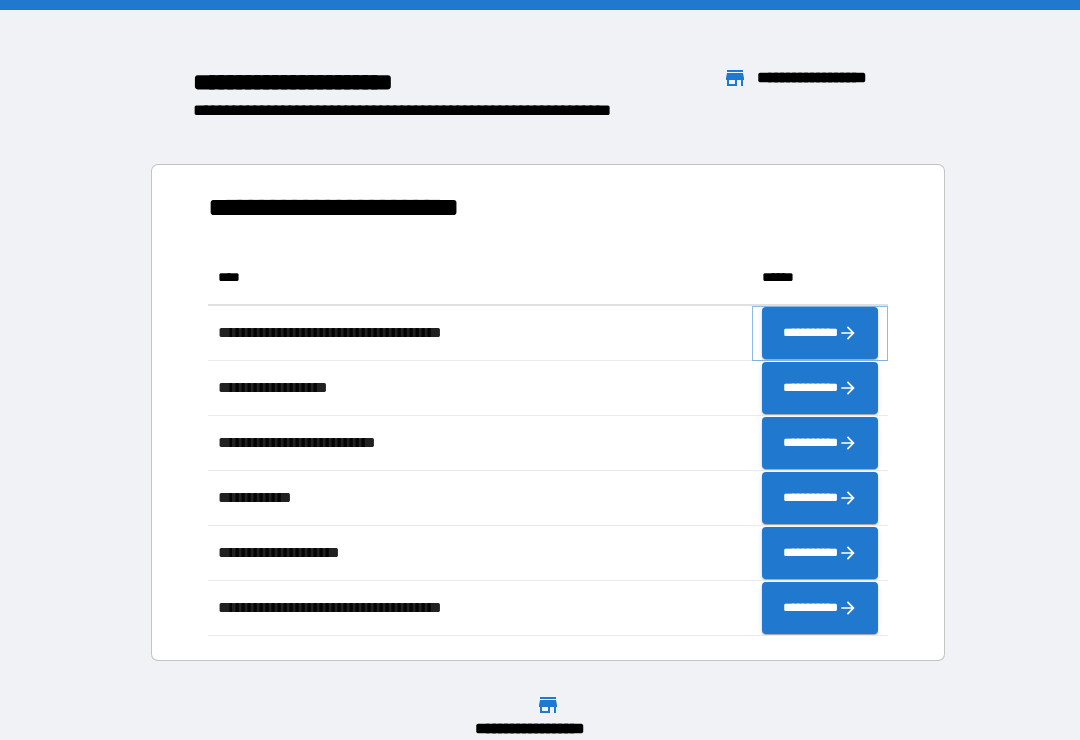 click on "**********" at bounding box center (820, 333) 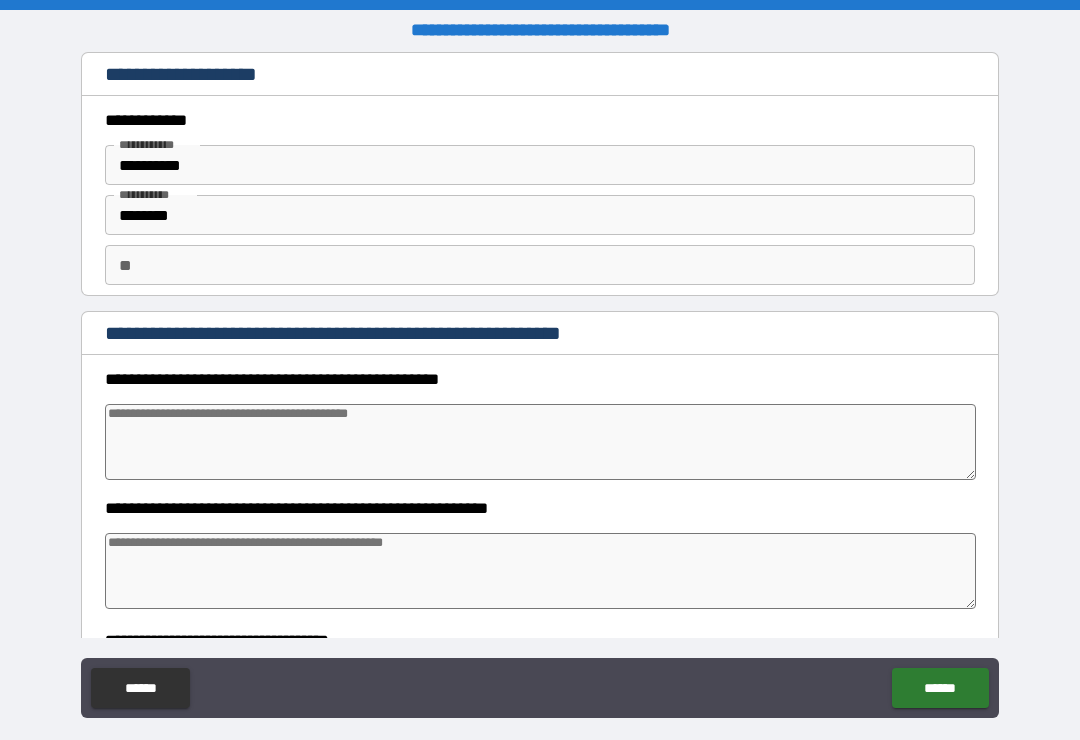 type on "*" 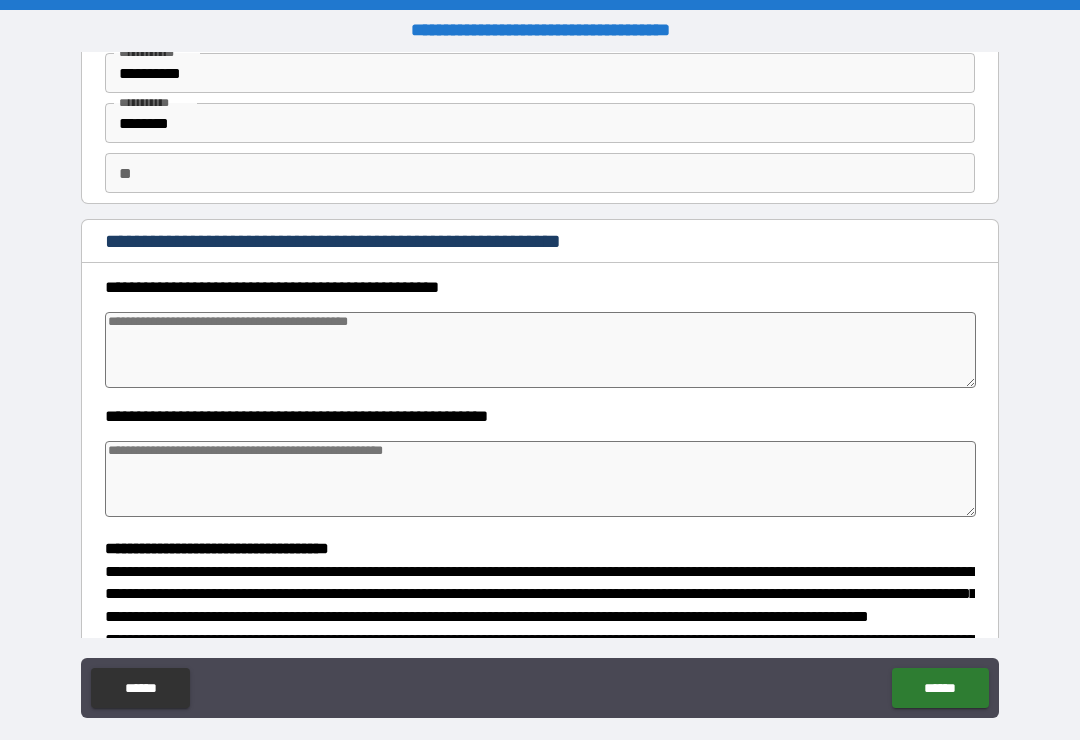scroll, scrollTop: 116, scrollLeft: 0, axis: vertical 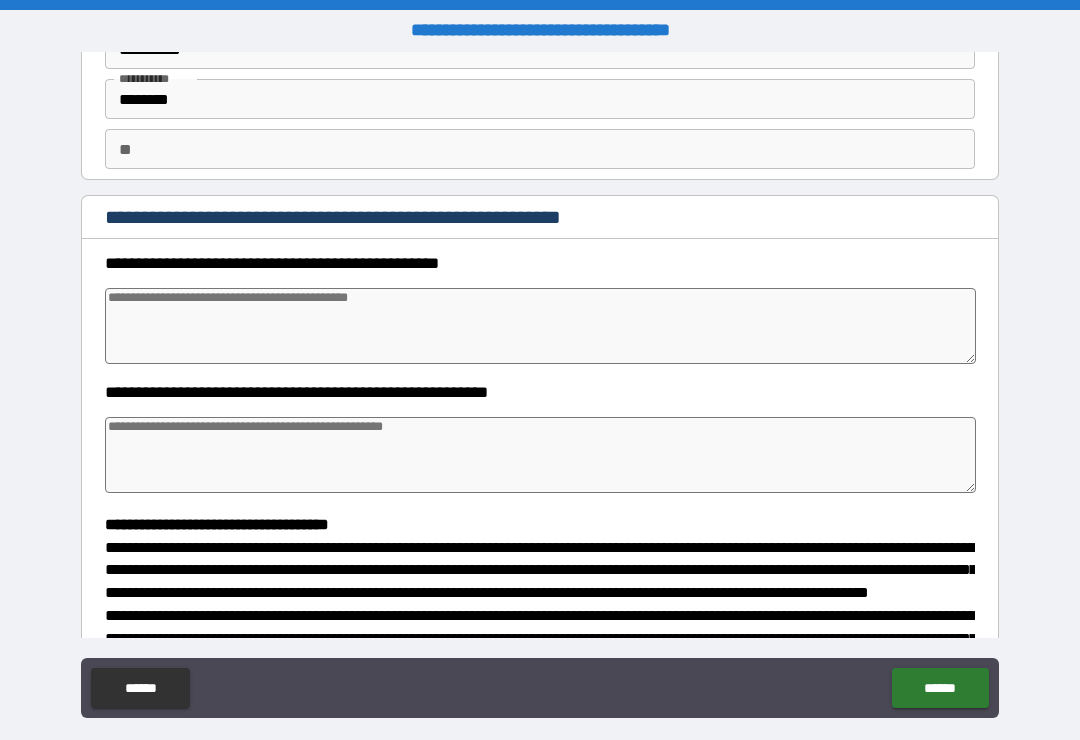 click at bounding box center (540, 326) 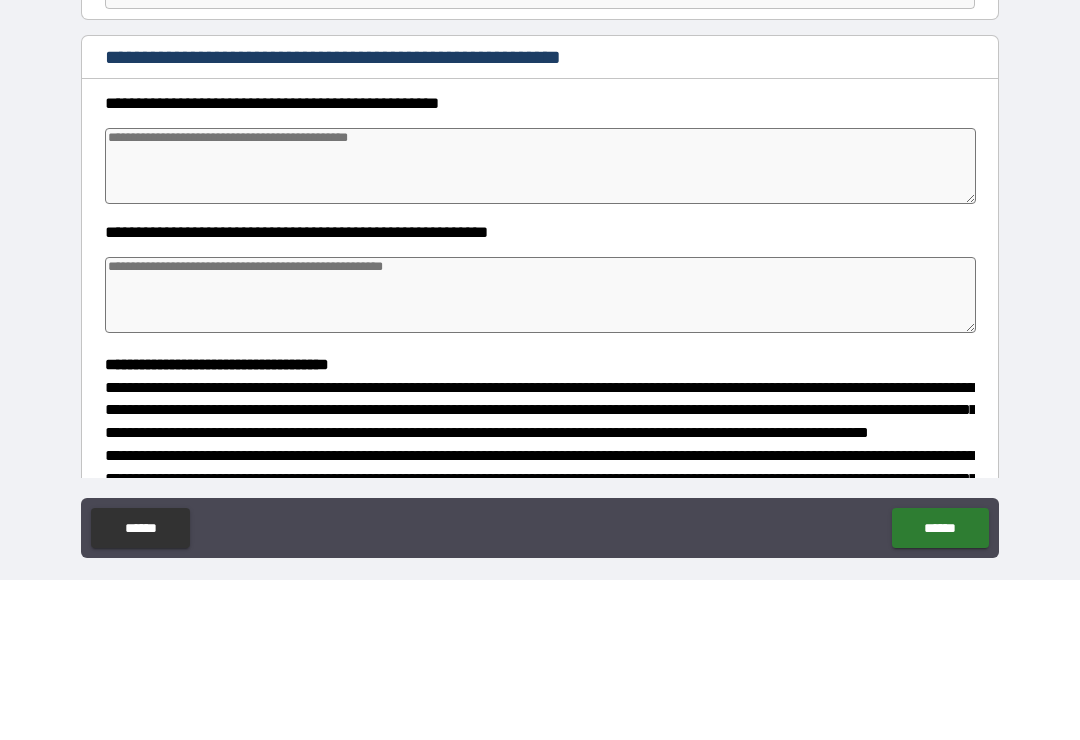 type on "*" 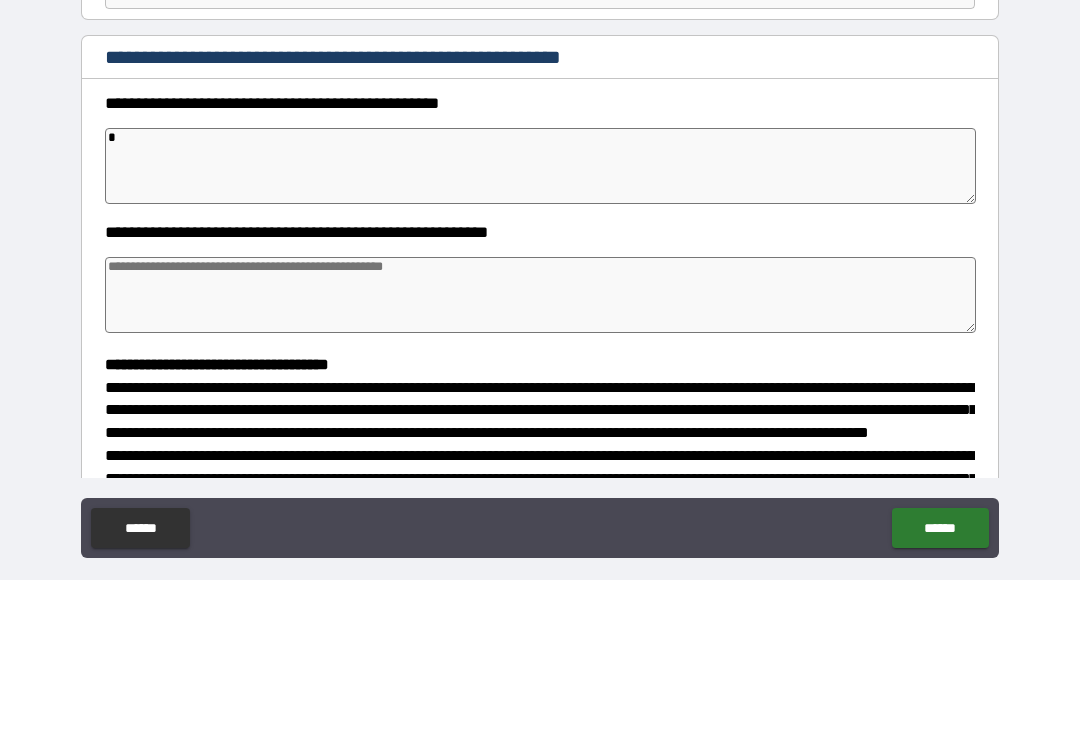 type on "**" 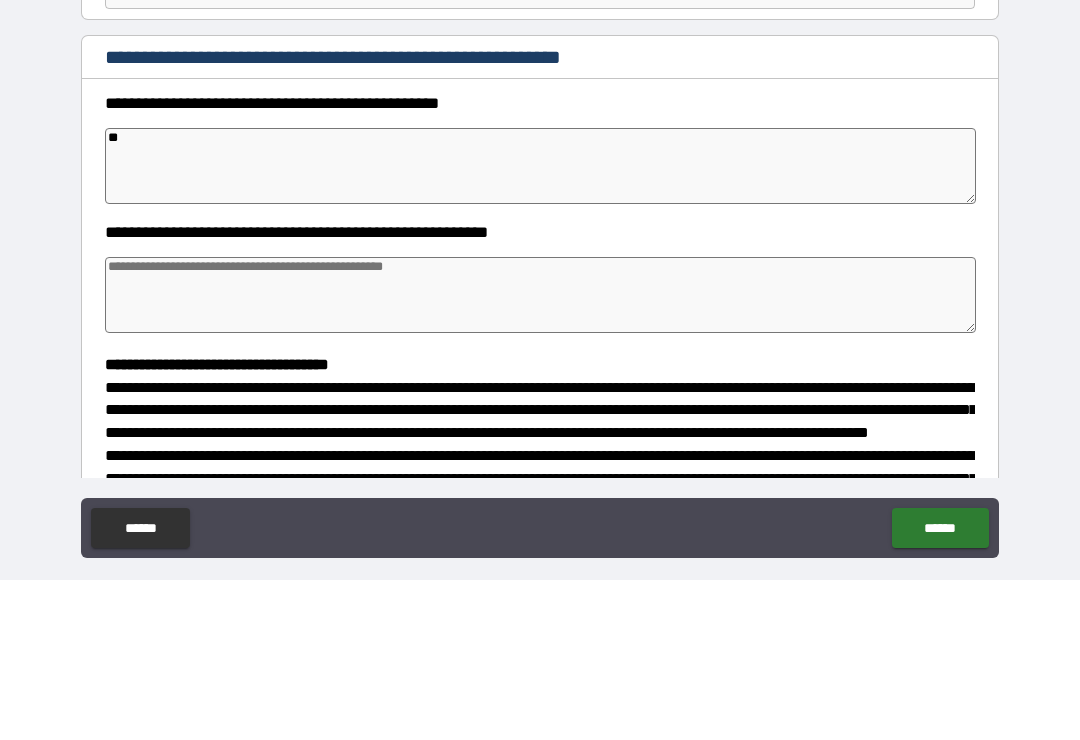type on "*" 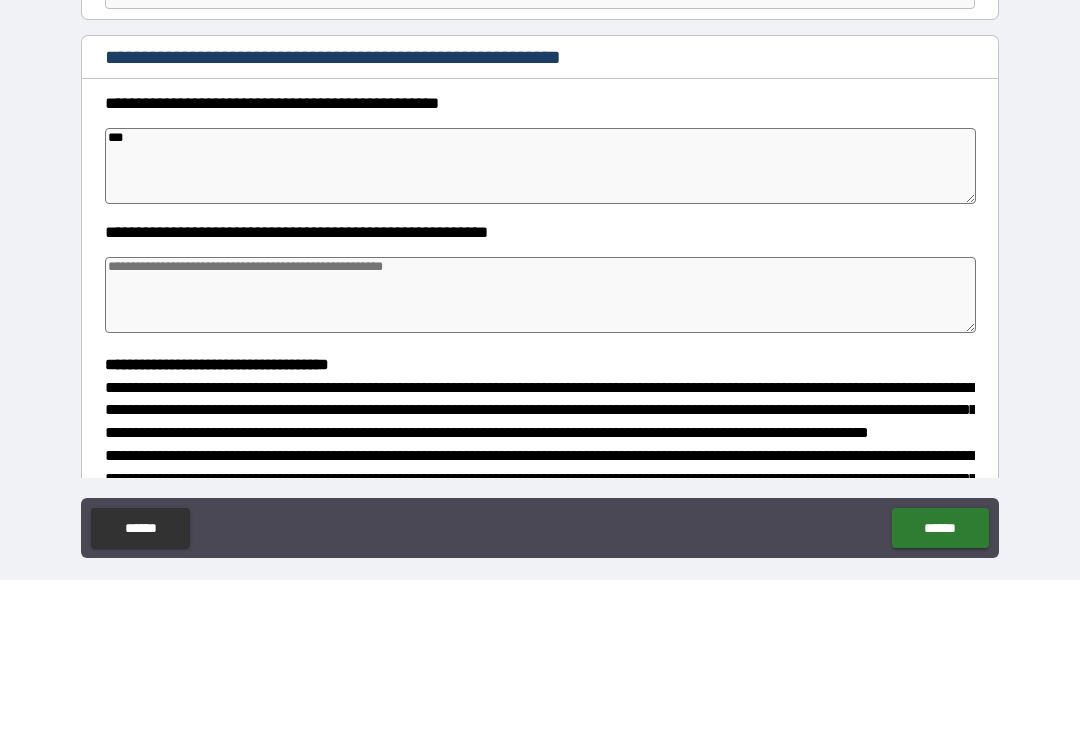 type on "*" 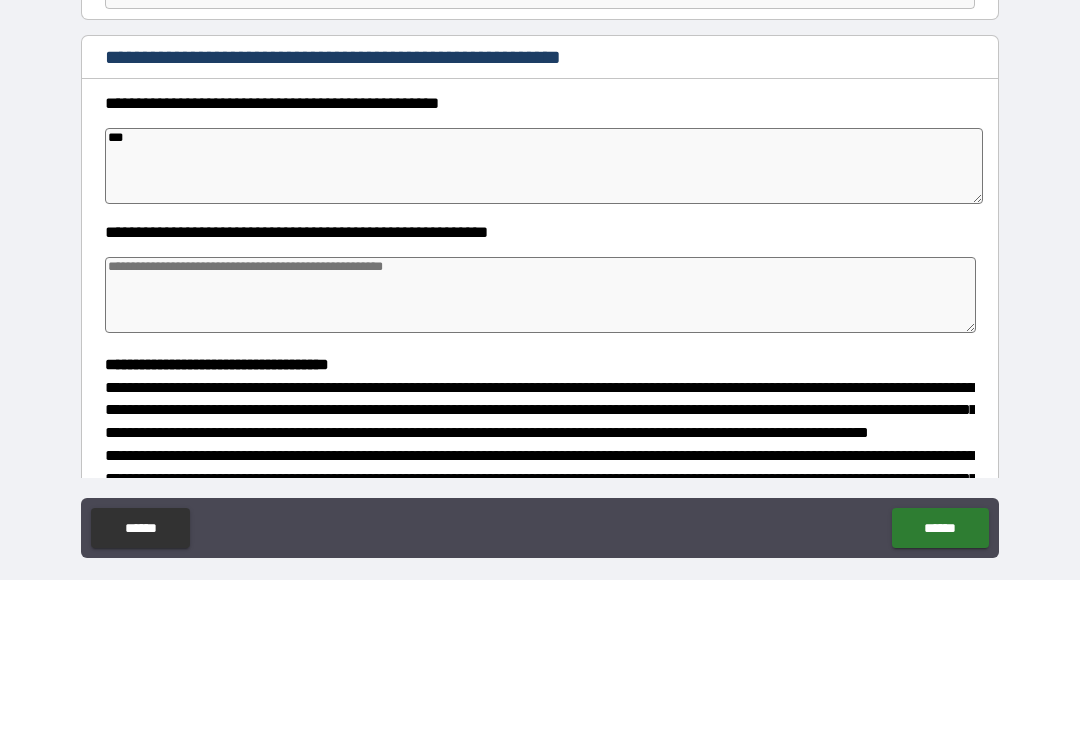 type on "*" 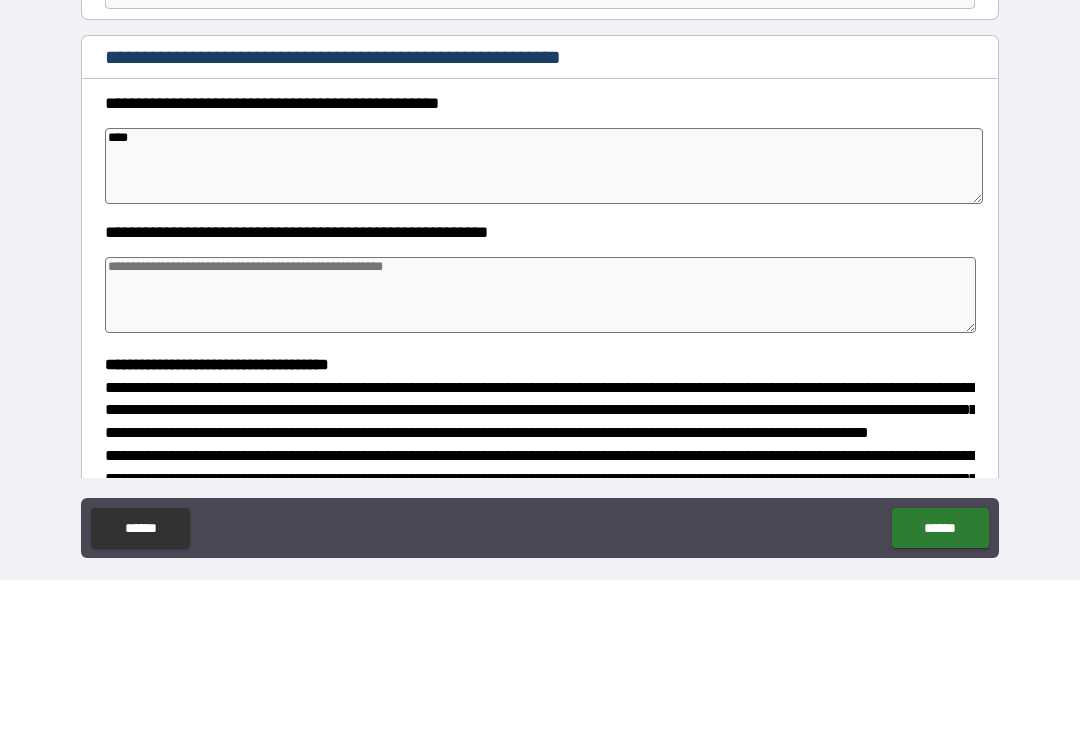 type on "*" 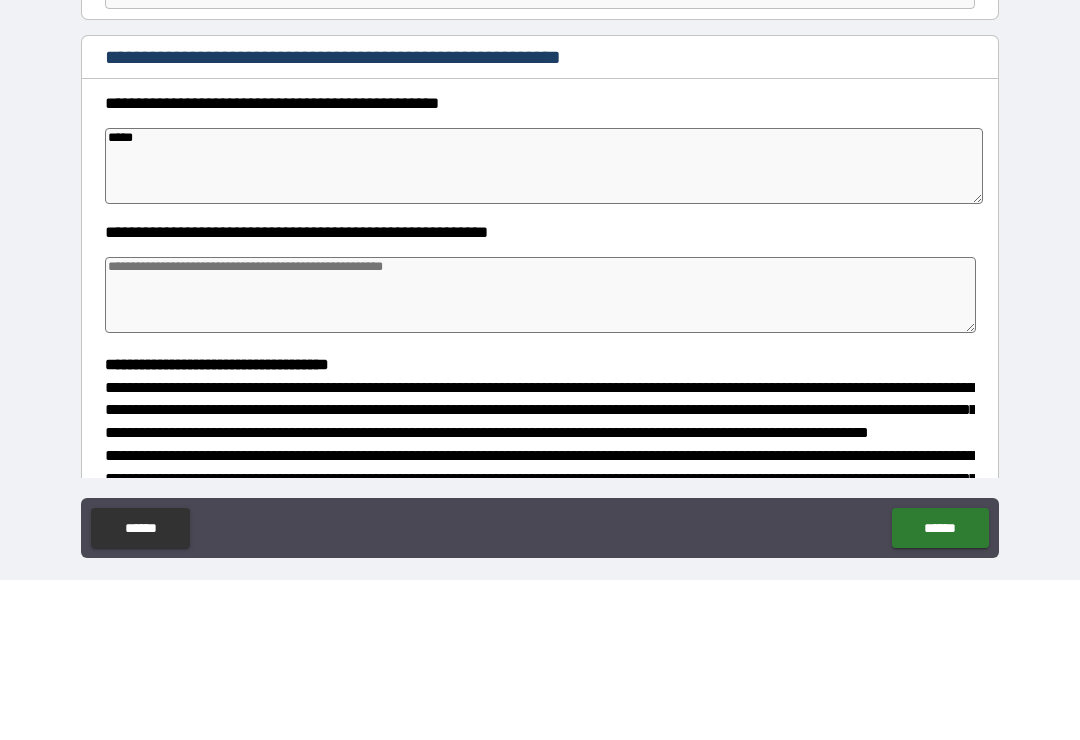 type on "*" 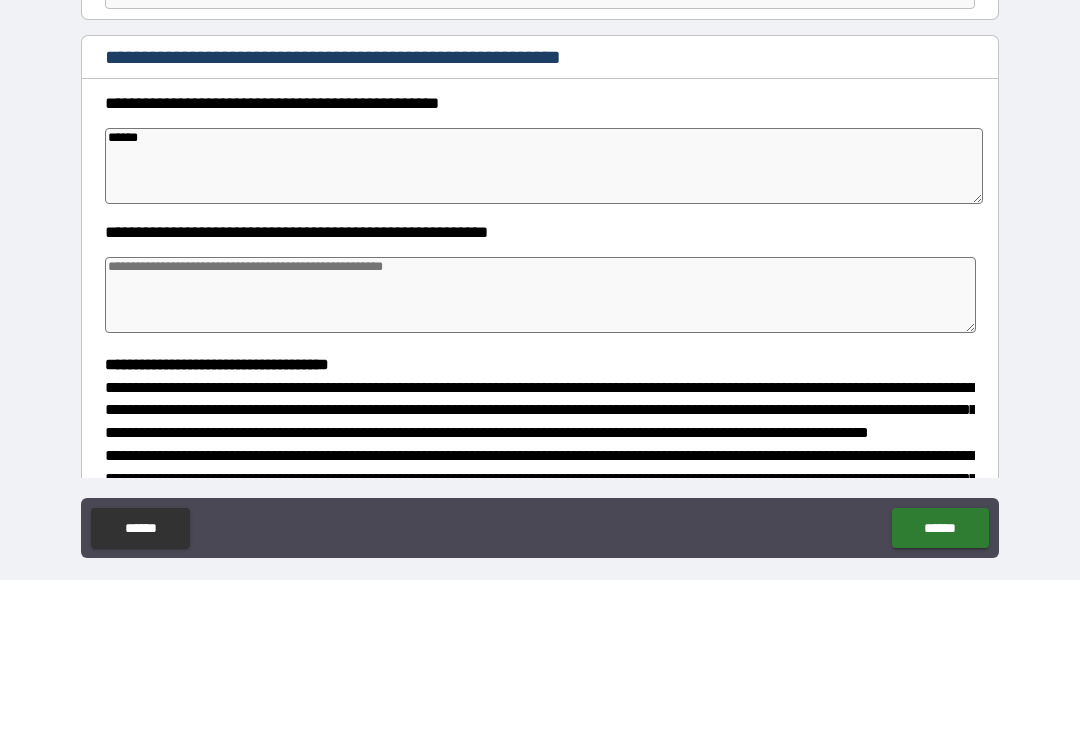 type on "*" 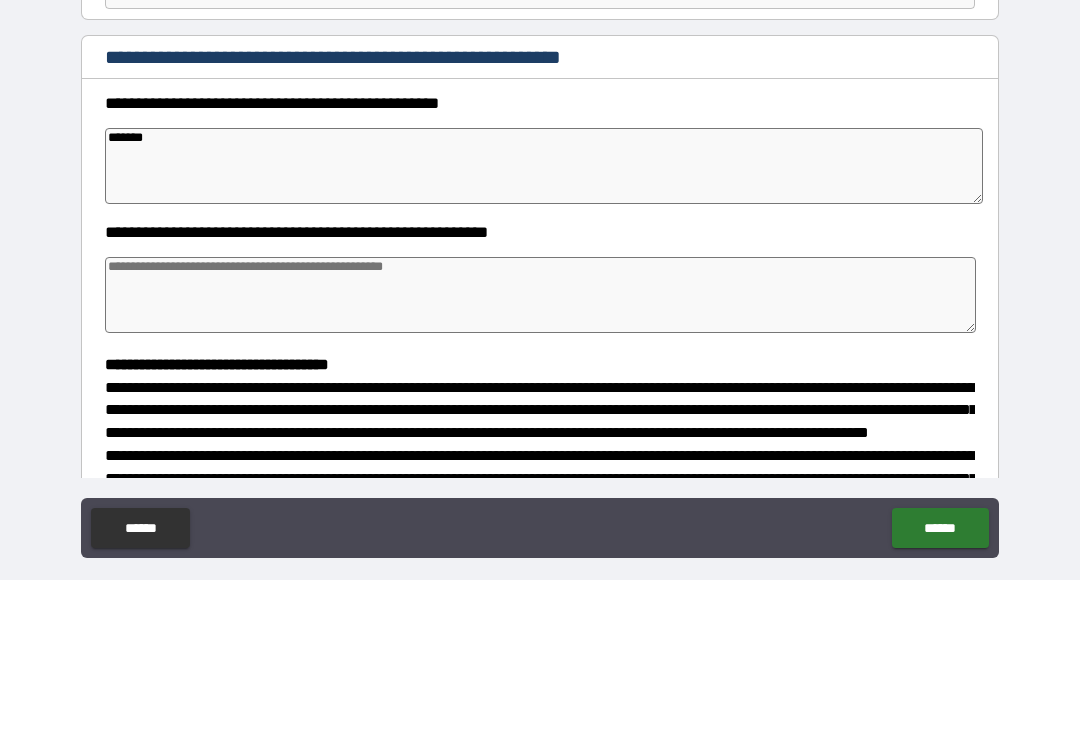type on "*" 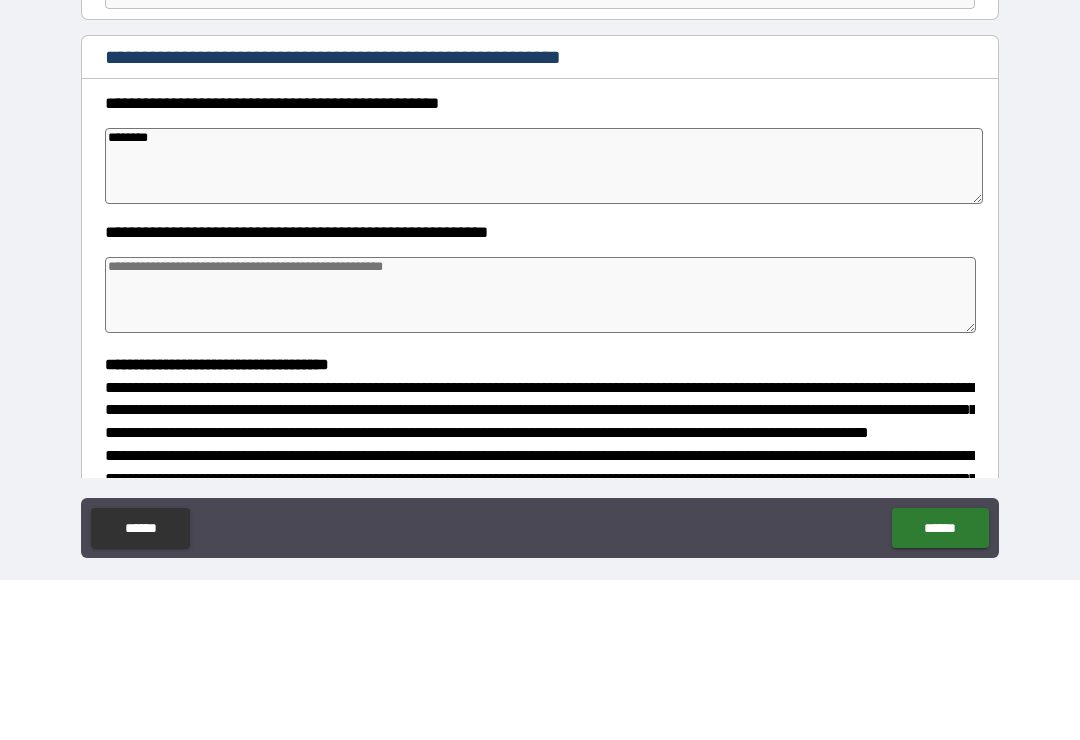 type on "********" 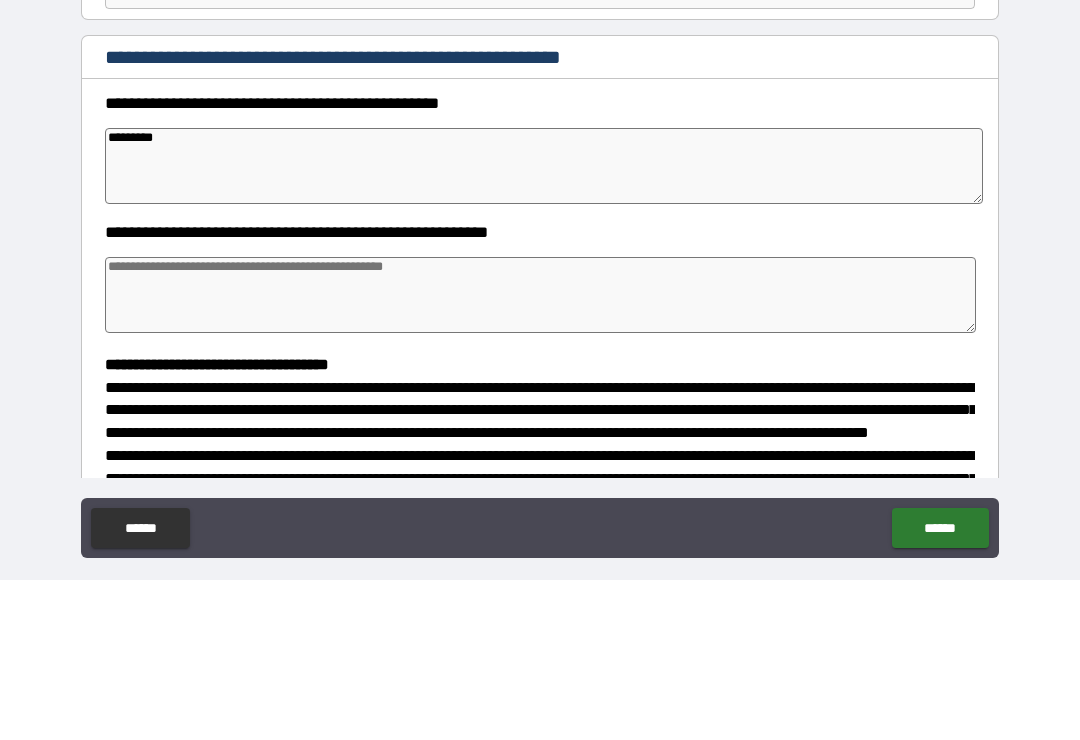 type on "**********" 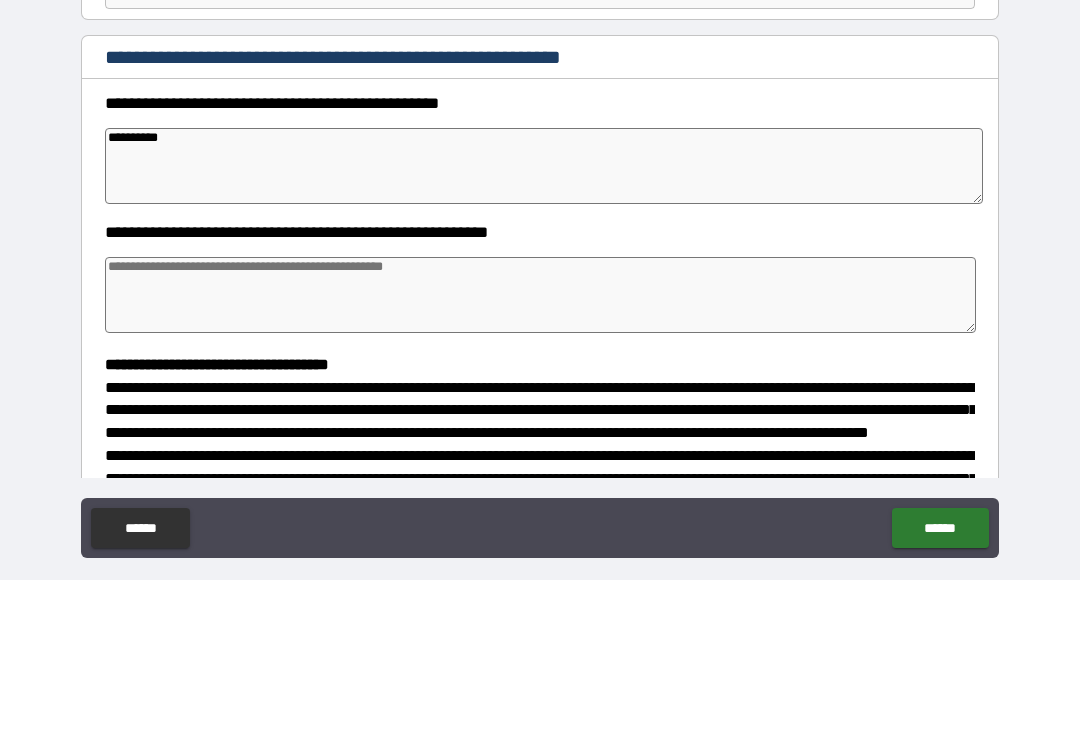 type on "**********" 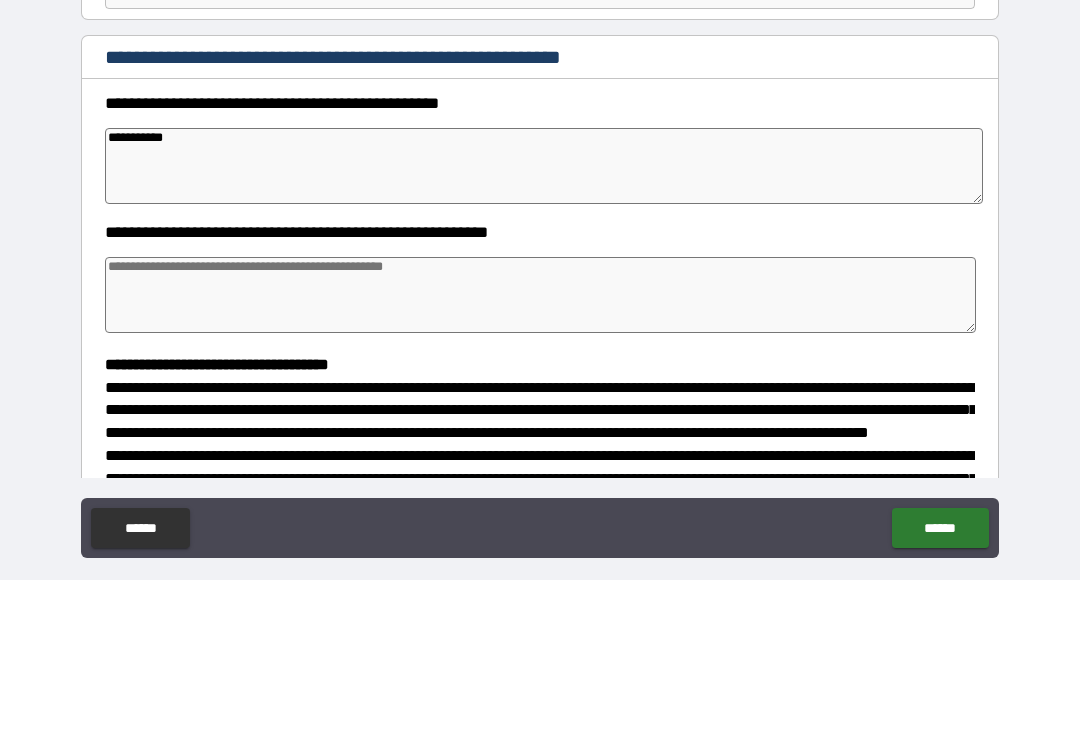 type on "*" 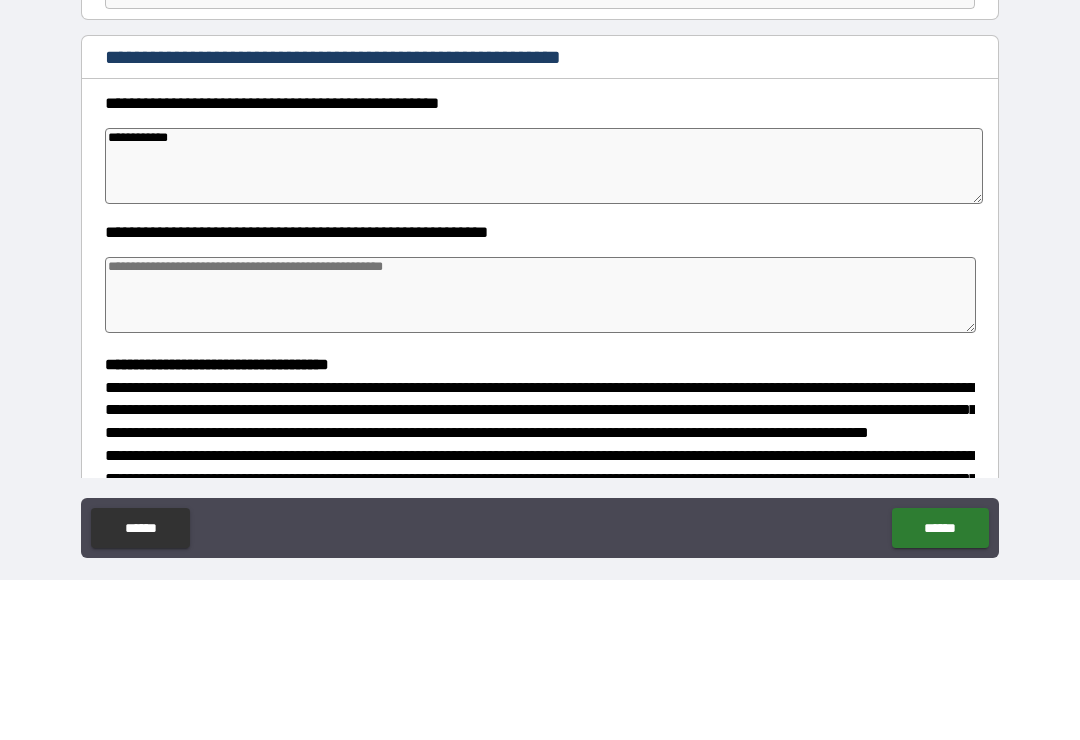 type on "*" 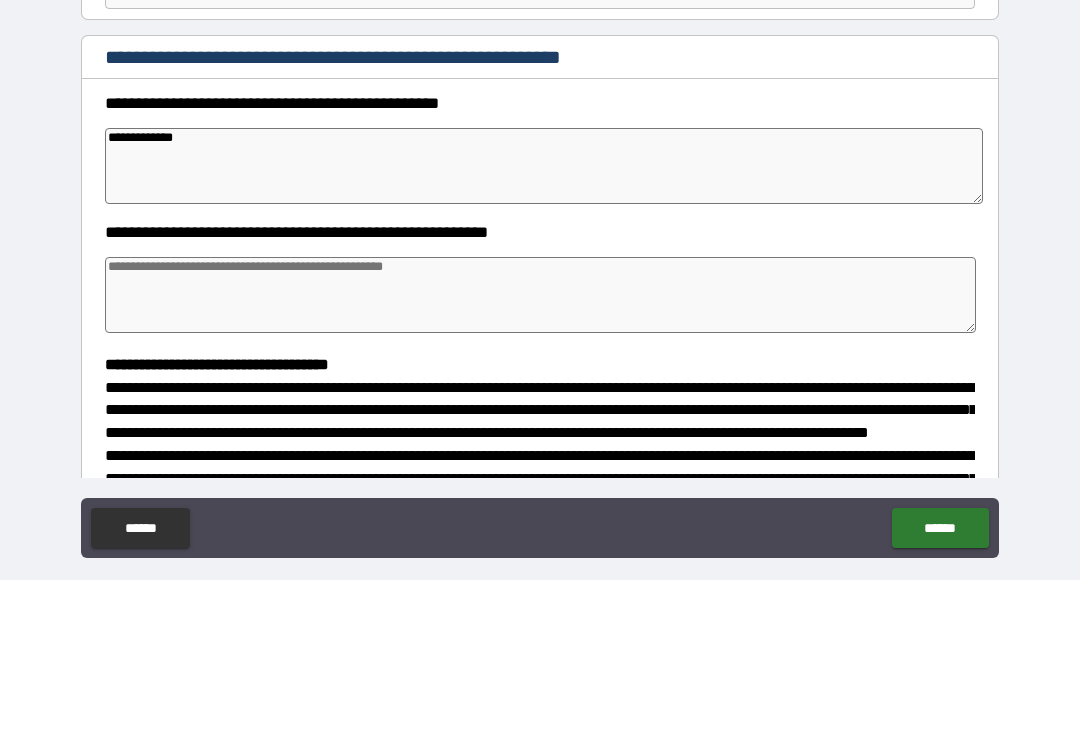 type on "*" 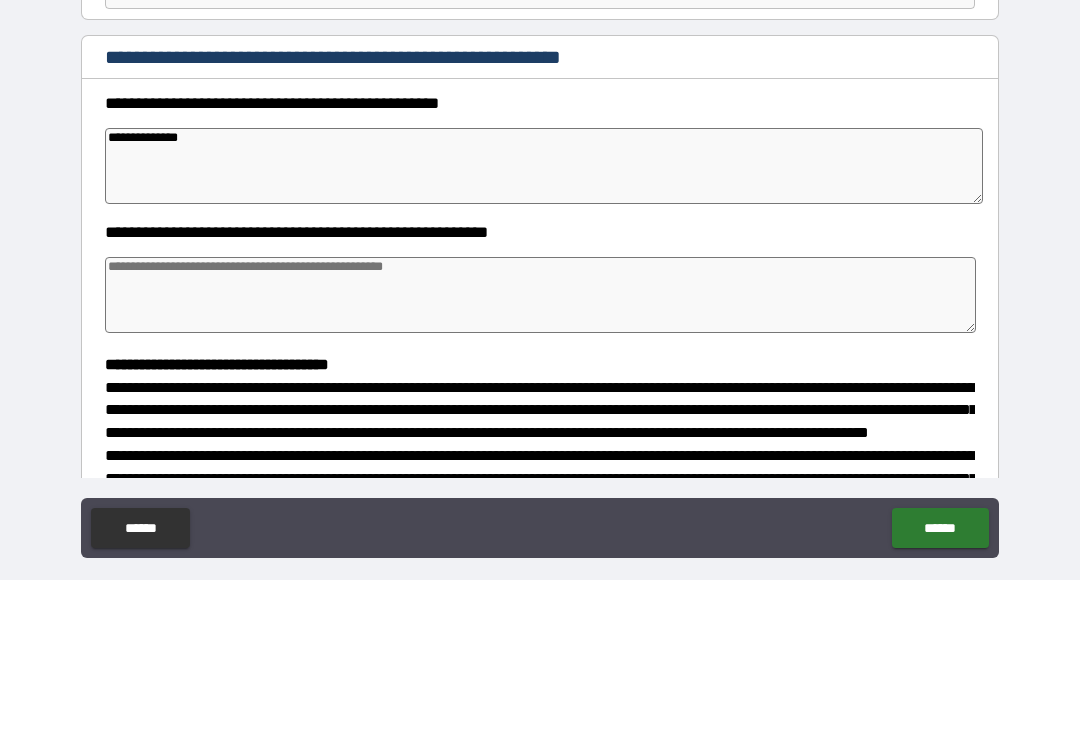 type on "**********" 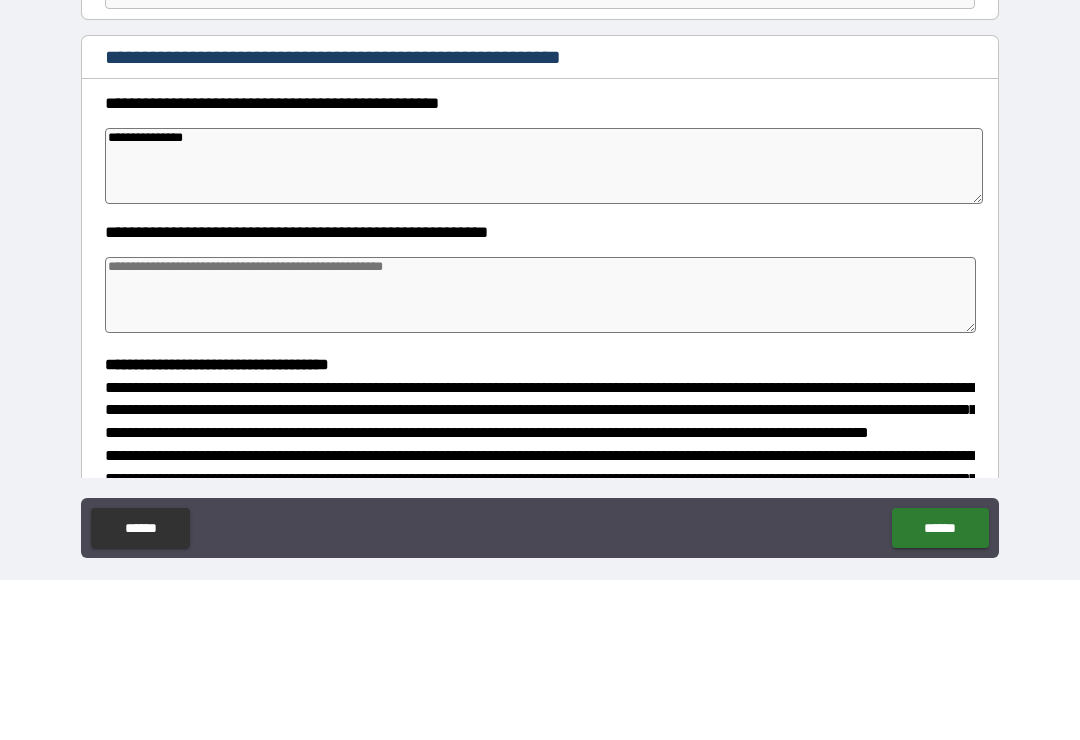 type on "*" 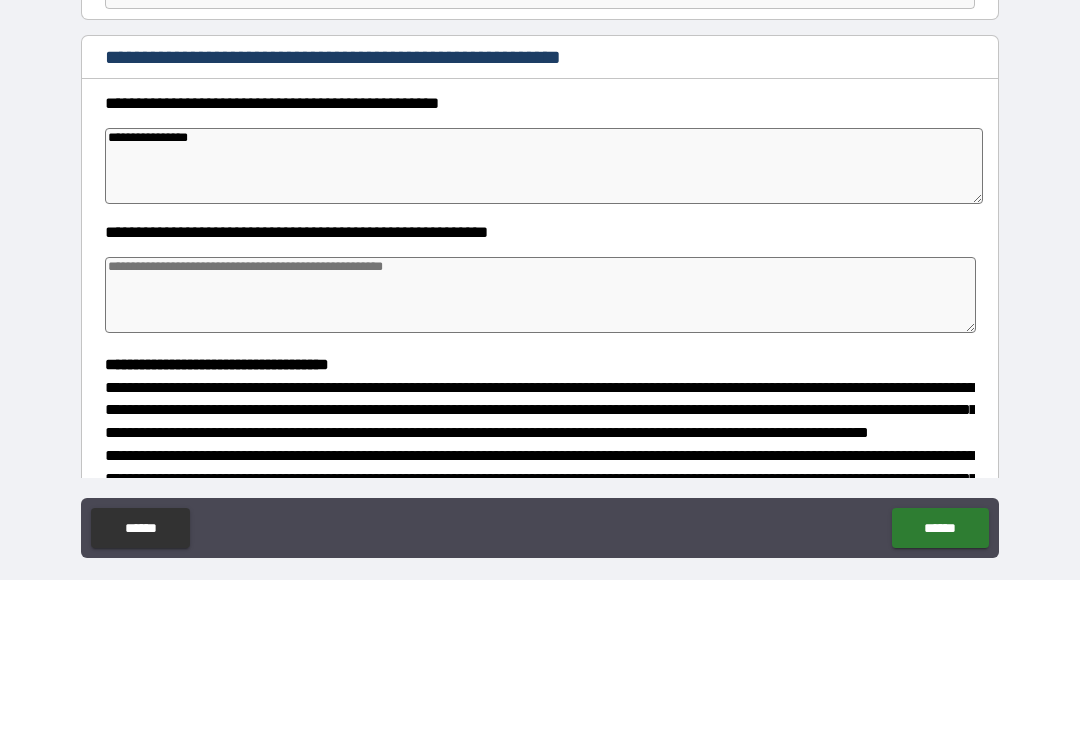 type on "**********" 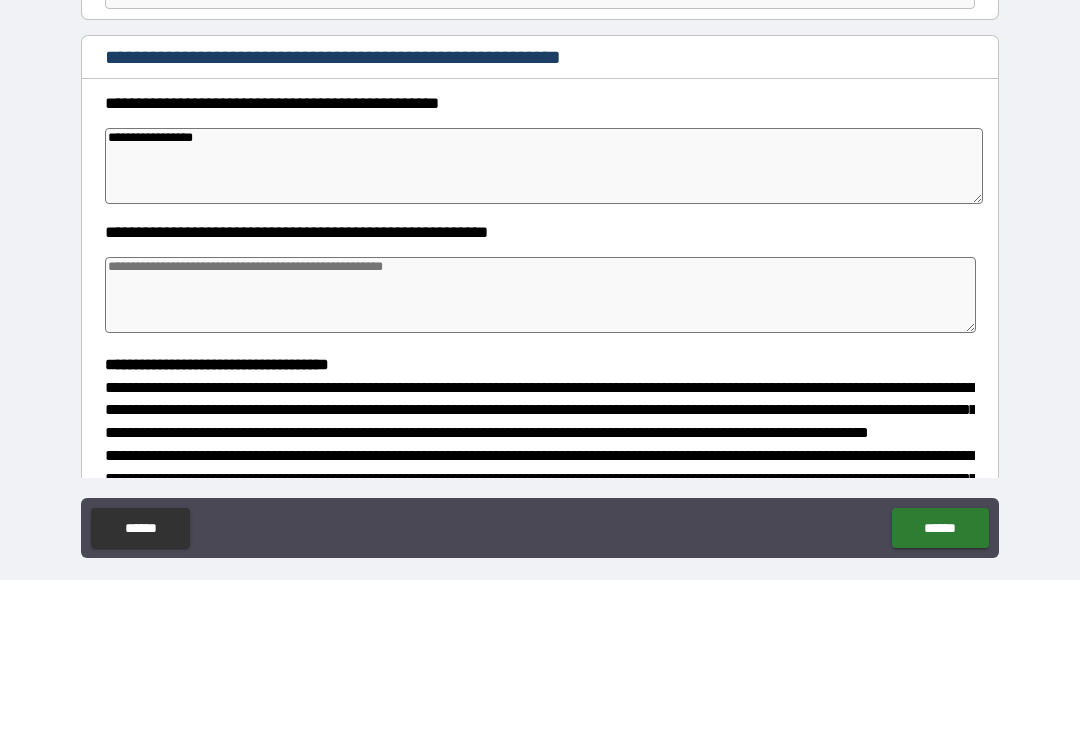 type on "*" 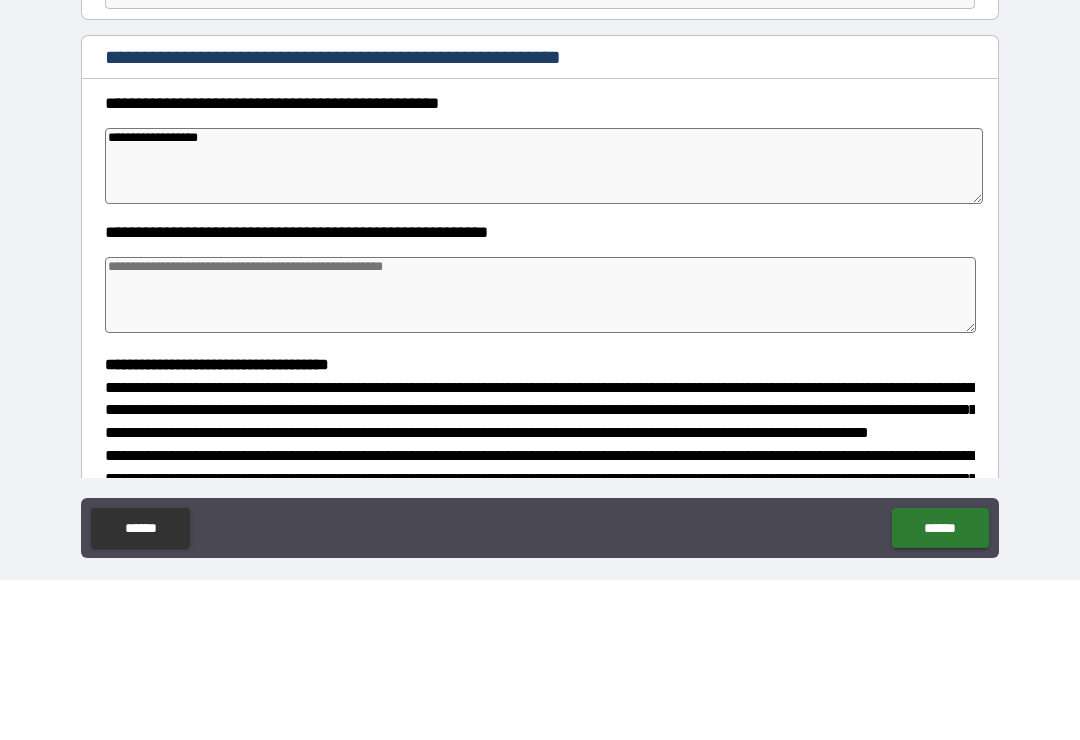 type on "*" 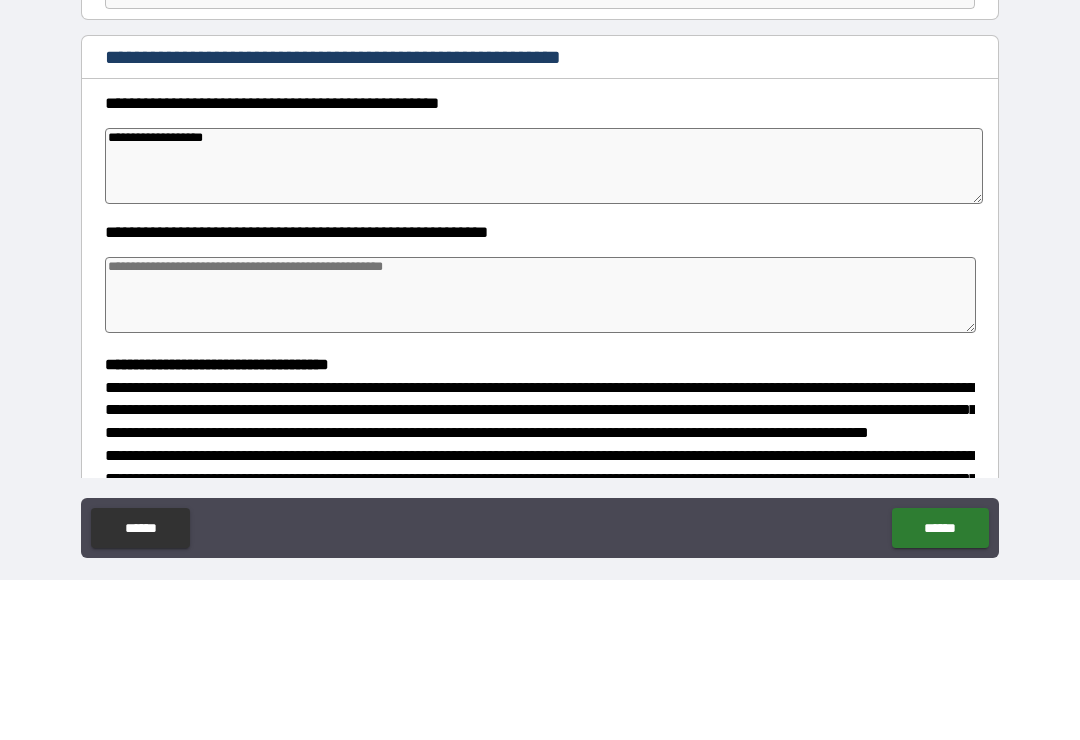 type on "*" 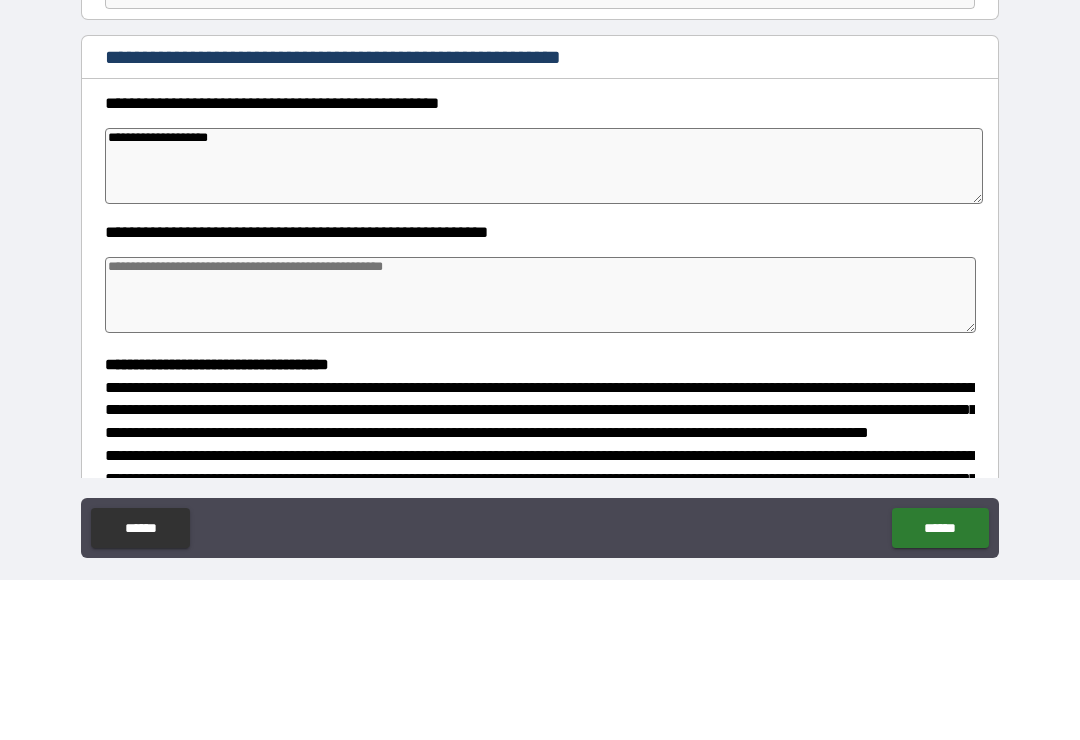 type on "**********" 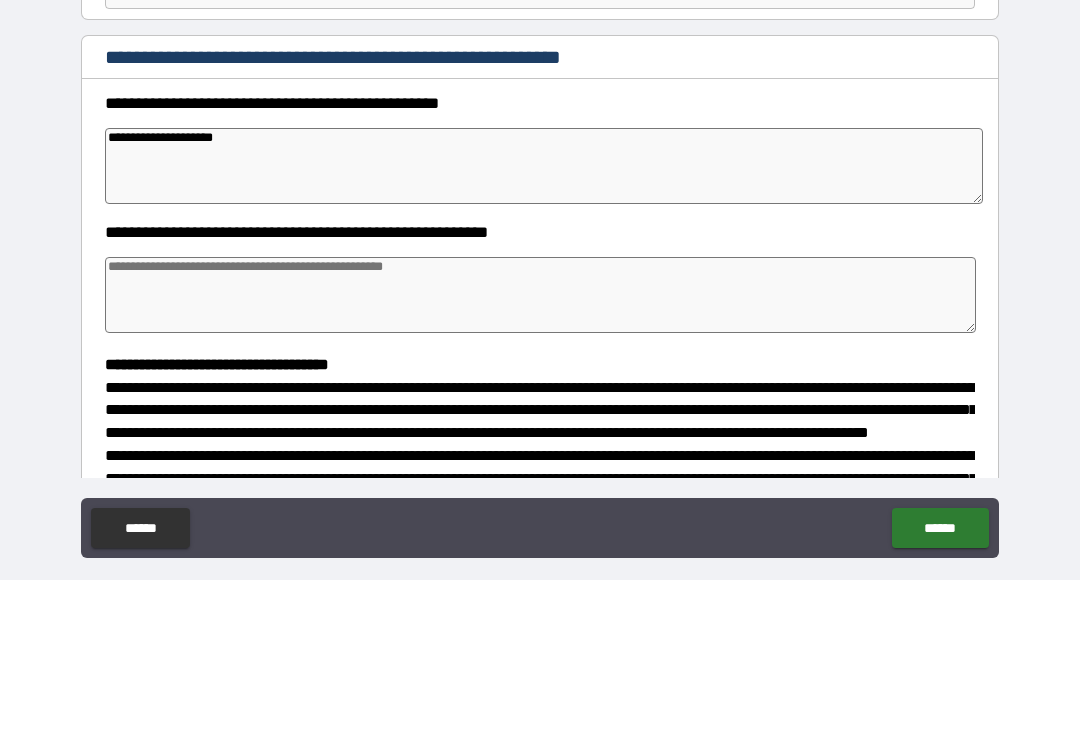 type on "*" 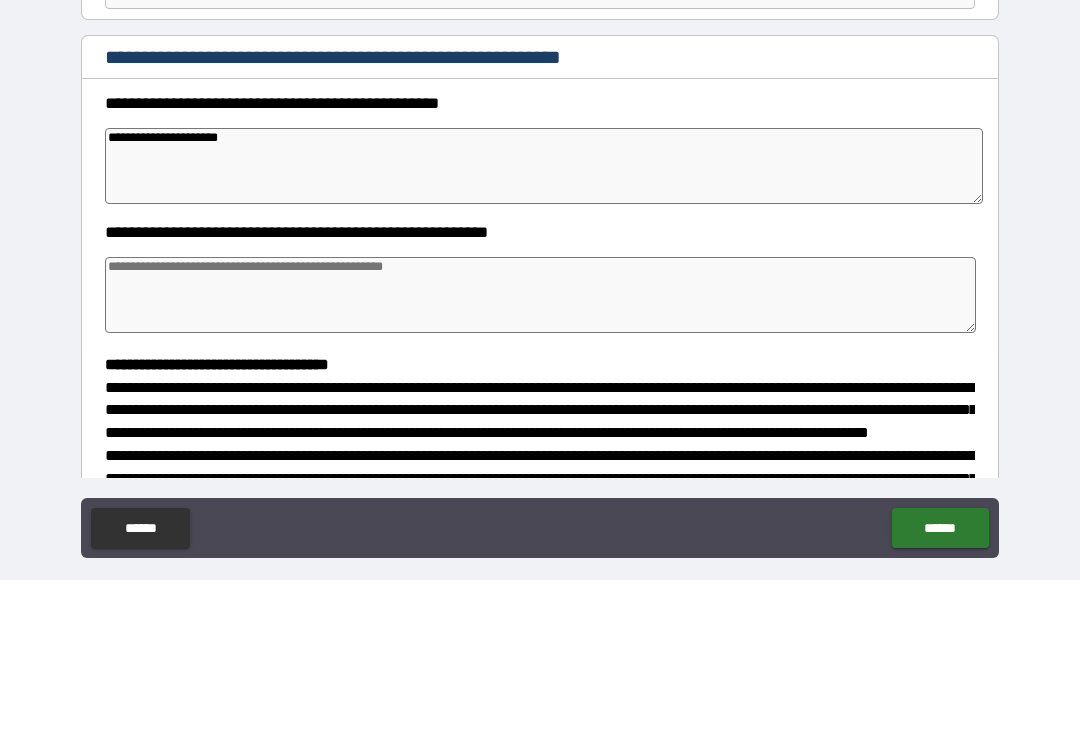 type on "*" 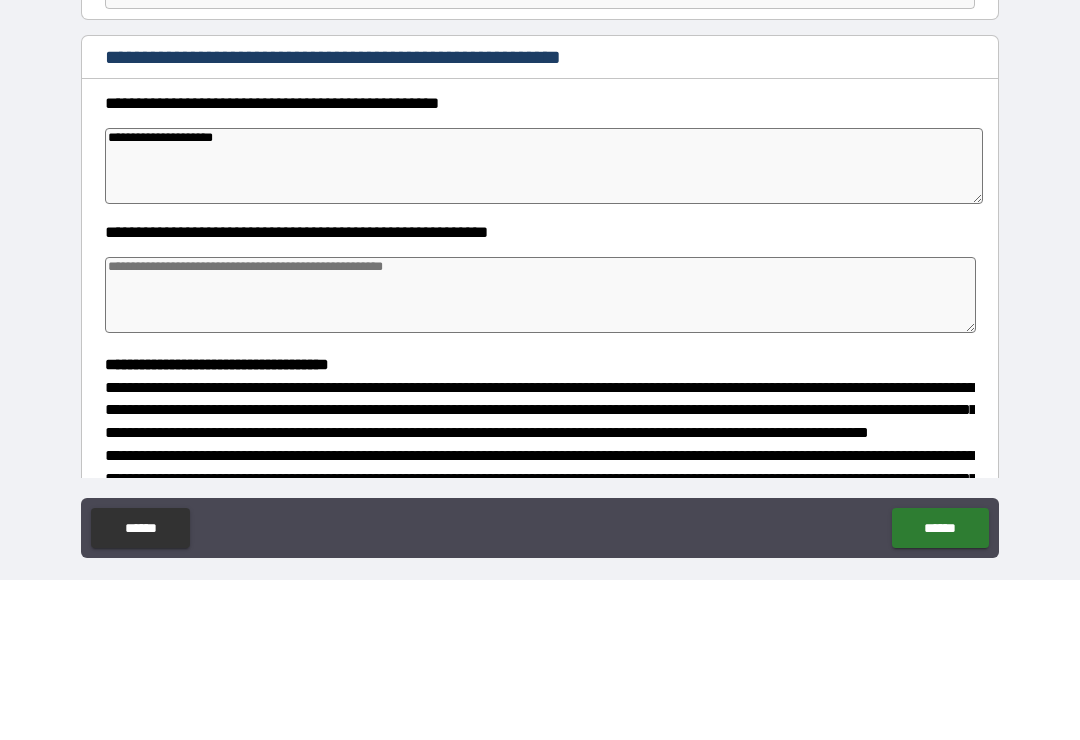 type on "*" 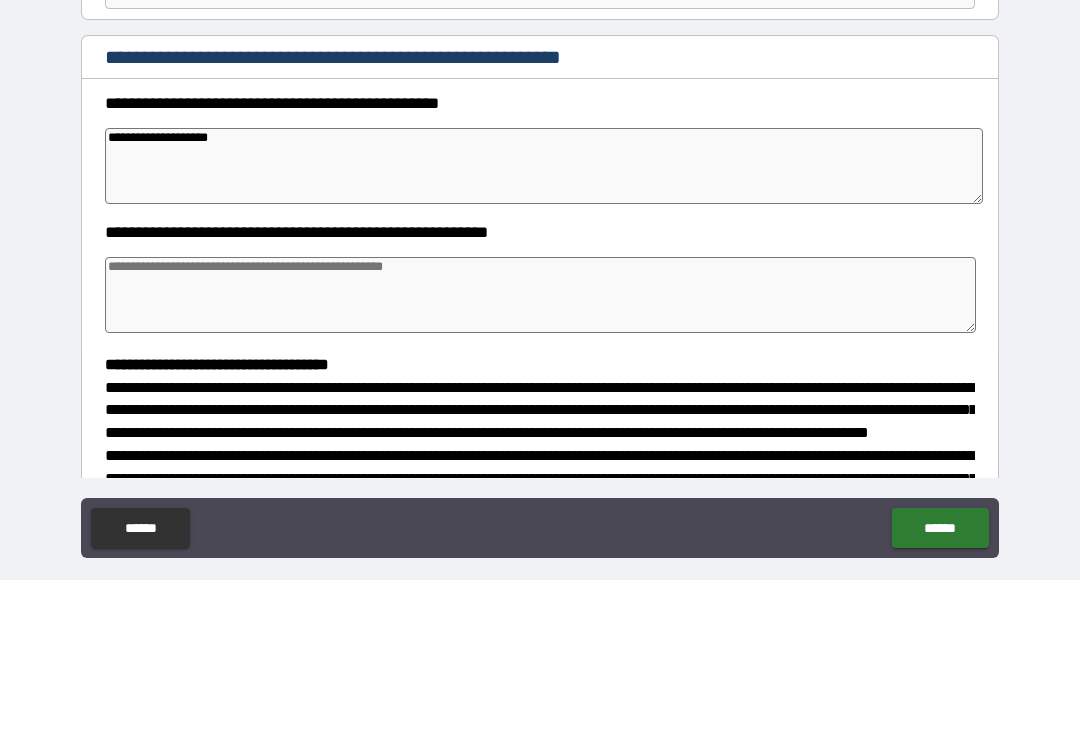 type on "*" 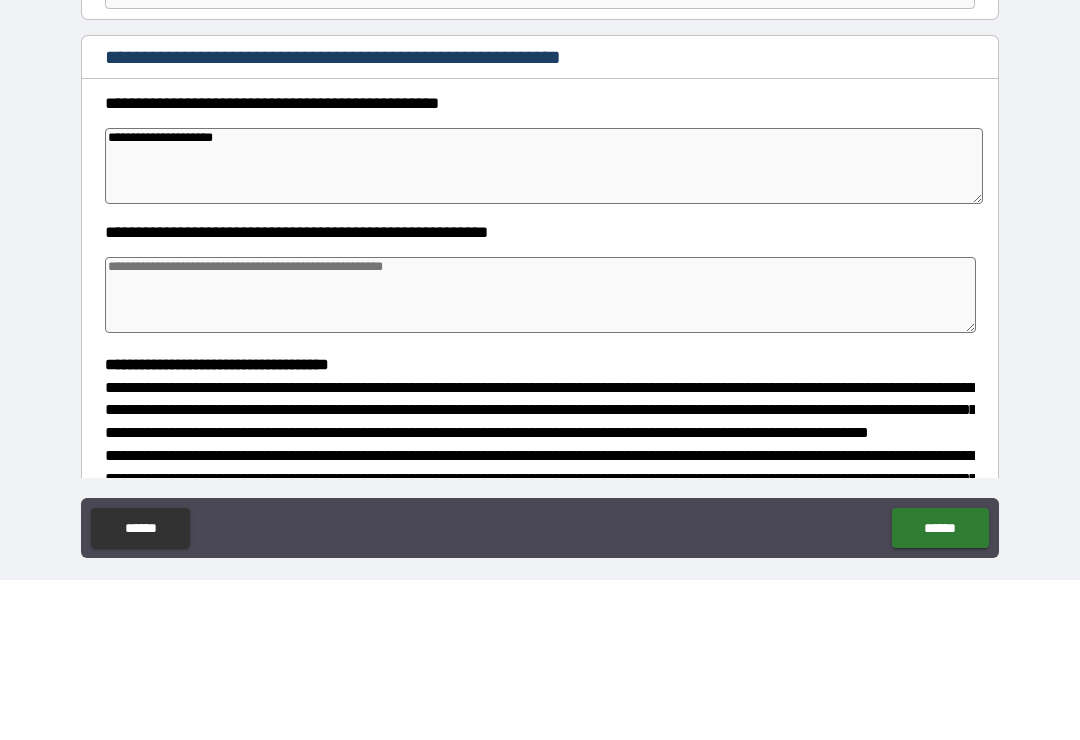 type on "*" 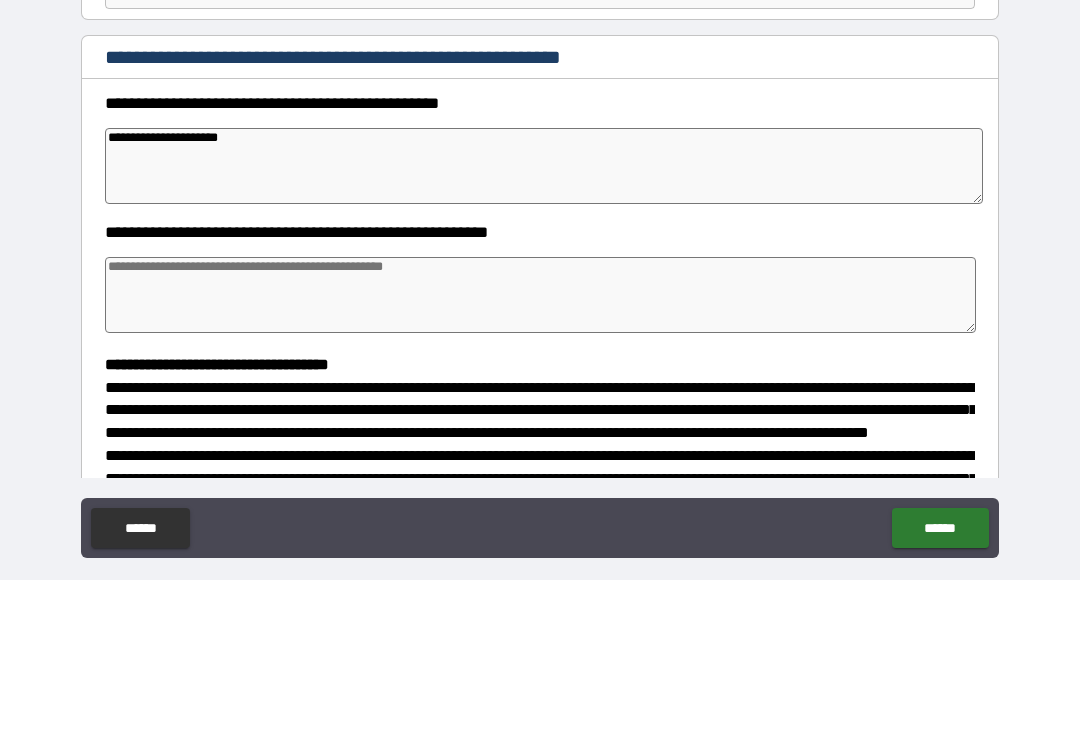 type on "*" 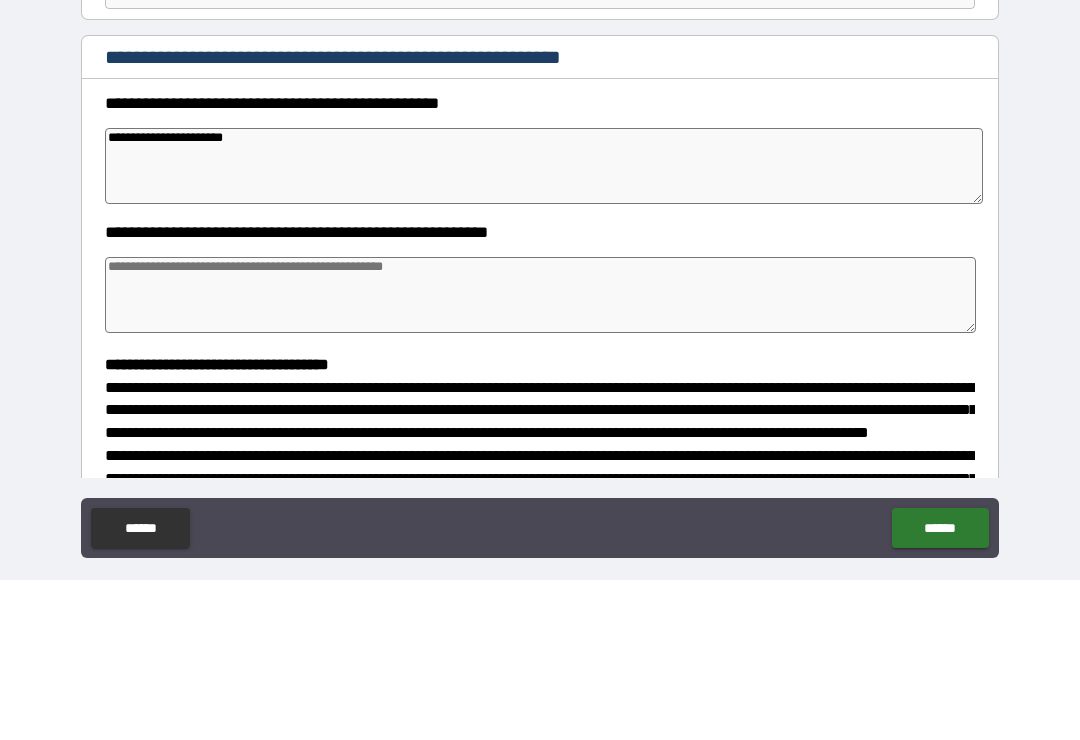 type on "*" 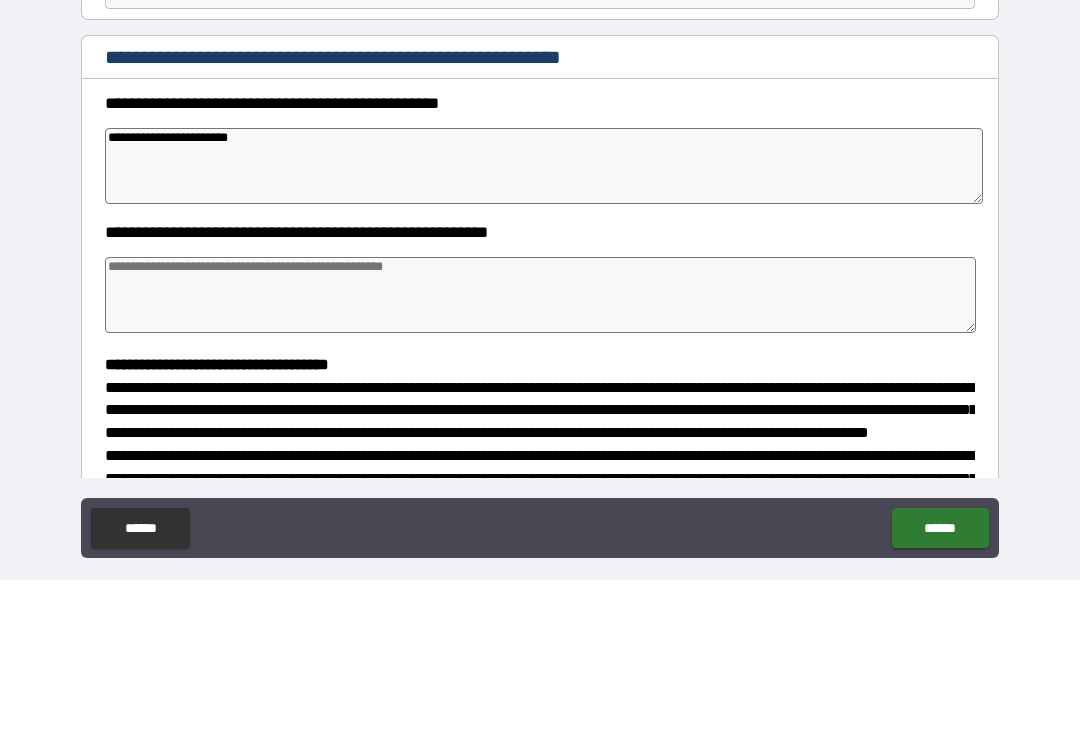type on "*" 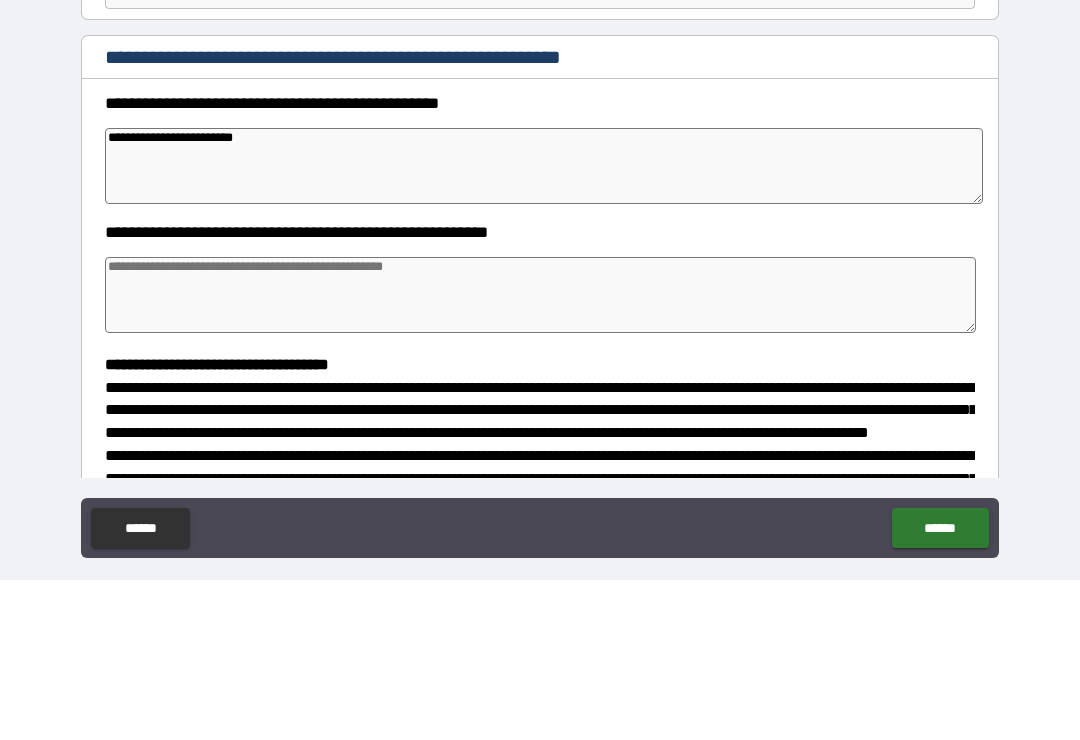 type on "*" 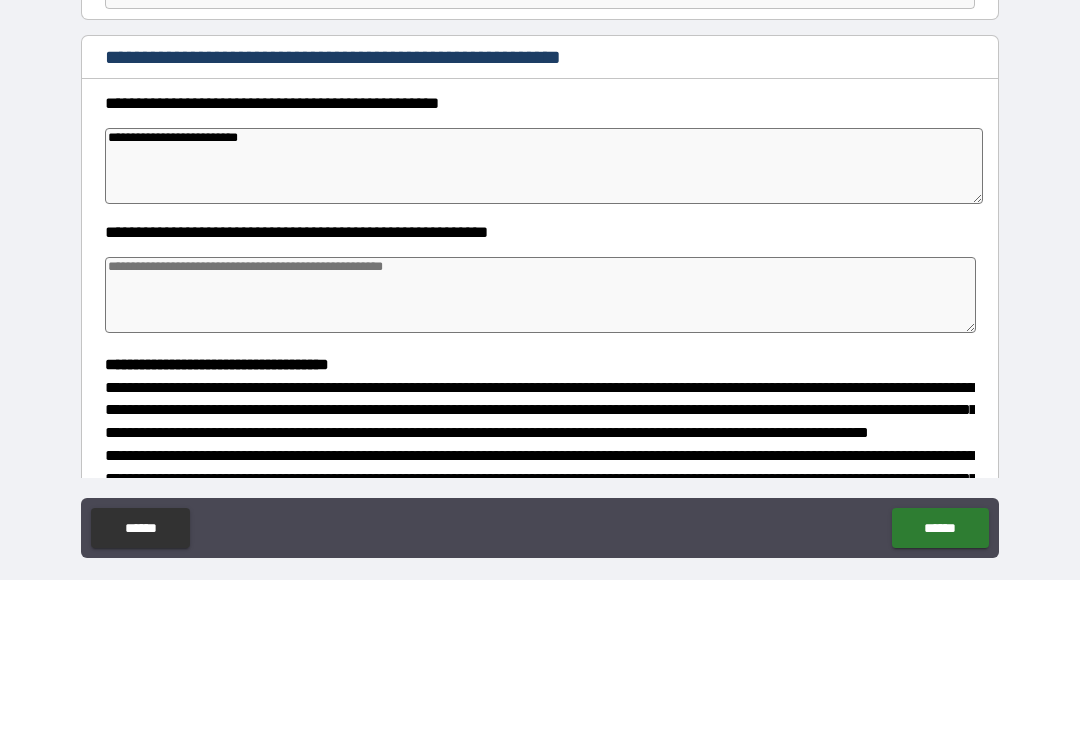 type on "*" 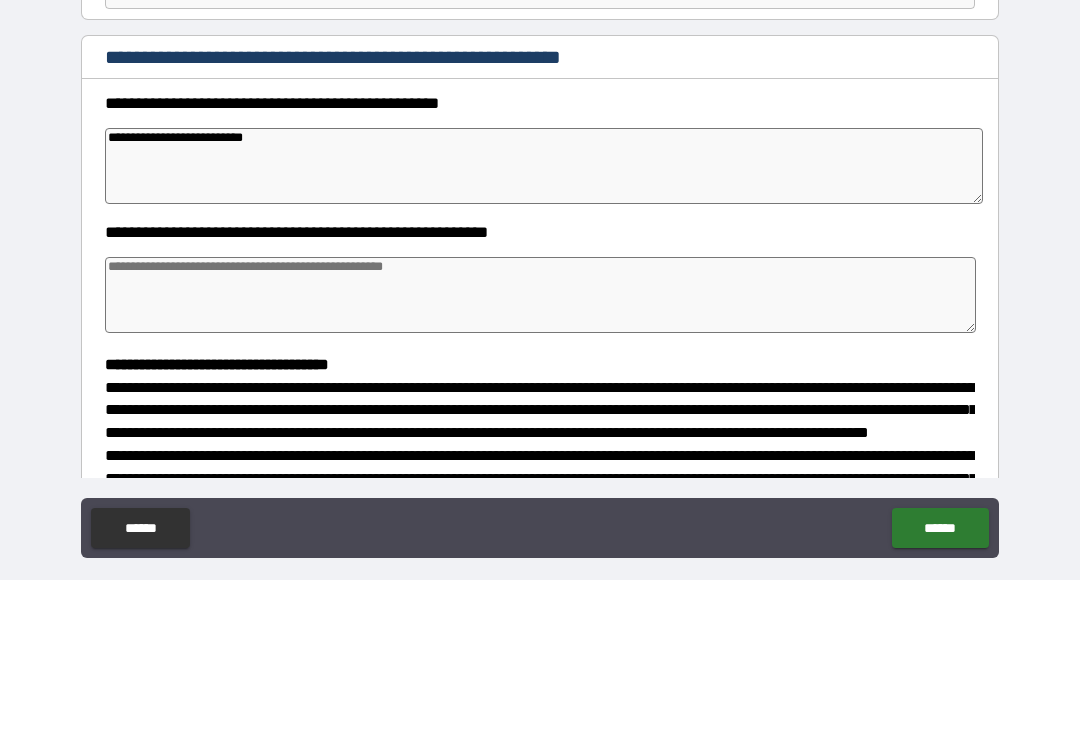type on "*" 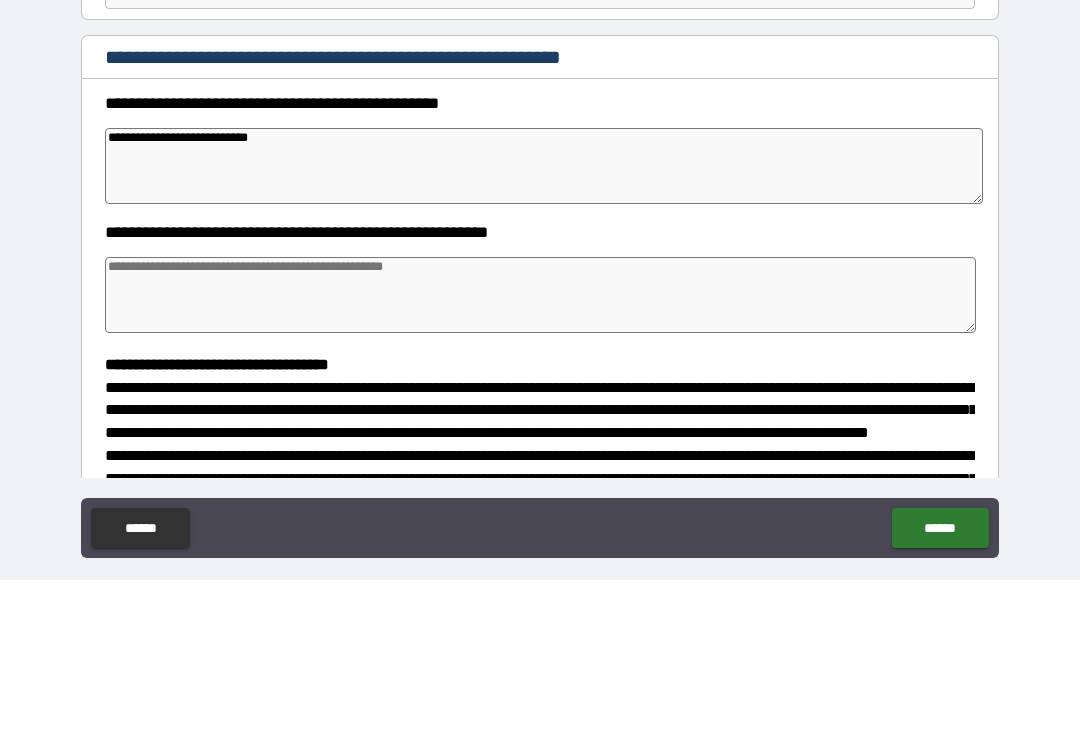 type on "*" 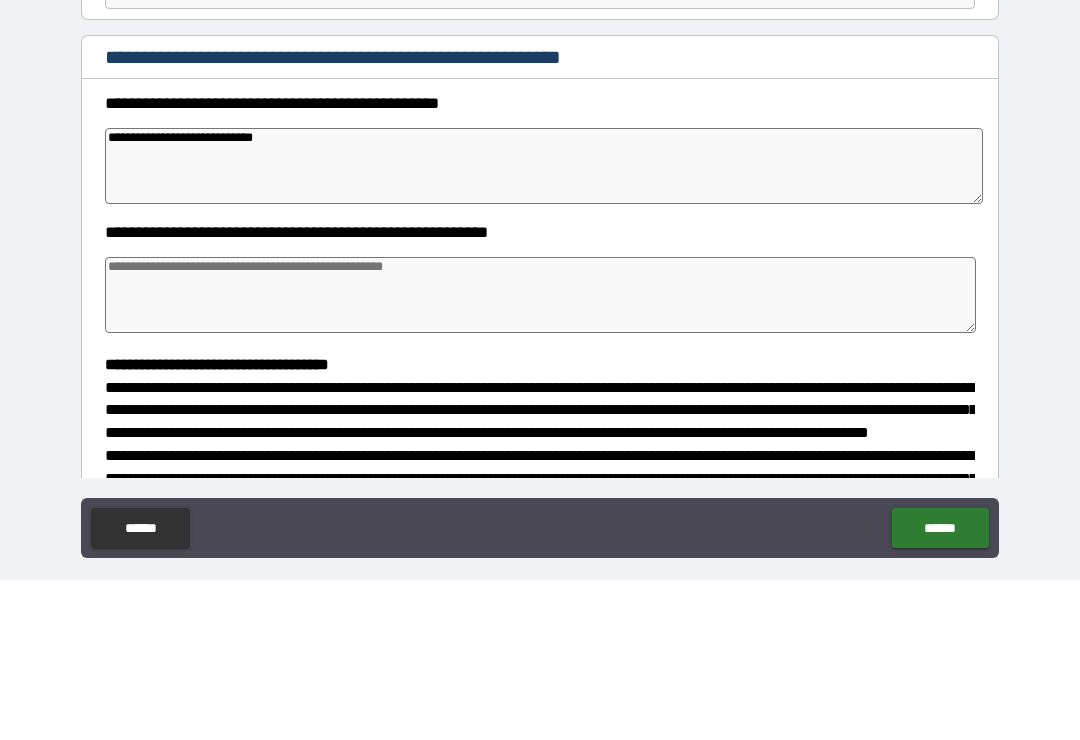 type on "*" 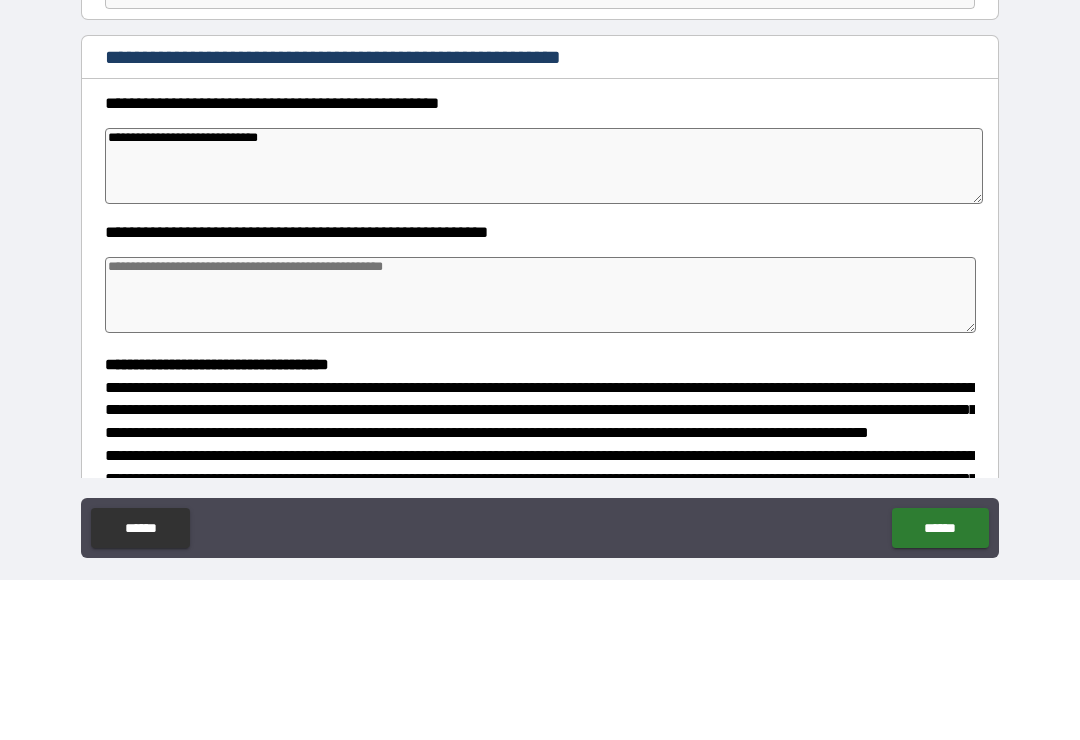 type on "*" 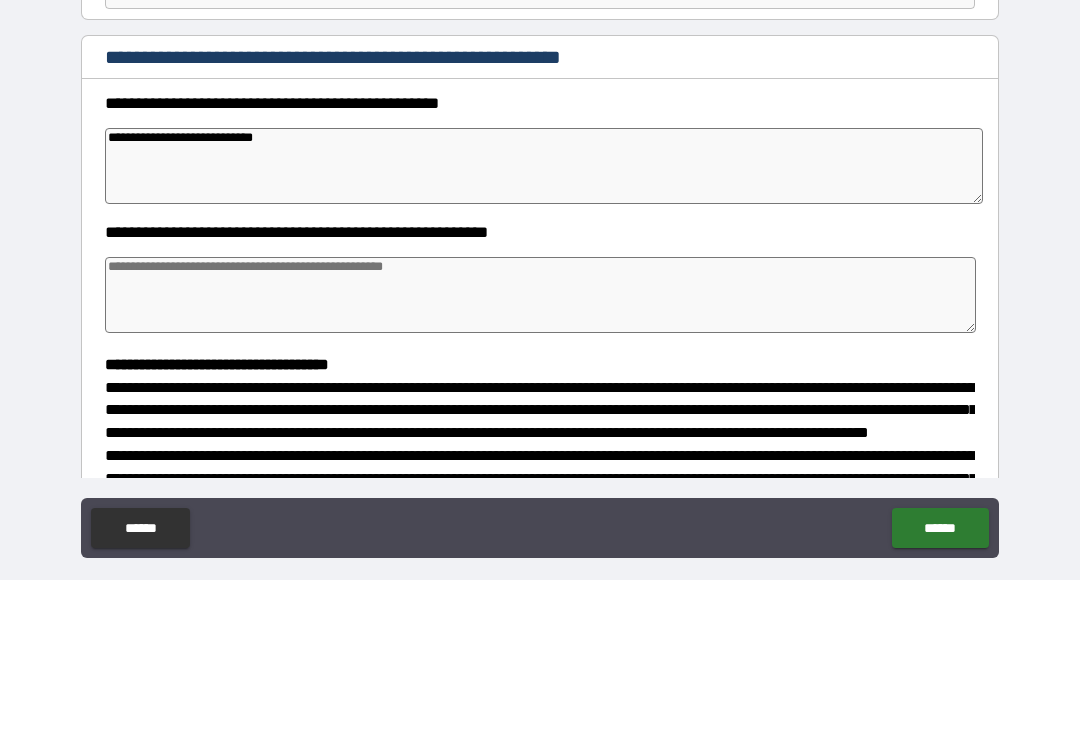 type on "*" 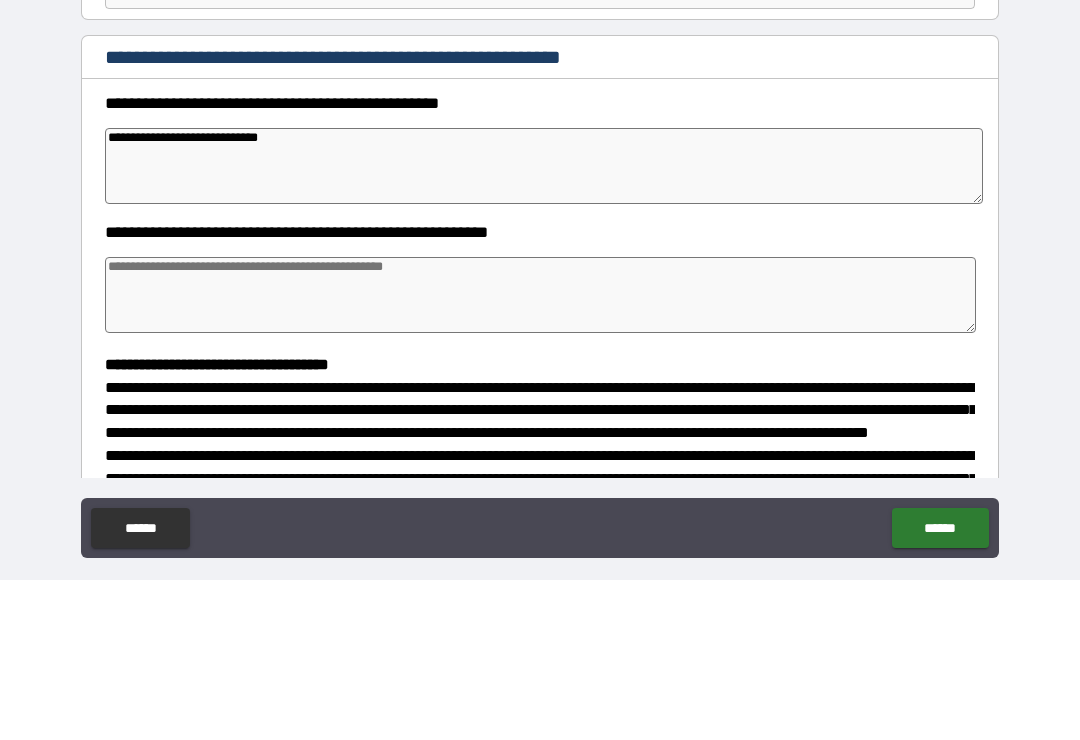 type on "*" 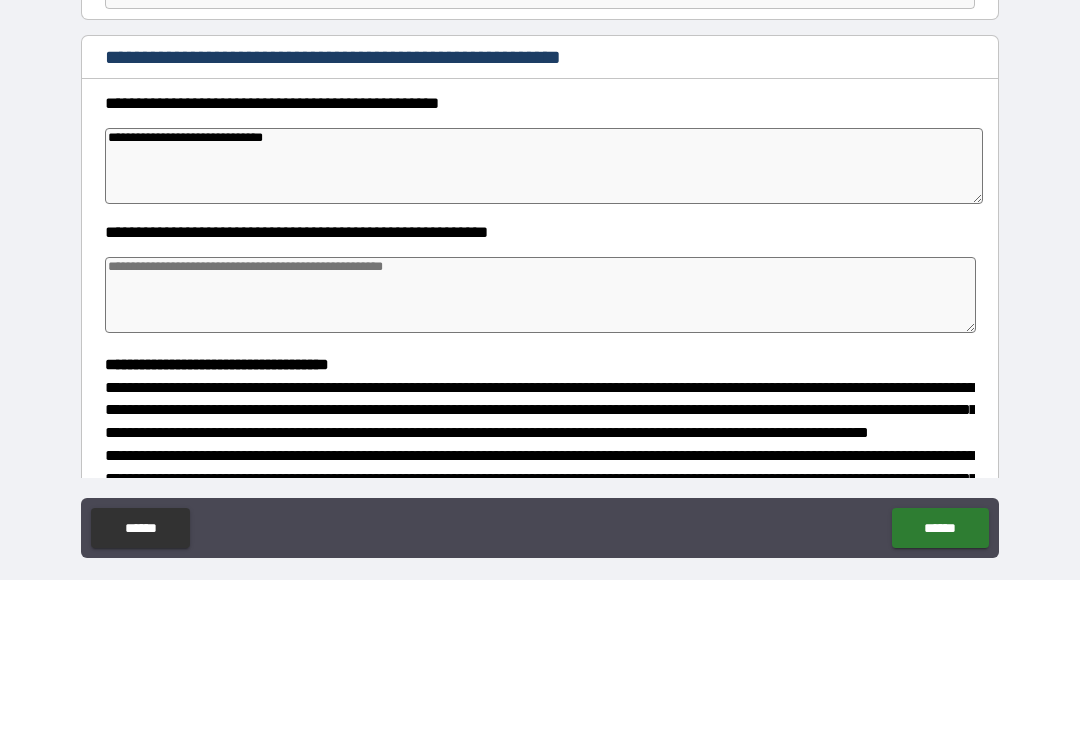 type on "*" 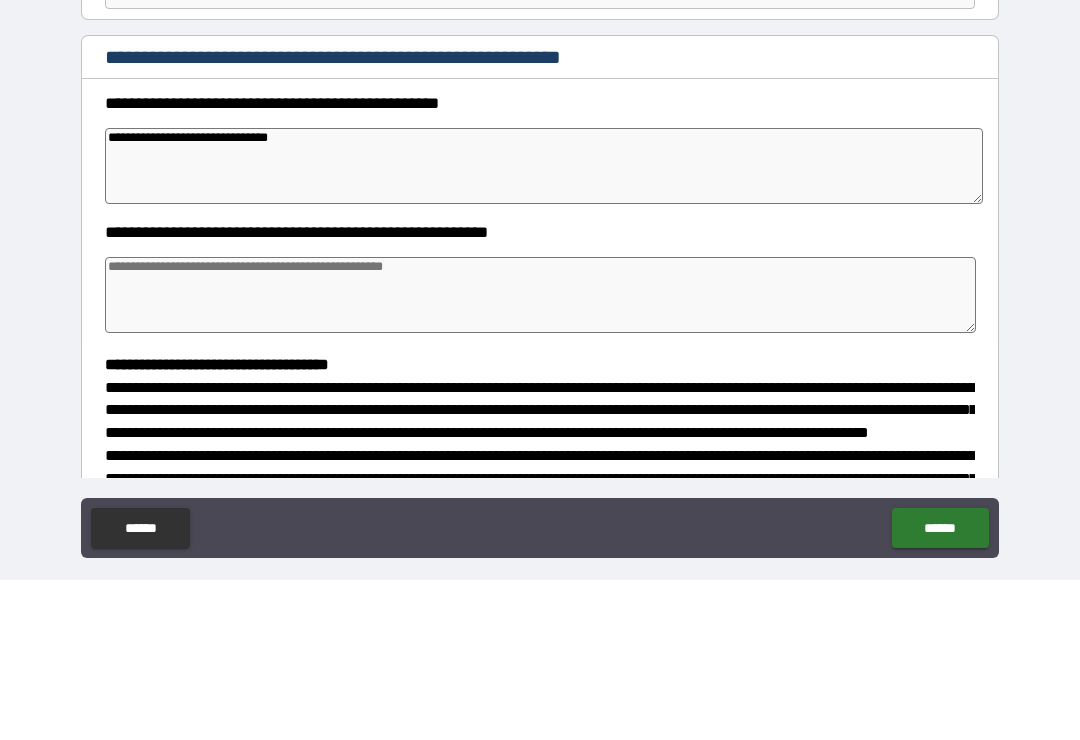 type on "*" 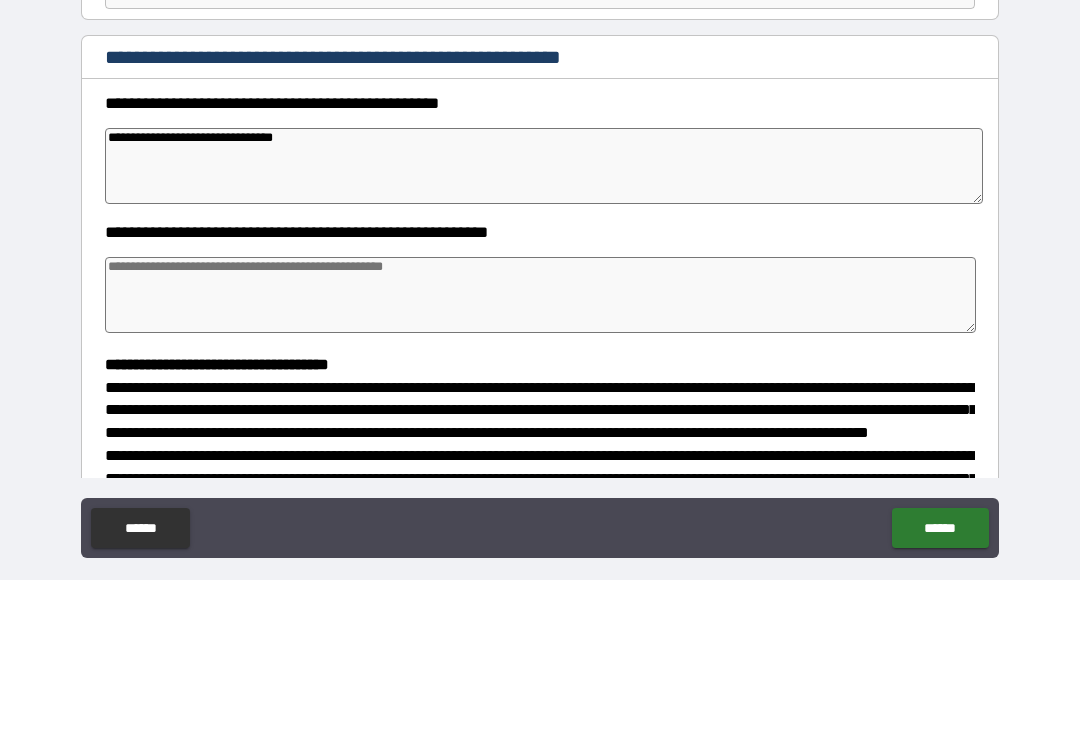 type on "*" 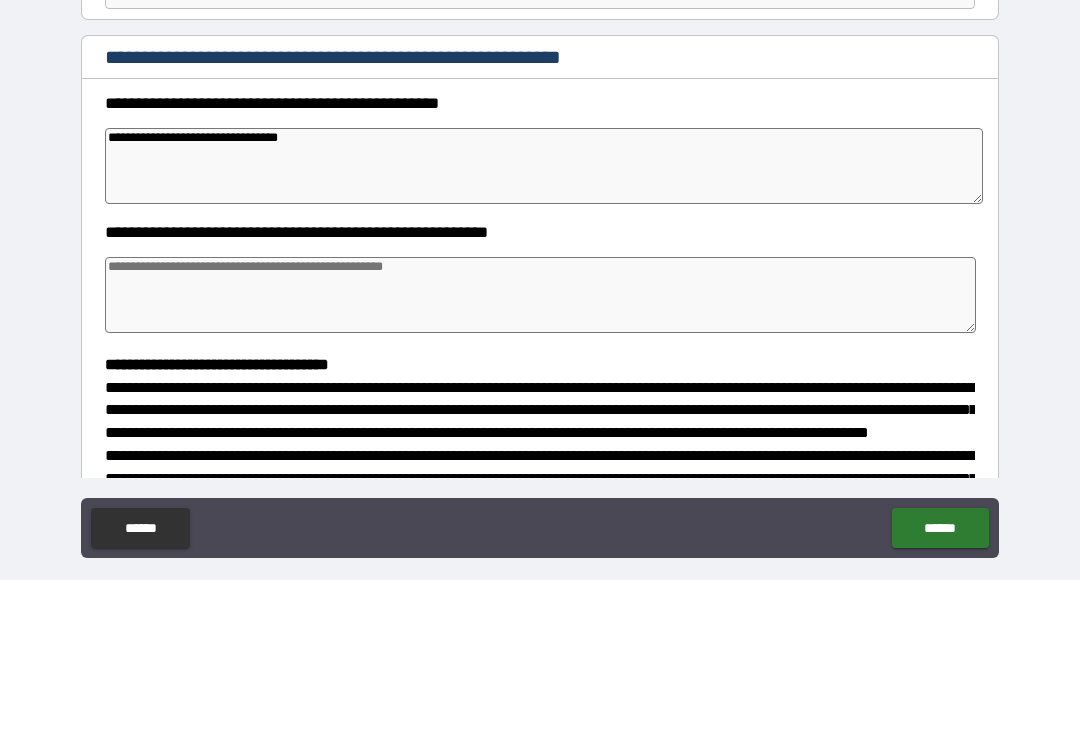 type on "*" 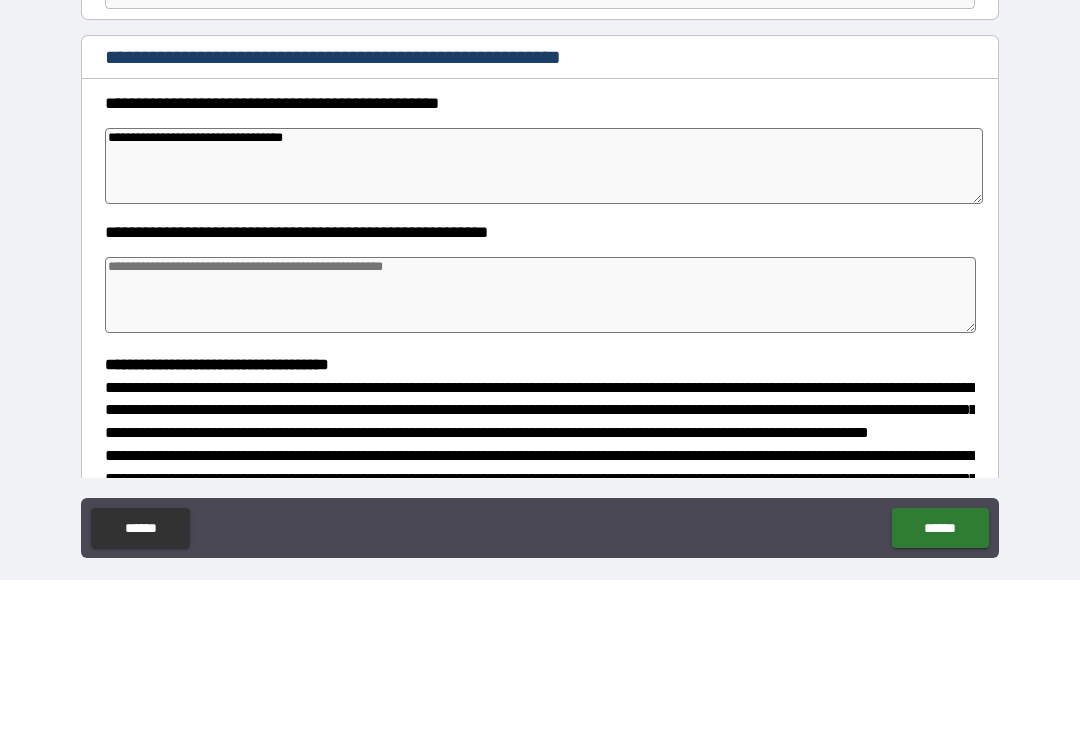 type on "*" 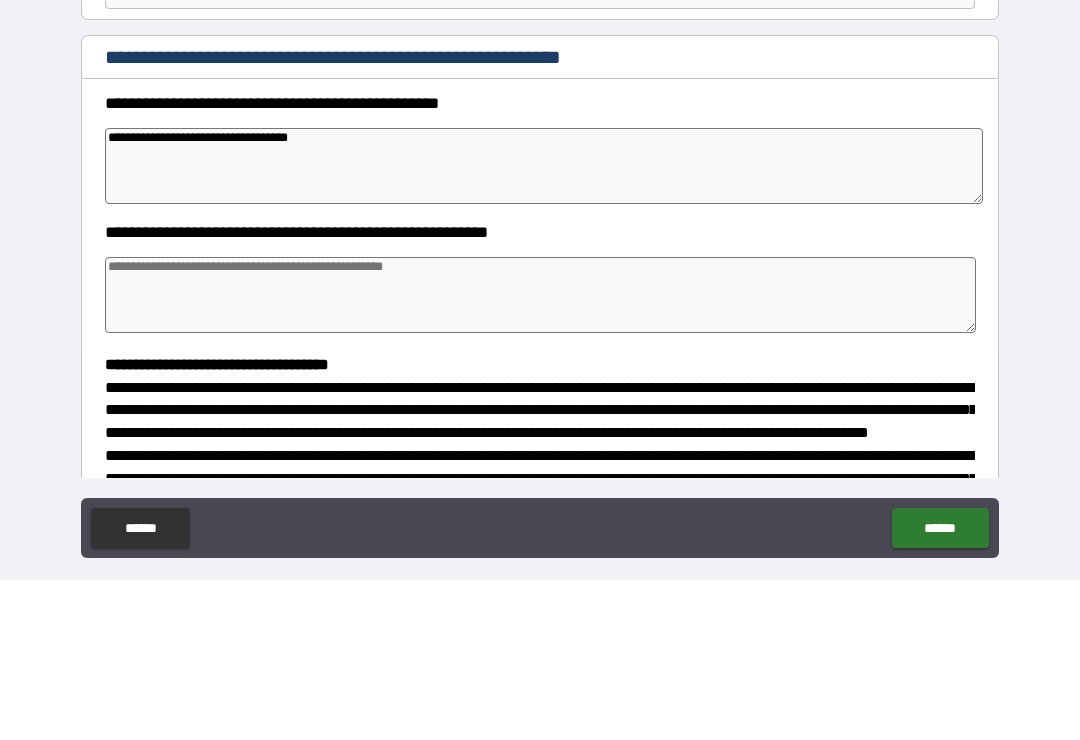 type on "*" 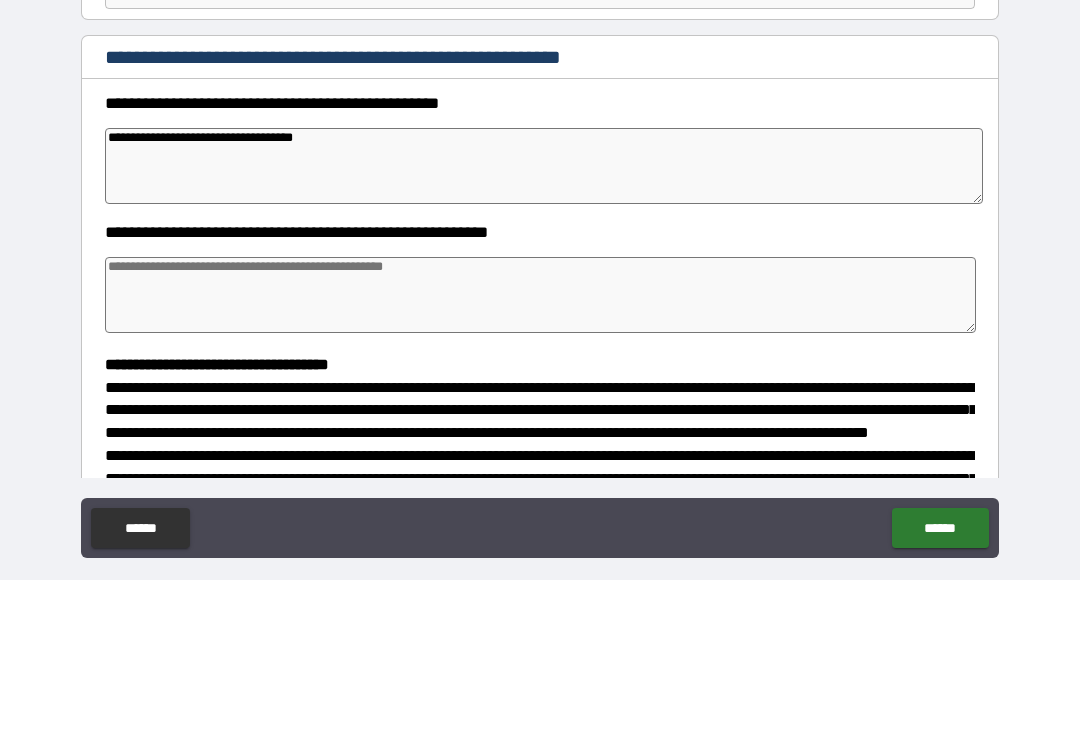 type on "*" 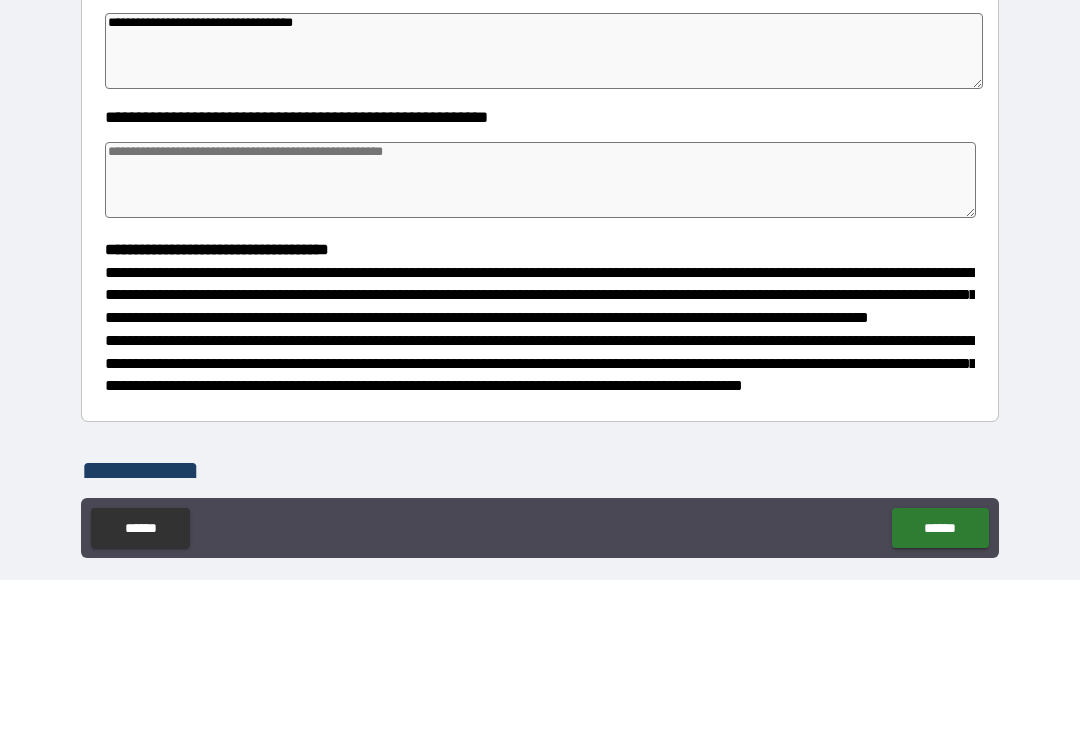scroll, scrollTop: 267, scrollLeft: 0, axis: vertical 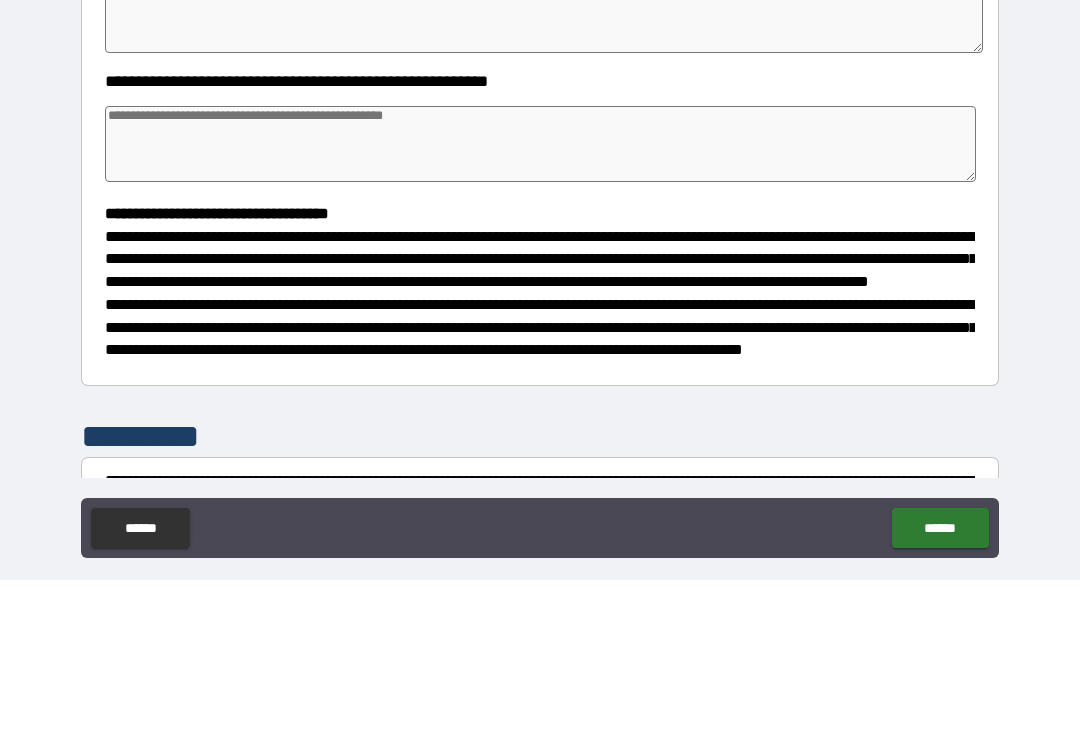 type on "**********" 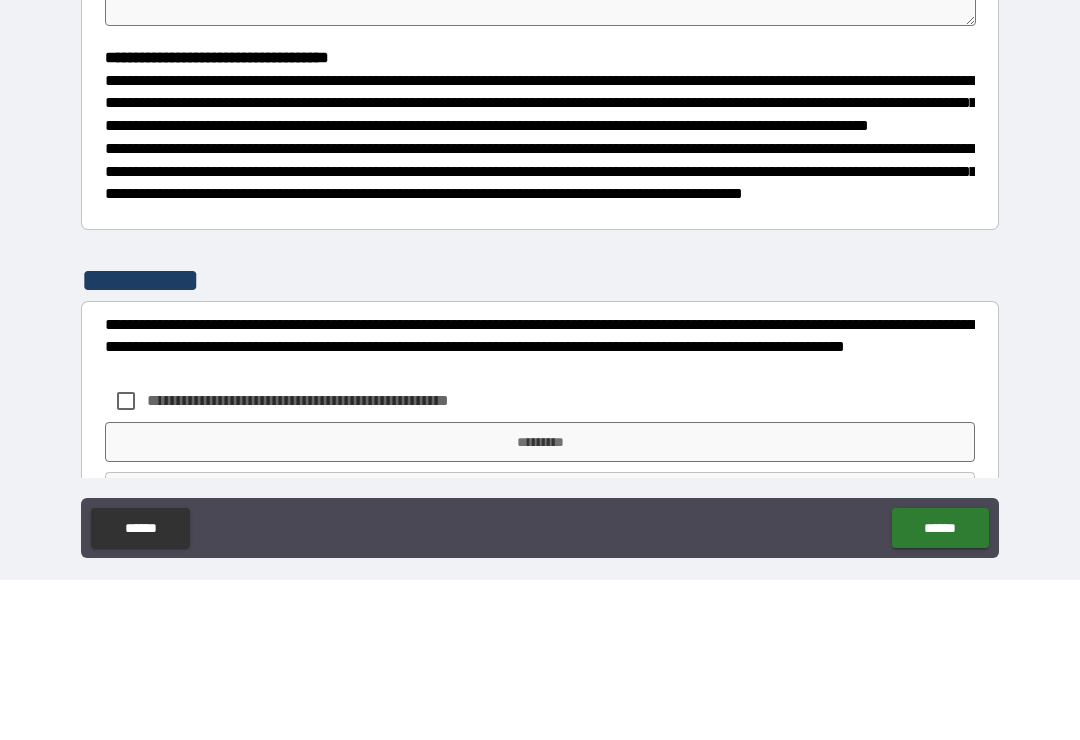 scroll, scrollTop: 429, scrollLeft: 0, axis: vertical 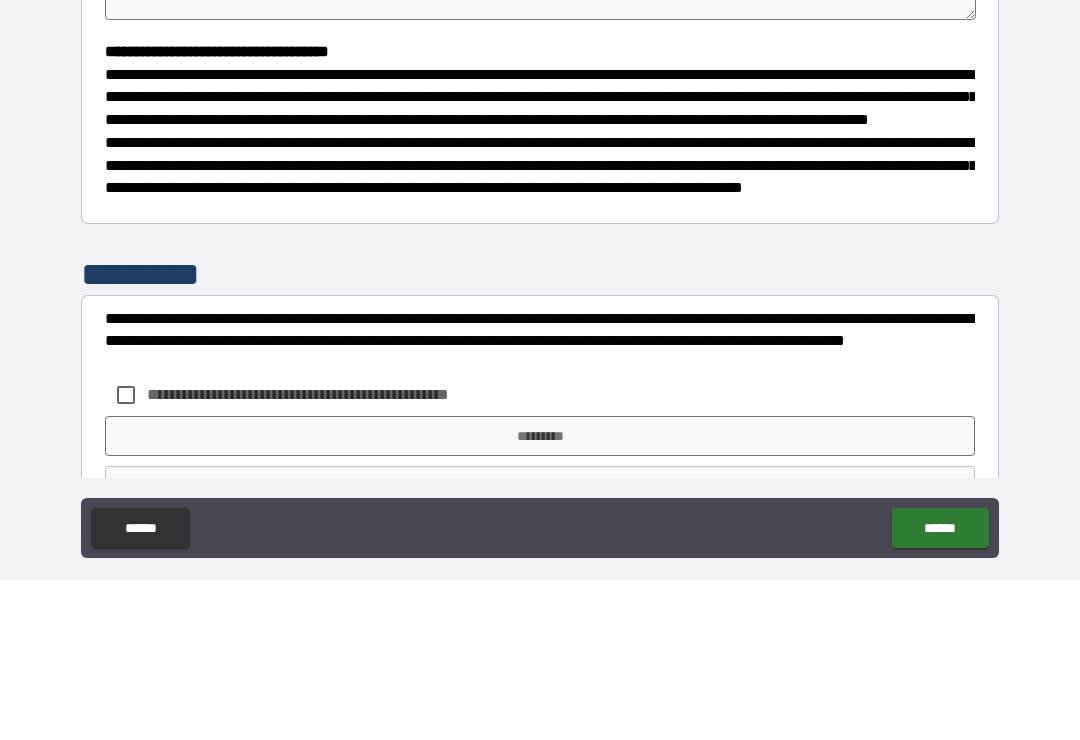 type on "*" 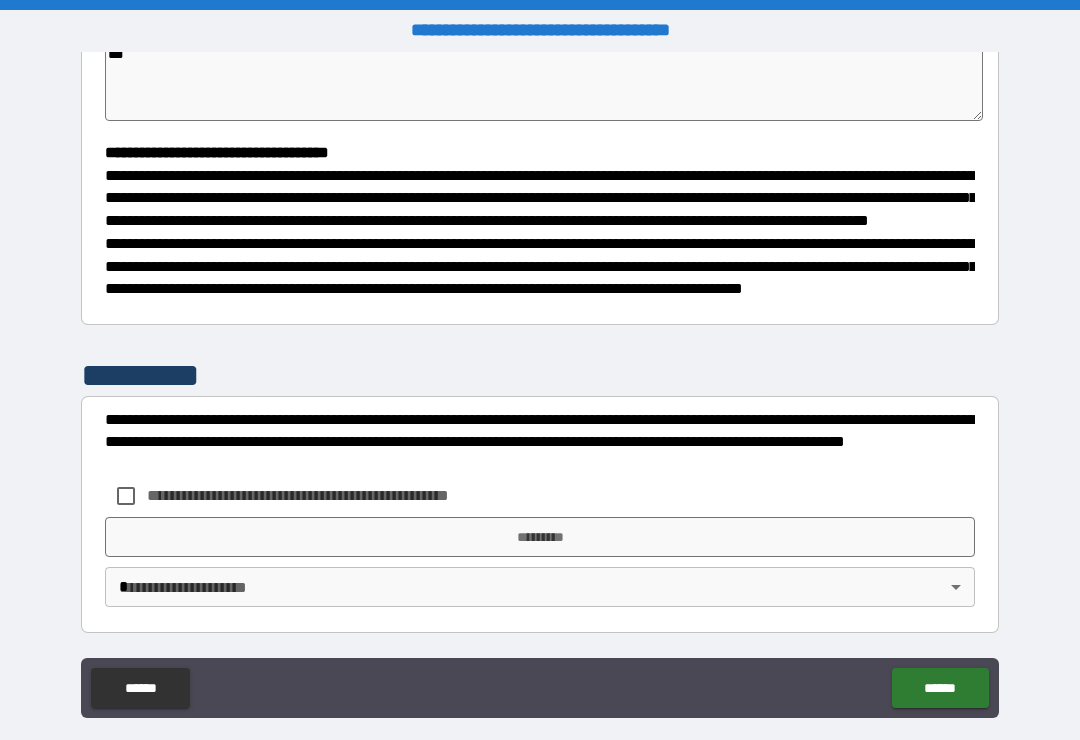 scroll, scrollTop: 526, scrollLeft: 0, axis: vertical 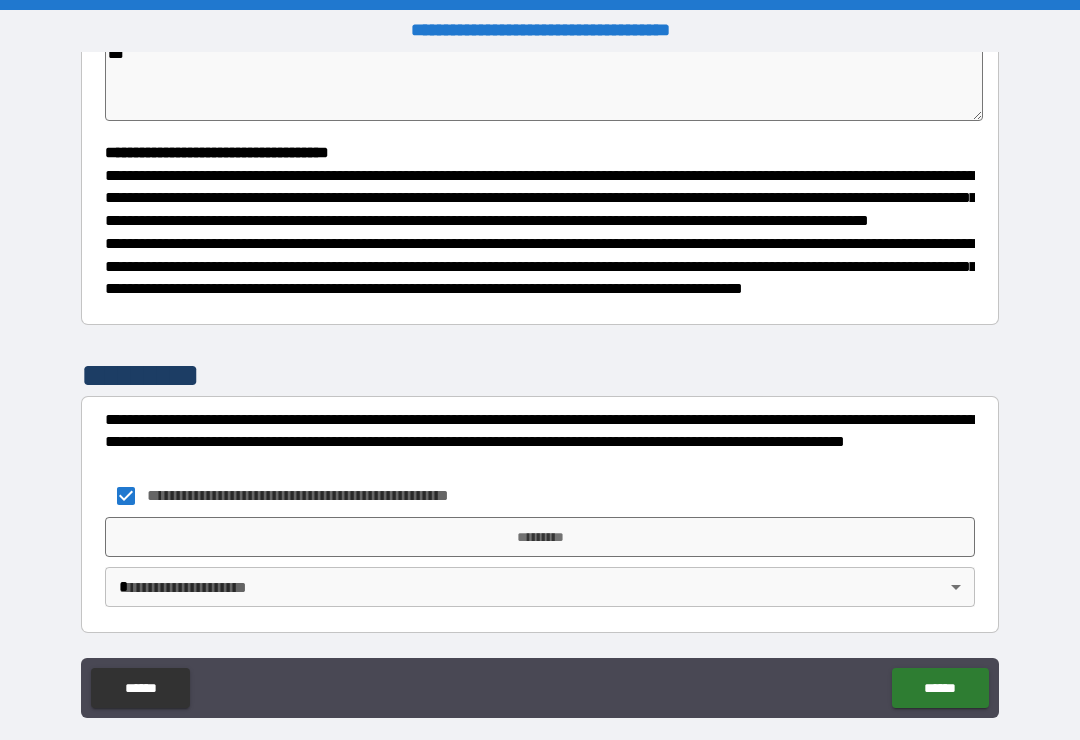 click on "*********" at bounding box center (540, 537) 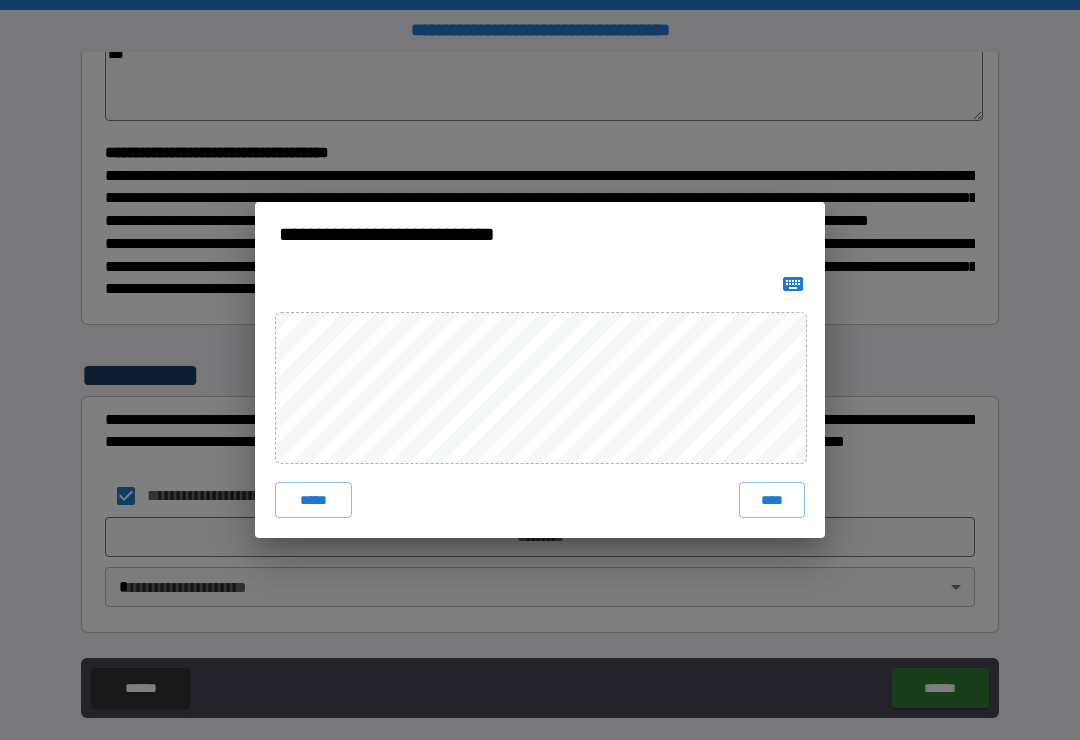 click on "****" at bounding box center (772, 500) 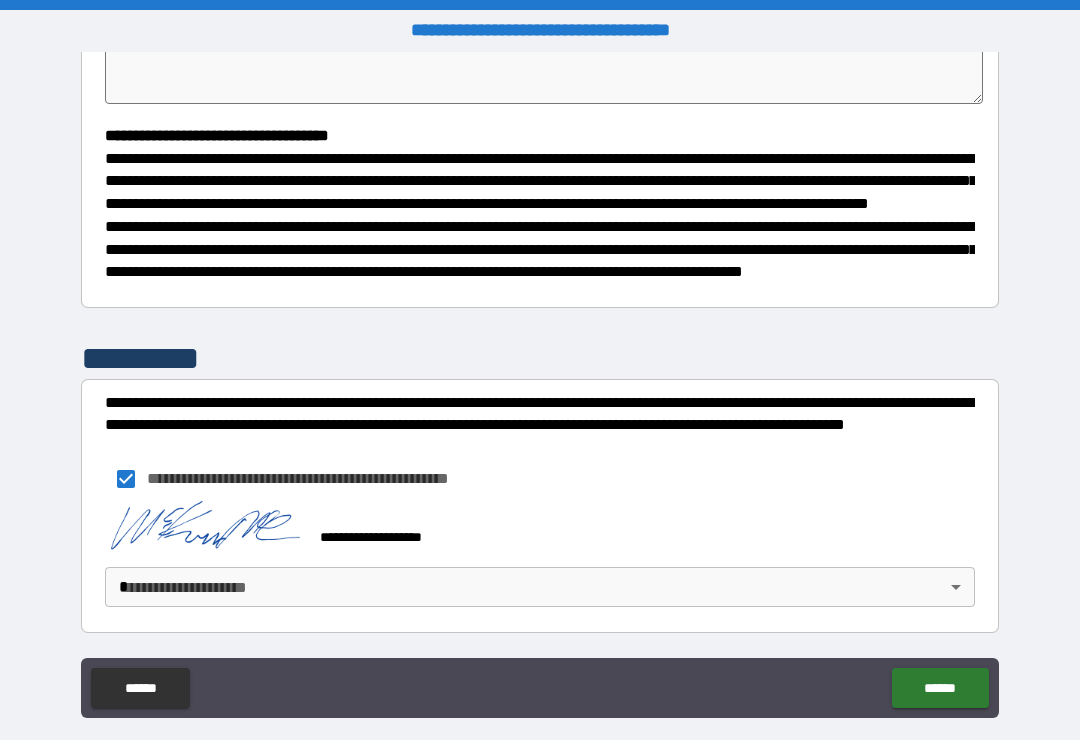 scroll, scrollTop: 516, scrollLeft: 0, axis: vertical 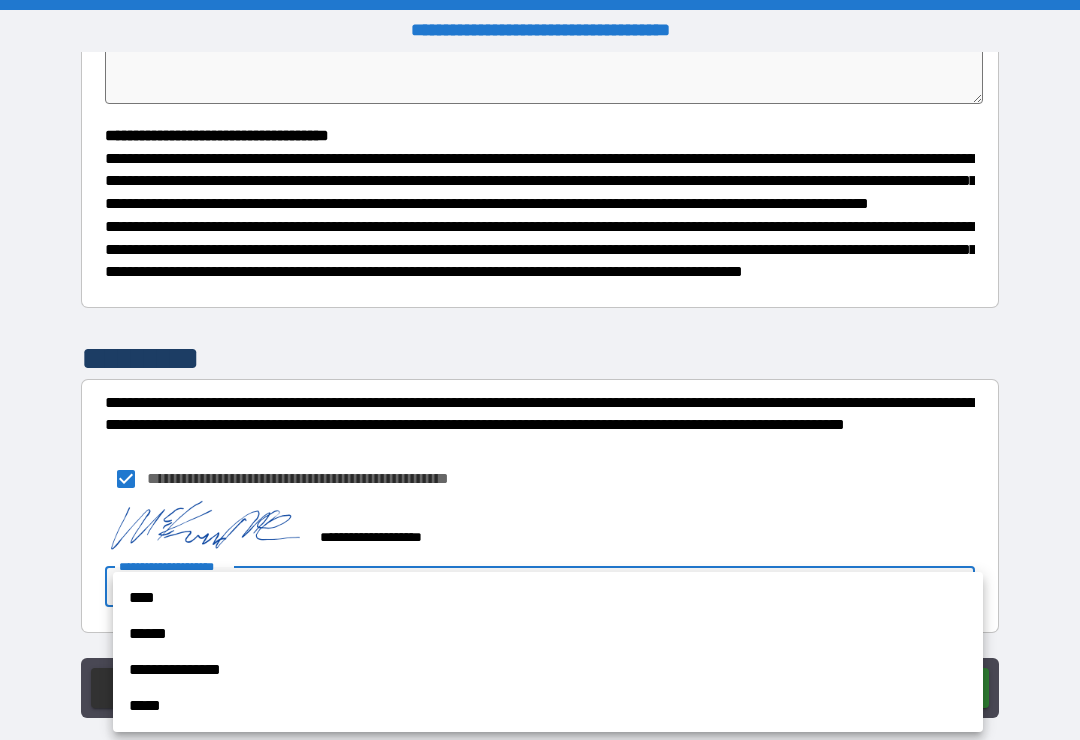 click on "**********" at bounding box center [548, 670] 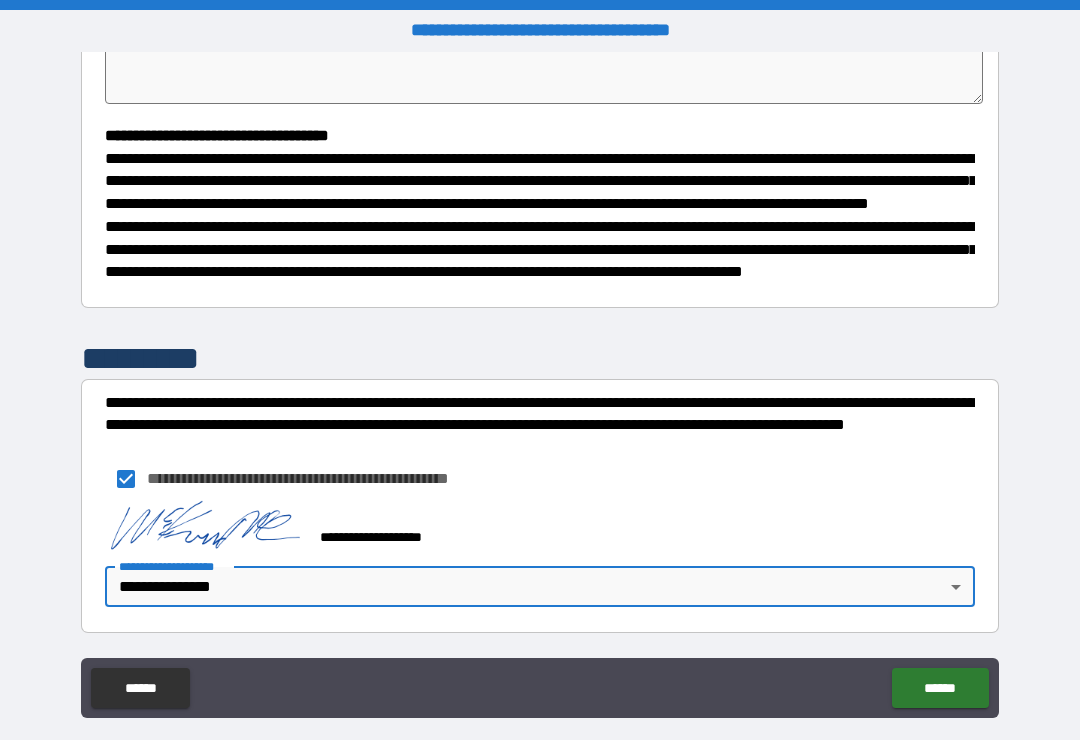 scroll, scrollTop: 543, scrollLeft: 0, axis: vertical 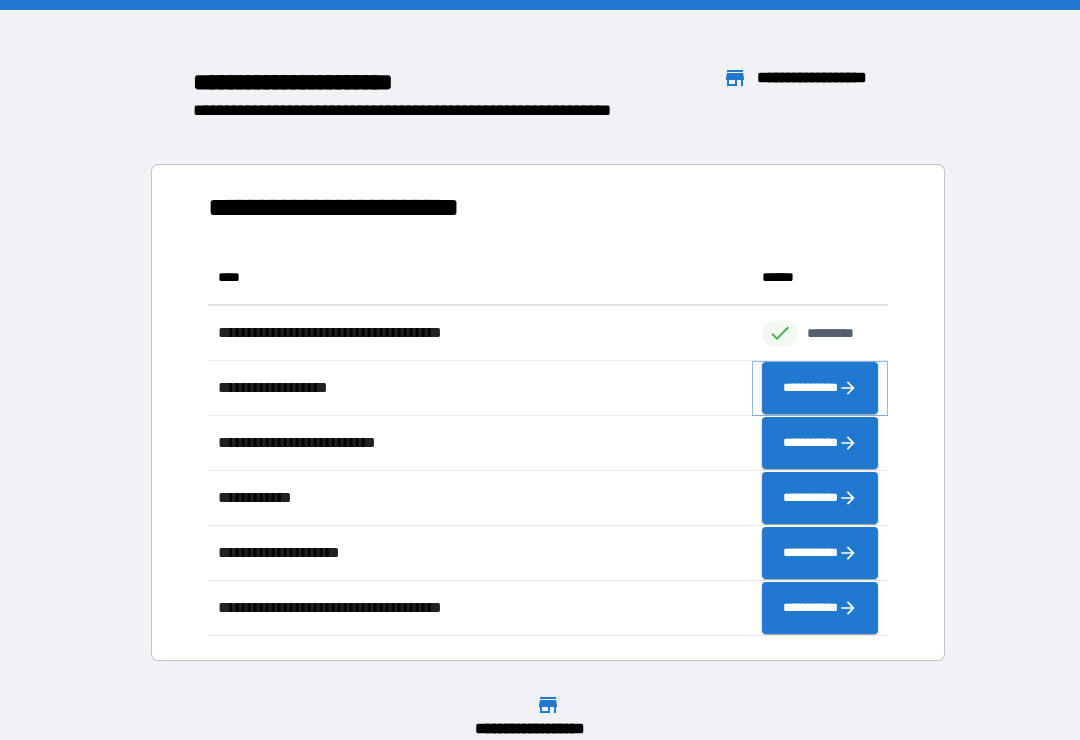 click on "**********" at bounding box center (820, 388) 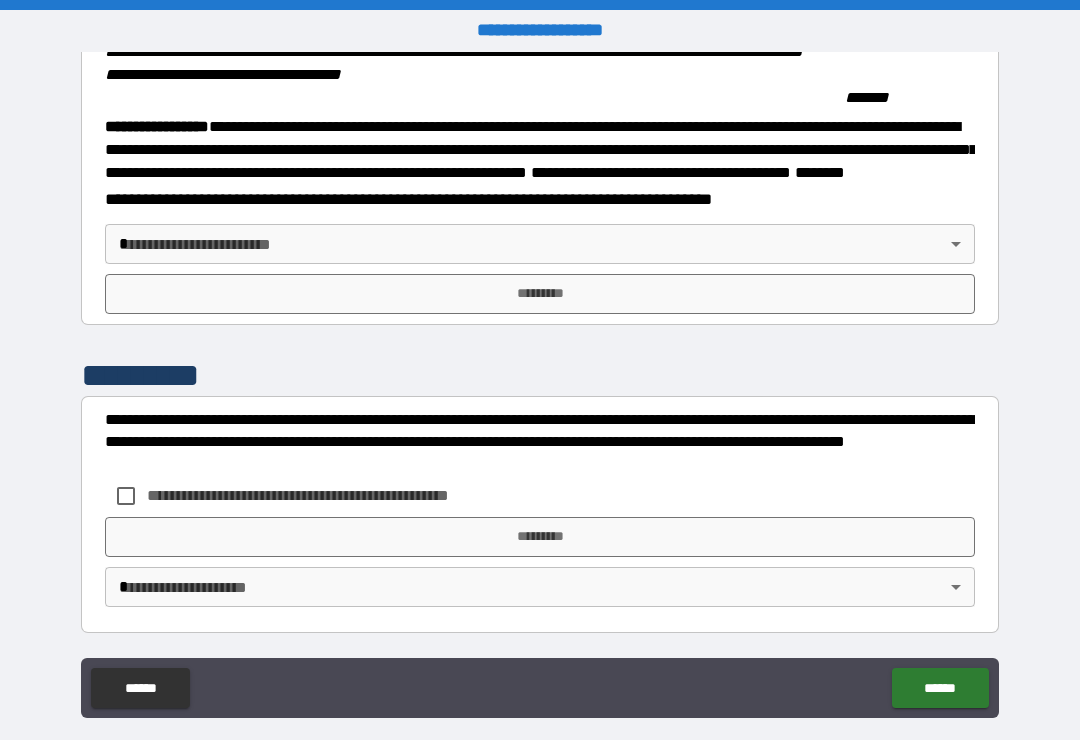 scroll, scrollTop: 2215, scrollLeft: 0, axis: vertical 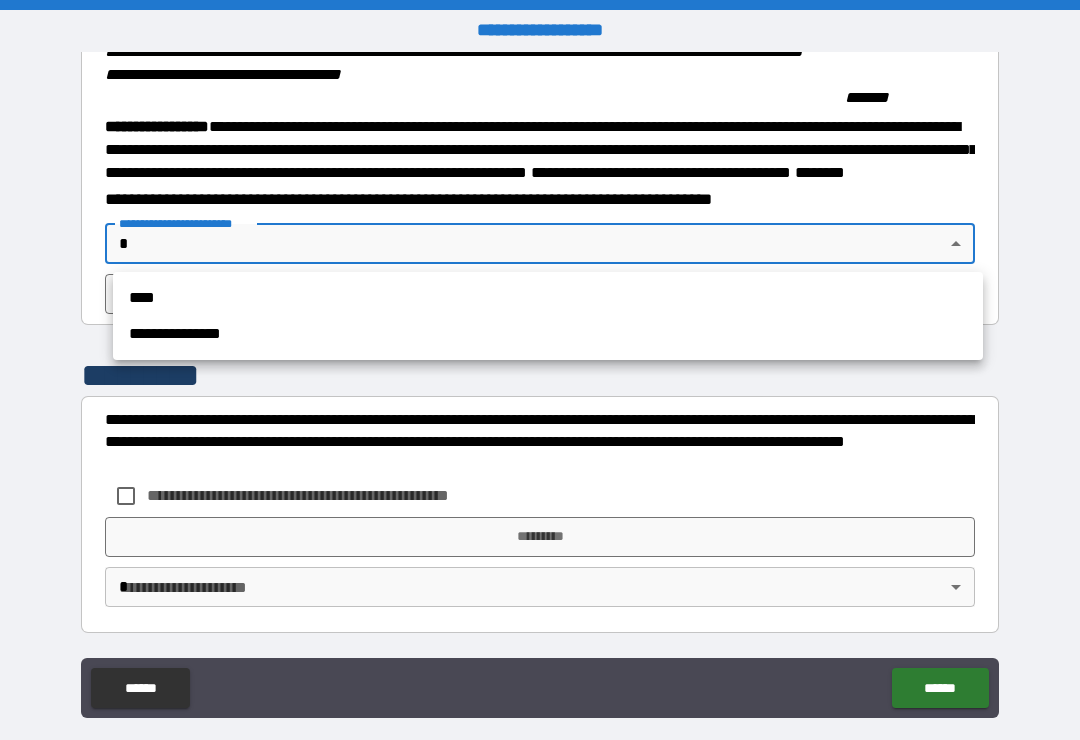 click on "**********" at bounding box center [548, 334] 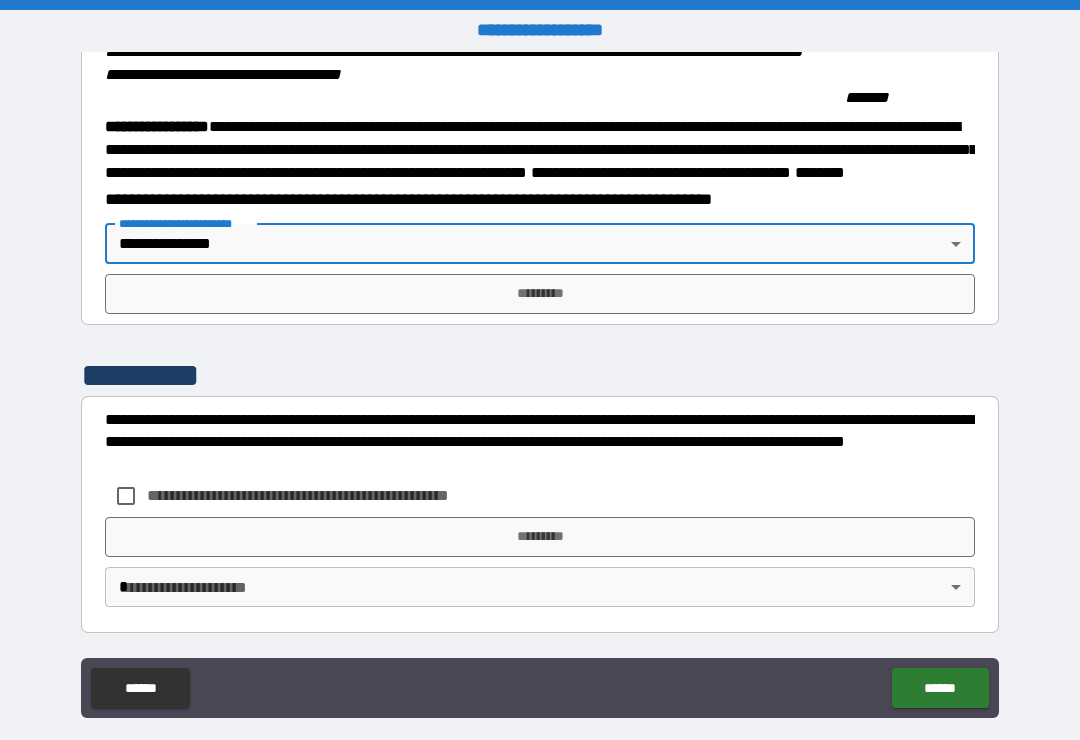 click on "*********" at bounding box center (540, 294) 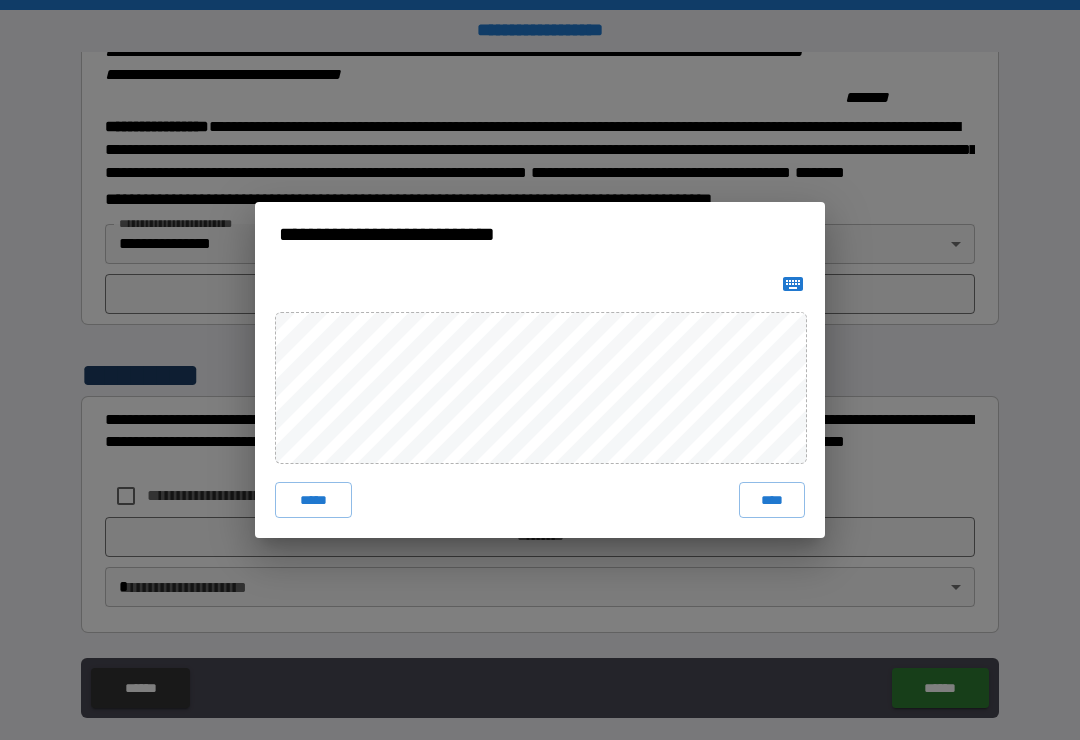 click on "****" at bounding box center (772, 500) 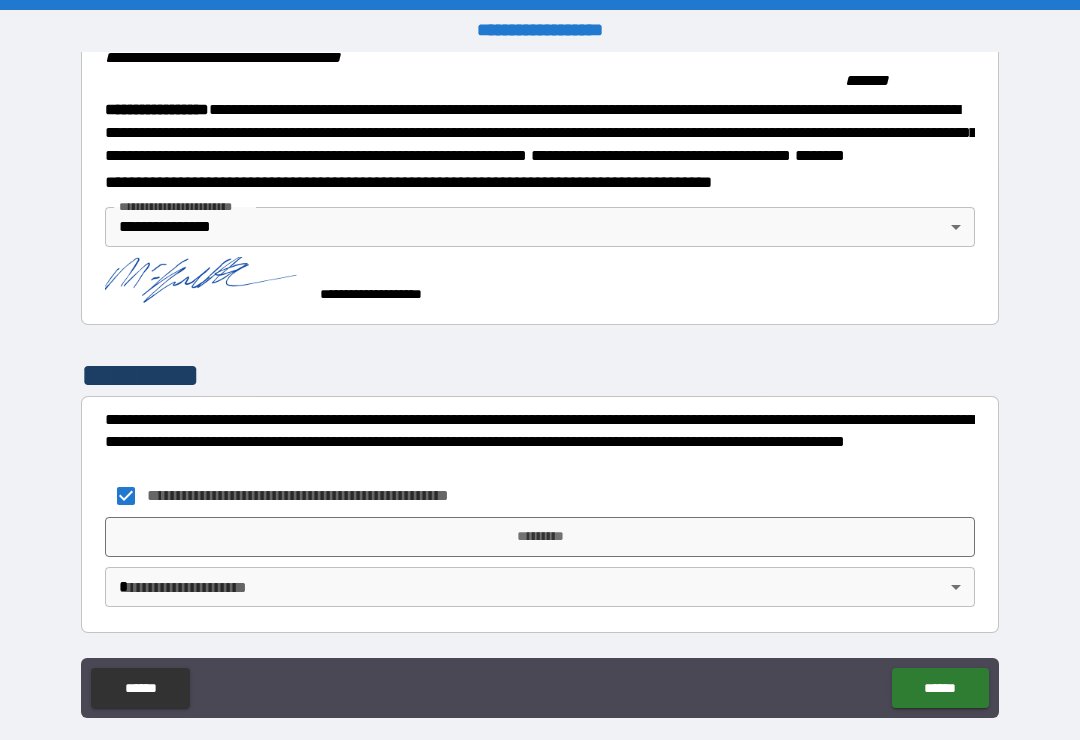 scroll, scrollTop: 2232, scrollLeft: 0, axis: vertical 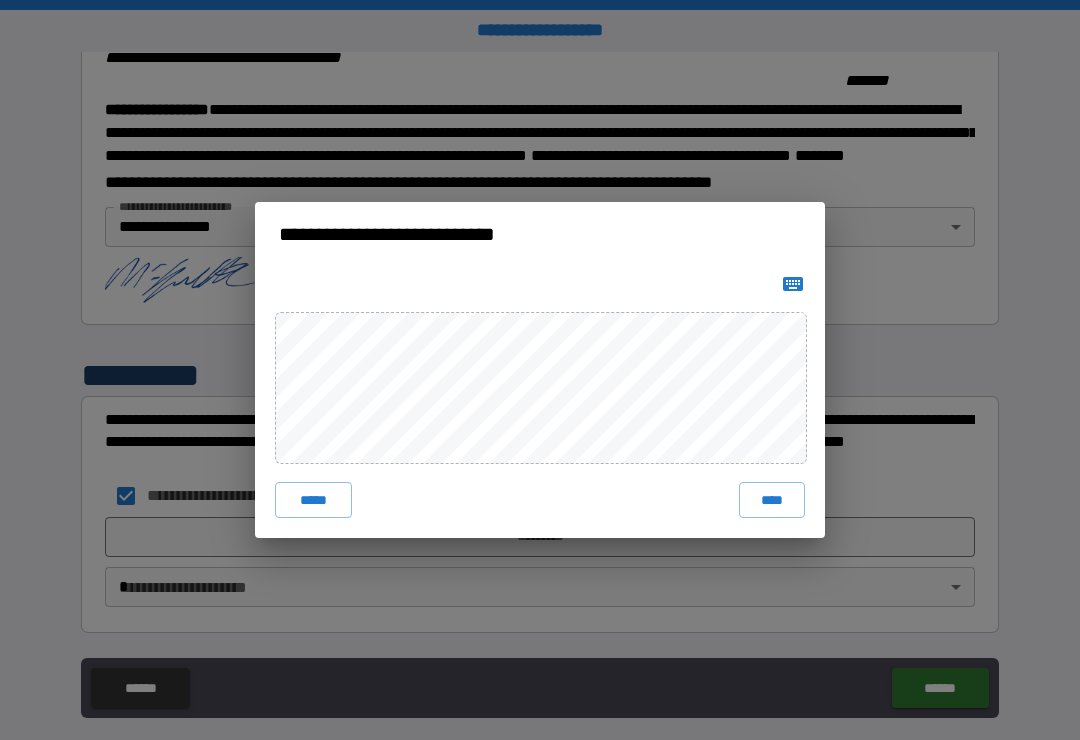click on "****" at bounding box center [772, 500] 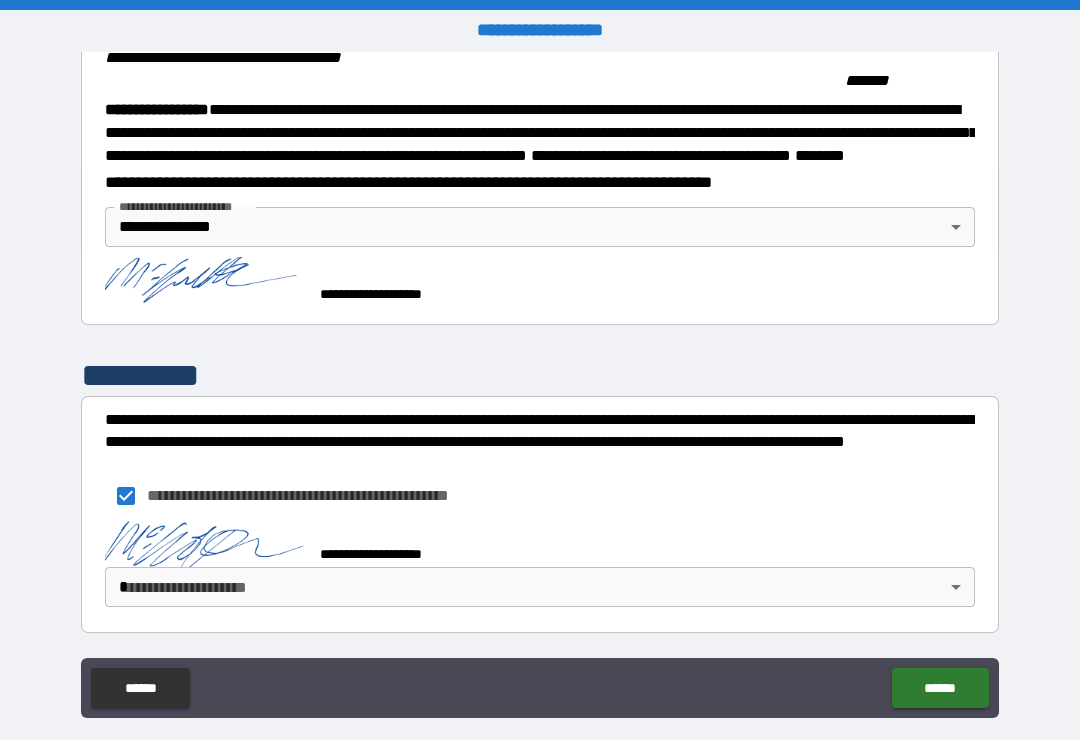 scroll, scrollTop: 2222, scrollLeft: 0, axis: vertical 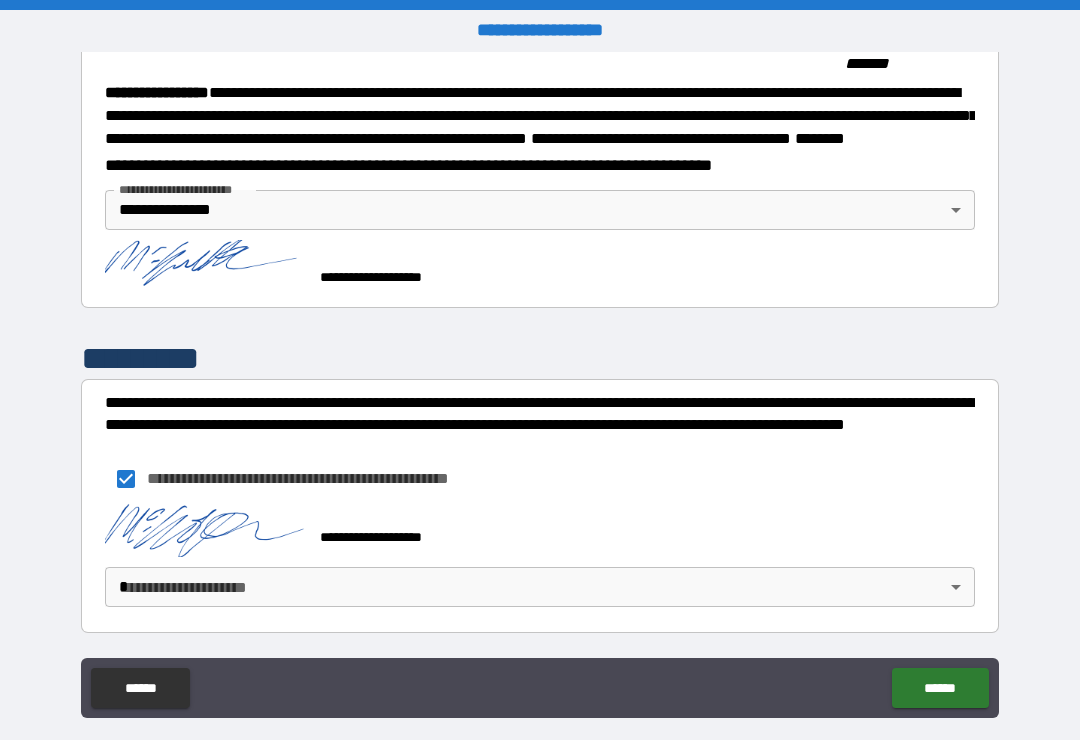click on "**********" at bounding box center (540, 385) 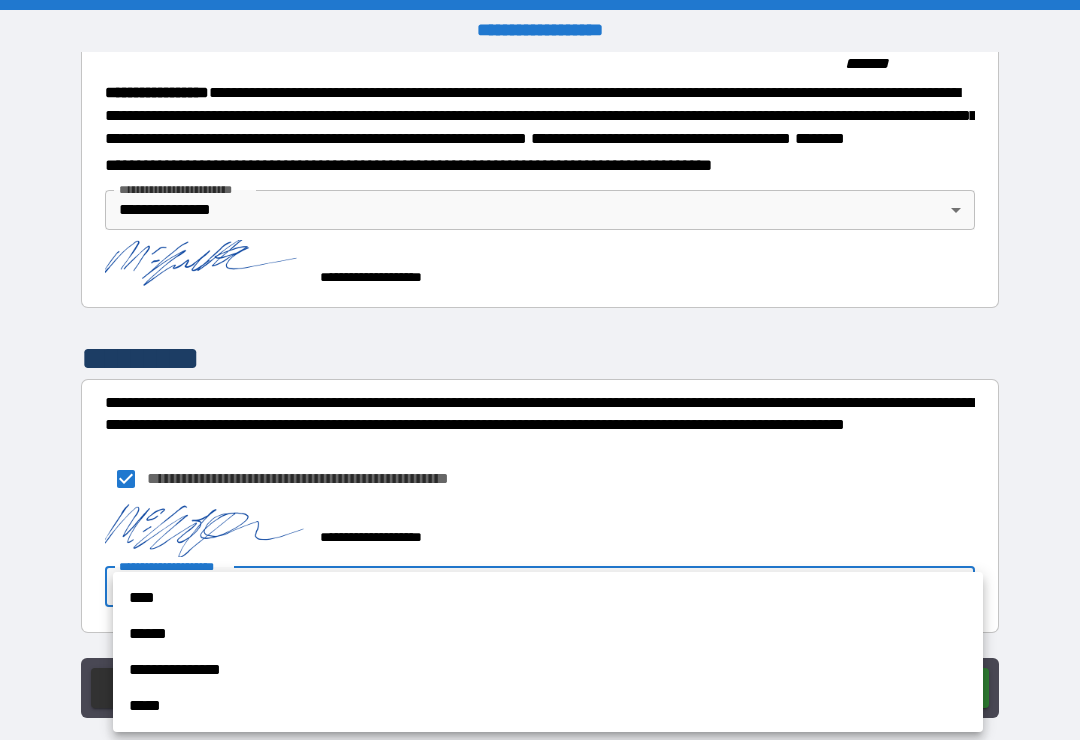 click on "**********" at bounding box center [548, 670] 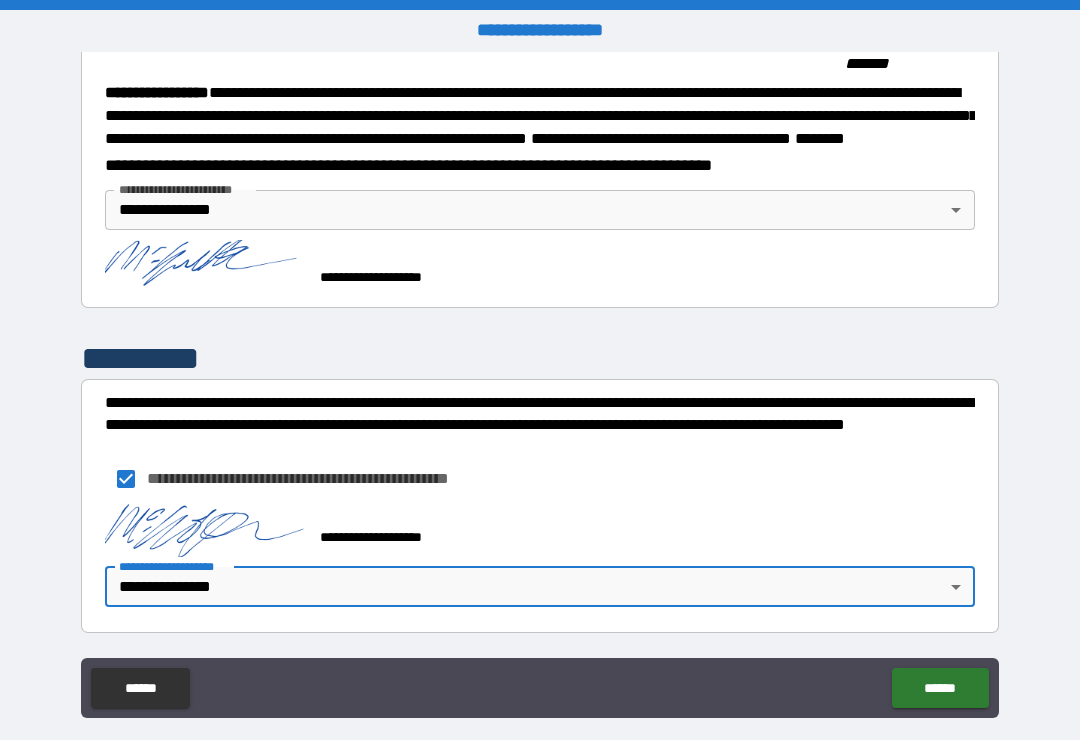 click on "******" at bounding box center [940, 688] 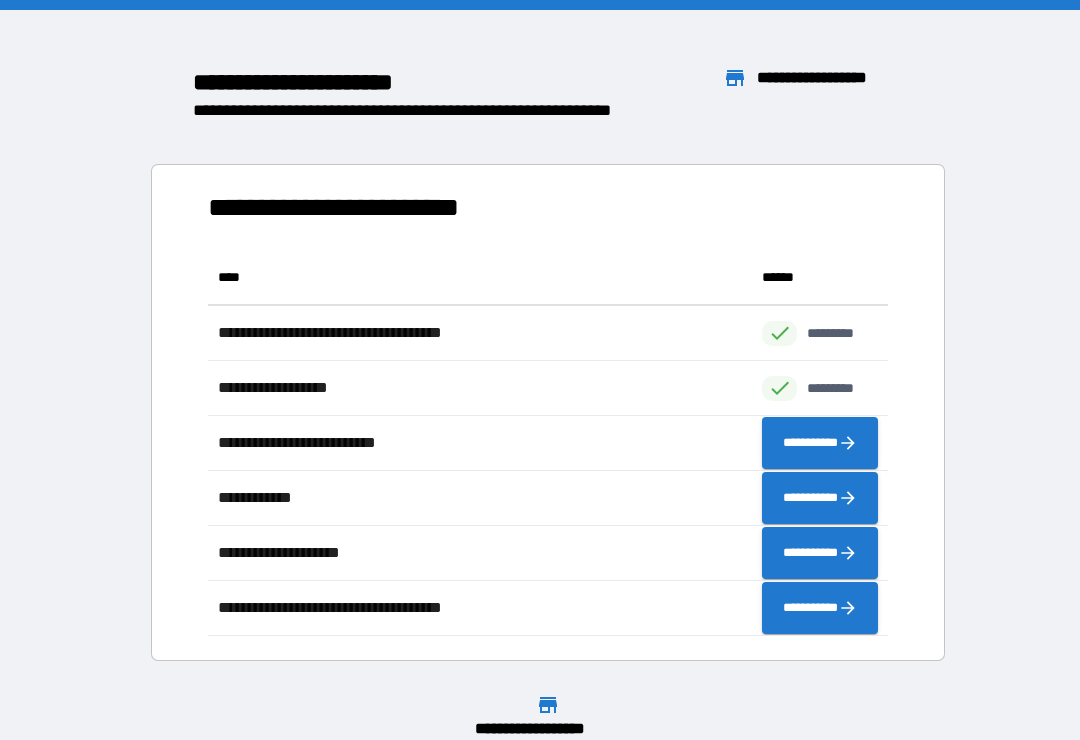scroll, scrollTop: 1, scrollLeft: 1, axis: both 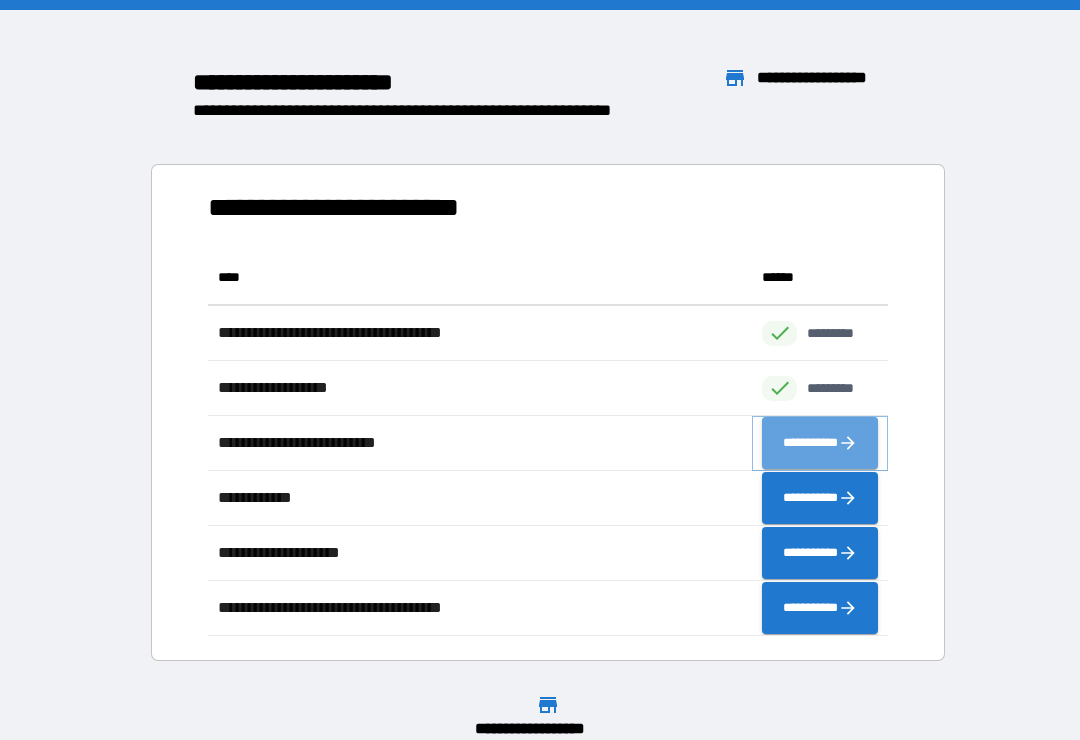 click on "**********" at bounding box center [820, 443] 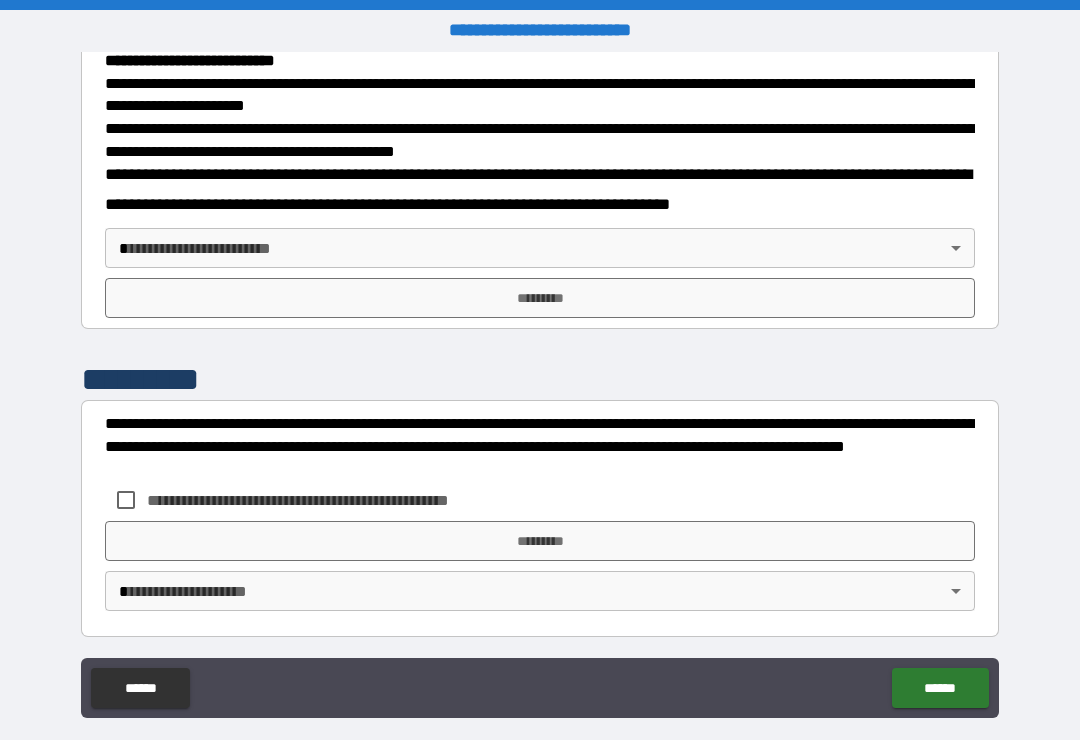 scroll, scrollTop: 721, scrollLeft: 0, axis: vertical 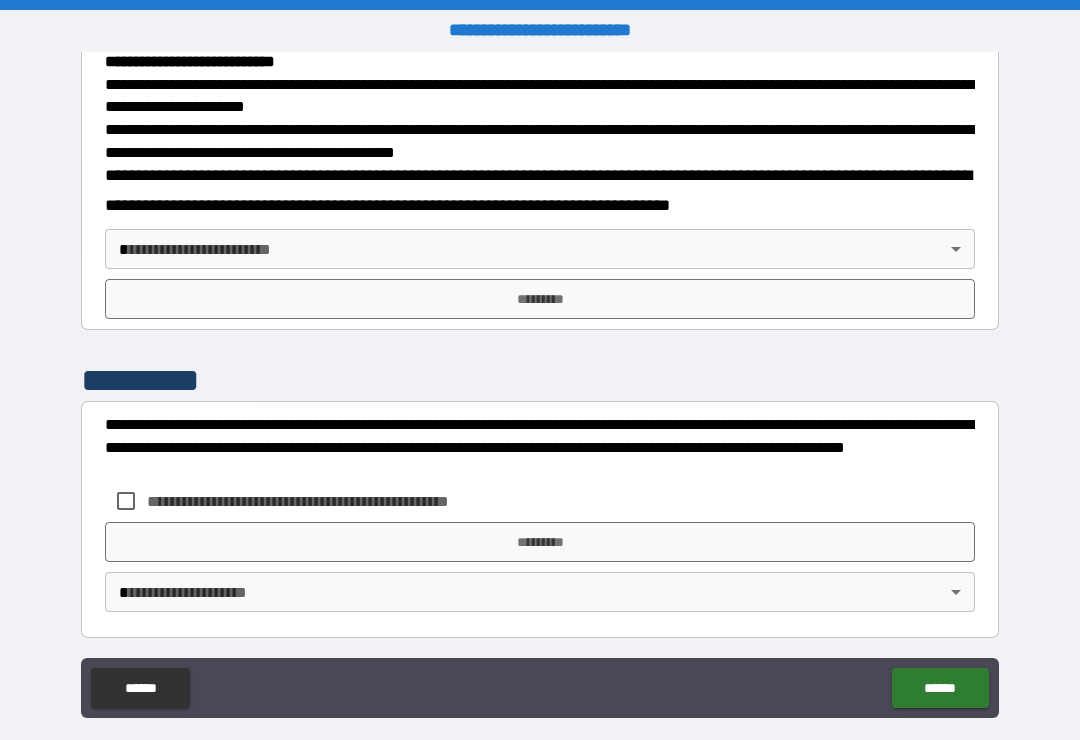 click on "**********" at bounding box center [540, 385] 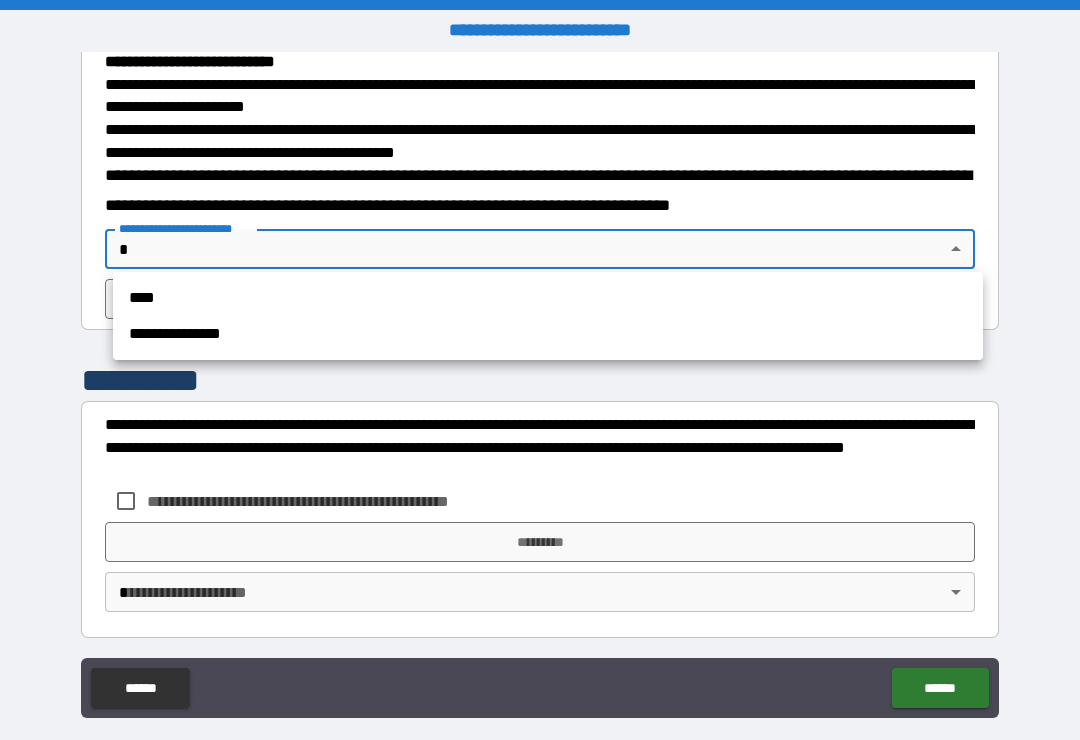 click on "**********" at bounding box center (548, 334) 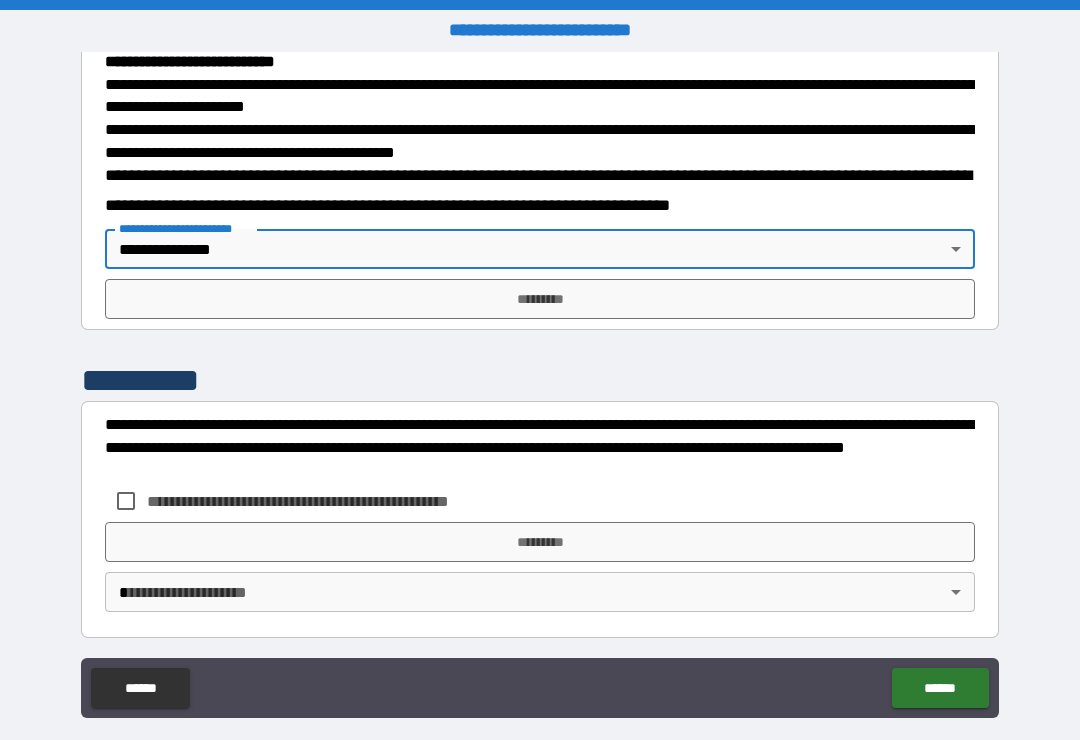 click on "*********" at bounding box center (540, 299) 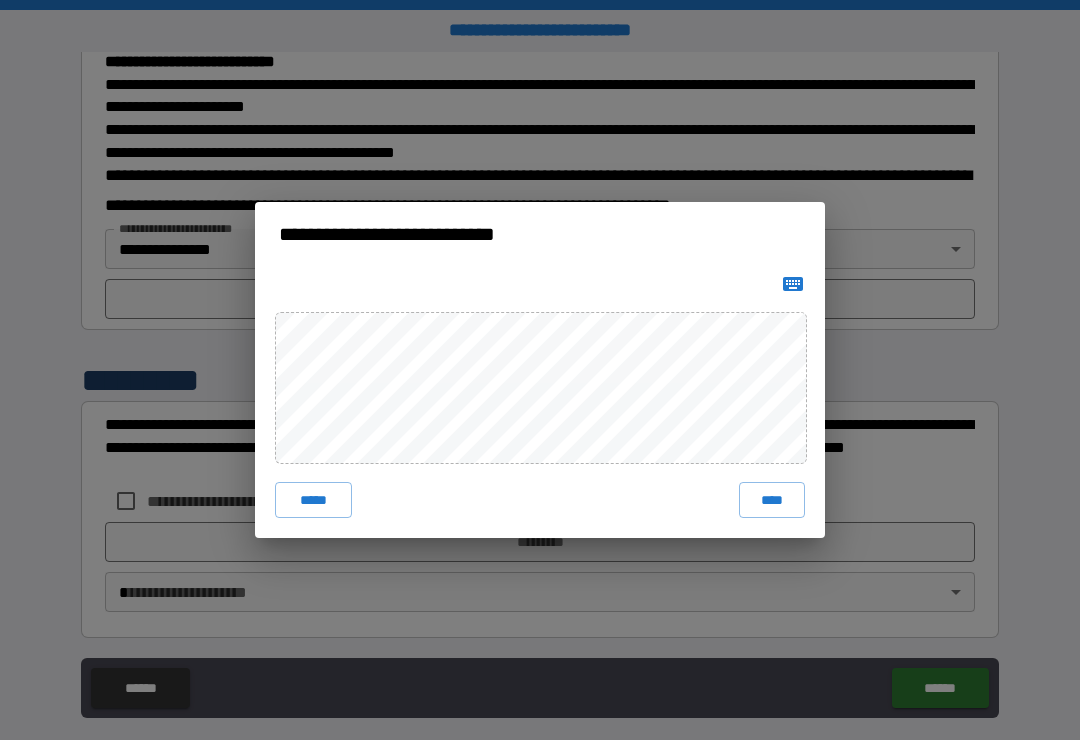 click on "****" at bounding box center [772, 500] 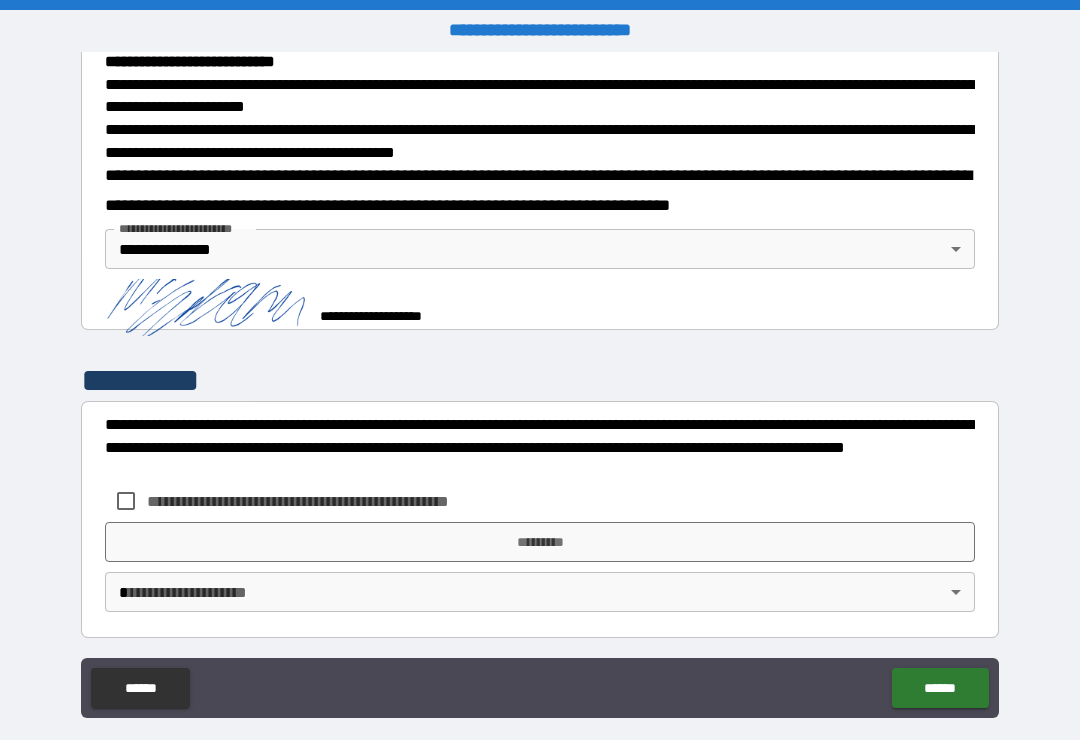 scroll, scrollTop: 711, scrollLeft: 0, axis: vertical 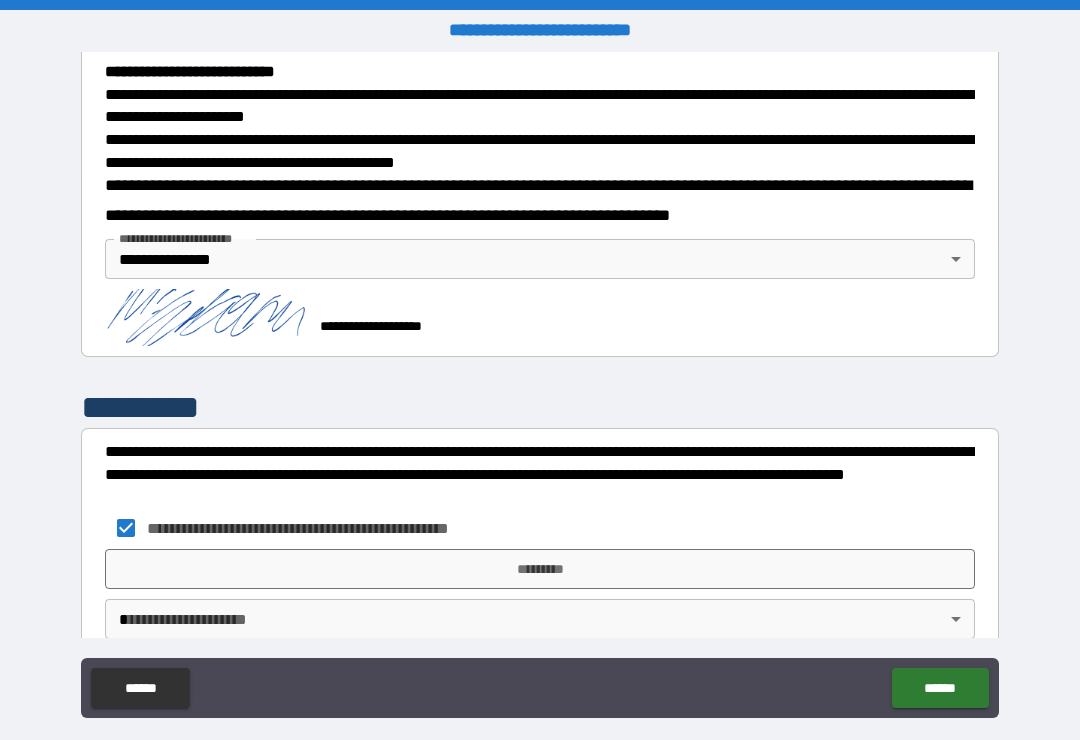 click on "*********" at bounding box center [540, 569] 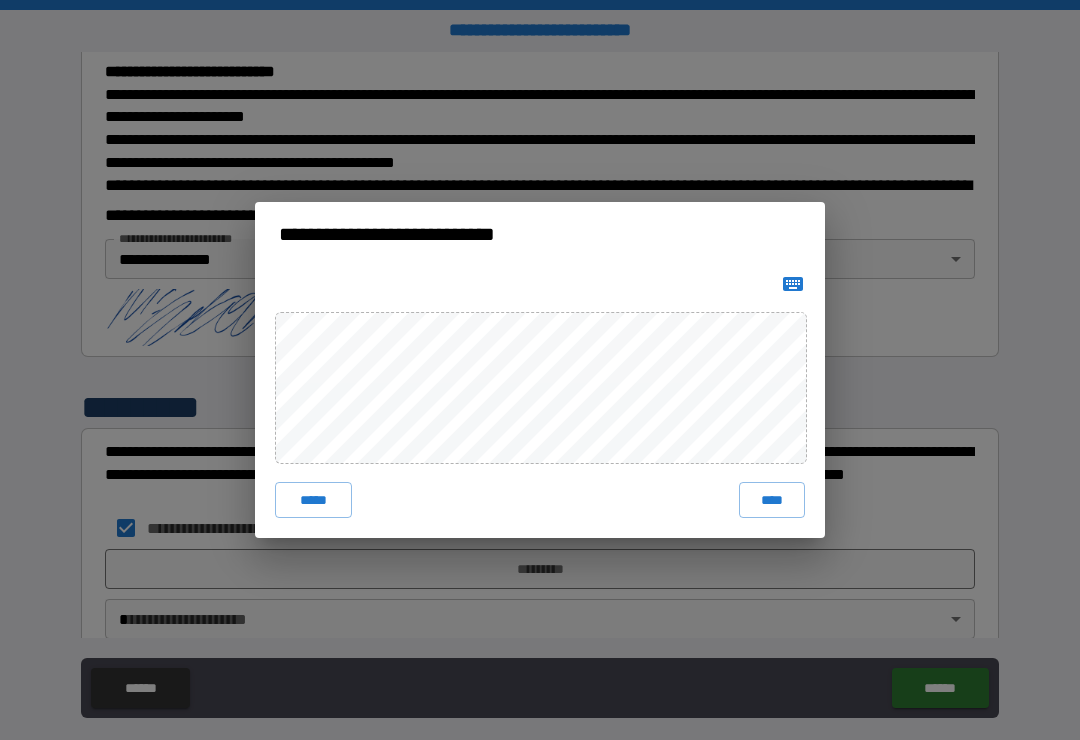 click on "****" at bounding box center [772, 500] 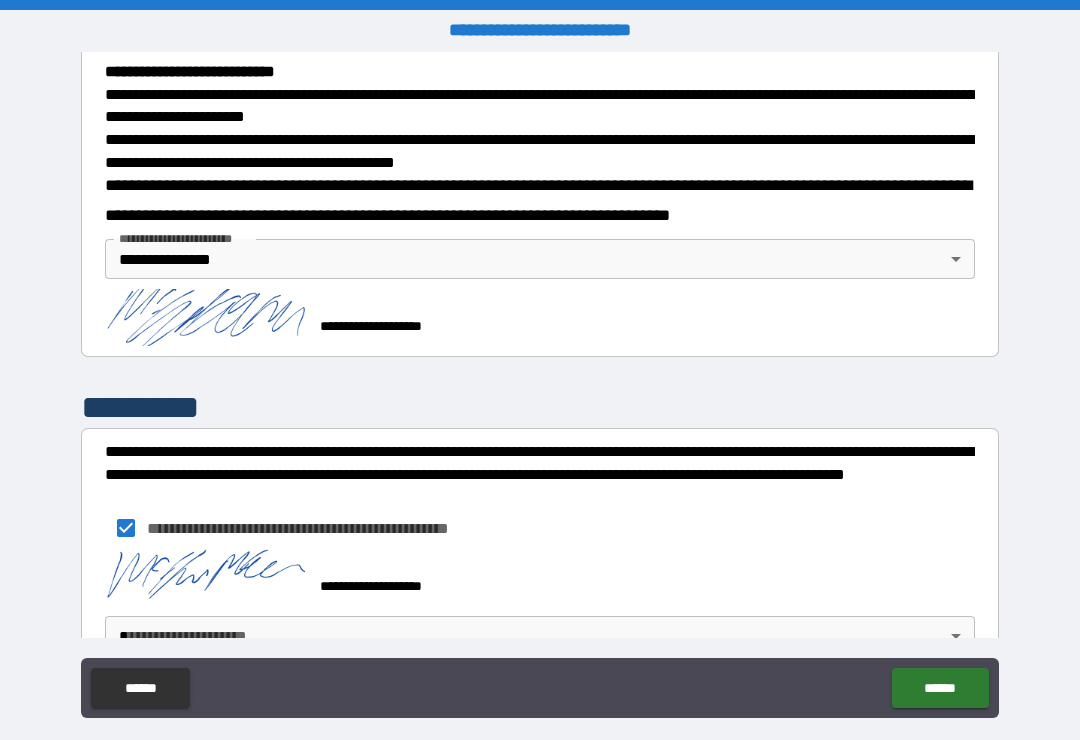 click on "**********" at bounding box center [540, 385] 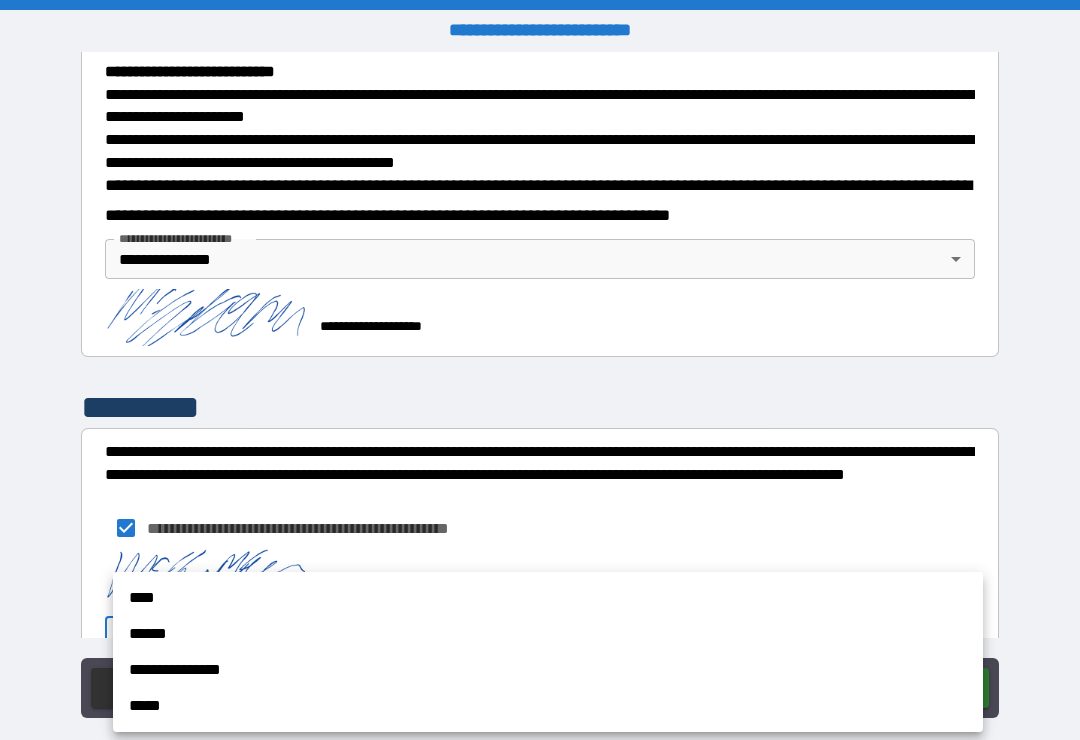 click on "**********" at bounding box center (548, 670) 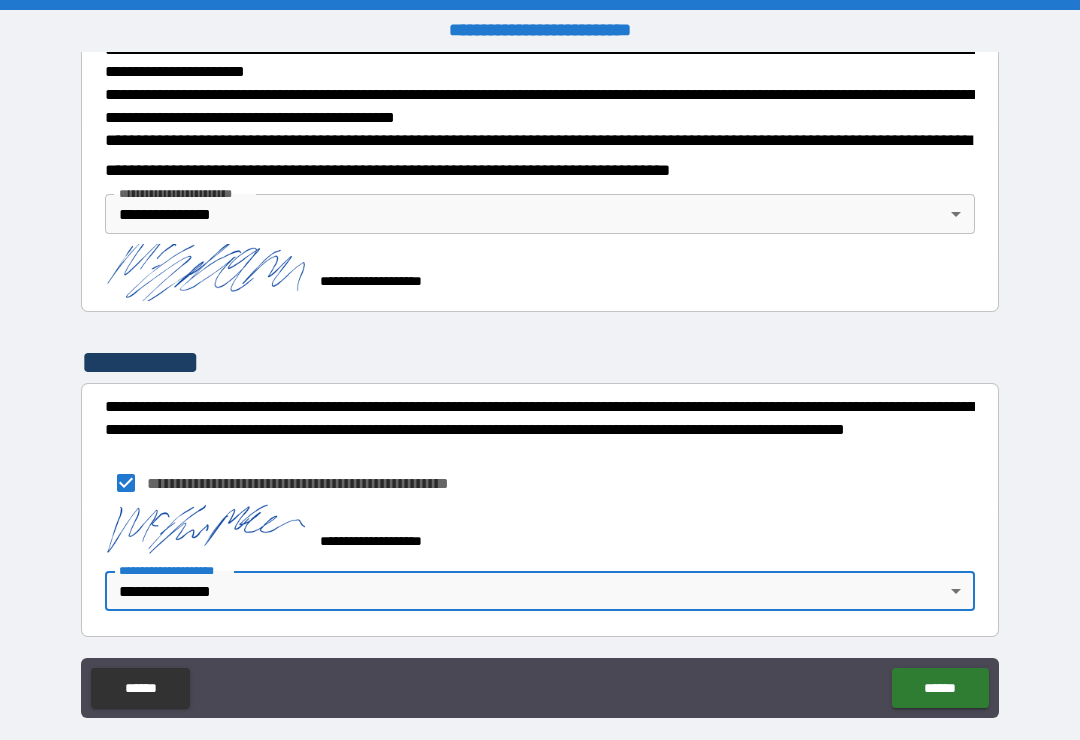 scroll, scrollTop: 755, scrollLeft: 0, axis: vertical 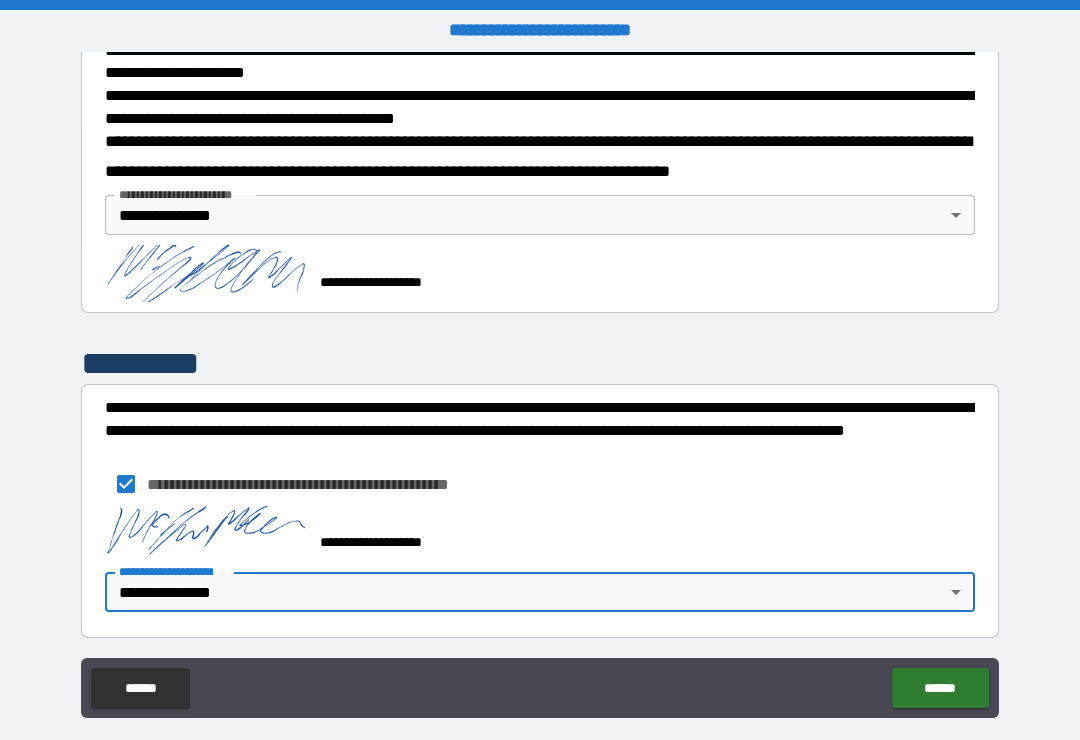 click on "******" at bounding box center [940, 688] 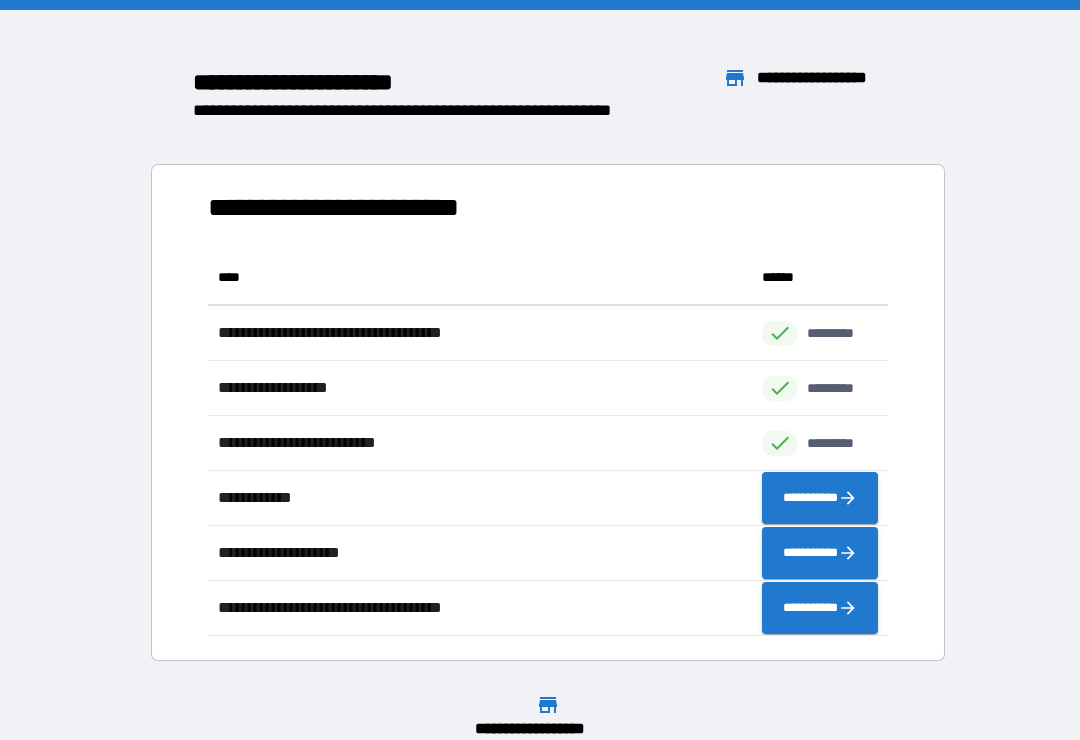 scroll, scrollTop: 386, scrollLeft: 680, axis: both 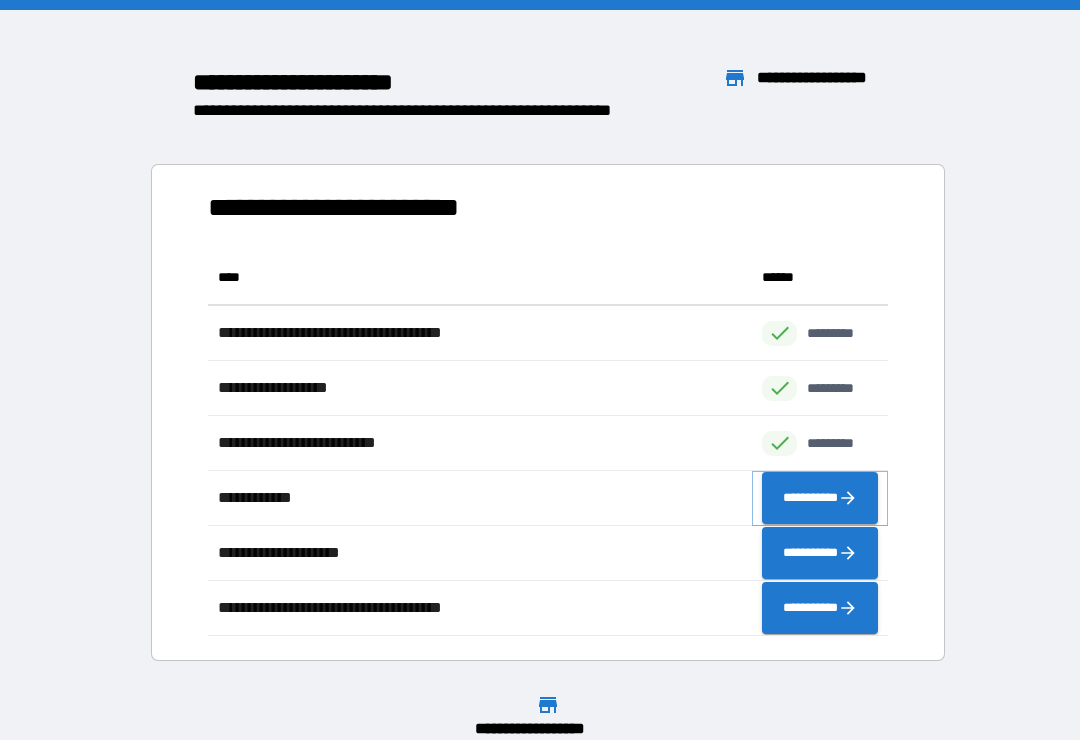 click on "**********" at bounding box center (820, 498) 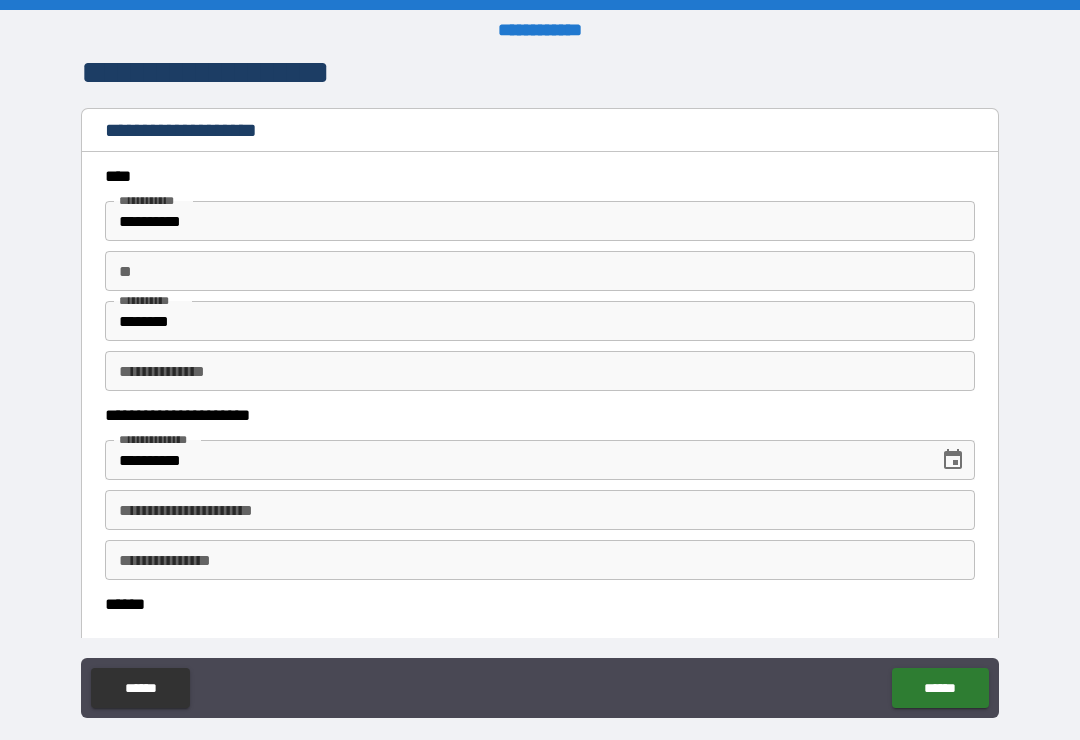 click on "**********" at bounding box center [540, 510] 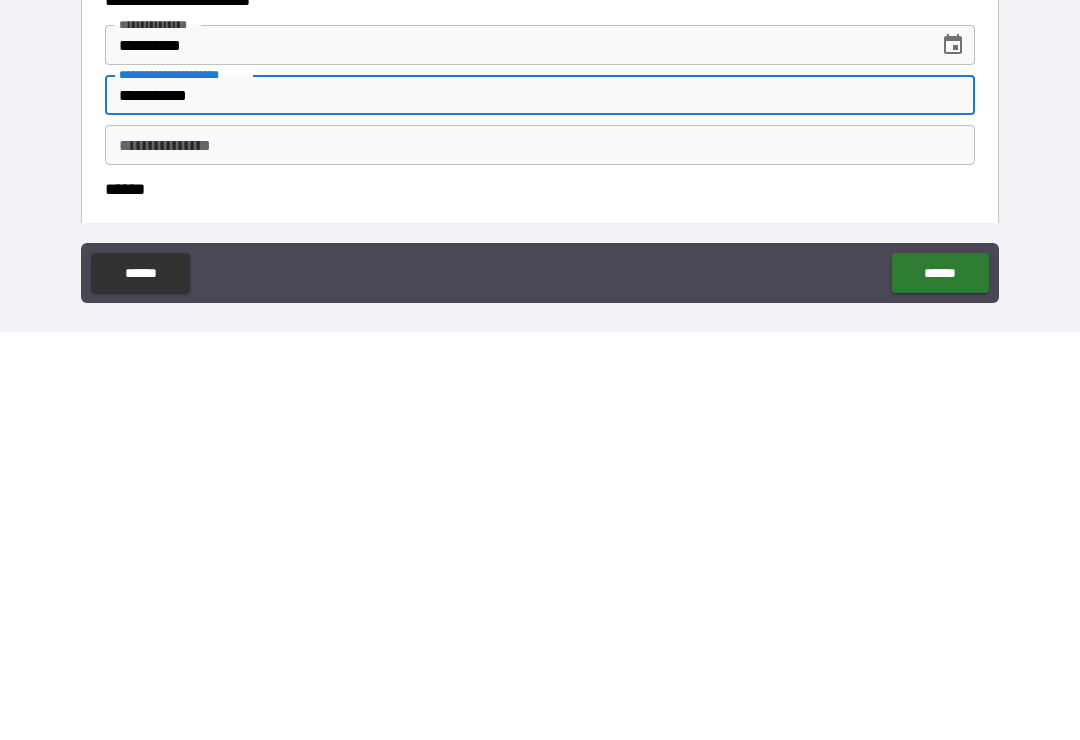 scroll, scrollTop: 8, scrollLeft: 0, axis: vertical 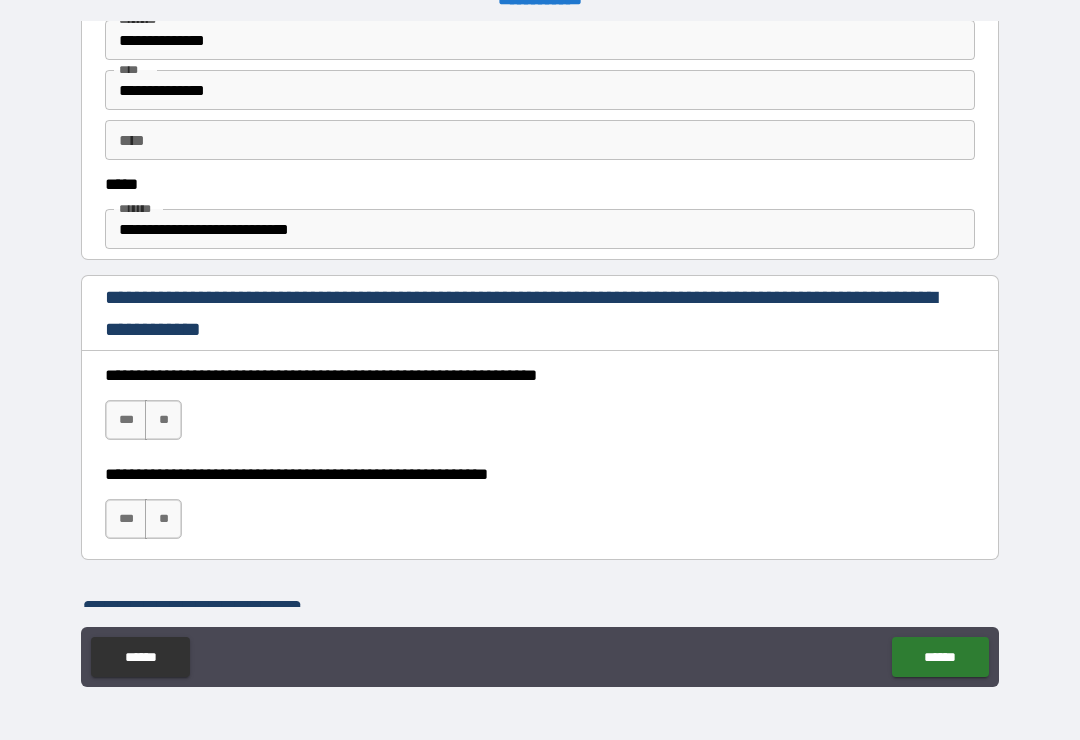 click on "***" at bounding box center [126, 519] 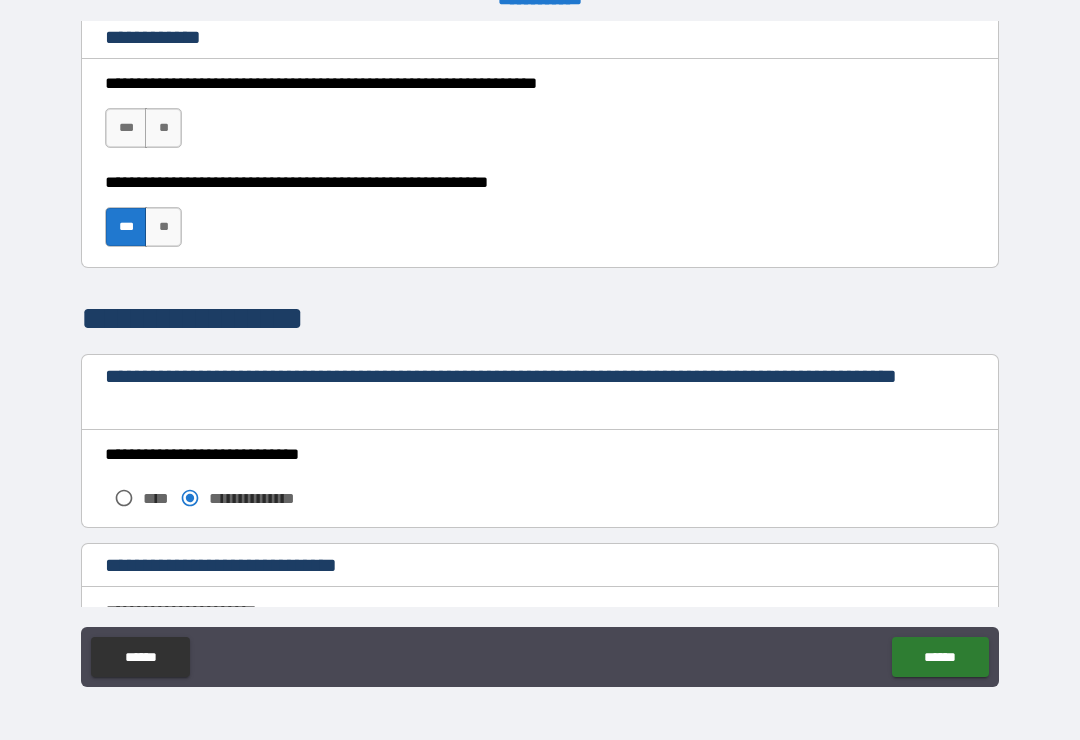scroll, scrollTop: 1464, scrollLeft: 0, axis: vertical 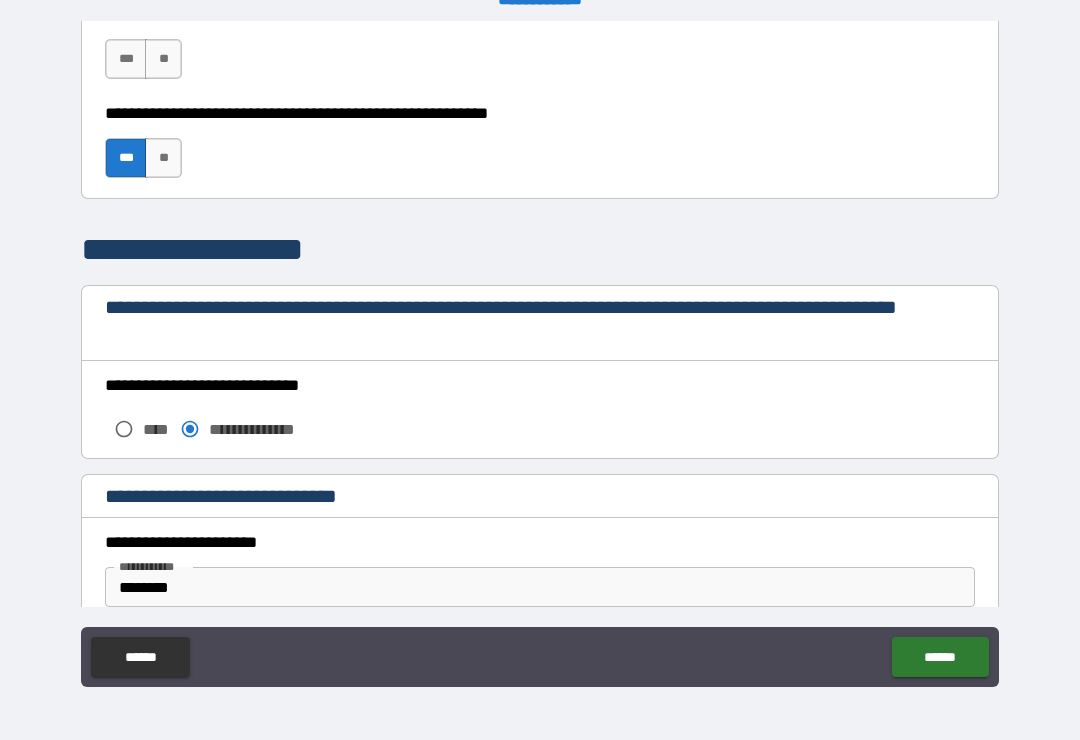 click on "***" at bounding box center [126, 59] 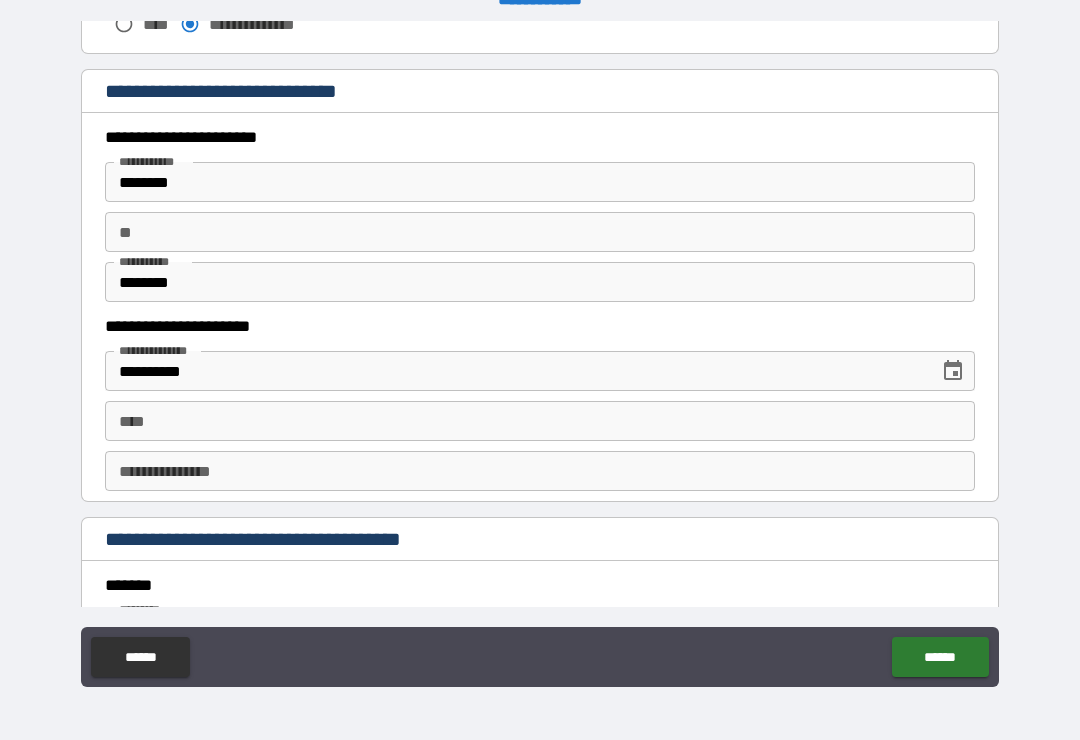 scroll, scrollTop: 1873, scrollLeft: 0, axis: vertical 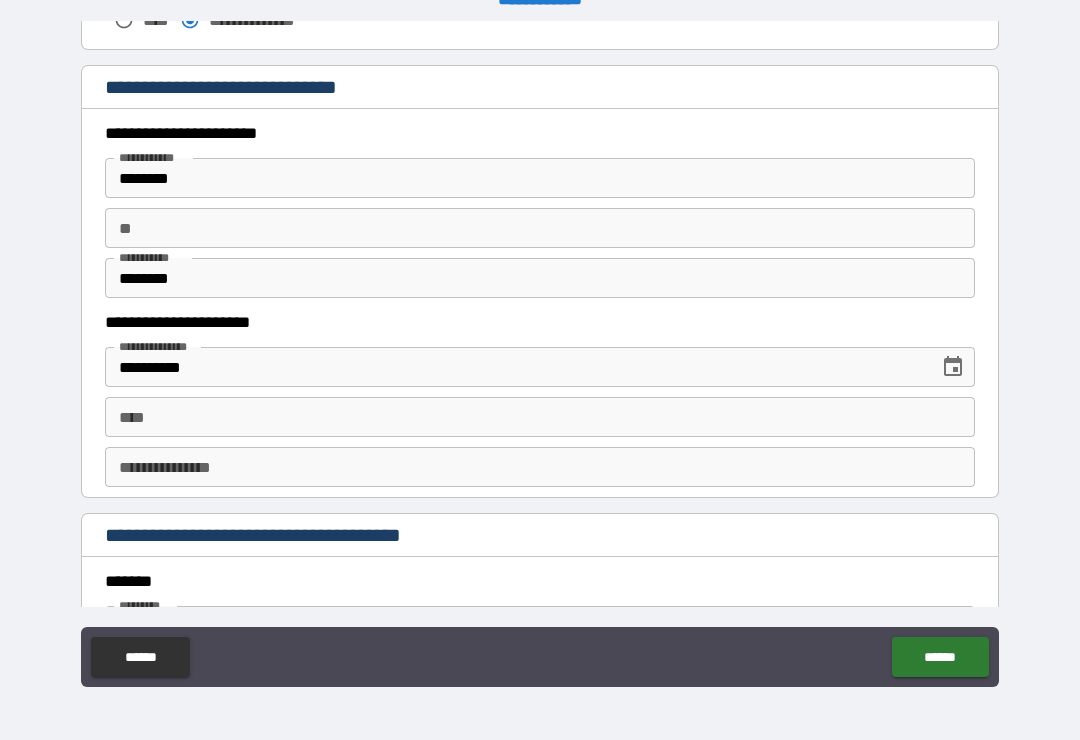 click on "****" at bounding box center [540, 417] 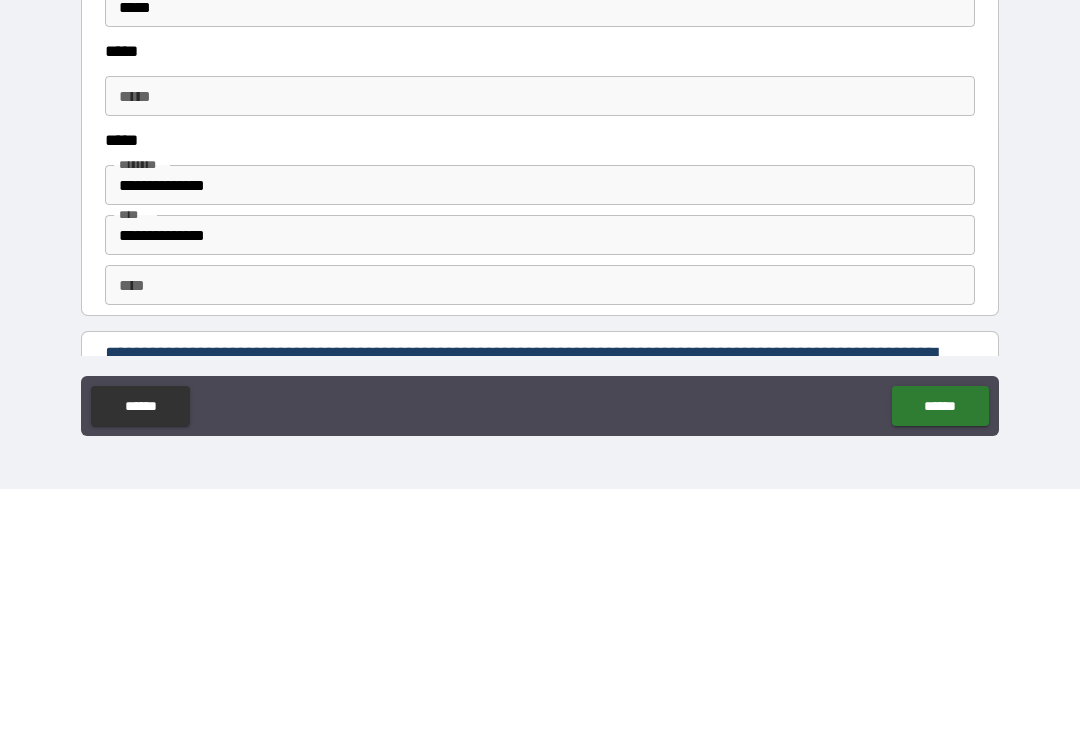 scroll, scrollTop: 2432, scrollLeft: 0, axis: vertical 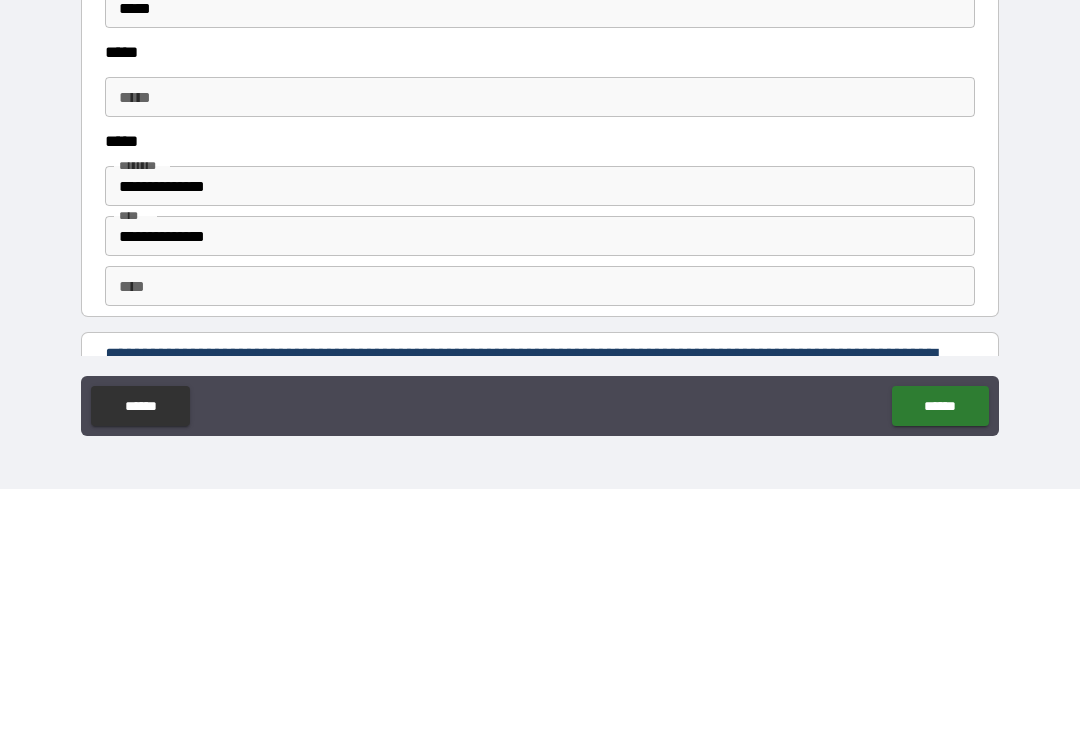 click on "*****" at bounding box center [540, 348] 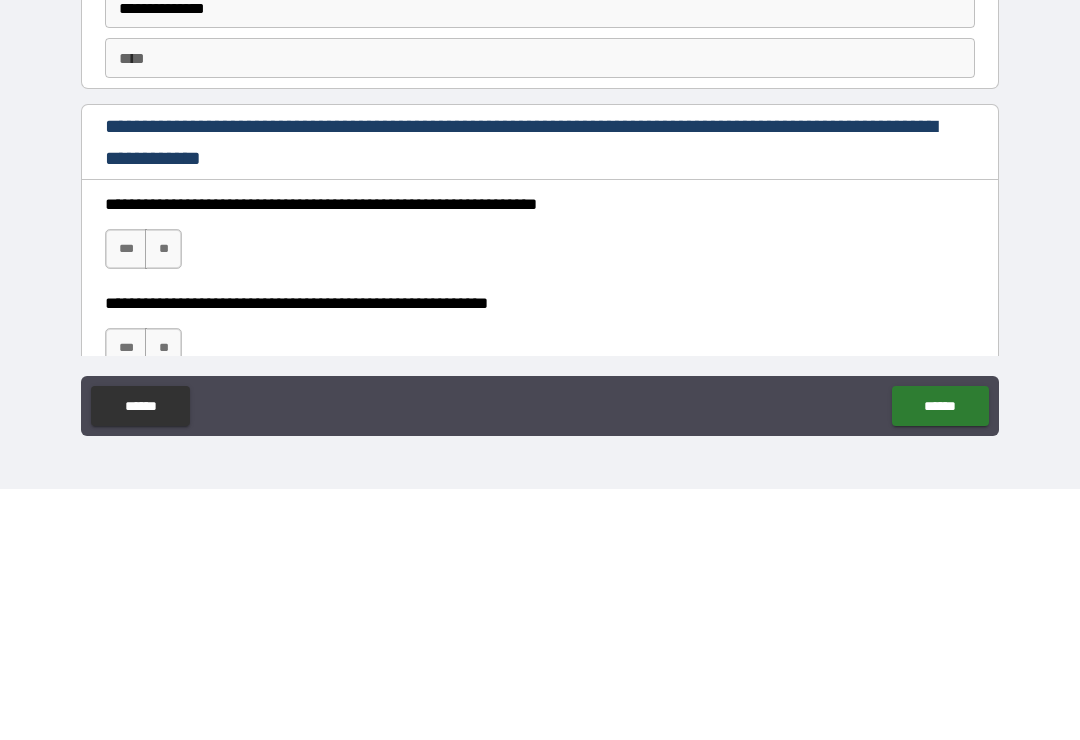 scroll, scrollTop: 2662, scrollLeft: 0, axis: vertical 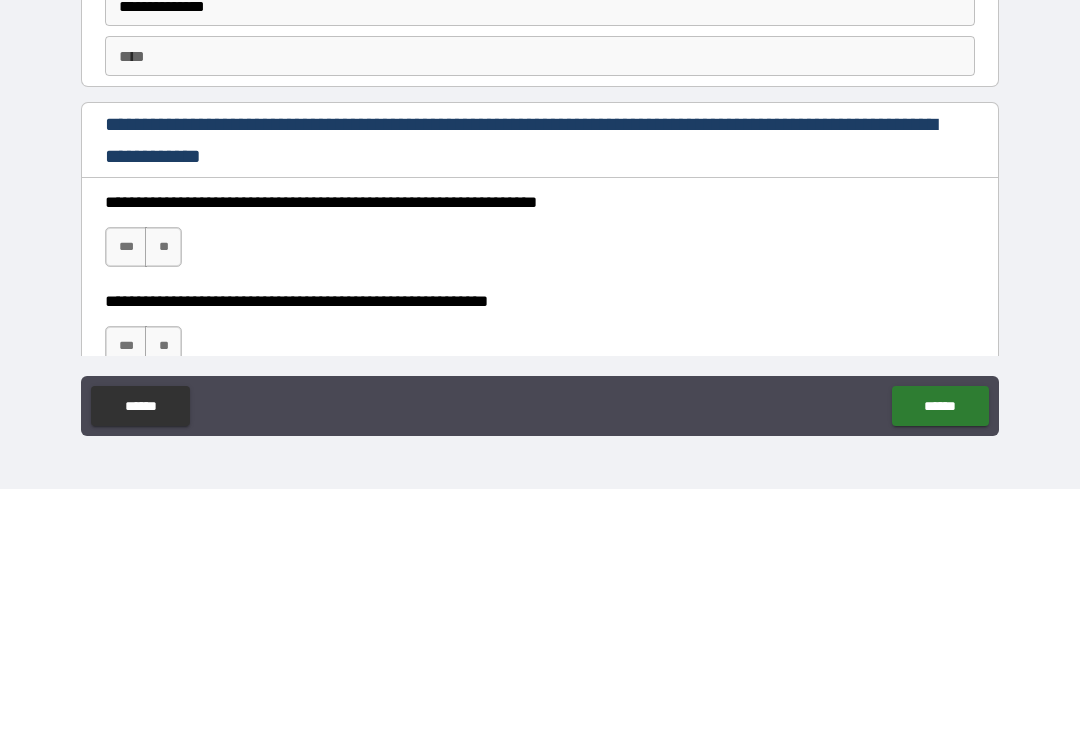 click on "***" at bounding box center [126, 498] 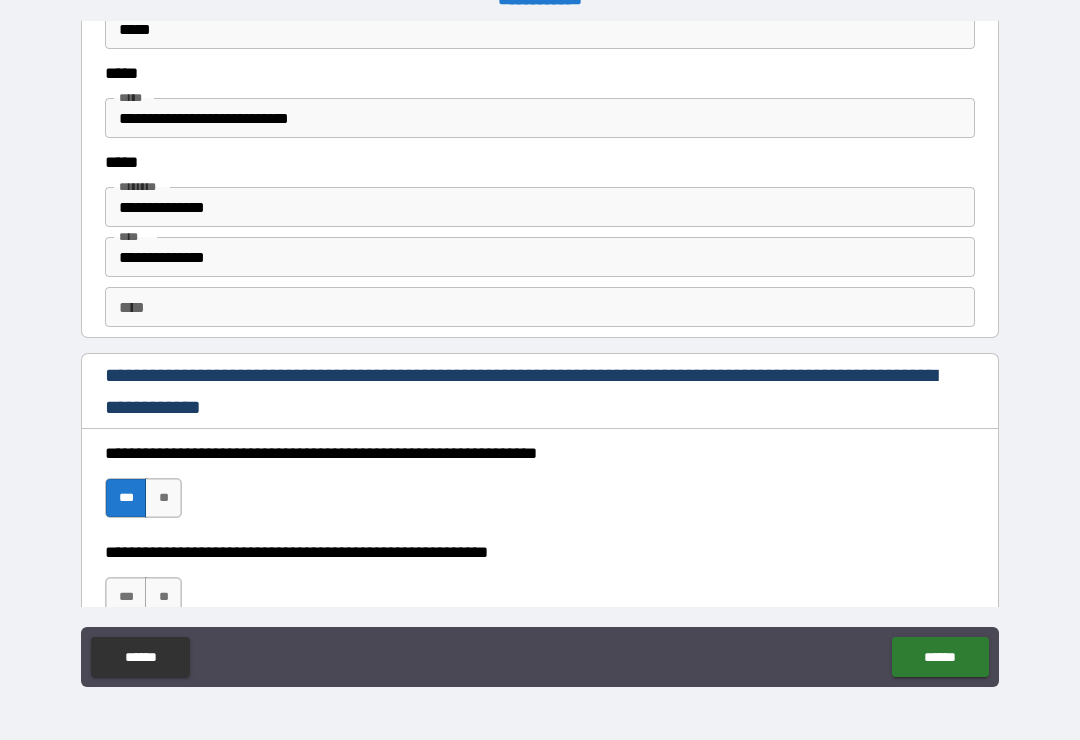 click on "***" at bounding box center (126, 597) 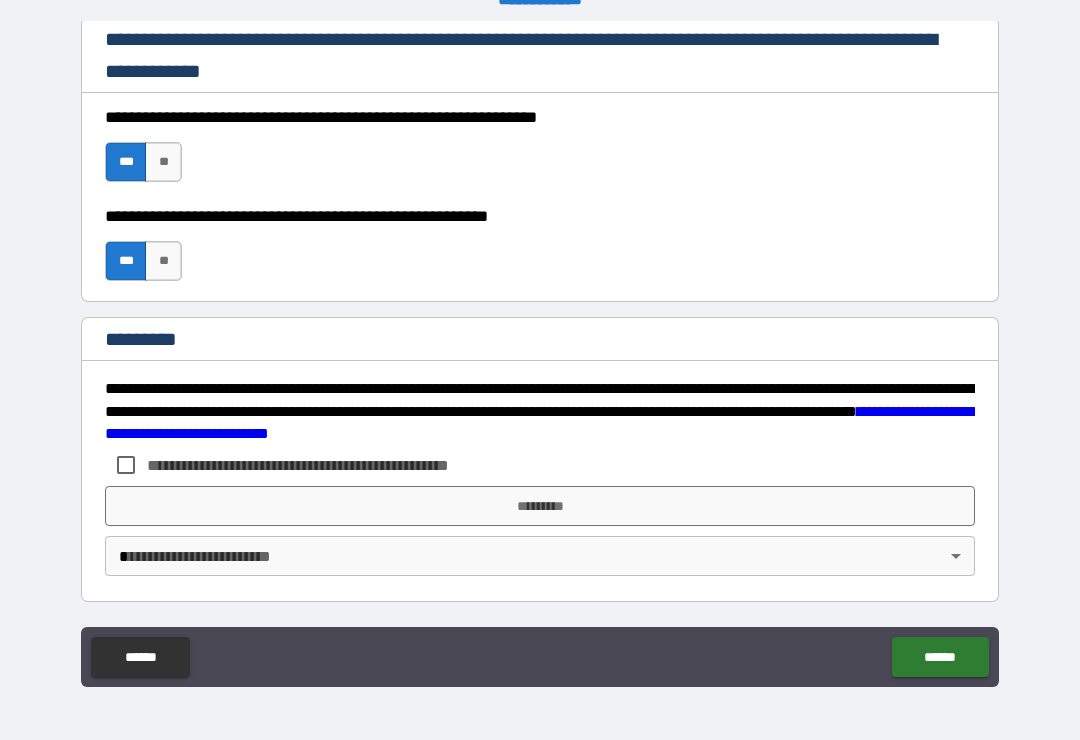 scroll, scrollTop: 2998, scrollLeft: 0, axis: vertical 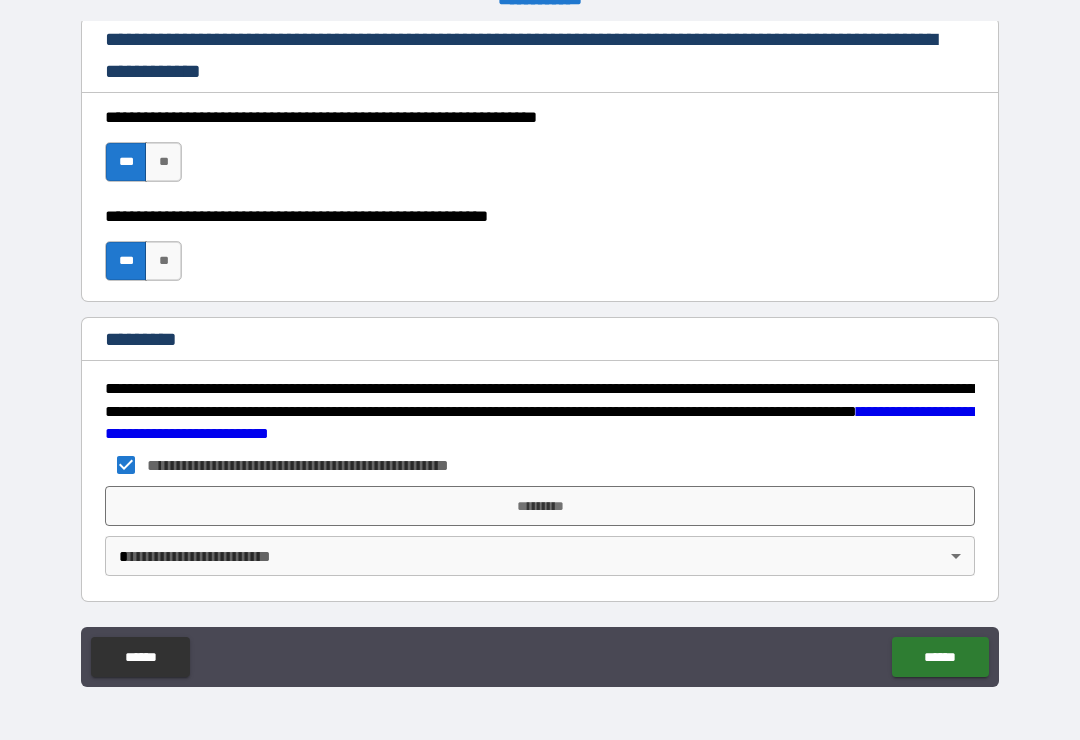 click on "*********" at bounding box center [540, 506] 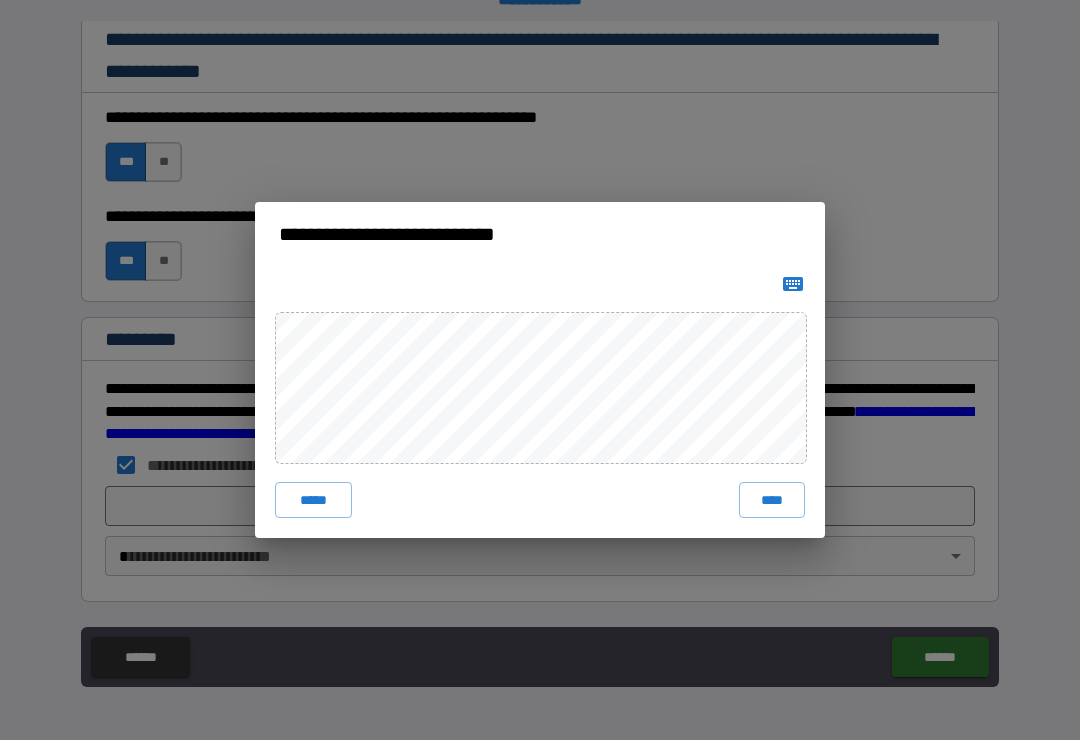 click on "***** ****" at bounding box center (540, 402) 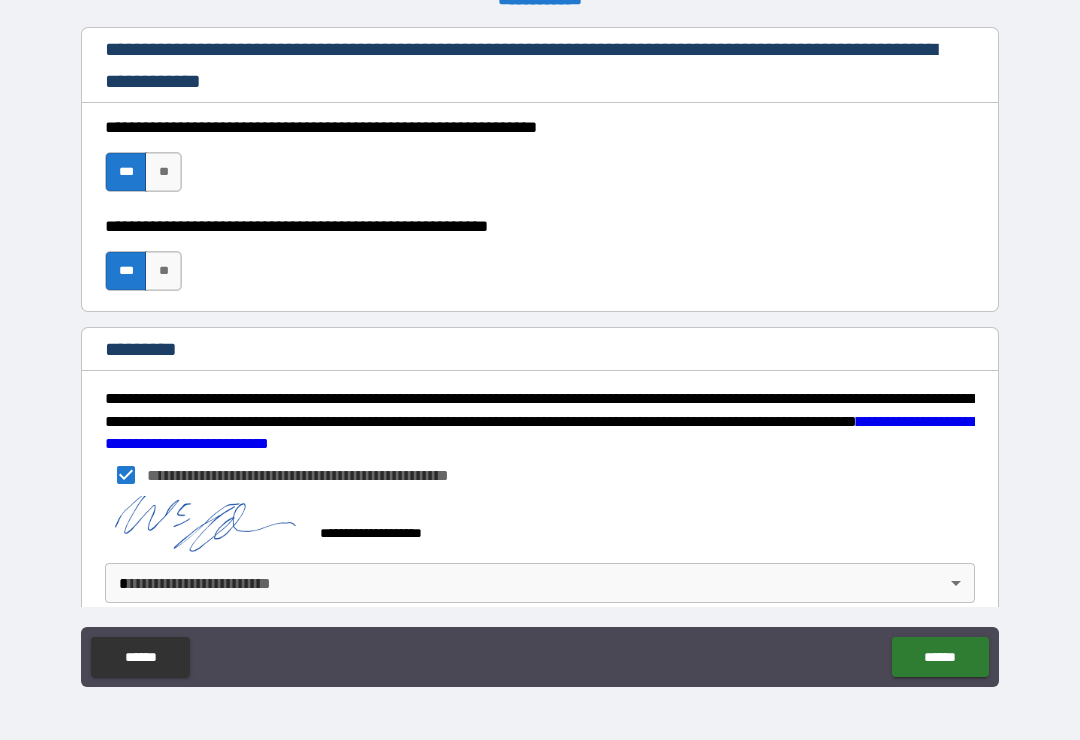 click on "**********" at bounding box center [540, 354] 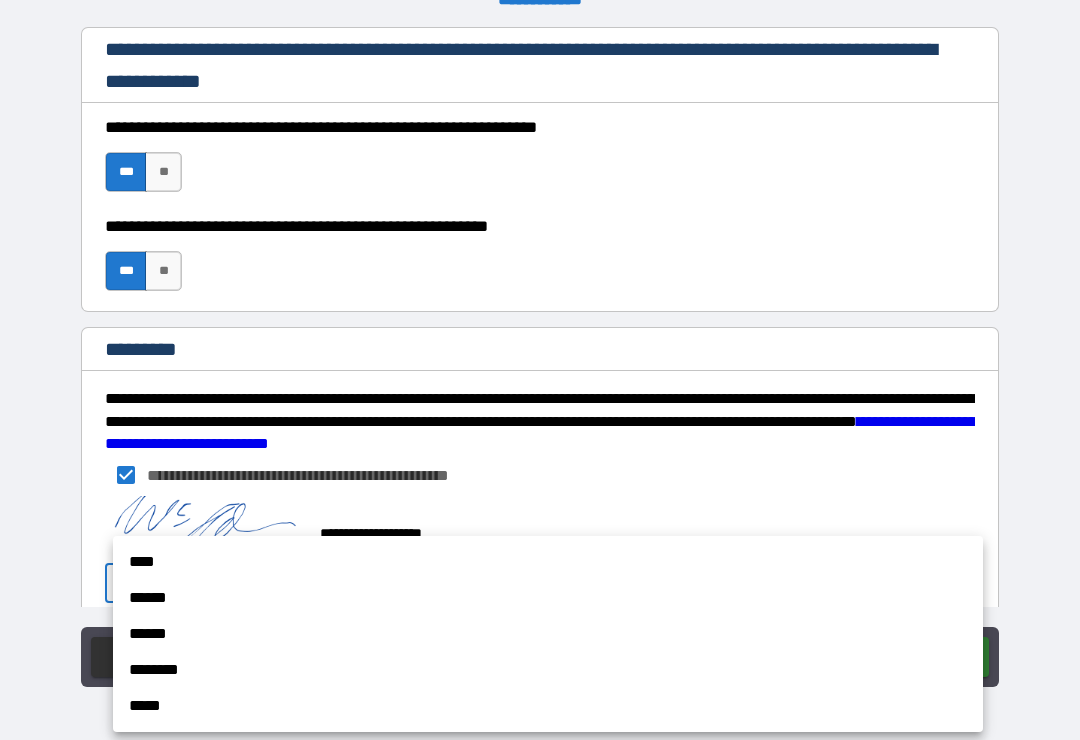click on "******" at bounding box center (548, 598) 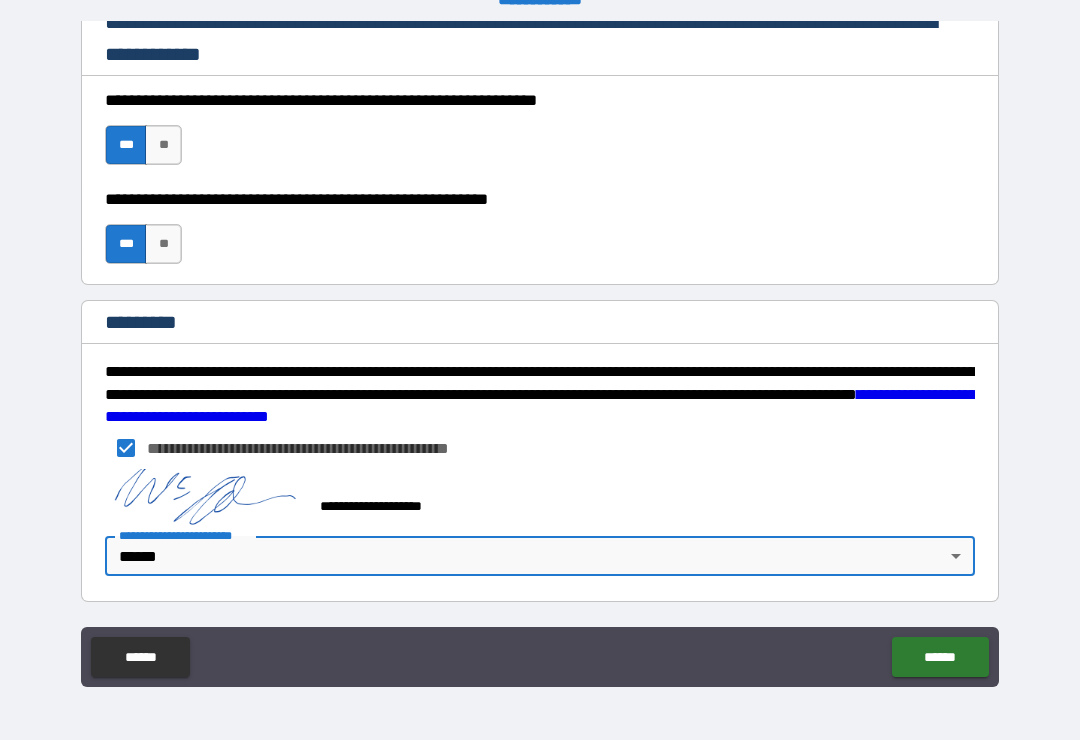 scroll, scrollTop: 3015, scrollLeft: 0, axis: vertical 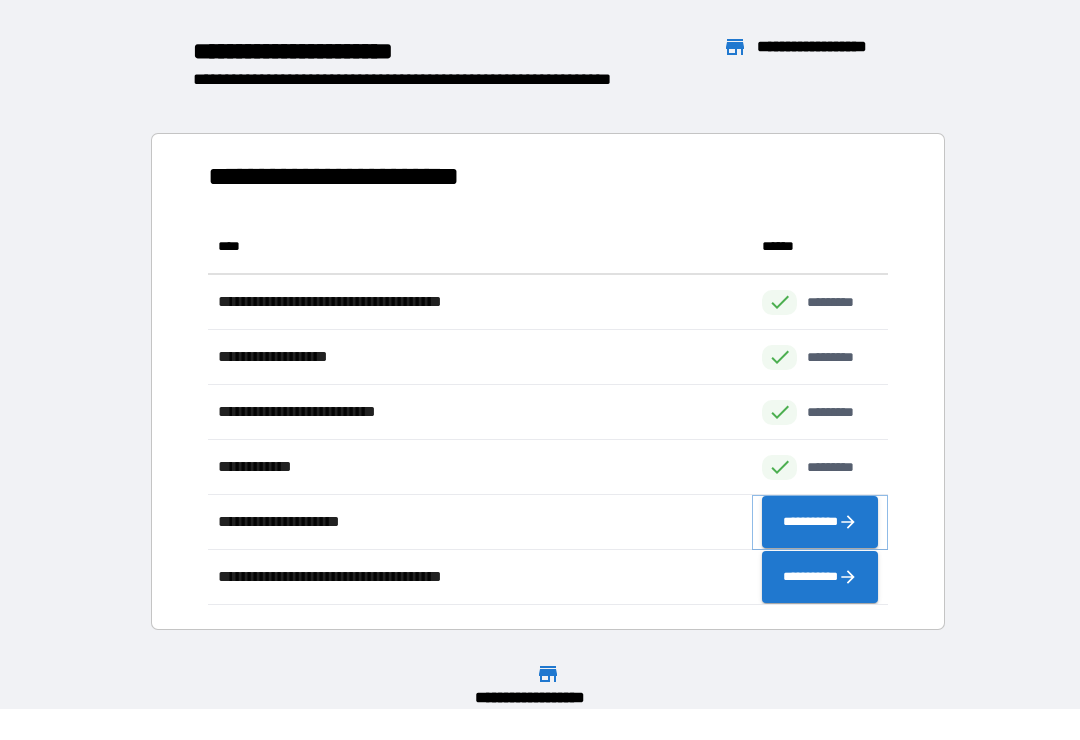 click on "**********" at bounding box center [820, 522] 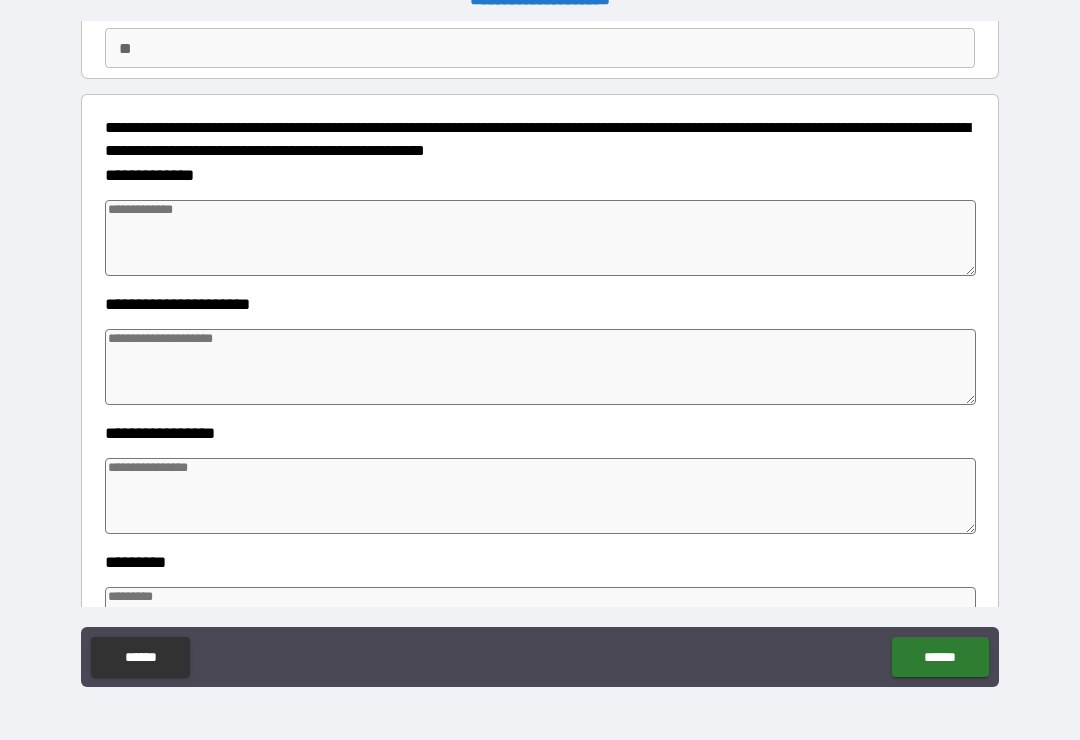 scroll, scrollTop: 183, scrollLeft: 0, axis: vertical 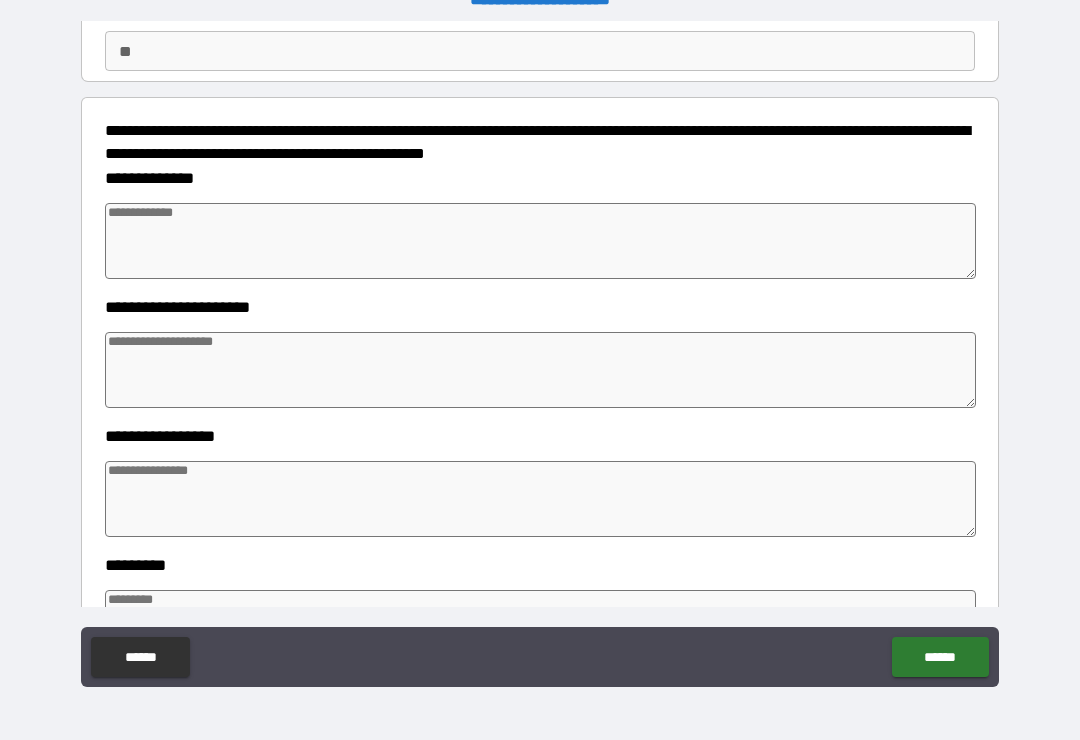 click at bounding box center (540, 241) 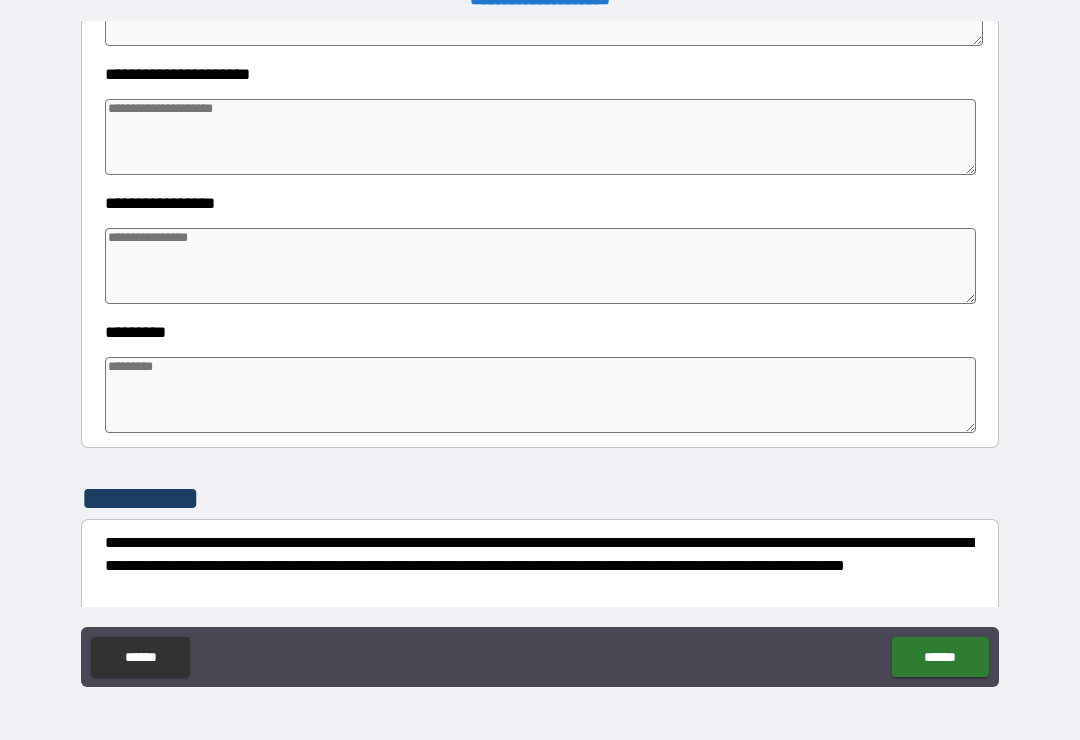 scroll, scrollTop: 425, scrollLeft: 0, axis: vertical 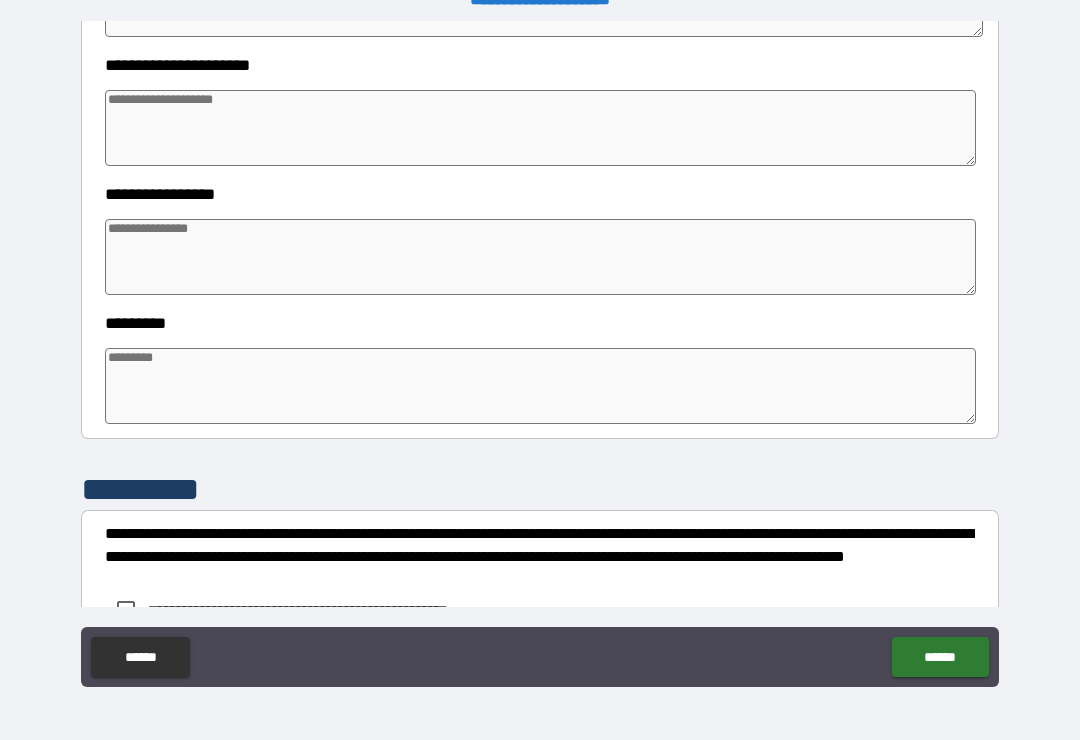 click at bounding box center [540, 257] 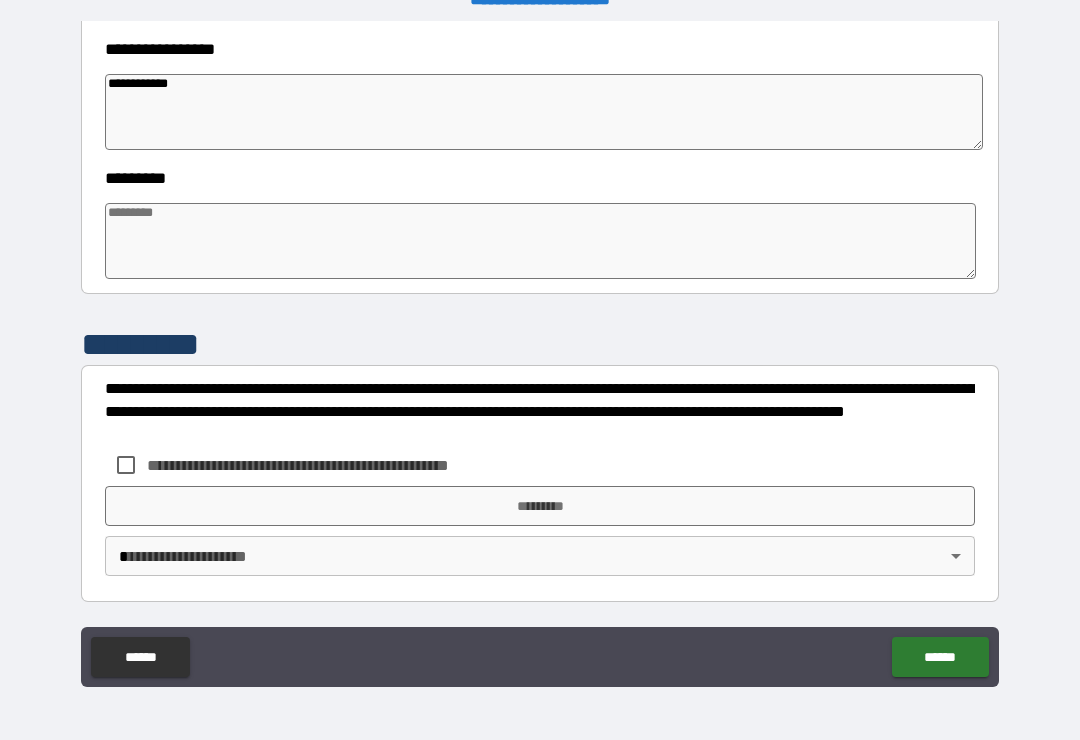 scroll, scrollTop: 570, scrollLeft: 0, axis: vertical 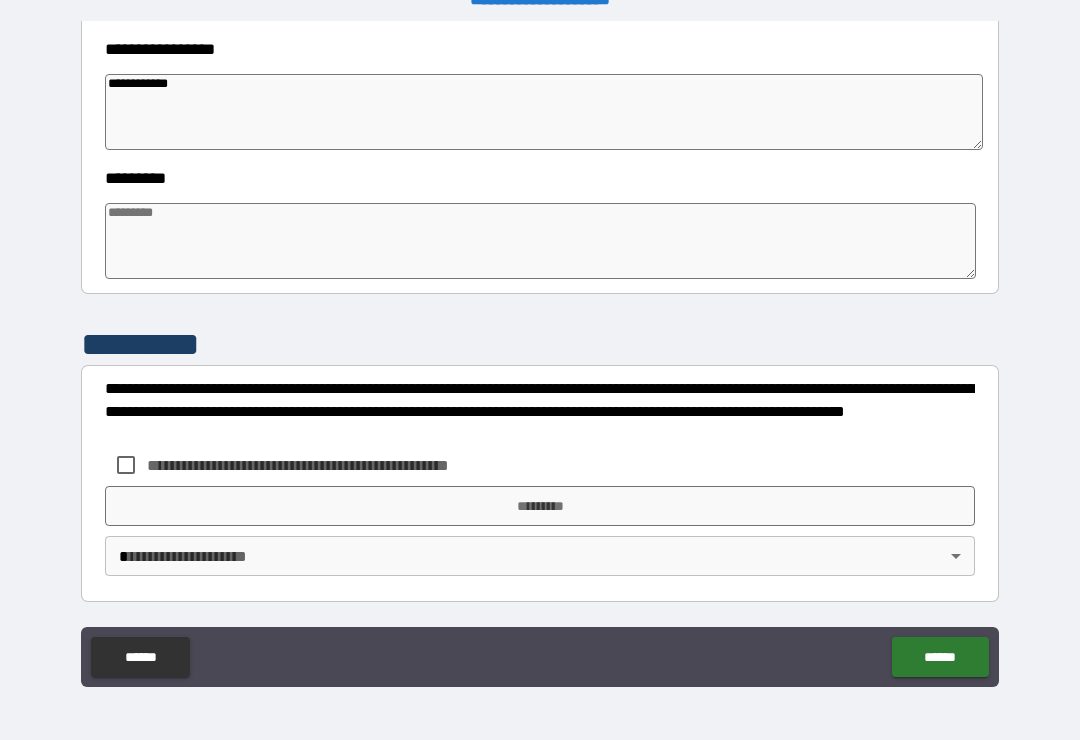 click at bounding box center (540, 241) 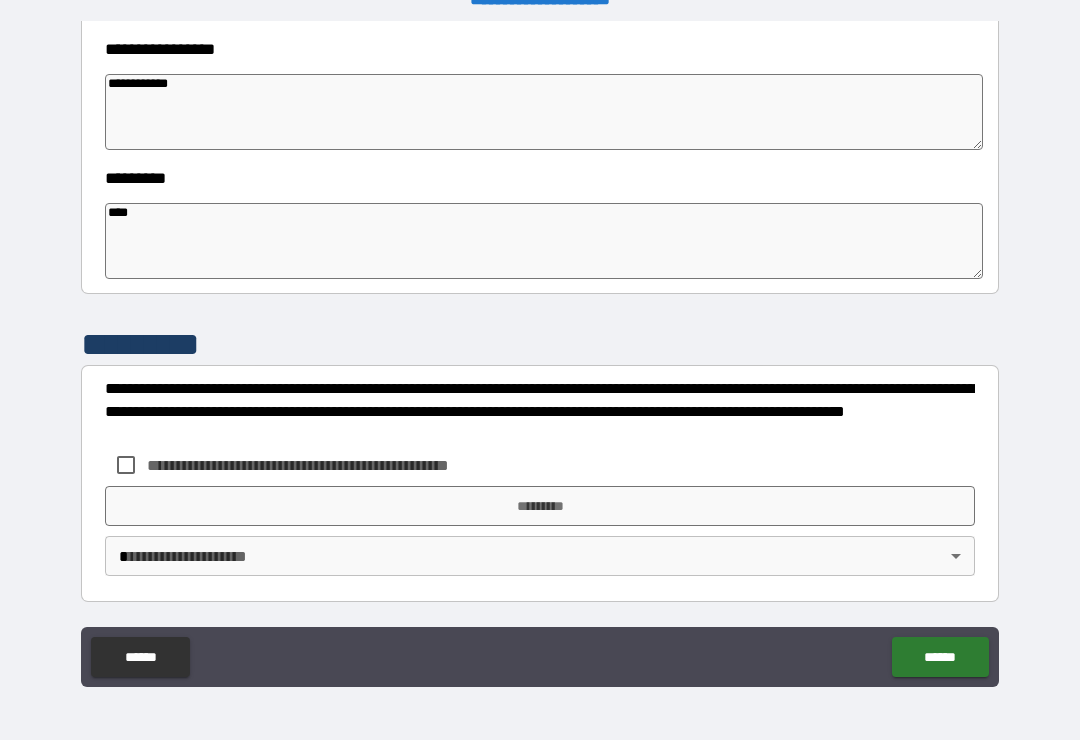 click on "********* **** *" at bounding box center (540, 229) 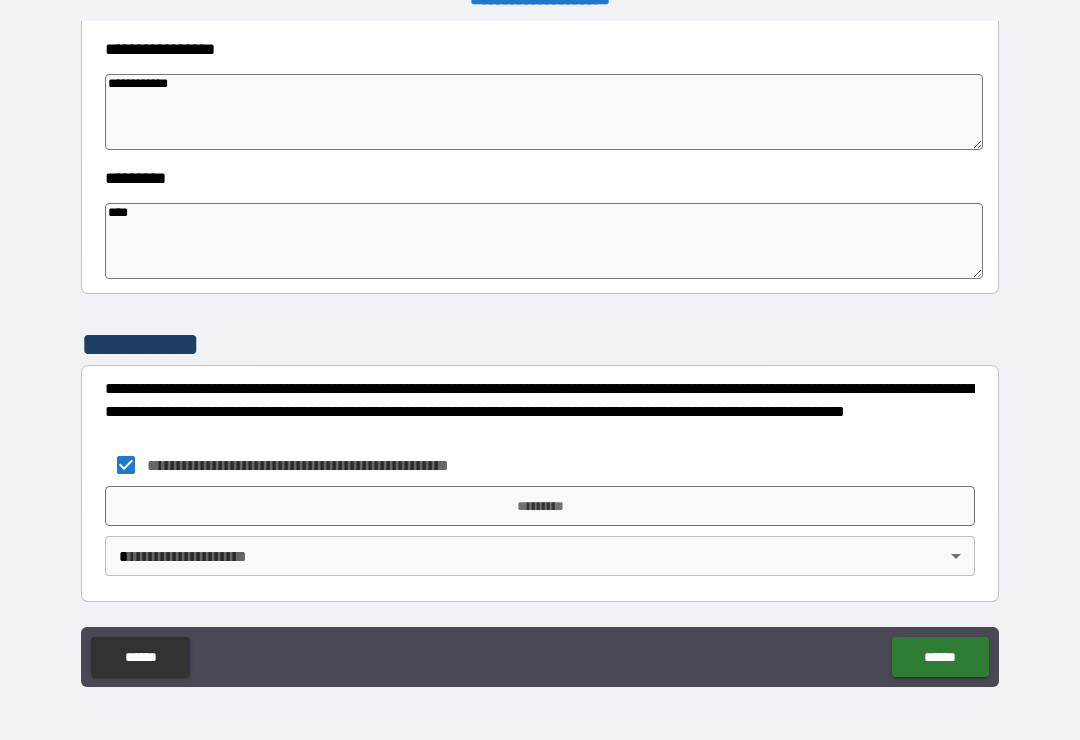 click on "*********" at bounding box center (540, 506) 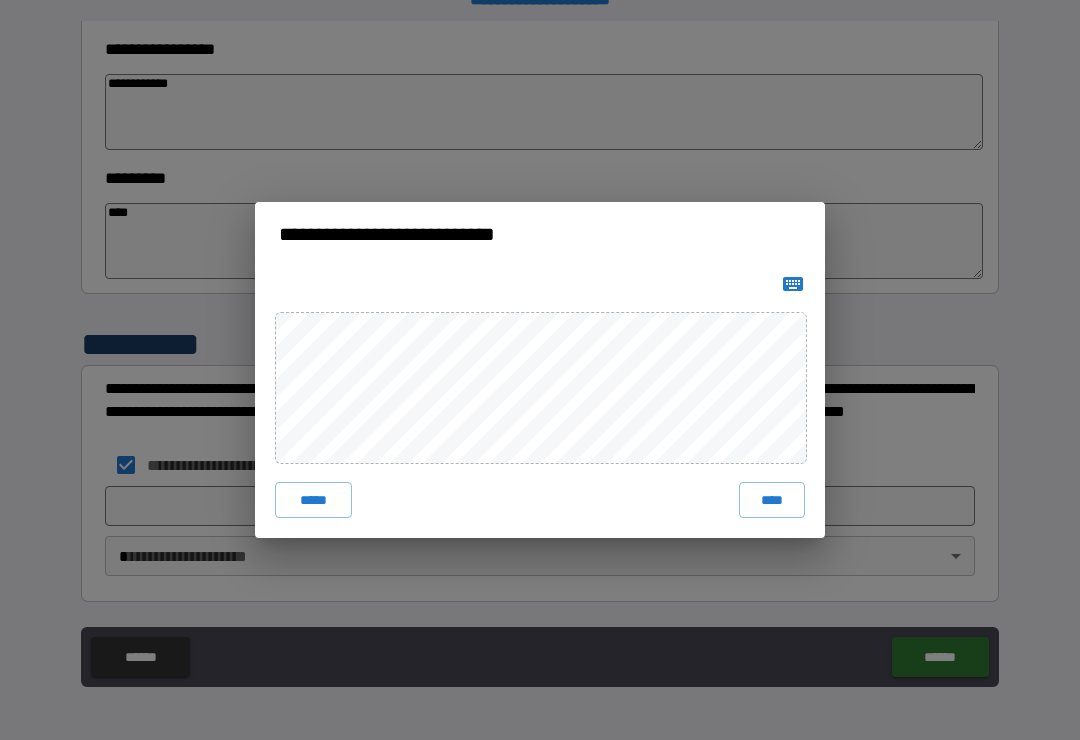 click on "****" at bounding box center [772, 500] 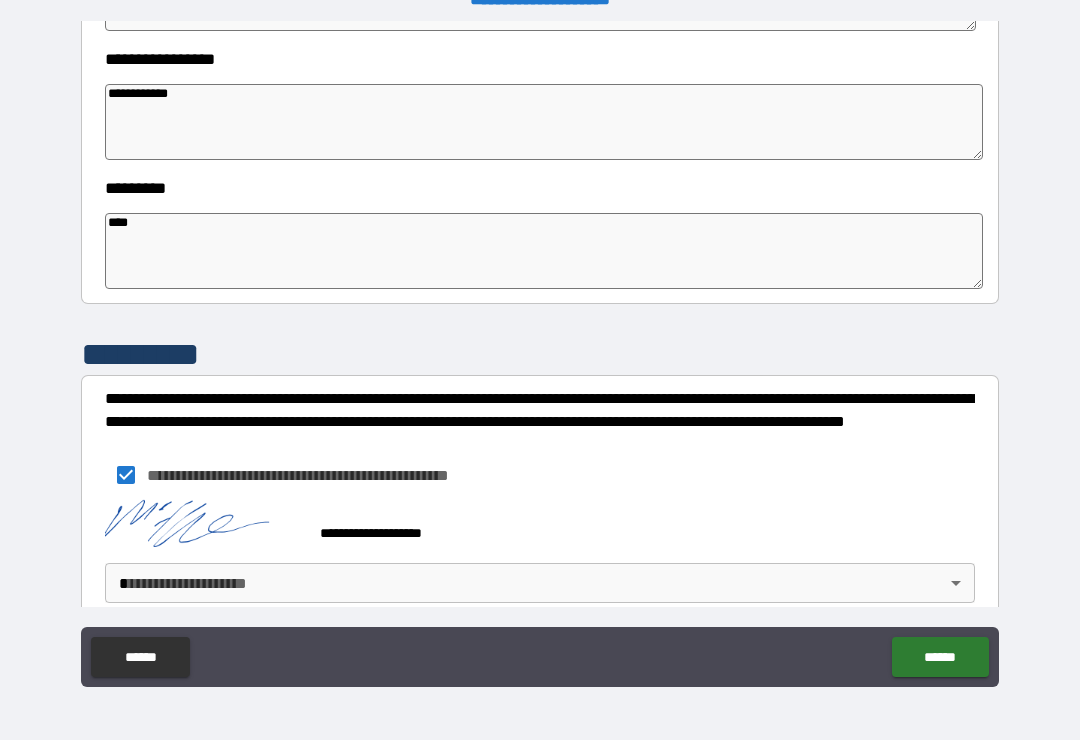 click on "**********" at bounding box center [540, 354] 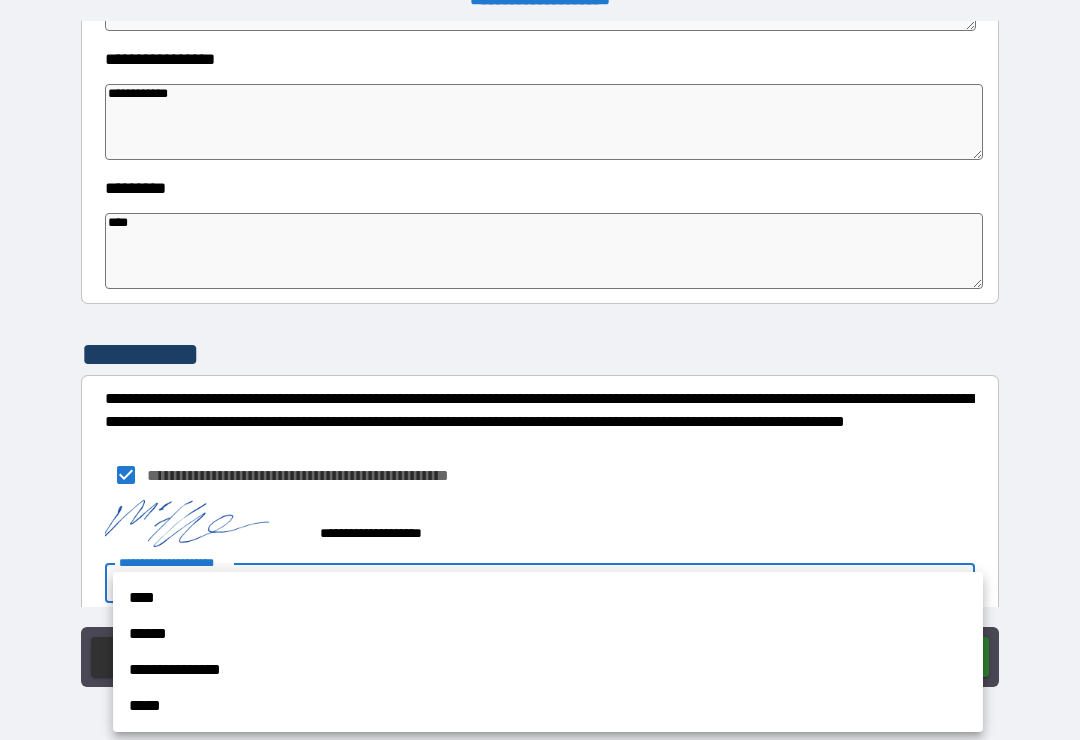 click on "**********" at bounding box center (548, 670) 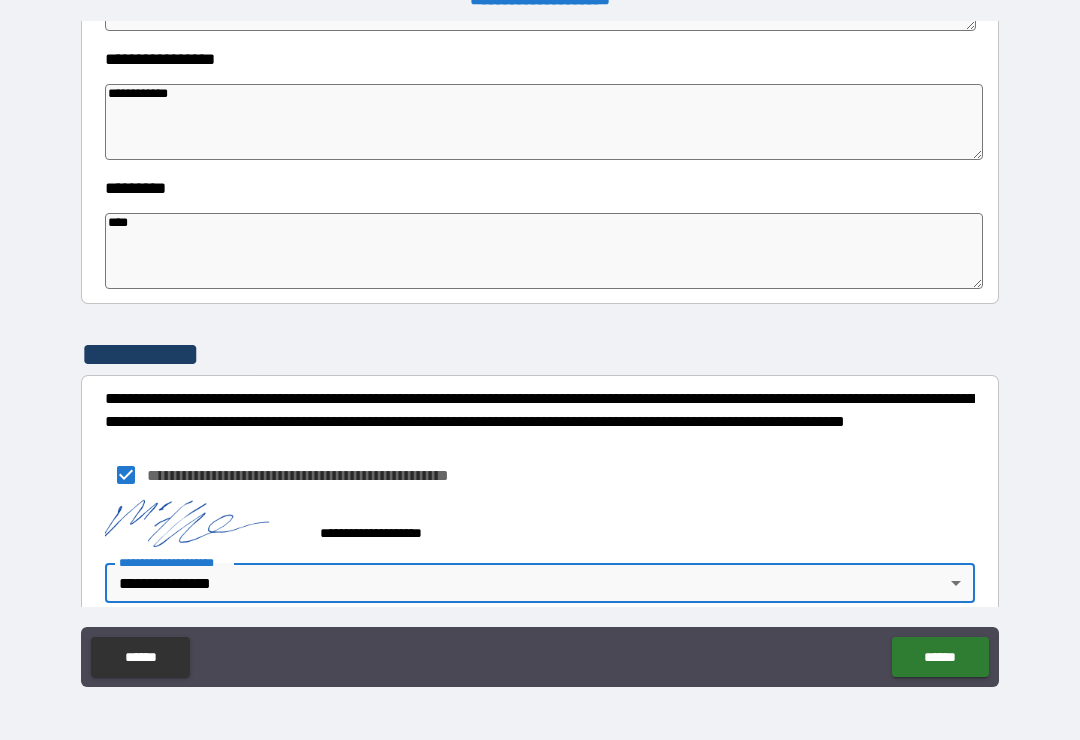 click on "******" at bounding box center [940, 657] 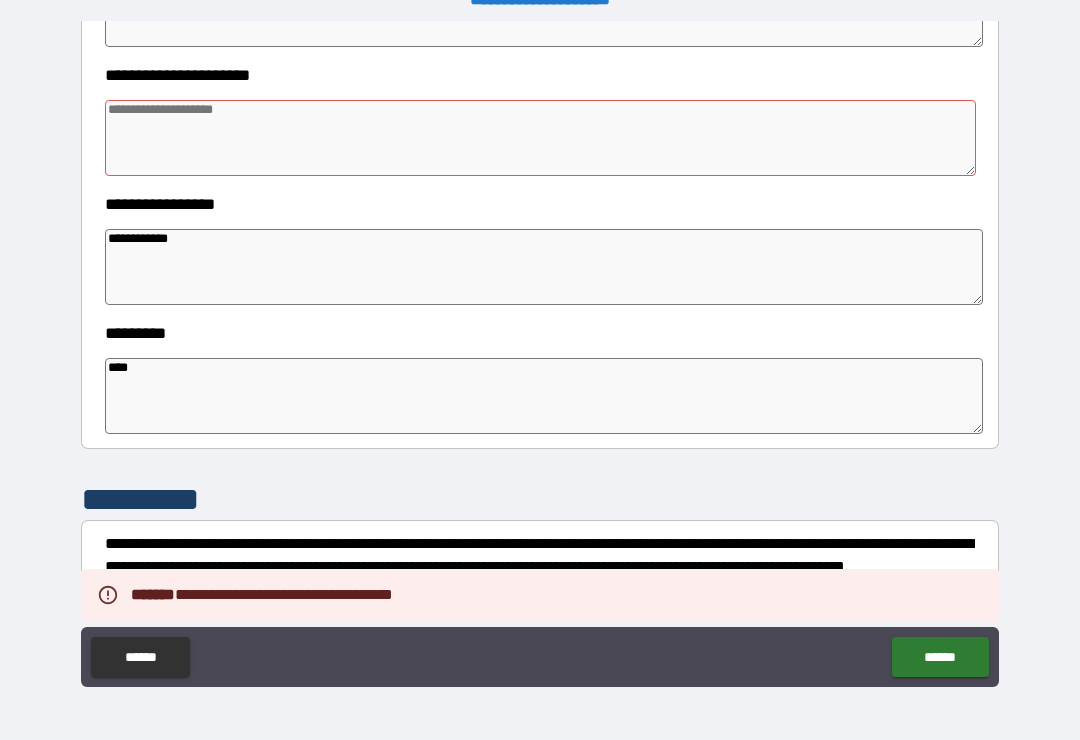 scroll, scrollTop: 404, scrollLeft: 0, axis: vertical 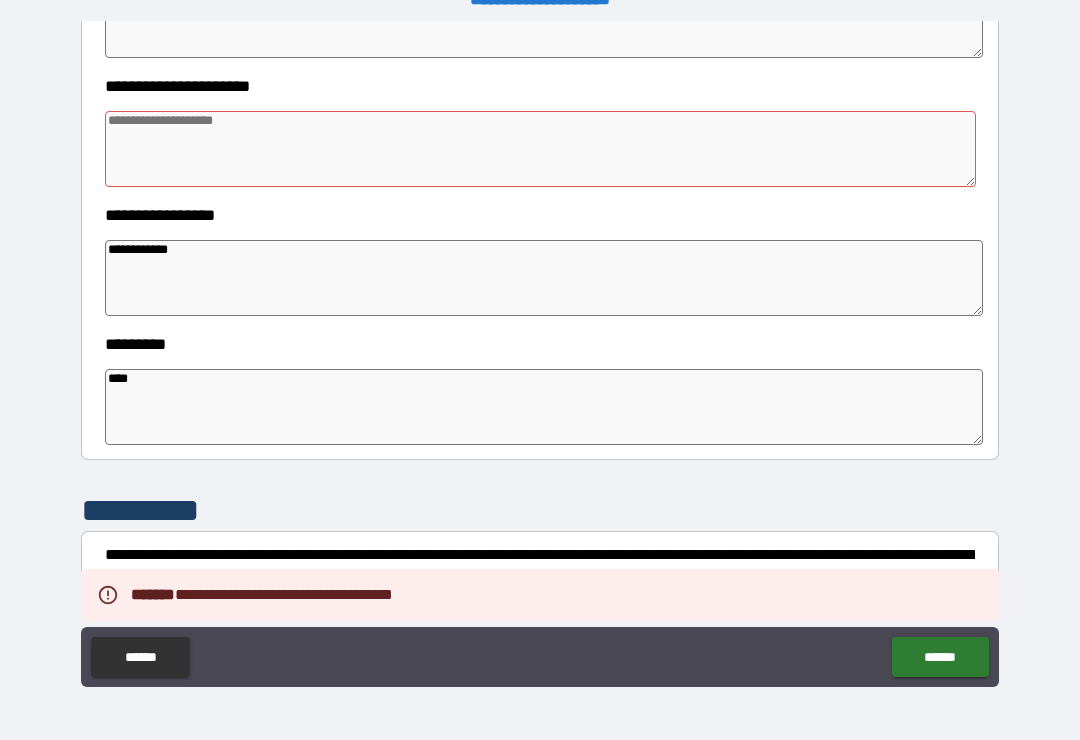 click at bounding box center [540, 149] 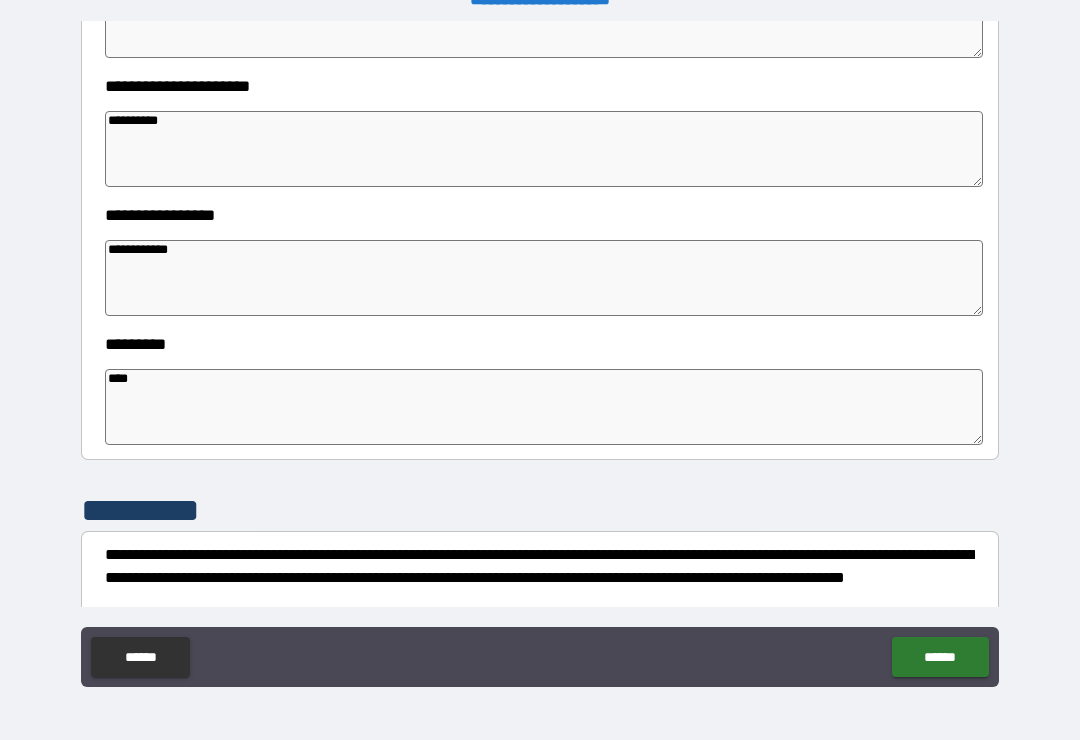 click on "**********" at bounding box center [540, 357] 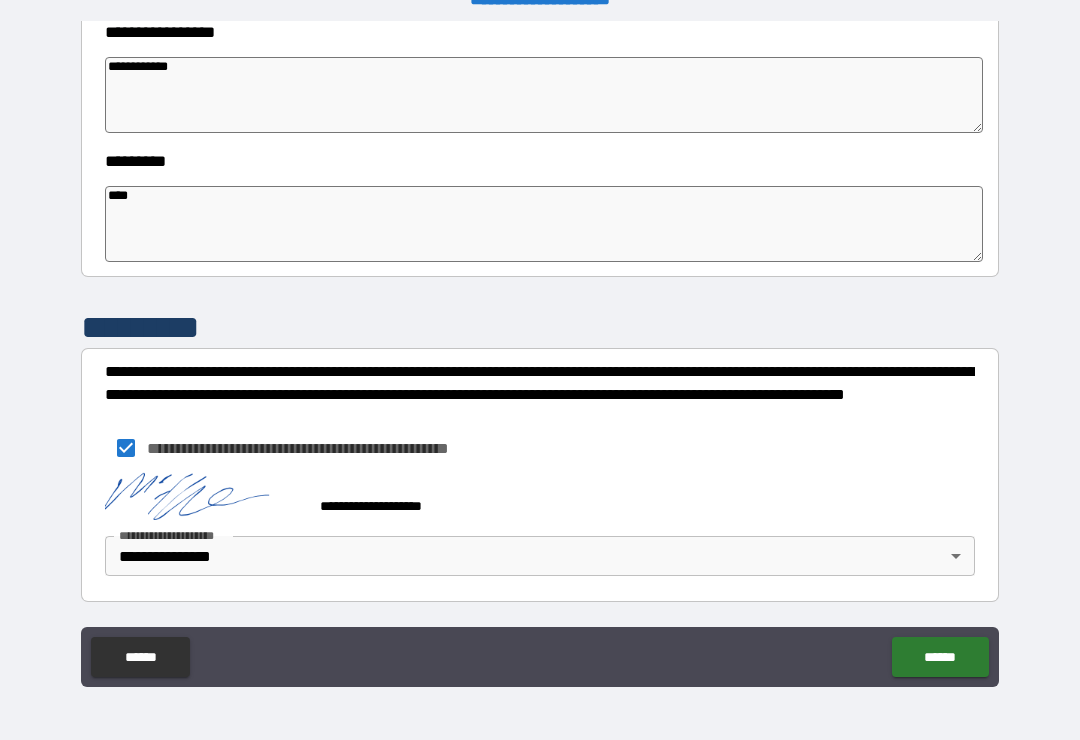 scroll, scrollTop: 587, scrollLeft: 0, axis: vertical 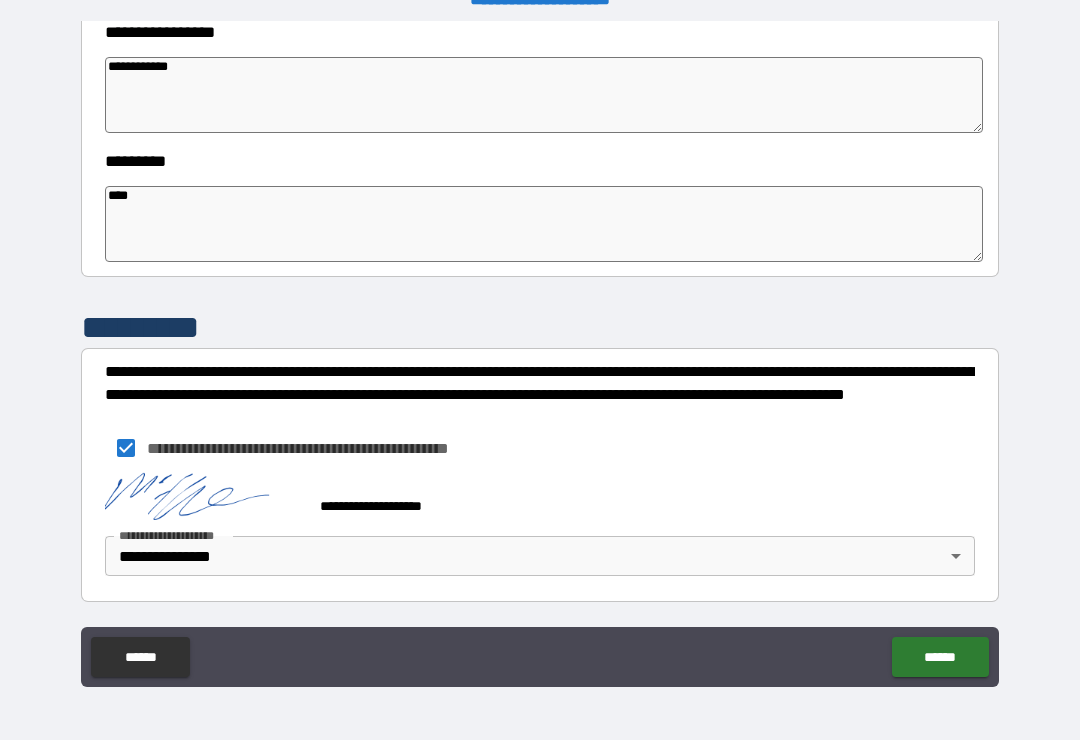 click on "******" at bounding box center (940, 657) 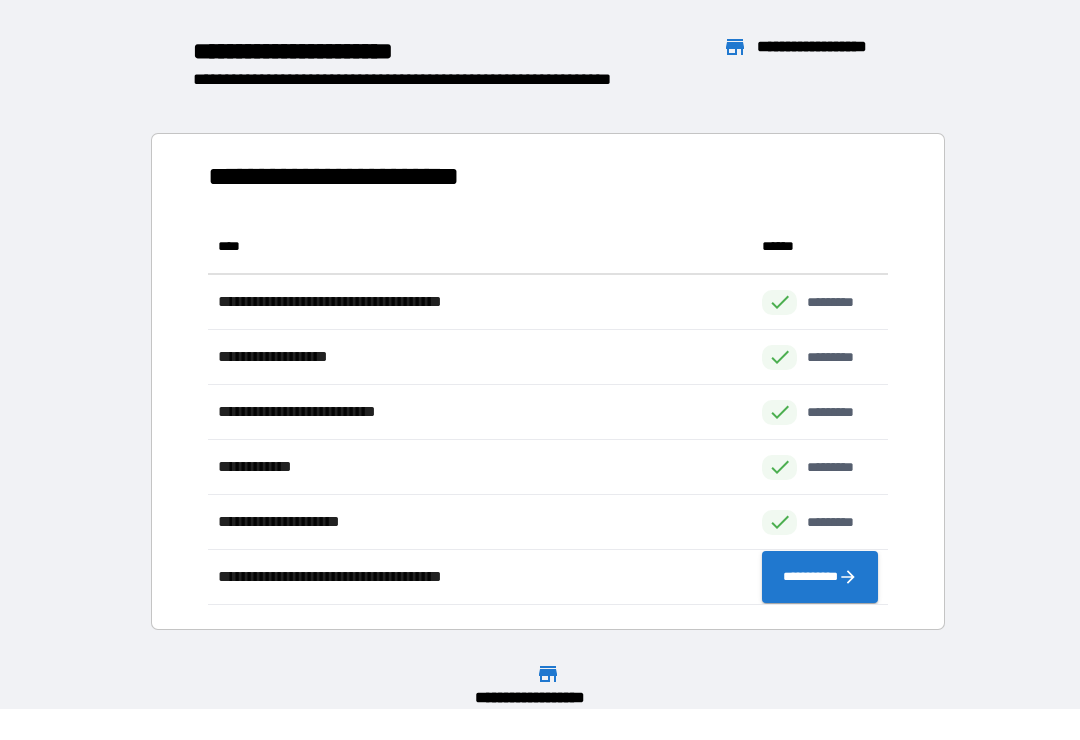 scroll, scrollTop: 386, scrollLeft: 680, axis: both 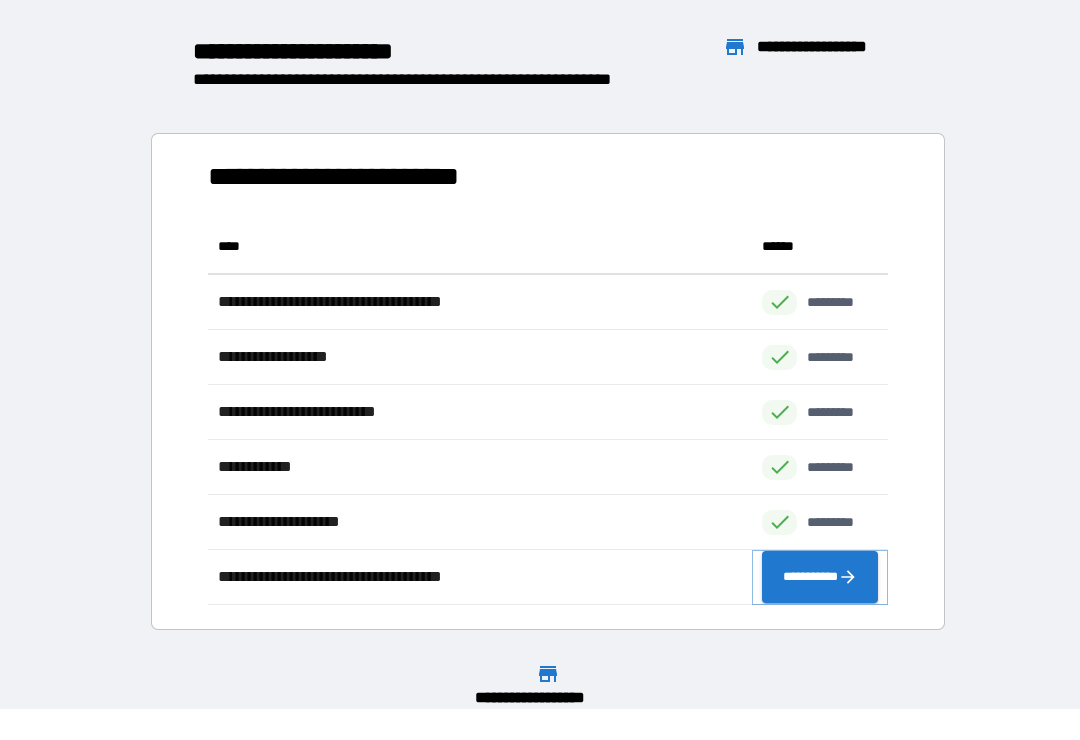 click on "**********" at bounding box center (820, 577) 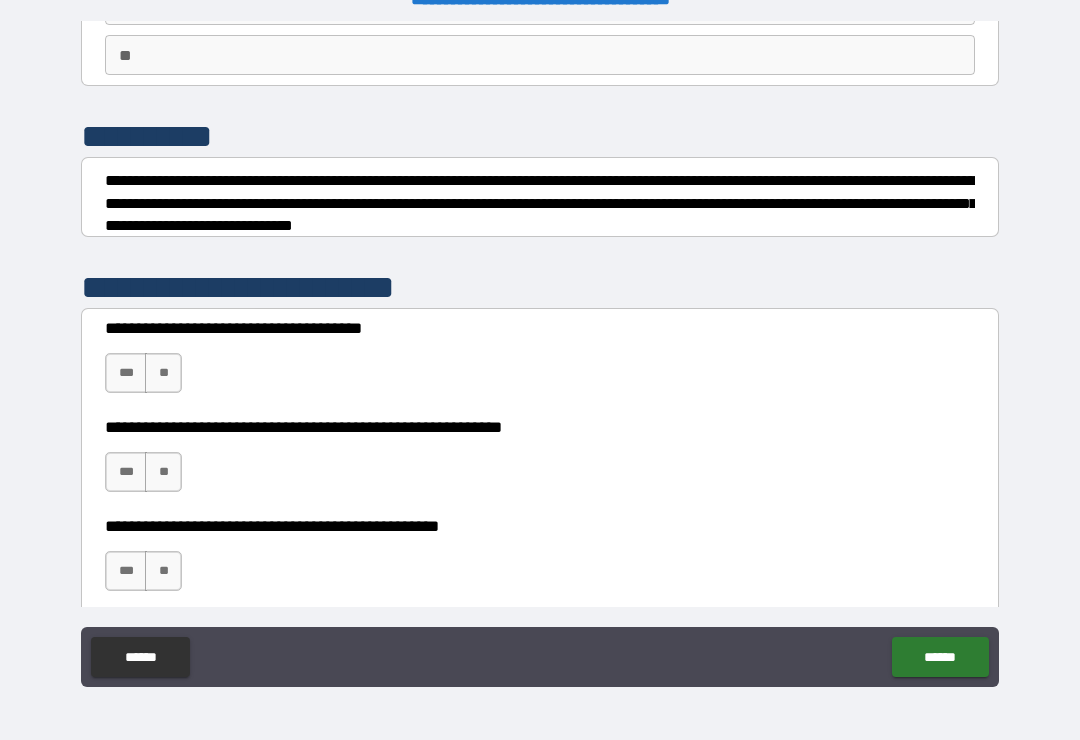scroll, scrollTop: 207, scrollLeft: 0, axis: vertical 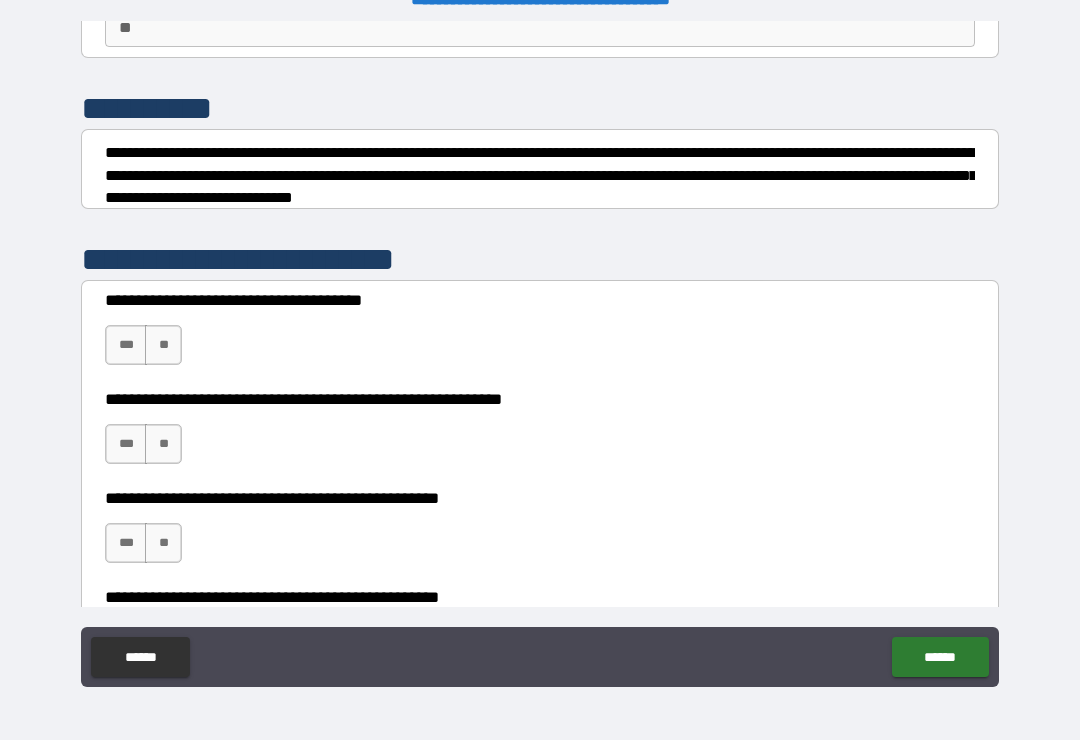click on "***" at bounding box center [126, 345] 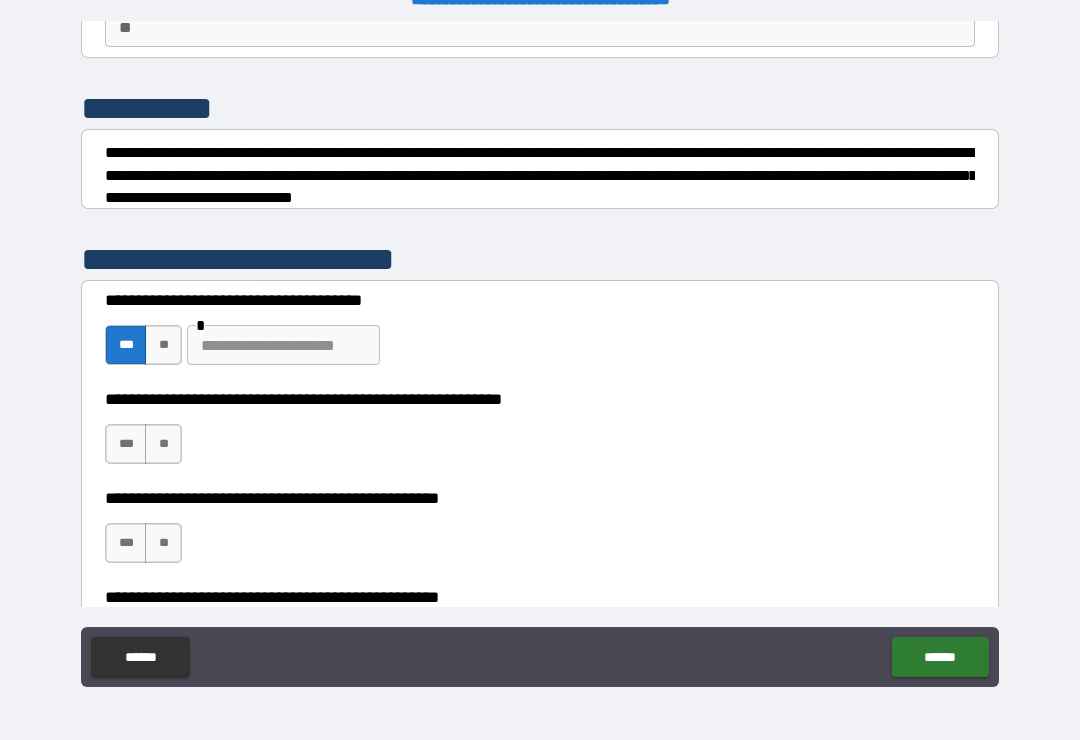 click on "**" at bounding box center [163, 444] 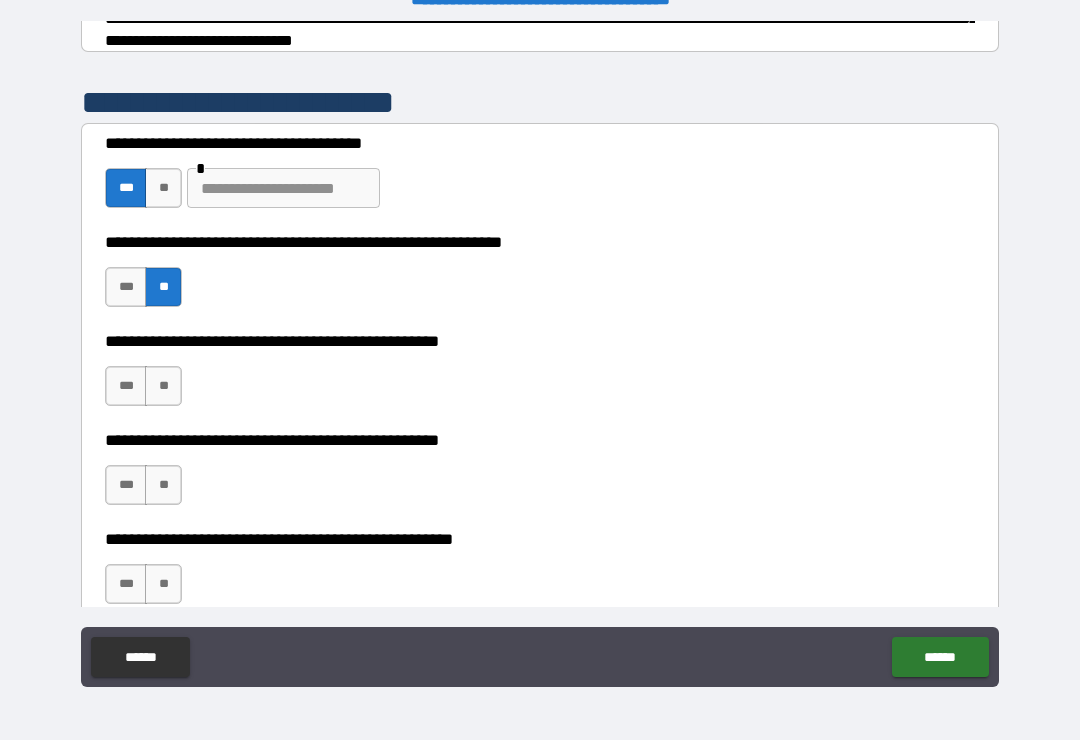 scroll, scrollTop: 387, scrollLeft: 0, axis: vertical 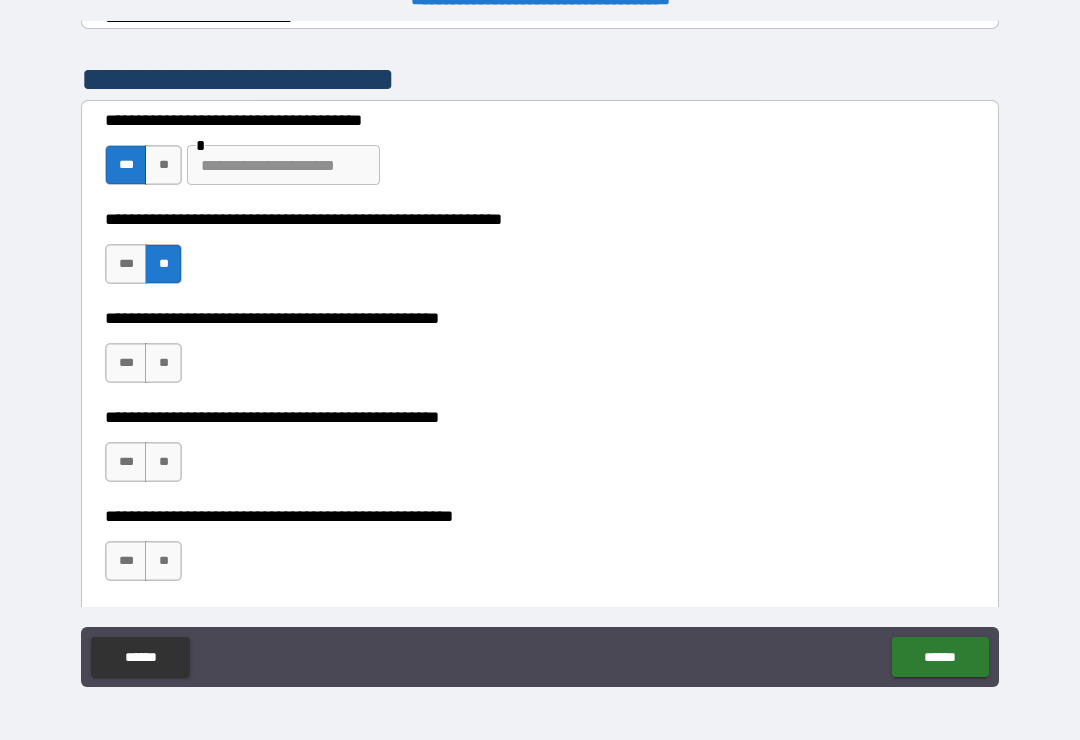 click on "**" at bounding box center (163, 363) 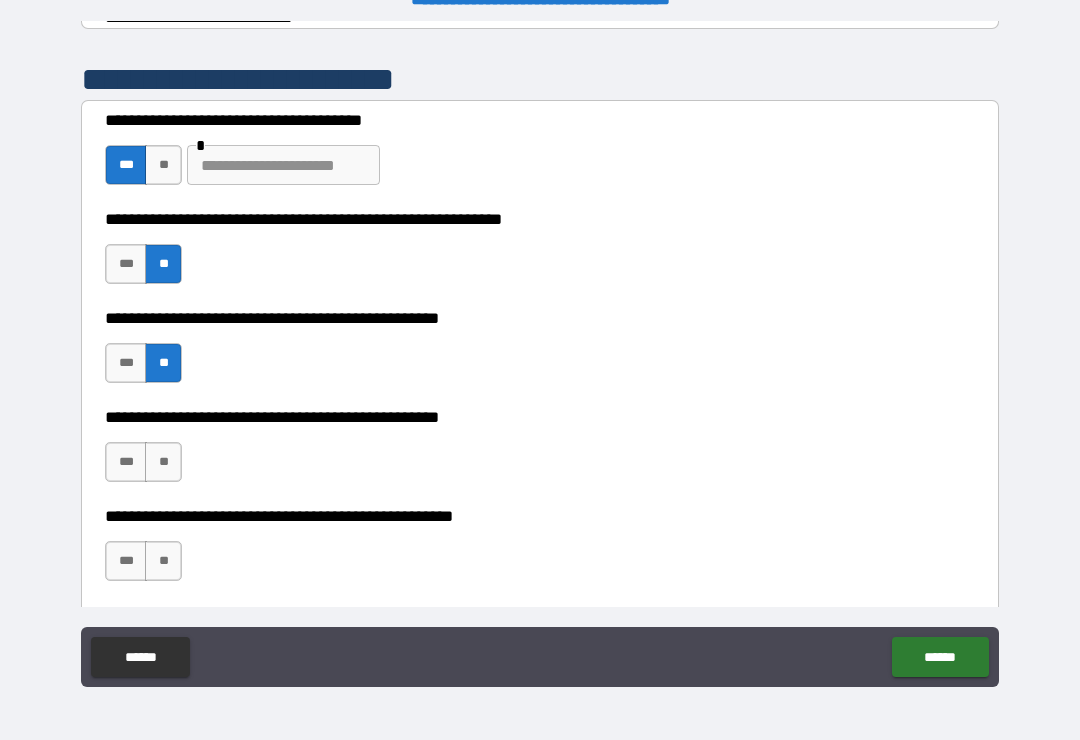 click on "**" at bounding box center (163, 462) 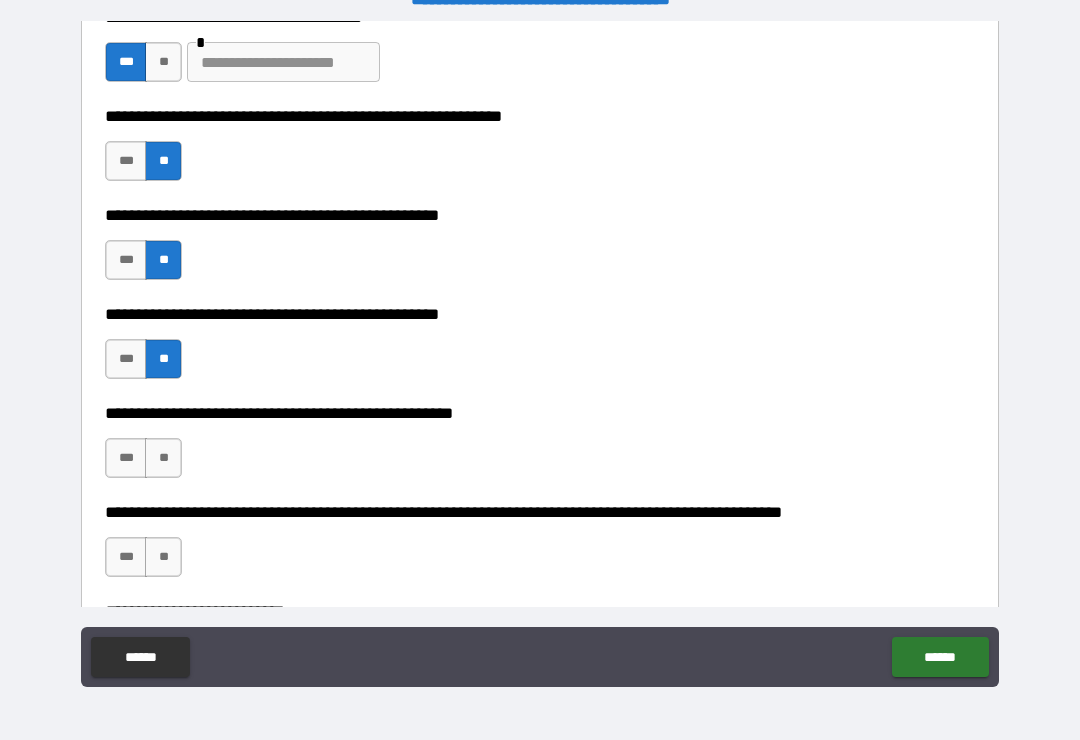 scroll, scrollTop: 538, scrollLeft: 0, axis: vertical 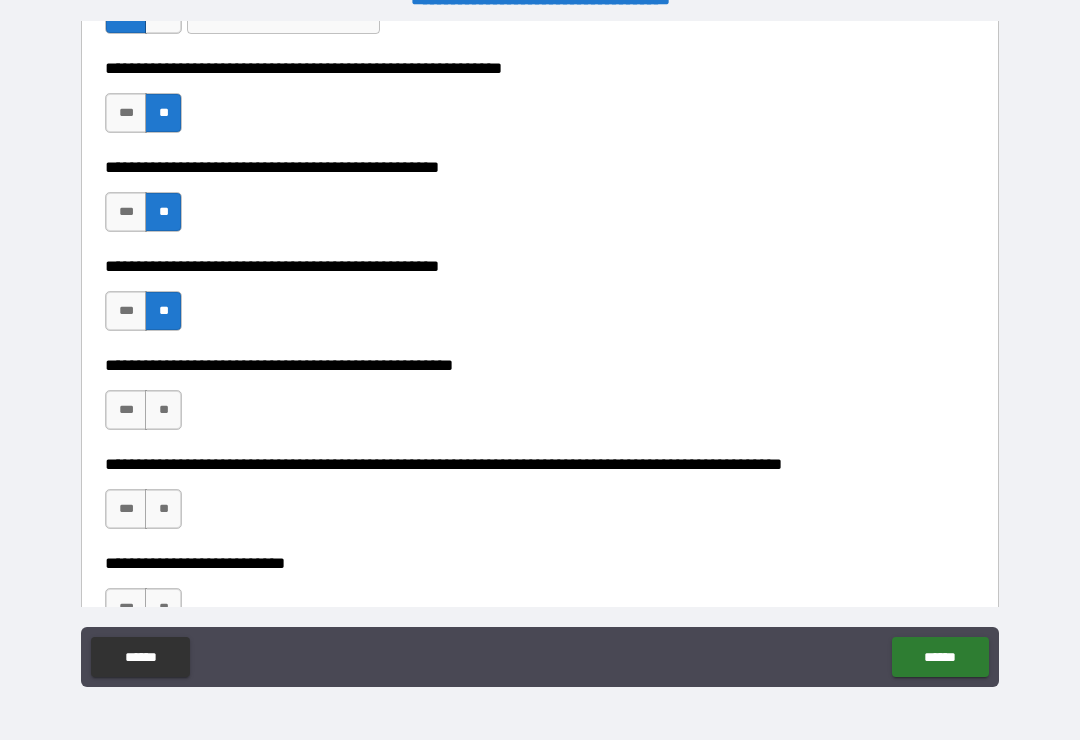 click on "**" at bounding box center (163, 410) 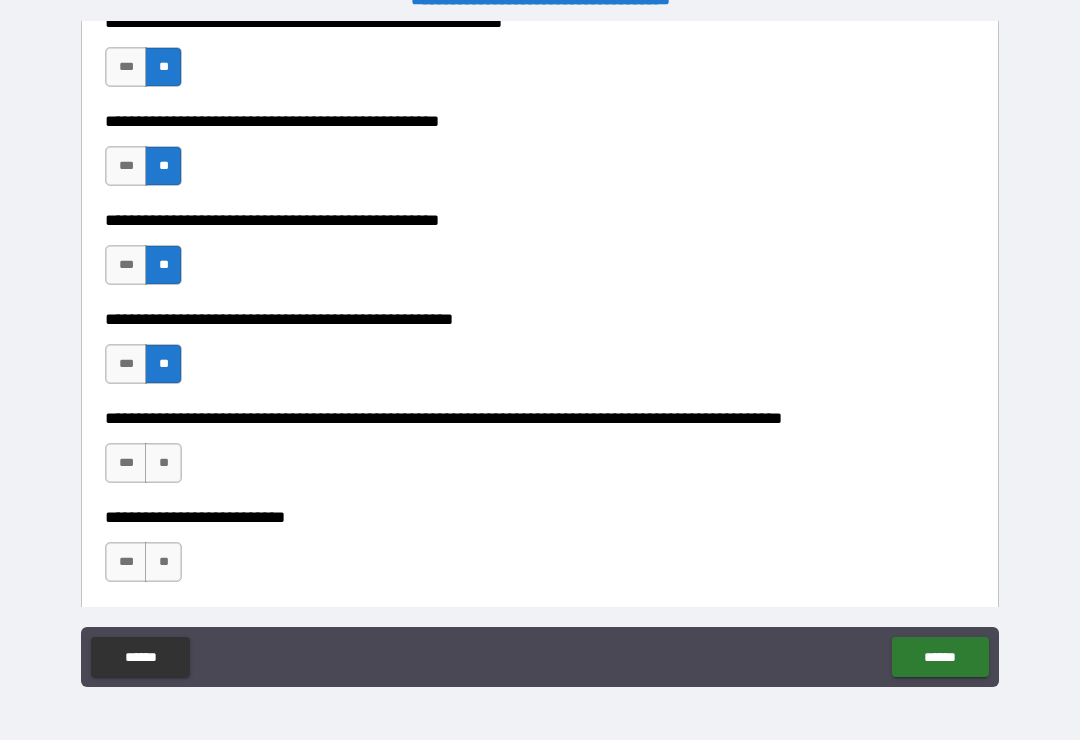 scroll, scrollTop: 625, scrollLeft: 0, axis: vertical 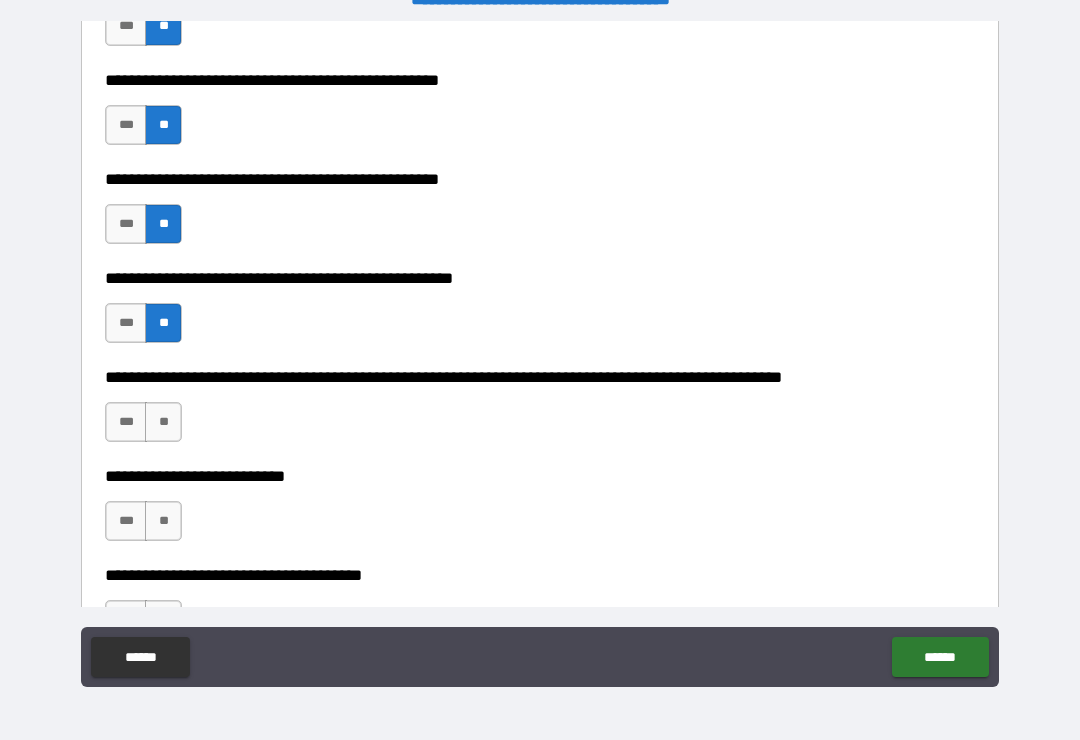 click on "**" at bounding box center [163, 422] 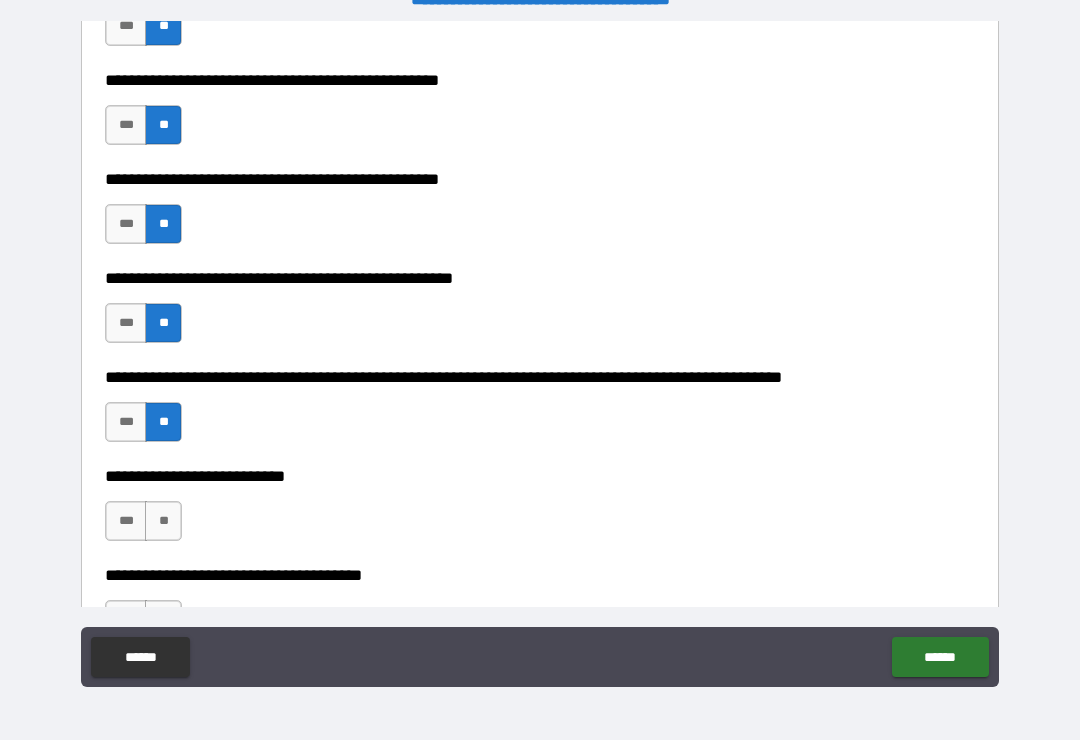 click on "**" at bounding box center (163, 521) 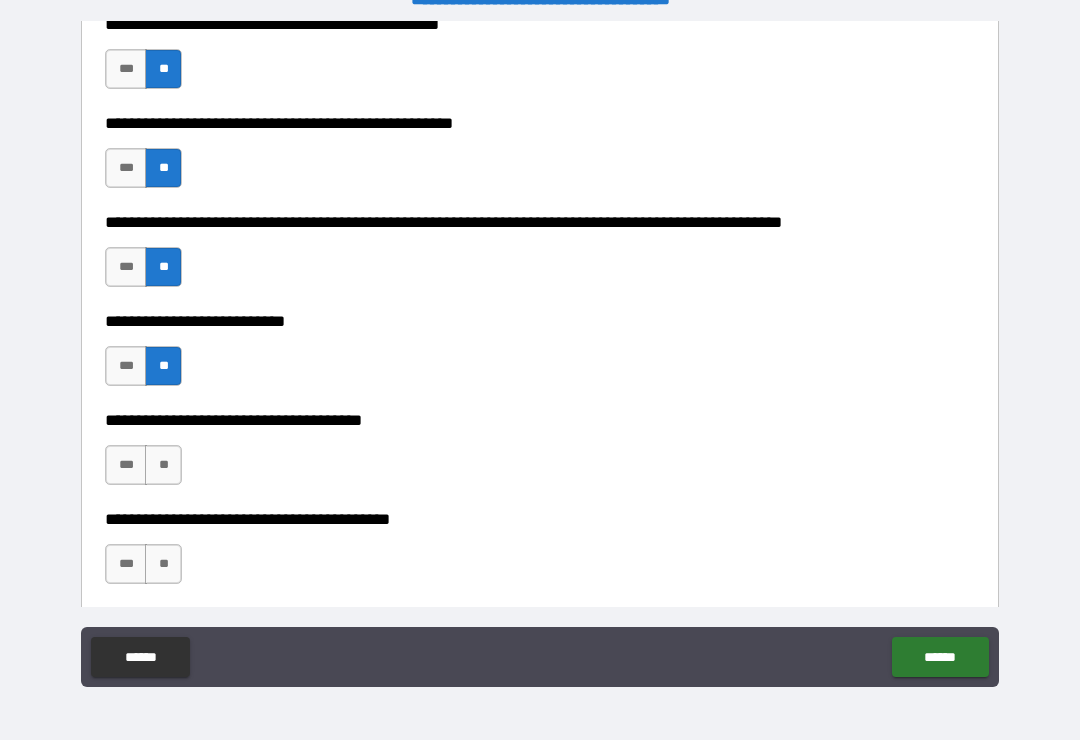 click on "**" at bounding box center (163, 465) 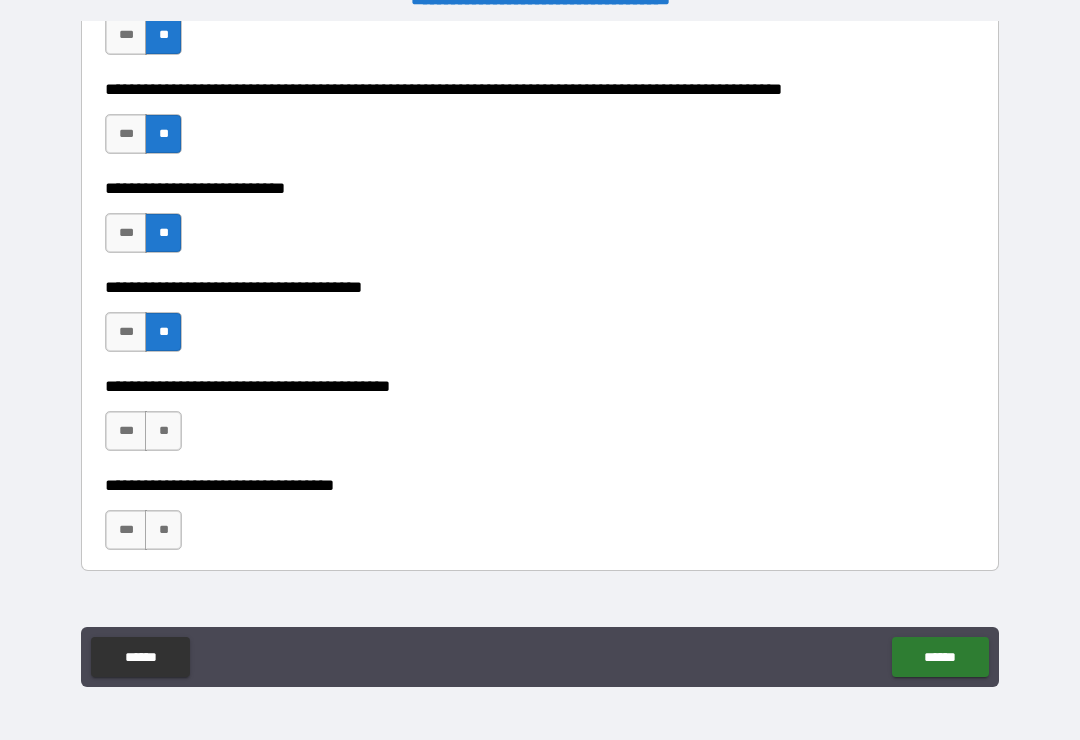 scroll, scrollTop: 913, scrollLeft: 0, axis: vertical 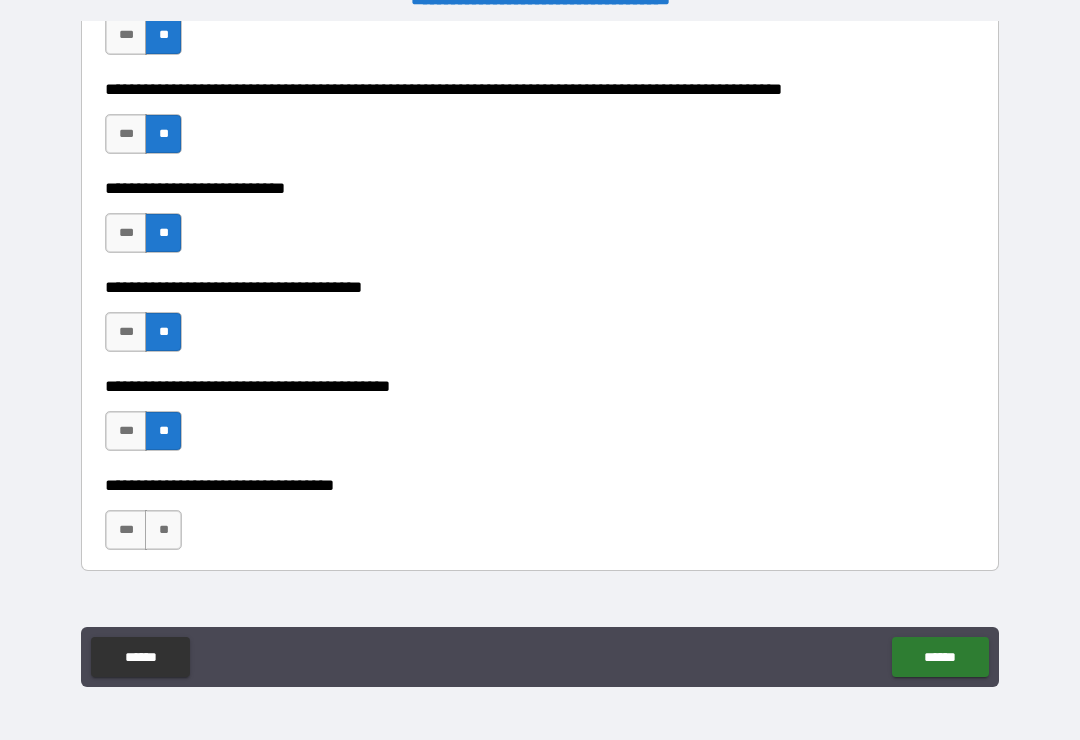 click on "**" at bounding box center [163, 530] 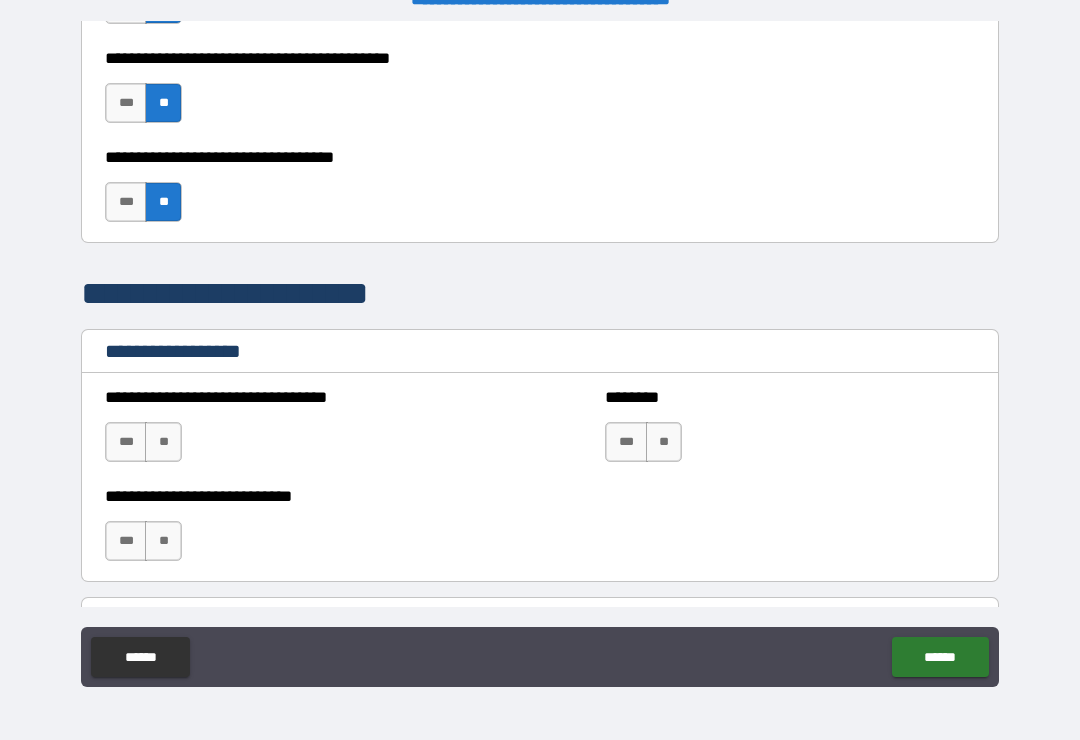scroll, scrollTop: 1242, scrollLeft: 0, axis: vertical 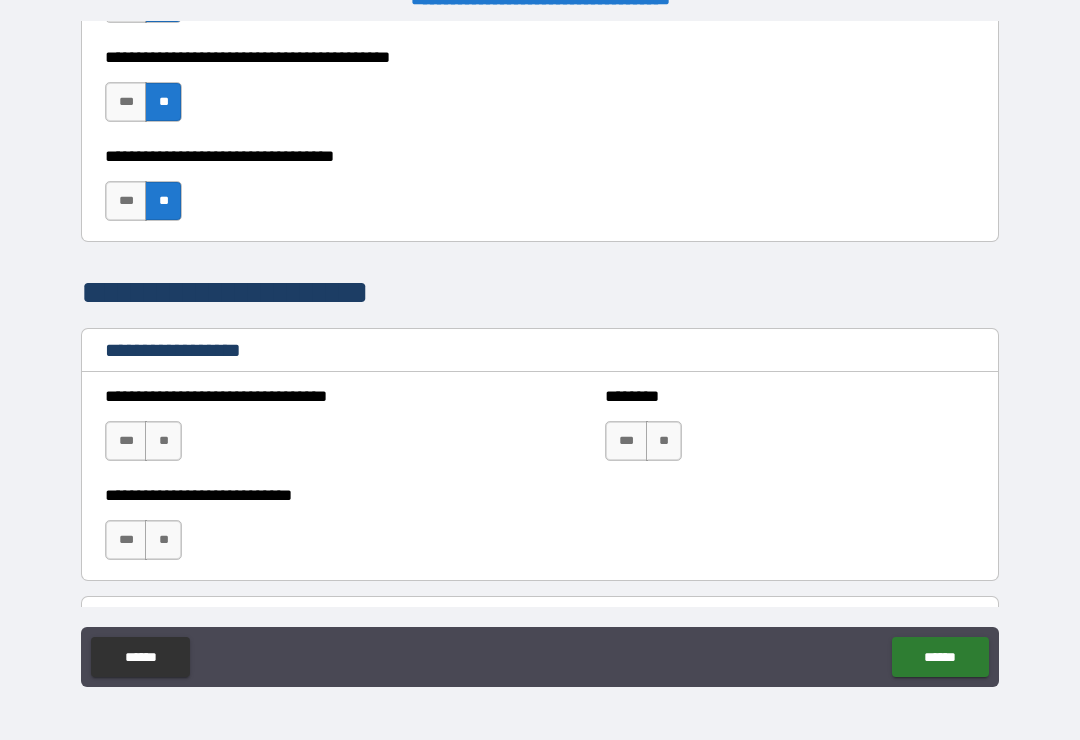 click on "**" at bounding box center (163, 441) 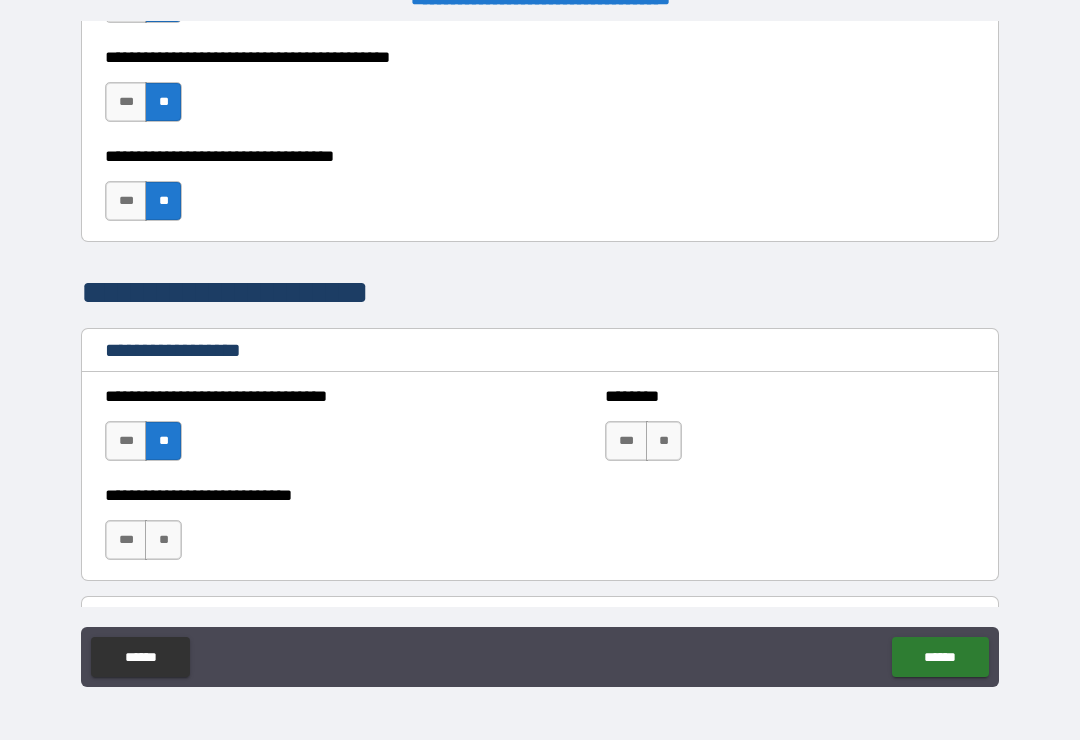 click on "**" at bounding box center [163, 540] 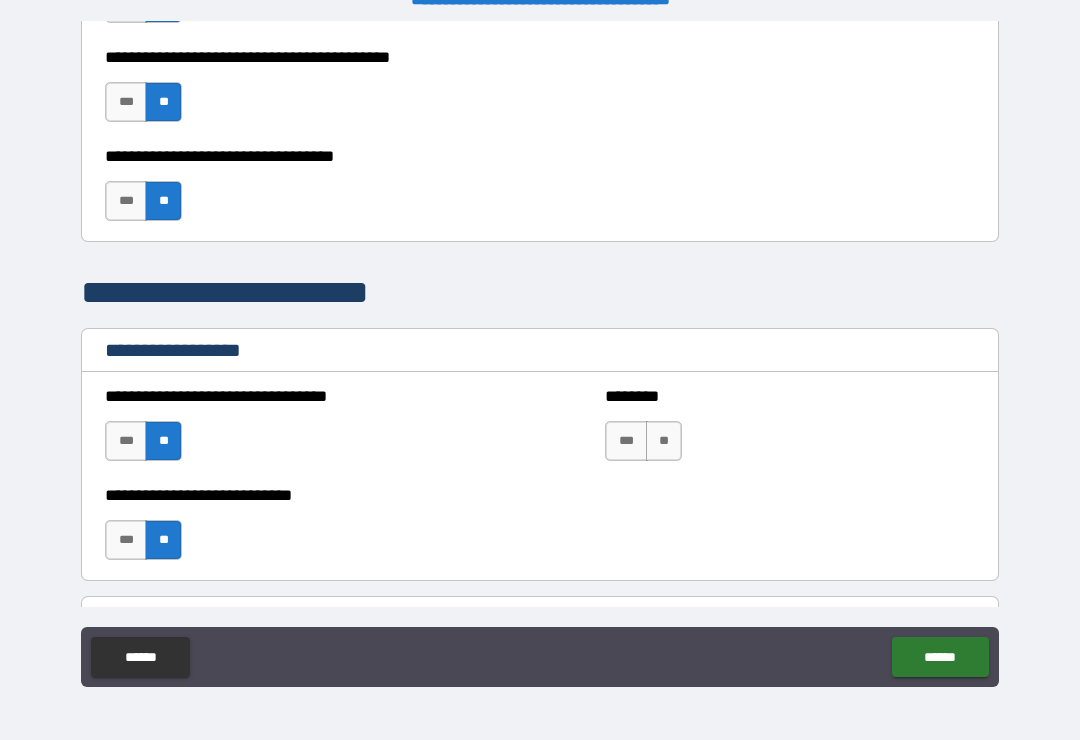 click on "**" at bounding box center [664, 441] 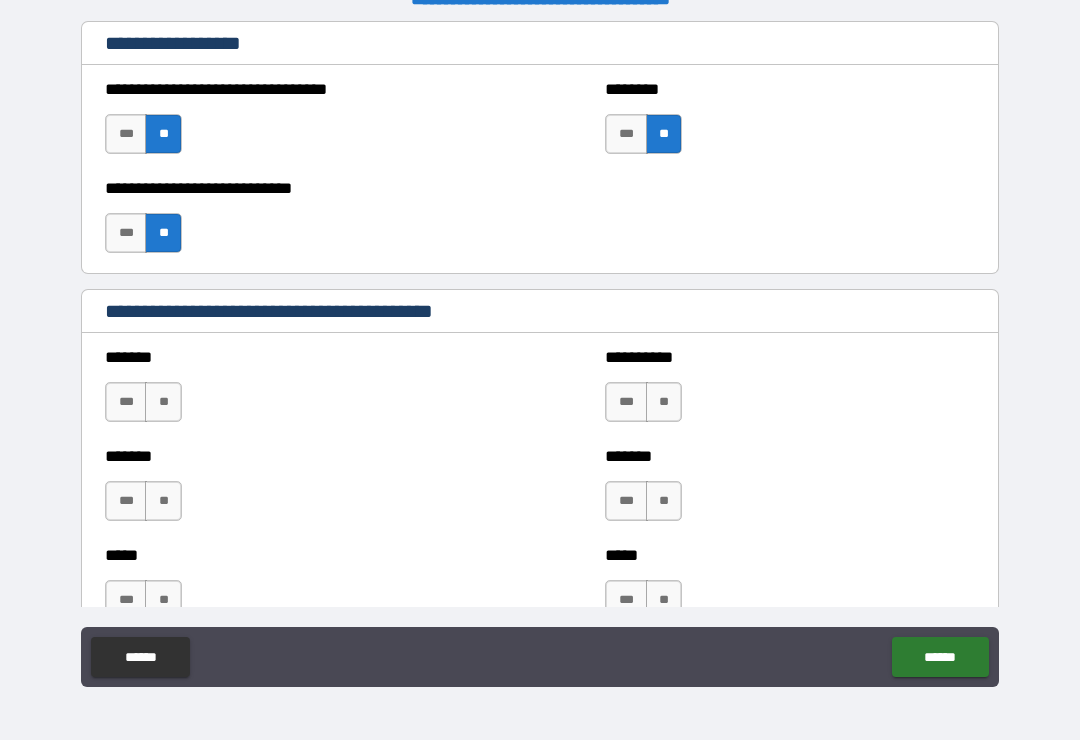 scroll, scrollTop: 1614, scrollLeft: 0, axis: vertical 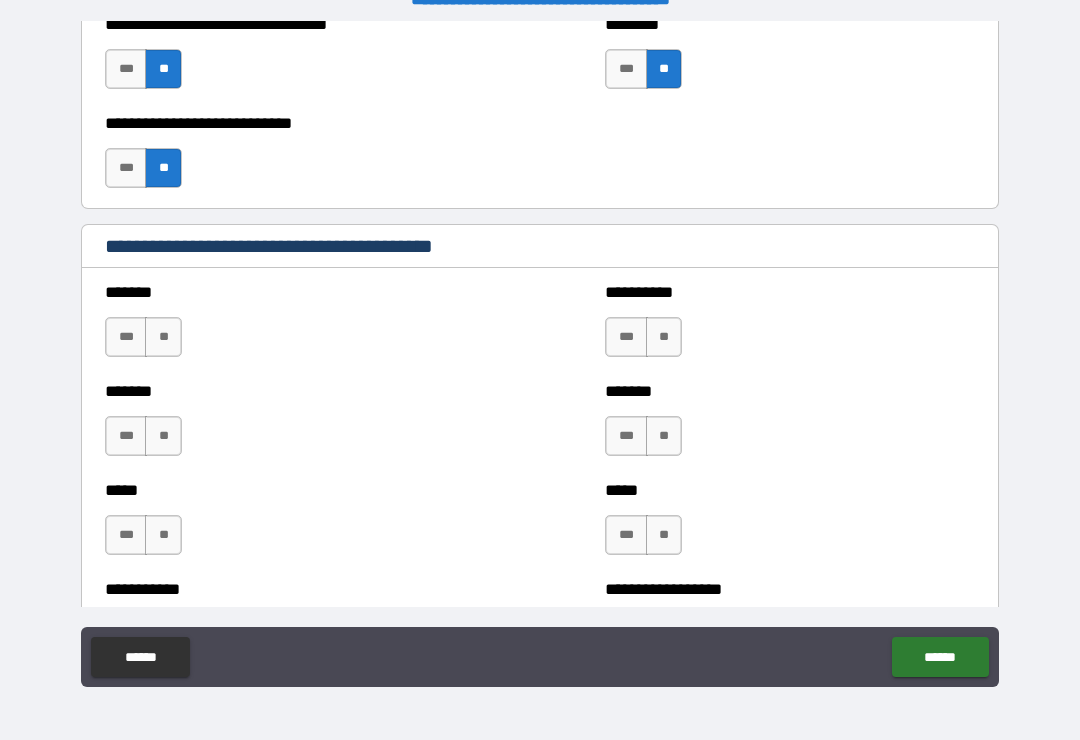 click on "**" at bounding box center (163, 337) 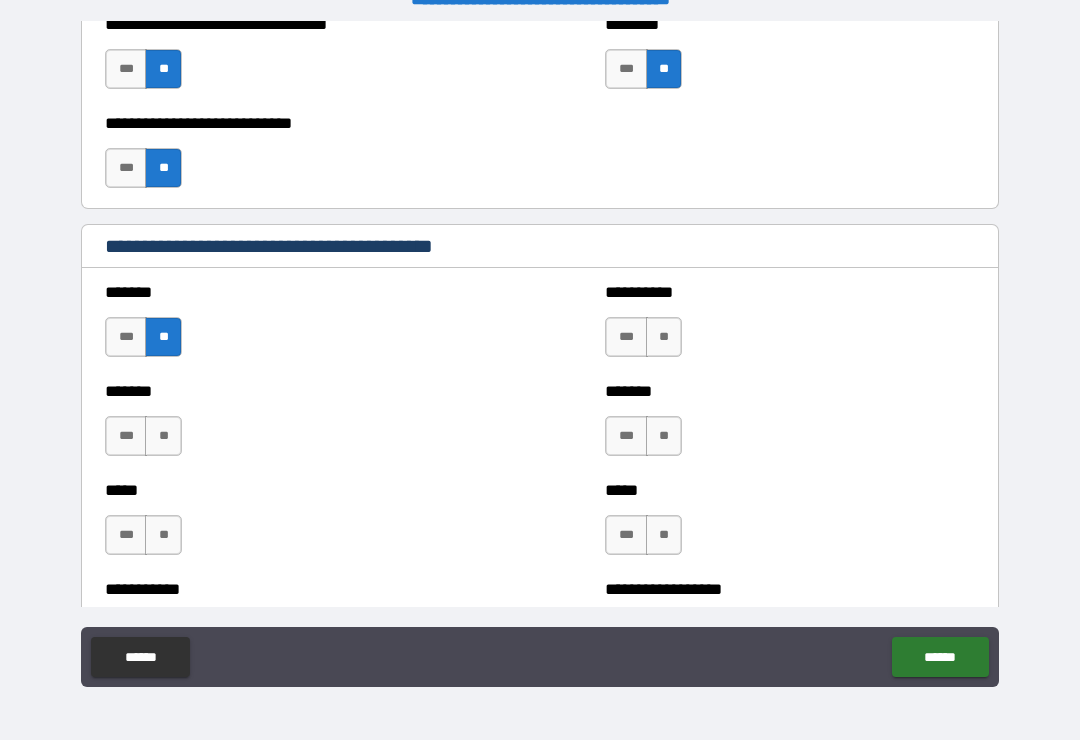 click on "**" at bounding box center [664, 337] 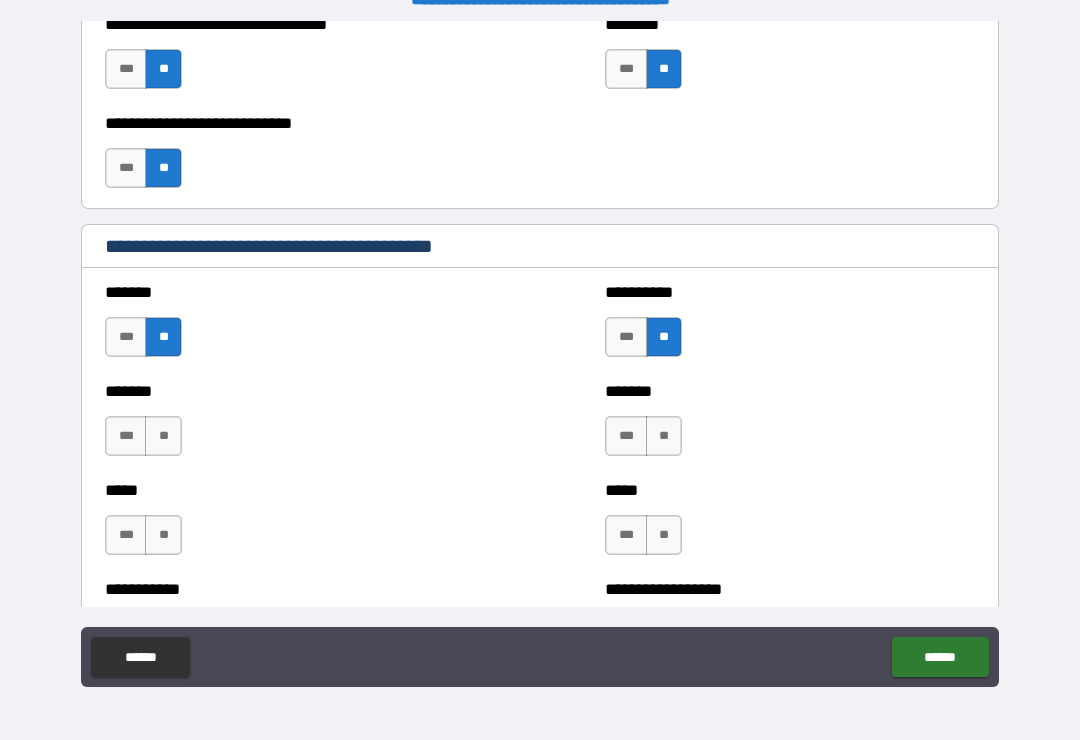 click on "**" at bounding box center (664, 436) 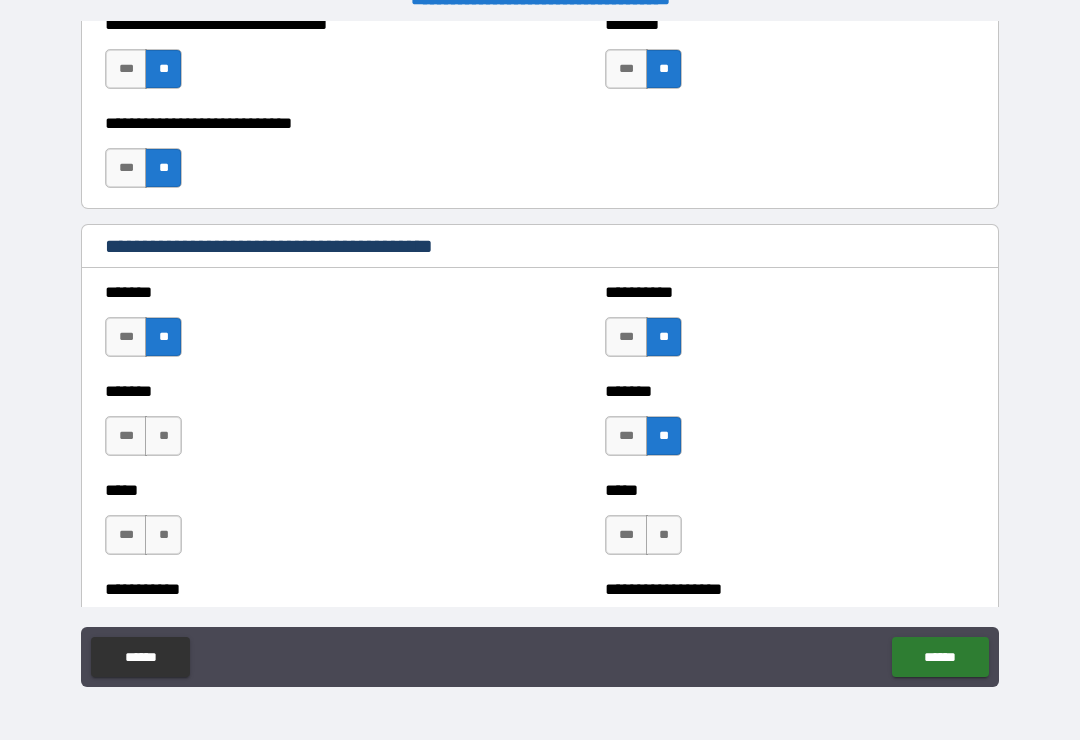 click on "**" at bounding box center [163, 436] 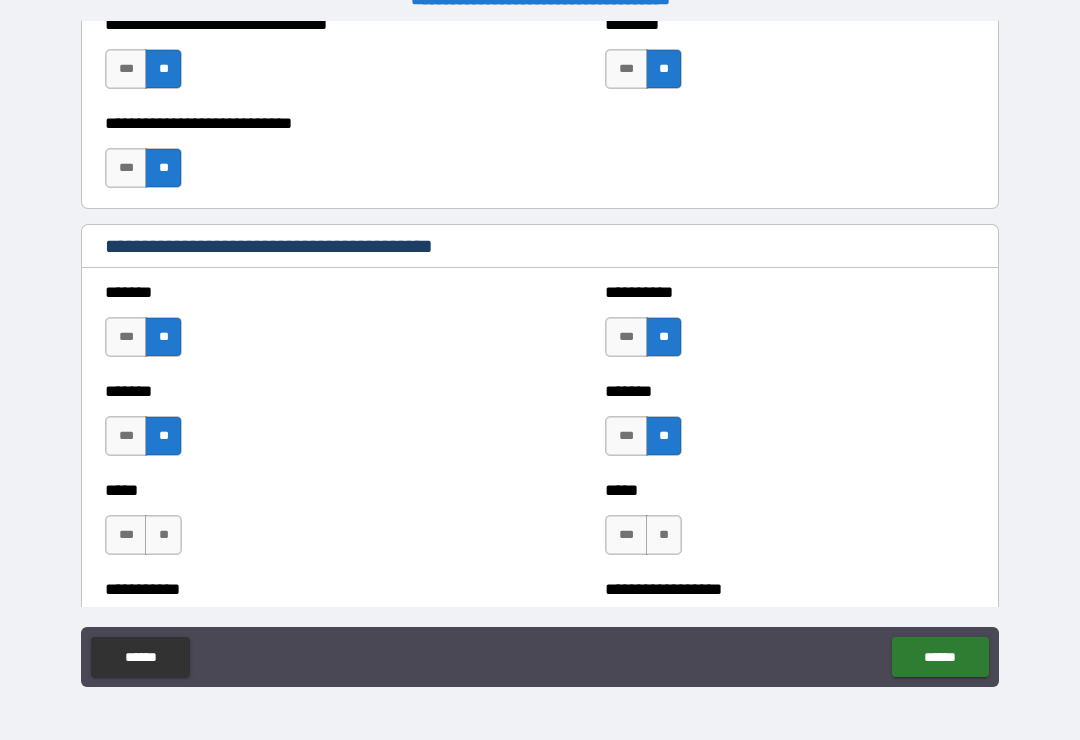 click on "**" at bounding box center [163, 535] 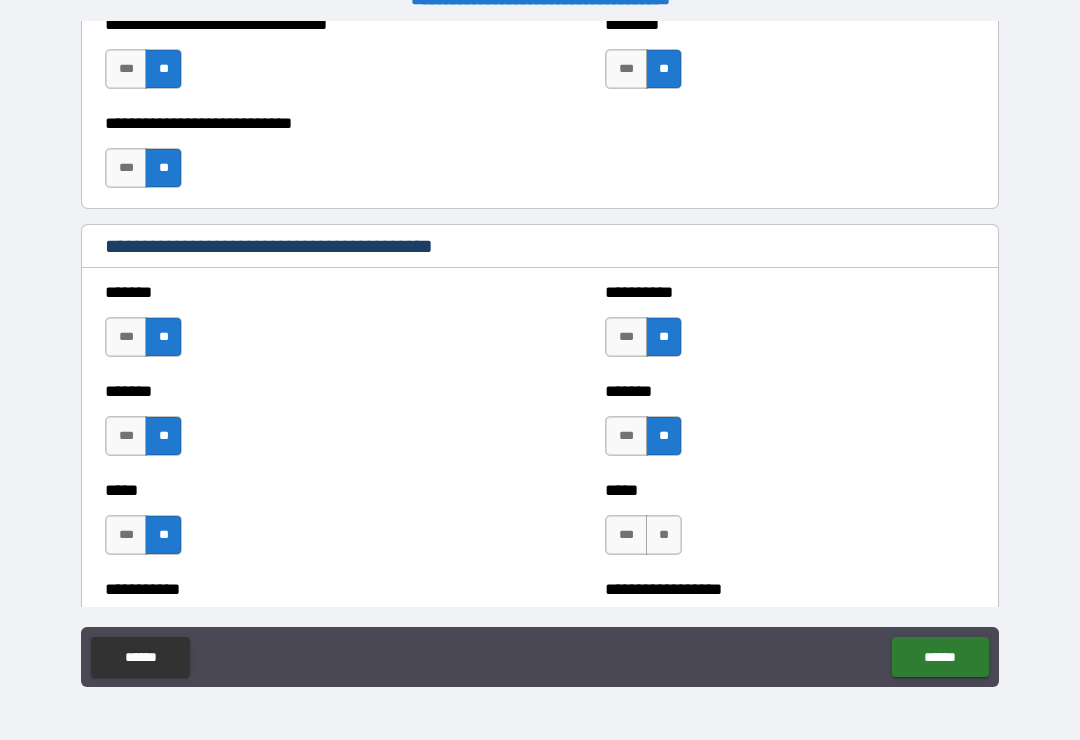 click on "**" at bounding box center (664, 535) 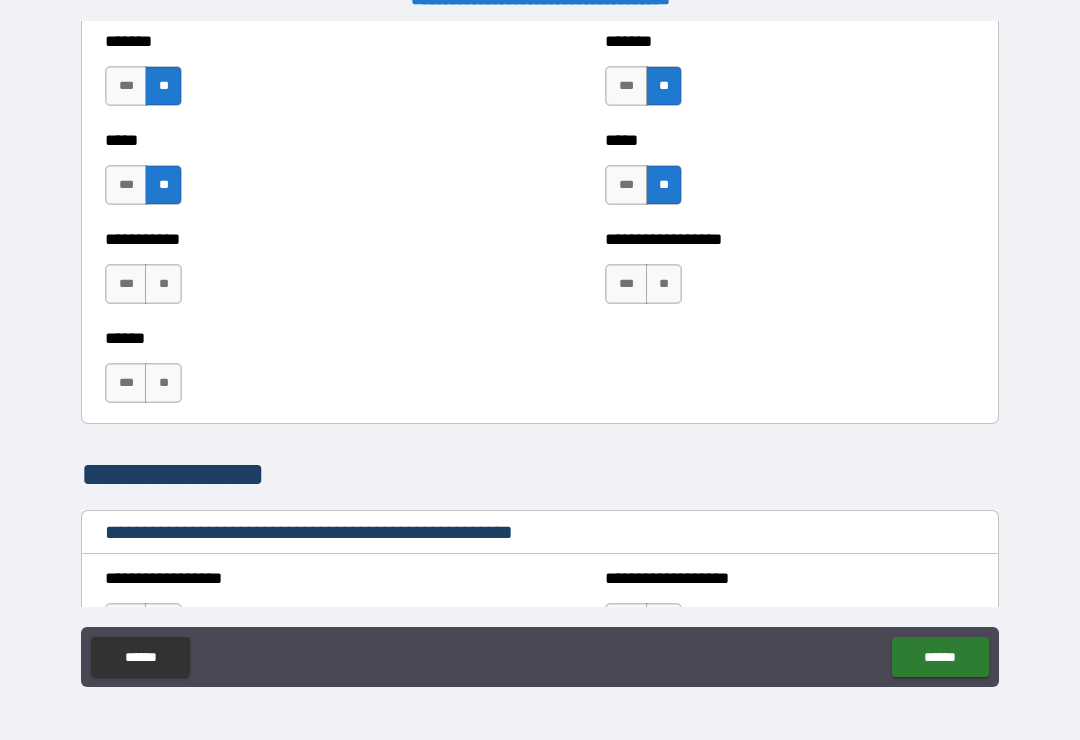scroll, scrollTop: 1967, scrollLeft: 0, axis: vertical 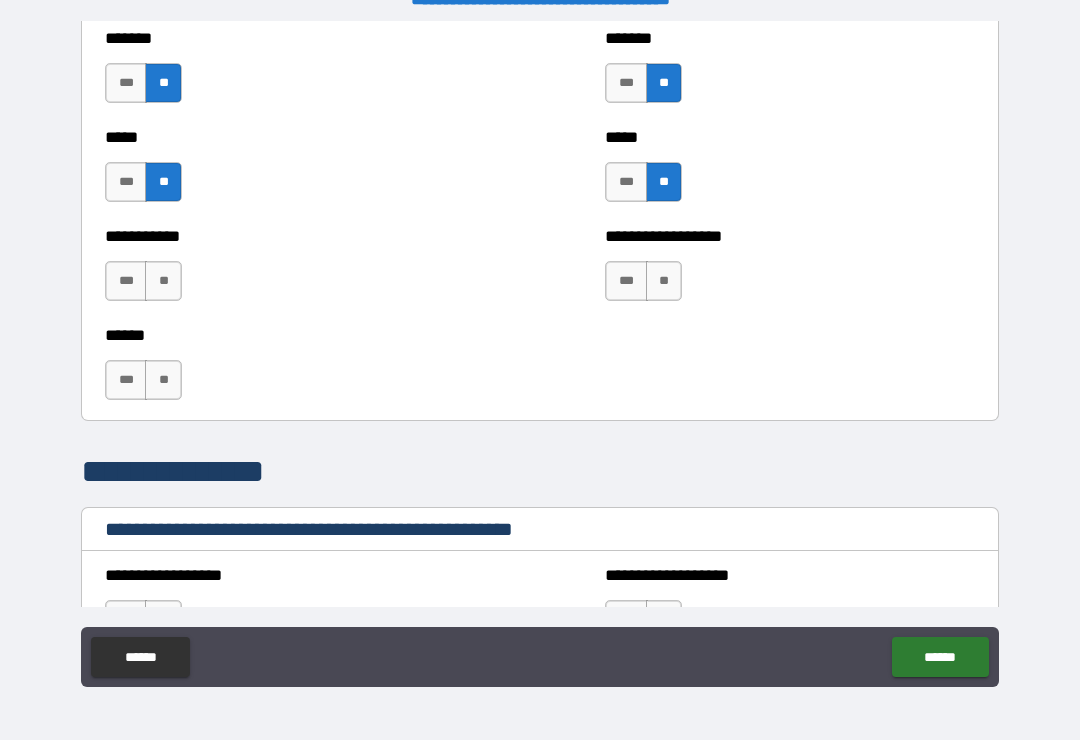 click on "**" at bounding box center [664, 281] 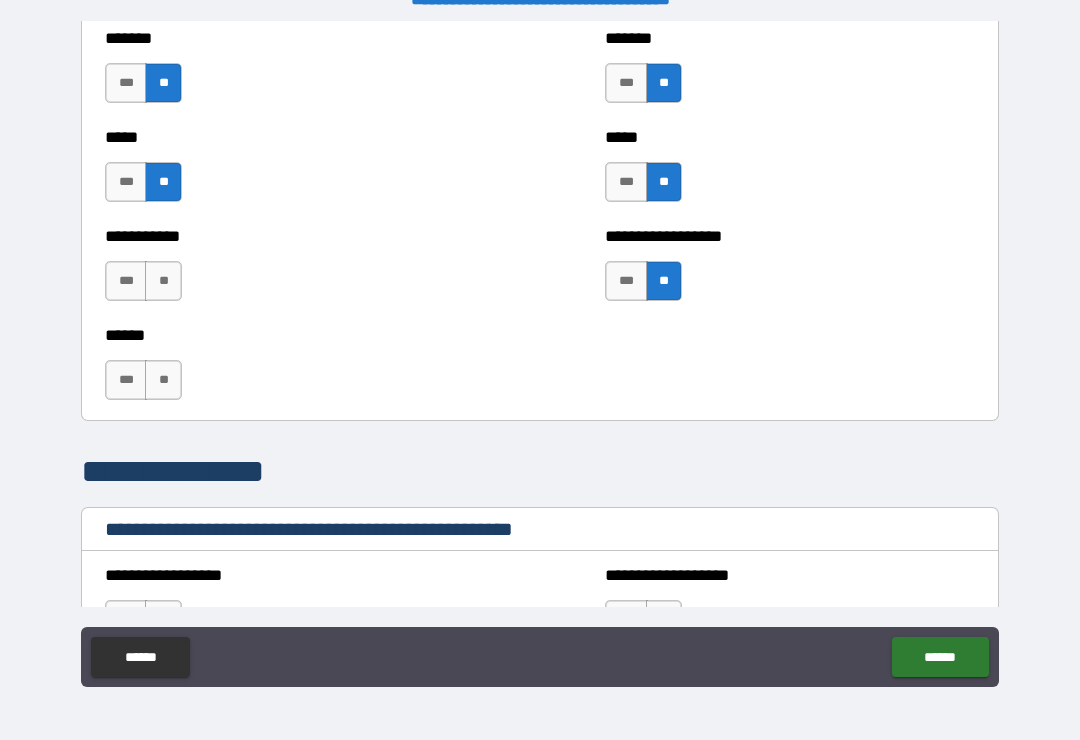 click on "**" at bounding box center (163, 281) 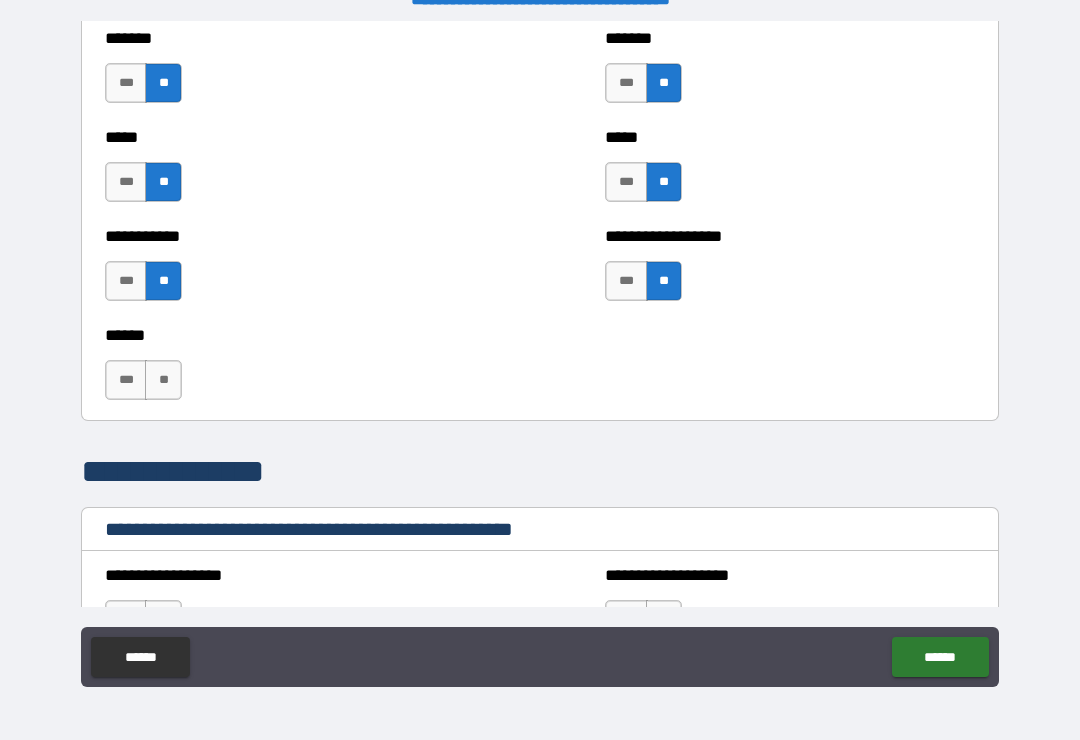 click on "**" at bounding box center (163, 380) 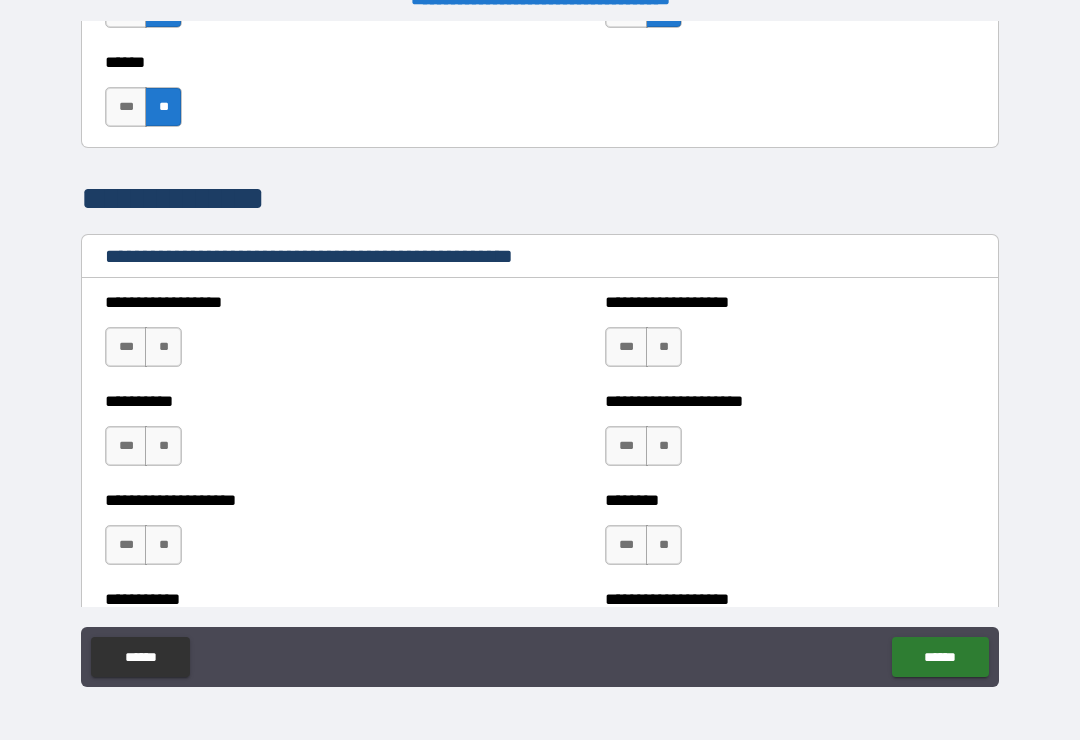 scroll, scrollTop: 2262, scrollLeft: 0, axis: vertical 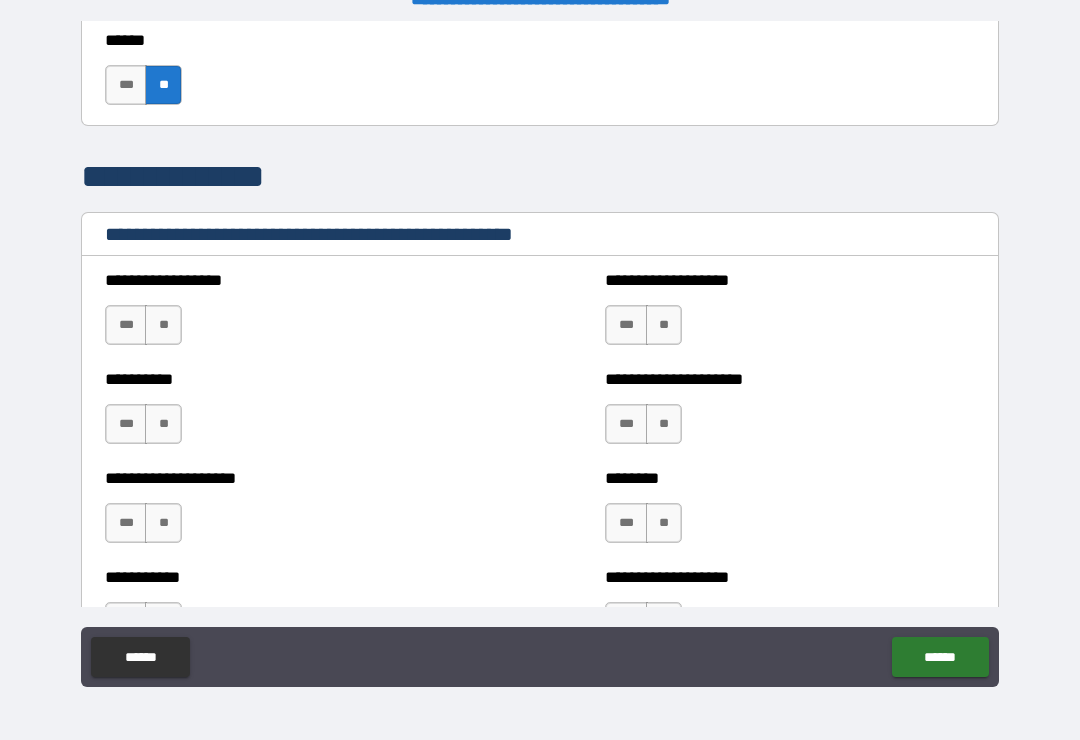 click on "**" at bounding box center (163, 325) 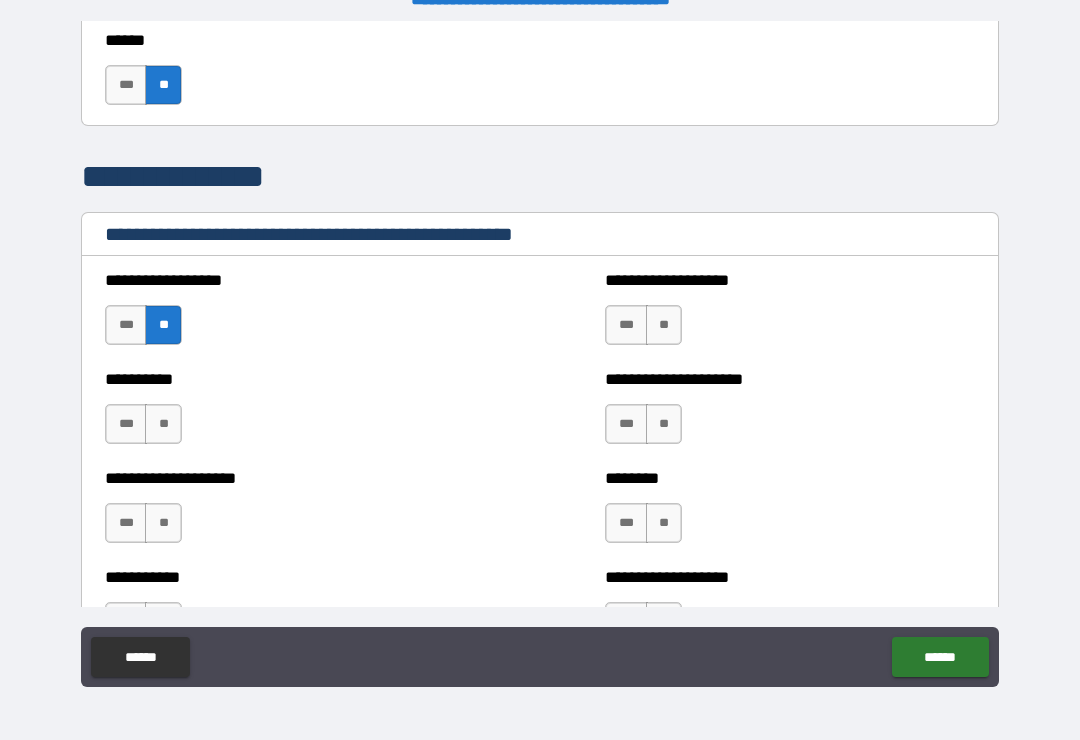 click on "**" at bounding box center (163, 424) 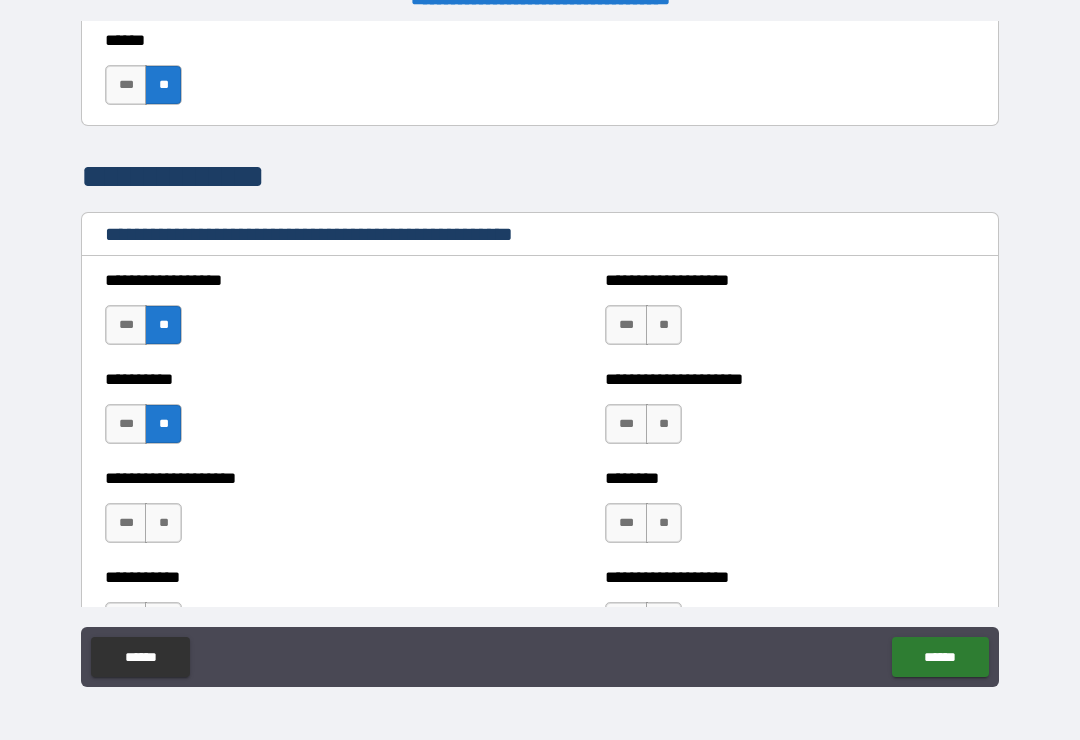 click on "**" at bounding box center [664, 325] 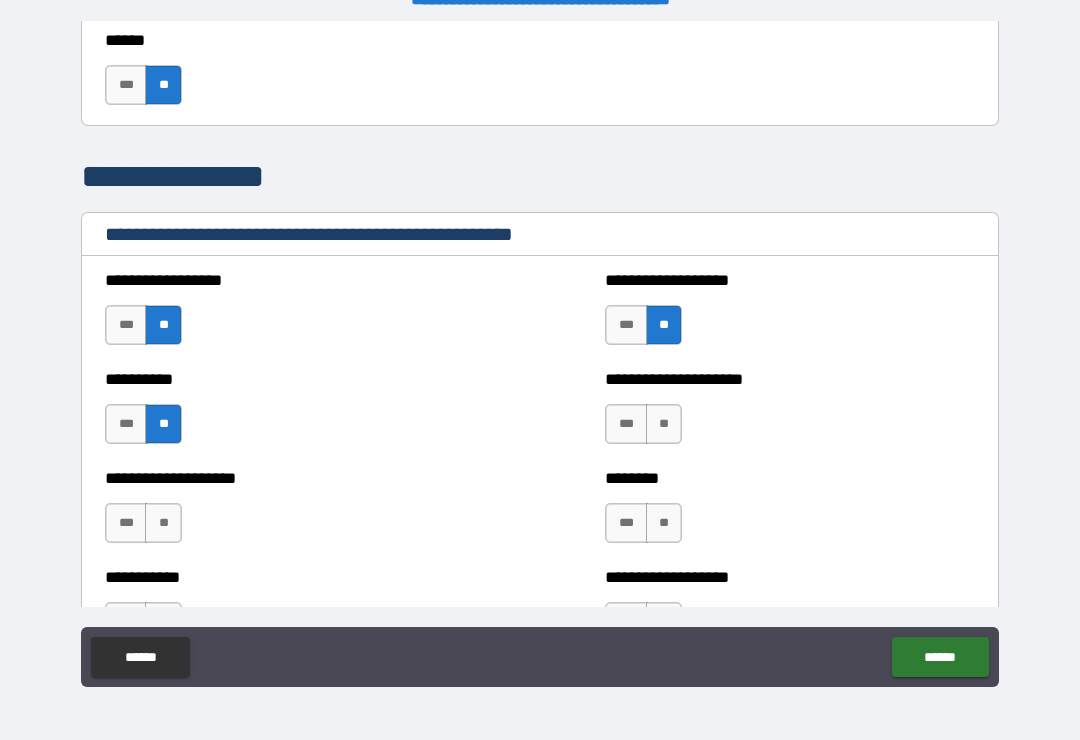 click on "**" at bounding box center (664, 424) 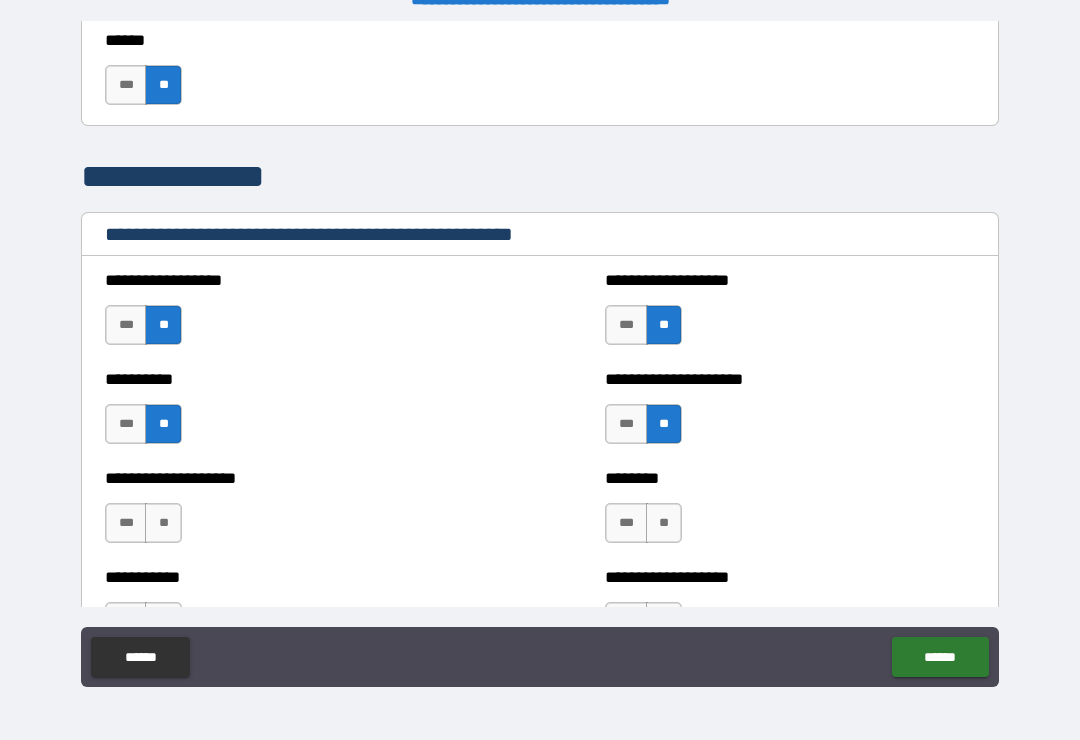click on "***" at bounding box center [626, 523] 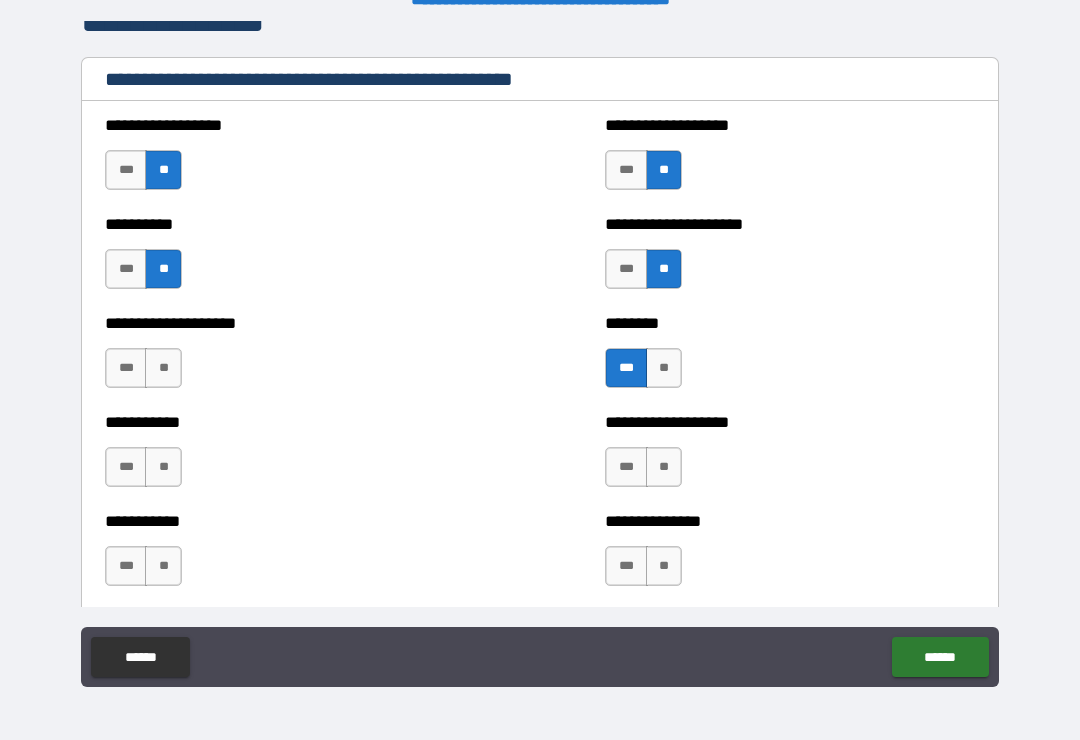 scroll, scrollTop: 2419, scrollLeft: 0, axis: vertical 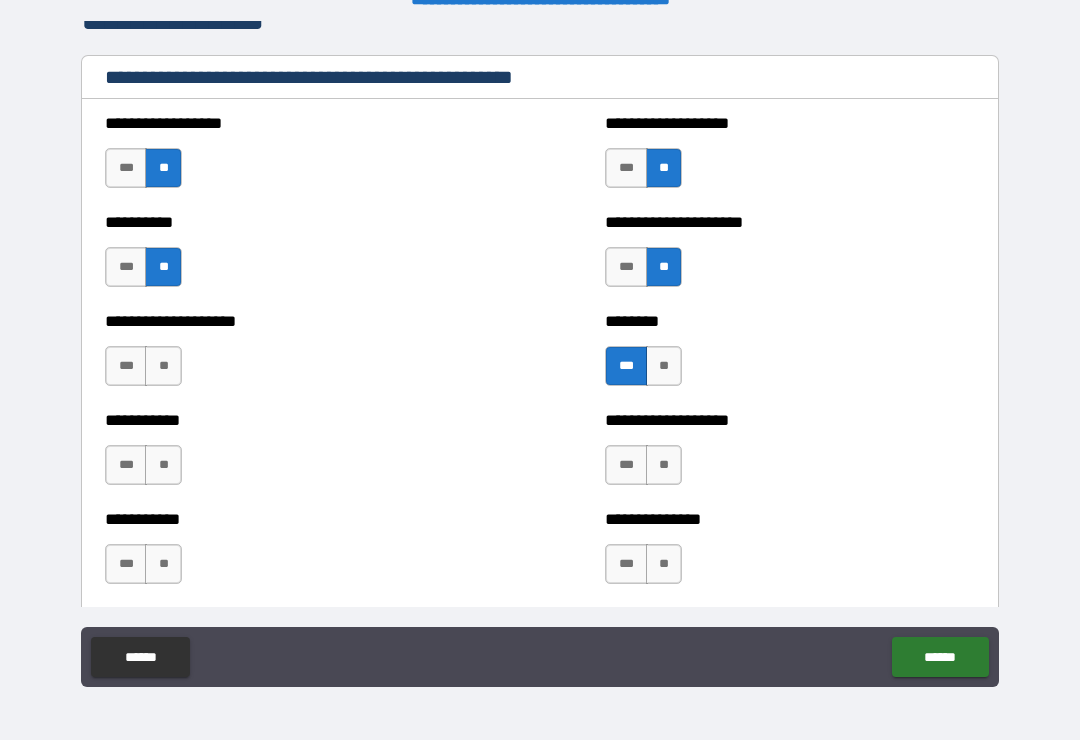 click on "**" at bounding box center [664, 366] 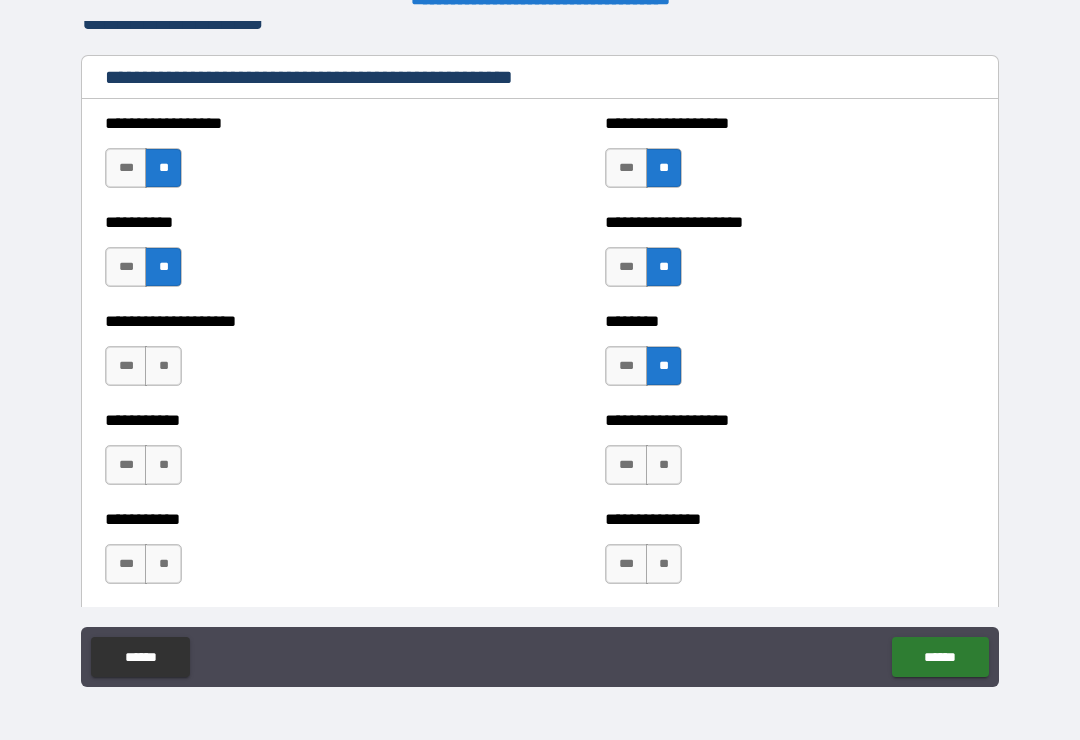 click on "**" at bounding box center (664, 465) 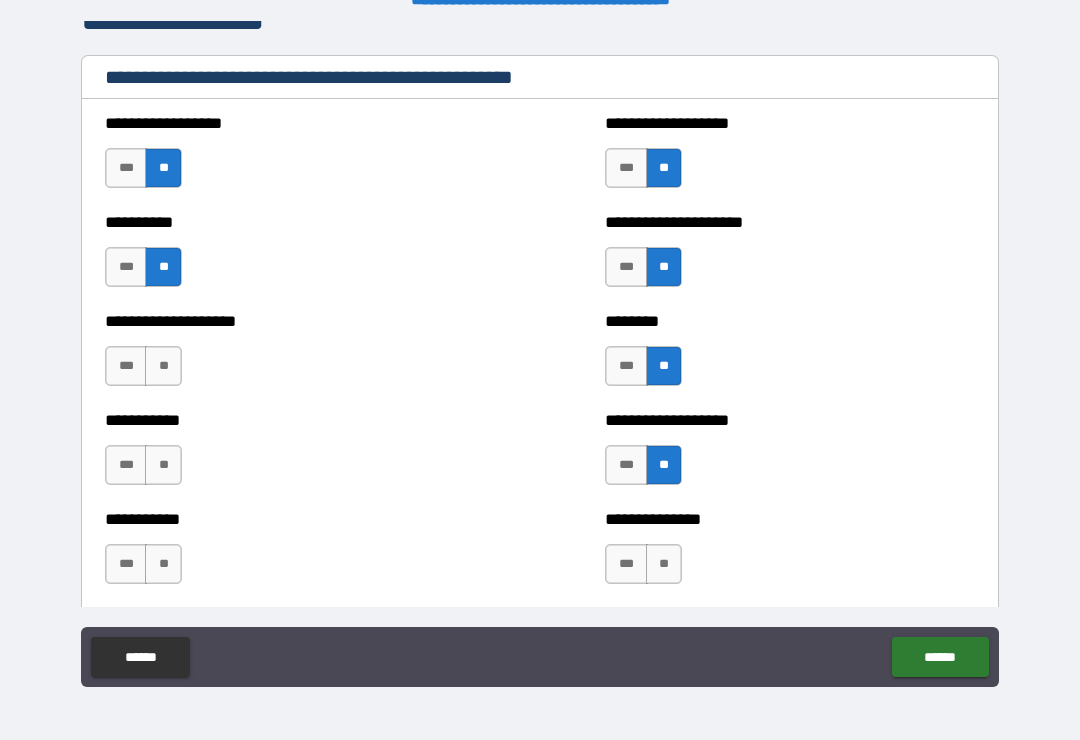 click on "**" at bounding box center [664, 564] 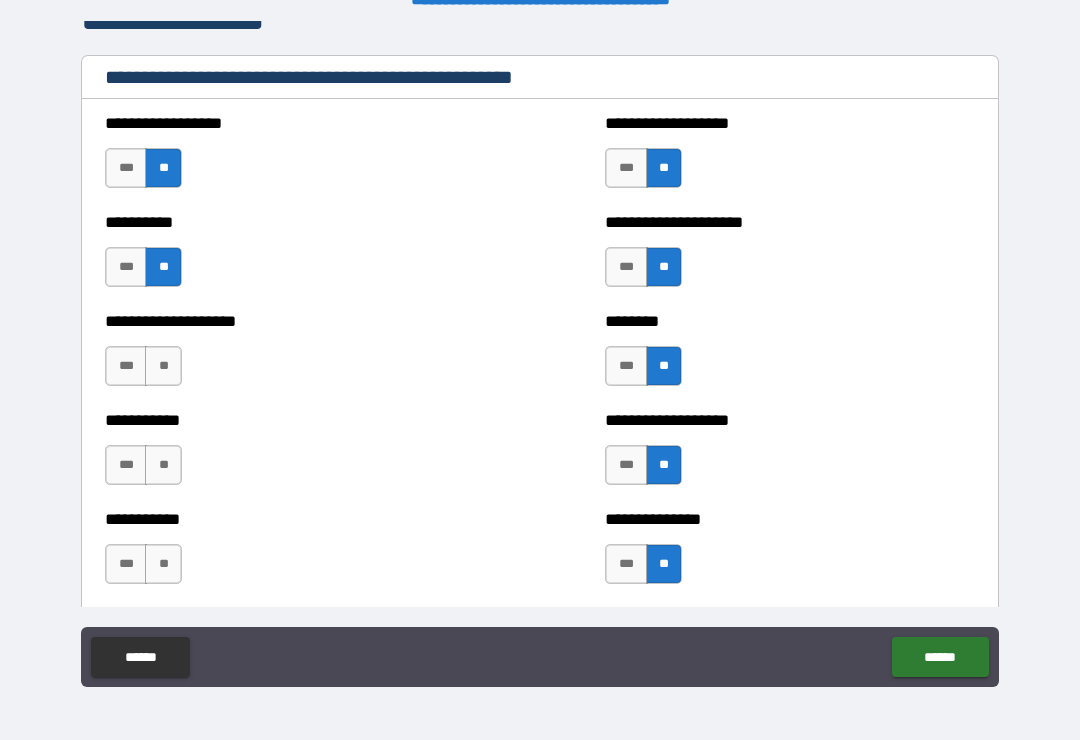 click on "**" at bounding box center [163, 564] 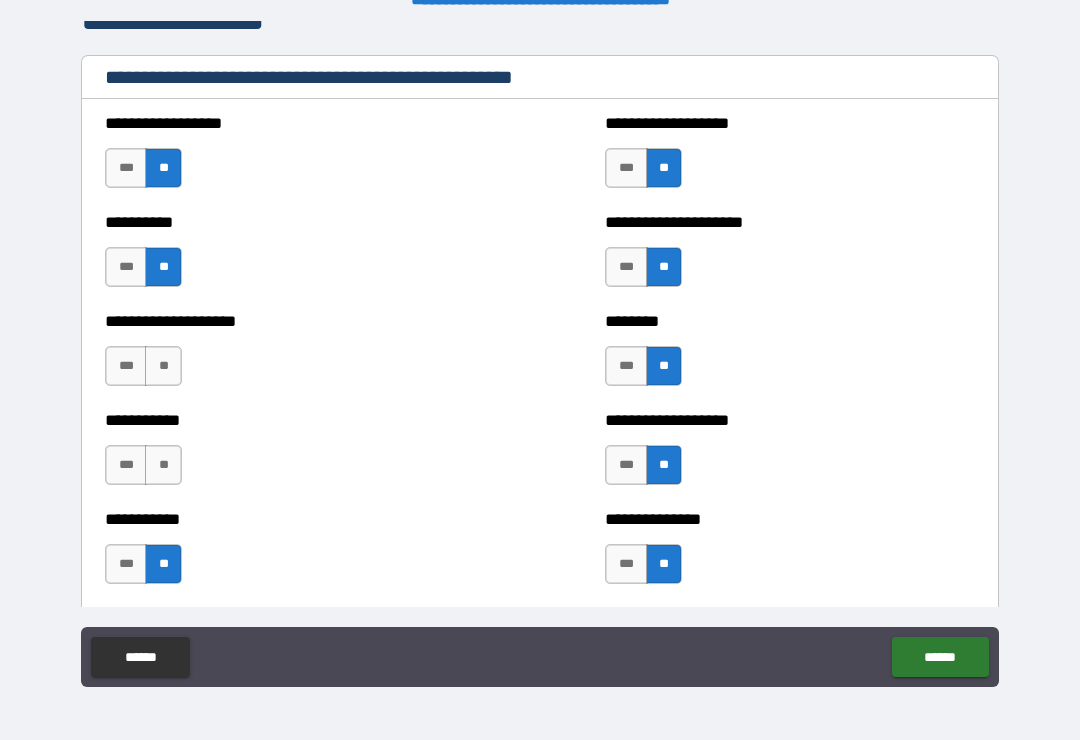 click on "**" at bounding box center [163, 465] 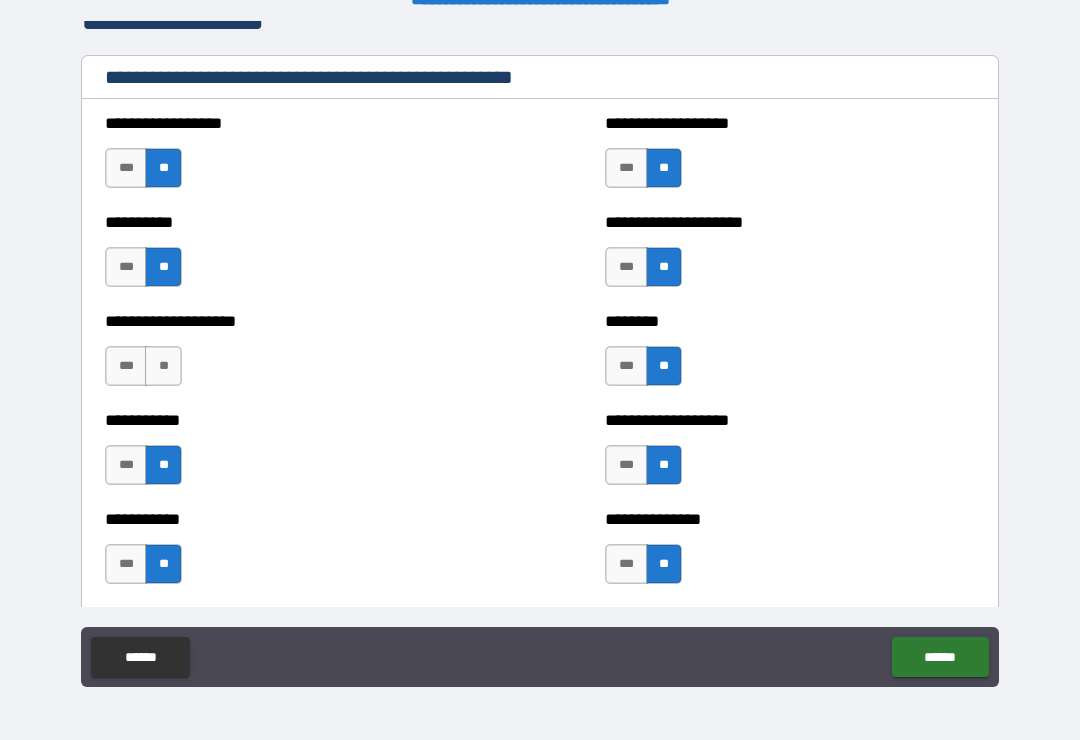click on "**" at bounding box center (163, 366) 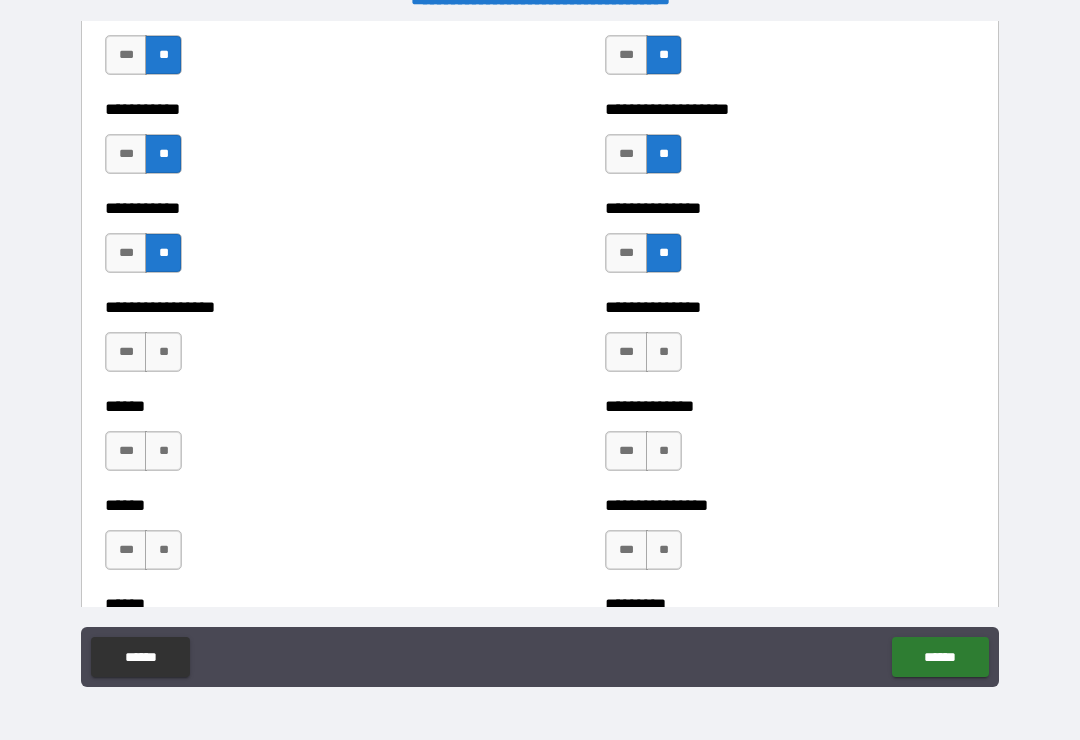 scroll, scrollTop: 2791, scrollLeft: 0, axis: vertical 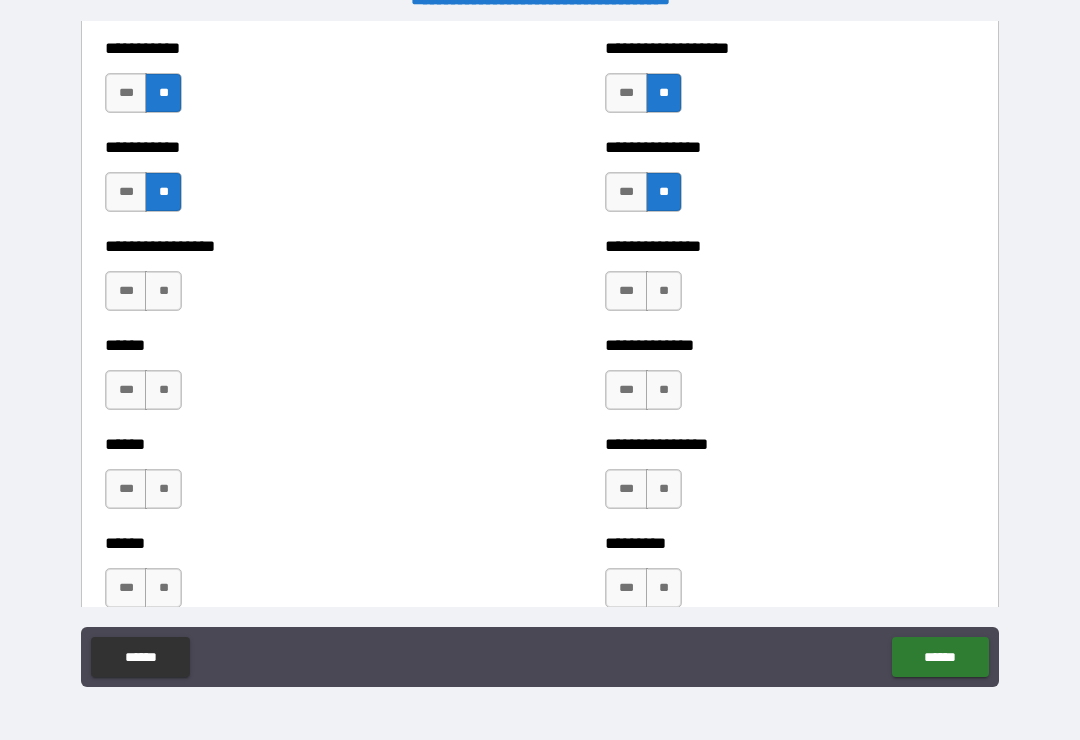 click on "**" at bounding box center (163, 291) 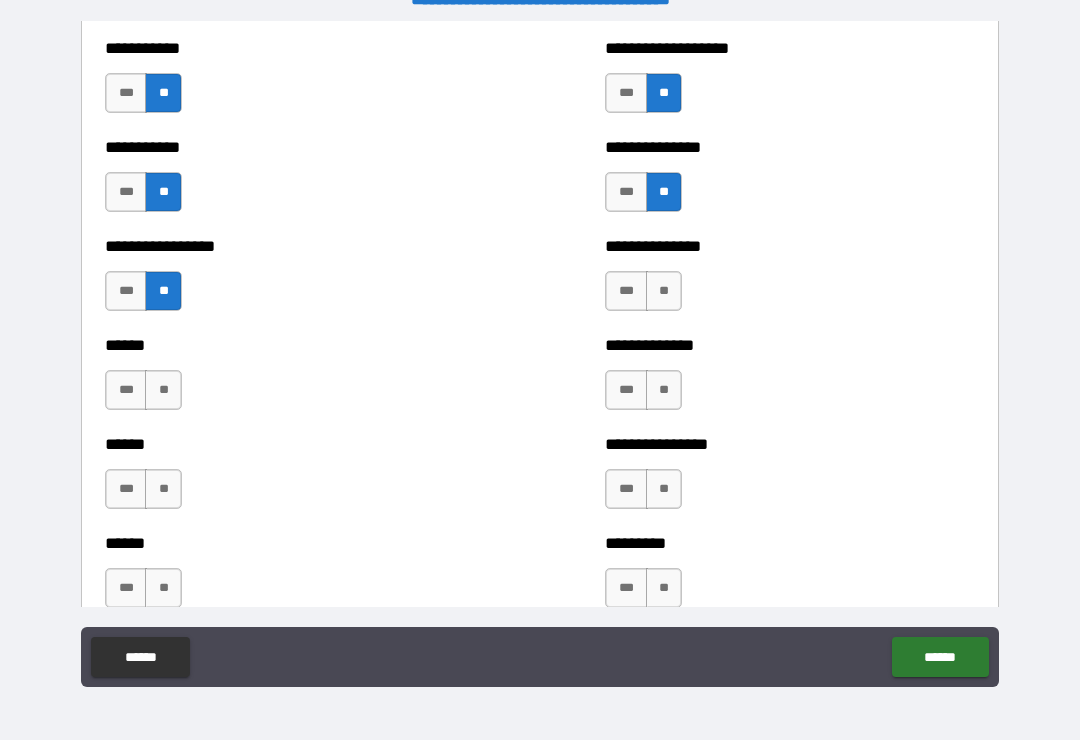 click on "**" at bounding box center (163, 390) 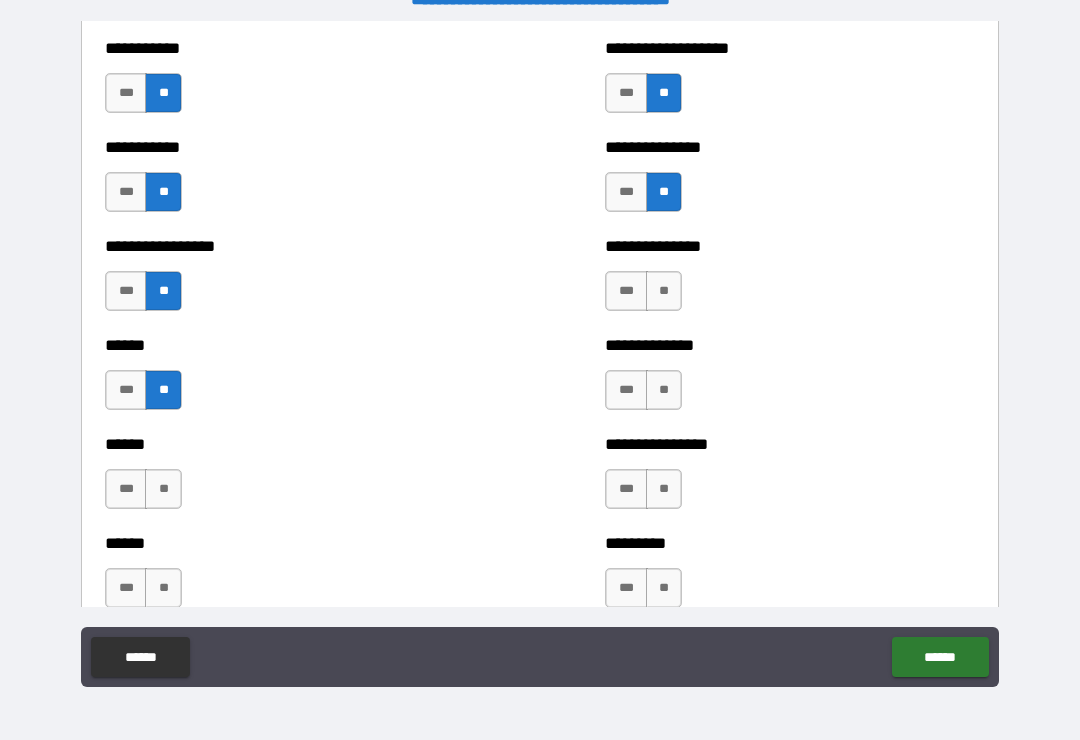 click on "**" at bounding box center [163, 489] 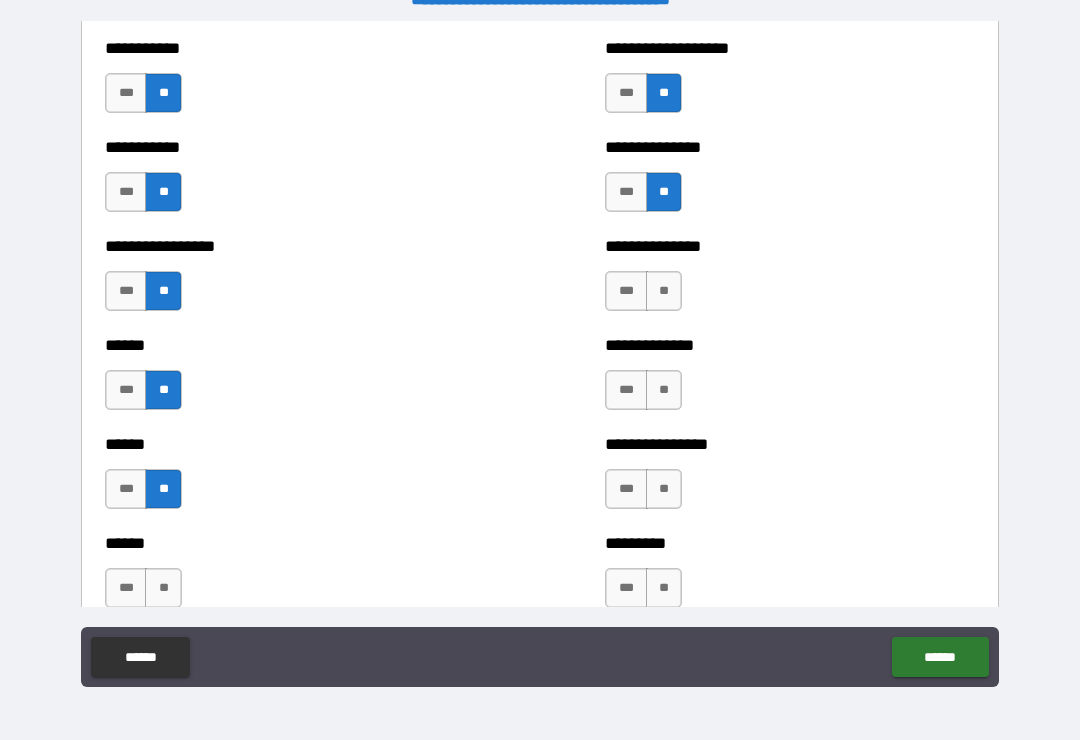 click on "**" at bounding box center [163, 588] 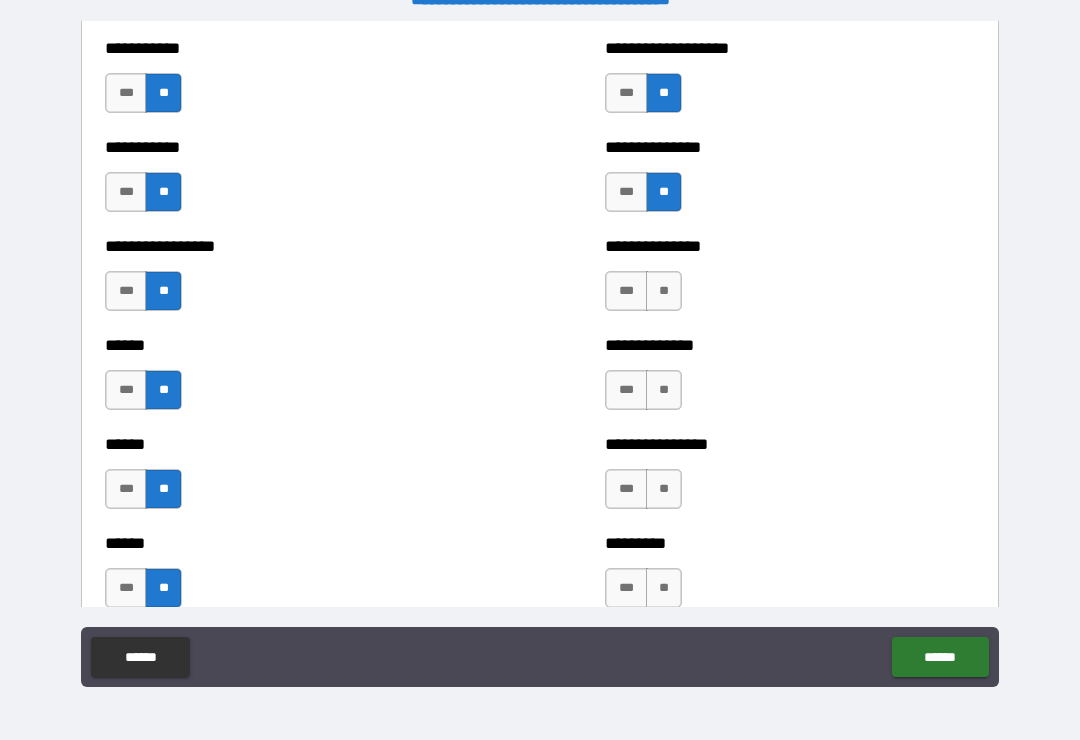 click on "**" at bounding box center [664, 588] 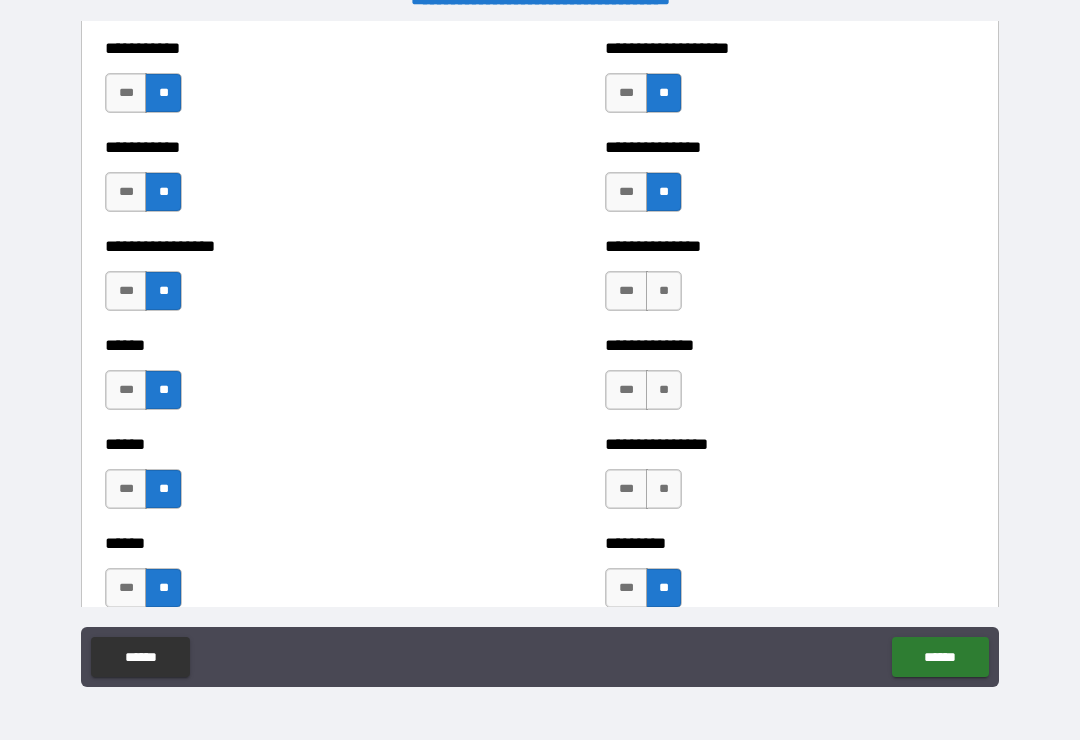 click on "**" at bounding box center (664, 489) 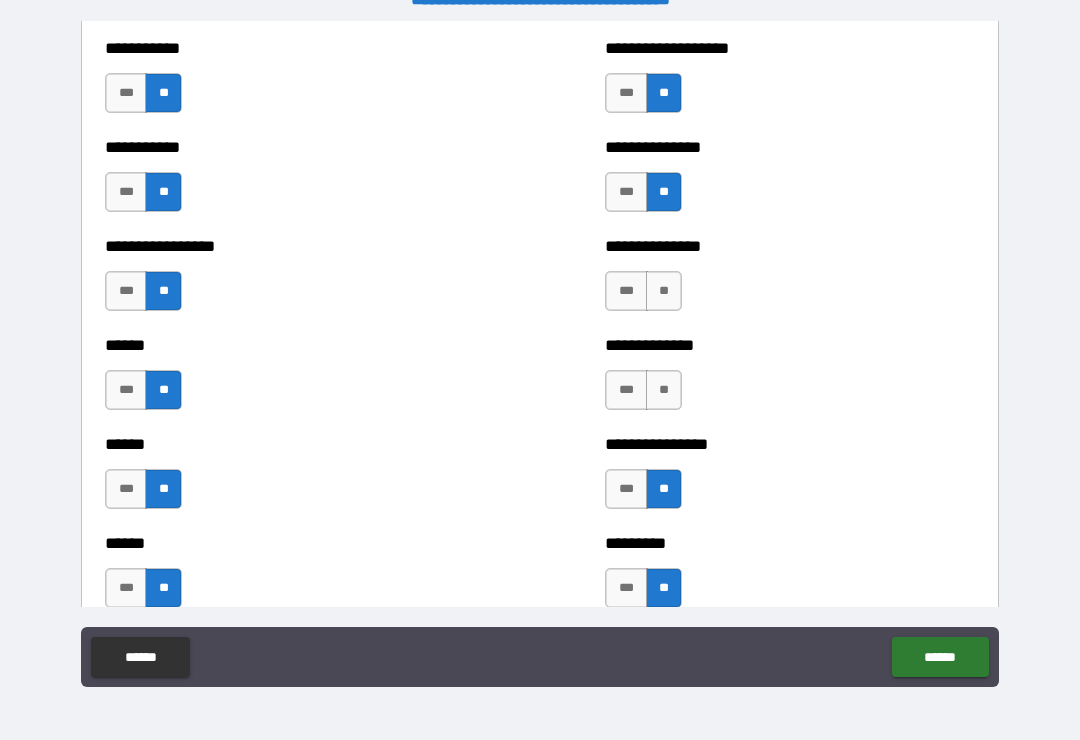 click on "**" at bounding box center [664, 390] 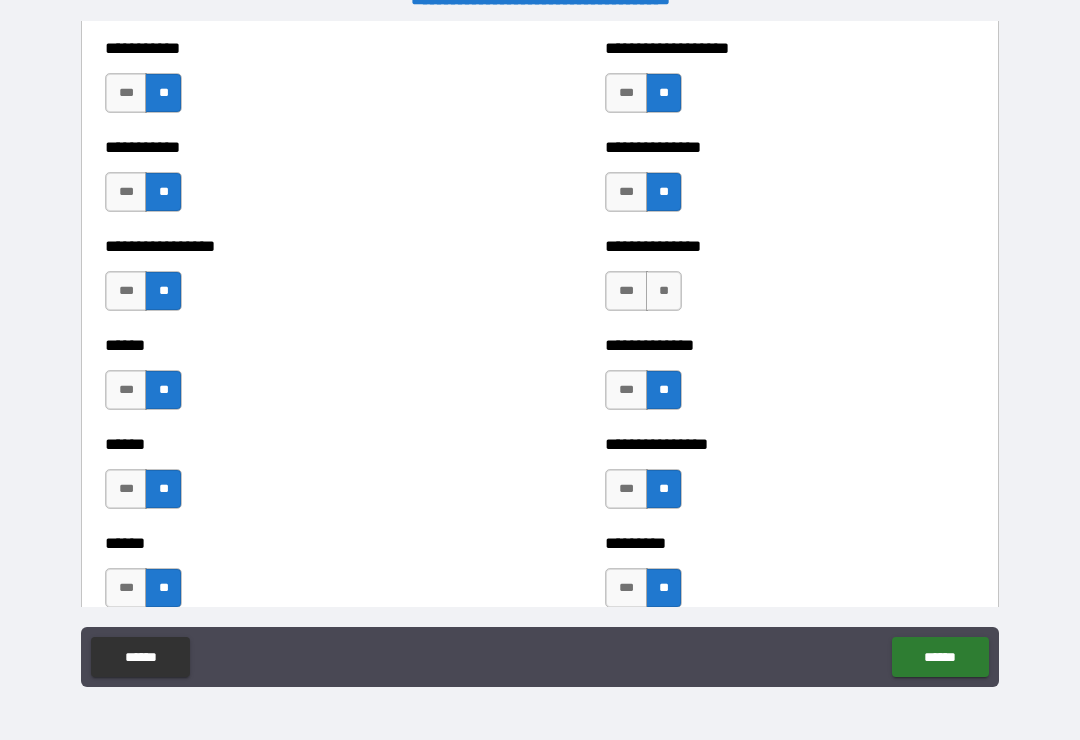 click on "**" at bounding box center [664, 291] 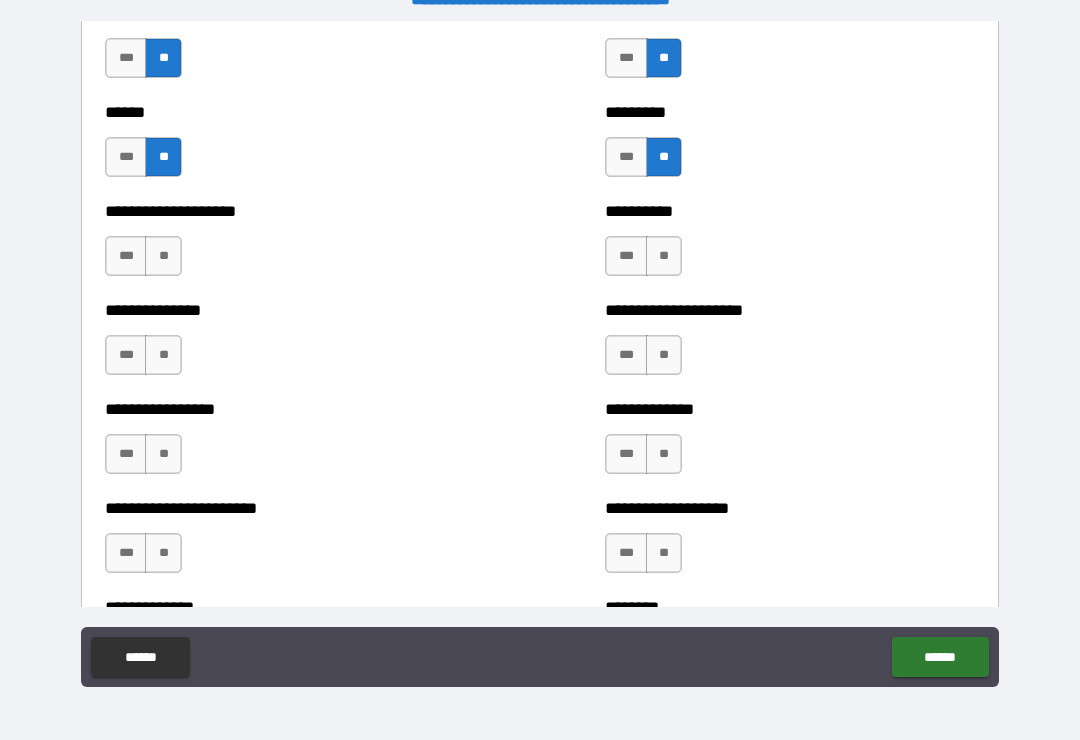 scroll, scrollTop: 3223, scrollLeft: 0, axis: vertical 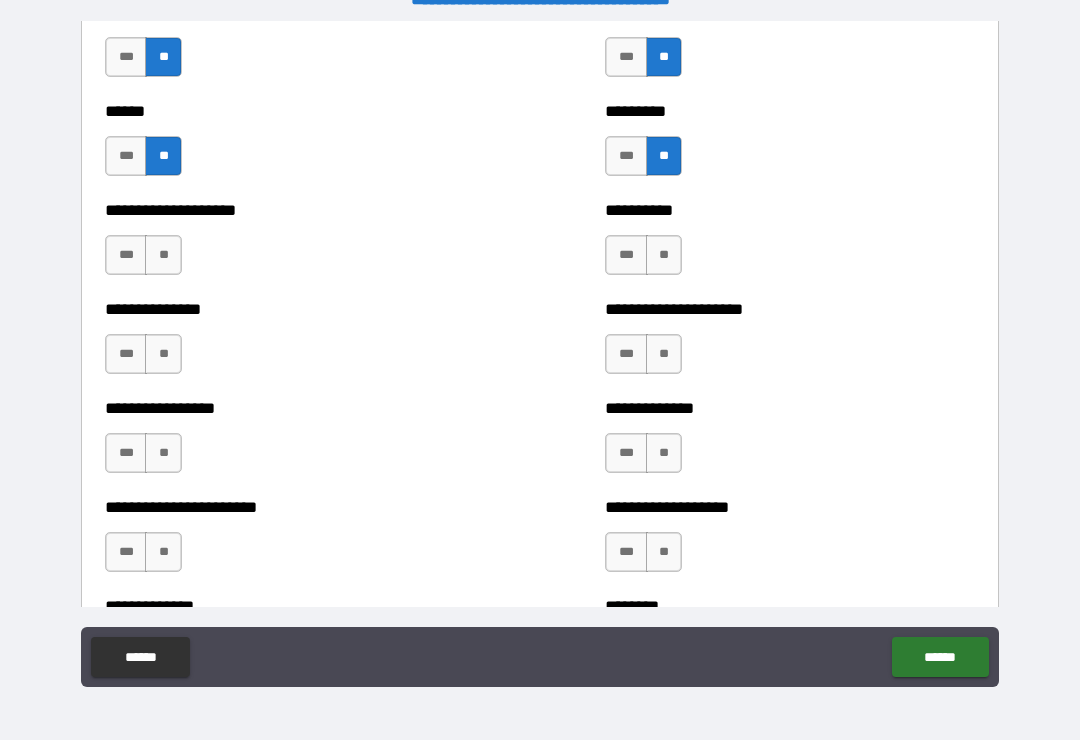 click on "**" at bounding box center (163, 255) 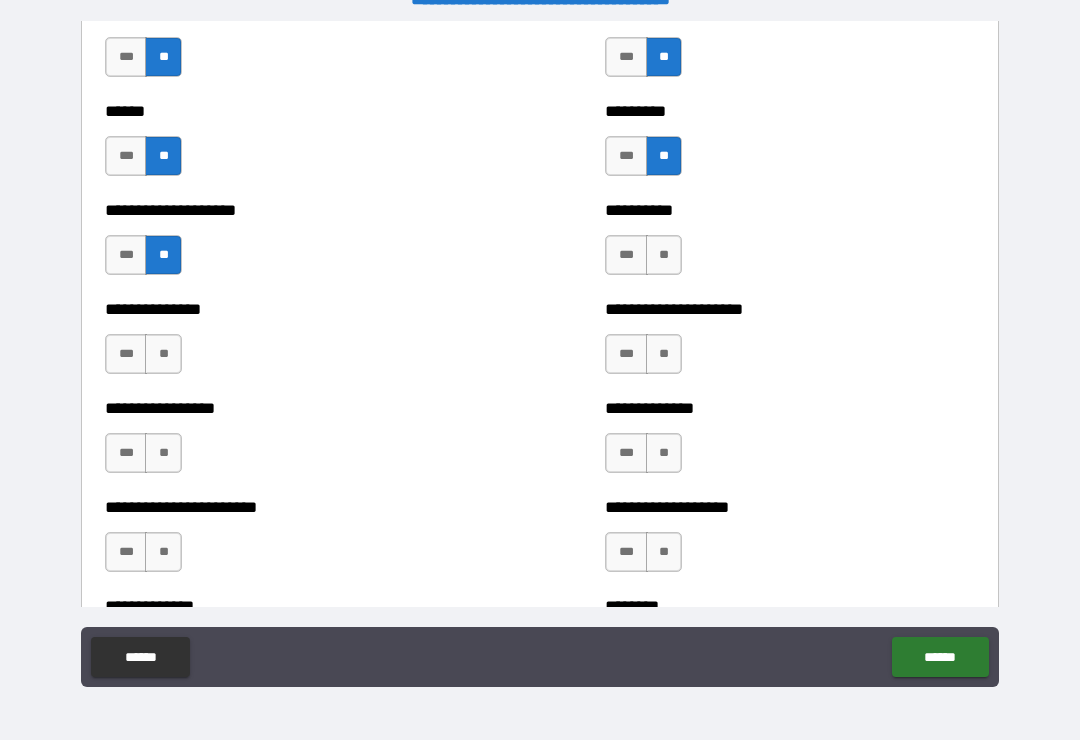 click on "**" at bounding box center (664, 255) 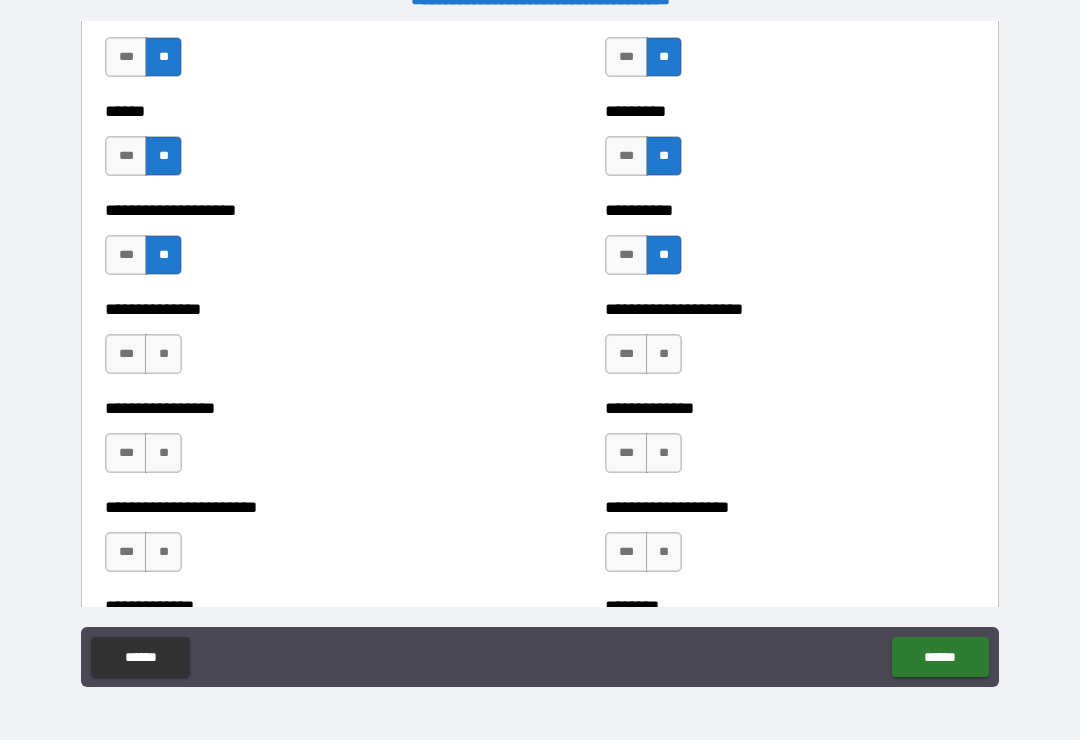 click on "**" at bounding box center [664, 354] 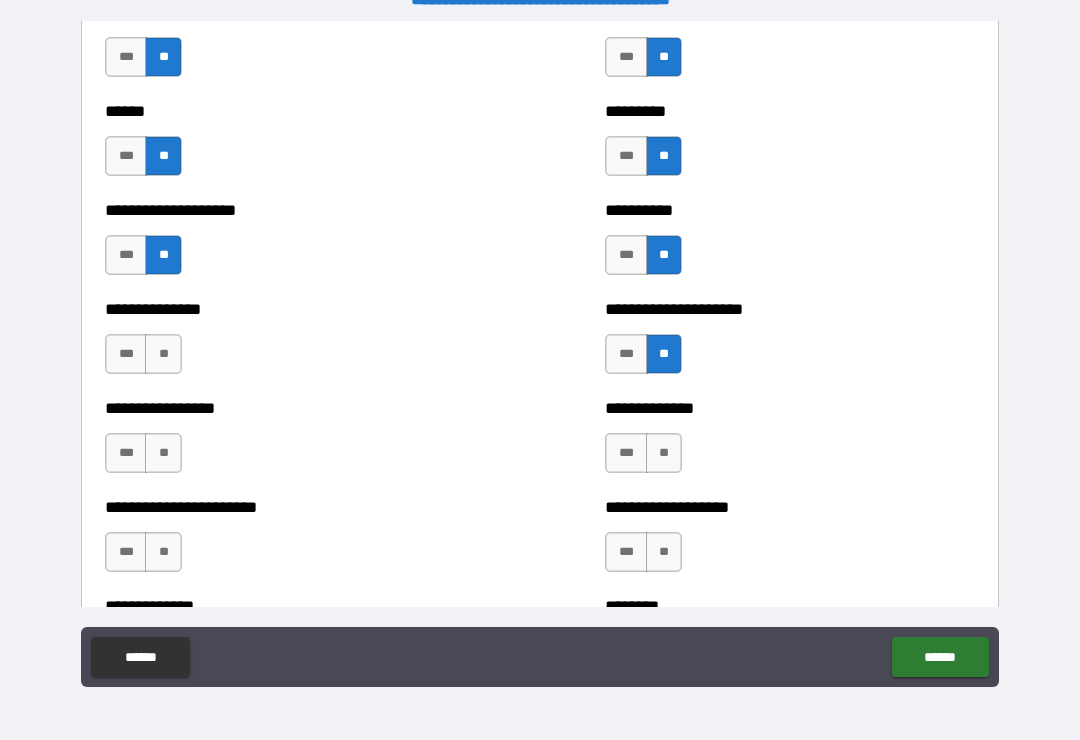 click on "**" at bounding box center (664, 453) 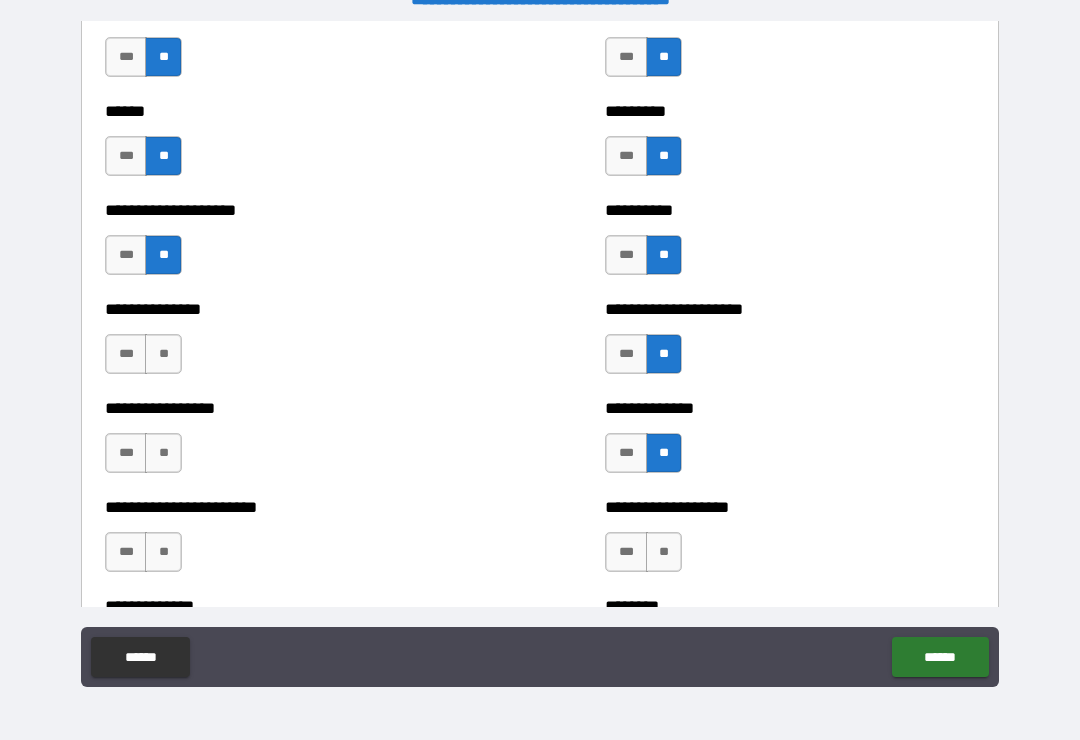 click on "**" at bounding box center [664, 552] 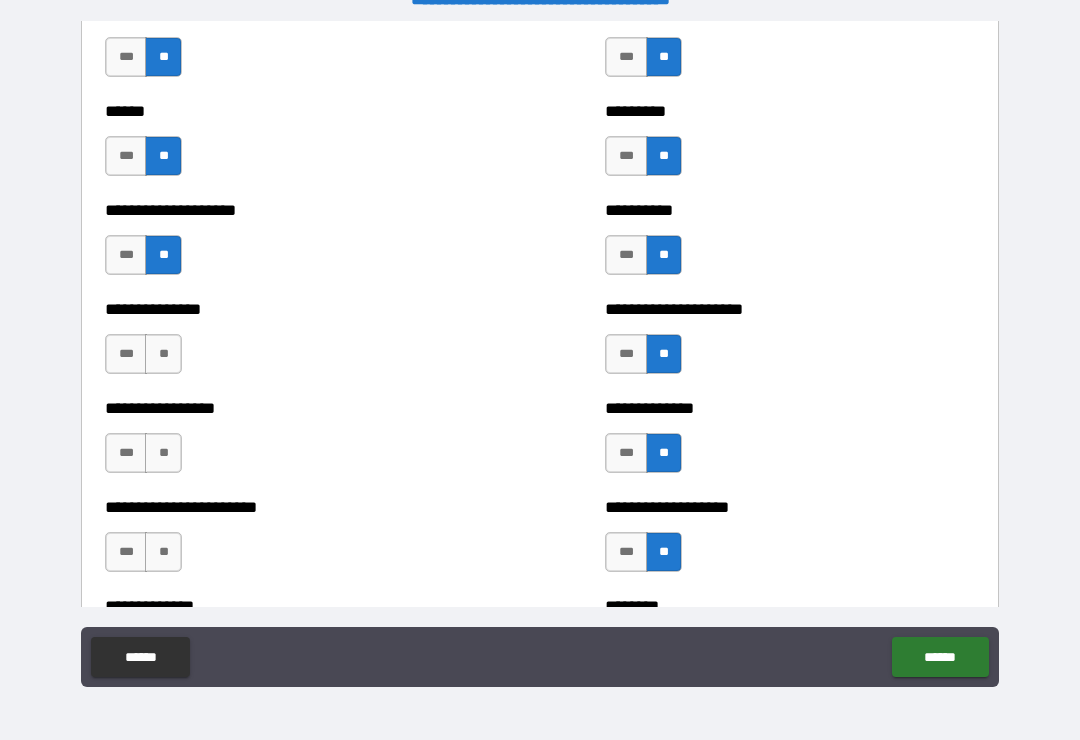 click on "**" at bounding box center [163, 552] 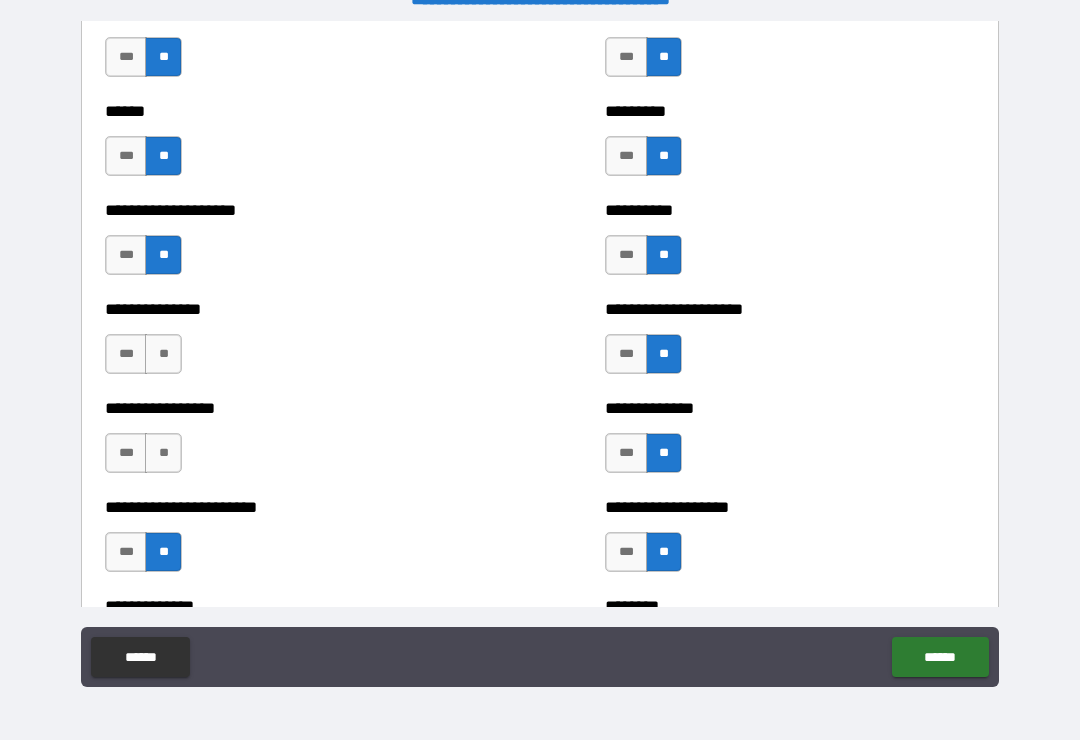 click on "**" at bounding box center [163, 453] 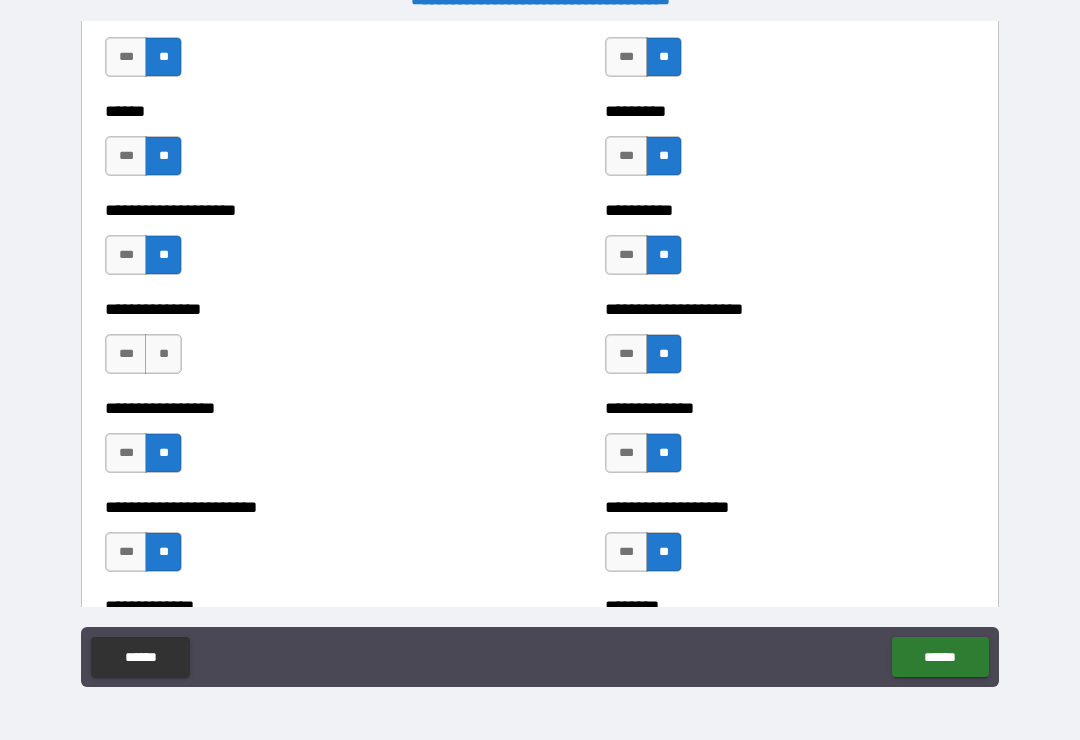 click on "**" at bounding box center [163, 354] 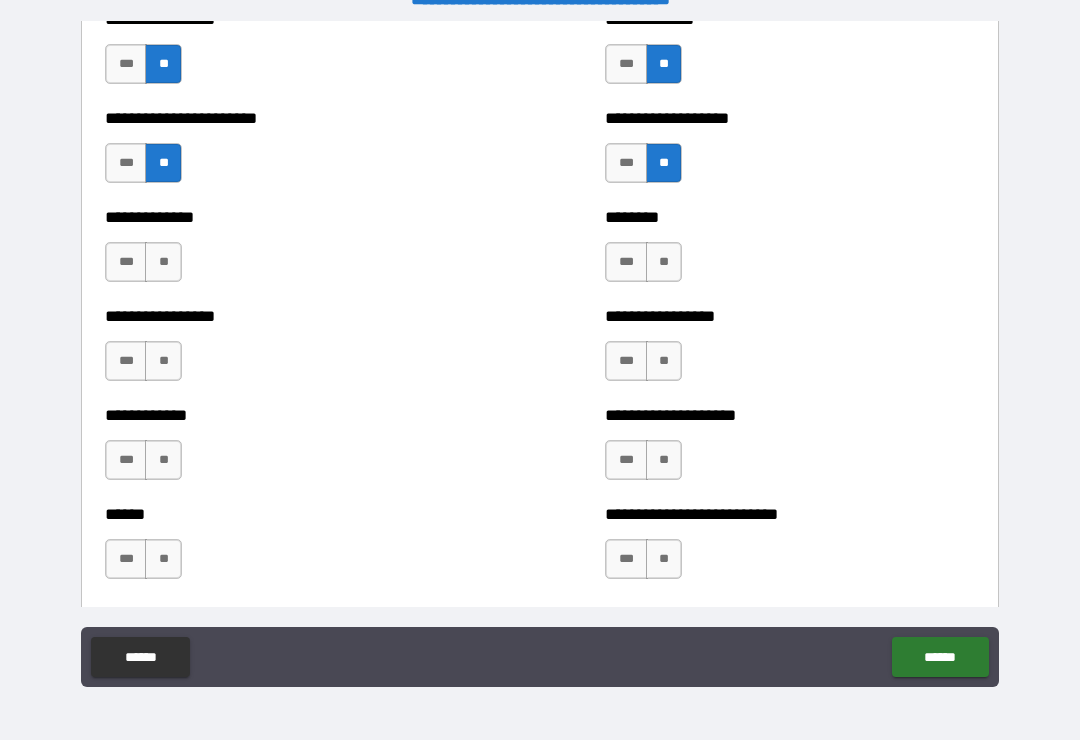 scroll, scrollTop: 3613, scrollLeft: 0, axis: vertical 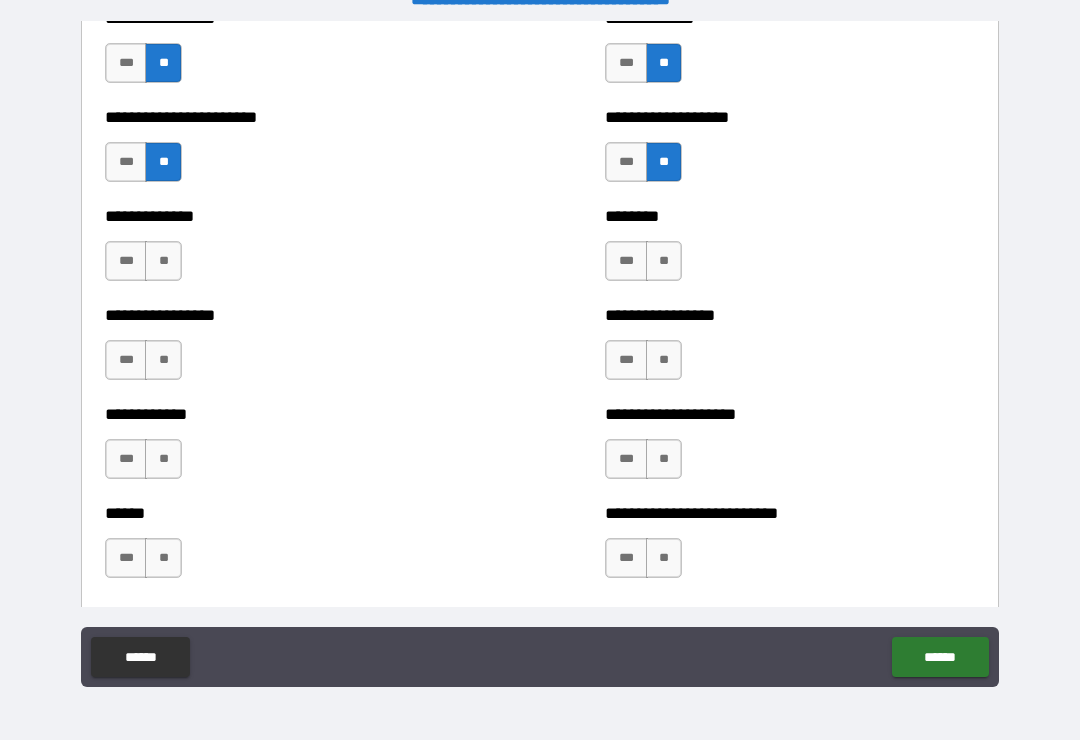 click on "**" at bounding box center (163, 261) 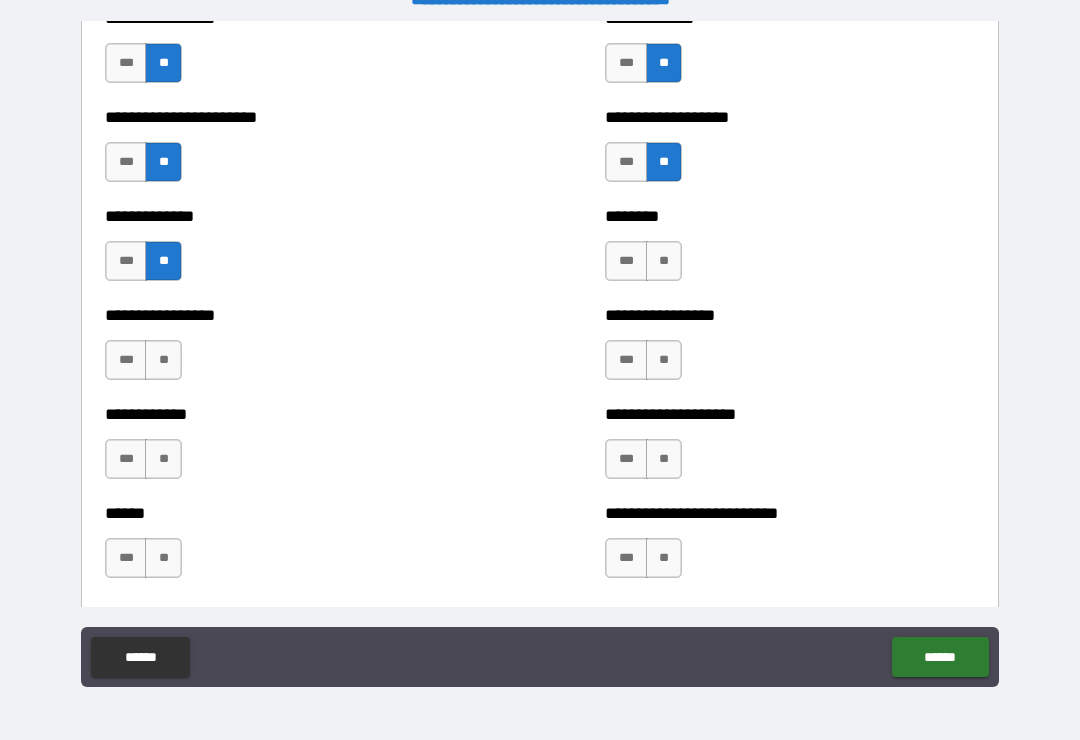 click on "**" at bounding box center (163, 360) 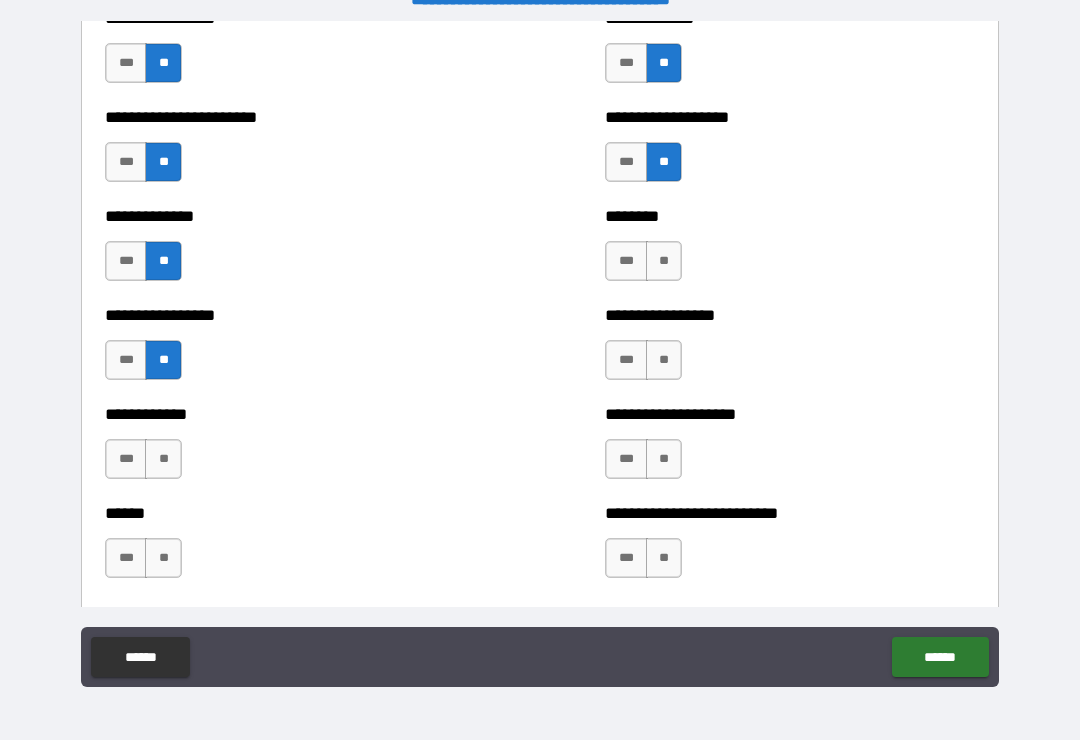 click on "**" at bounding box center (163, 459) 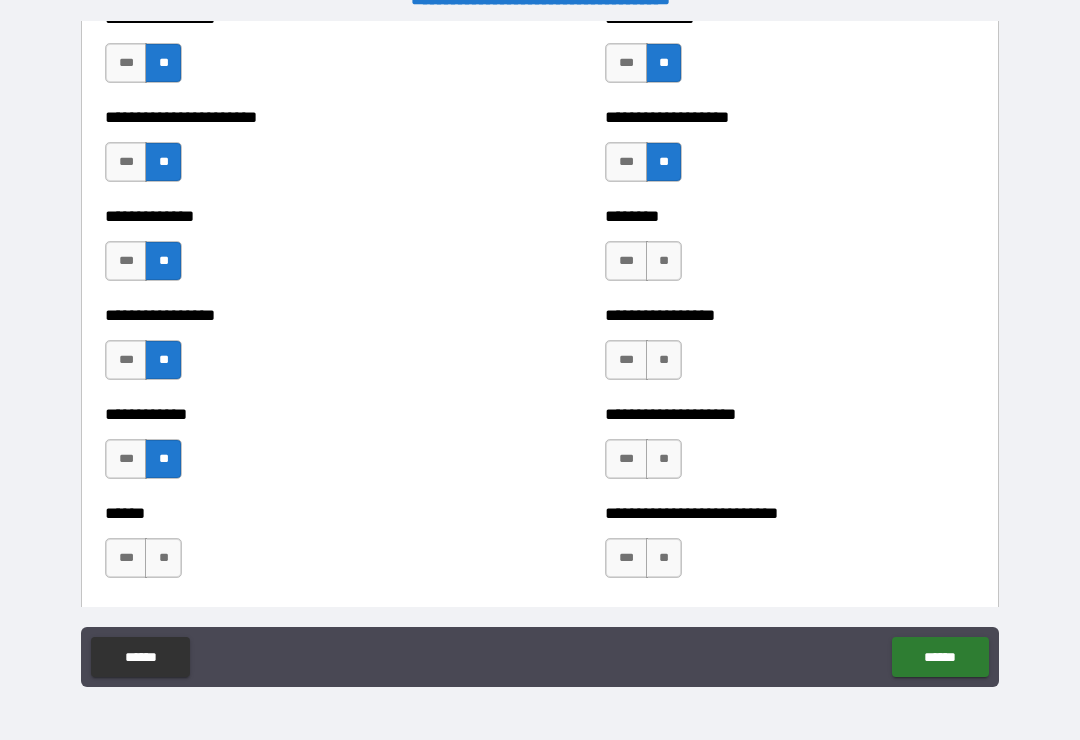 click on "**" at bounding box center (163, 558) 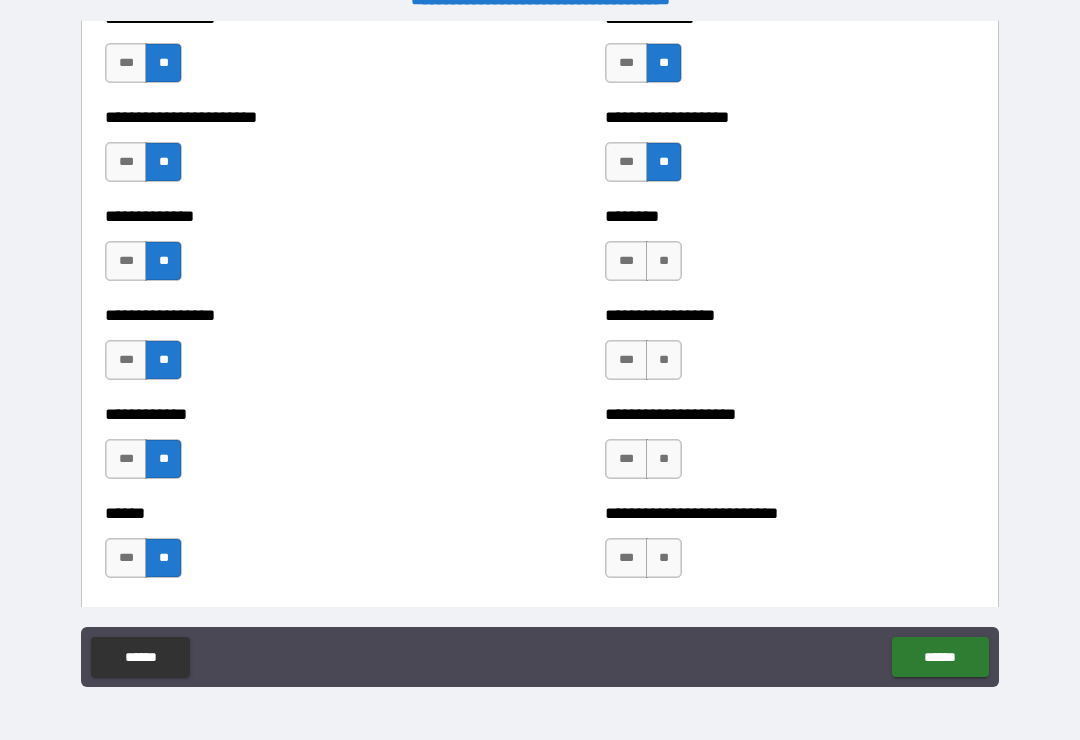 click on "**" at bounding box center [664, 558] 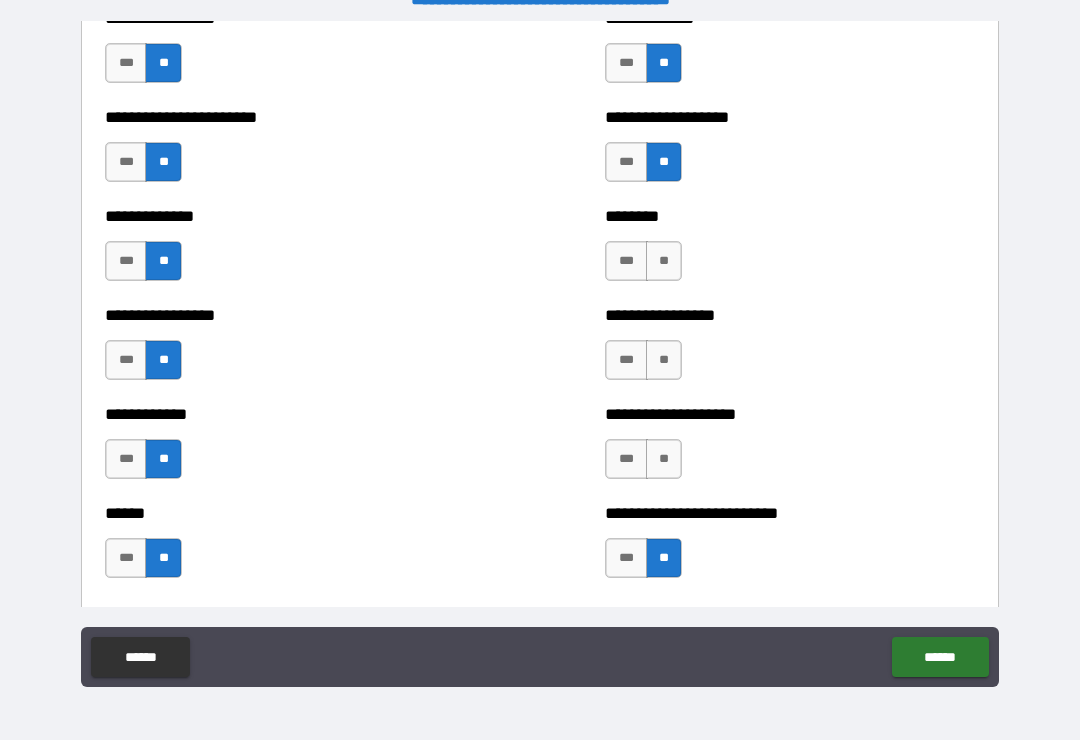 click on "**" at bounding box center [664, 459] 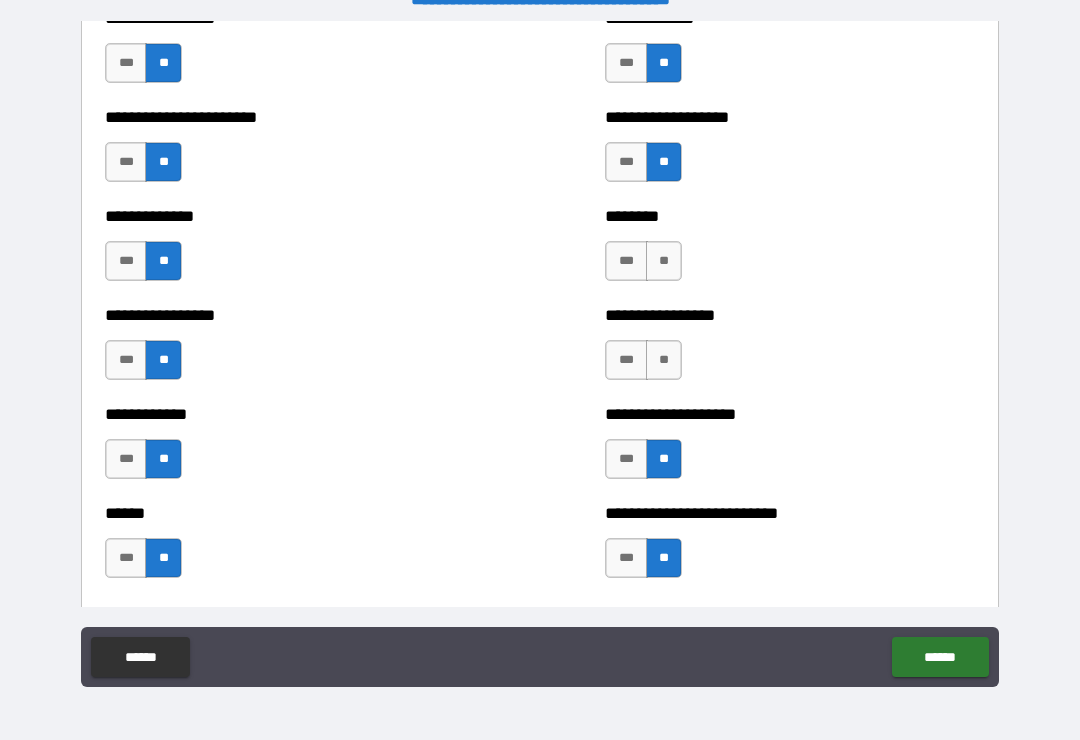 click on "**" at bounding box center (664, 360) 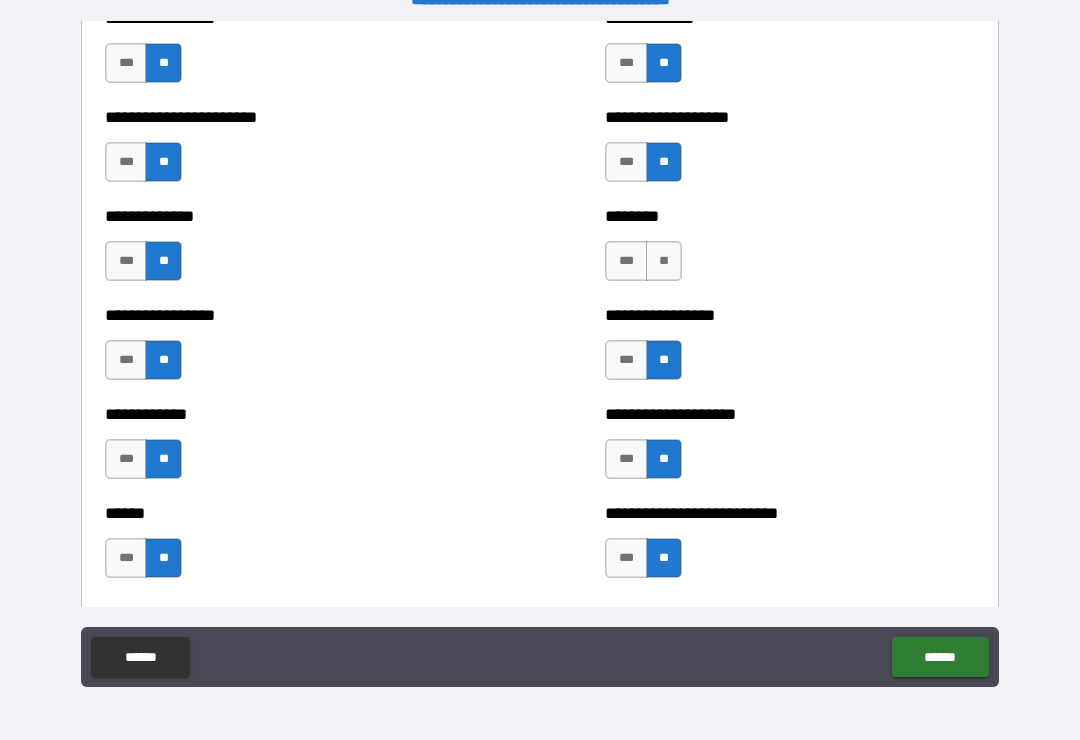 click on "**" at bounding box center [664, 261] 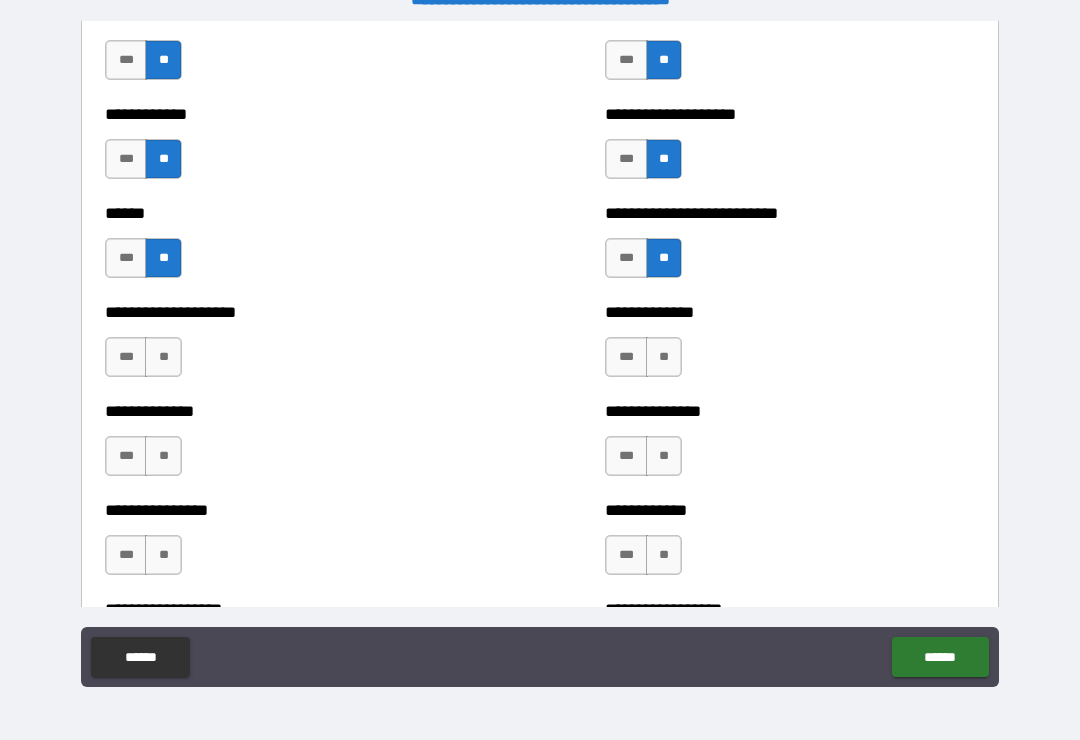 scroll, scrollTop: 3915, scrollLeft: 0, axis: vertical 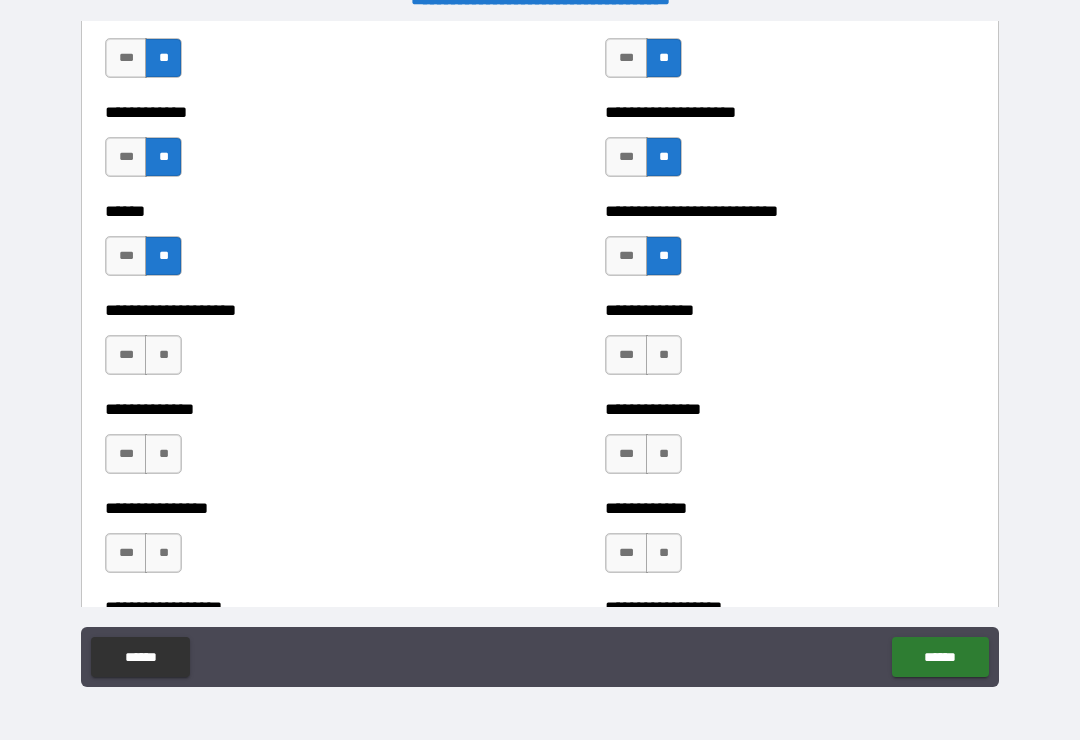 click on "**" at bounding box center (163, 355) 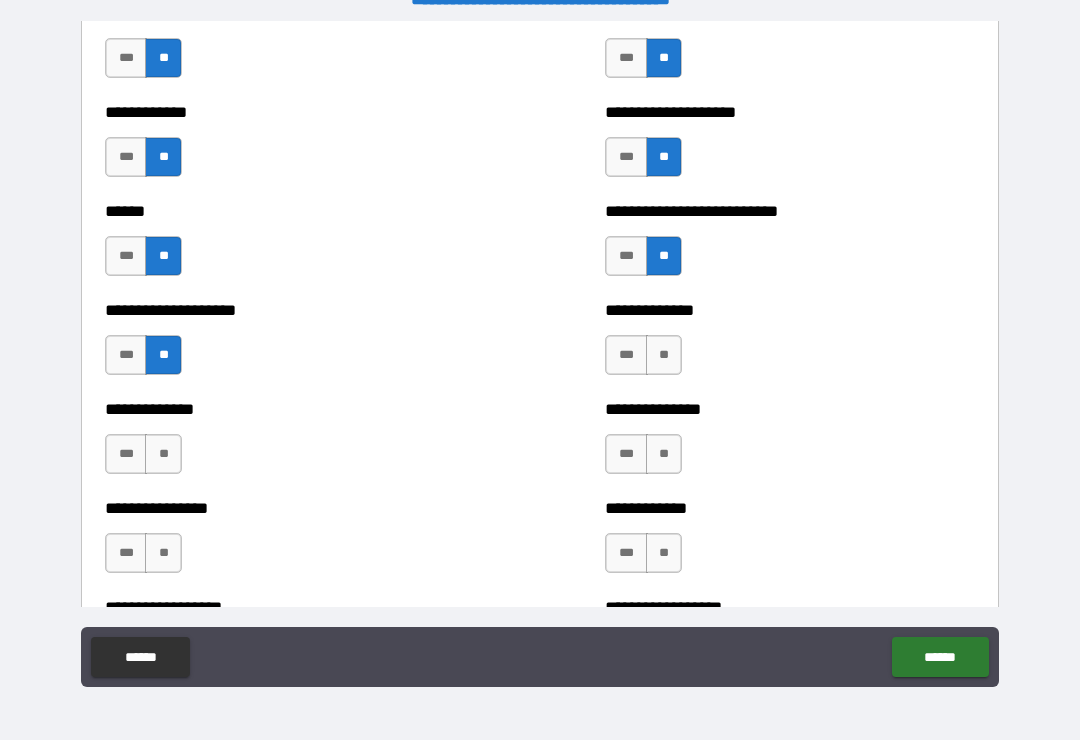 click on "**" at bounding box center (664, 355) 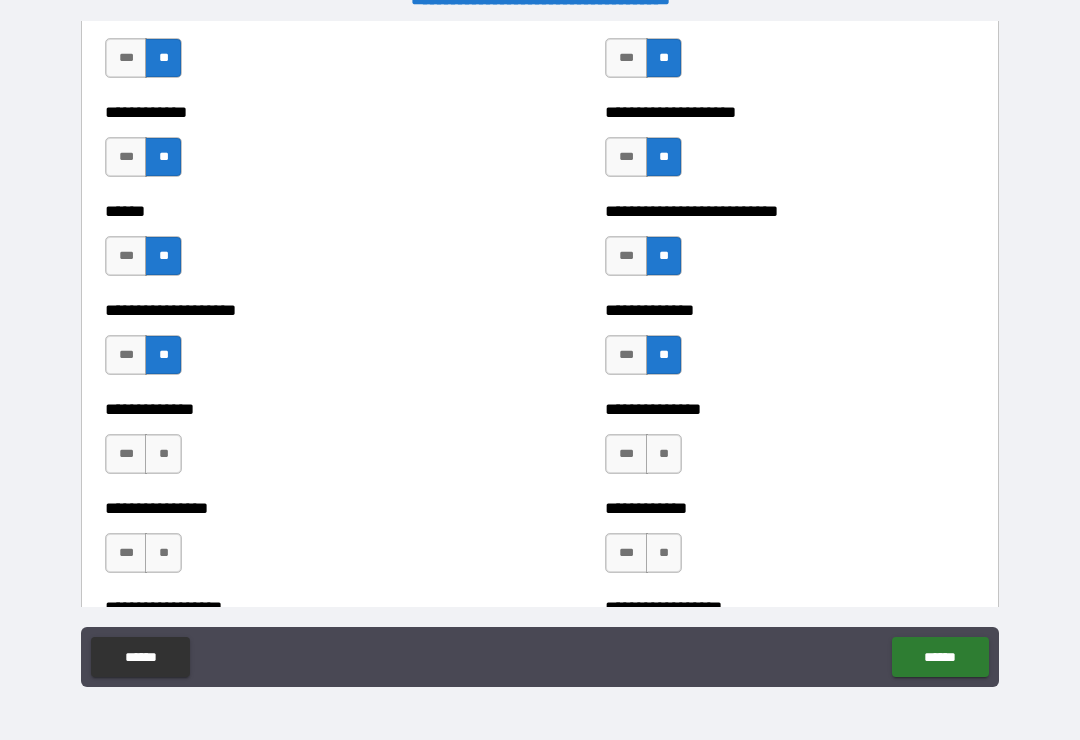 click on "**" at bounding box center (664, 454) 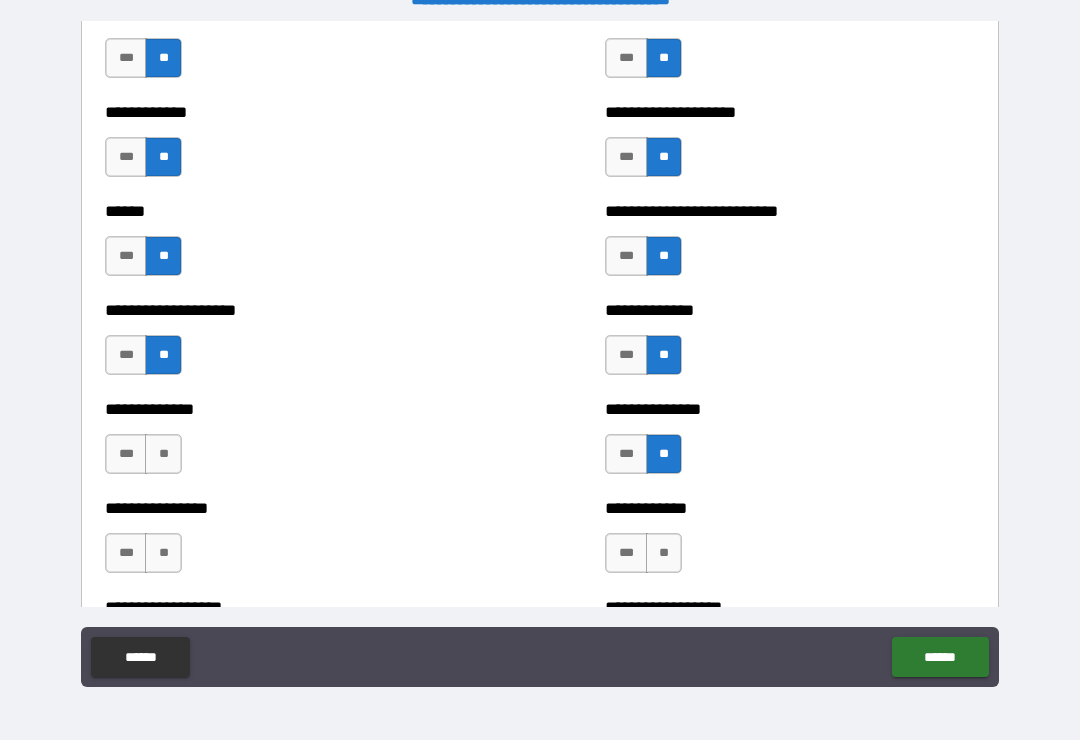 click on "**" at bounding box center [163, 454] 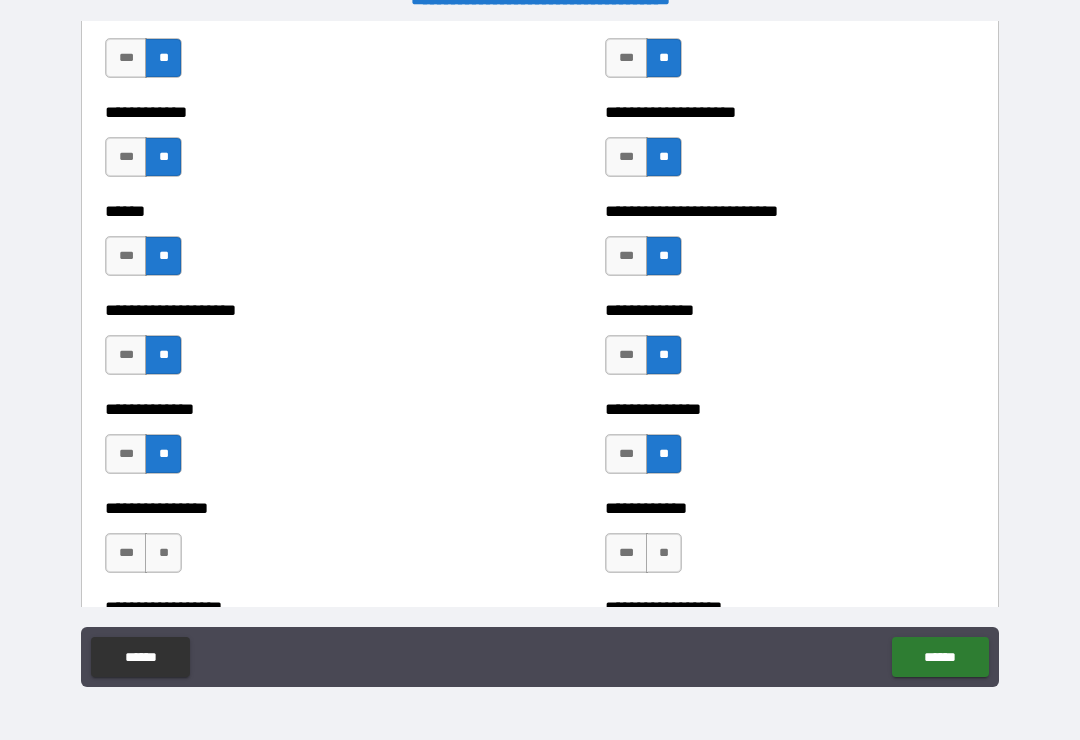 click on "**" at bounding box center (163, 553) 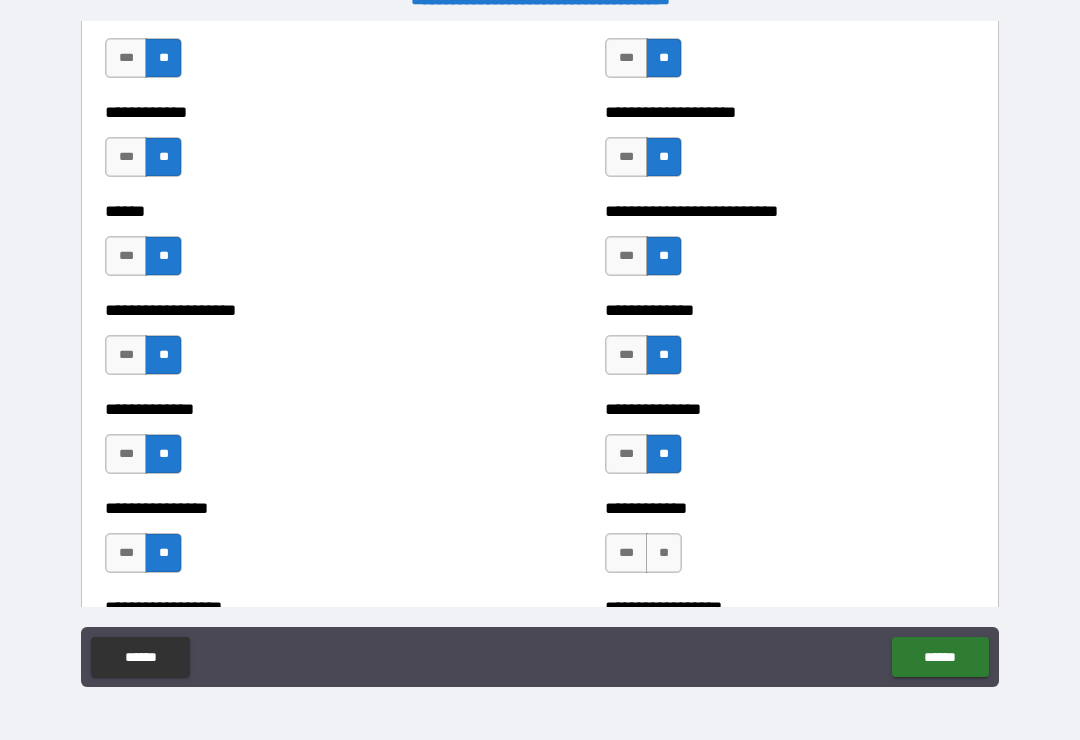 click on "**" at bounding box center [664, 553] 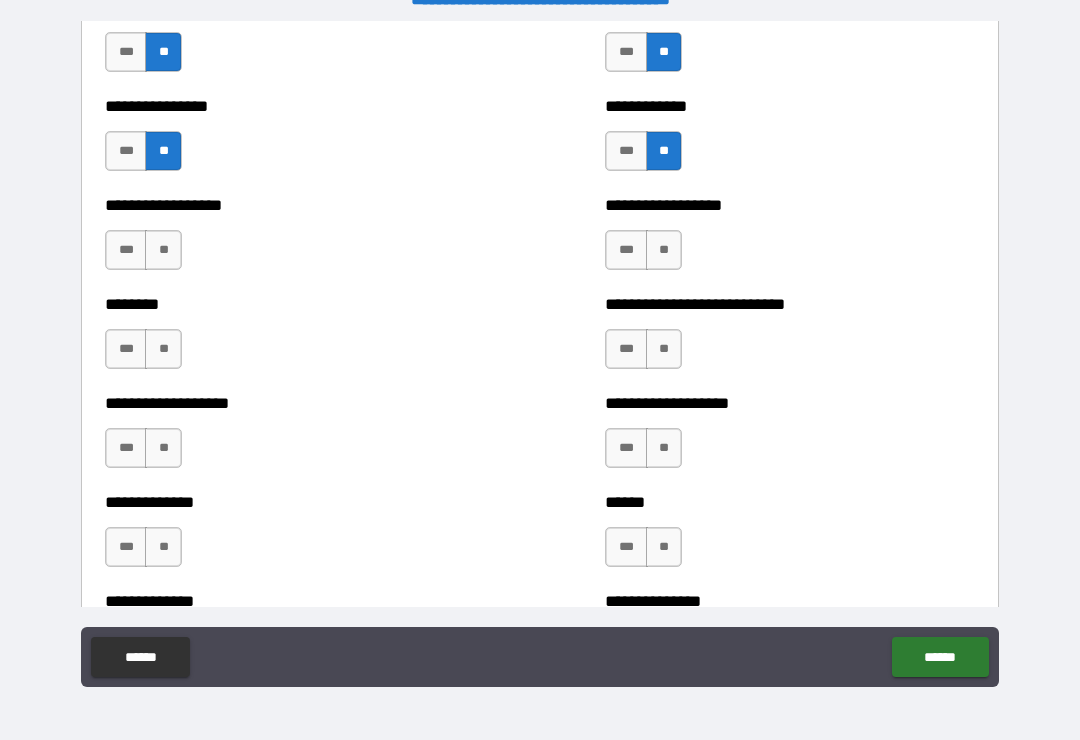scroll, scrollTop: 4320, scrollLeft: 0, axis: vertical 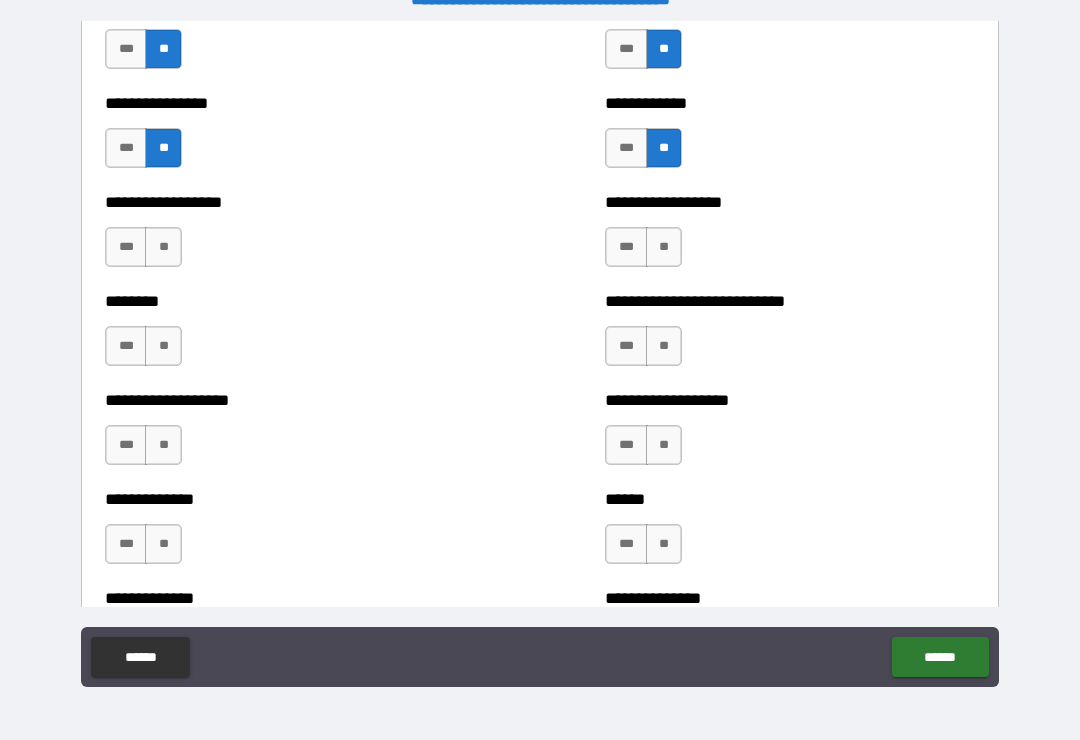 click on "**" at bounding box center [664, 247] 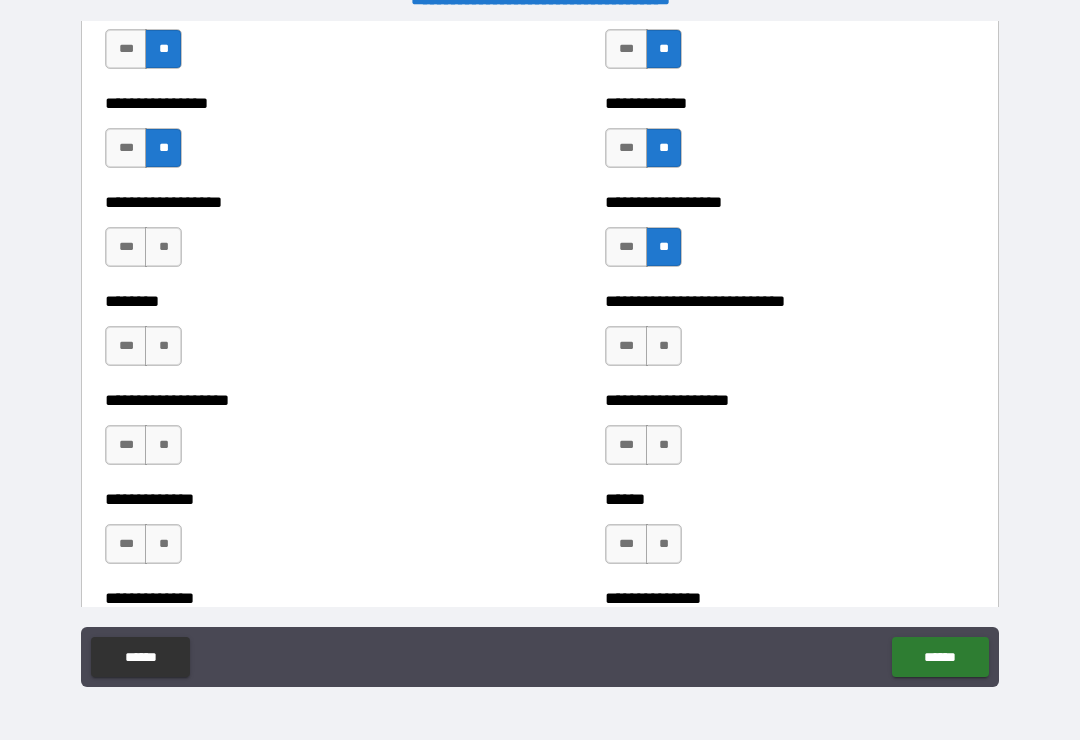click on "**" at bounding box center (664, 346) 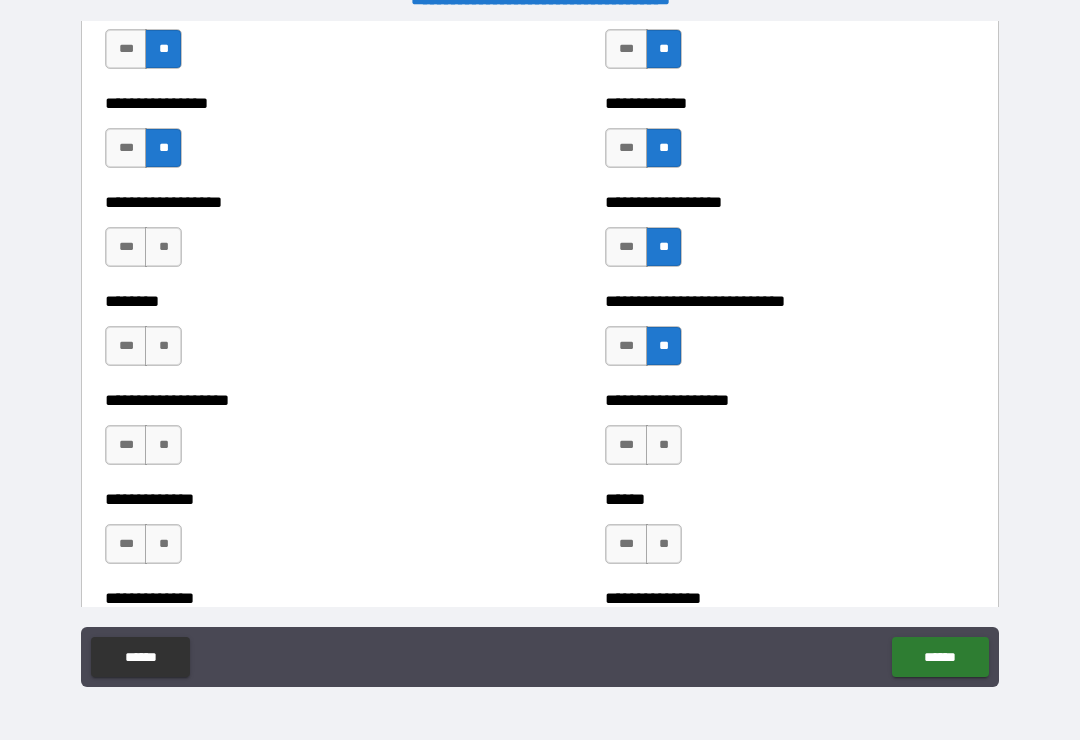 click on "**" at bounding box center (664, 445) 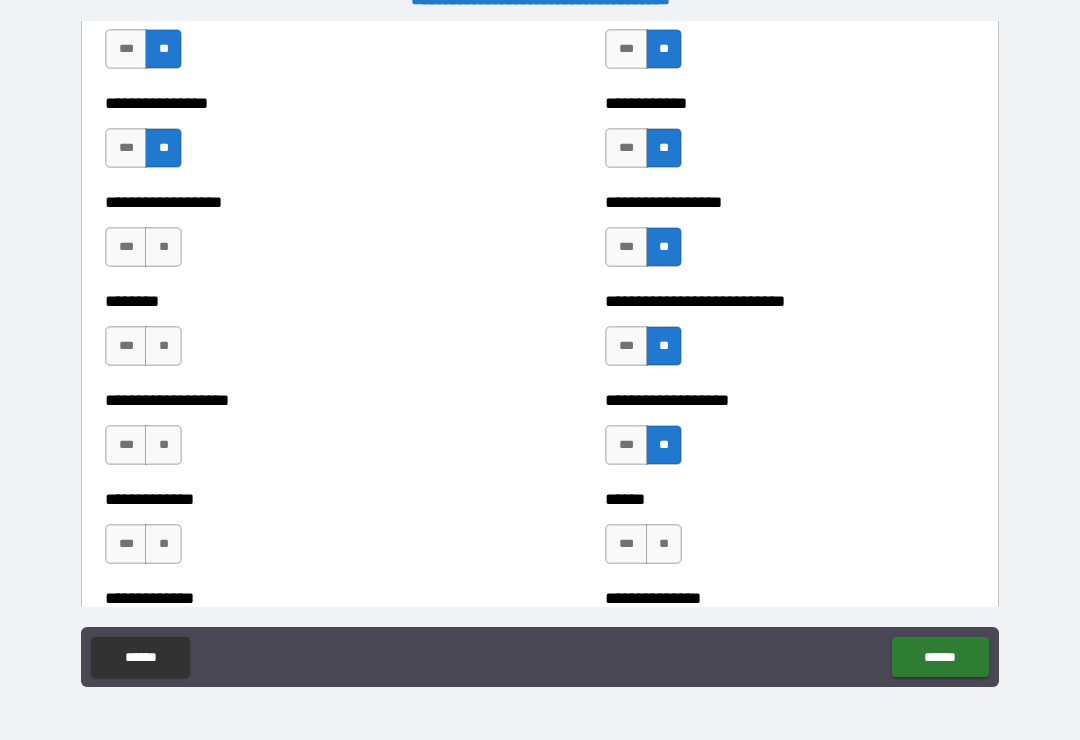 click on "**" at bounding box center (664, 544) 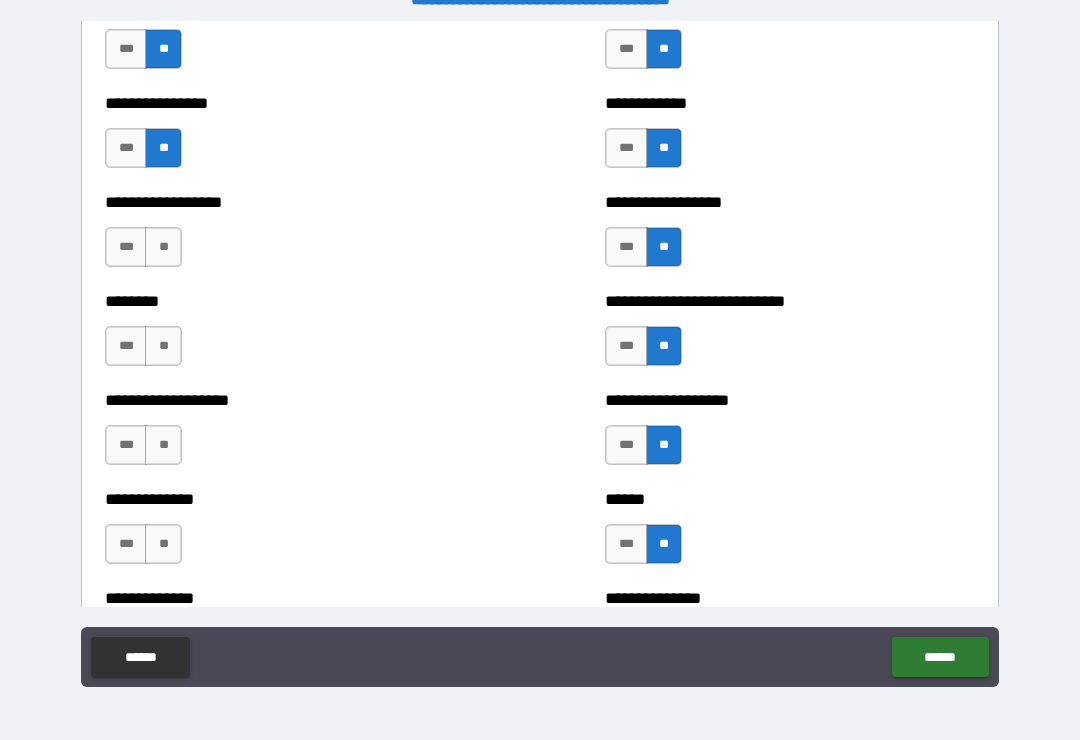 click on "**" at bounding box center [163, 544] 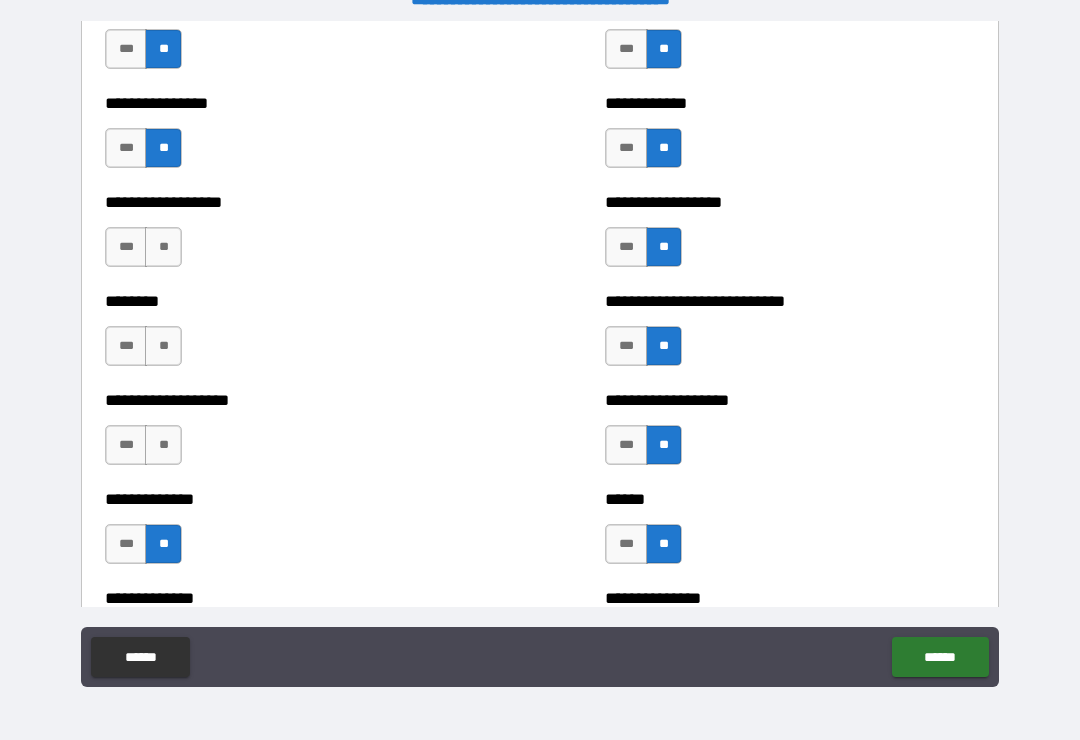 click on "**" at bounding box center (163, 445) 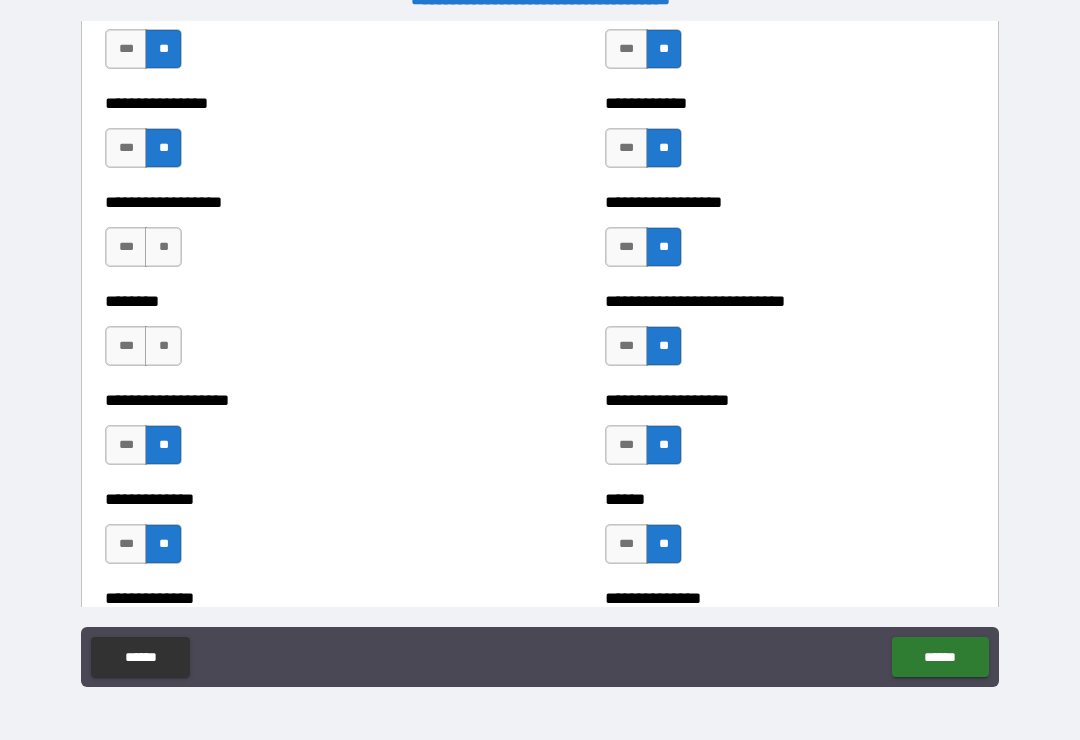 click on "**" at bounding box center (163, 346) 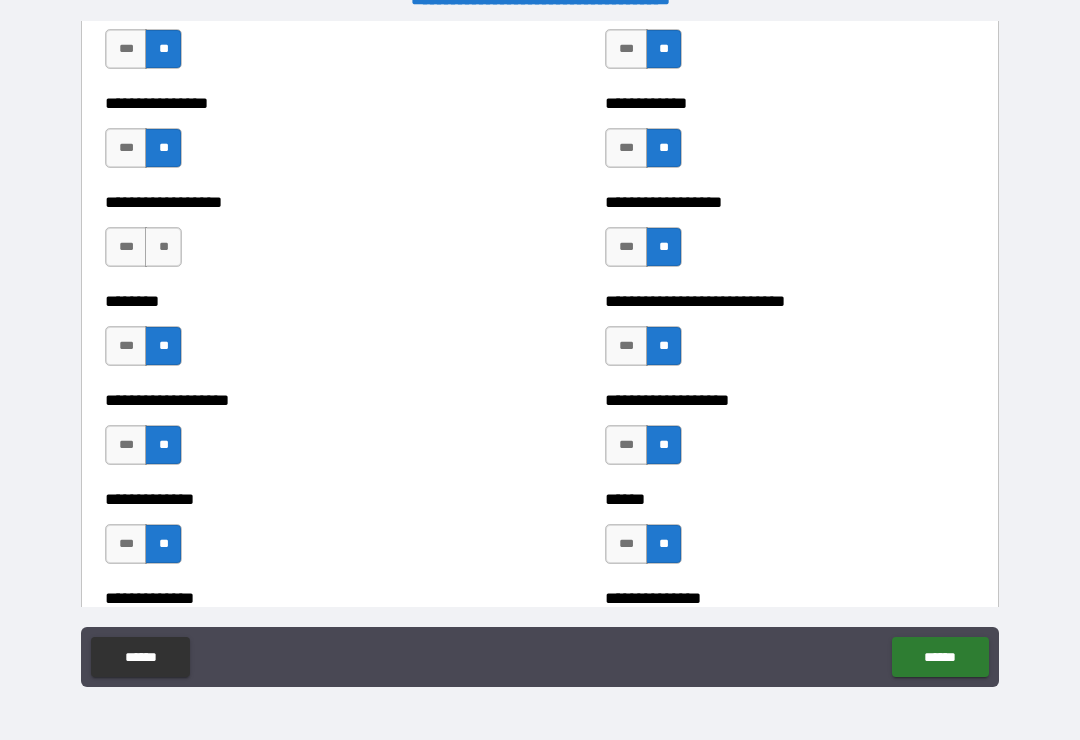 click on "**********" at bounding box center [290, 237] 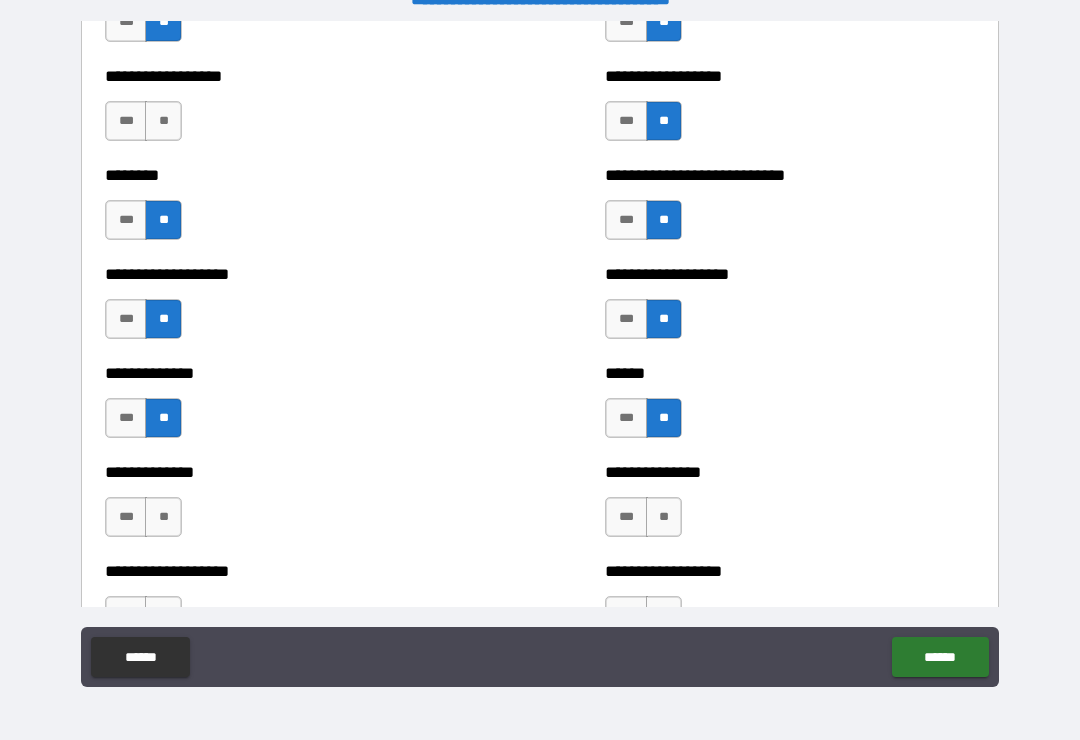 scroll, scrollTop: 4468, scrollLeft: 0, axis: vertical 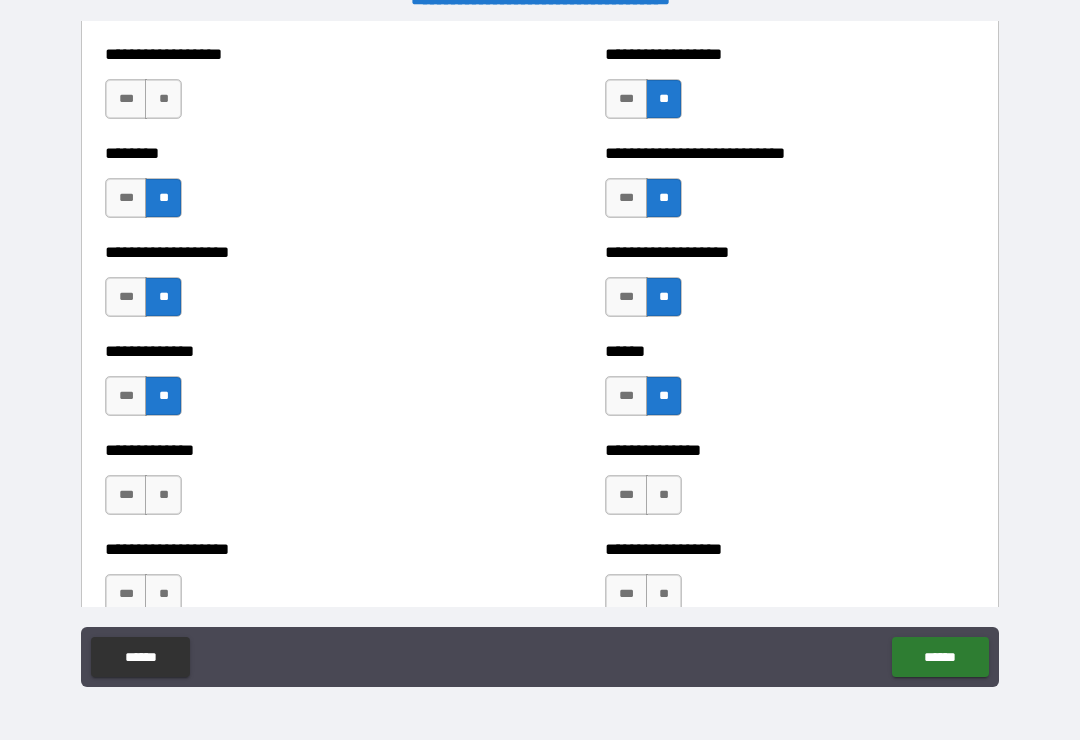 click on "**" at bounding box center [163, 99] 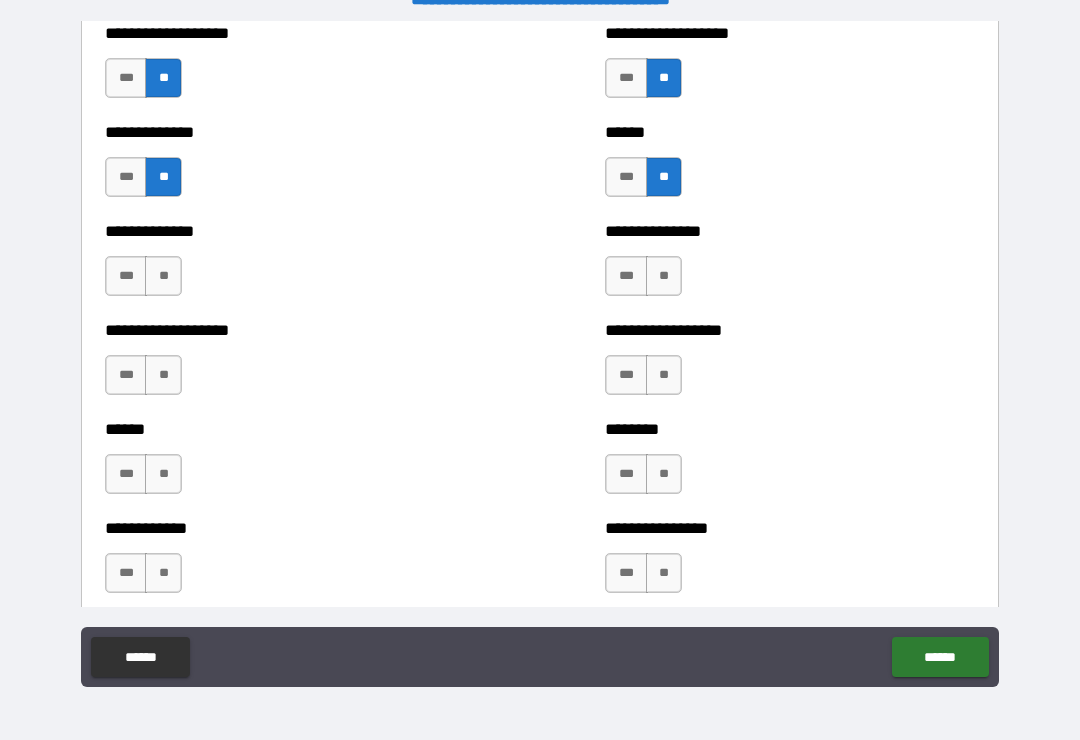 scroll, scrollTop: 4758, scrollLeft: 0, axis: vertical 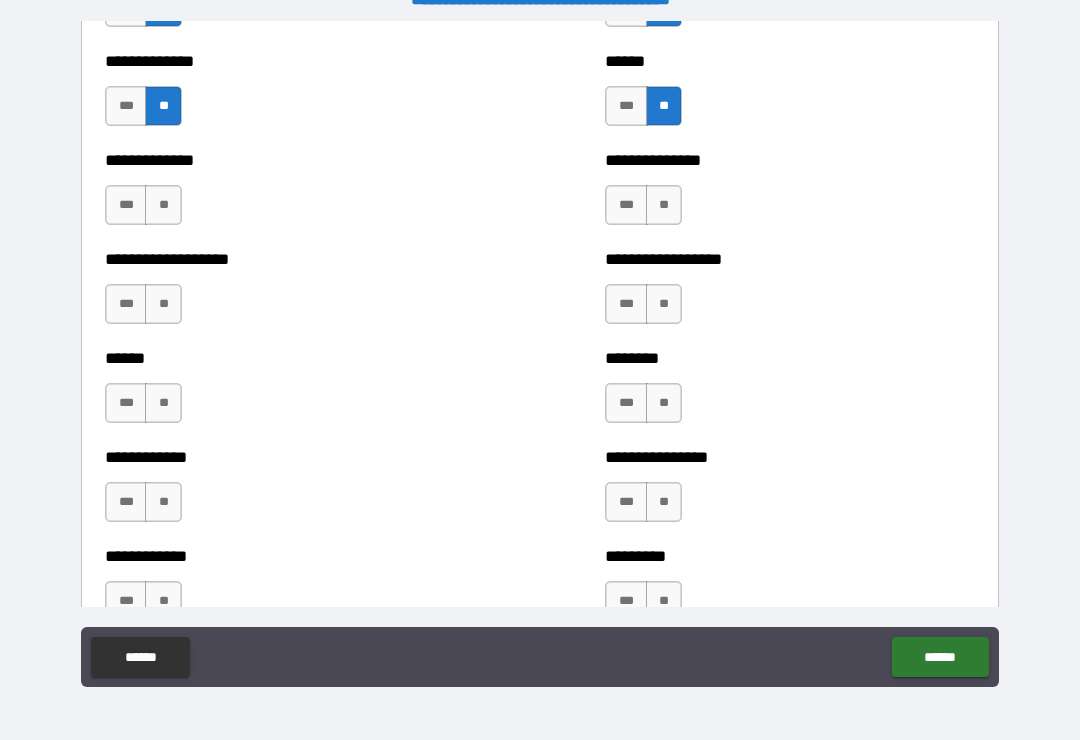 click on "**" at bounding box center [163, 205] 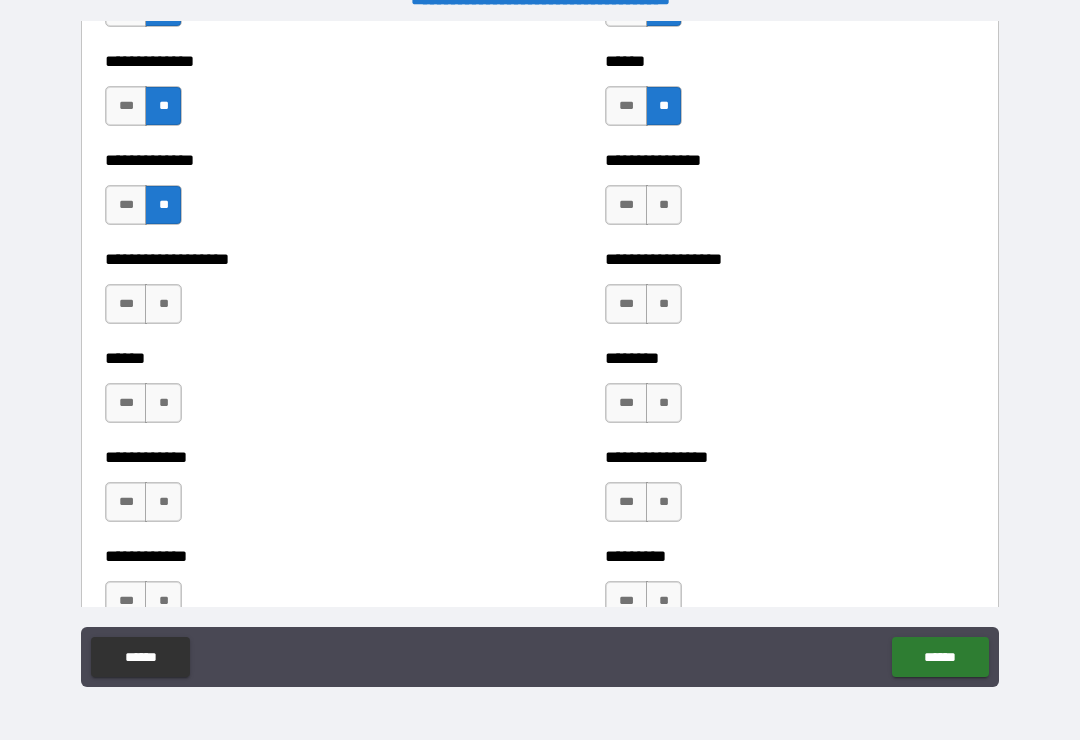 click on "**" at bounding box center (163, 304) 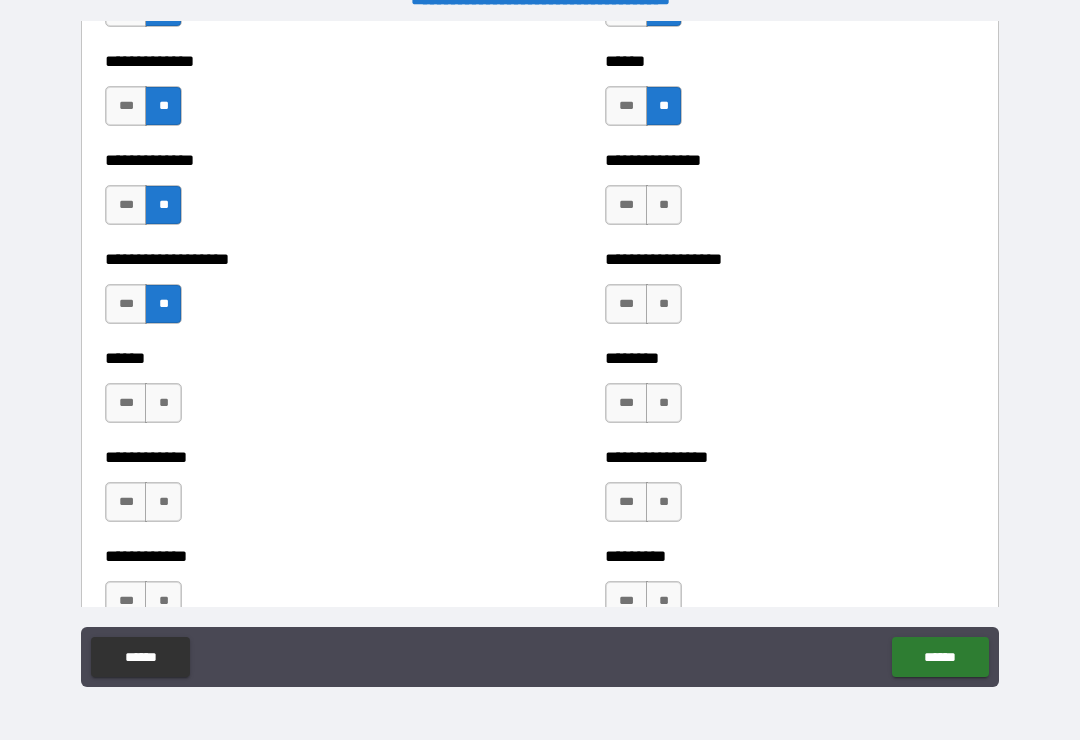 click on "**" at bounding box center (163, 403) 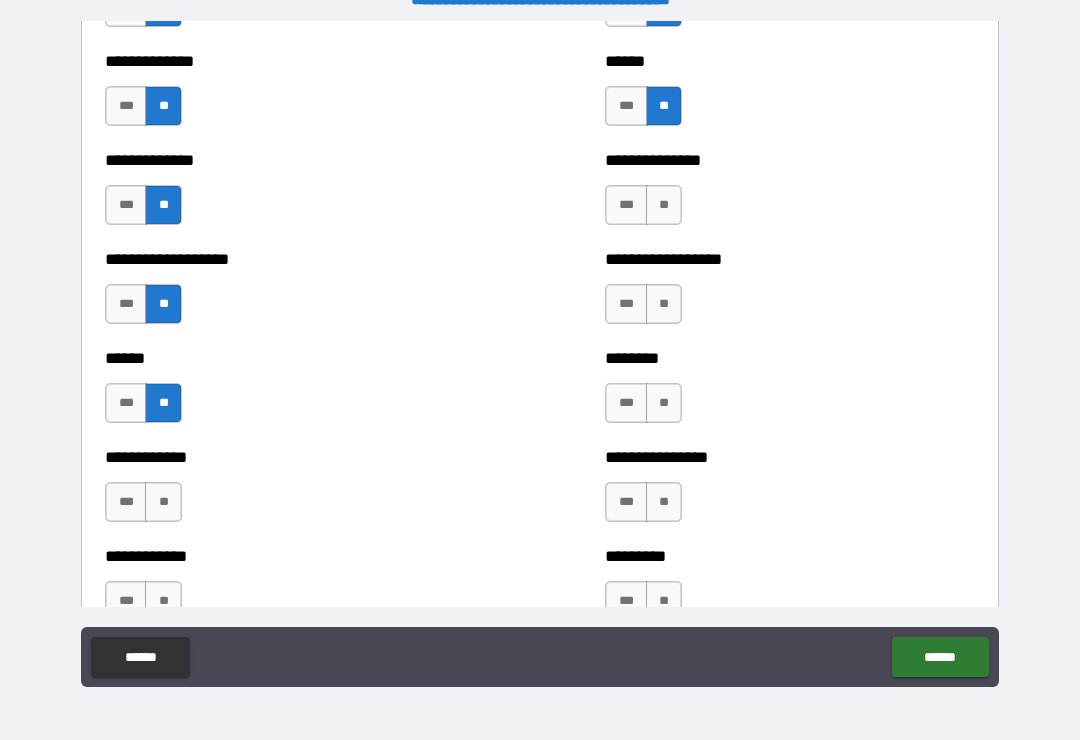 click on "**" at bounding box center (163, 502) 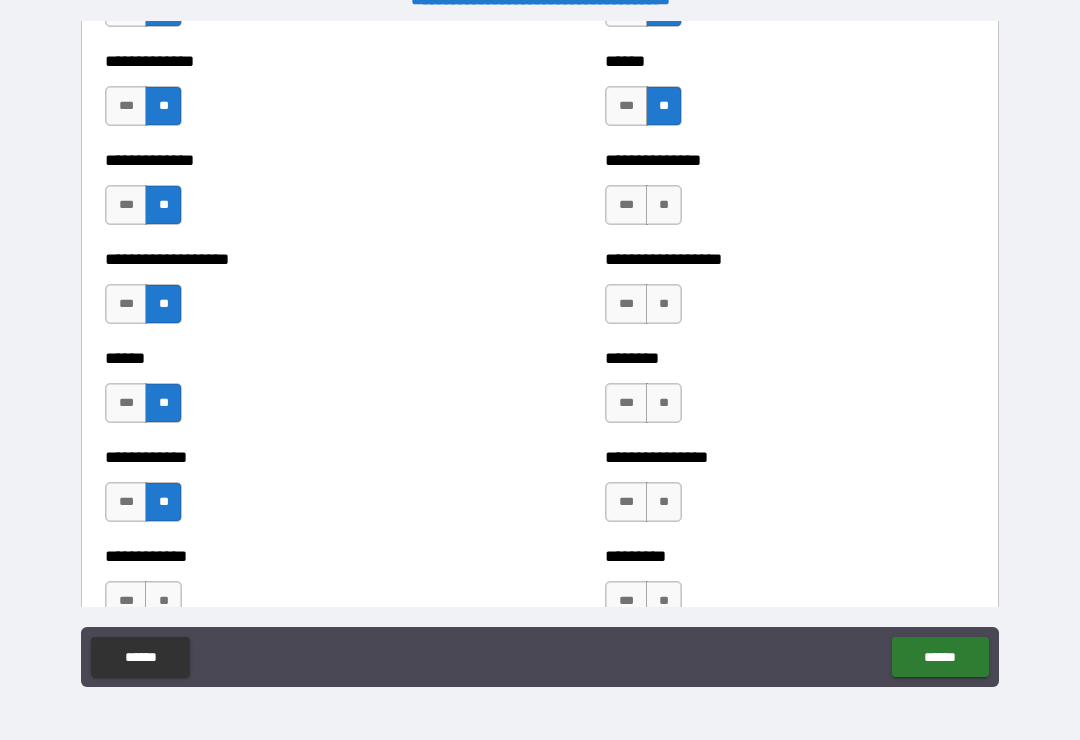 click on "**" at bounding box center (163, 601) 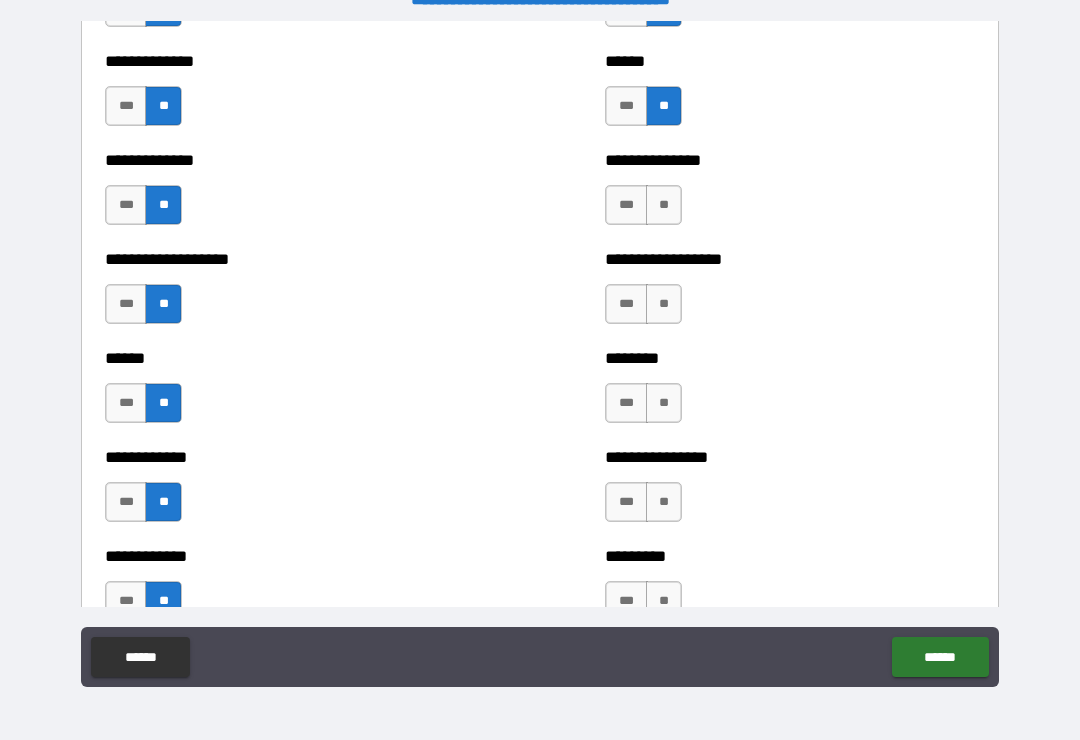 click on "**" at bounding box center (664, 601) 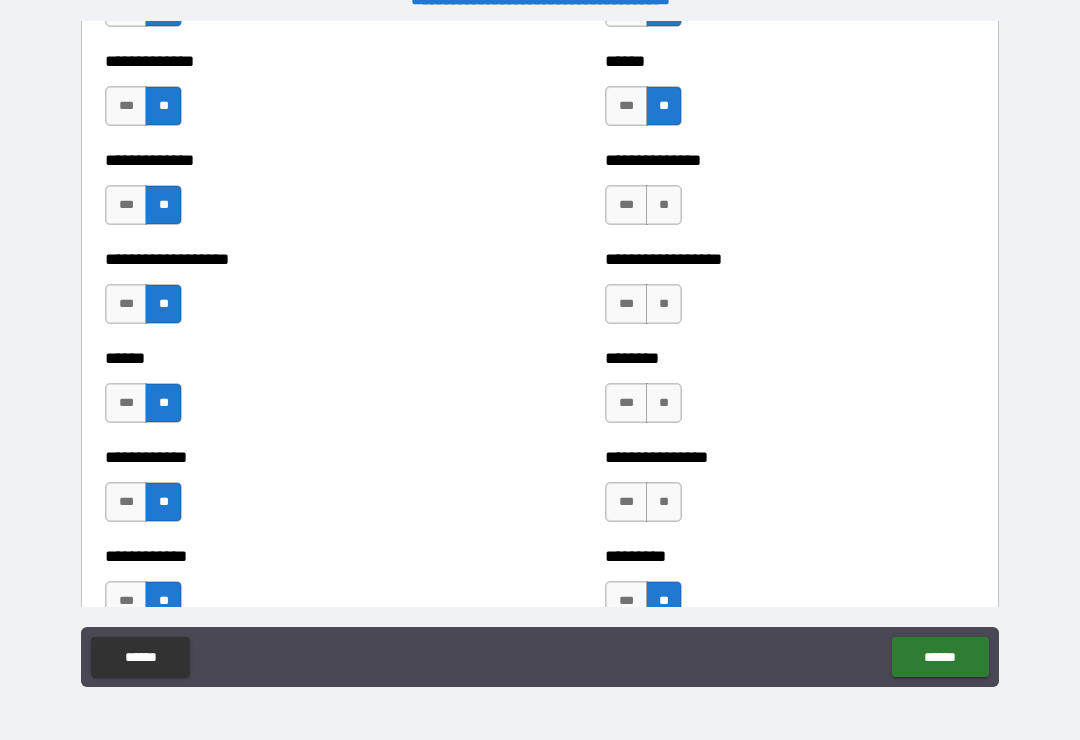 click on "**" at bounding box center [664, 502] 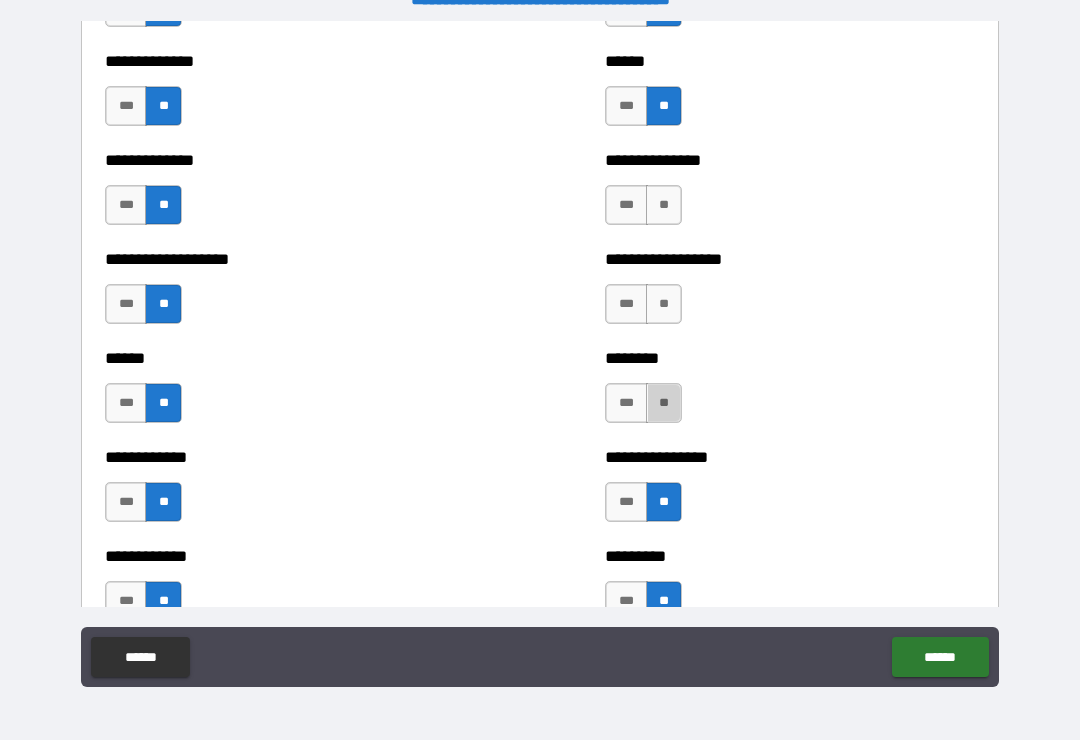 click on "**" at bounding box center [664, 403] 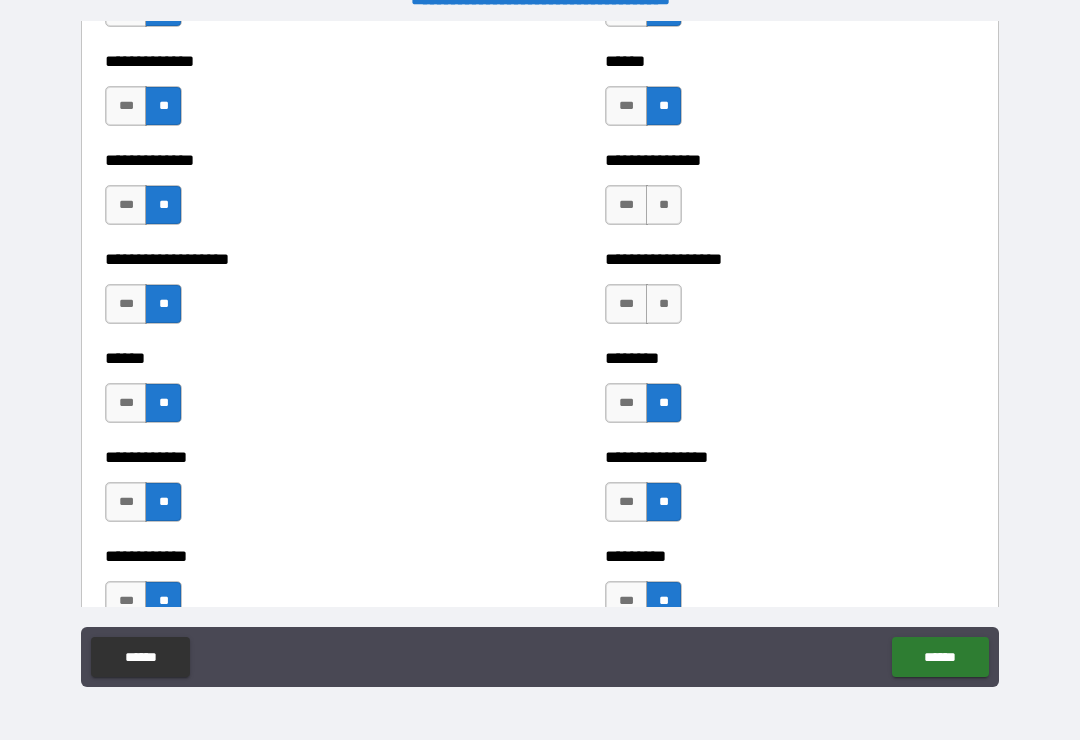 click on "**" at bounding box center [664, 304] 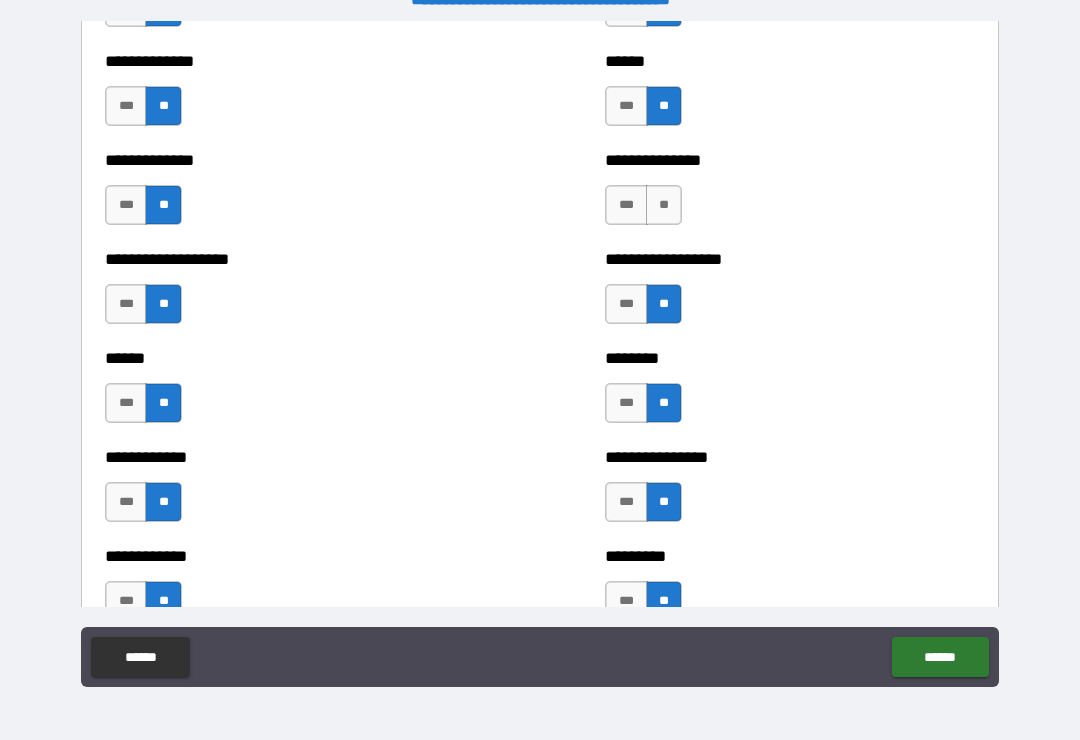 click on "**" at bounding box center [664, 205] 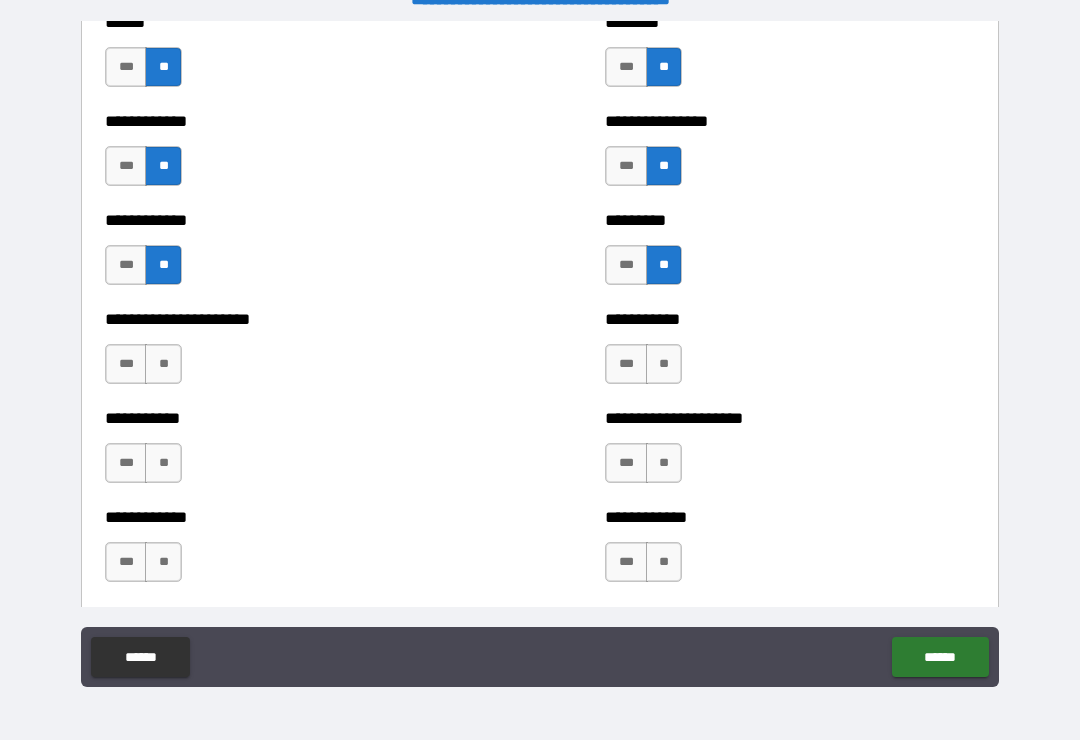 scroll, scrollTop: 5148, scrollLeft: 0, axis: vertical 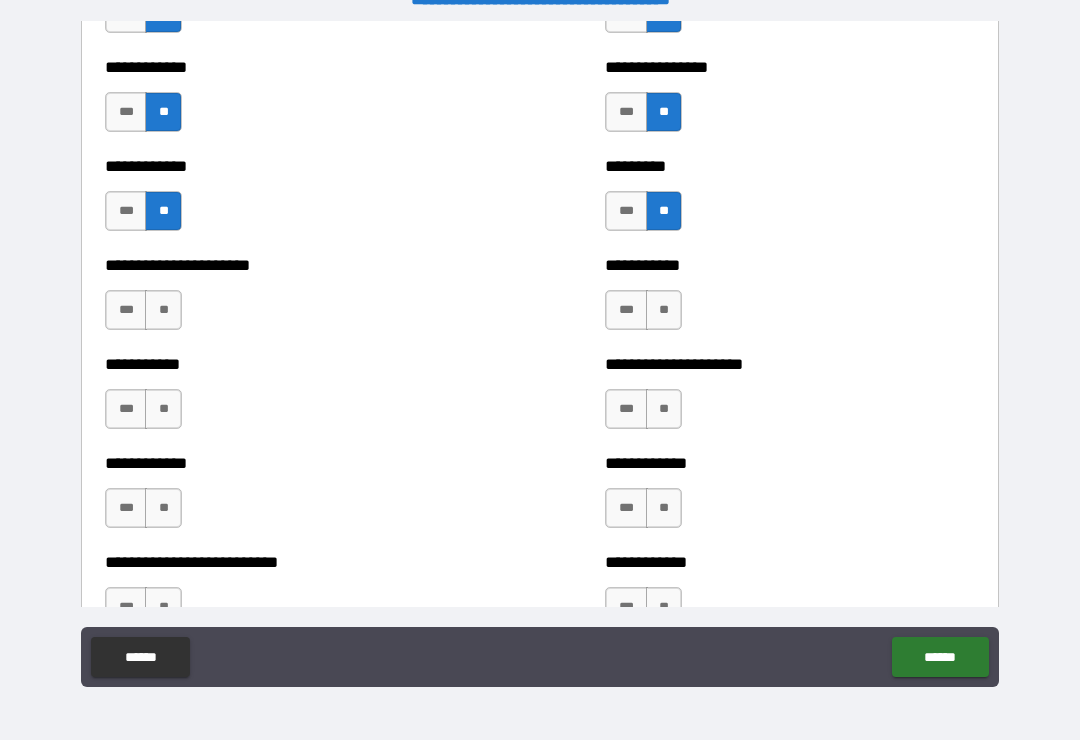 click on "**" at bounding box center (163, 310) 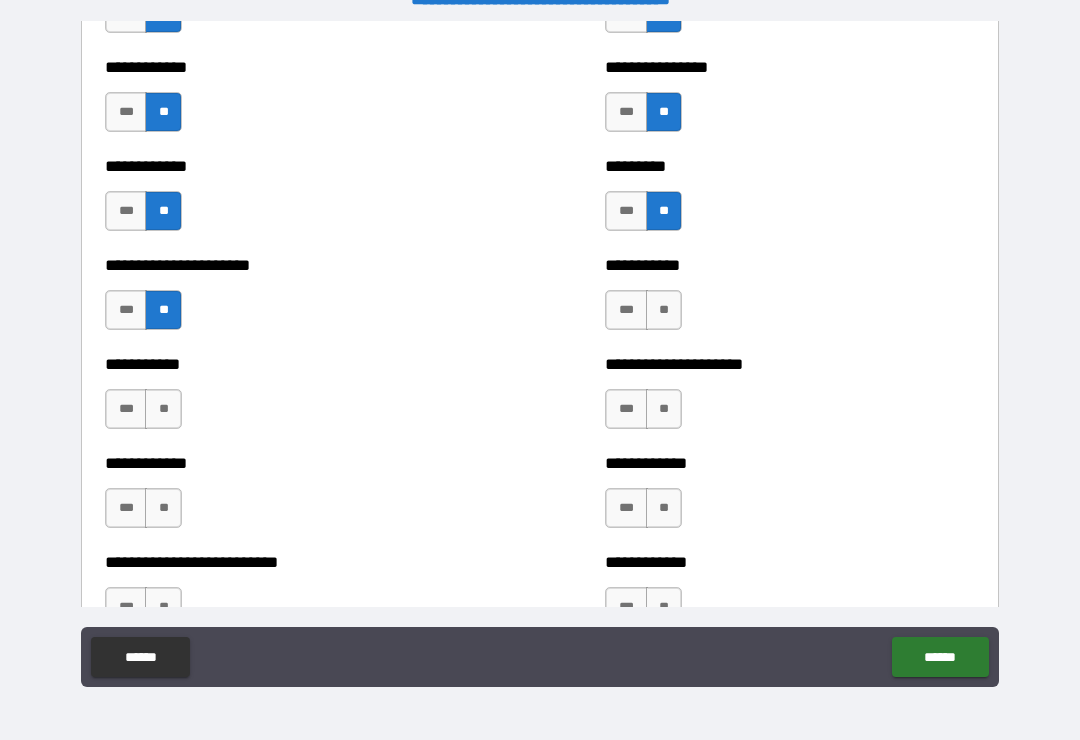 click on "**" at bounding box center (664, 310) 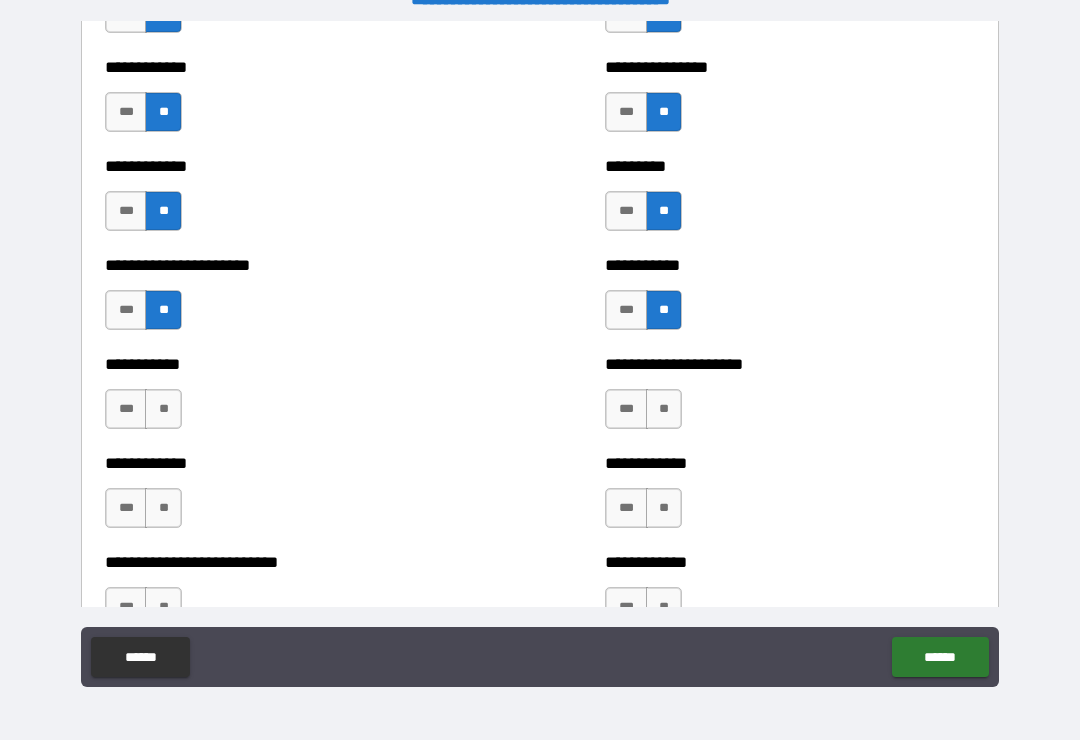 click on "**" at bounding box center (664, 409) 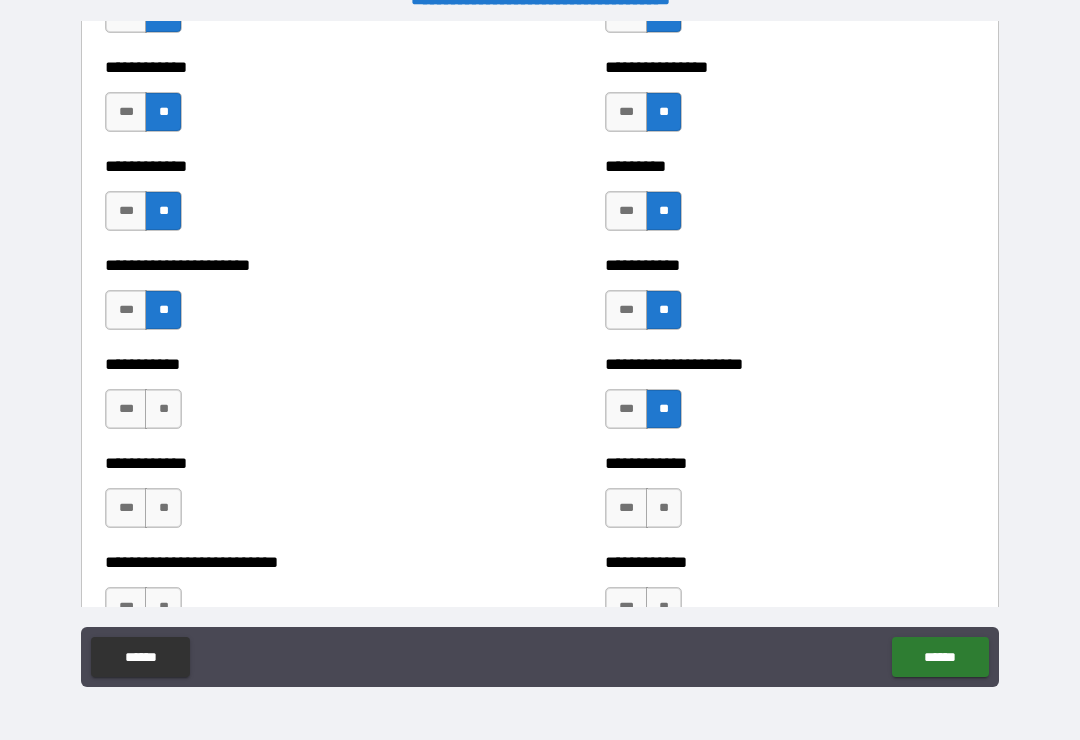 click on "**" at bounding box center (163, 409) 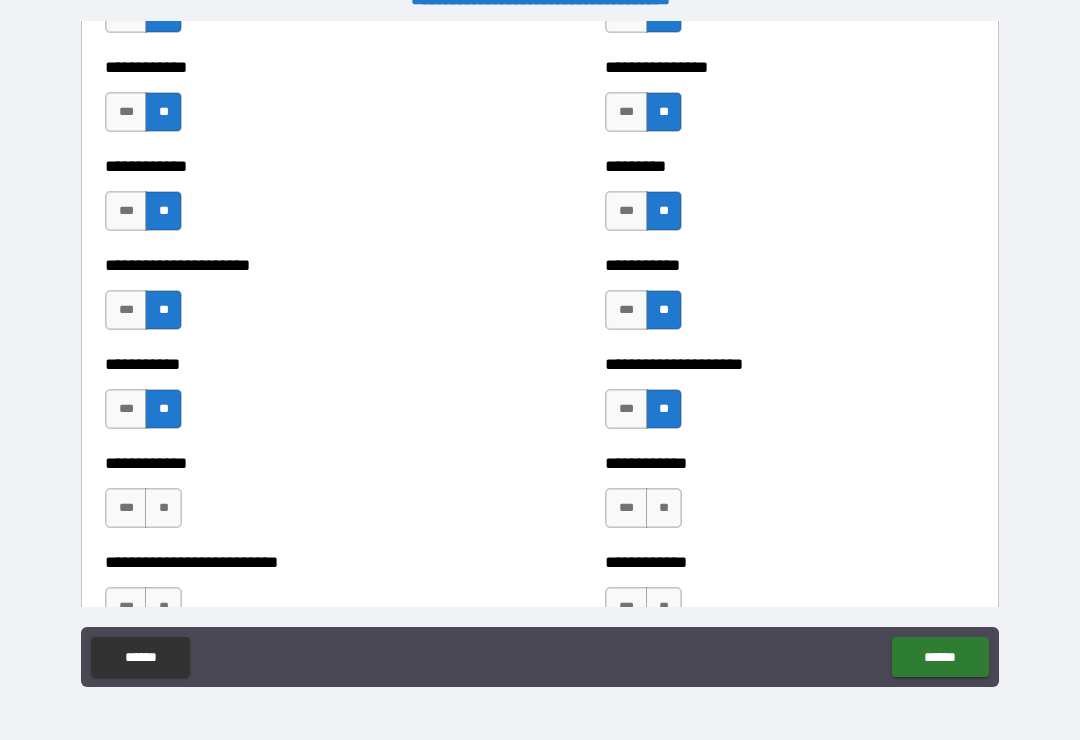 click on "**" at bounding box center (163, 508) 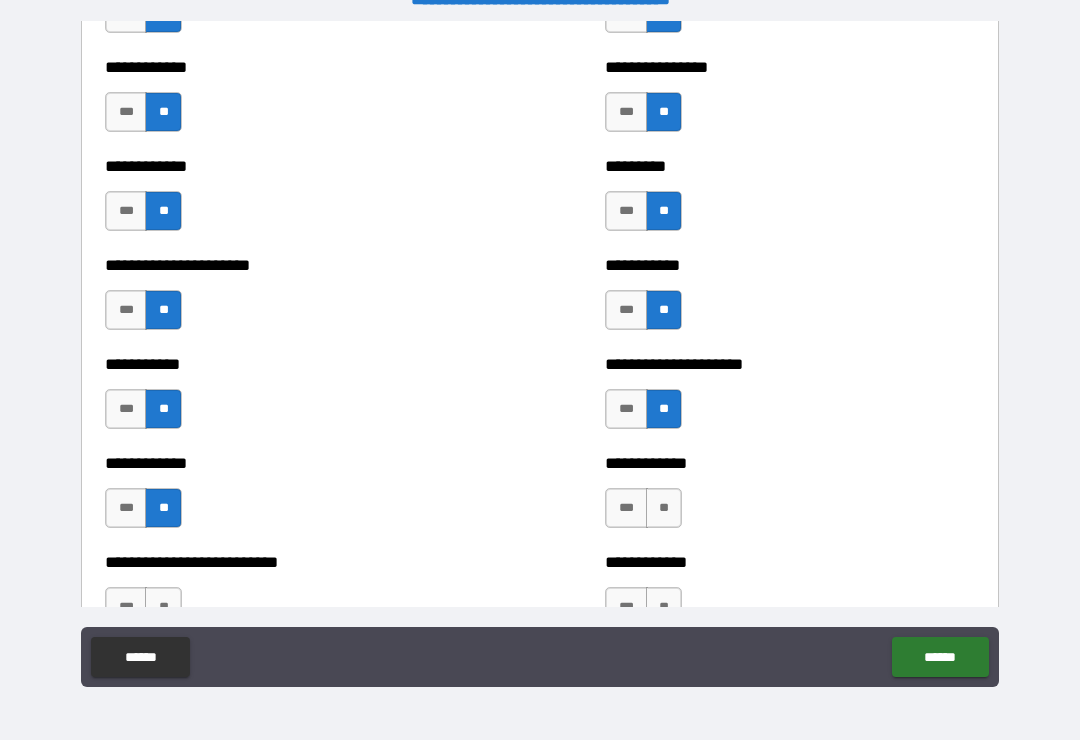 click on "**" at bounding box center (664, 508) 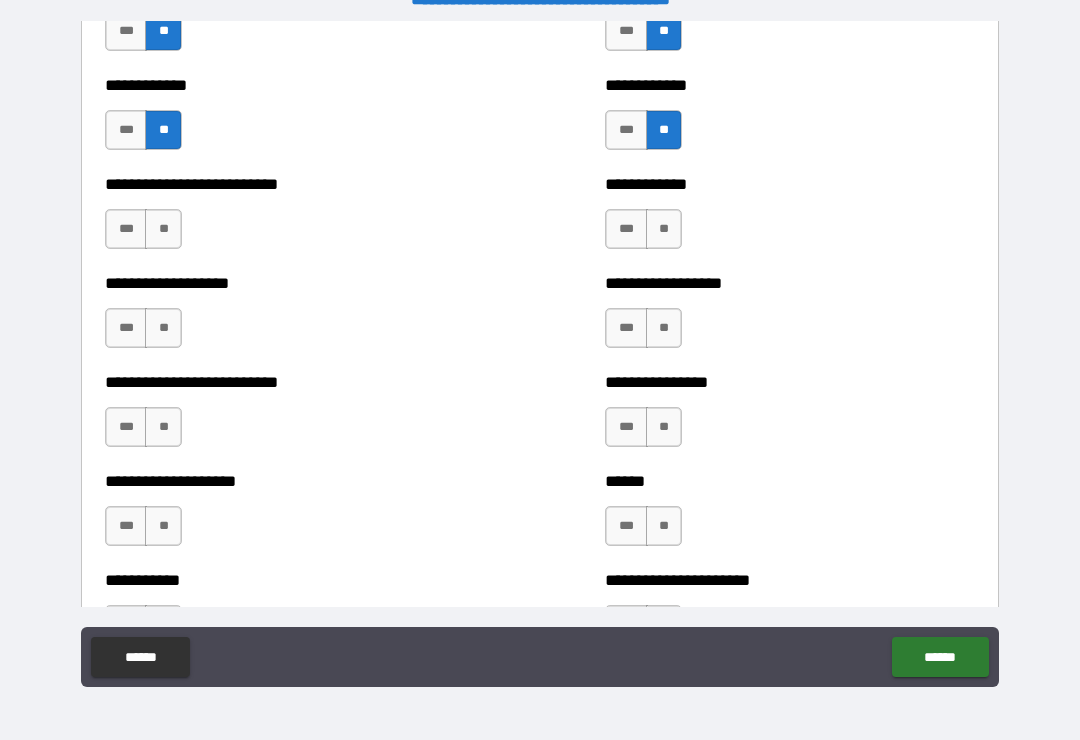 scroll, scrollTop: 5526, scrollLeft: 0, axis: vertical 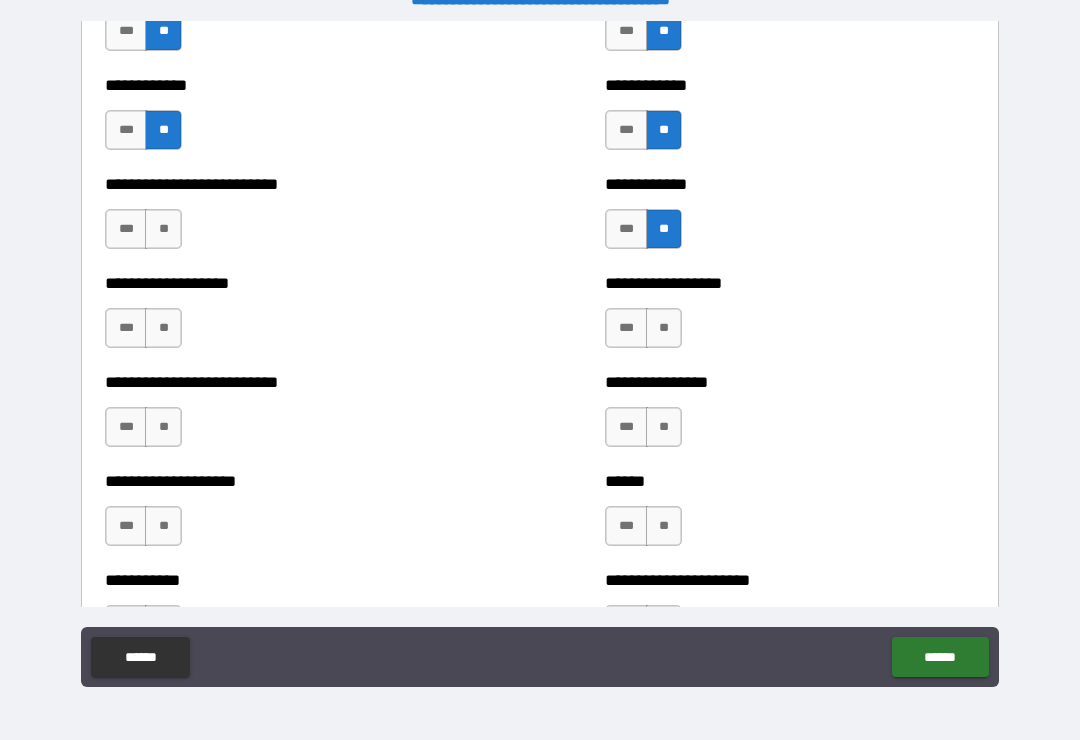 click on "**" at bounding box center [664, 328] 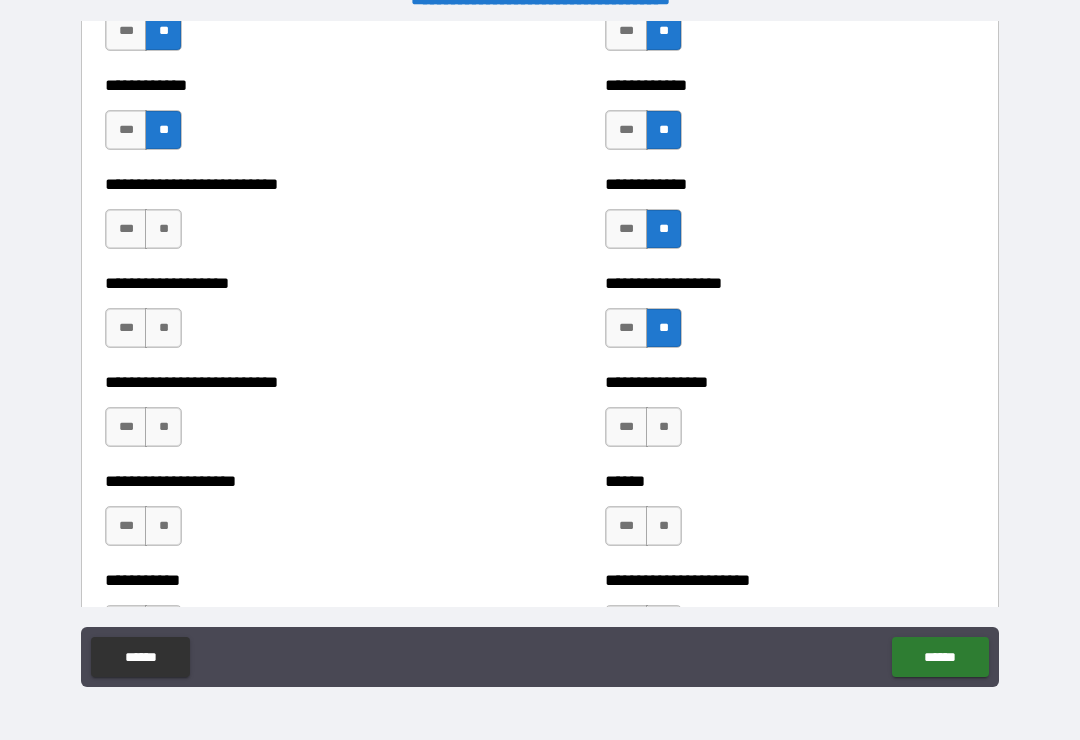 click on "**" at bounding box center (664, 427) 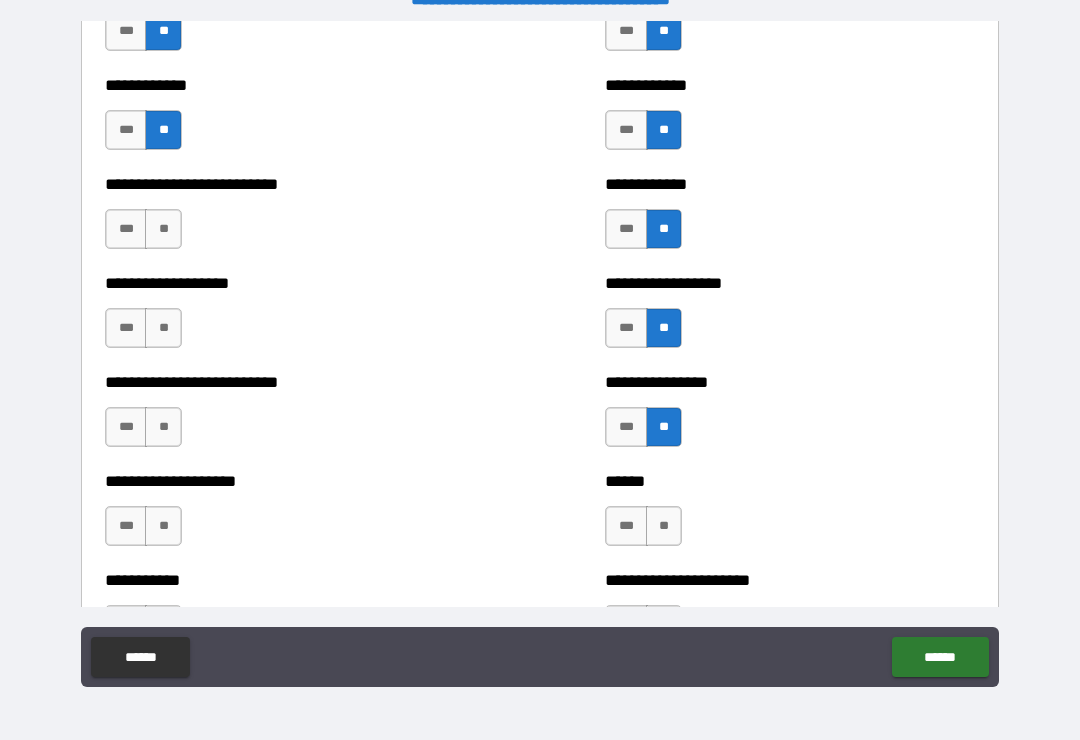 click on "**" at bounding box center (664, 526) 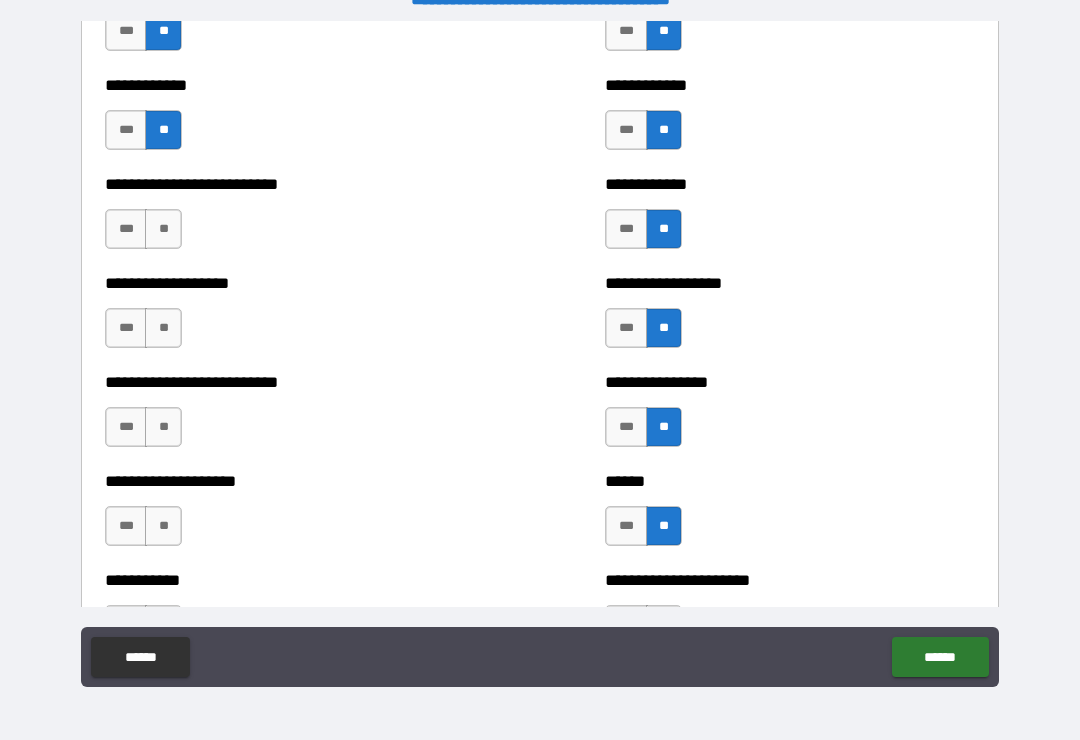 click on "**" at bounding box center (163, 526) 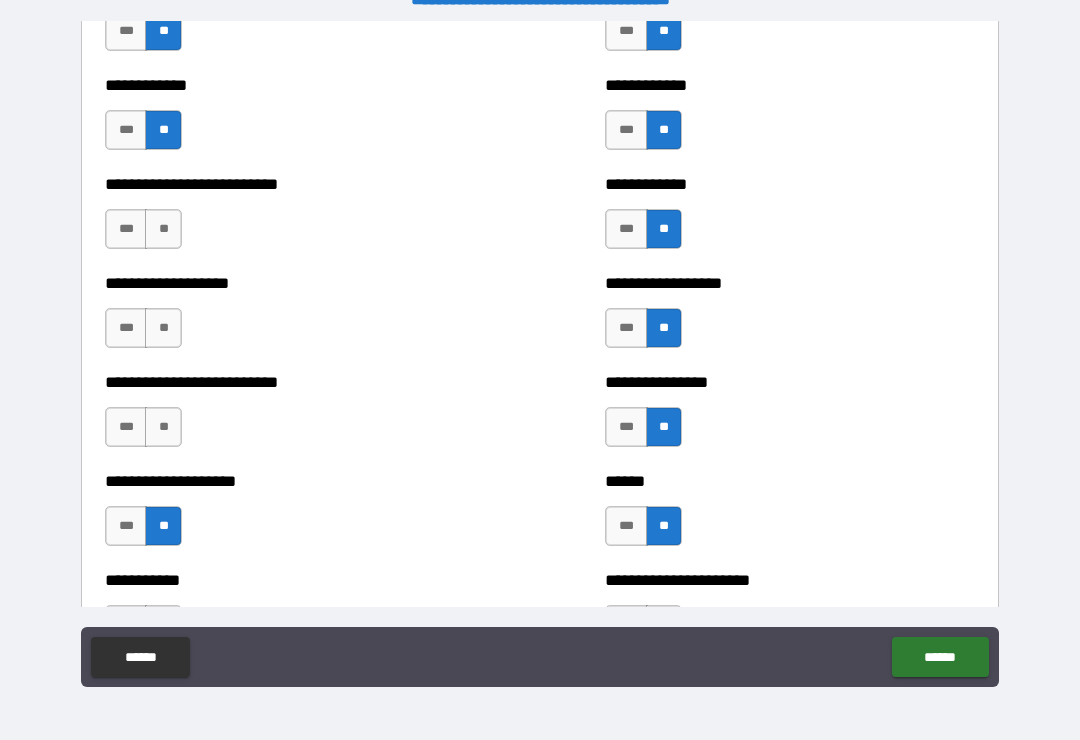 click on "**" at bounding box center [163, 427] 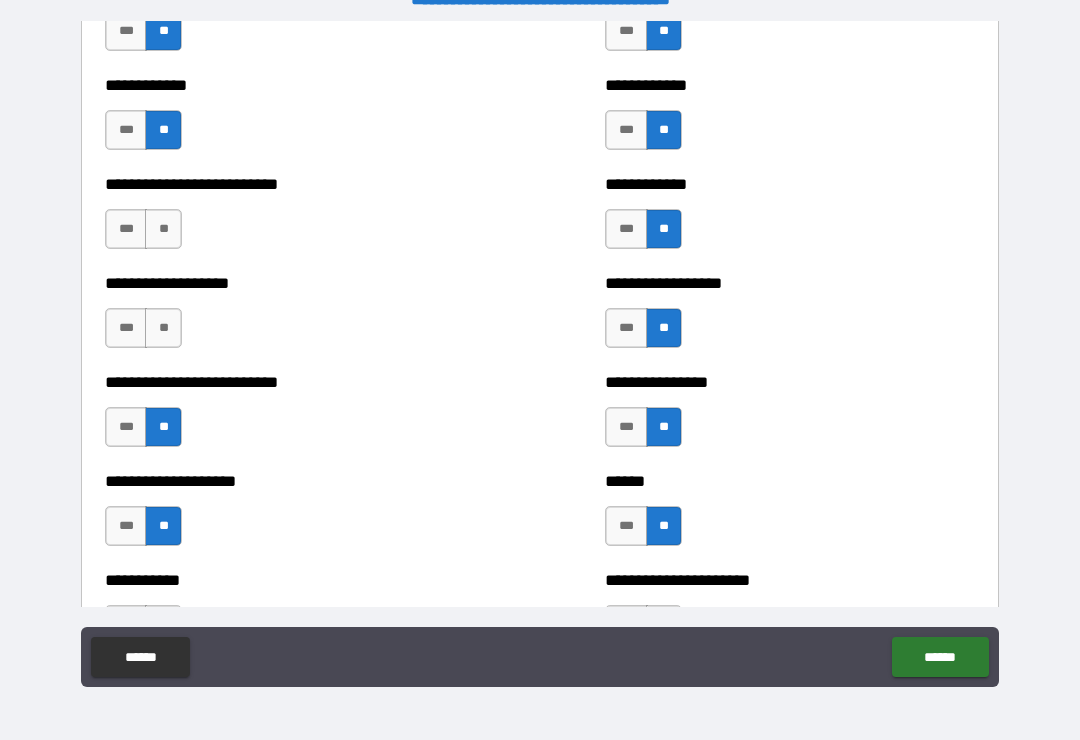 click on "**" at bounding box center [163, 328] 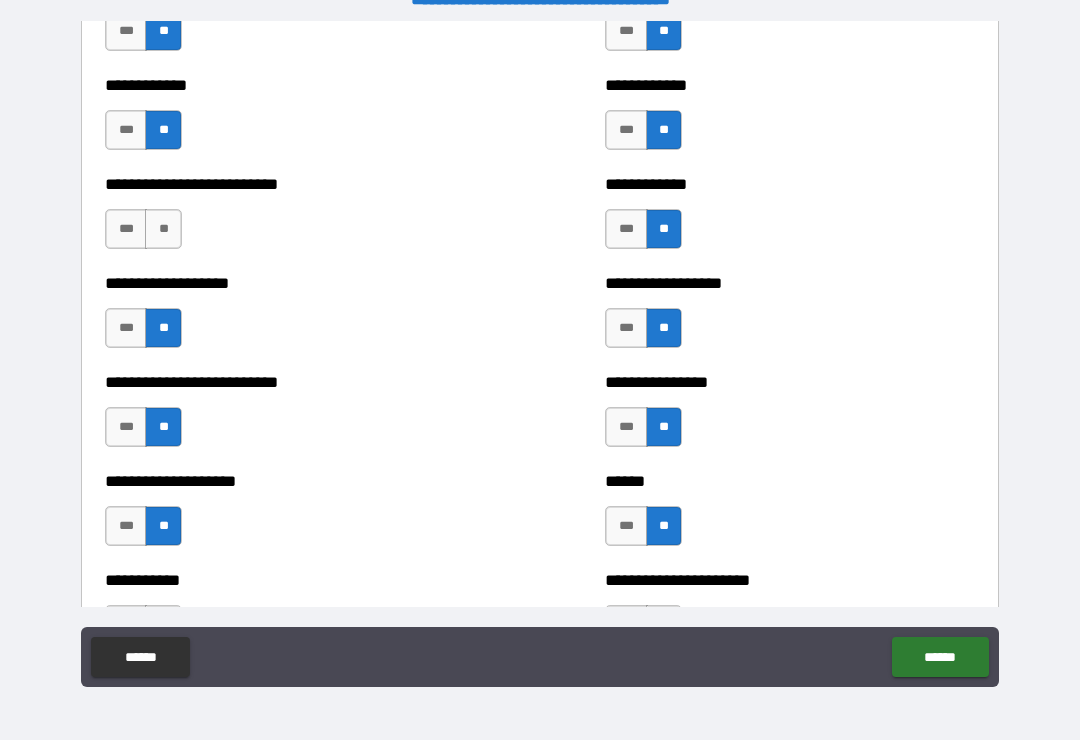 click on "**" at bounding box center (163, 229) 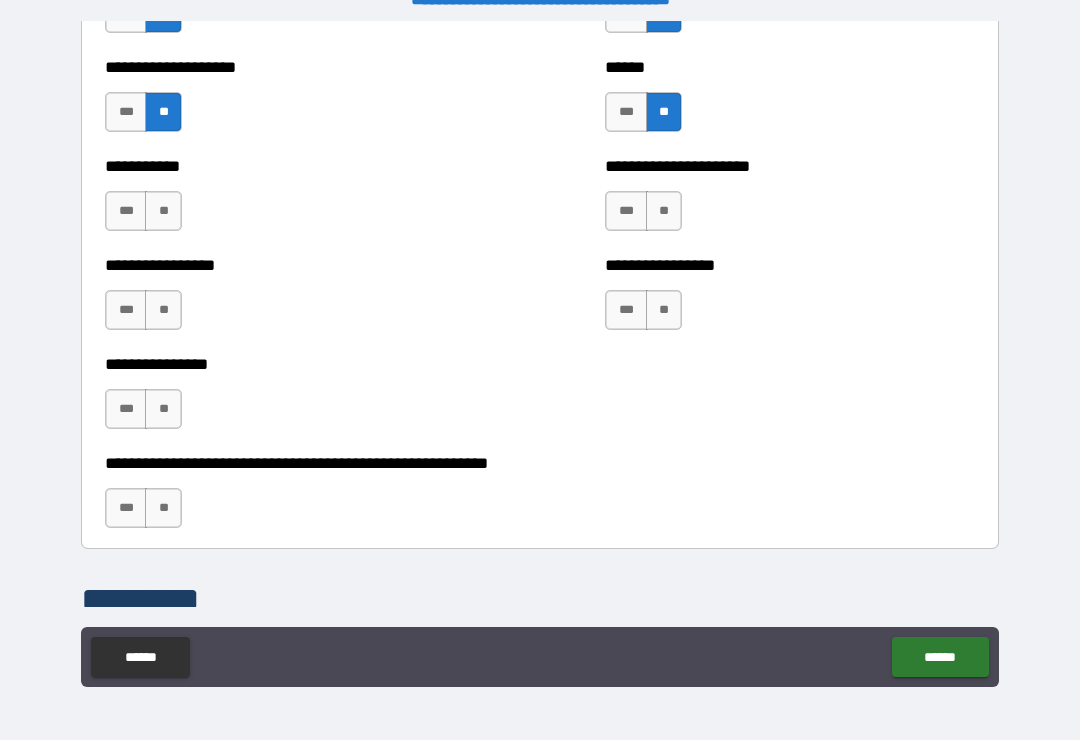 scroll, scrollTop: 5974, scrollLeft: 0, axis: vertical 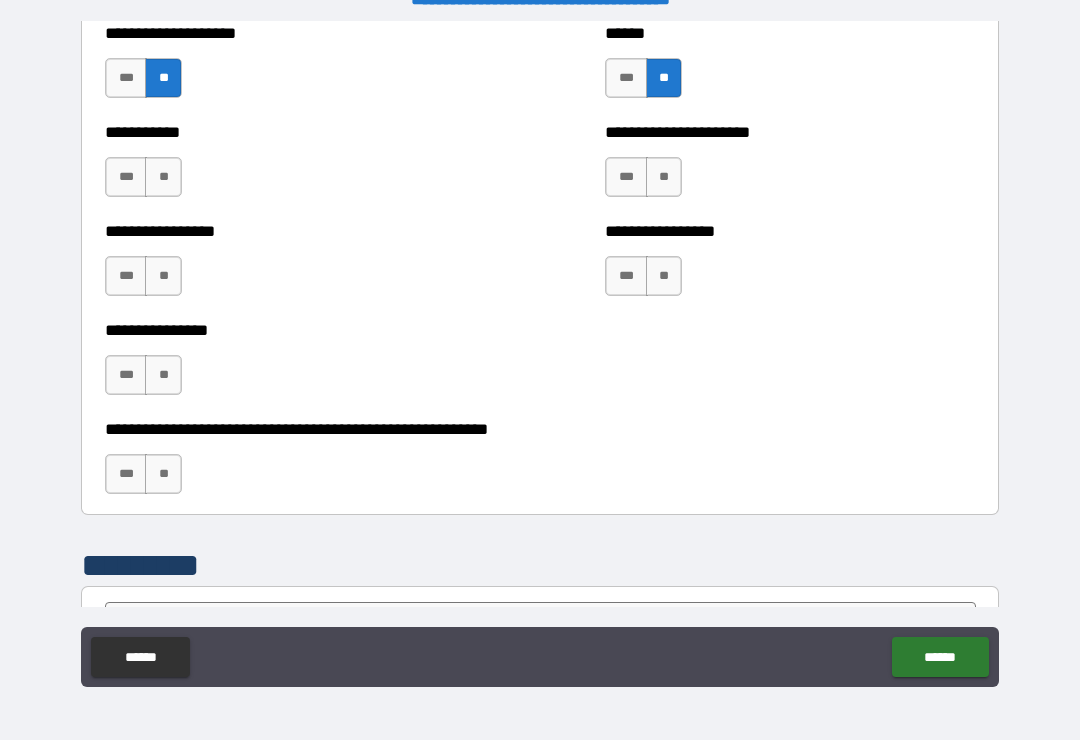 click on "**" at bounding box center (163, 177) 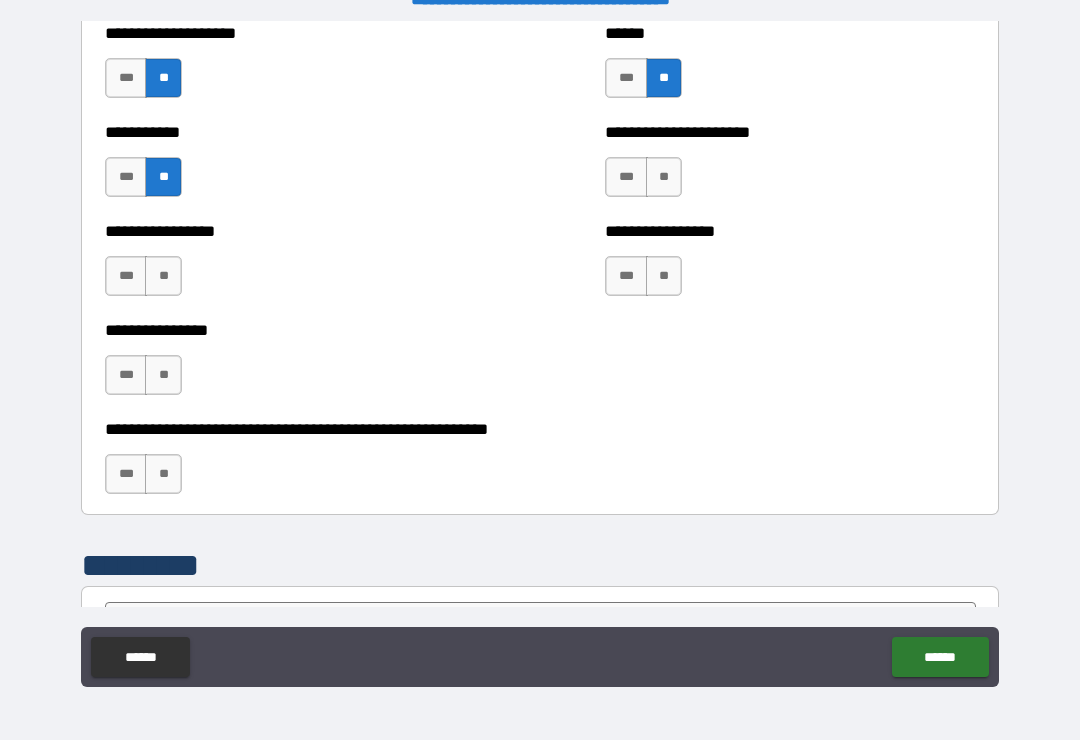 click on "**" at bounding box center [163, 276] 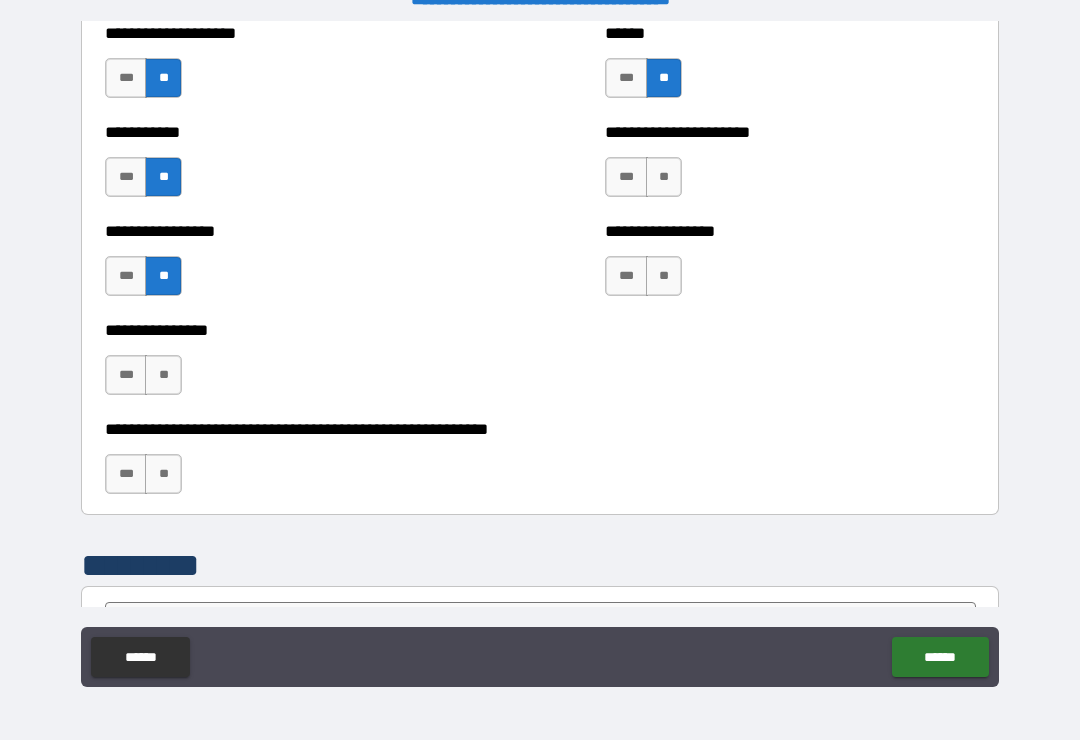 click on "**" at bounding box center (163, 375) 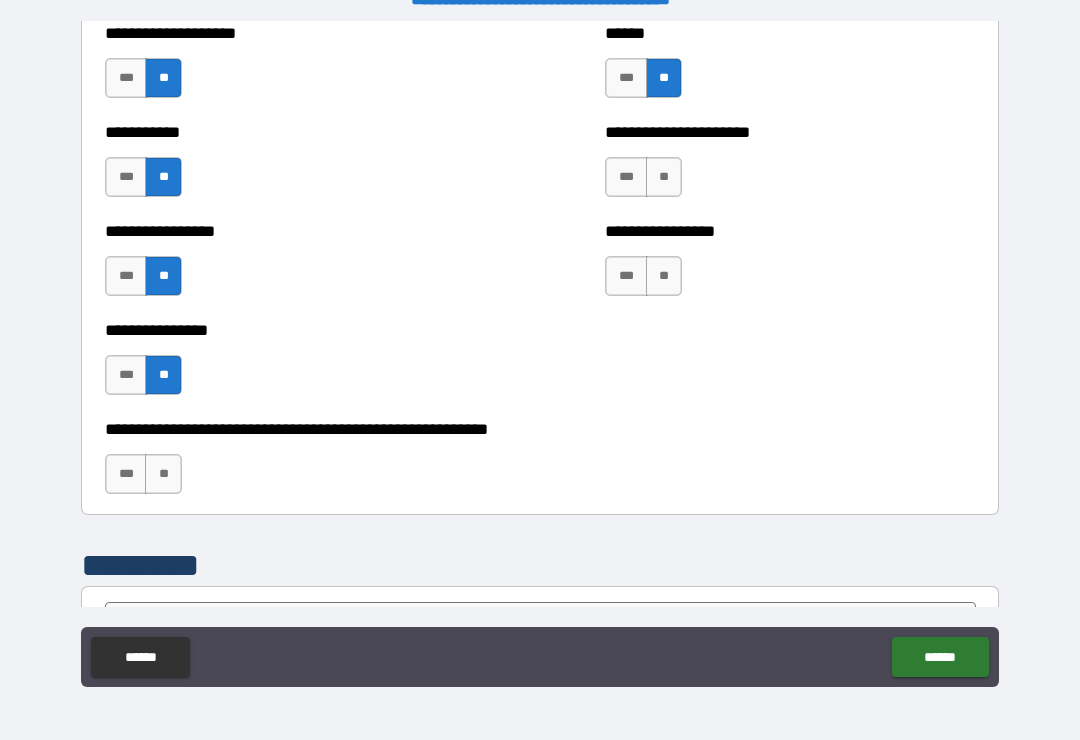 click on "**" at bounding box center [163, 474] 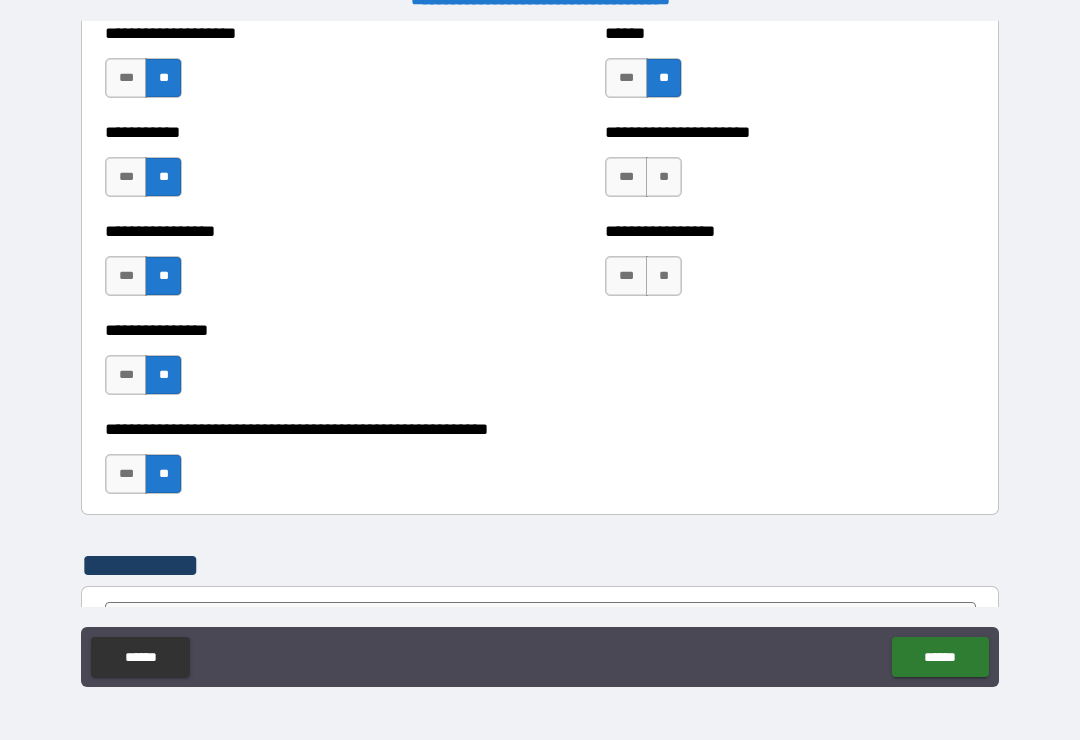 click on "**" at bounding box center (664, 276) 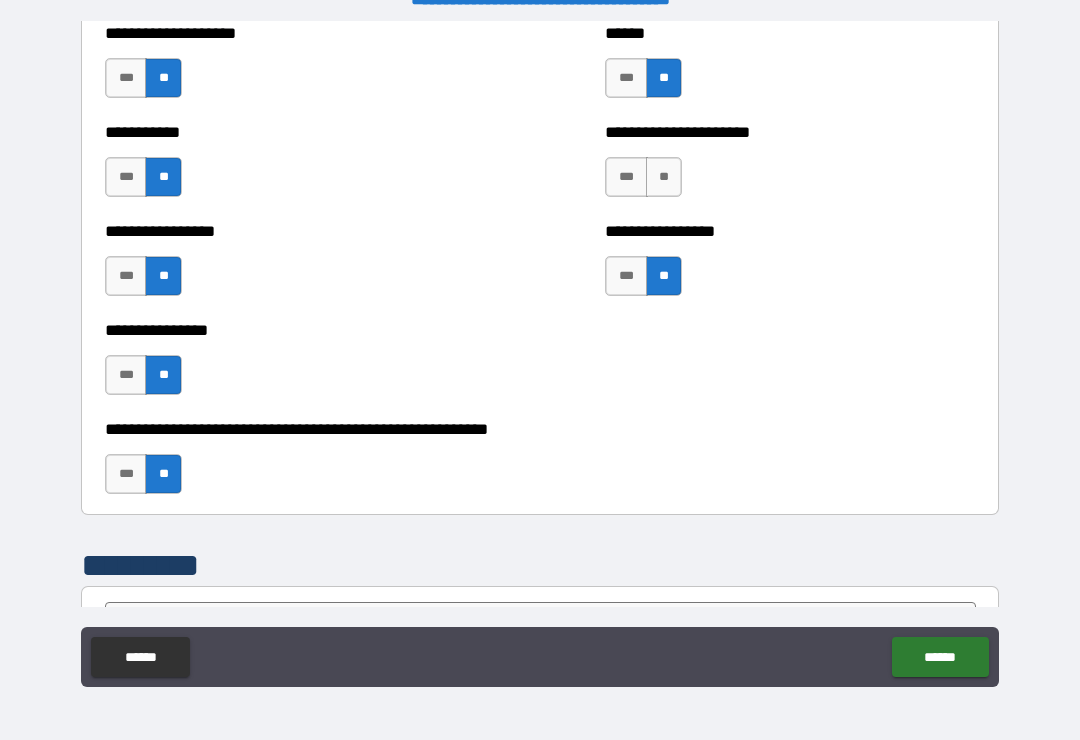 click on "**" at bounding box center (664, 177) 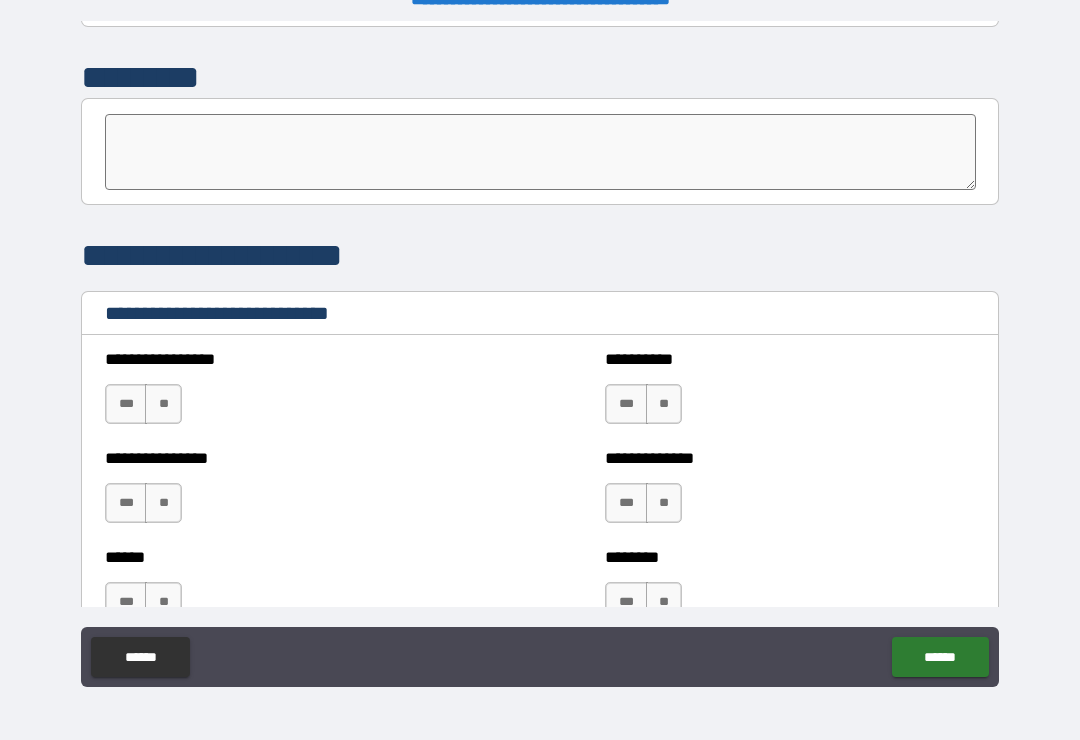 scroll, scrollTop: 6531, scrollLeft: 0, axis: vertical 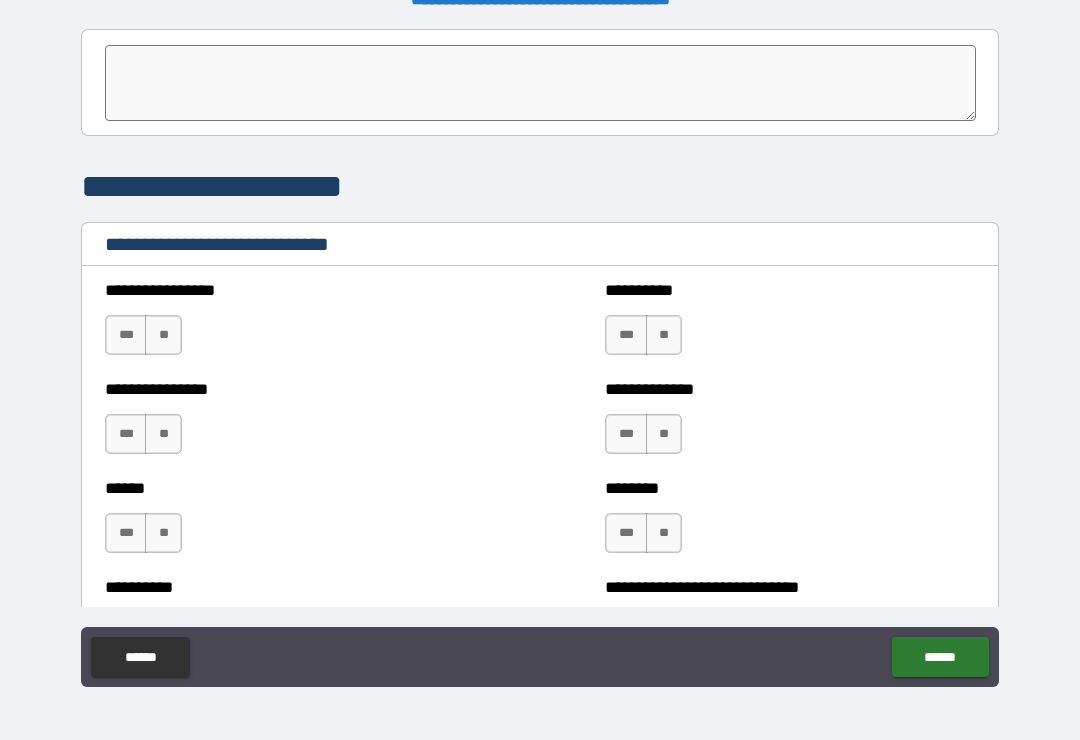 click on "**" at bounding box center [163, 335] 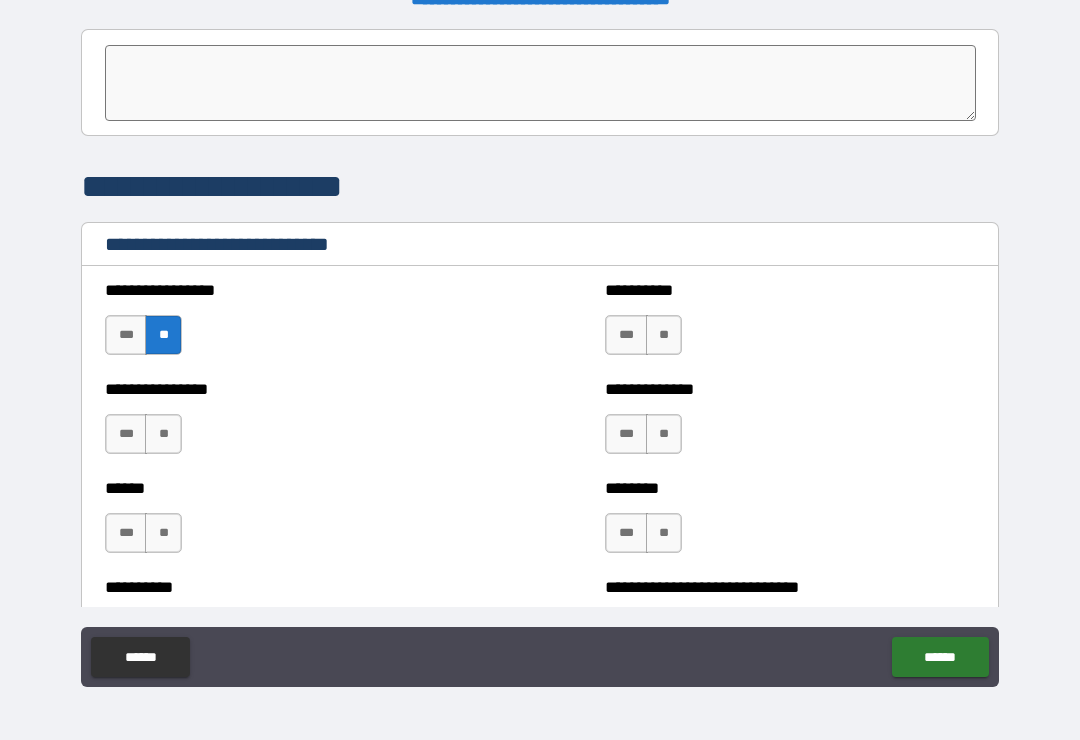 click on "**" at bounding box center (664, 335) 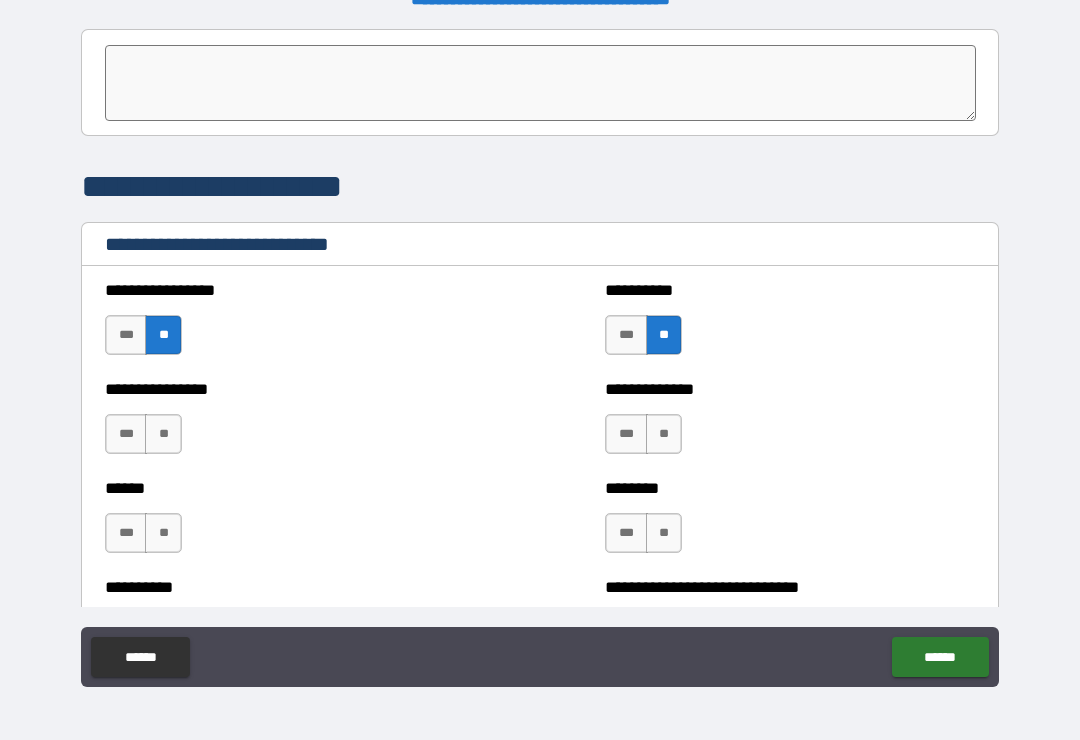 click on "**" at bounding box center [664, 434] 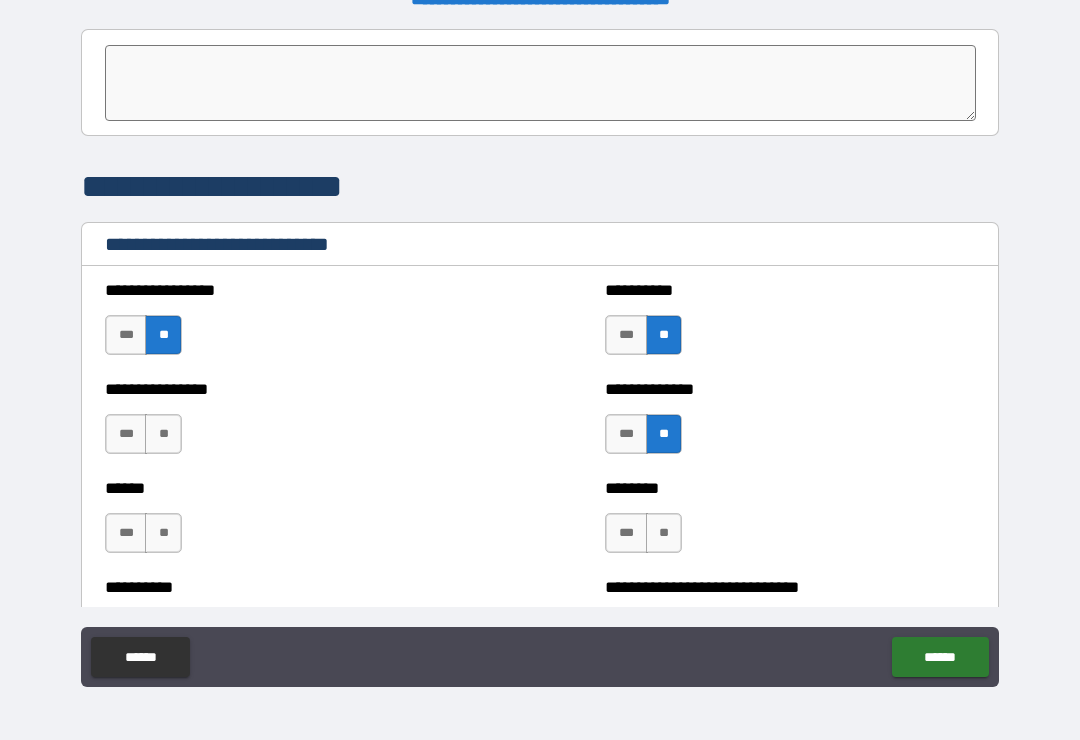 click on "**" at bounding box center [163, 434] 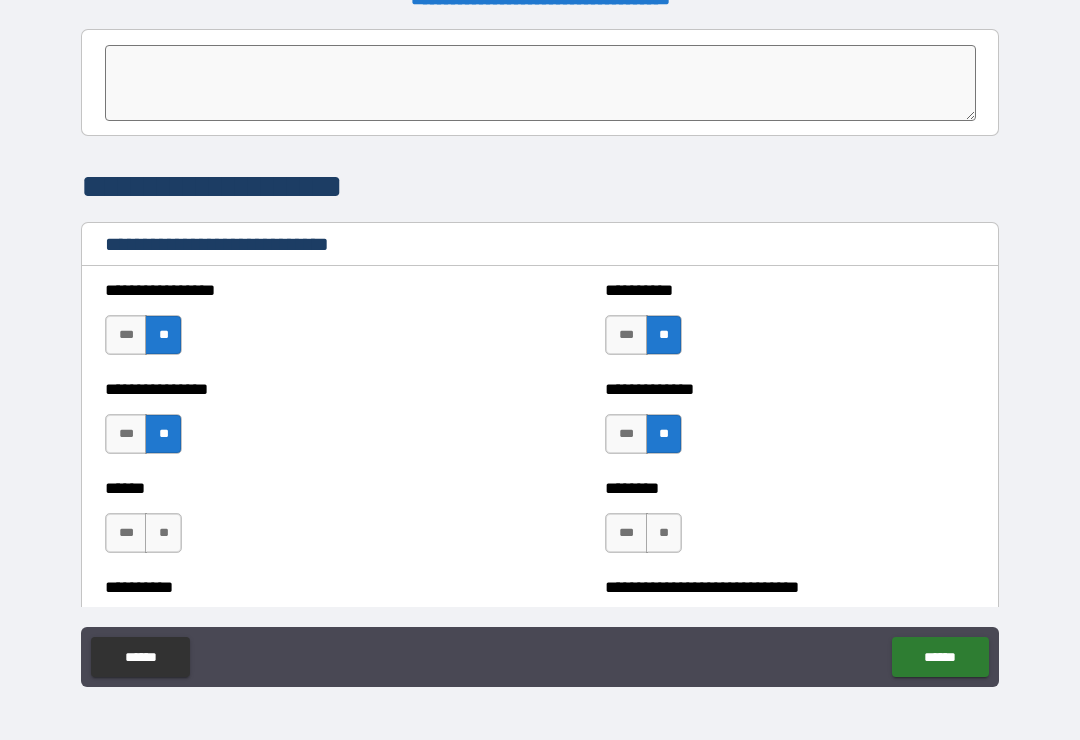 click on "**" at bounding box center [163, 533] 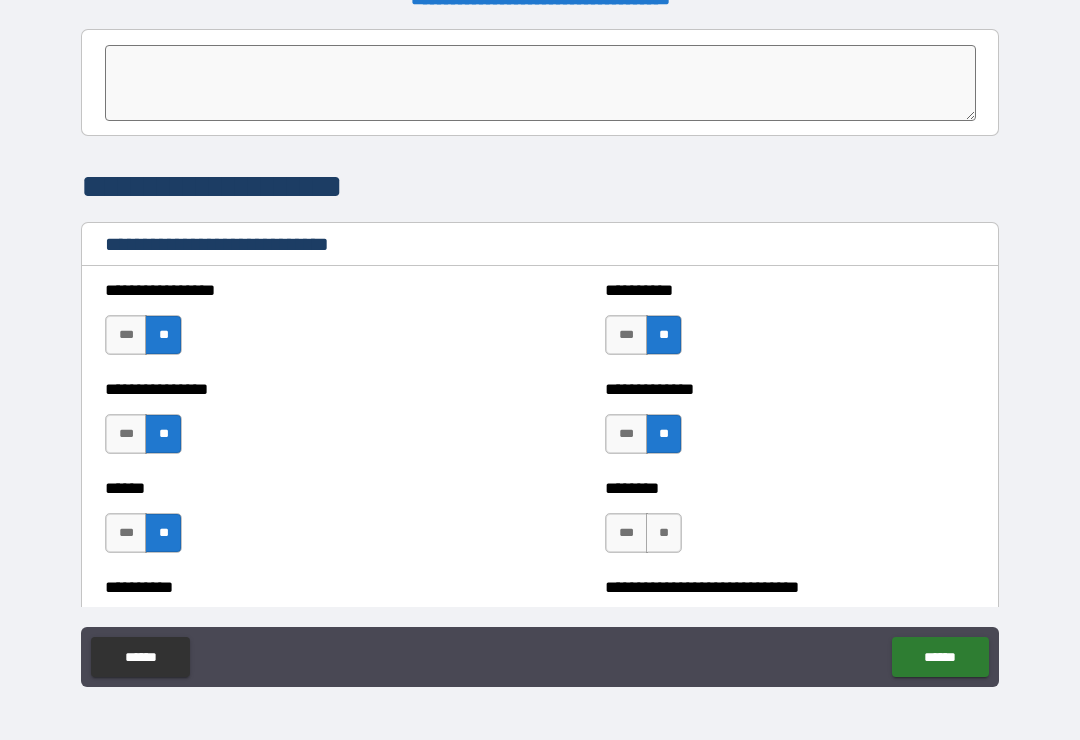 click on "**" at bounding box center (664, 533) 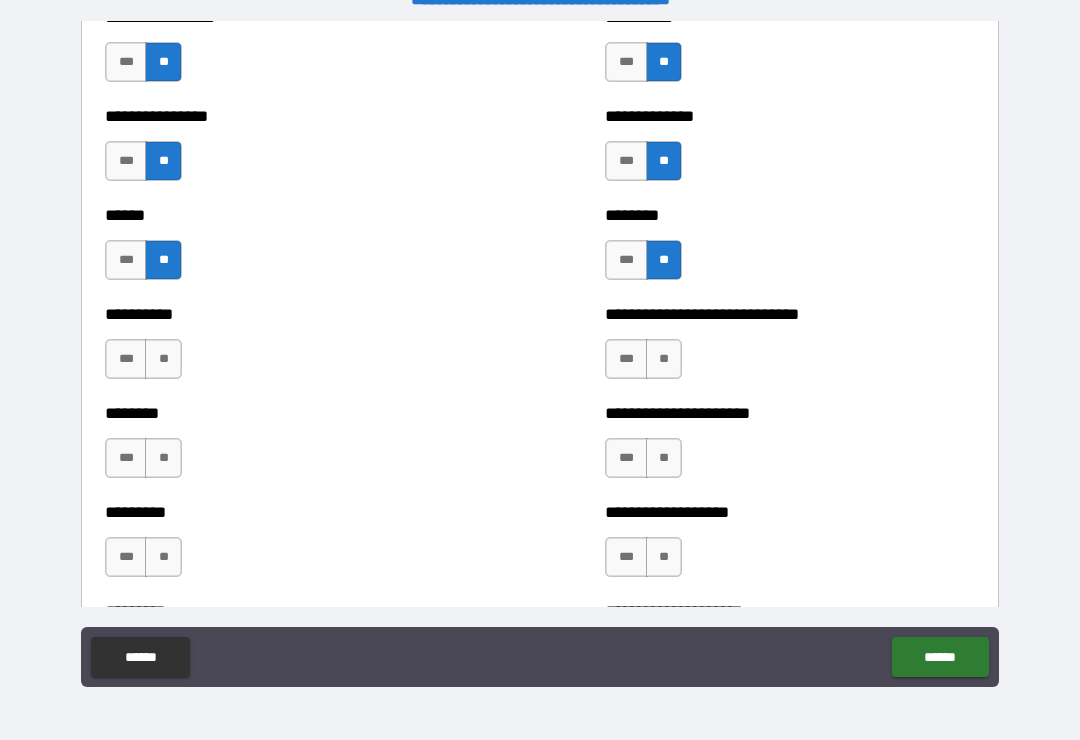 scroll, scrollTop: 6811, scrollLeft: 0, axis: vertical 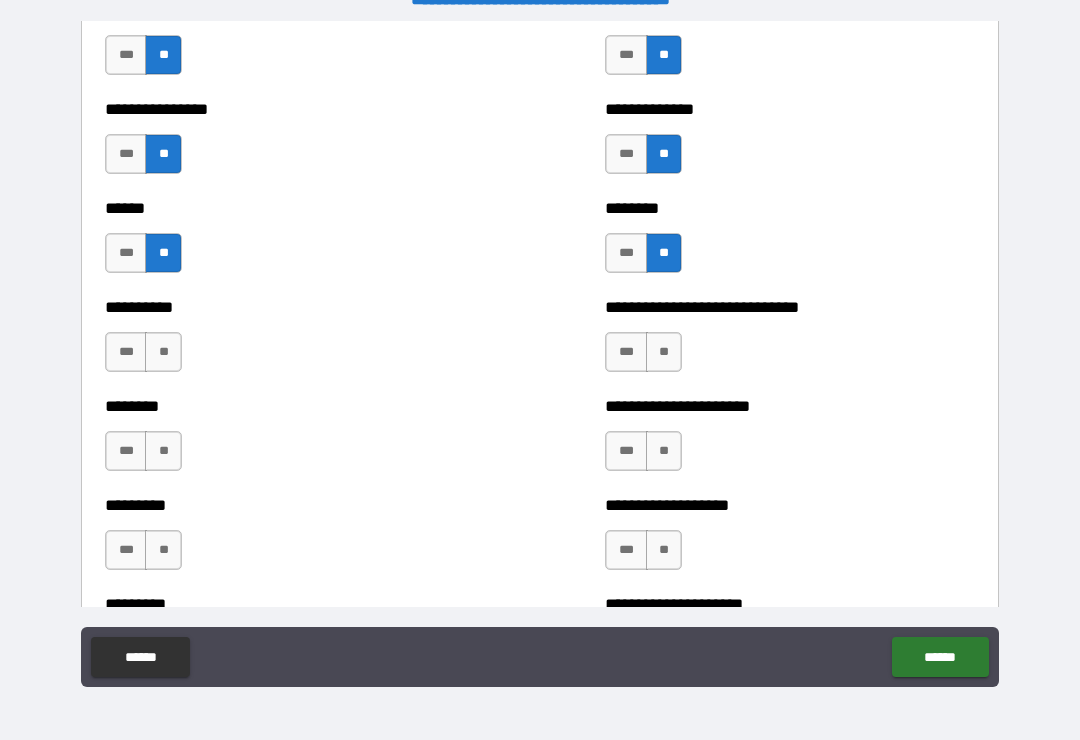 click on "**" at bounding box center [163, 352] 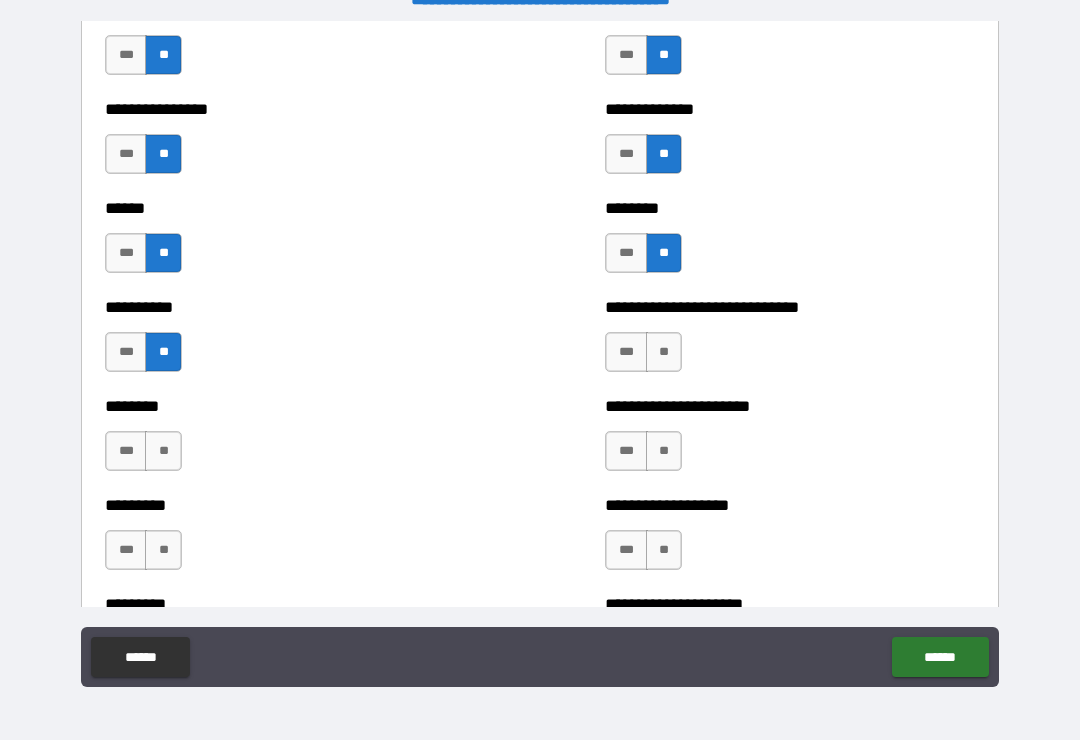 click on "**" at bounding box center [163, 451] 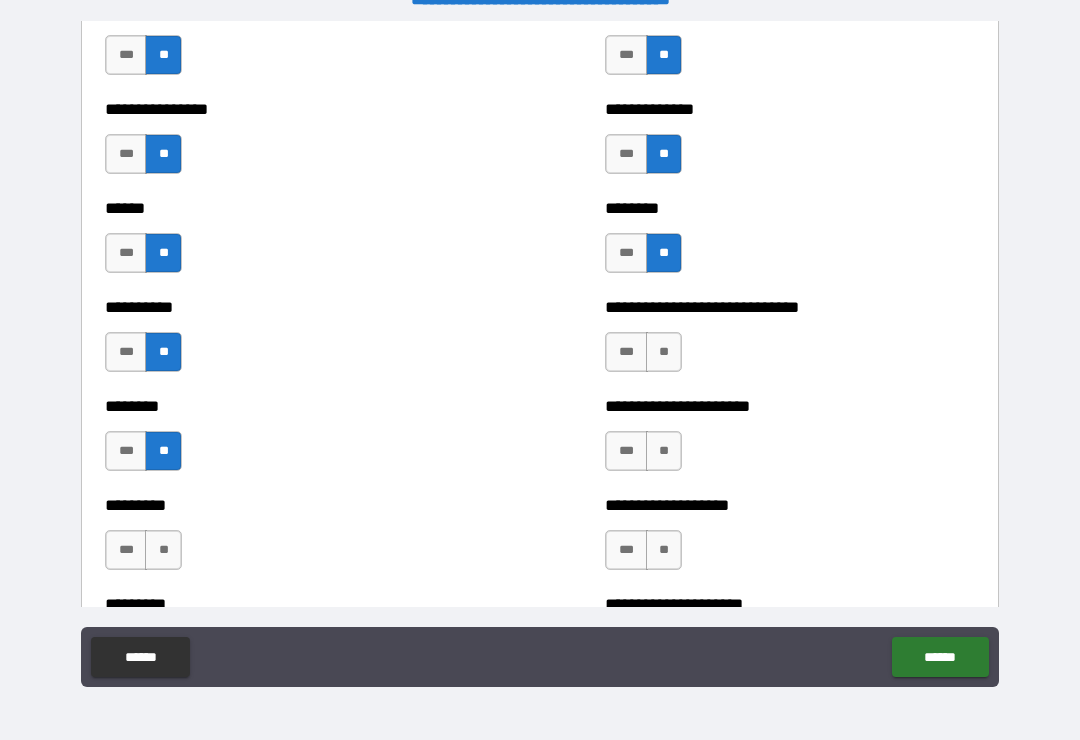 click on "**" at bounding box center [163, 550] 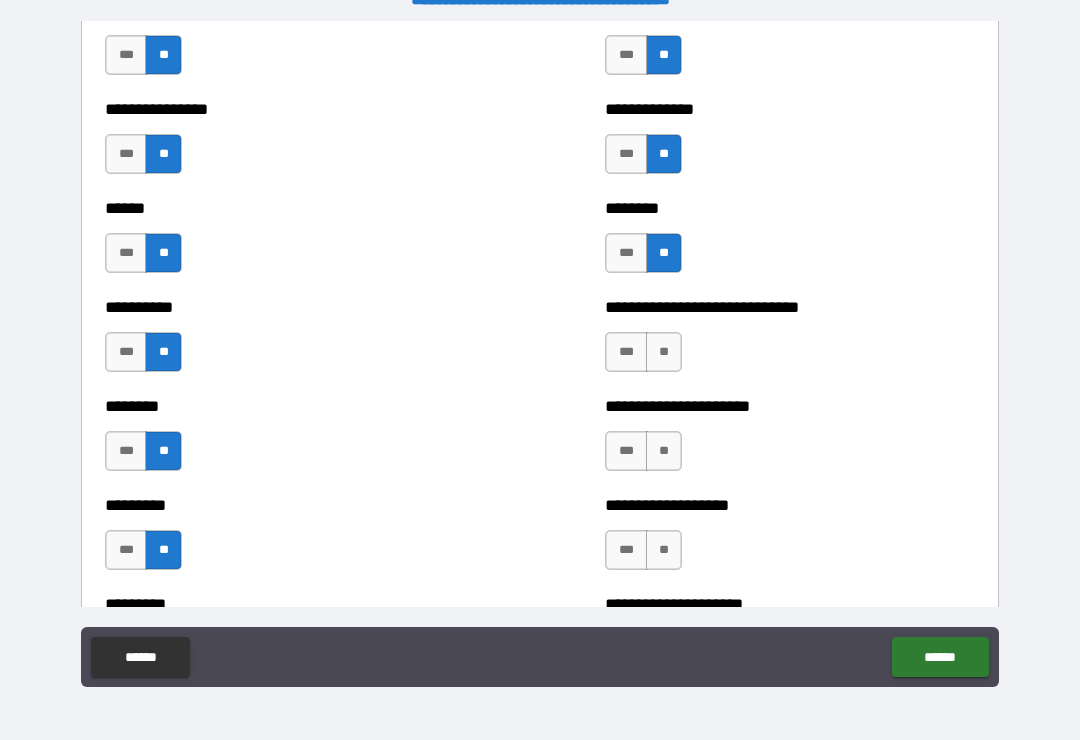 click on "**" at bounding box center (664, 550) 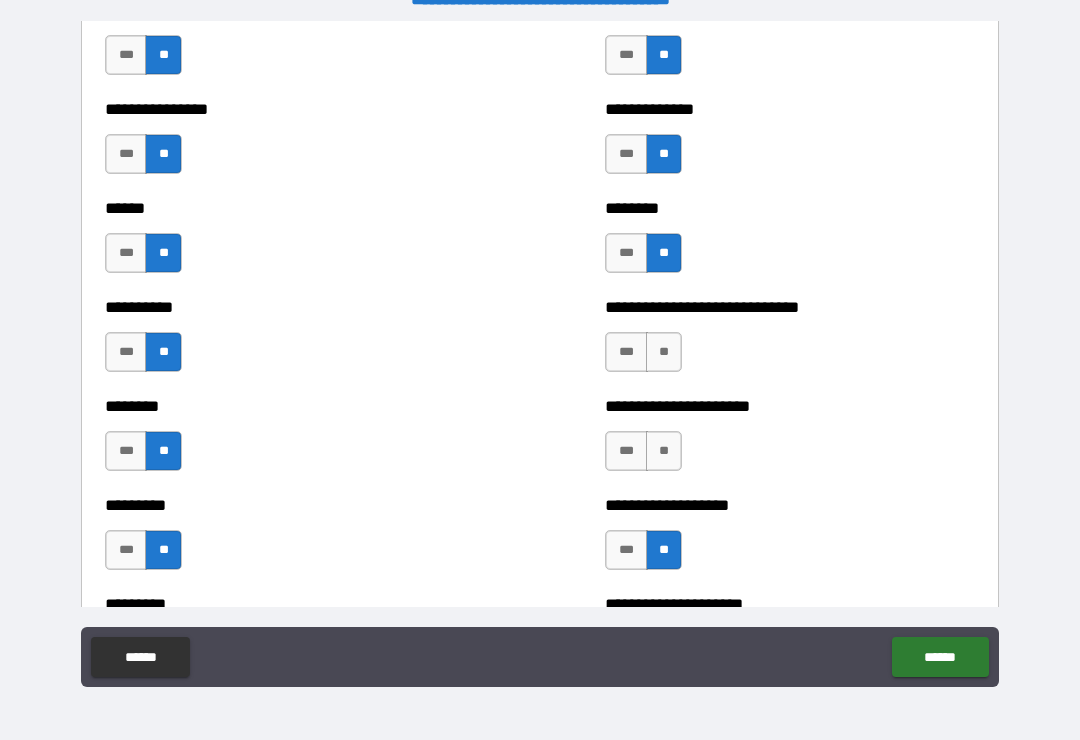 click on "**" at bounding box center [664, 451] 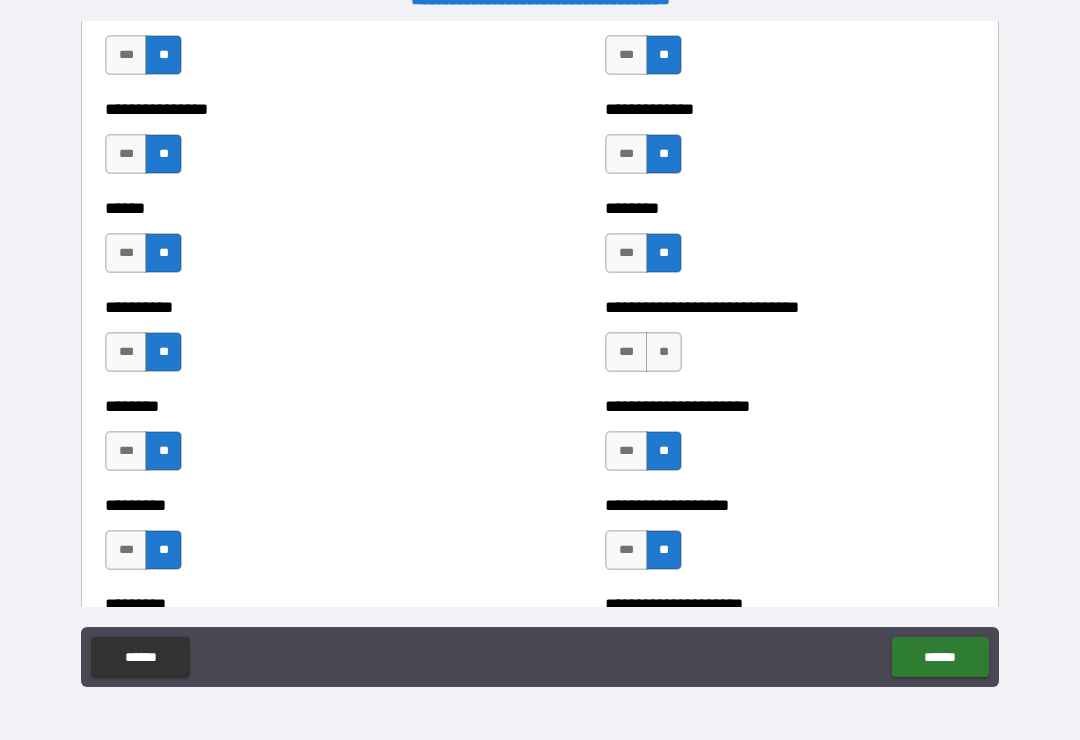 click on "**" at bounding box center [664, 352] 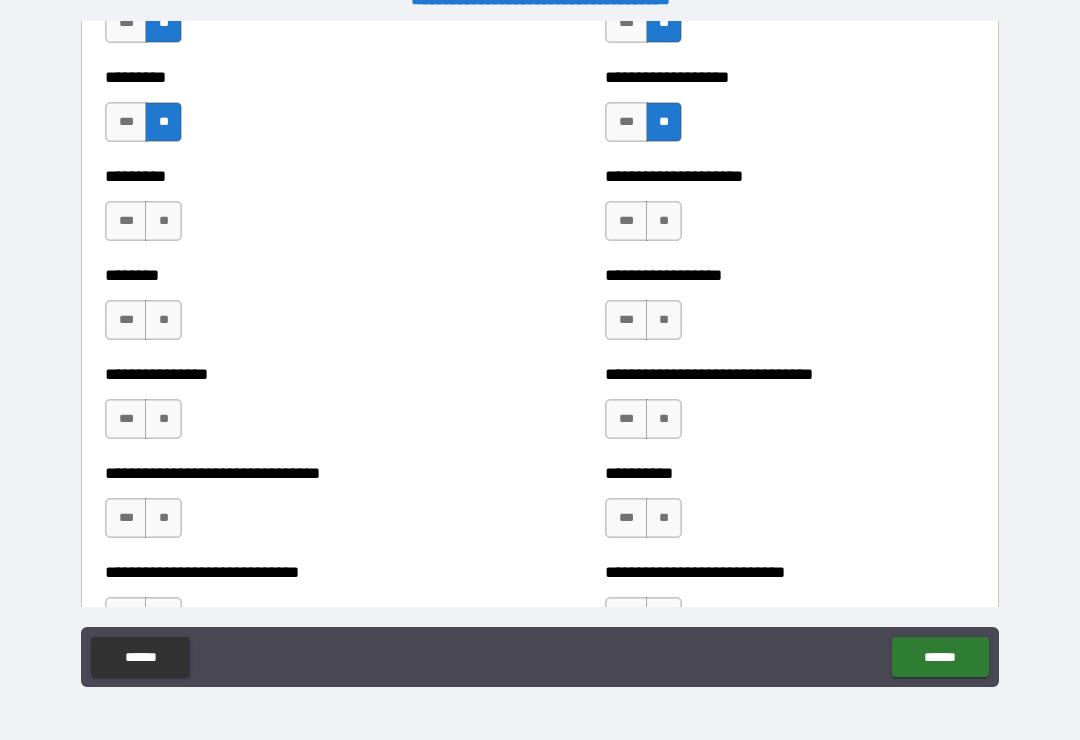 scroll, scrollTop: 7240, scrollLeft: 0, axis: vertical 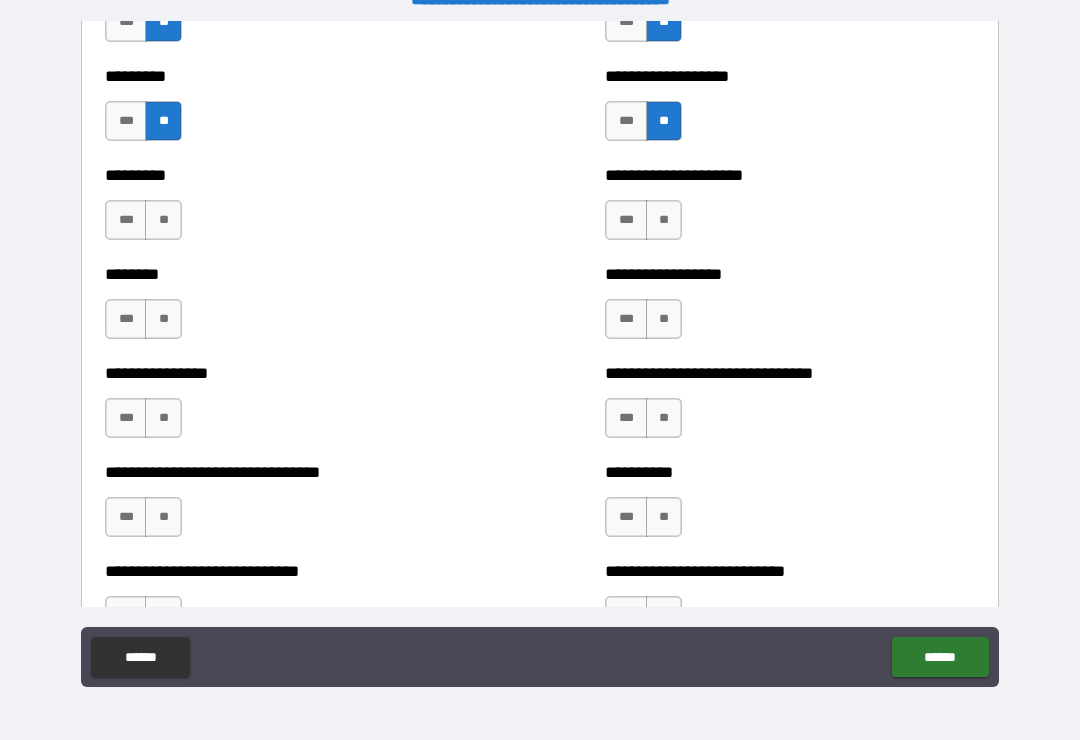 click on "**" at bounding box center (163, 220) 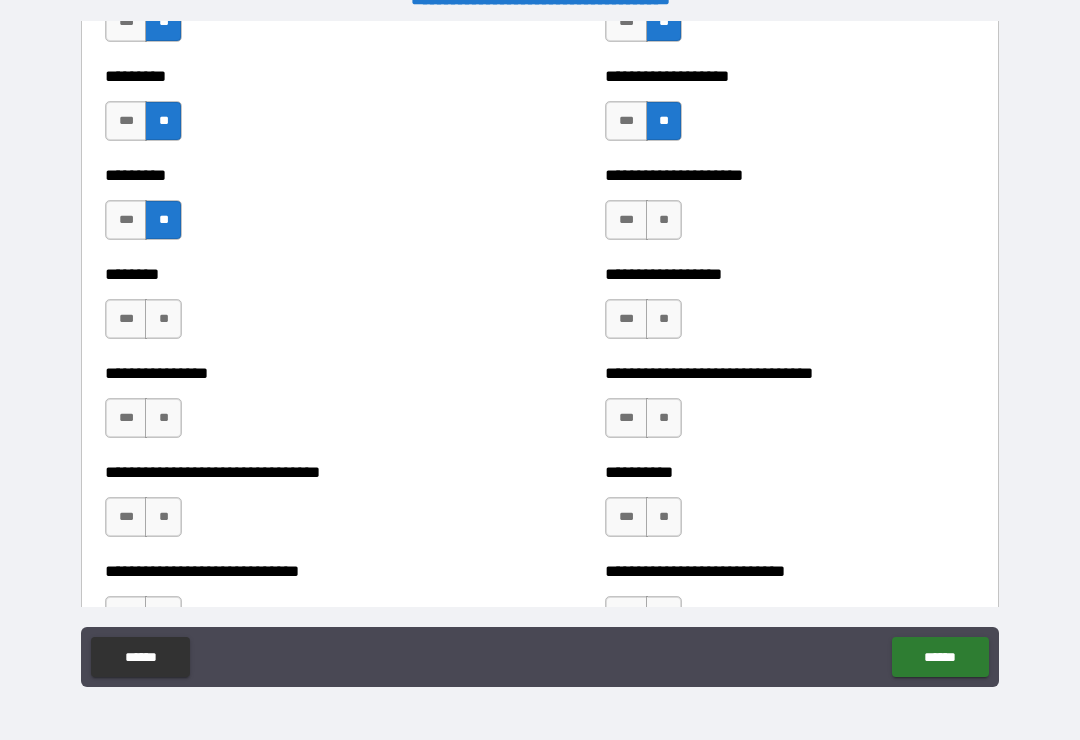 click on "**" at bounding box center [163, 319] 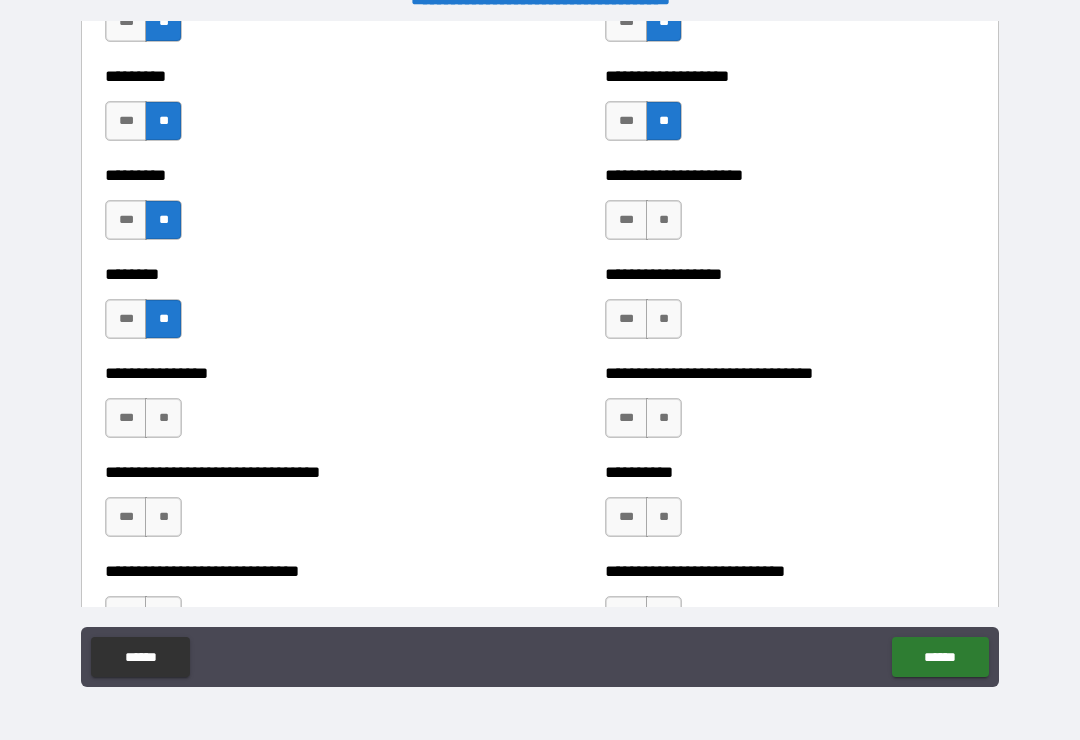 click on "**" at bounding box center [664, 319] 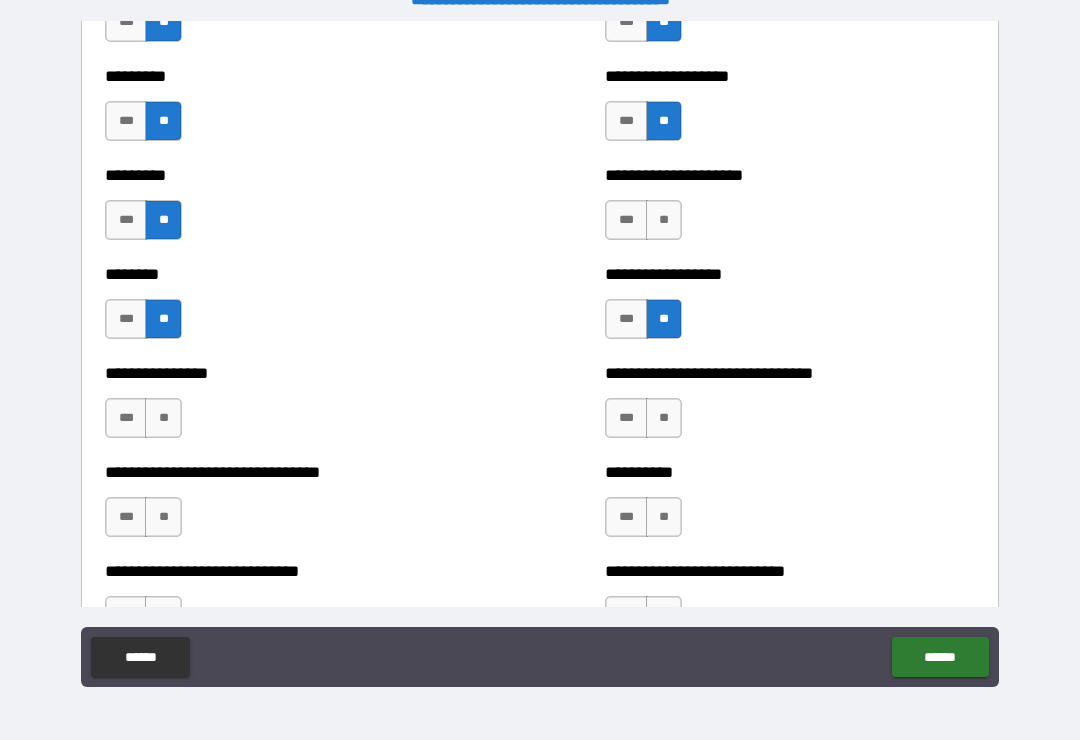 click on "**" at bounding box center [664, 220] 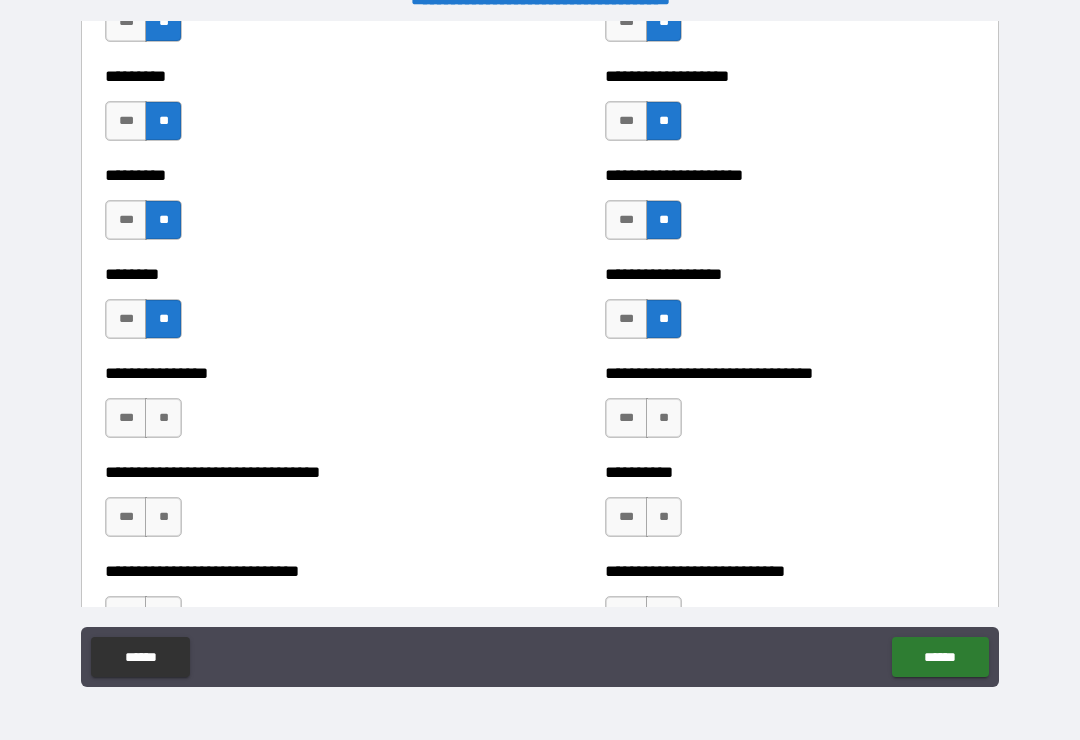 click on "**" at bounding box center (664, 418) 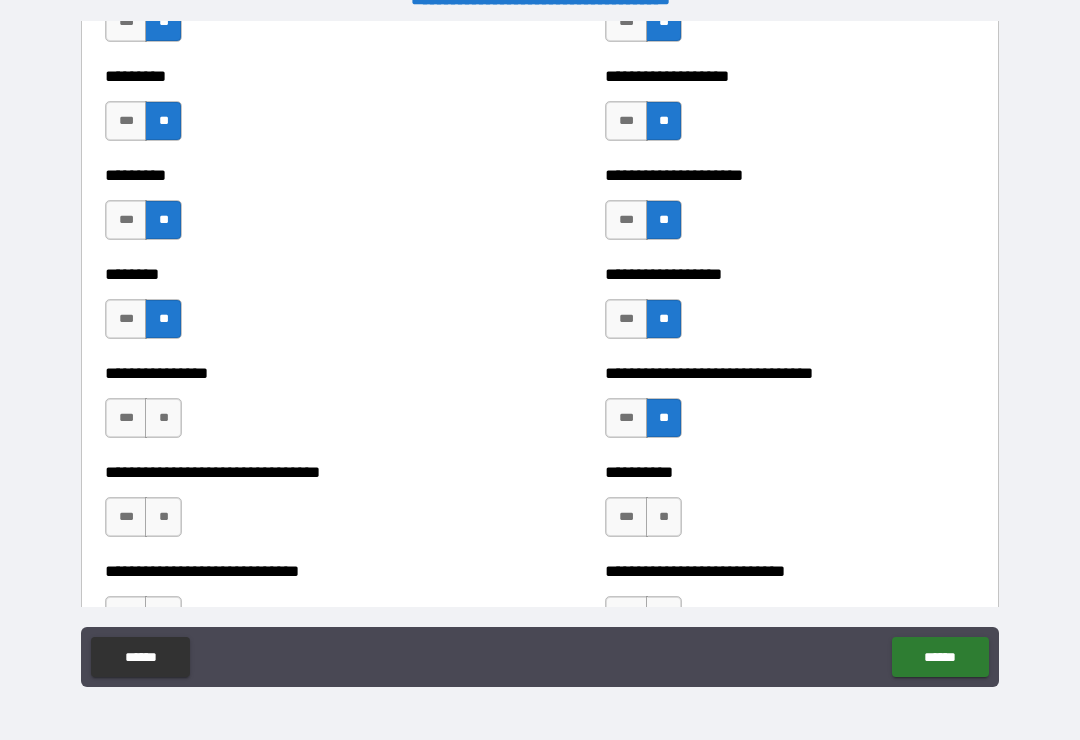 click on "**" at bounding box center [664, 517] 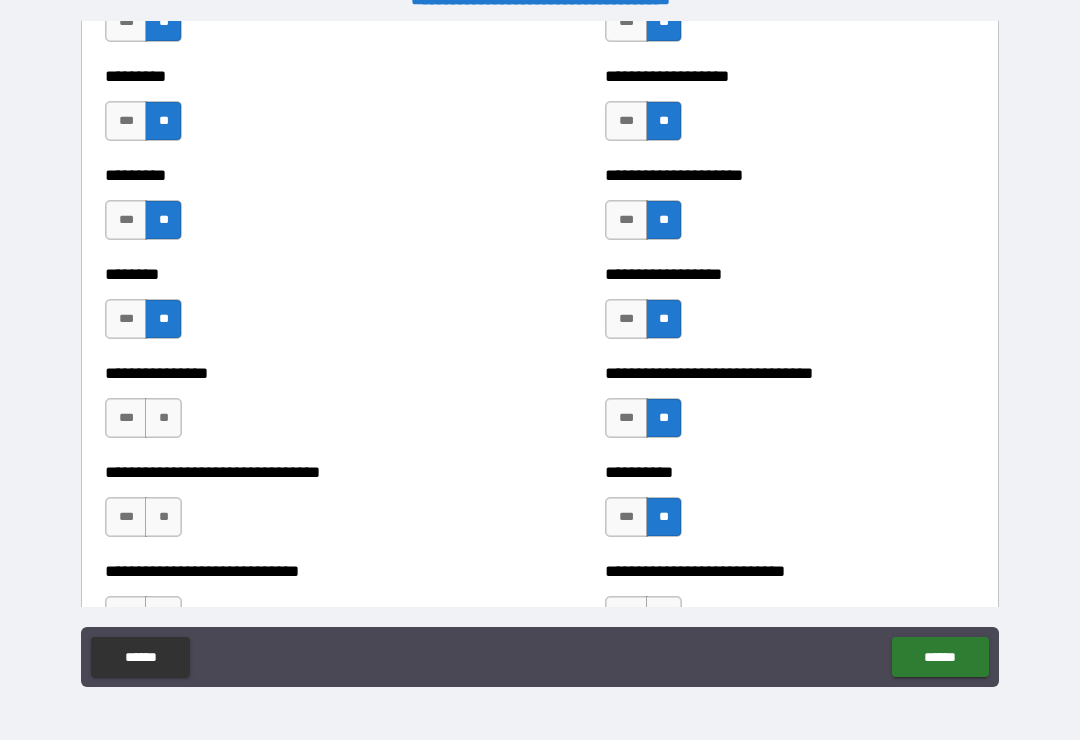 click on "**" at bounding box center [163, 517] 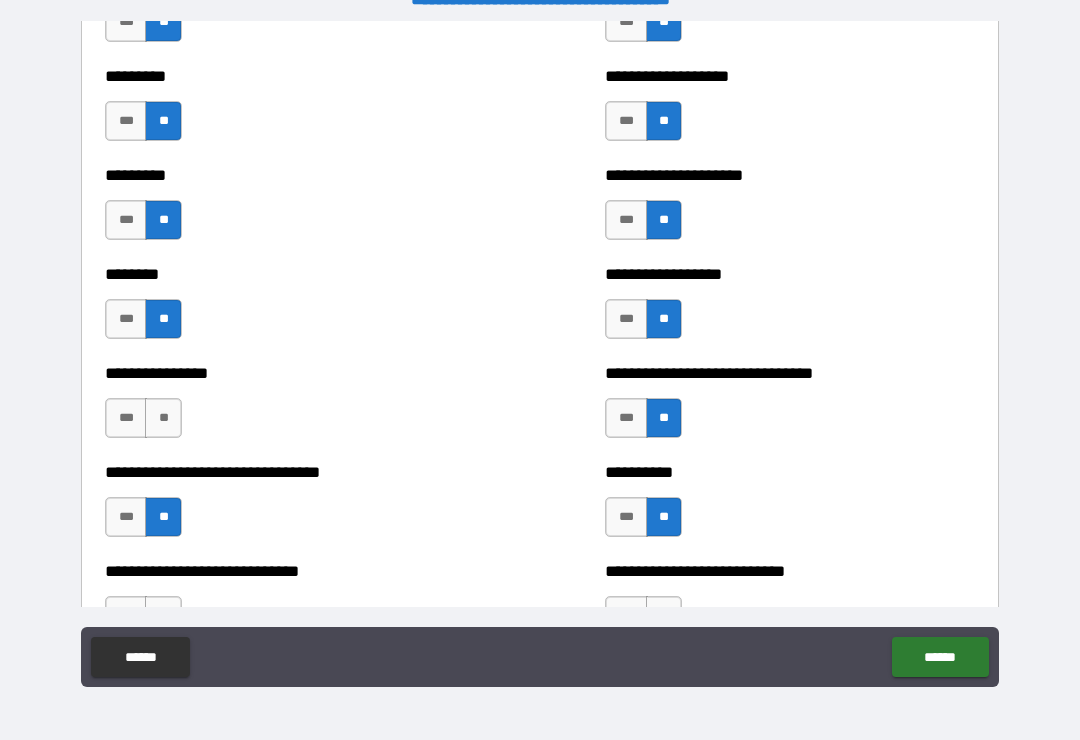 click on "**" at bounding box center (163, 418) 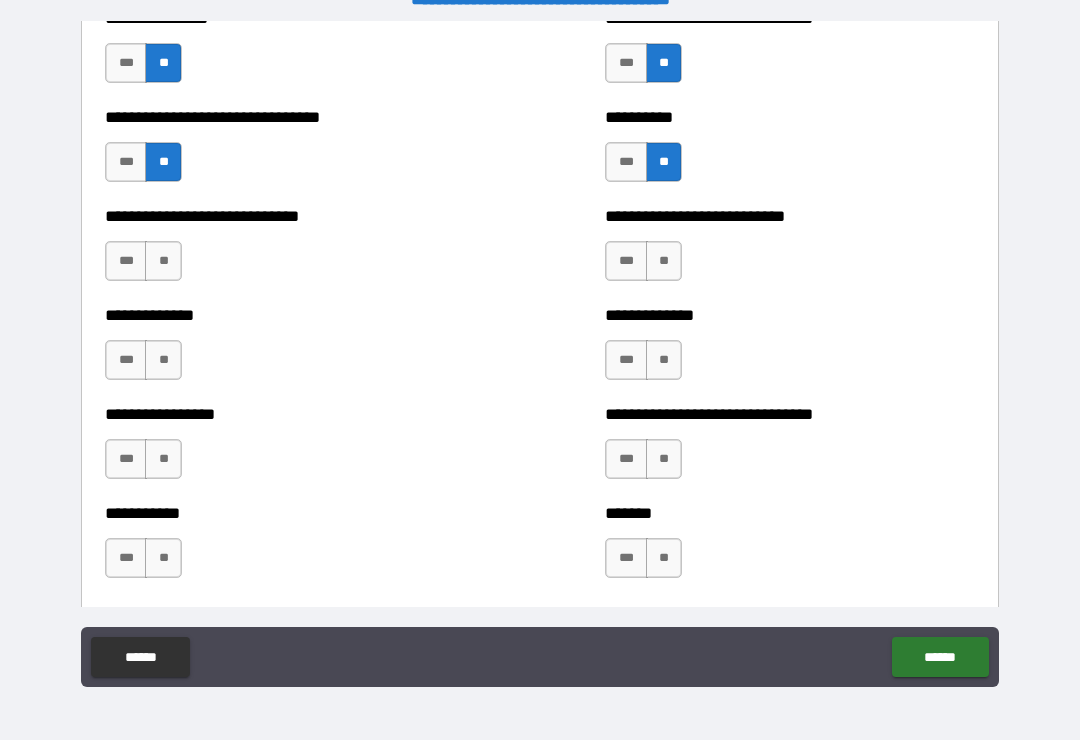 scroll, scrollTop: 7596, scrollLeft: 0, axis: vertical 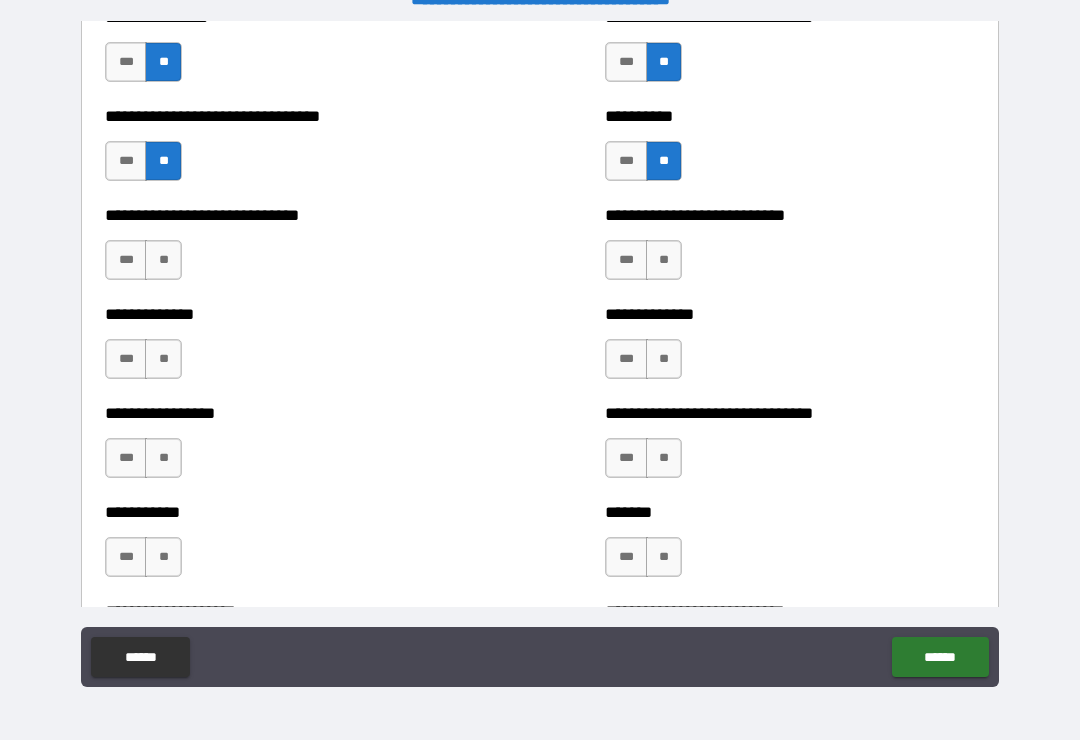 click on "**" at bounding box center [163, 260] 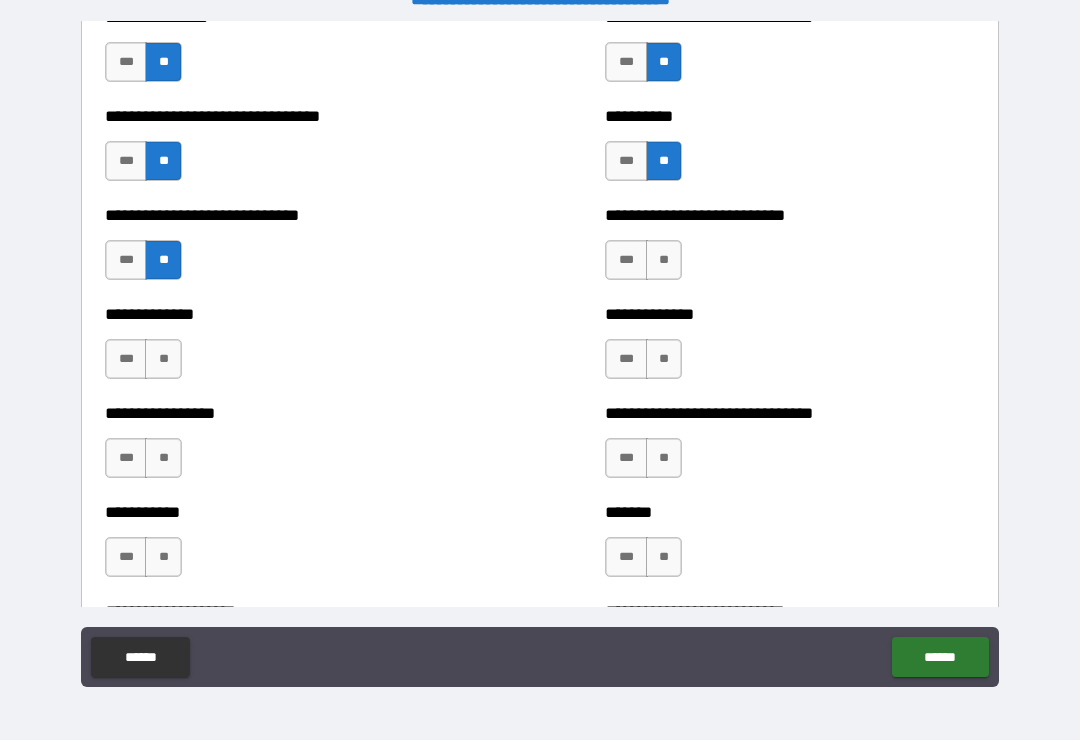 click on "**" at bounding box center (664, 260) 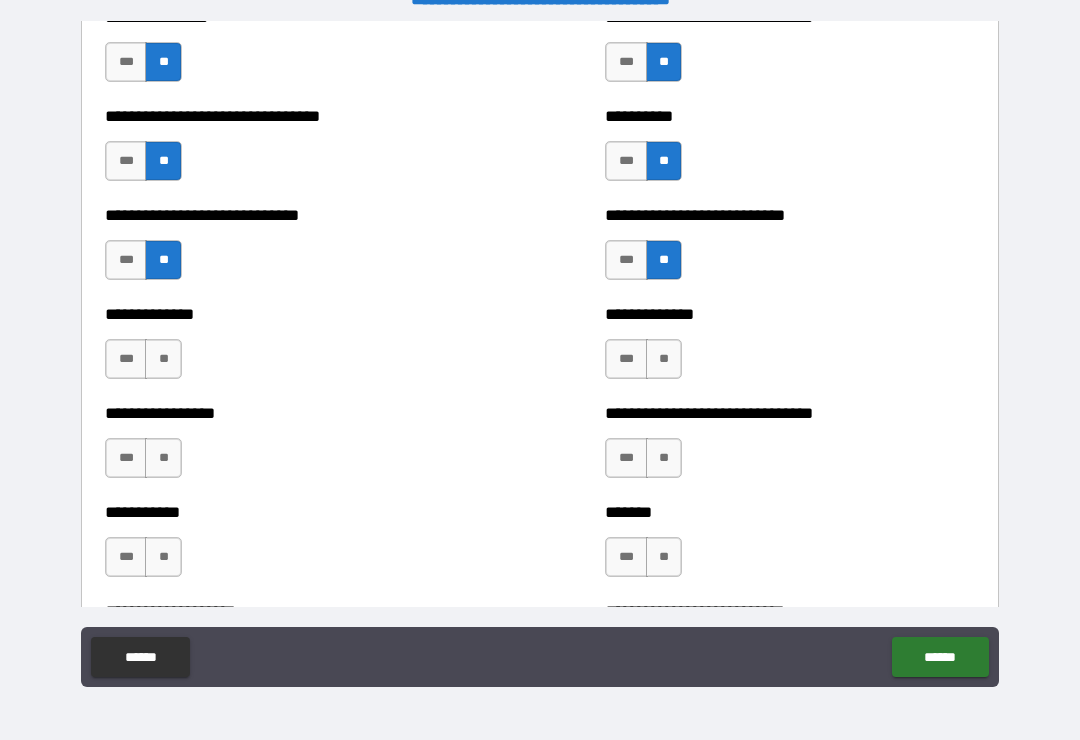 click on "**" at bounding box center [664, 359] 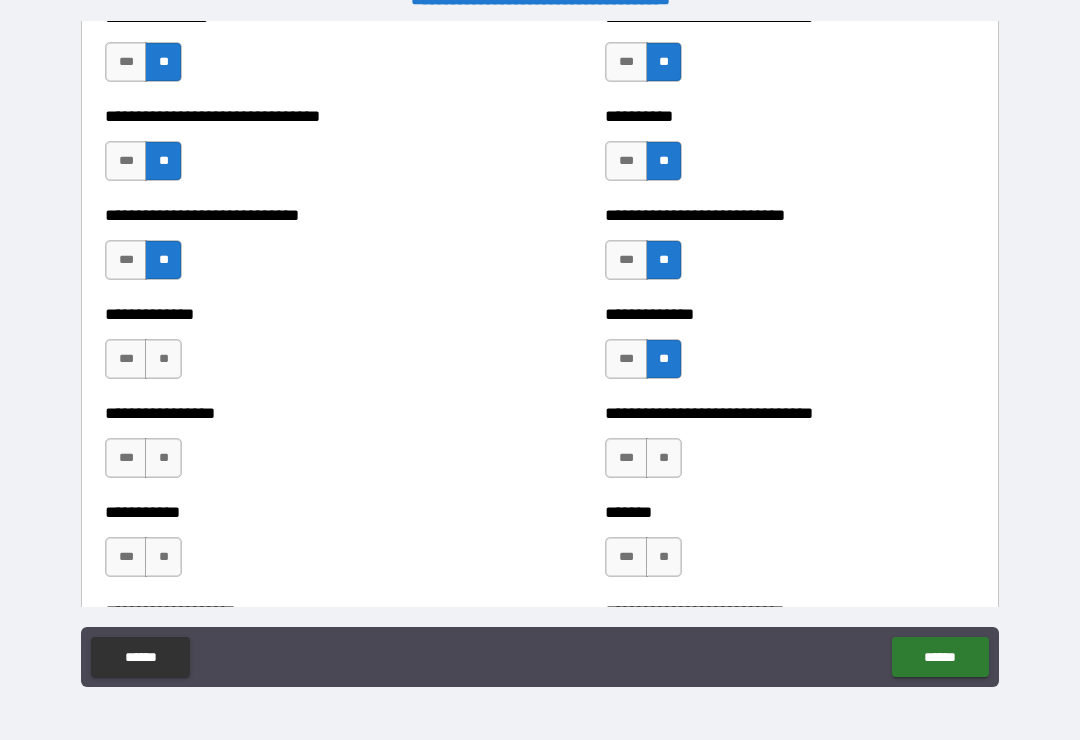 click on "**" at bounding box center [664, 458] 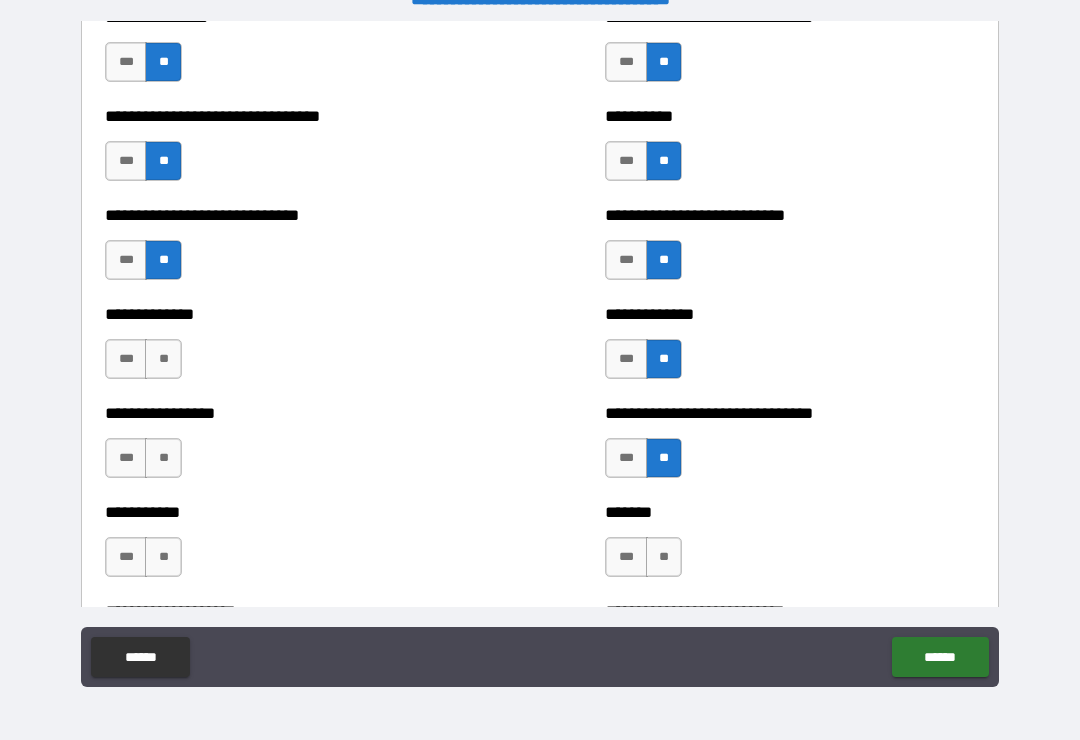 click on "**" at bounding box center [664, 557] 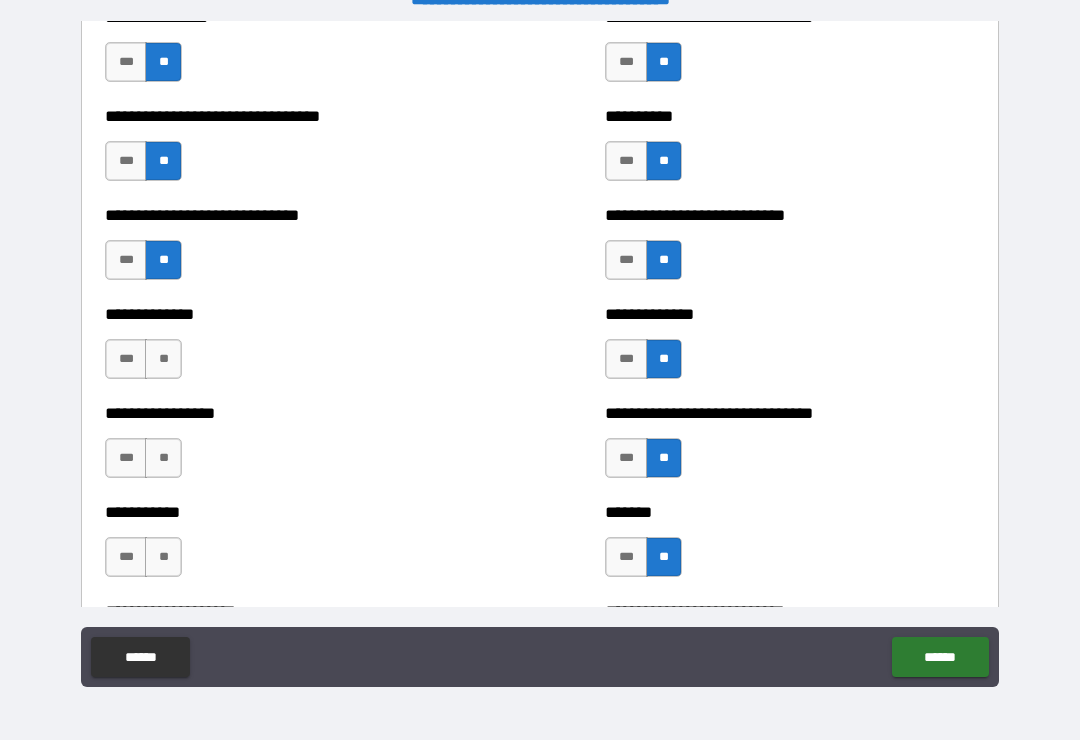 click on "**" at bounding box center [163, 557] 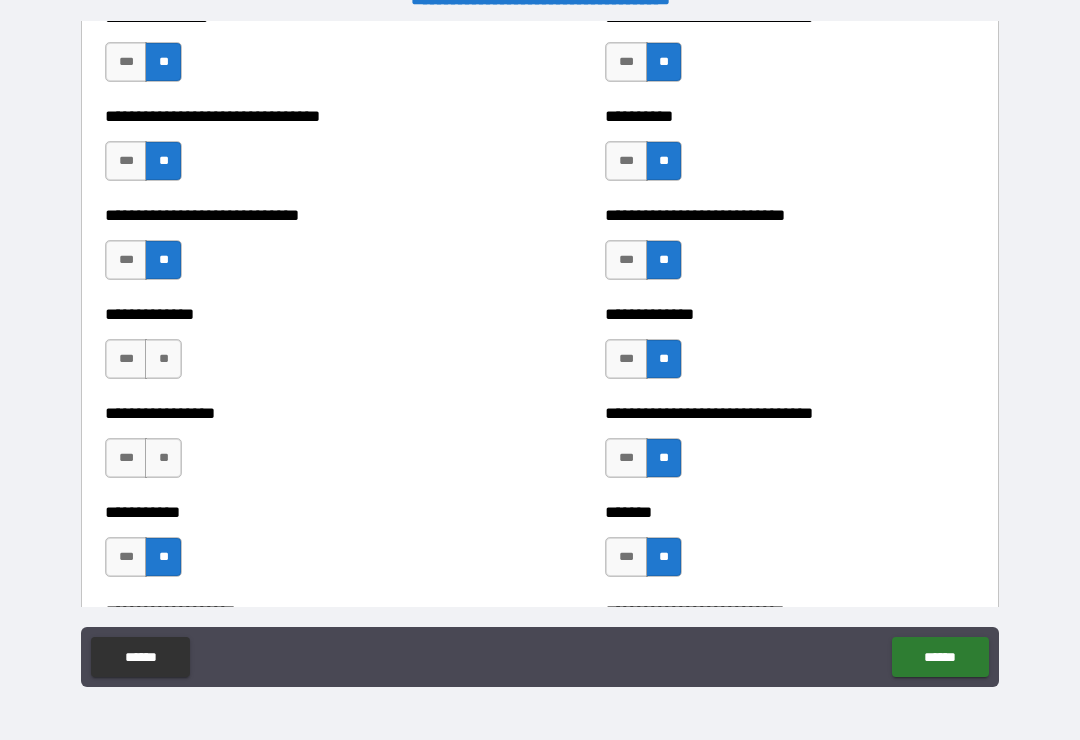 click on "**" at bounding box center [163, 458] 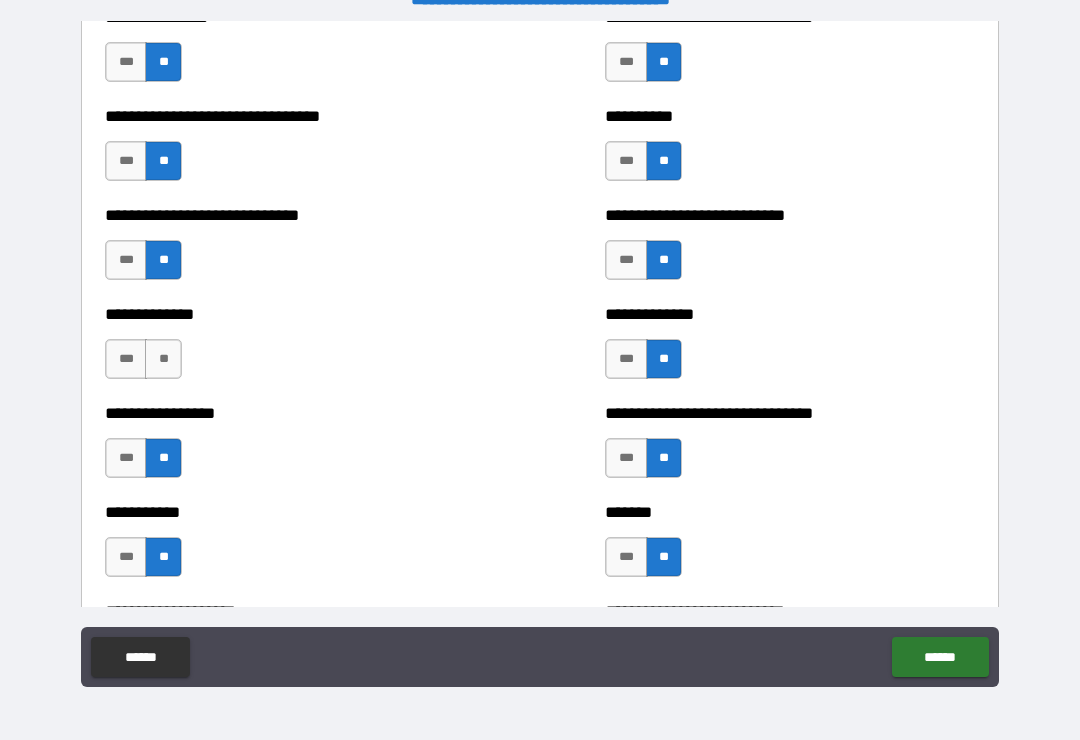 click on "**" at bounding box center [163, 359] 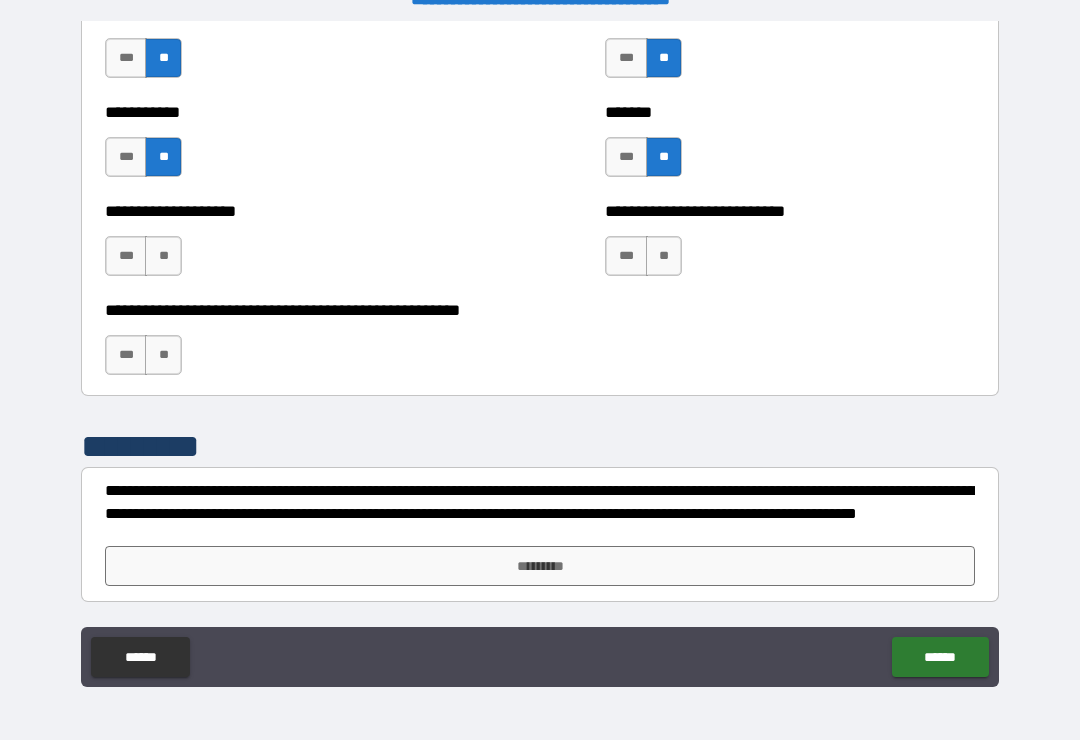 scroll, scrollTop: 7996, scrollLeft: 0, axis: vertical 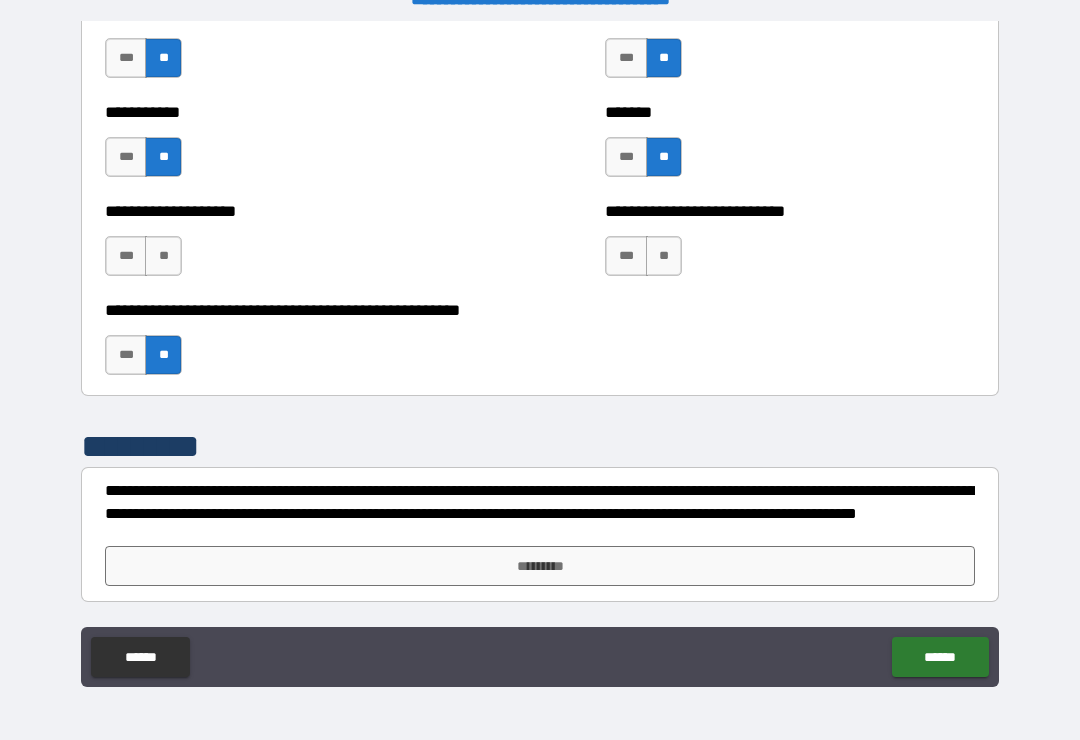 click on "**********" at bounding box center [290, 246] 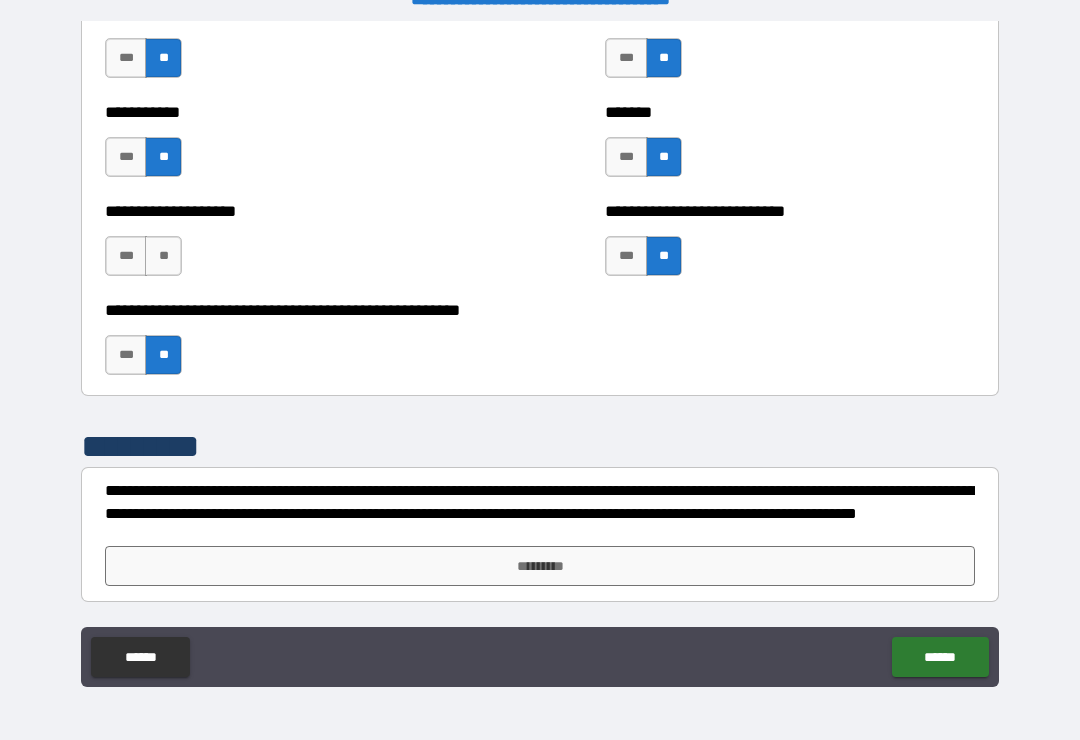 click on "**" at bounding box center (163, 256) 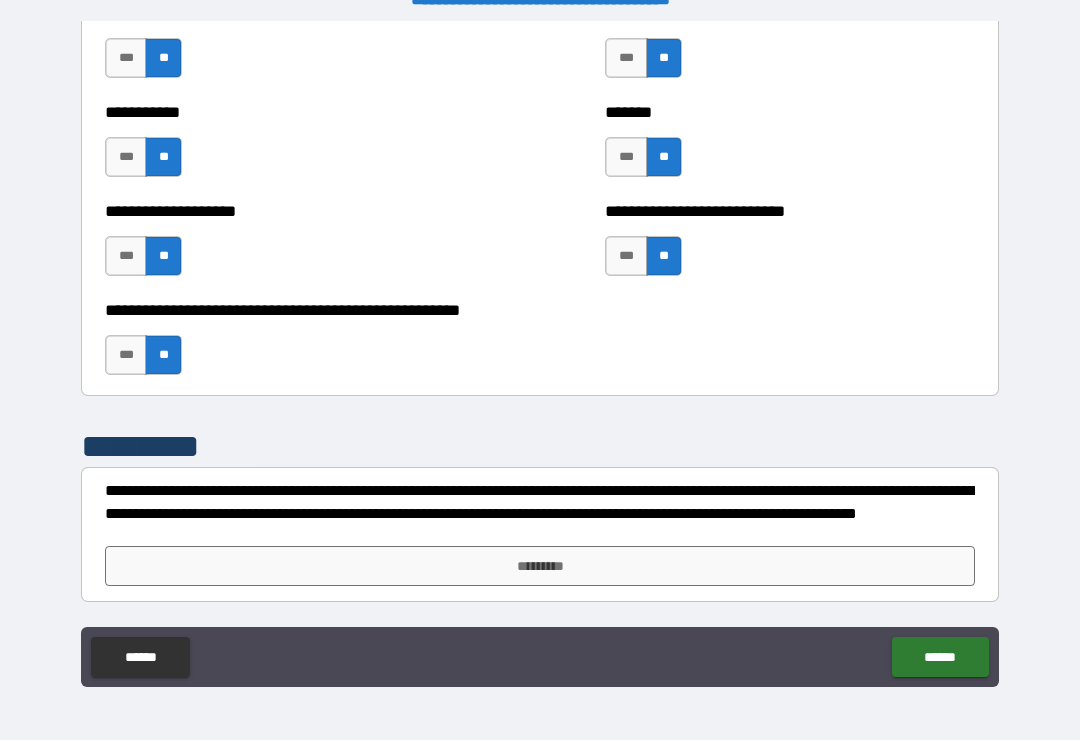 scroll, scrollTop: 7996, scrollLeft: 0, axis: vertical 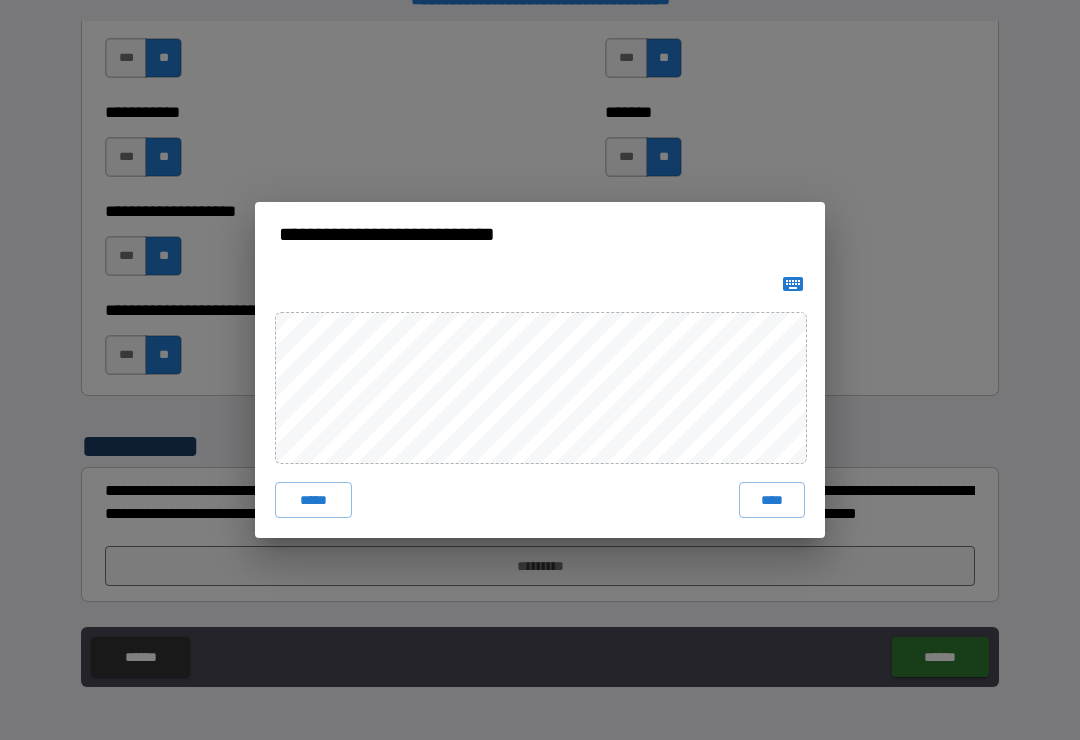 click on "****" at bounding box center (772, 500) 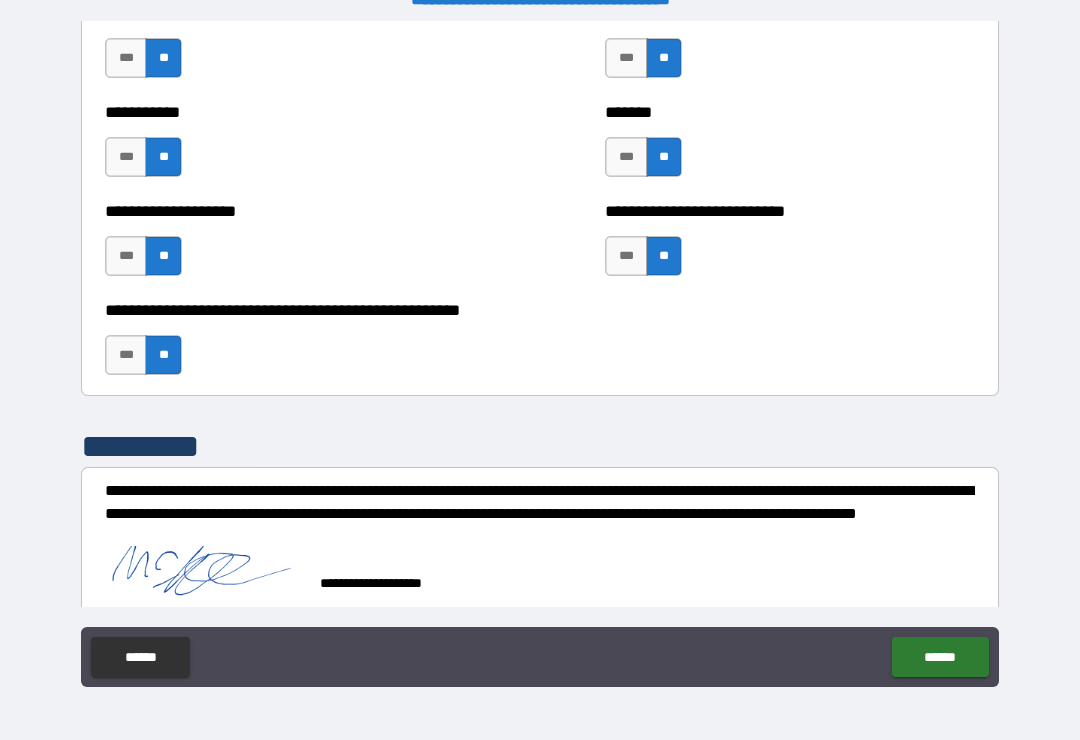 click on "******" at bounding box center (940, 657) 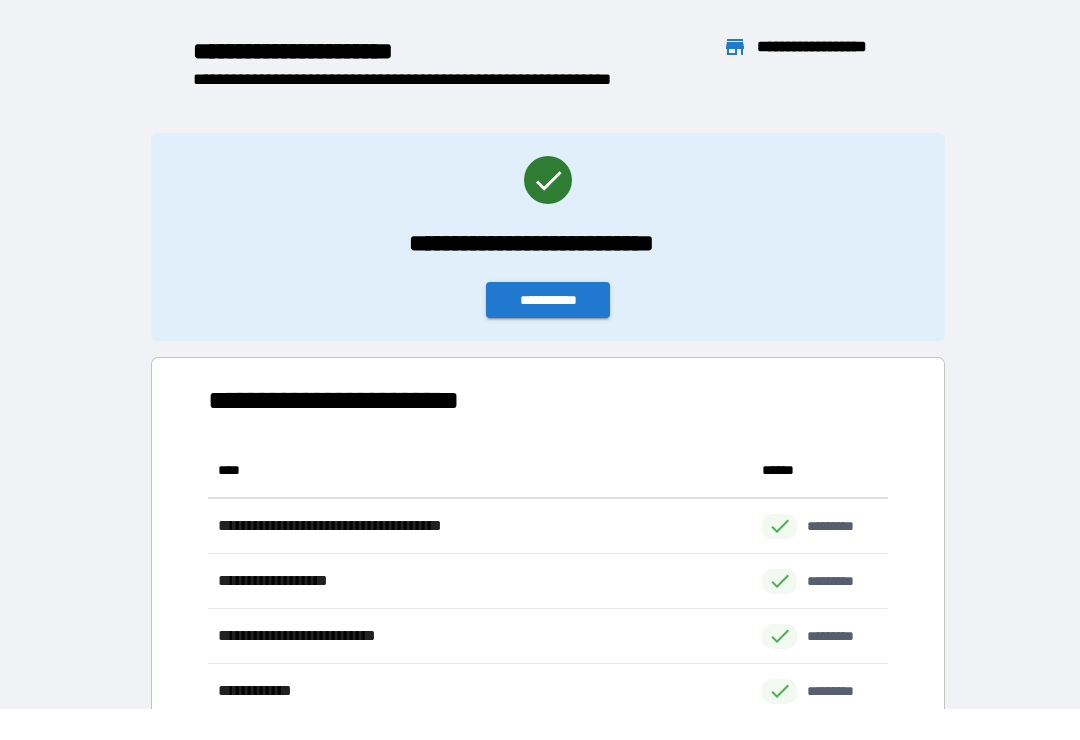 scroll, scrollTop: 386, scrollLeft: 680, axis: both 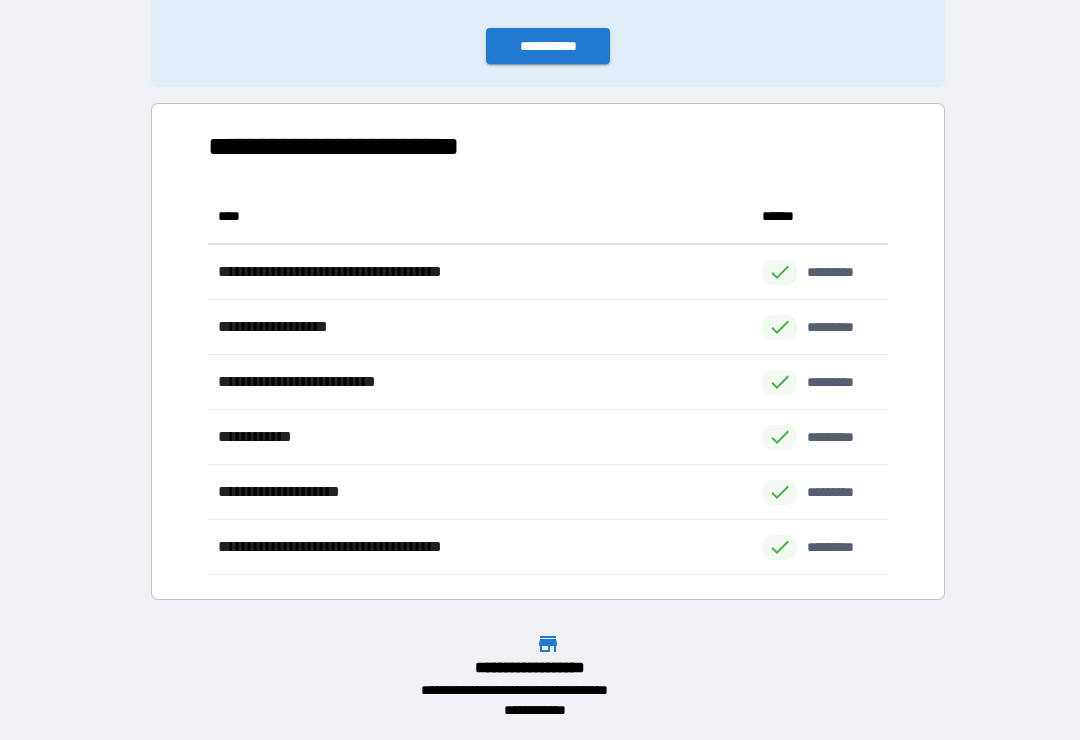 click on "**********" at bounding box center [548, 46] 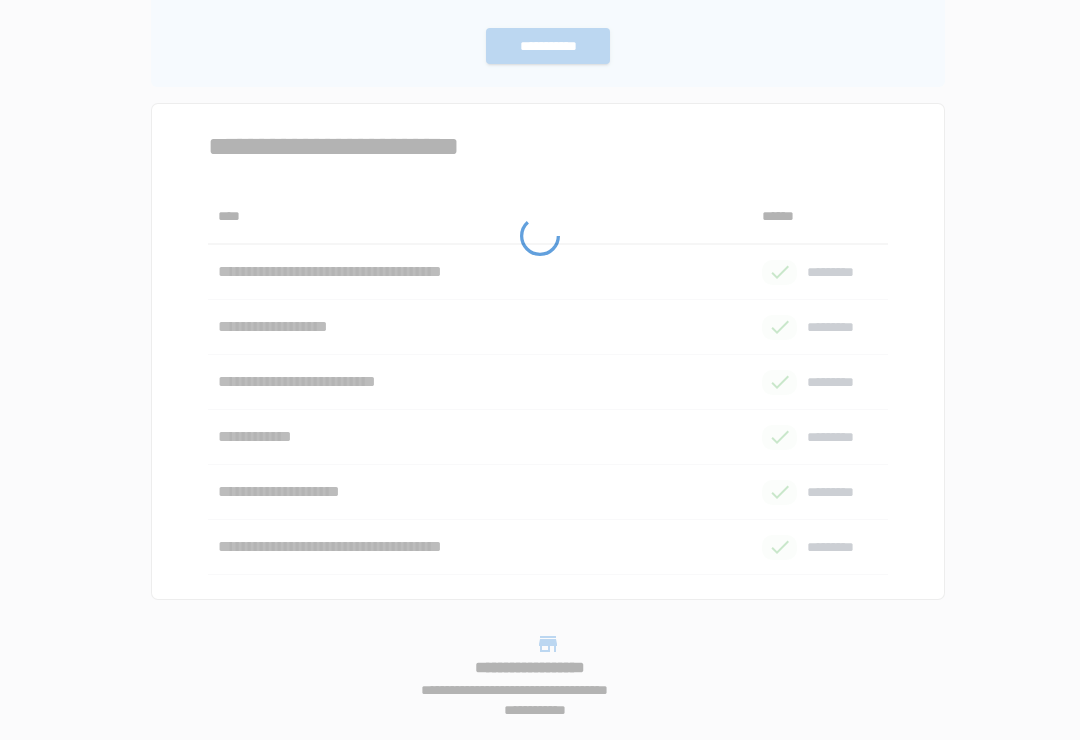 scroll, scrollTop: 0, scrollLeft: 0, axis: both 